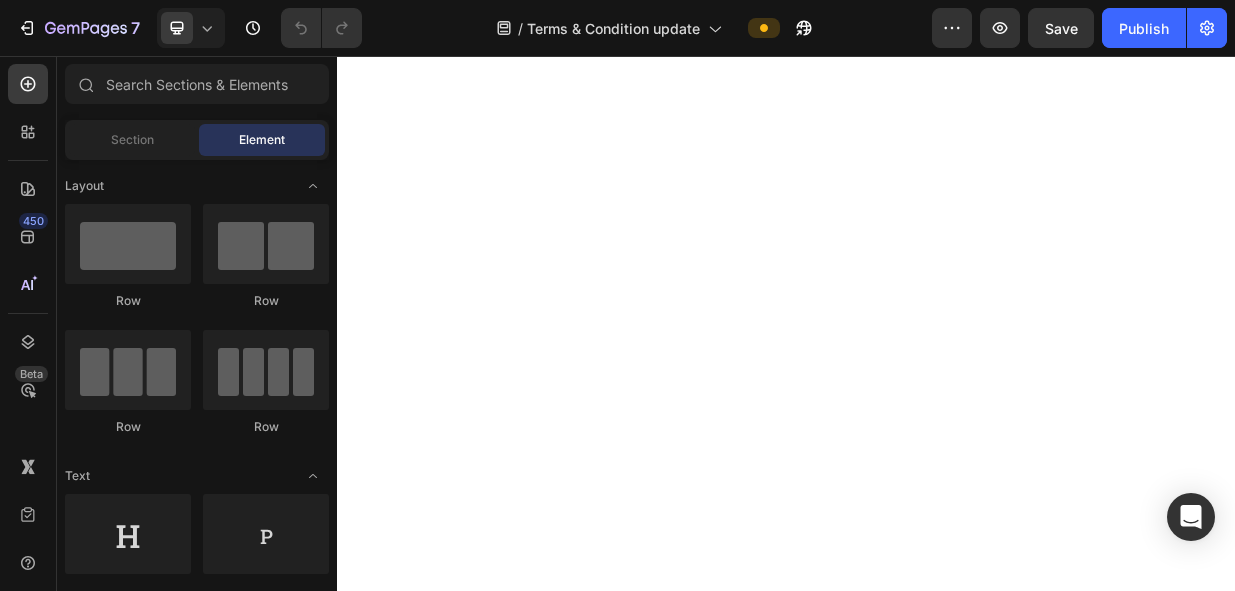 scroll, scrollTop: 0, scrollLeft: 0, axis: both 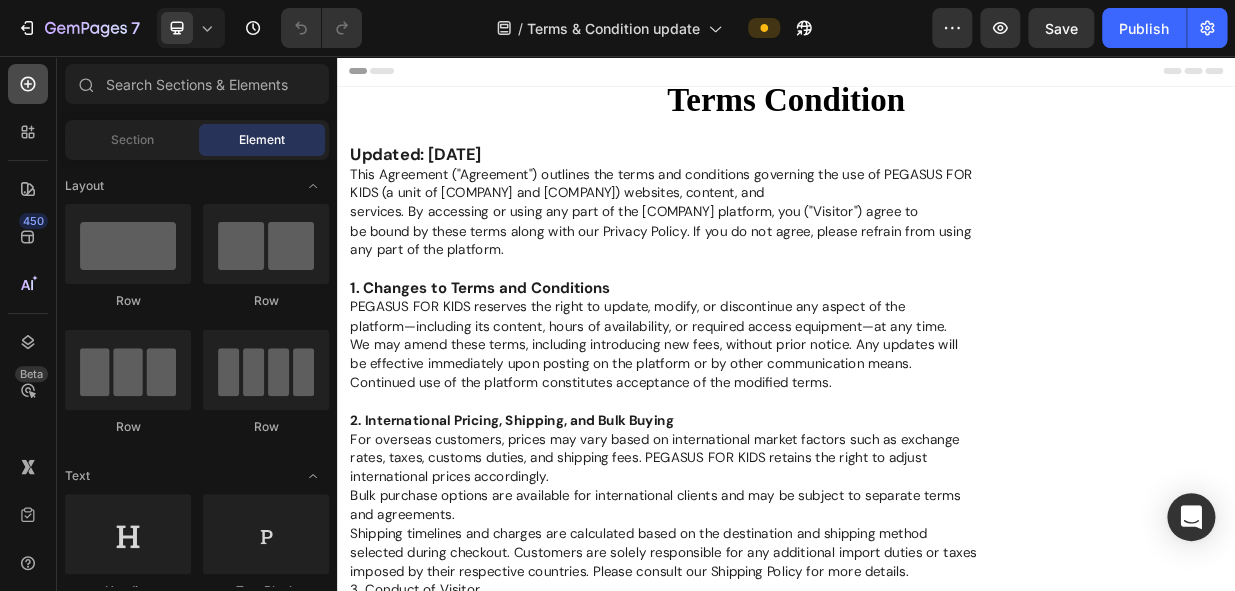 click 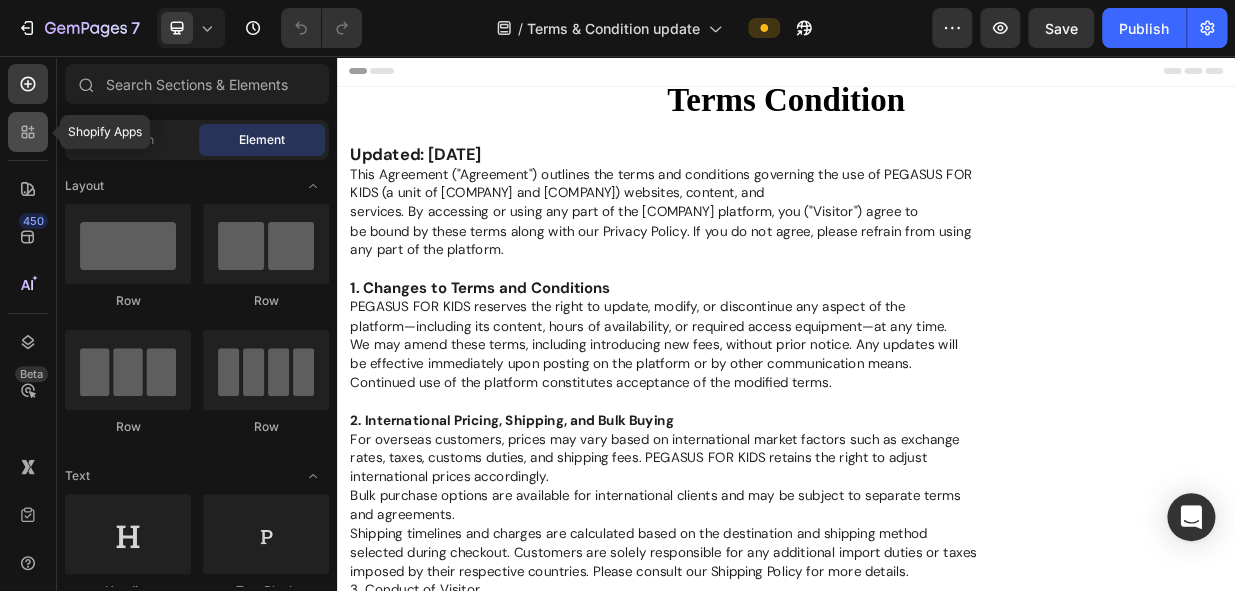click 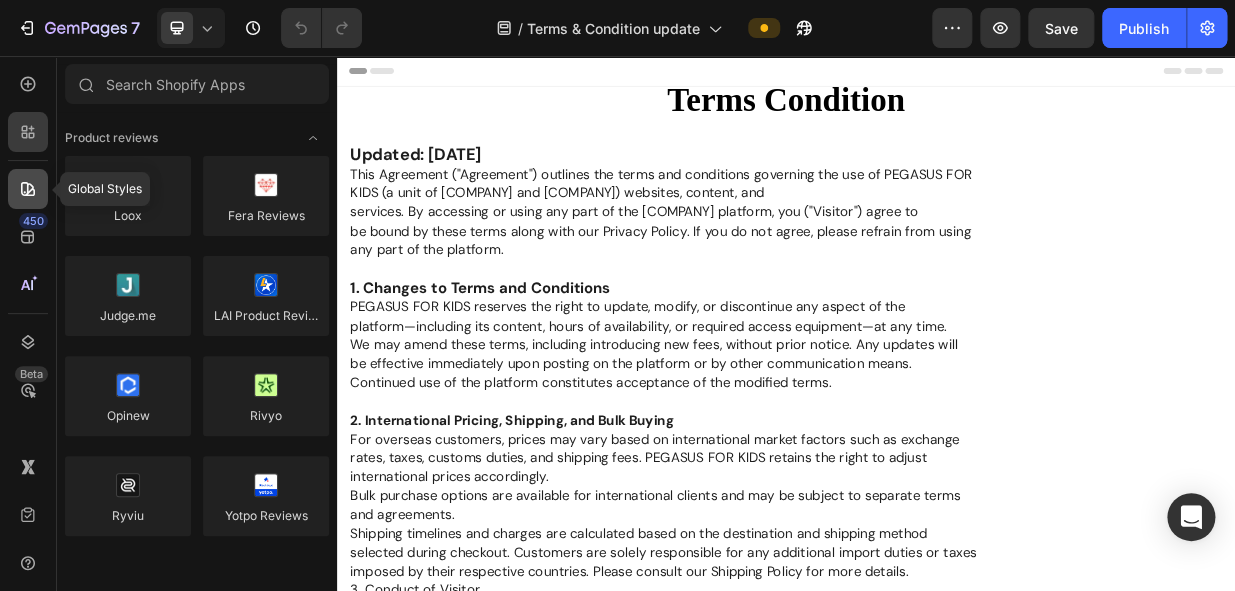 click 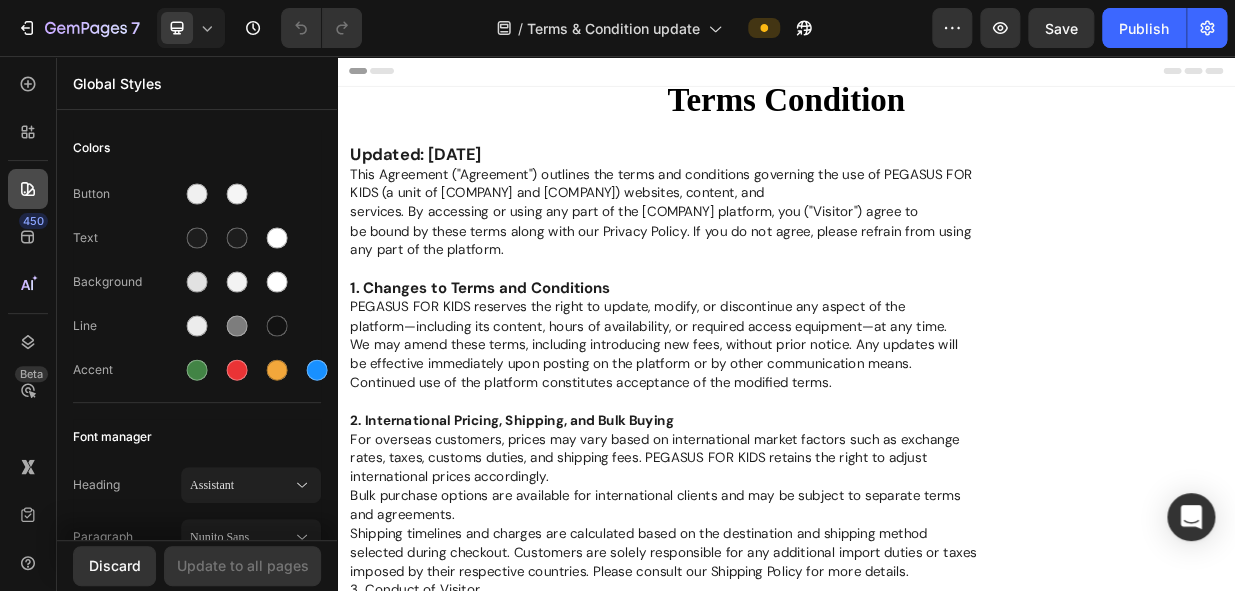 click 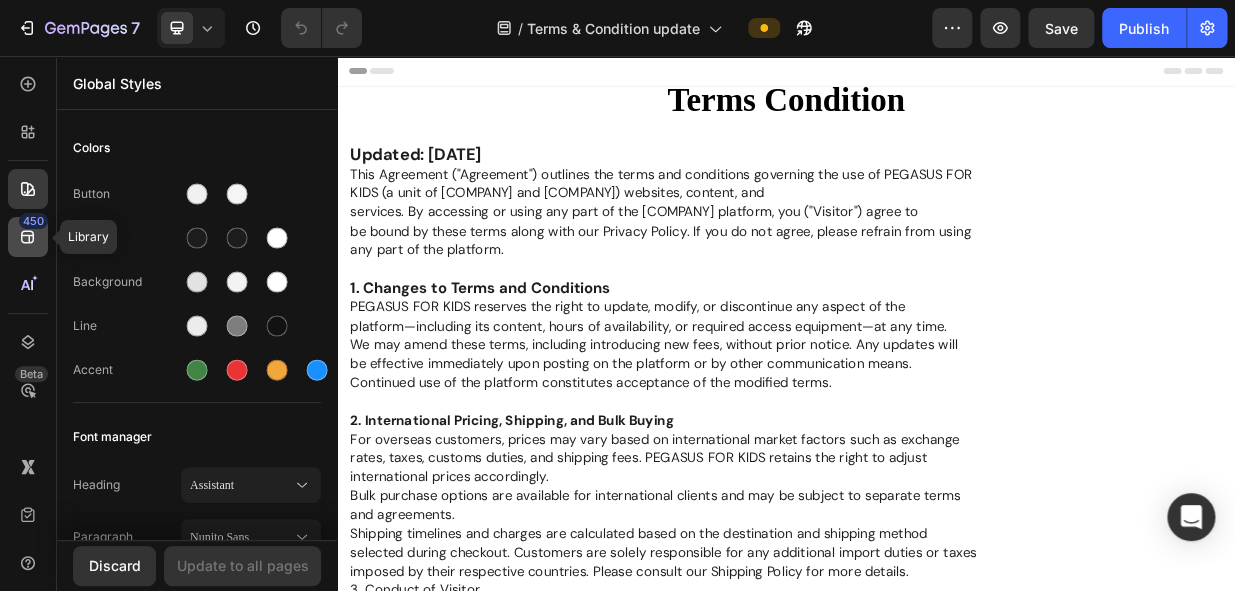 click 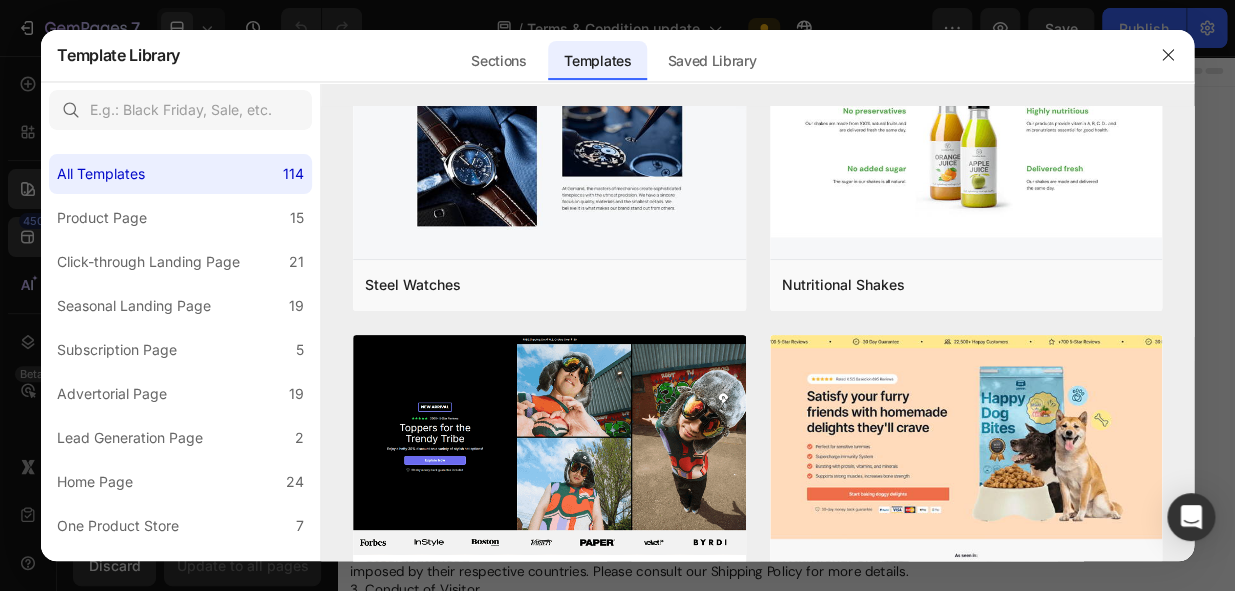 scroll, scrollTop: 363, scrollLeft: 0, axis: vertical 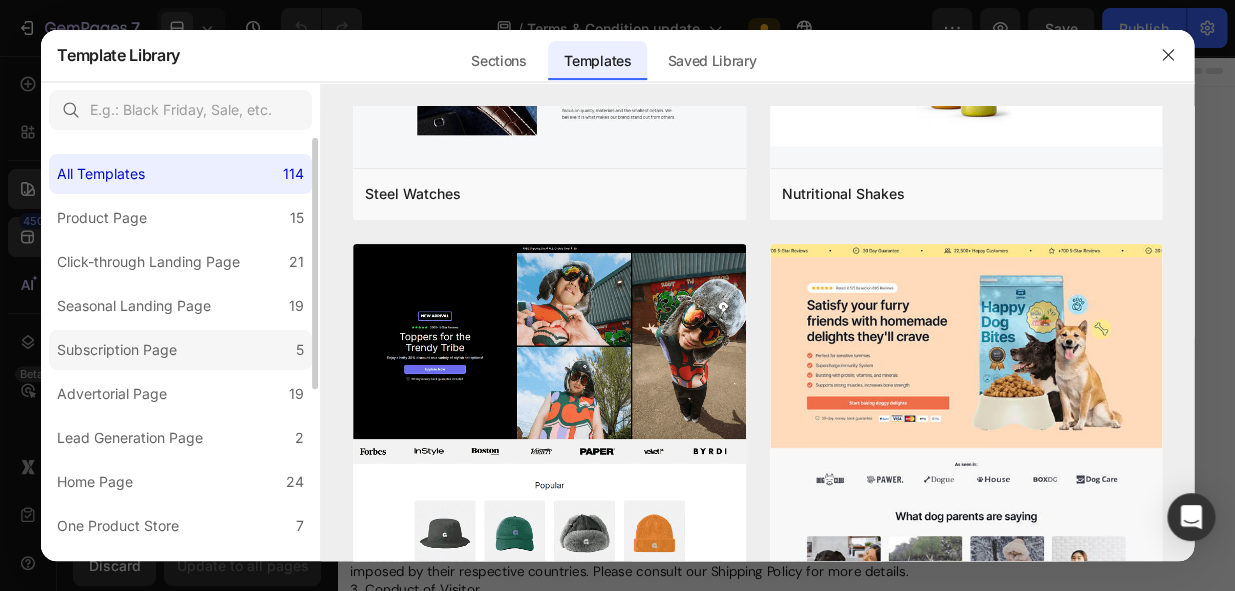 click on "Subscription Page" at bounding box center [117, 350] 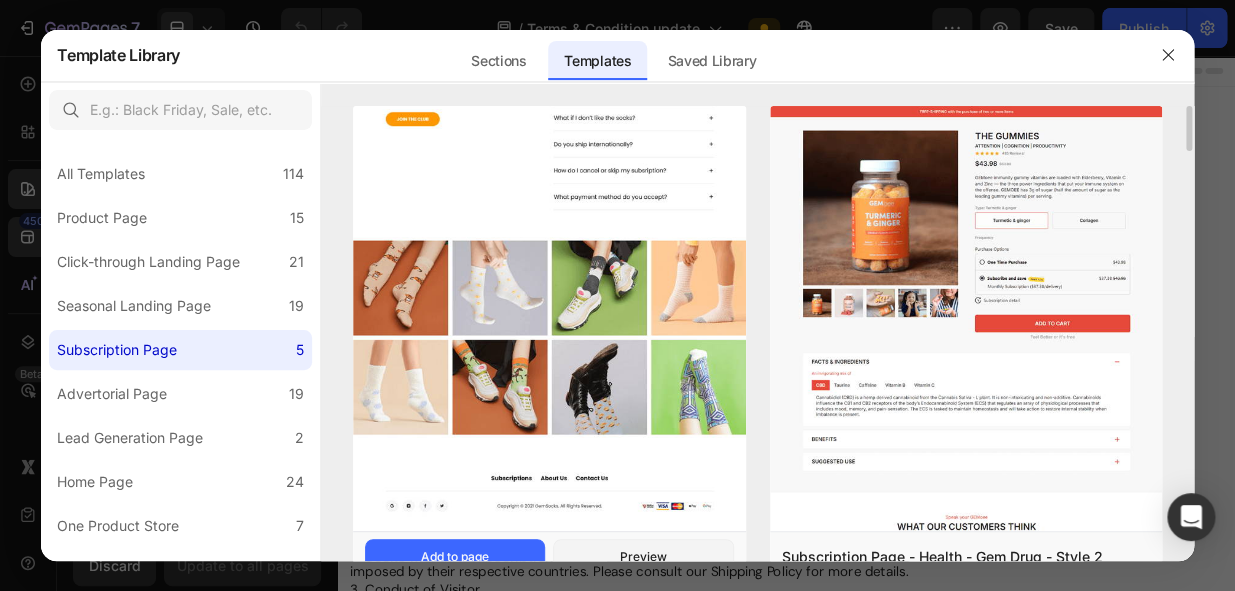 scroll, scrollTop: 181, scrollLeft: 0, axis: vertical 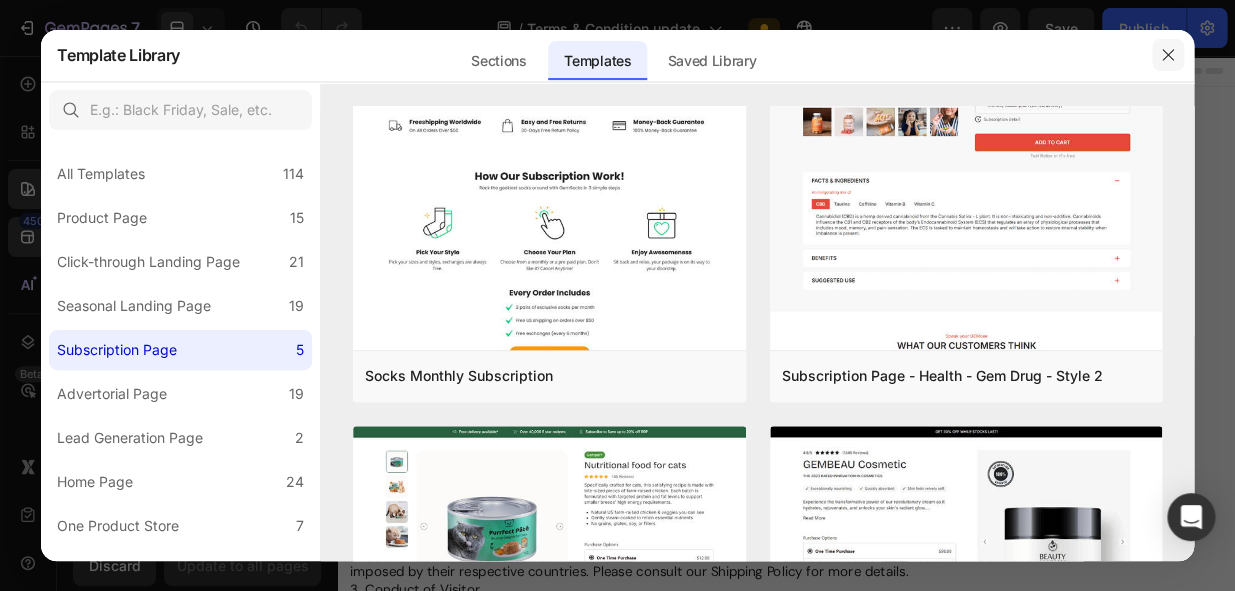 click 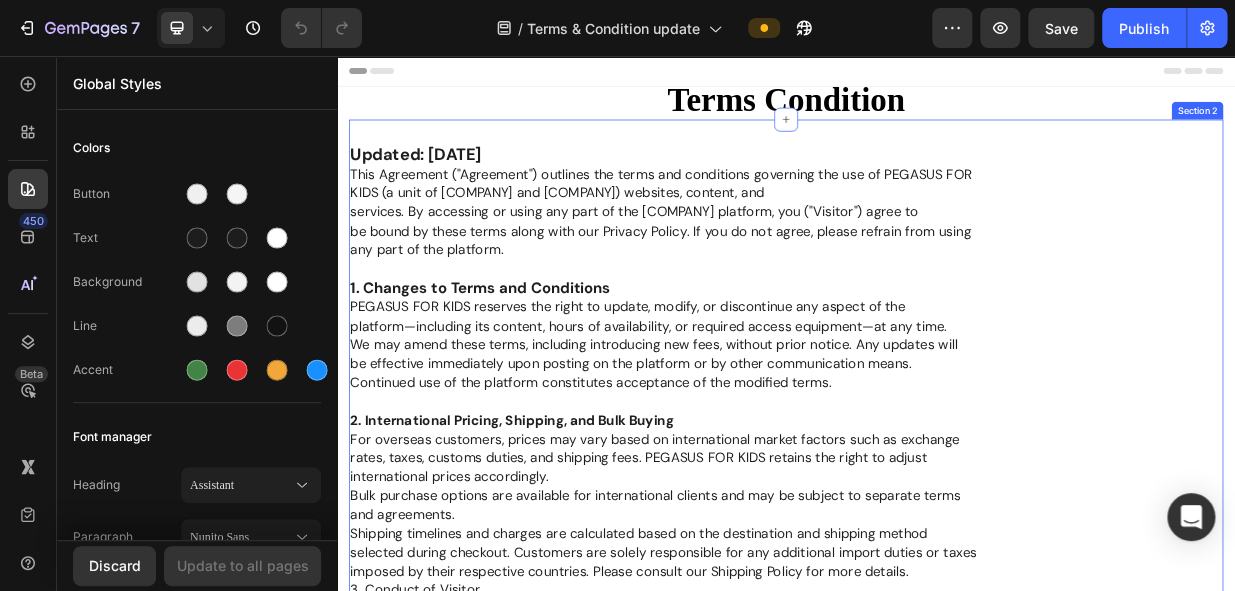 click on "Updated: January 2024 This Agreement ("Agreement") outlines the terms and conditions governing the use of PEGASUS FOR KIDS (a unit of B JAIN Publishers Pvt. Ltd. and B JAIN Exports Pvt. Ltd.) websites, content, and services. By accessing or using any part of the PEGASUS FOR KIDS platform, you ("Visitor") agree to be bound by these terms along with our Privacy Policy. If you do not agree, please refrain from using any part of the platform. 1. Changes to Terms and Conditions PEGASUS FOR KIDS reserves the right to update, modify, or discontinue any aspect of the platform—including its content, hours of availability, or required access equipment—at any time. We may amend these terms, including introducing new fees, without prior notice. Any updates will be effective immediately upon posting on the platform or by other communication means. Continued use of the platform constitutes acceptance of the modified terms. 2. International Pricing, Shipping, and Bulk Buying international prices accordingly. Lawful Use:" at bounding box center [937, 1210] 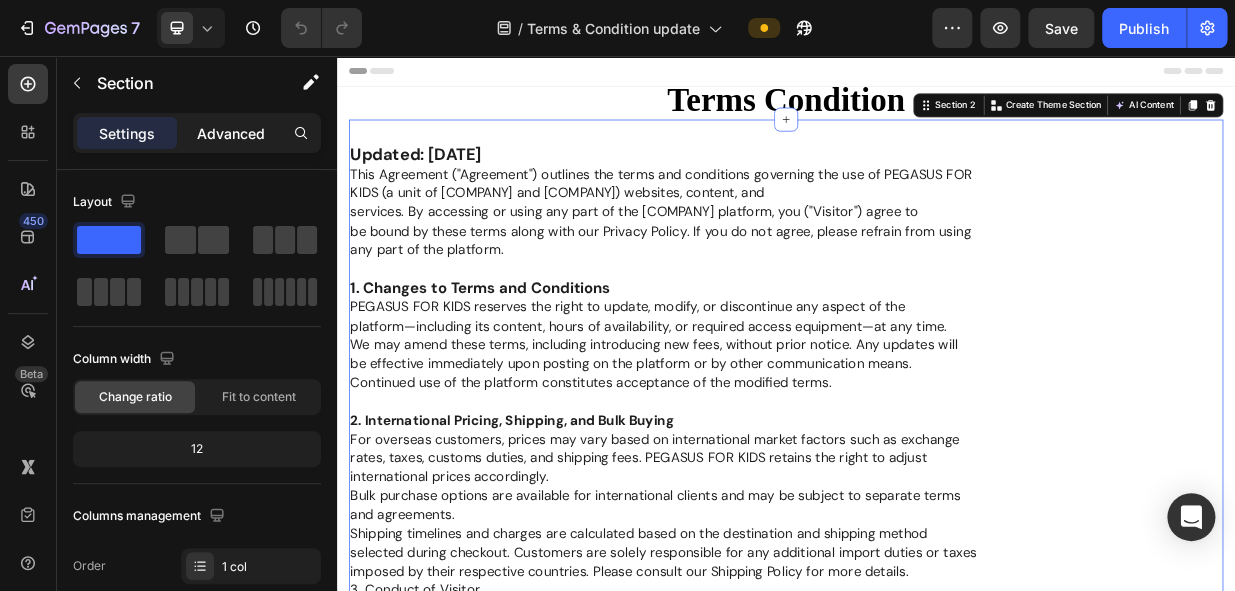 click on "Advanced" at bounding box center (231, 133) 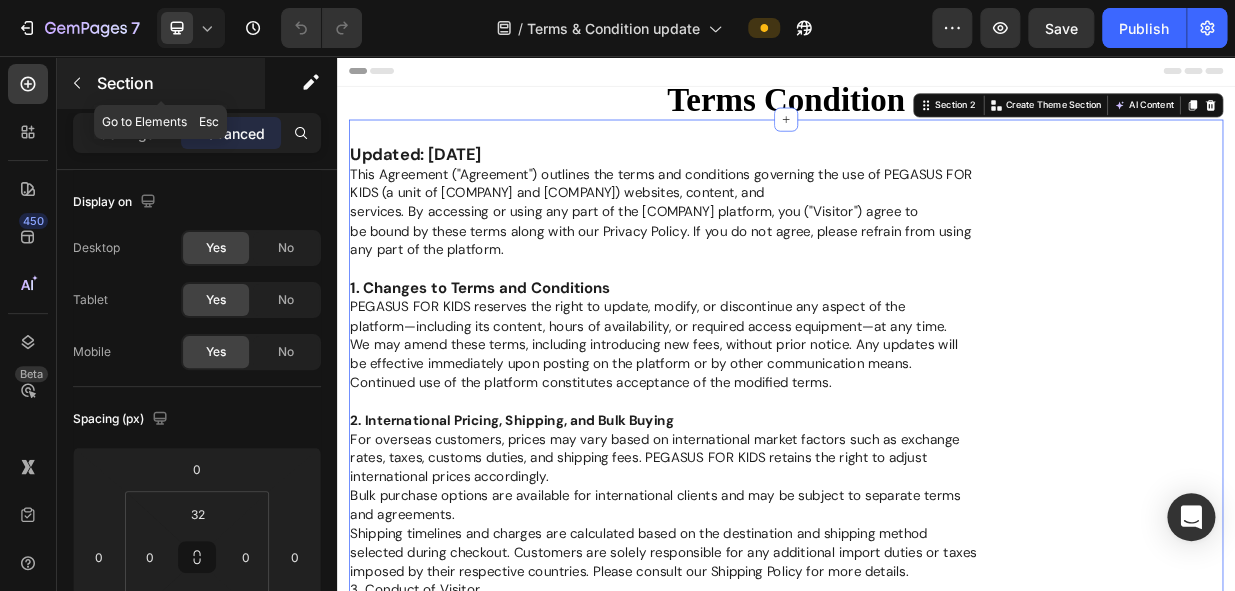click 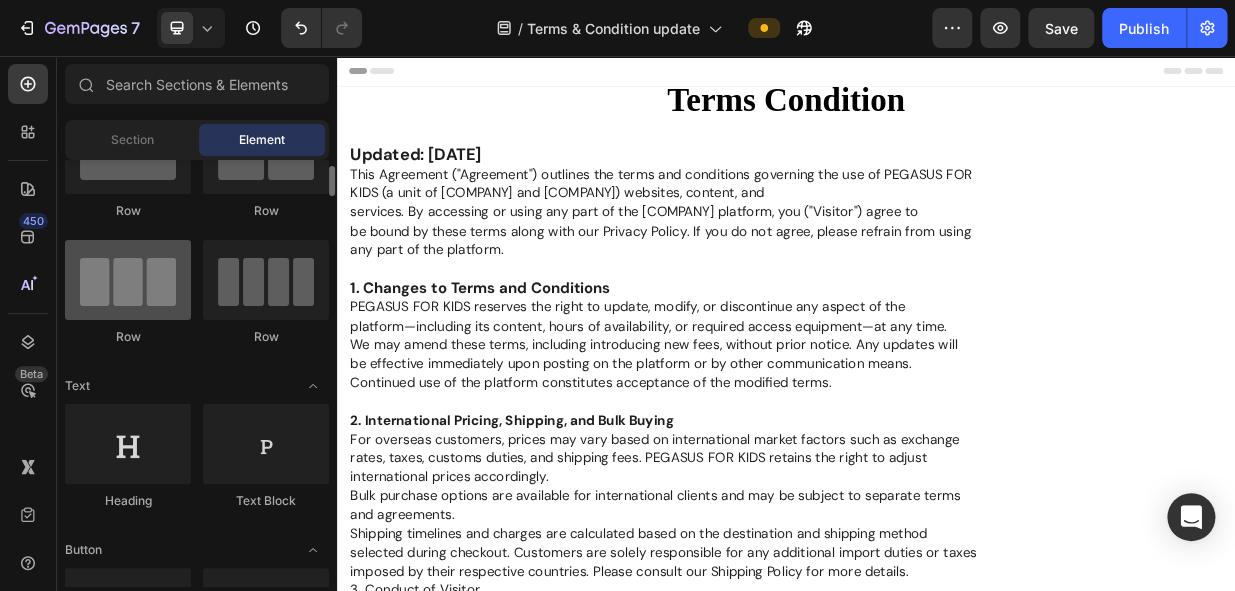 scroll, scrollTop: 0, scrollLeft: 0, axis: both 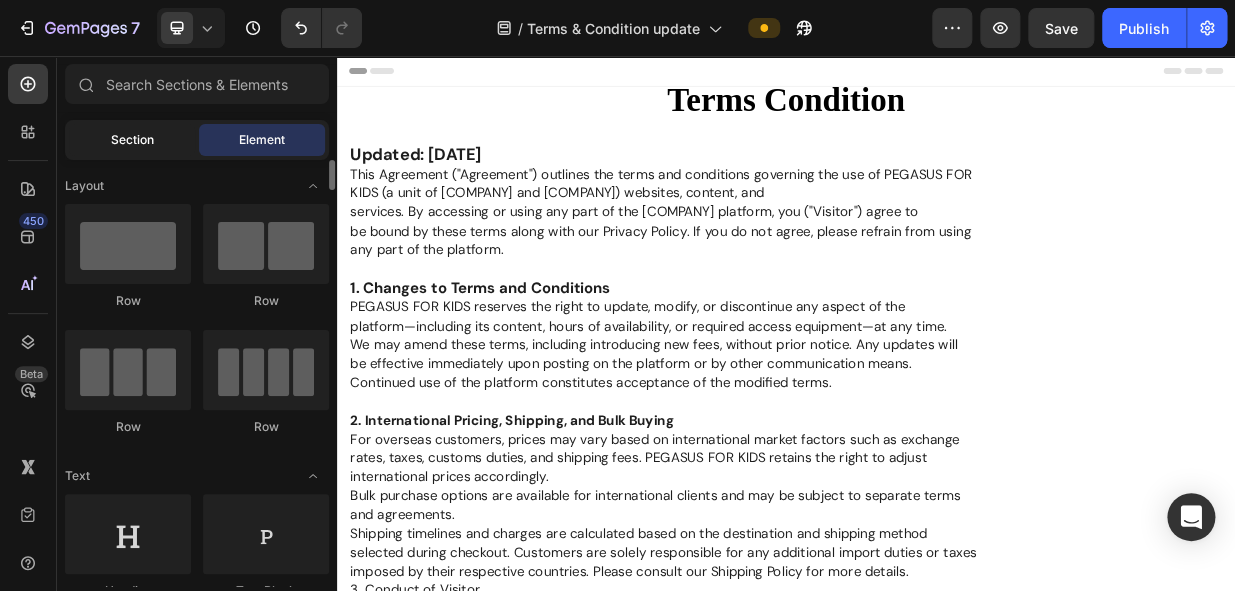 click on "Section" at bounding box center [132, 140] 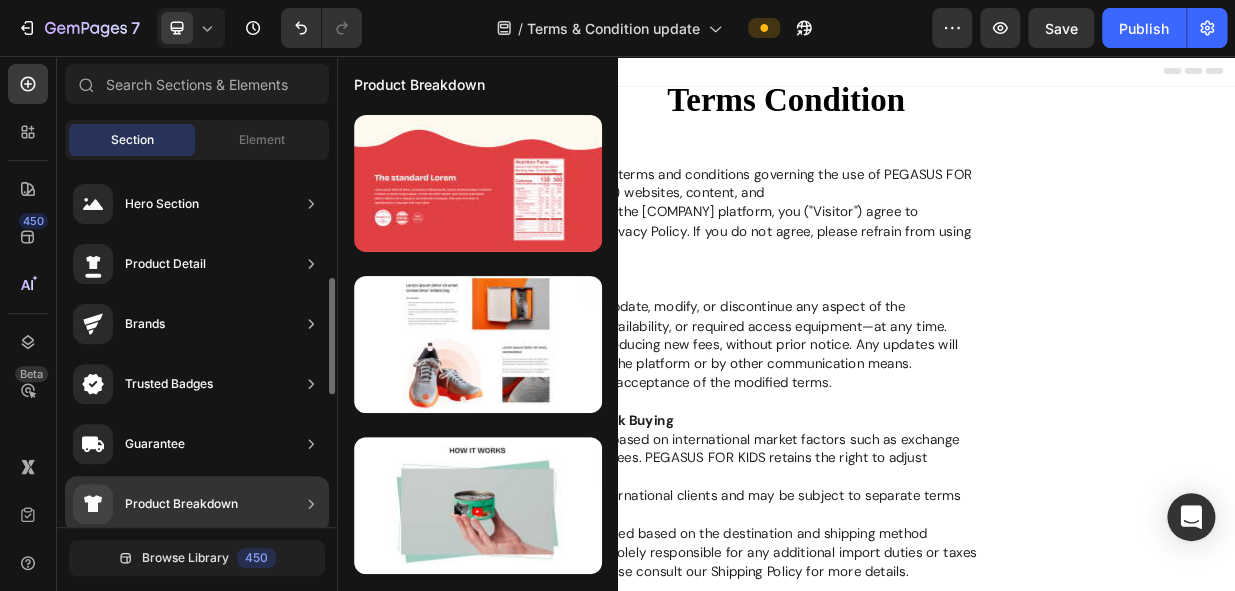 scroll, scrollTop: 181, scrollLeft: 0, axis: vertical 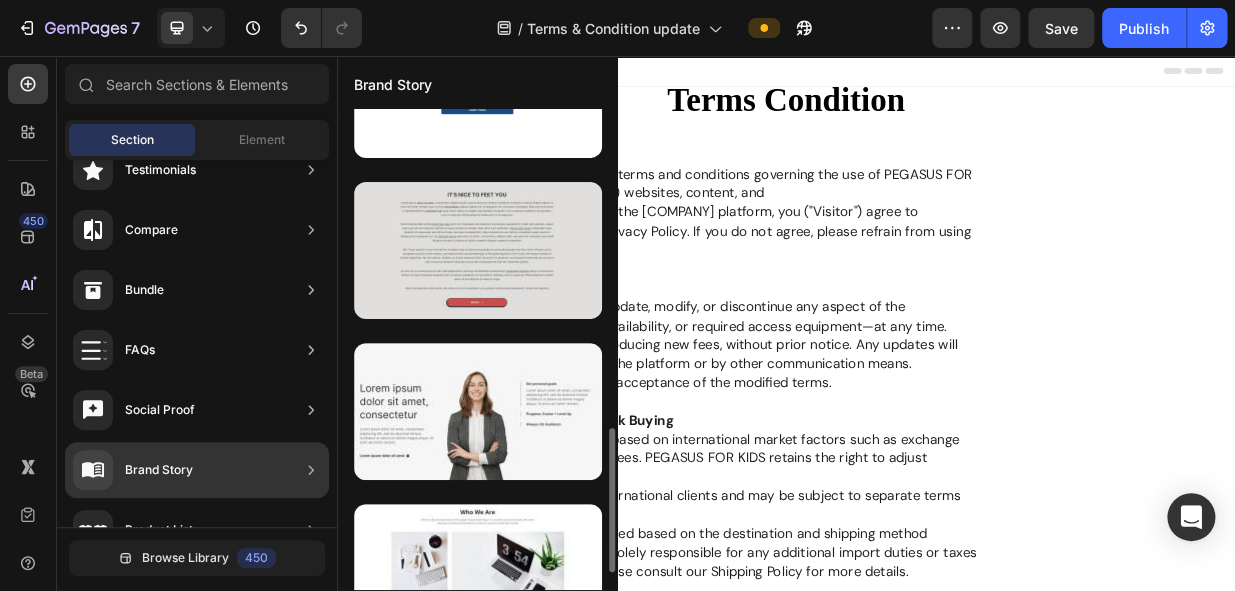 click at bounding box center [478, 250] 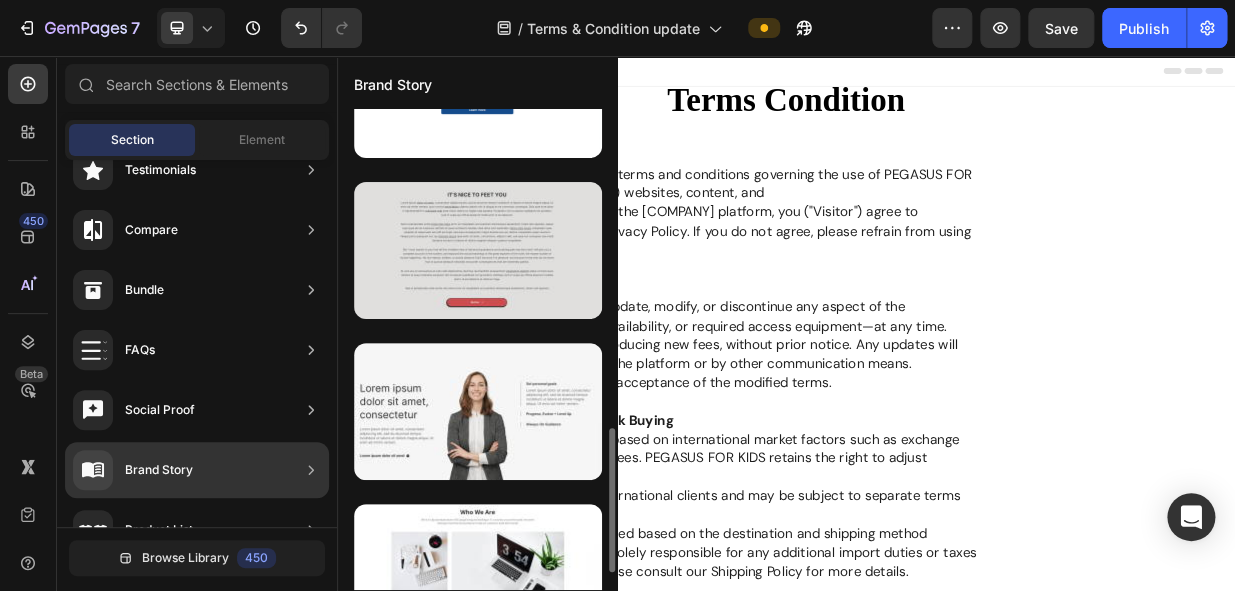 click at bounding box center (478, 250) 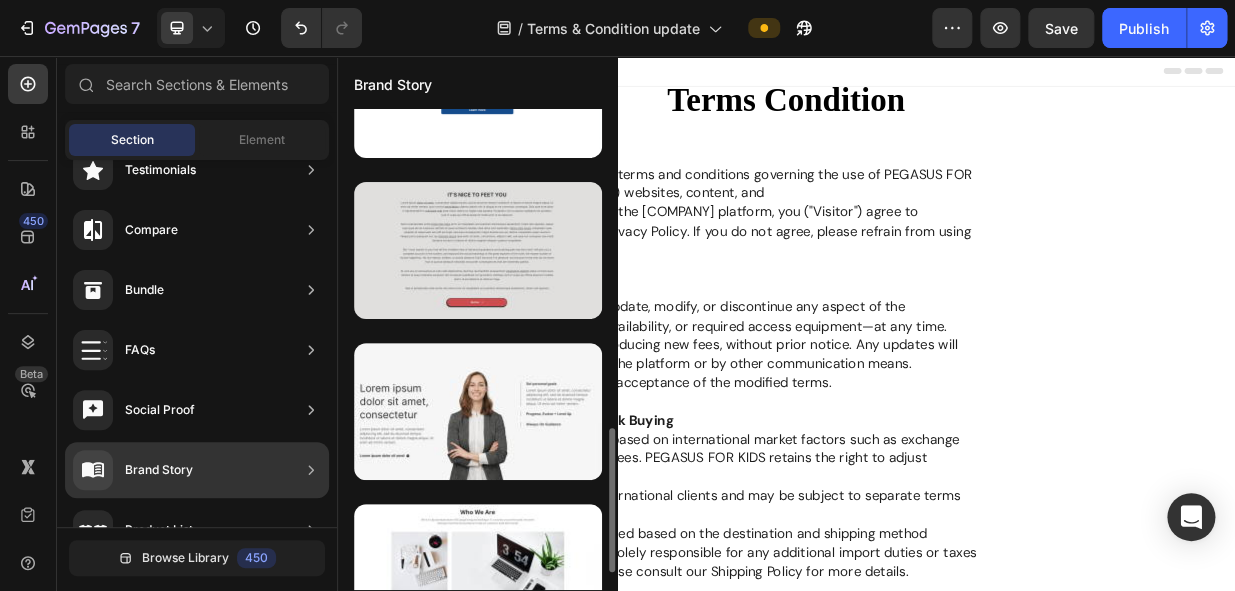 click at bounding box center (478, 250) 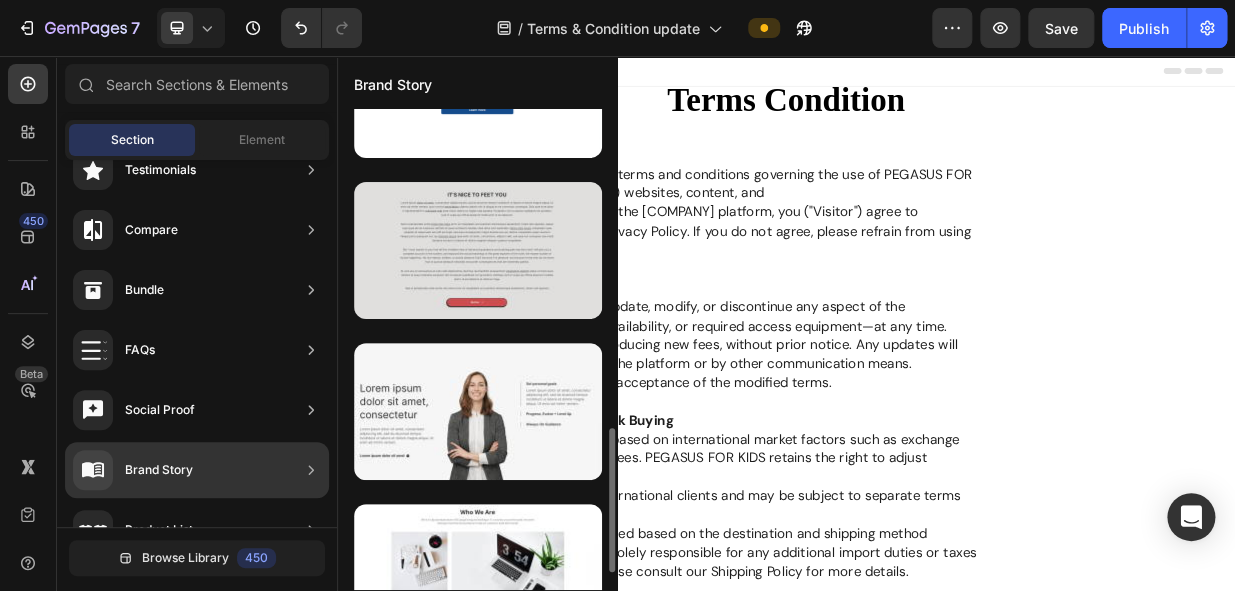 drag, startPoint x: 465, startPoint y: 264, endPoint x: 435, endPoint y: 261, distance: 30.149628 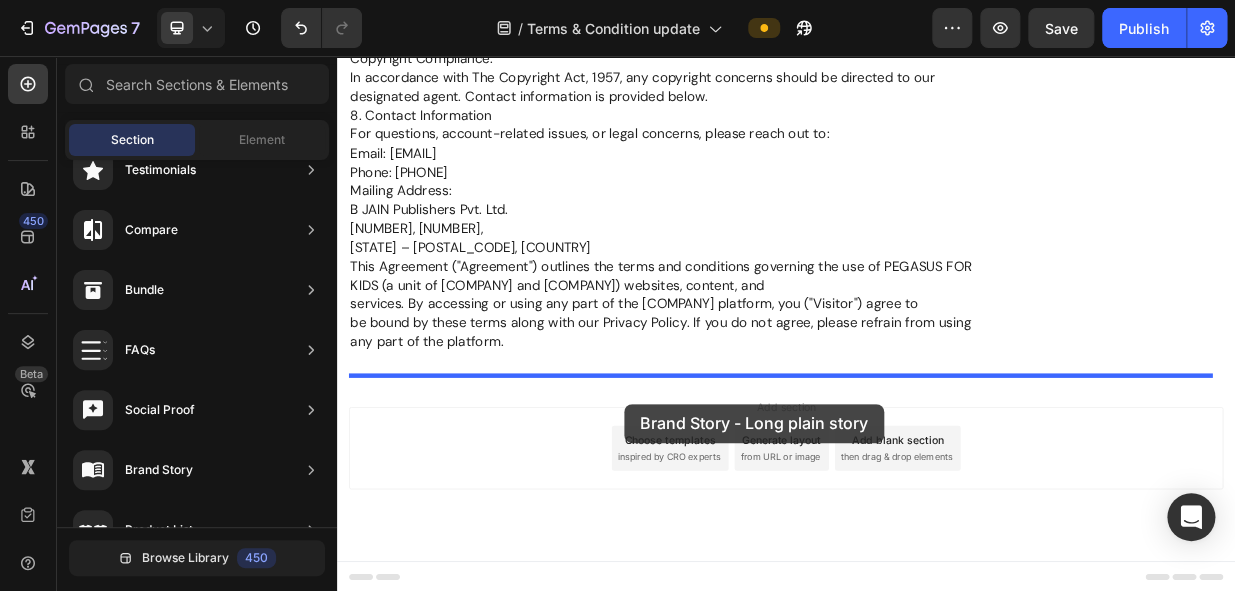 drag, startPoint x: 765, startPoint y: 299, endPoint x: 720, endPoint y: 516, distance: 221.61679 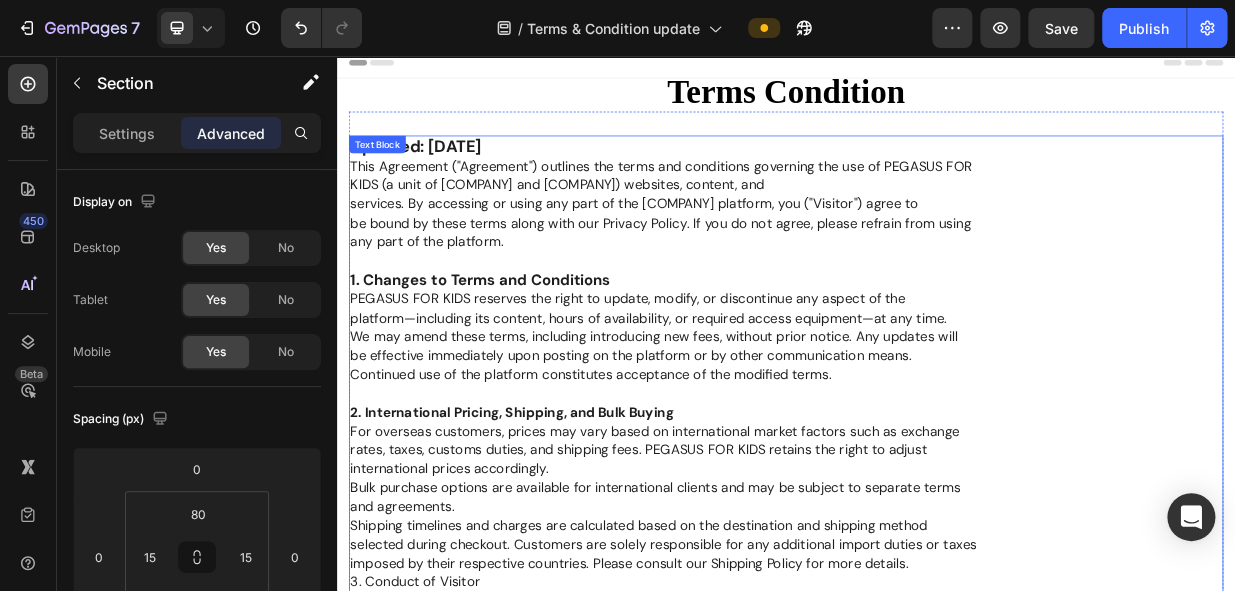 scroll, scrollTop: 0, scrollLeft: 0, axis: both 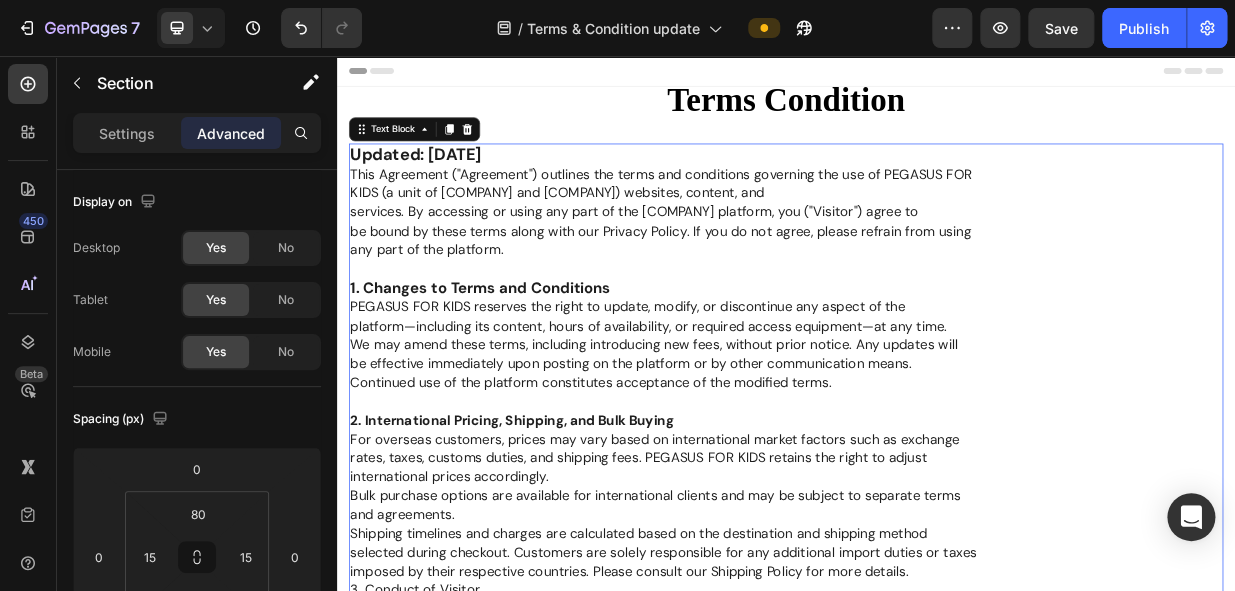 click on "Updated: January 2024 This Agreement ("Agreement") outlines the terms and conditions governing the use of PEGASUS FOR KIDS (a unit of B JAIN Publishers Pvt. Ltd. and B JAIN Exports Pvt. Ltd.) websites, content, and services. By accessing or using any part of the PEGASUS FOR KIDS platform, you ("Visitor") agree to be bound by these terms along with our Privacy Policy. If you do not agree, please refrain from using any part of the platform. 1. Changes to Terms and Conditions PEGASUS FOR KIDS reserves the right to update, modify, or discontinue any aspect of the platform—including its content, hours of availability, or required access equipment—at any time. We may amend these terms, including introducing new fees, without prior notice. Any updates will be effective immediately upon posting on the platform or by other communication means. Continued use of the platform constitutes acceptance of the modified terms. 2. International Pricing, Shipping, and Bulk Buying international prices accordingly. Lawful Use:" at bounding box center [937, 680] 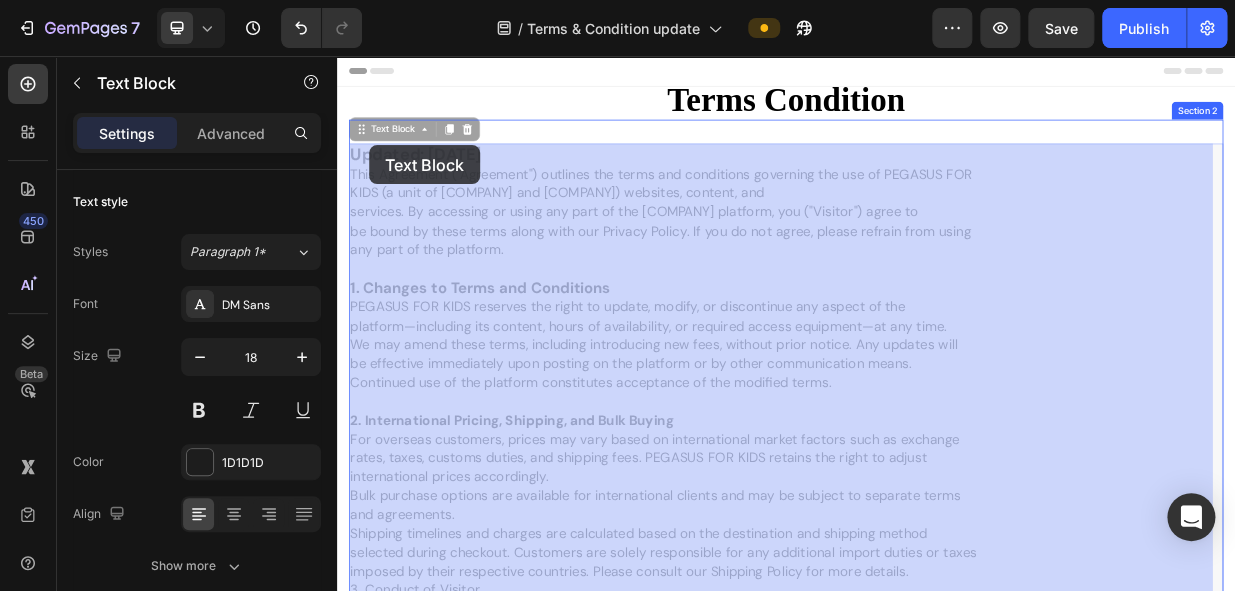 drag, startPoint x: 612, startPoint y: 185, endPoint x: 380, endPoint y: 175, distance: 232.21542 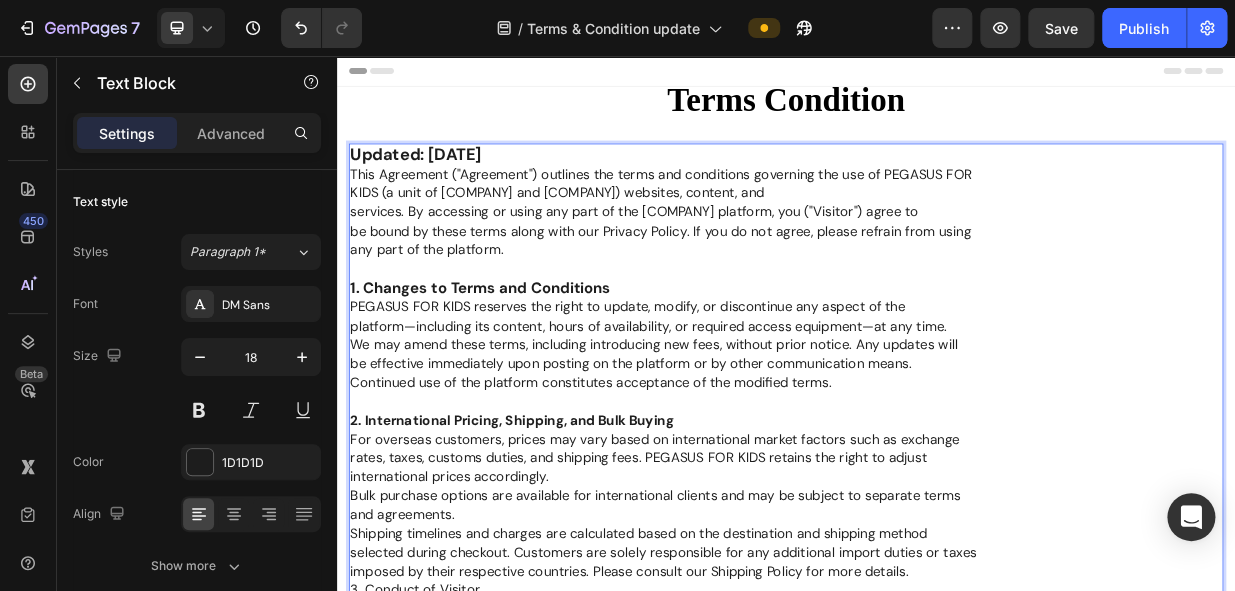 click on "Updated: January 2024" at bounding box center [442, 187] 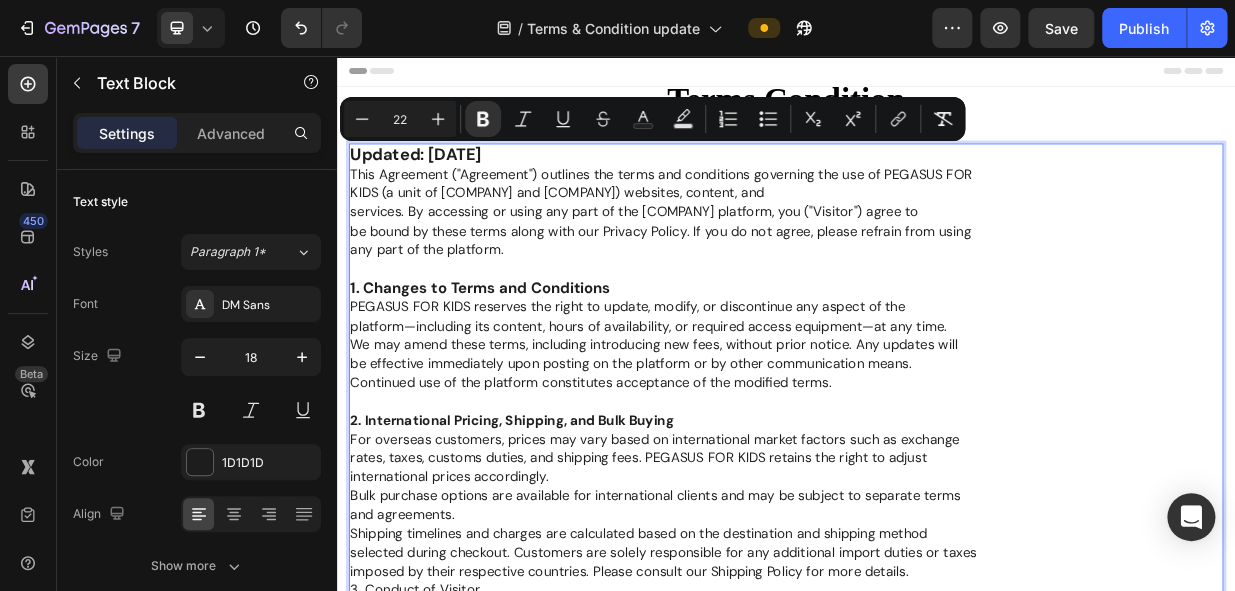 drag, startPoint x: 359, startPoint y: 182, endPoint x: 636, endPoint y: 181, distance: 277.0018 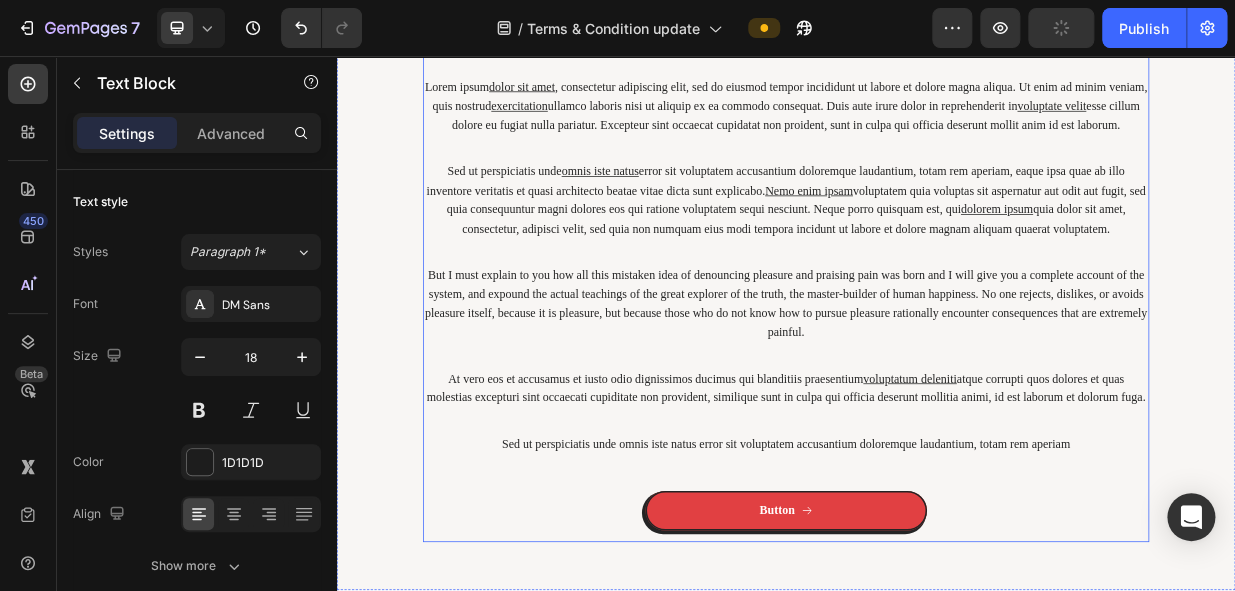 scroll, scrollTop: 2181, scrollLeft: 0, axis: vertical 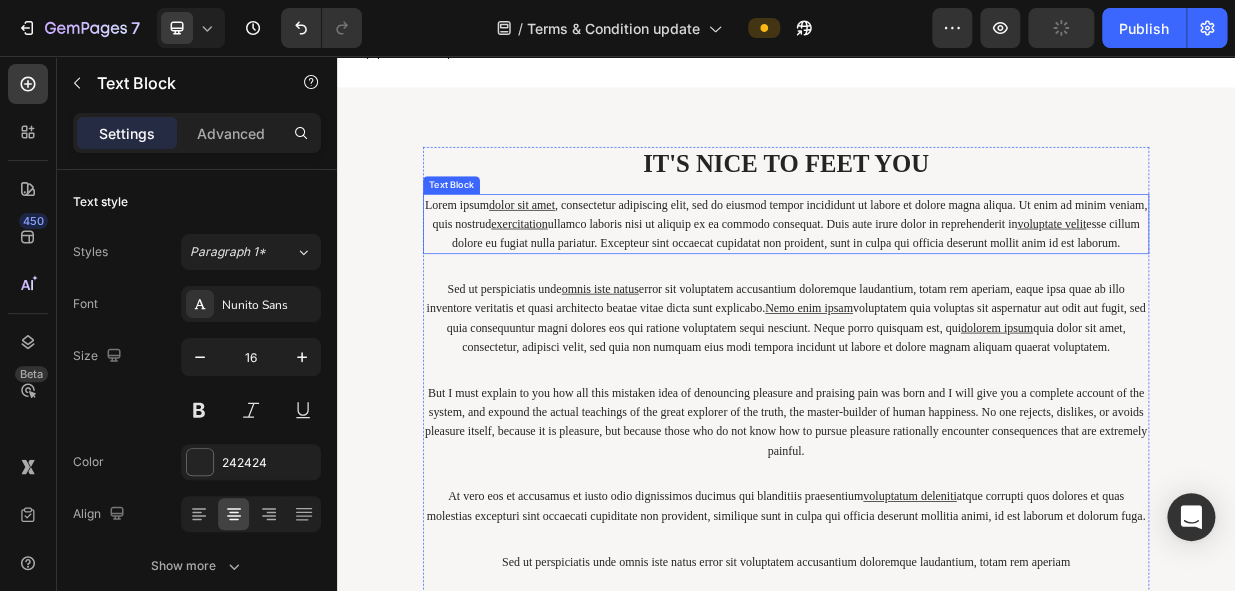 click on "Lorem ipsum  dolor sit amet , consectetur adipiscing elit, sed do eiusmod tempor incididunt ut labore et dolore magna aliqua. Ut enim ad minim veniam, quis nostrud  exercitation  ullamco laboris nisi ut aliquip ex ea commodo consequat. Duis aute irure dolor in reprehenderit in  voluptate velit  esse cillum dolore eu fugiat nulla pariatur. Excepteur sint occaecat cupidatat non proident, sunt in culpa qui officia deserunt mollit anim id est laborum." at bounding box center (937, 281) 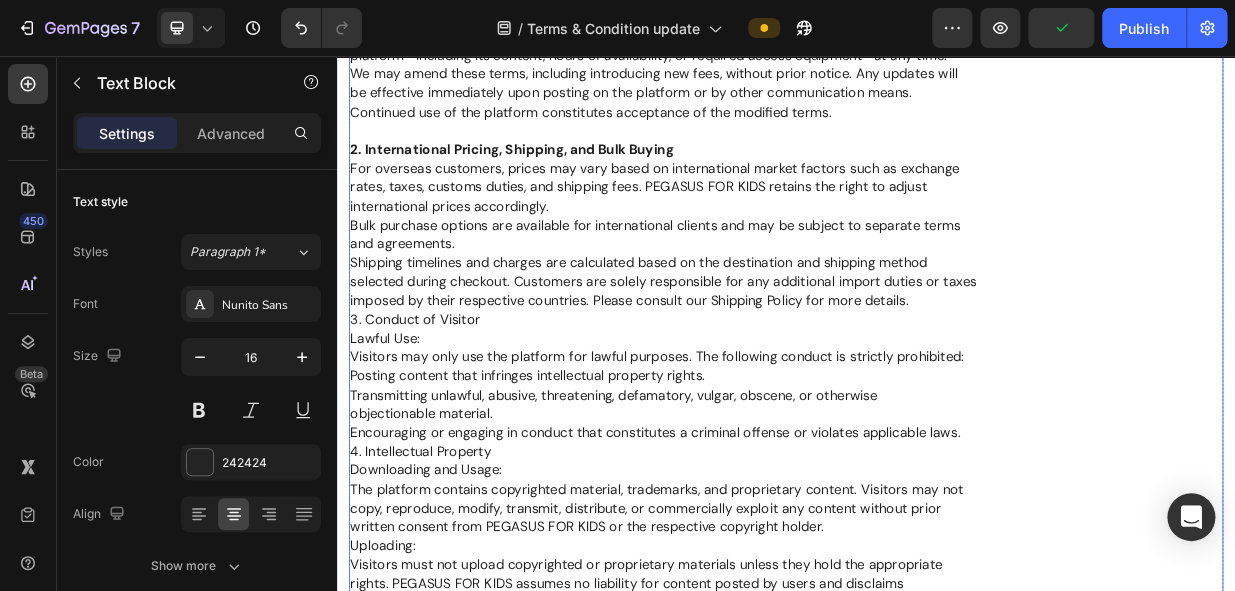 scroll, scrollTop: 0, scrollLeft: 0, axis: both 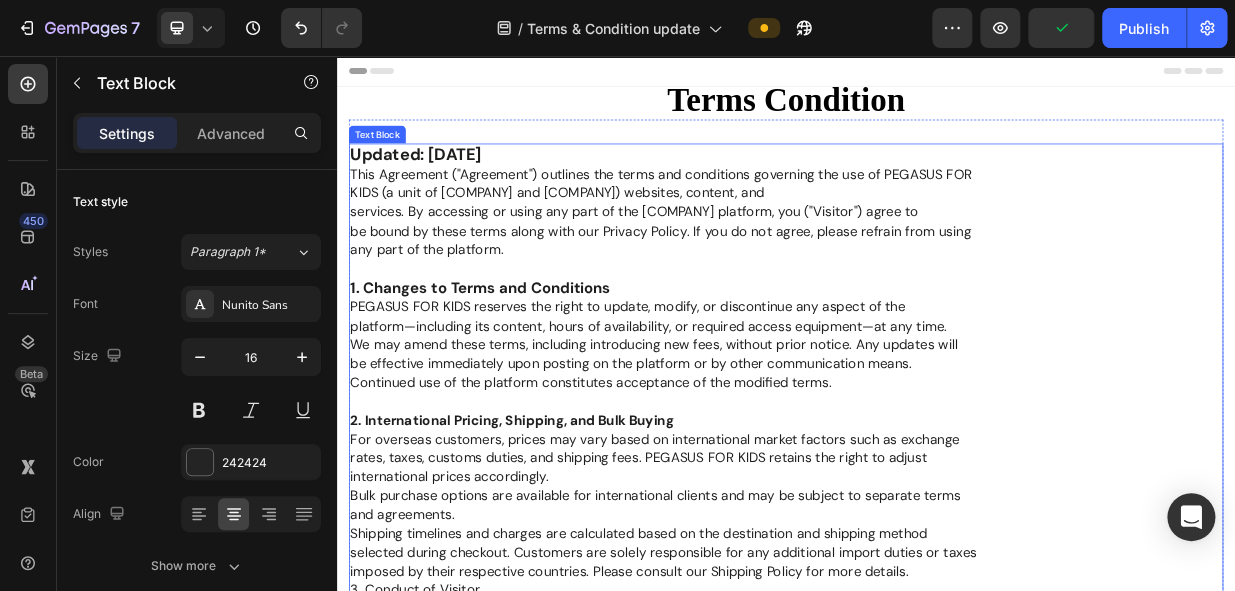 click on "Updated: January 2024 This Agreement ("Agreement") outlines the terms and conditions governing the use of PEGASUS FOR KIDS (a unit of B JAIN Publishers Pvt. Ltd. and B JAIN Exports Pvt. Ltd.) websites, content, and services. By accessing or using any part of the PEGASUS FOR KIDS platform, you ("Visitor") agree to be bound by these terms along with our Privacy Policy. If you do not agree, please refrain from using any part of the platform. 1. Changes to Terms and Conditions PEGASUS FOR KIDS reserves the right to update, modify, or discontinue any aspect of the platform—including its content, hours of availability, or required access equipment—at any time. We may amend these terms, including introducing new fees, without prior notice. Any updates will be effective immediately upon posting on the platform or by other communication means. Continued use of the platform constitutes acceptance of the modified terms. 2. International Pricing, Shipping, and Bulk Buying international prices accordingly. Lawful Use:" at bounding box center [937, 680] 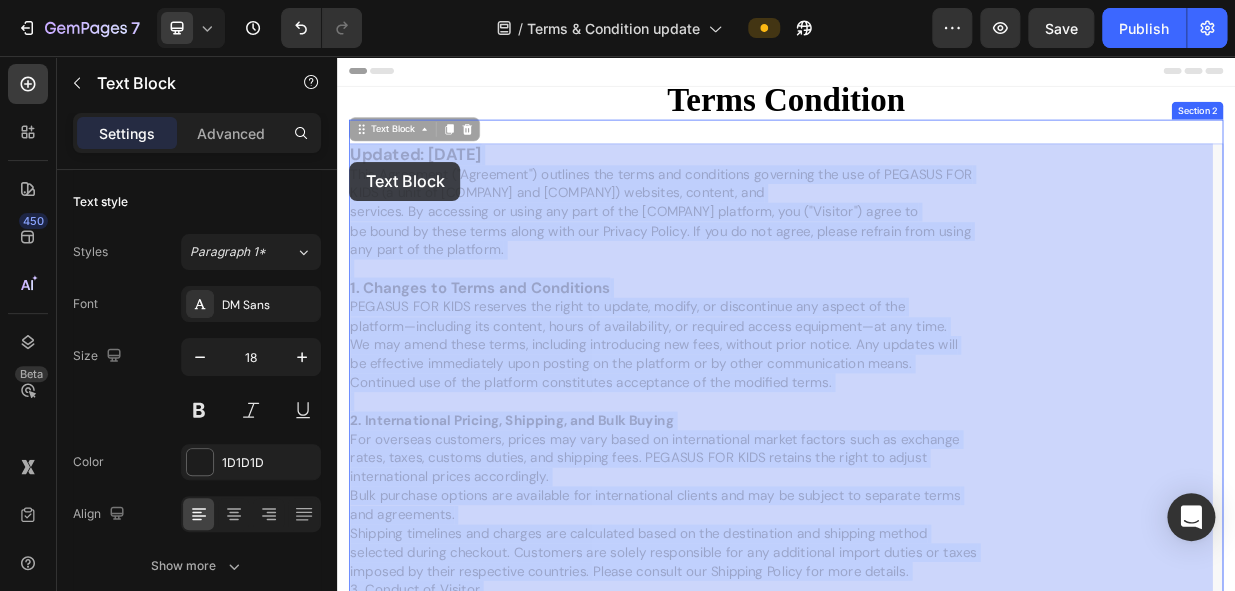 drag, startPoint x: 592, startPoint y: 320, endPoint x: 434, endPoint y: 237, distance: 178.47409 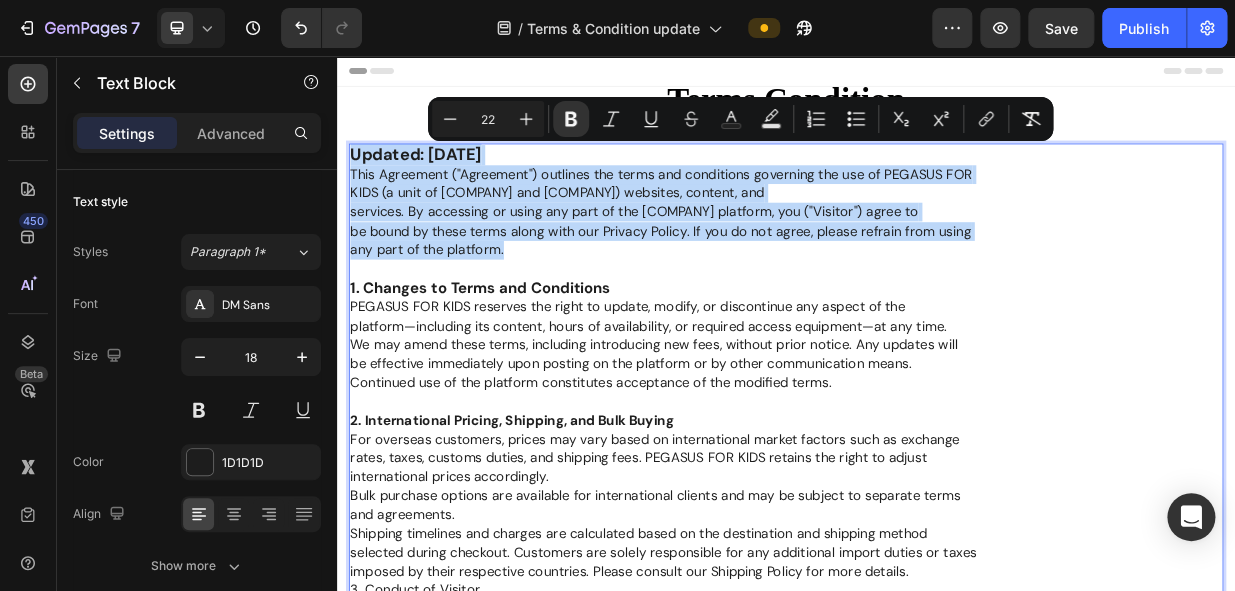 drag, startPoint x: 359, startPoint y: 182, endPoint x: 703, endPoint y: 315, distance: 368.81567 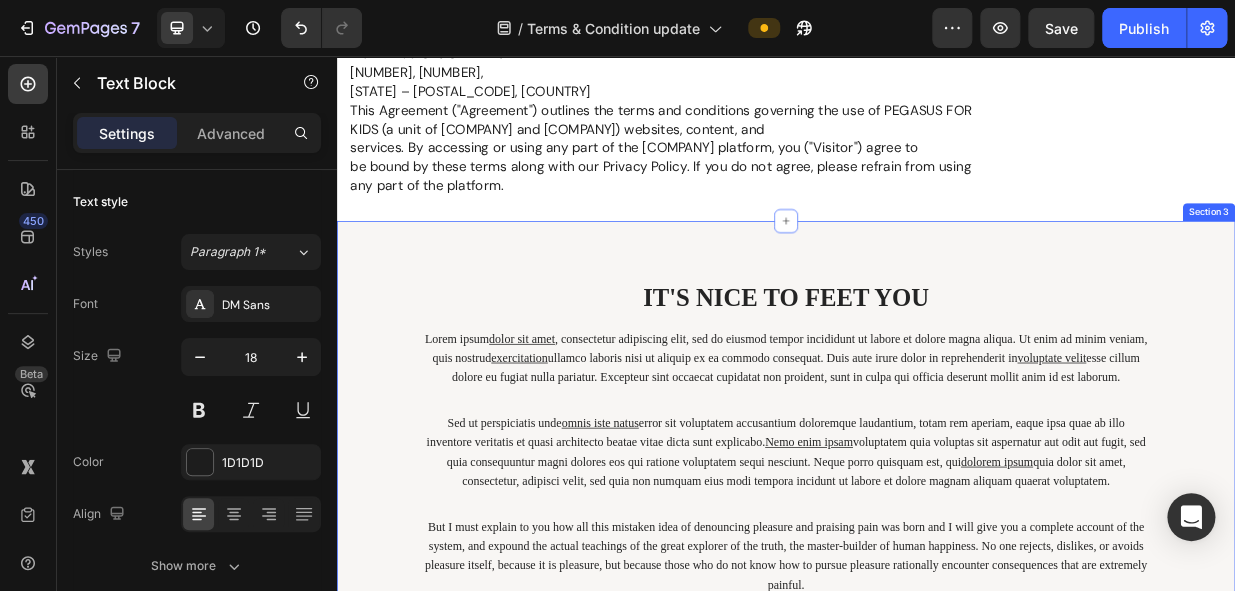 scroll, scrollTop: 2000, scrollLeft: 0, axis: vertical 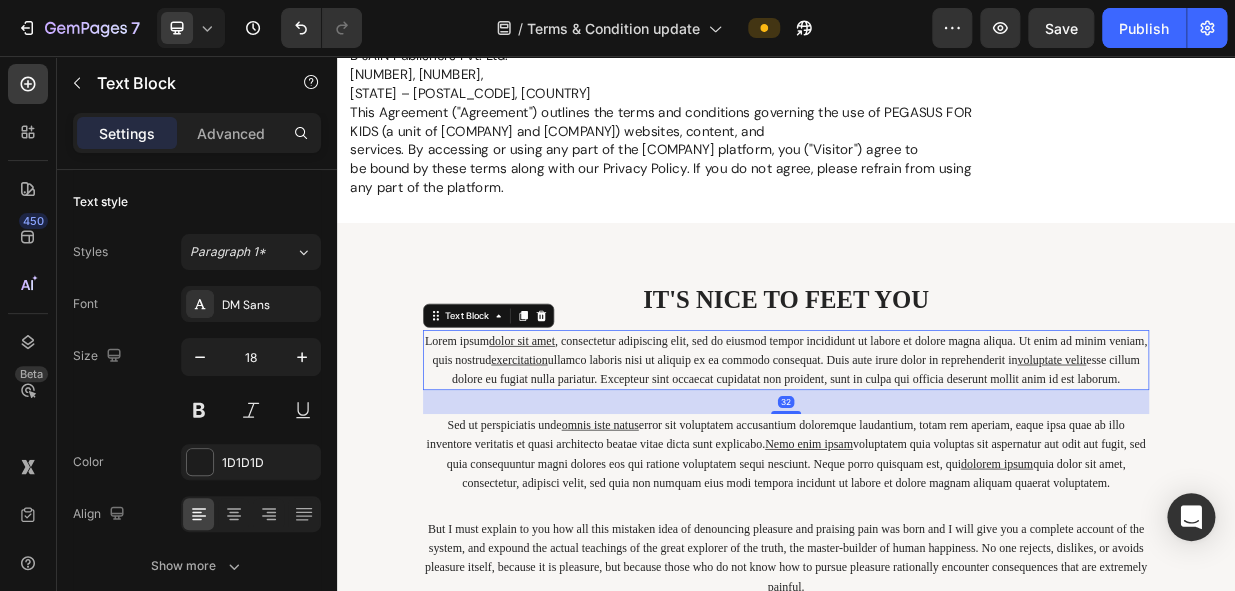 click on "Lorem ipsum  dolor sit amet , consectetur adipiscing elit, sed do eiusmod tempor incididunt ut labore et dolore magna aliqua. Ut enim ad minim veniam, quis nostrud  exercitation  ullamco laboris nisi ut aliquip ex ea commodo consequat. Duis aute irure dolor in reprehenderit in  voluptate velit  esse cillum dolore eu fugiat nulla pariatur. Excepteur sint occaecat cupidatat non proident, sunt in culpa qui officia deserunt mollit anim id est laborum." at bounding box center (937, 462) 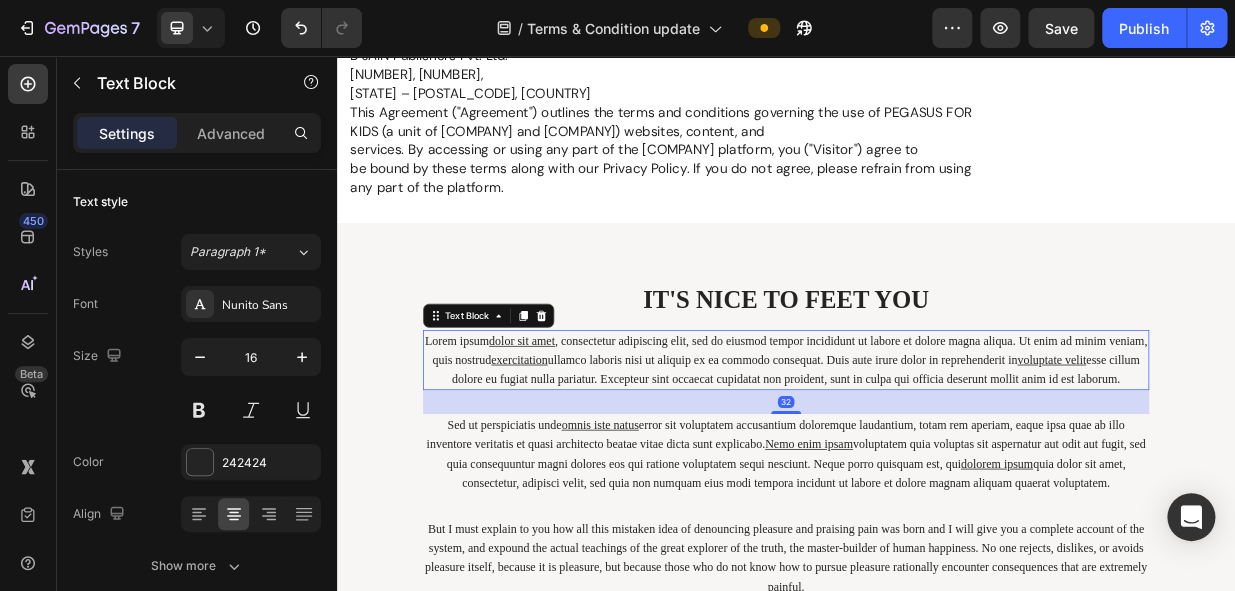 click on "Lorem ipsum  dolor sit amet , consectetur adipiscing elit, sed do eiusmod tempor incididunt ut labore et dolore magna aliqua. Ut enim ad minim veniam, quis nostrud  exercitation  ullamco laboris nisi ut aliquip ex ea commodo consequat. Duis aute irure dolor in reprehenderit in  voluptate velit  esse cillum dolore eu fugiat nulla pariatur. Excepteur sint occaecat cupidatat non proident, sunt in culpa qui officia deserunt mollit anim id est laborum." at bounding box center [937, 462] 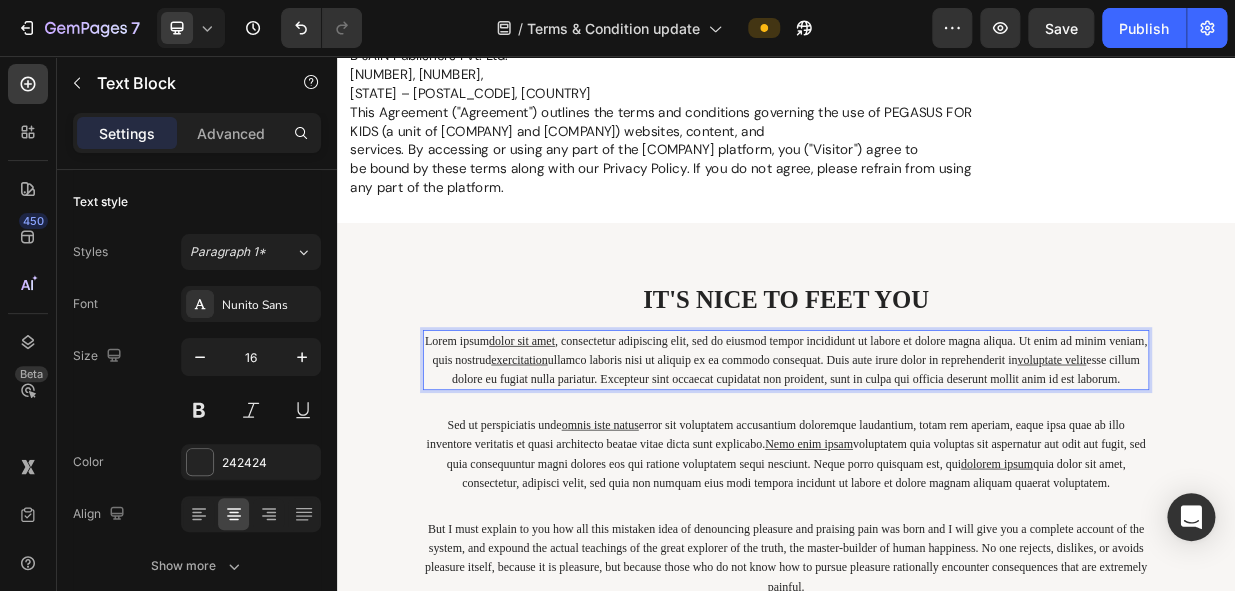 drag, startPoint x: 971, startPoint y: 505, endPoint x: 449, endPoint y: 425, distance: 528.09467 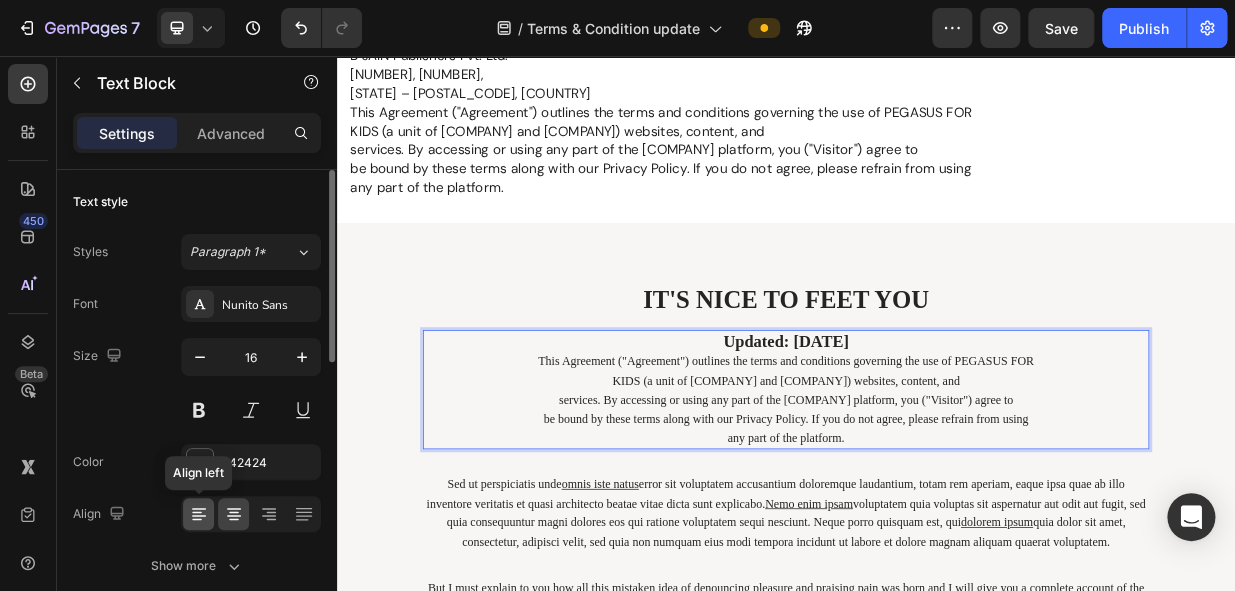 click 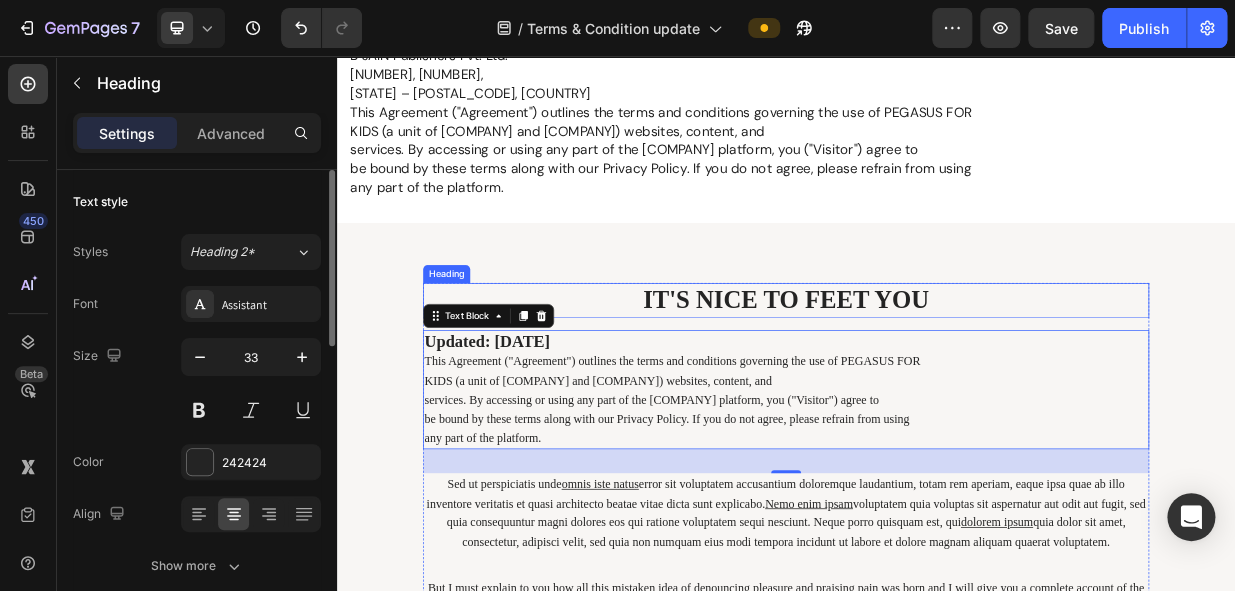 click on "IT'S NICE TO FEET YOU" at bounding box center [937, 382] 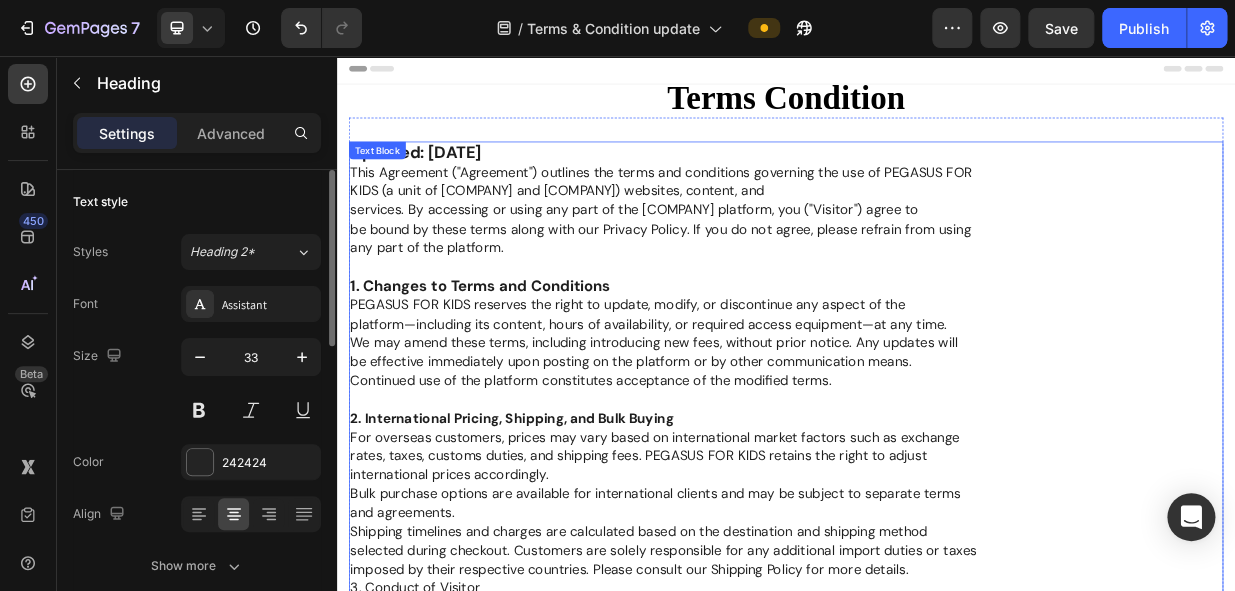 scroll, scrollTop: 0, scrollLeft: 0, axis: both 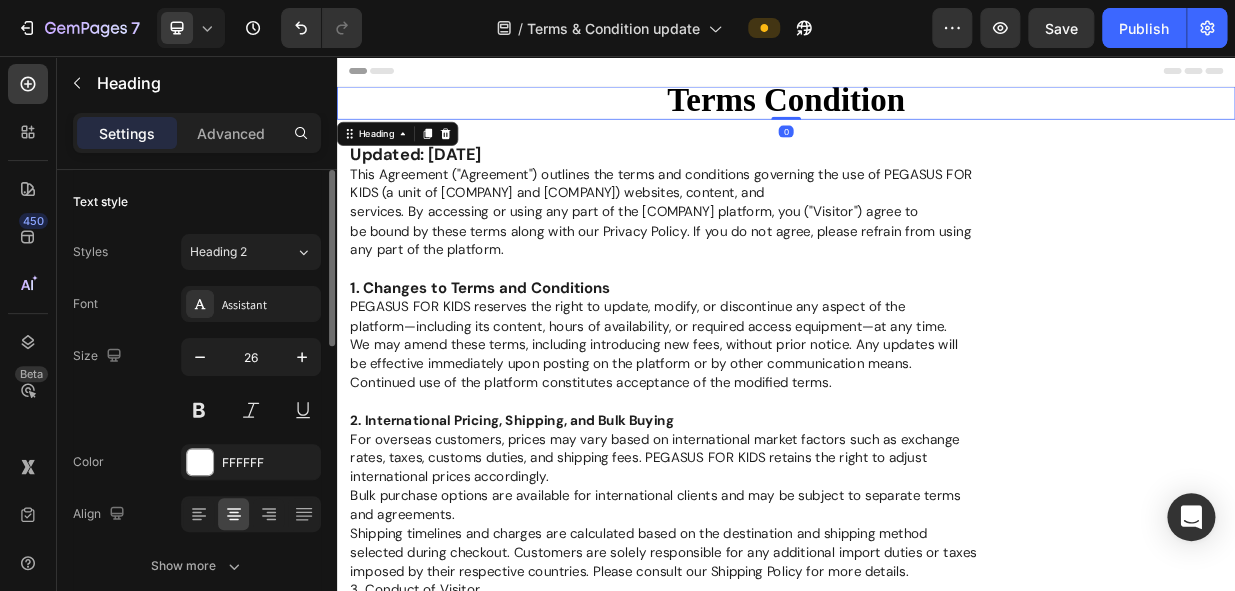 click on "Terms Condition" at bounding box center (936, 115) 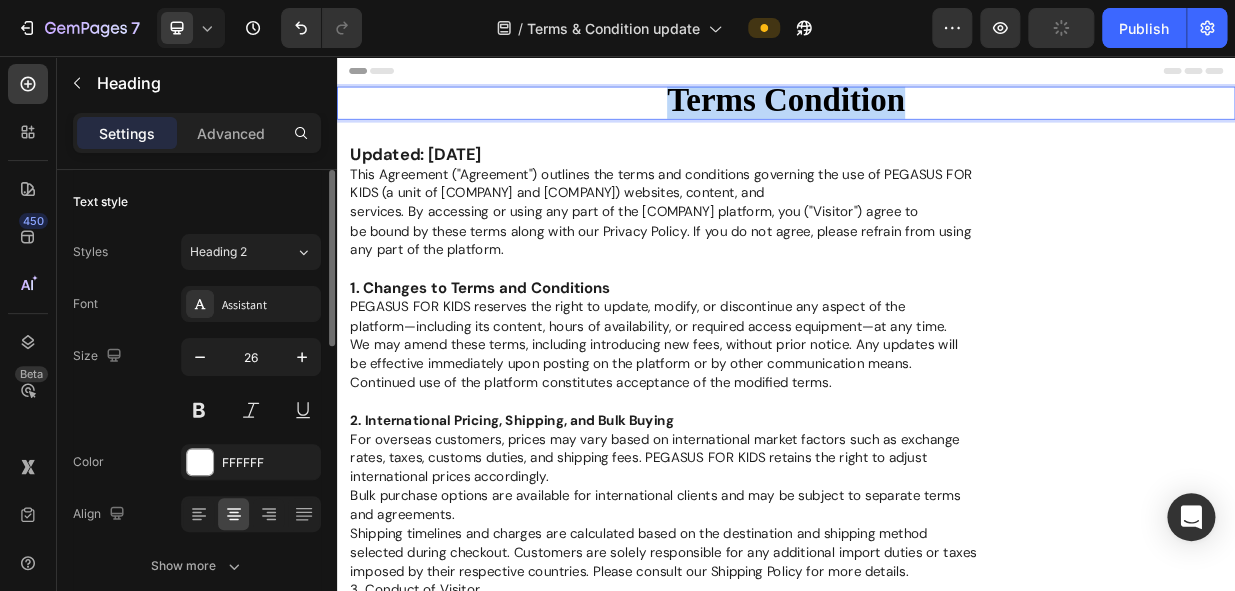 drag, startPoint x: 1103, startPoint y: 112, endPoint x: 677, endPoint y: 111, distance: 426.00116 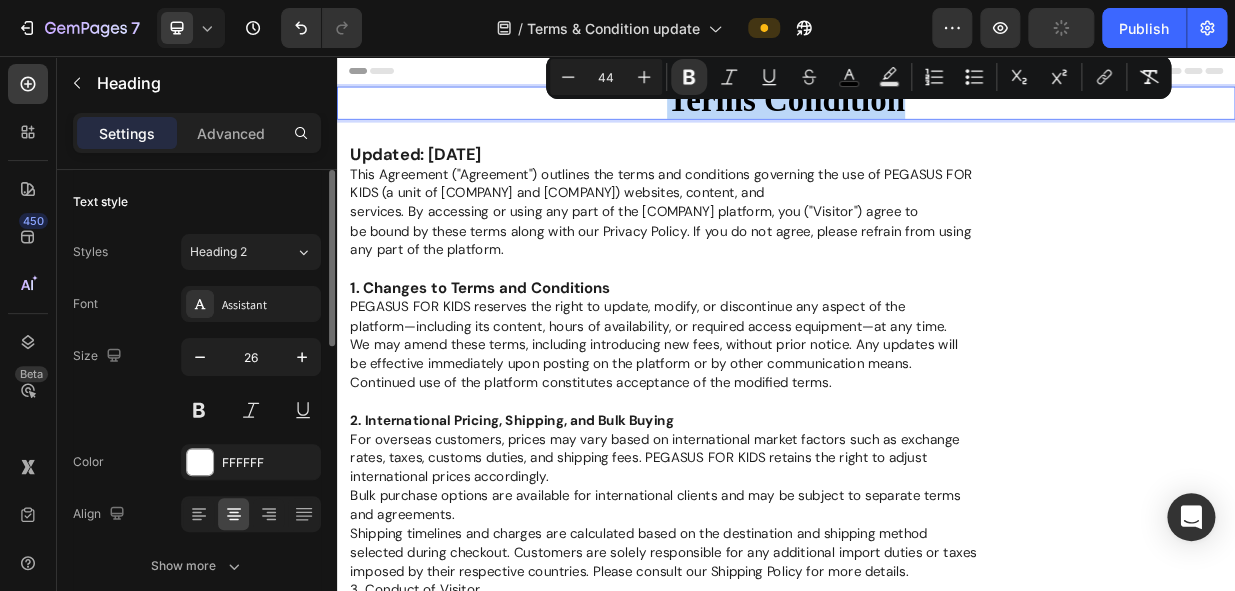 copy on "Terms Condition" 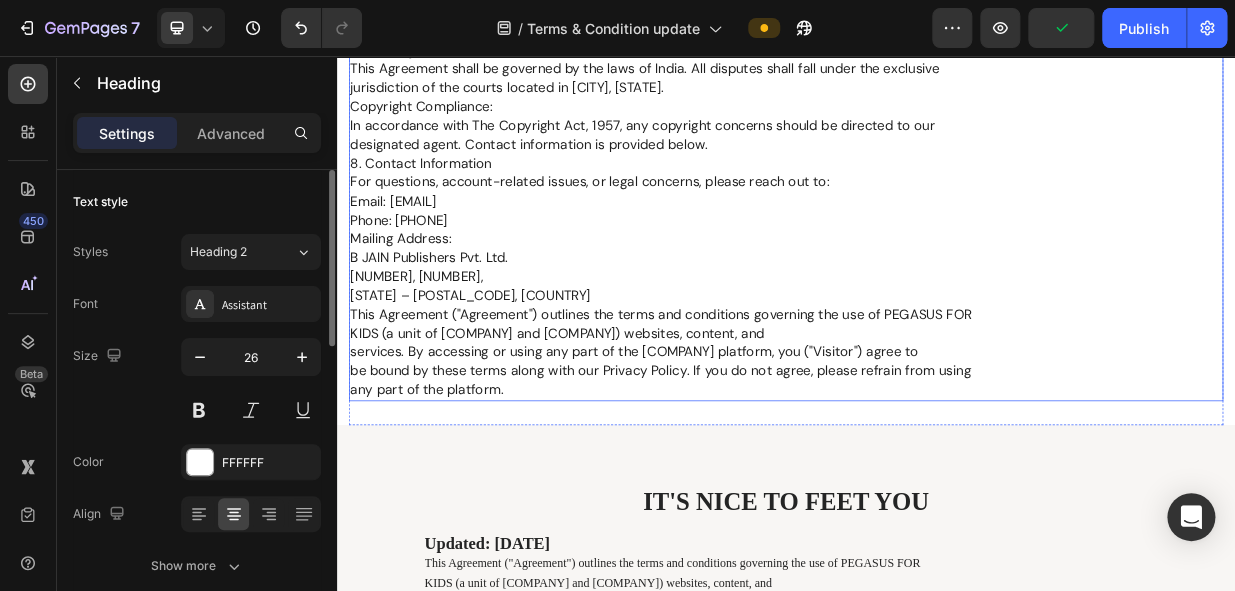 scroll, scrollTop: 1818, scrollLeft: 0, axis: vertical 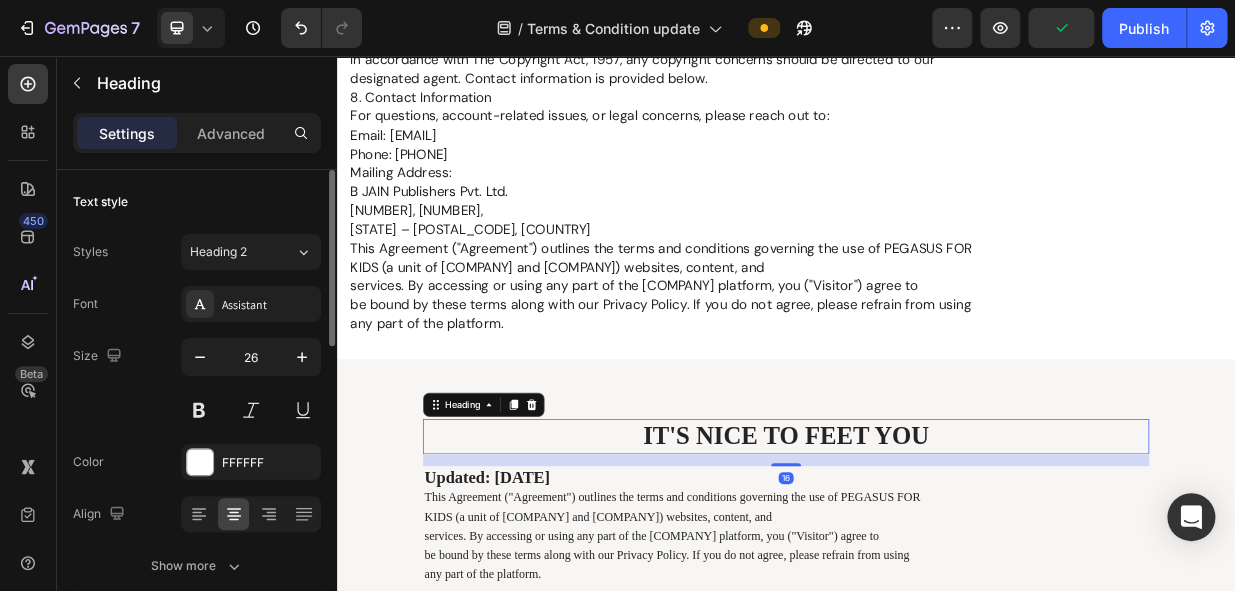 click on "IT'S NICE TO FEET YOU" at bounding box center (937, 564) 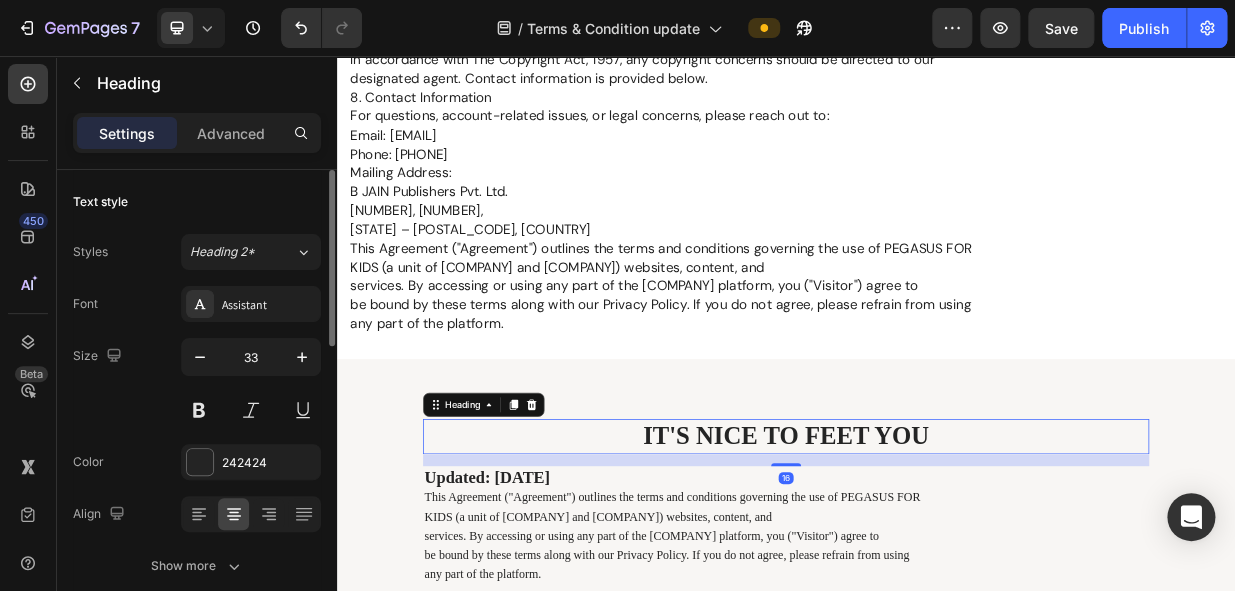 click on "IT'S NICE TO FEET YOU" at bounding box center [937, 564] 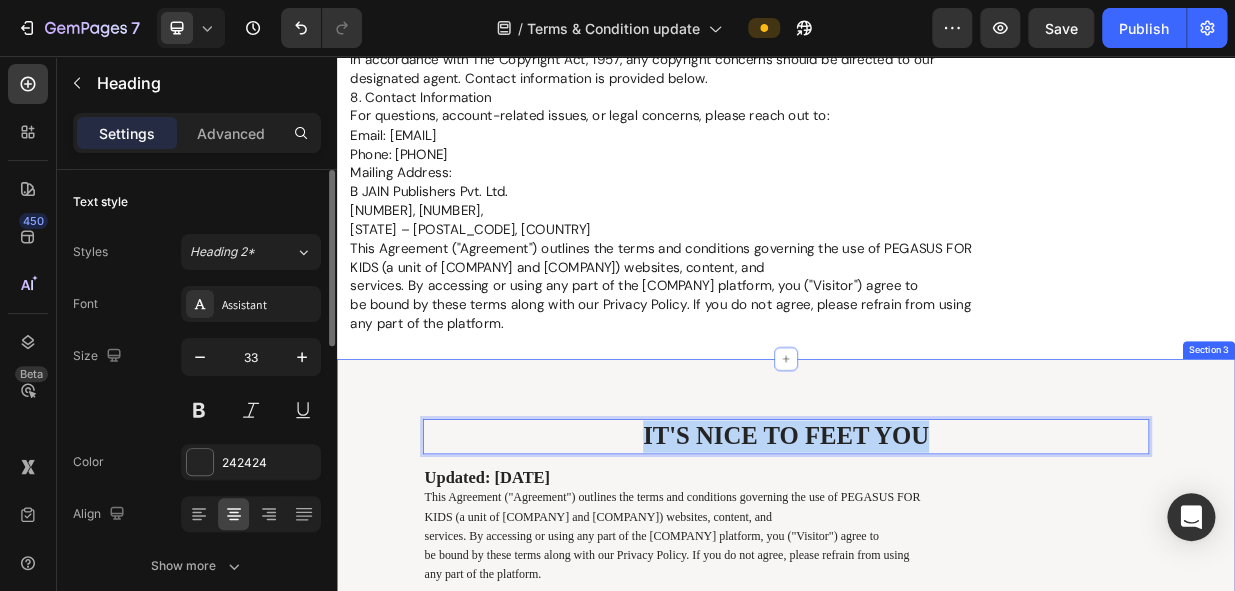 drag, startPoint x: 1084, startPoint y: 548, endPoint x: 564, endPoint y: 532, distance: 520.2461 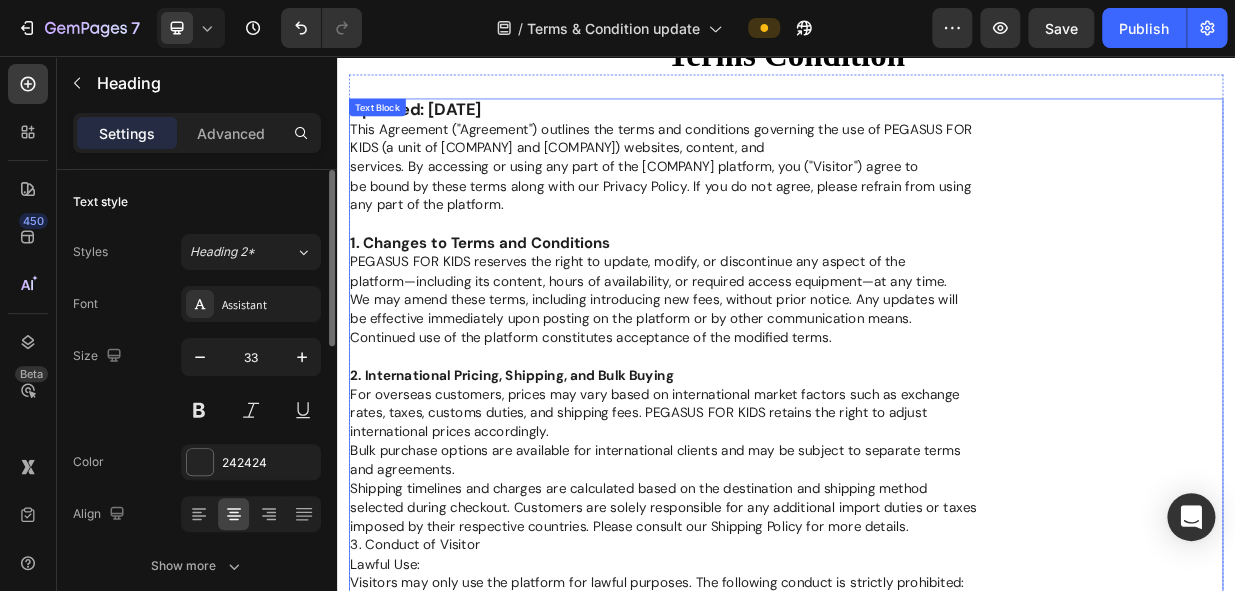 scroll, scrollTop: 0, scrollLeft: 0, axis: both 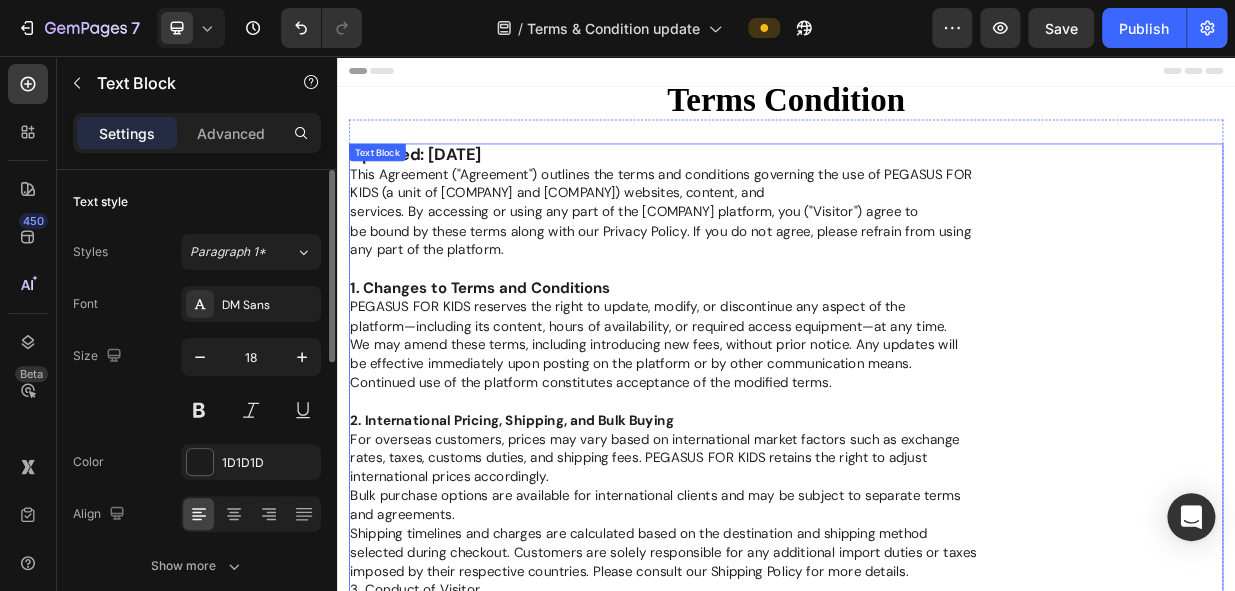 click on "1. Changes to Terms and Conditions" at bounding box center (528, 365) 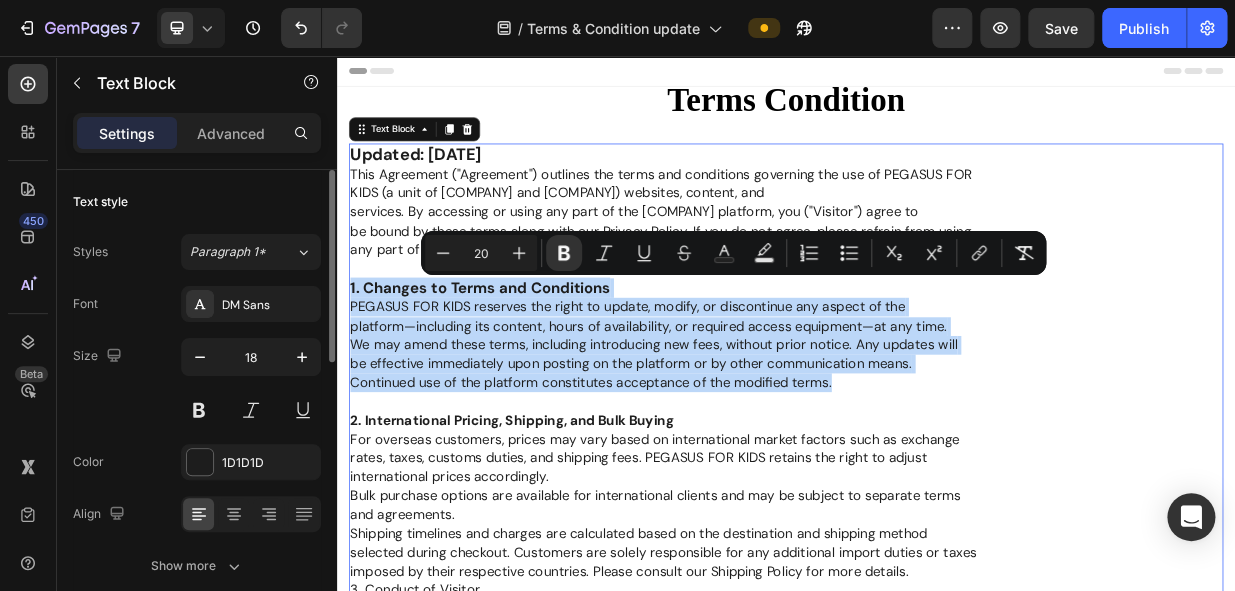 drag, startPoint x: 1008, startPoint y: 491, endPoint x: 647, endPoint y: 348, distance: 388.29114 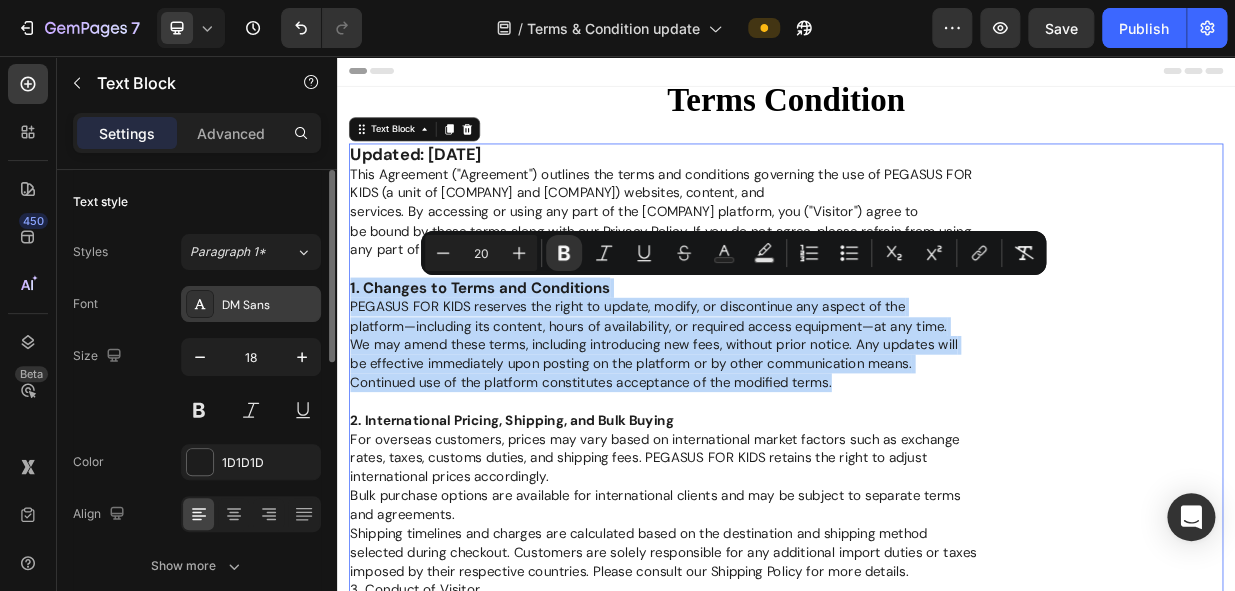 copy on "1. Changes to Terms and Conditions PEGASUS FOR KIDS reserves the right to update, modify, or discontinue any aspect of the platform—including its content, hours of availability, or required access equipment—at any time. We may amend these terms, including introducing new fees, without prior notice. Any updates will be effective immediately upon posting on the platform or by other communication means. Continued use of the platform constitutes acceptance of the modified terms." 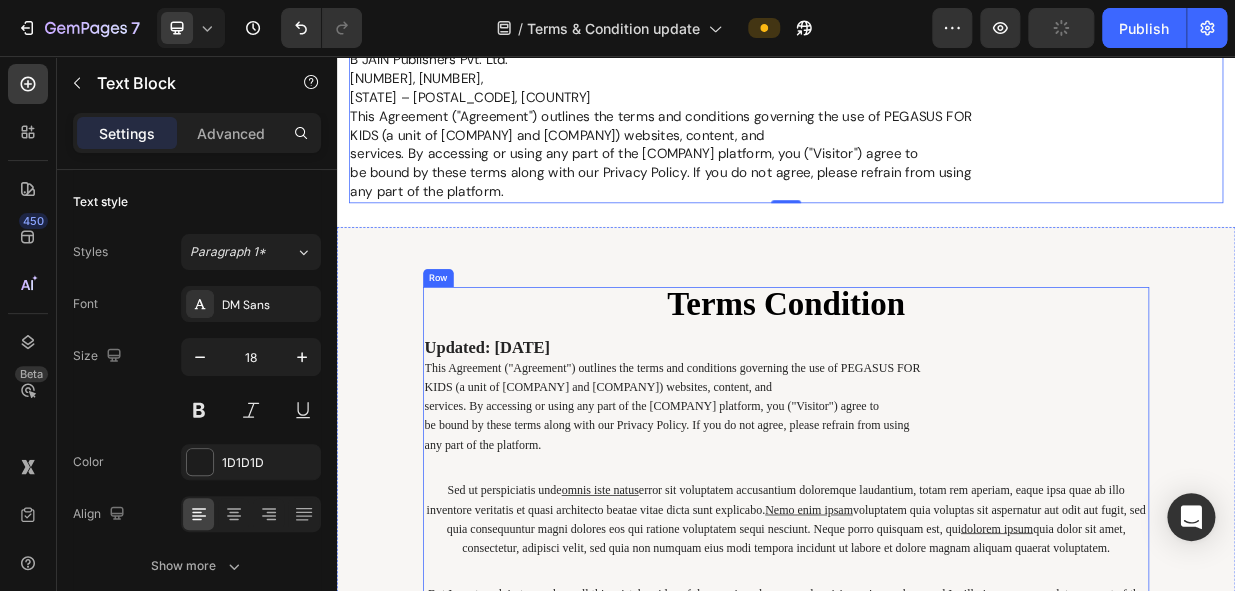 scroll, scrollTop: 2090, scrollLeft: 0, axis: vertical 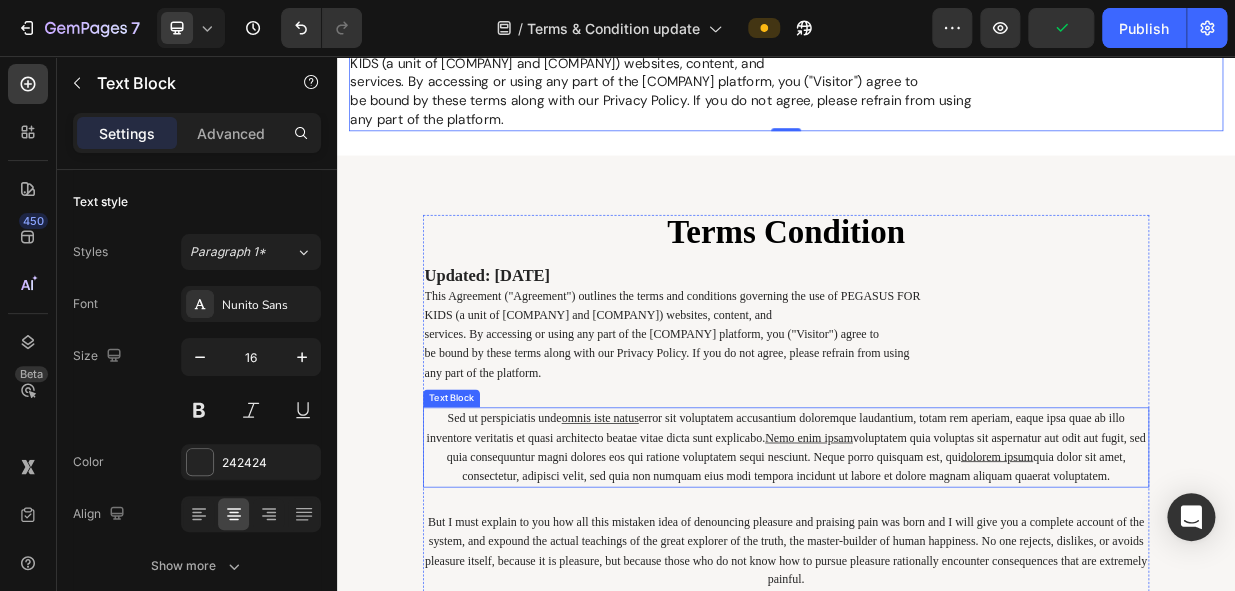 click on "Sed ut perspiciatis unde  omnis iste natus  error sit voluptatem accusantium doloremque laudantium, totam rem aperiam, eaque ipsa quae ab illo inventore veritatis et quasi architecto beatae vitae dicta sunt explicabo.  Nemo enim ipsam  voluptatem quia voluptas sit aspernatur aut odit aut fugit, sed quia consequuntur magni dolores eos qui ratione voluptatem sequi nesciunt. Neque porro quisquam est, qui  dolorem ipsum  quia dolor sit amet, consectetur, adipisci velit, sed quia non numquam eius modi tempora incidunt ut labore et dolore magnam aliquam quaerat voluptatem." at bounding box center [937, 579] 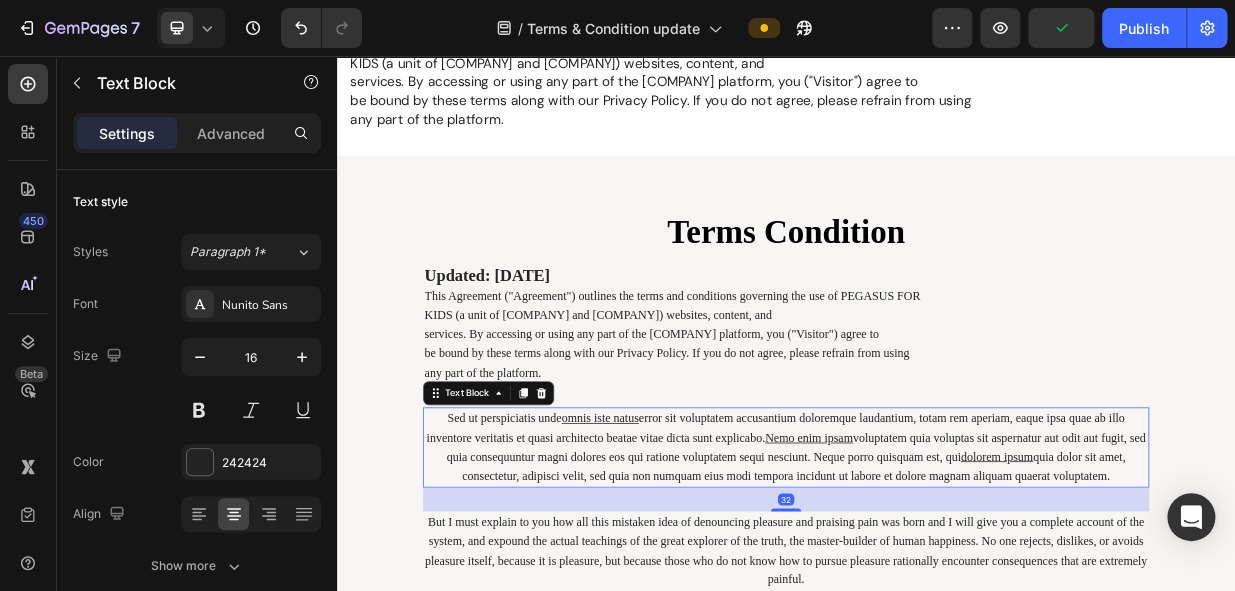 click on "Sed ut perspiciatis unde  omnis iste natus  error sit voluptatem accusantium doloremque laudantium, totam rem aperiam, eaque ipsa quae ab illo inventore veritatis et quasi architecto beatae vitae dicta sunt explicabo.  Nemo enim ipsam  voluptatem quia voluptas sit aspernatur aut odit aut fugit, sed quia consequuntur magni dolores eos qui ratione voluptatem sequi nesciunt. Neque porro quisquam est, qui  dolorem ipsum  quia dolor sit amet, consectetur, adipisci velit, sed quia non numquam eius modi tempora incidunt ut labore et dolore magnam aliquam quaerat voluptatem." at bounding box center [937, 579] 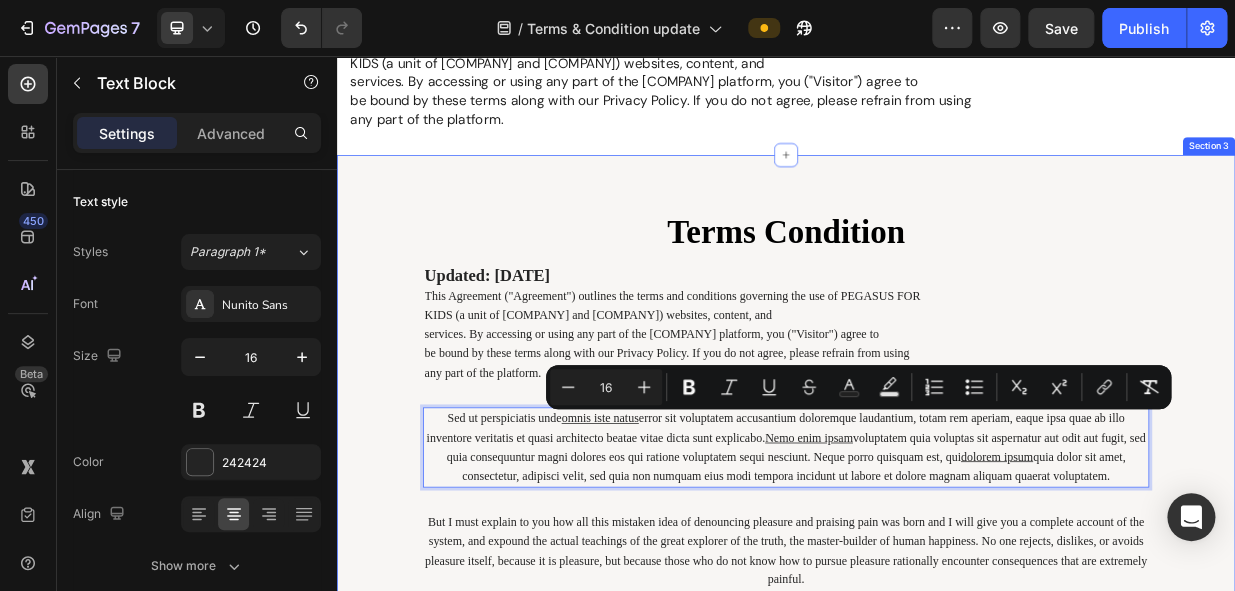 drag, startPoint x: 1381, startPoint y: 616, endPoint x: 415, endPoint y: 516, distance: 971.1622 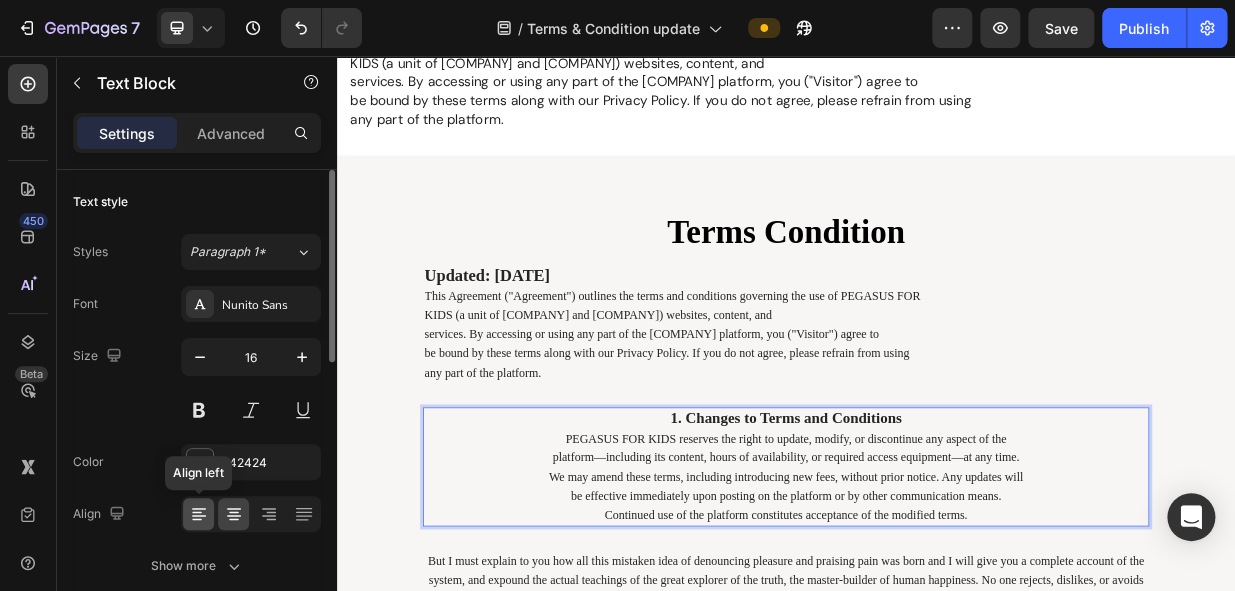click 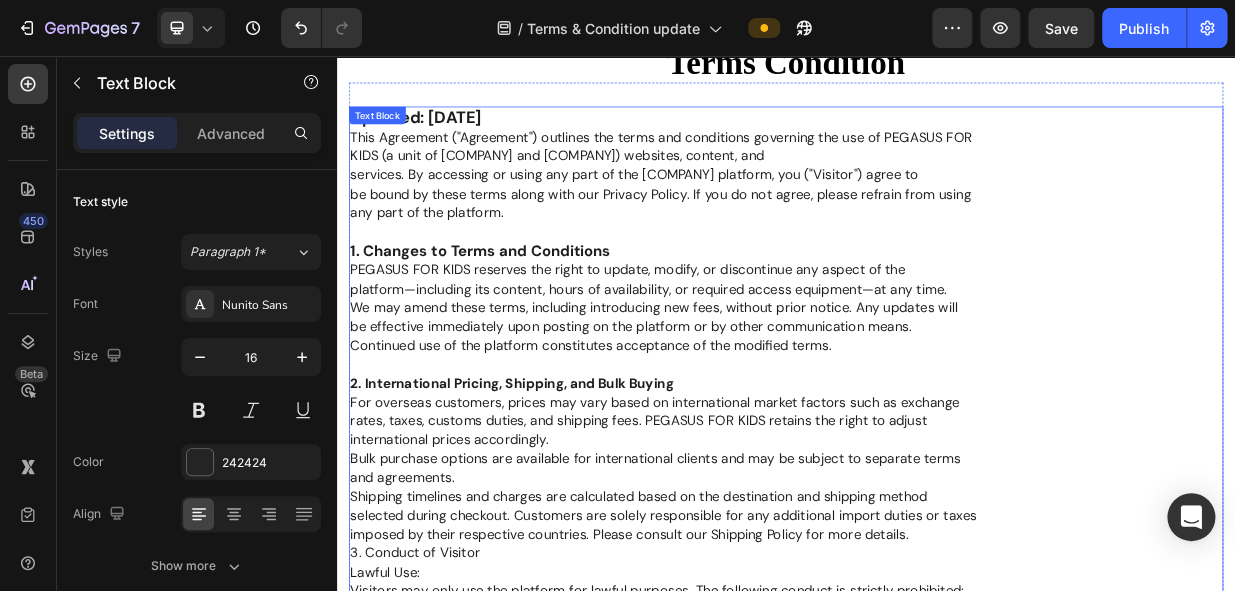 scroll, scrollTop: 90, scrollLeft: 0, axis: vertical 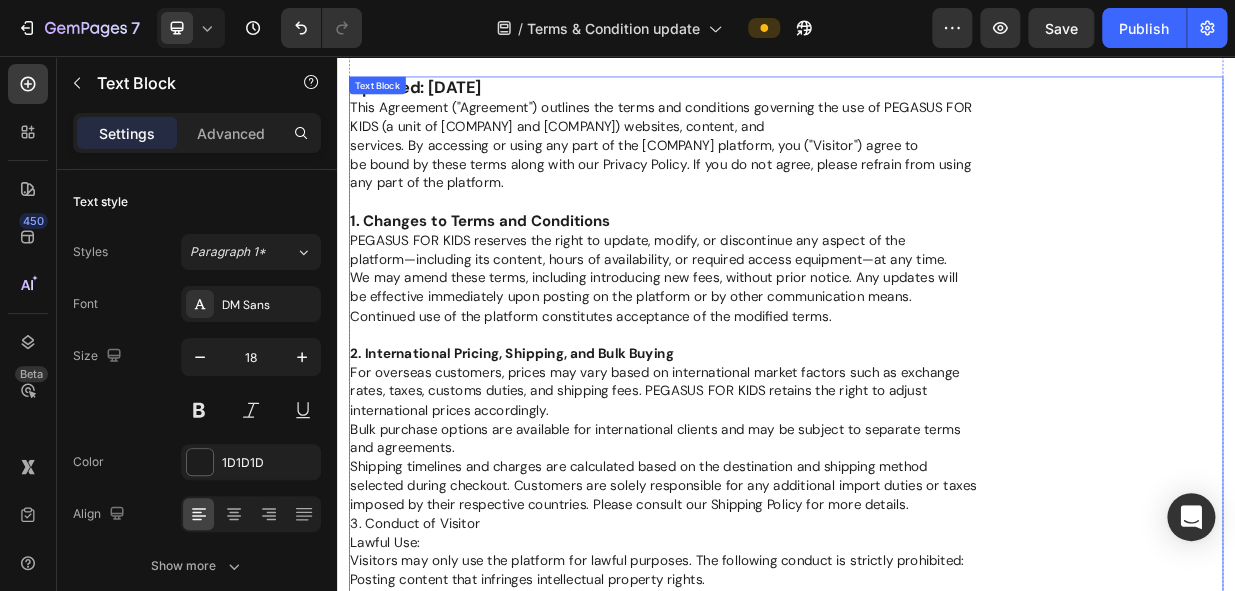 click on "Updated: January 2024 This Agreement ("Agreement") outlines the terms and conditions governing the use of PEGASUS FOR KIDS (a unit of B JAIN Publishers Pvt. Ltd. and B JAIN Exports Pvt. Ltd.) websites, content, and services. By accessing or using any part of the PEGASUS FOR KIDS platform, you ("Visitor") agree to be bound by these terms along with our Privacy Policy. If you do not agree, please refrain from using any part of the platform. 1. Changes to Terms and Conditions PEGASUS FOR KIDS reserves the right to update, modify, or discontinue any aspect of the platform—including its content, hours of availability, or required access equipment—at any time. We may amend these terms, including introducing new fees, without prior notice. Any updates will be effective immediately upon posting on the platform or by other communication means. Continued use of the platform constitutes acceptance of the modified terms. 2. International Pricing, Shipping, and Bulk Buying international prices accordingly. Lawful Use:" at bounding box center [937, 590] 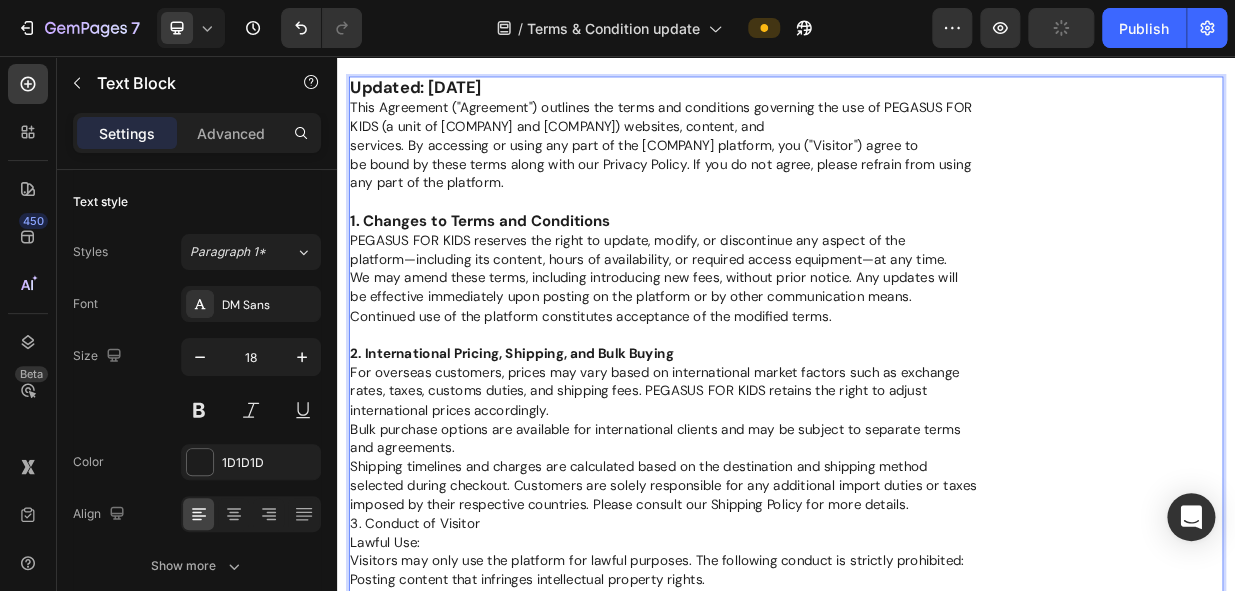 click on "Updated: January 2024 This Agreement ("Agreement") outlines the terms and conditions governing the use of PEGASUS FOR KIDS (a unit of B JAIN Publishers Pvt. Ltd. and B JAIN Exports Pvt. Ltd.) websites, content, and services. By accessing or using any part of the PEGASUS FOR KIDS platform, you ("Visitor") agree to be bound by these terms along with our Privacy Policy. If you do not agree, please refrain from using any part of the platform. 1. Changes to Terms and Conditions PEGASUS FOR KIDS reserves the right to update, modify, or discontinue any aspect of the platform—including its content, hours of availability, or required access equipment—at any time. We may amend these terms, including introducing new fees, without prior notice. Any updates will be effective immediately upon posting on the platform or by other communication means. Continued use of the platform constitutes acceptance of the modified terms. 2. International Pricing, Shipping, and Bulk Buying international prices accordingly. Lawful Use:" at bounding box center [937, 590] 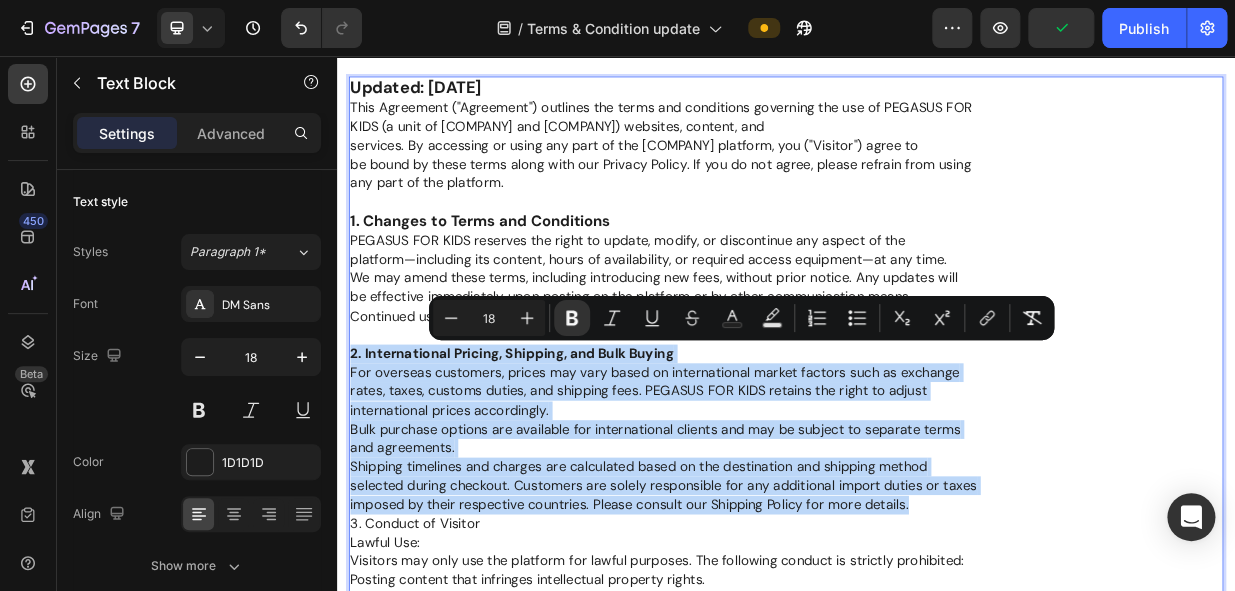 drag, startPoint x: 1129, startPoint y: 651, endPoint x: 357, endPoint y: 446, distance: 798.75464 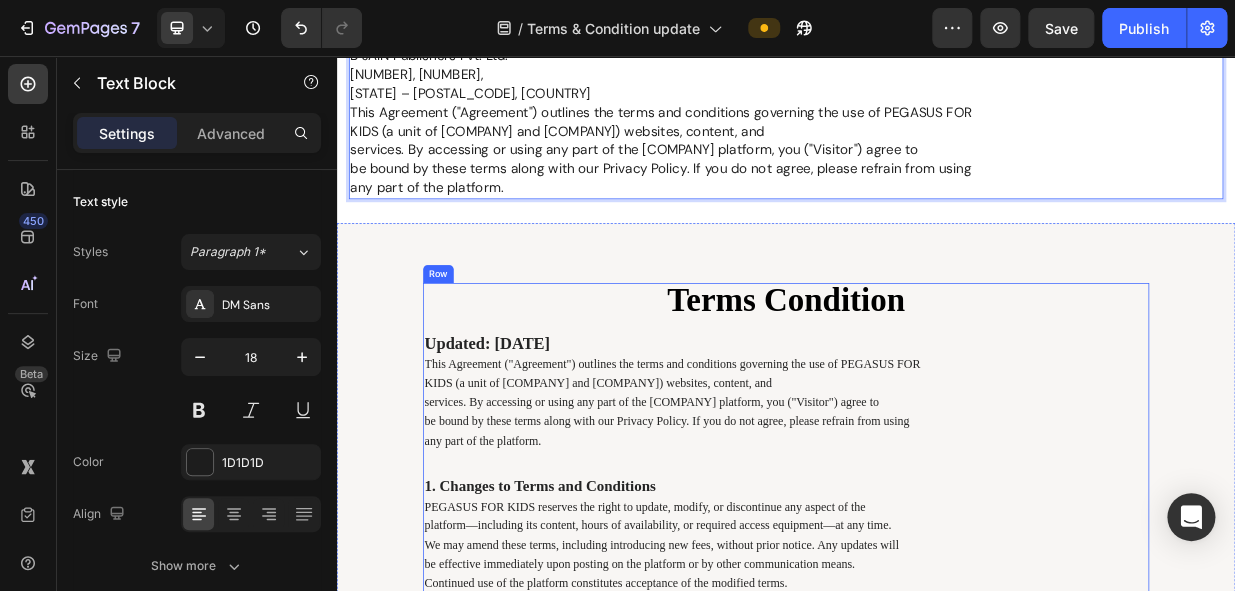 scroll, scrollTop: 2272, scrollLeft: 0, axis: vertical 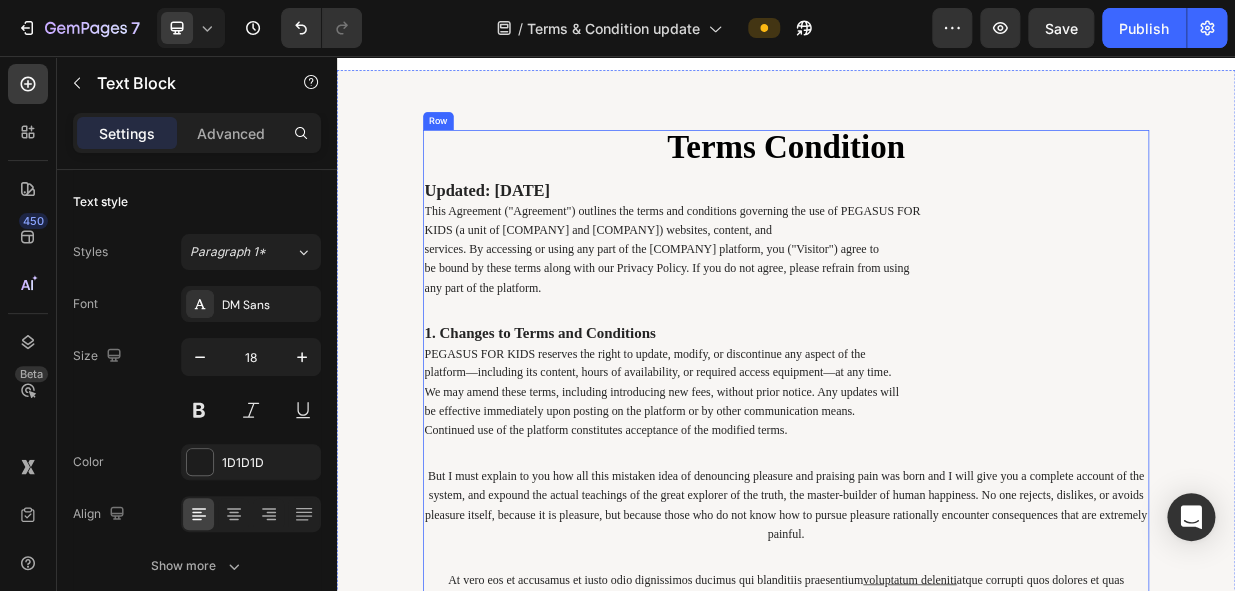 type on "16" 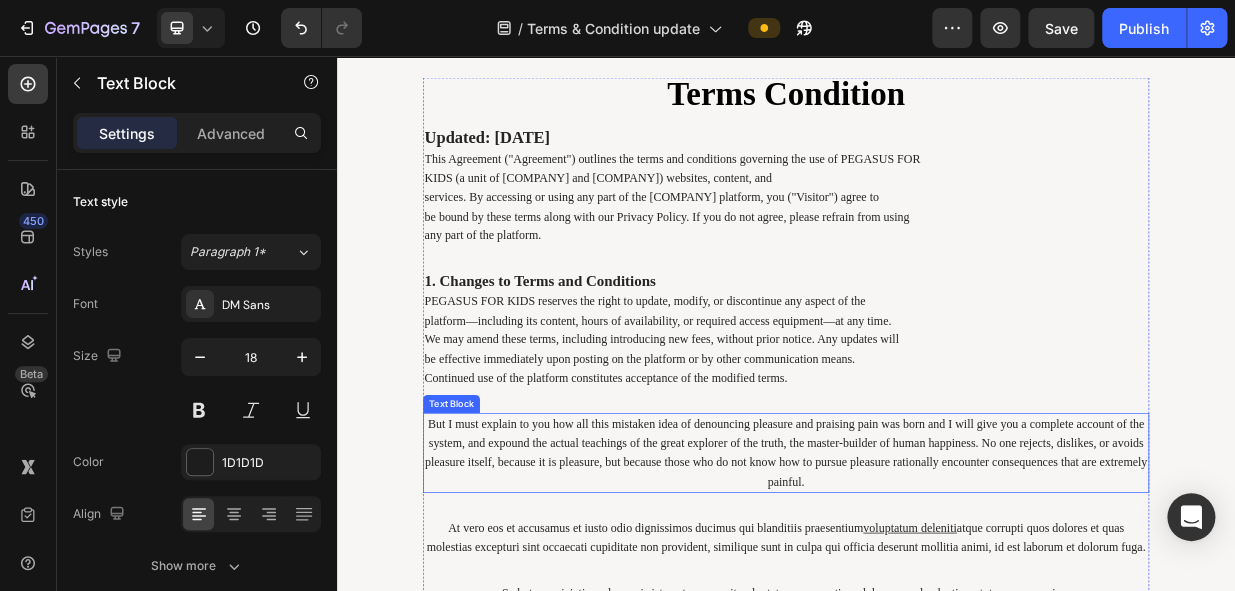 click on "But I must explain to you how all this mistaken idea of denouncing pleasure and praising pain was born and I will give you a complete account of the system, and expound the actual teachings of the great explorer of the truth, the master-builder of human happiness. No one rejects, dislikes, or avoids pleasure itself, because it is pleasure, but because those who do not know how to pursue pleasure rationally encounter consequences that are extremely painful." at bounding box center (937, 586) 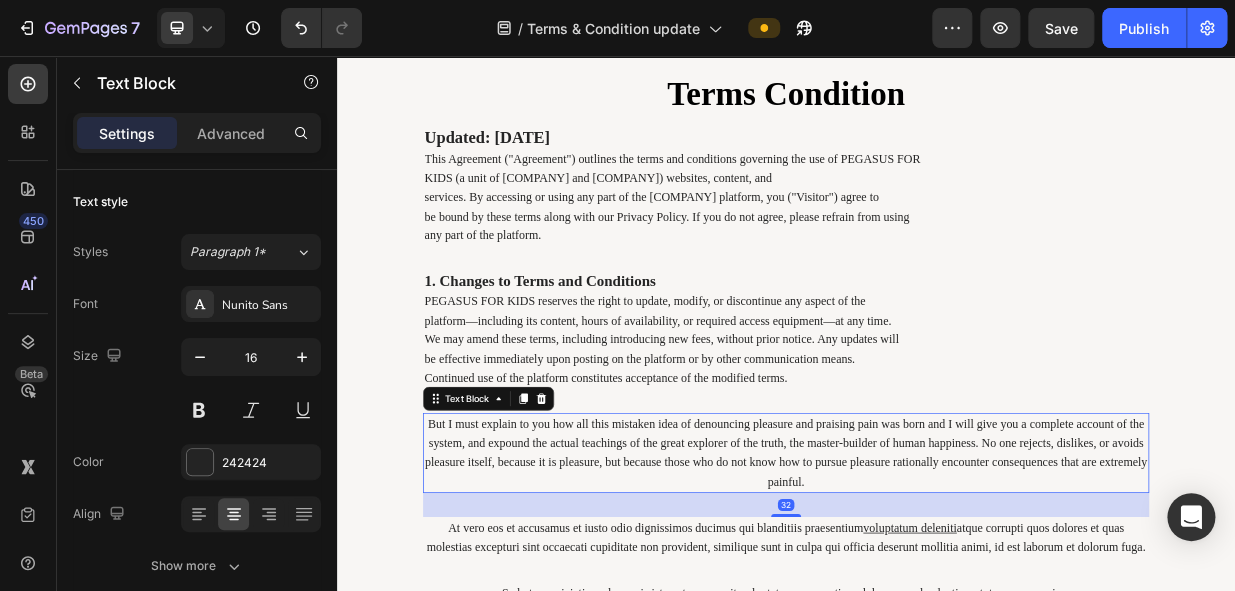 click on "But I must explain to you how all this mistaken idea of denouncing pleasure and praising pain was born and I will give you a complete account of the system, and expound the actual teachings of the great explorer of the truth, the master-builder of human happiness. No one rejects, dislikes, or avoids pleasure itself, because it is pleasure, but because those who do not know how to pursue pleasure rationally encounter consequences that are extremely painful." at bounding box center (937, 586) 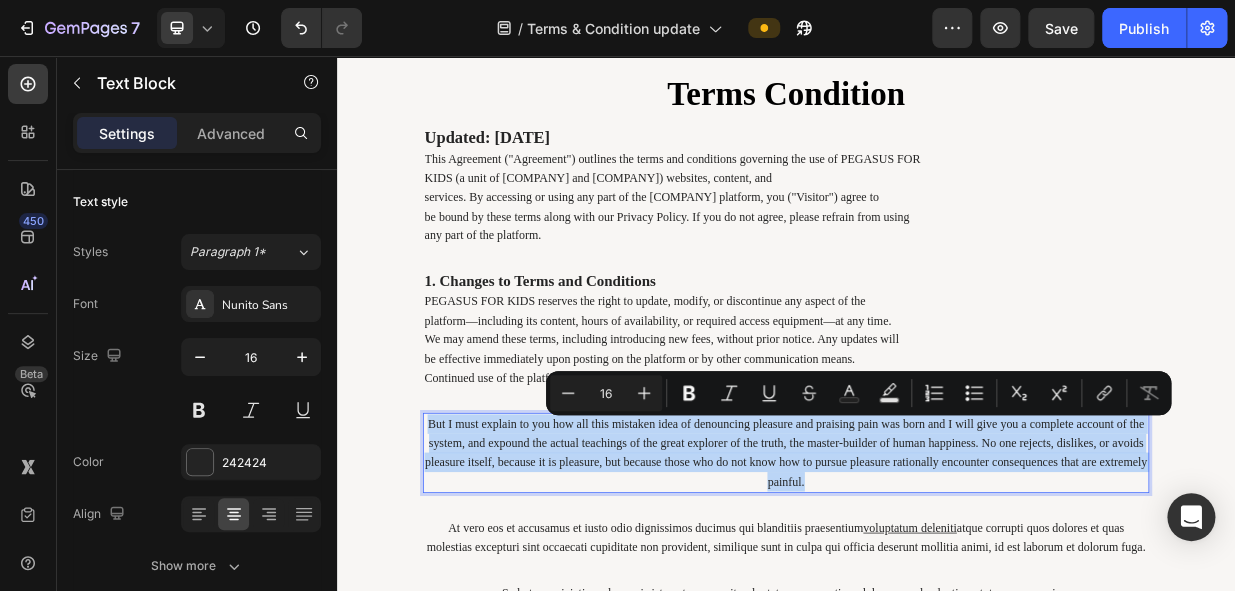drag, startPoint x: 974, startPoint y: 620, endPoint x: 312, endPoint y: 527, distance: 668.50055 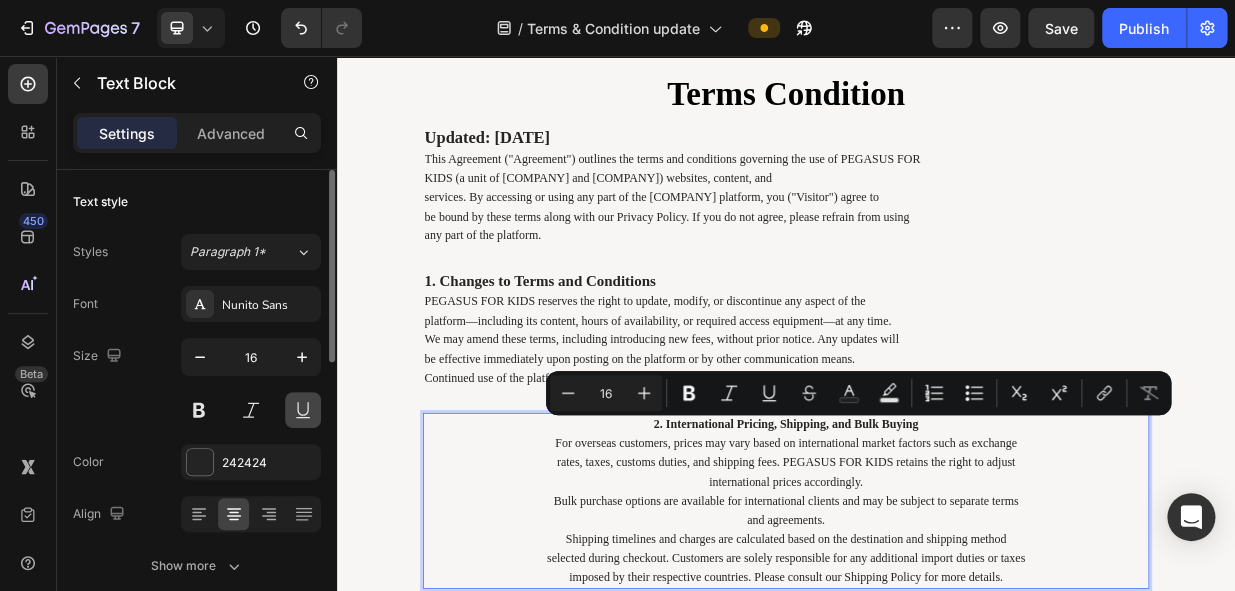 scroll, scrollTop: 2283, scrollLeft: 0, axis: vertical 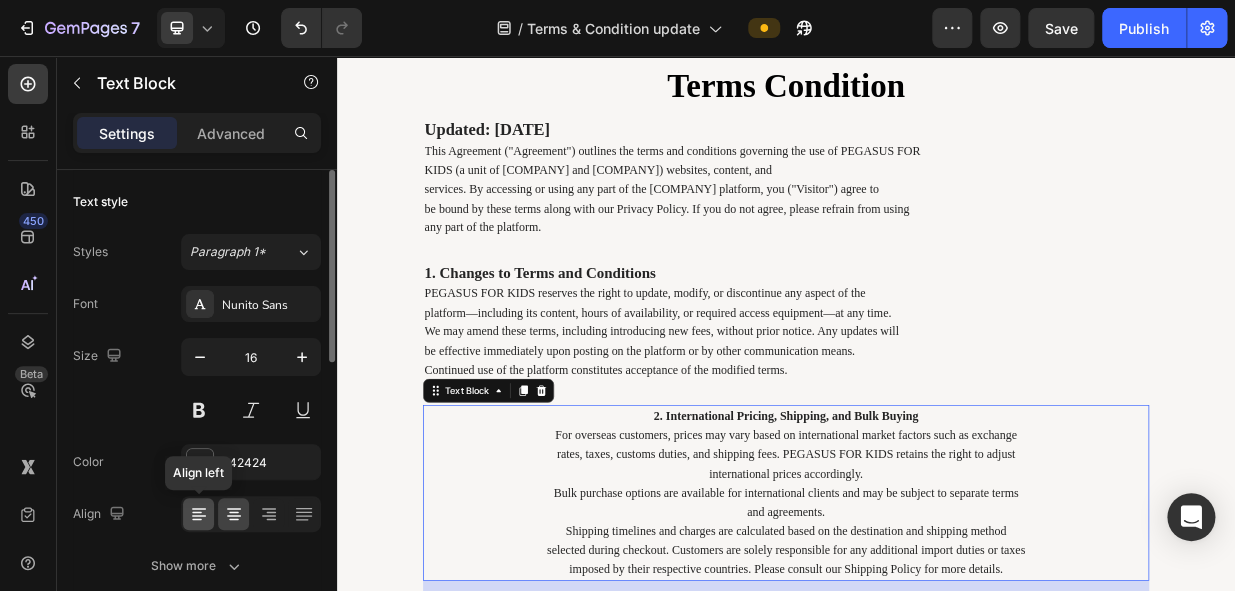 click 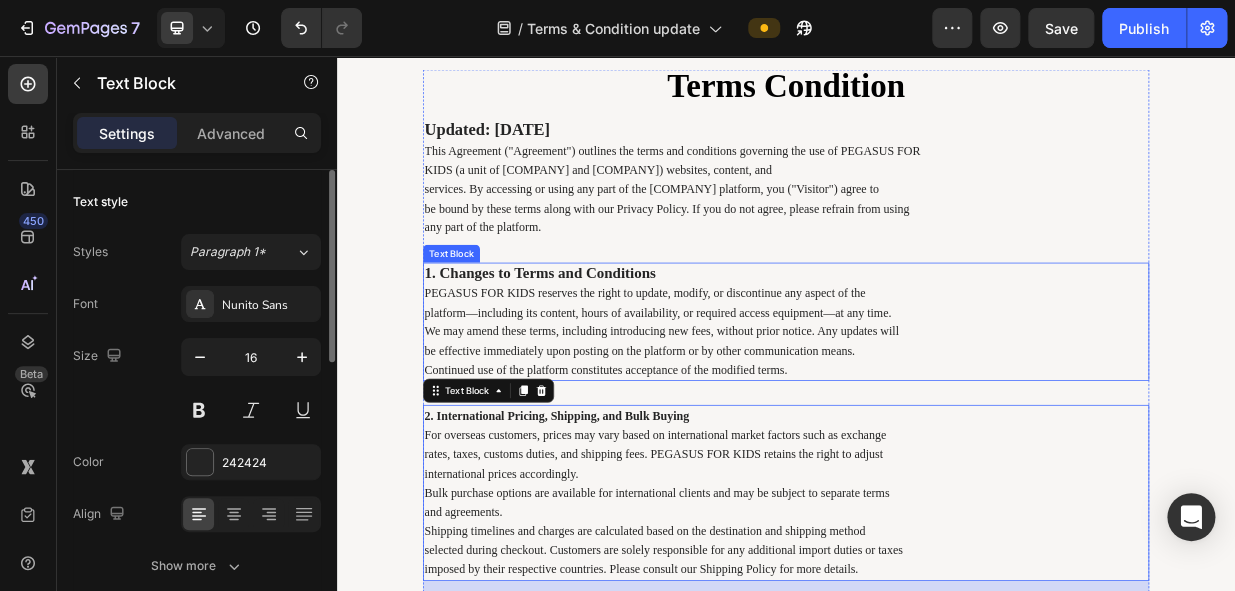 click on "1. Changes to Terms and Conditions PEGASUS FOR KIDS reserves the right to update, modify, or discontinue any aspect of the platform—including its content, hours of availability, or required access equipment—at any time. We may amend these terms, including introducing new fees, without prior notice. Any updates will be effective immediately upon posting on the platform or by other communication means. Continued use of the platform constitutes acceptance of the modified terms." at bounding box center (937, 411) 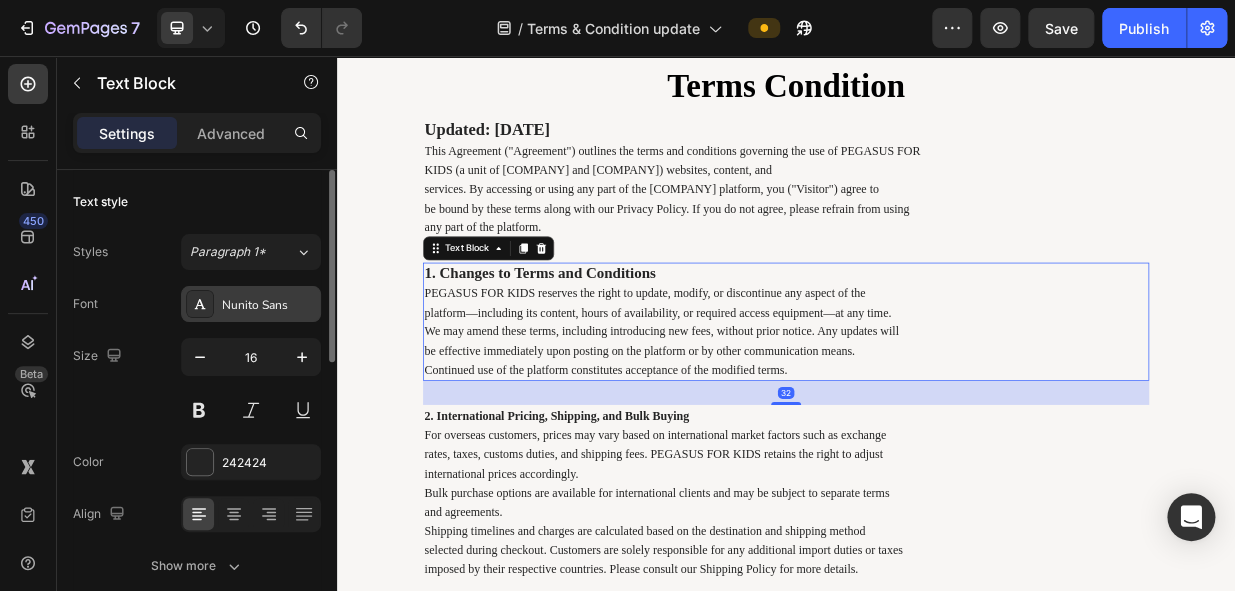 click on "Nunito Sans" at bounding box center (269, 305) 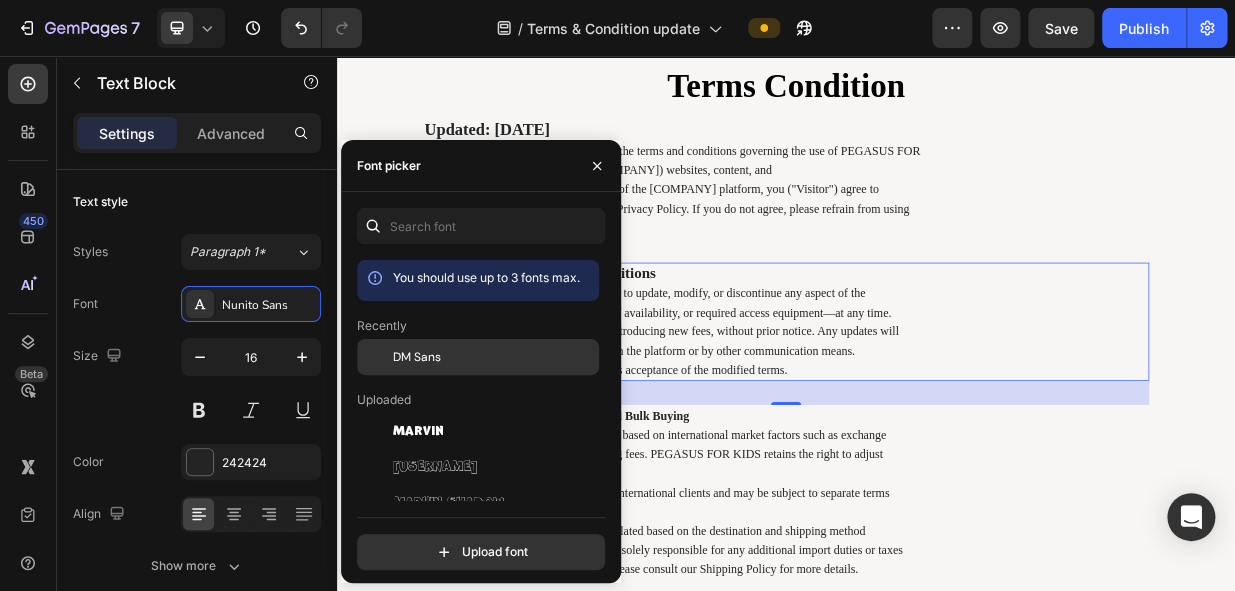 click on "DM Sans" at bounding box center [417, 357] 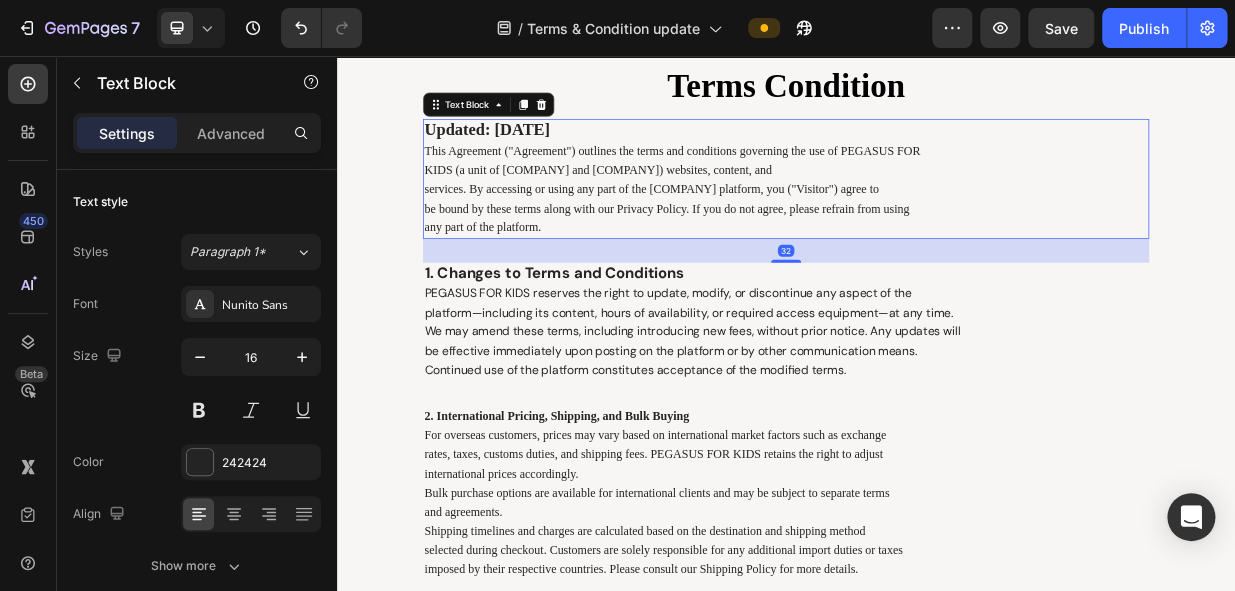 click on "Updated: January 2024 This Agreement ("Agreement") outlines the terms and conditions governing the use of PEGASUS FOR KIDS (a unit of B JAIN Publishers Pvt. Ltd. and B JAIN Exports Pvt. Ltd.) websites, content, and services. By accessing or using any part of the PEGASUS FOR KIDS platform, you ("Visitor") agree to be bound by these terms along with our Privacy Policy. If you do not agree, please refrain from using any part of the platform." at bounding box center [937, 220] 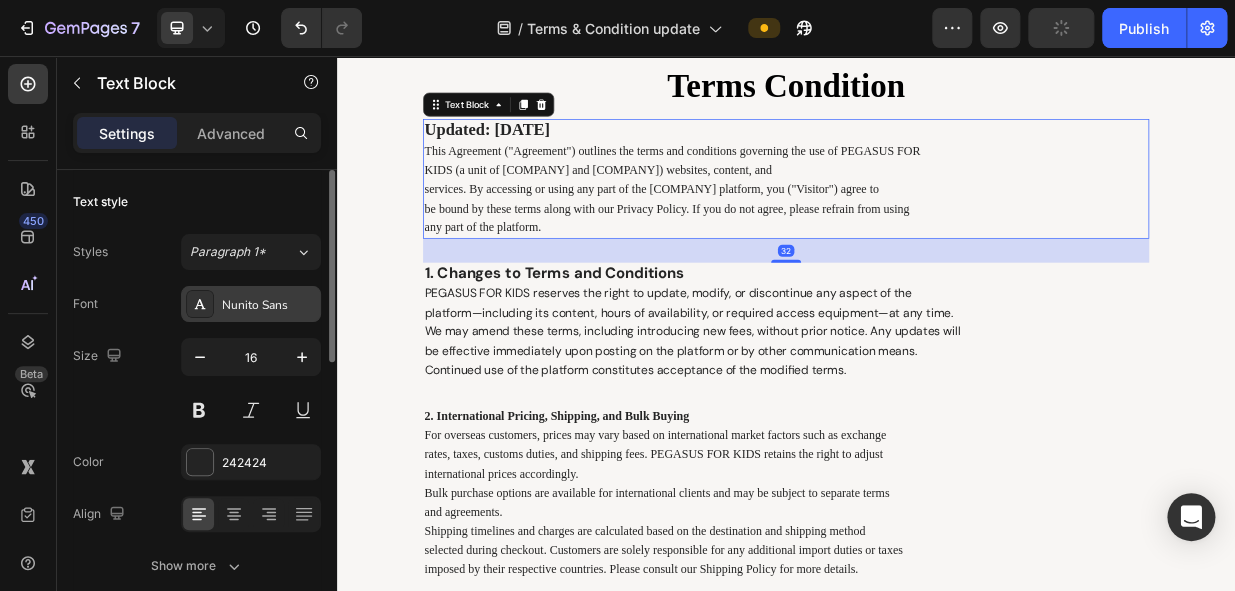 click on "Nunito Sans" at bounding box center [269, 305] 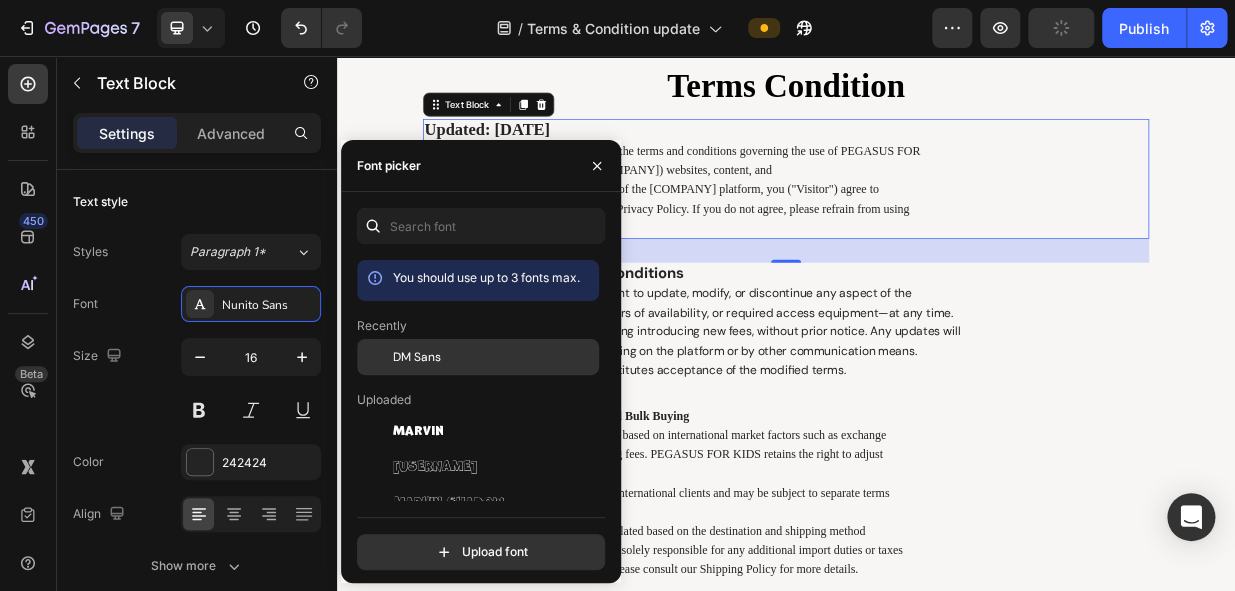 click on "DM Sans" at bounding box center (417, 357) 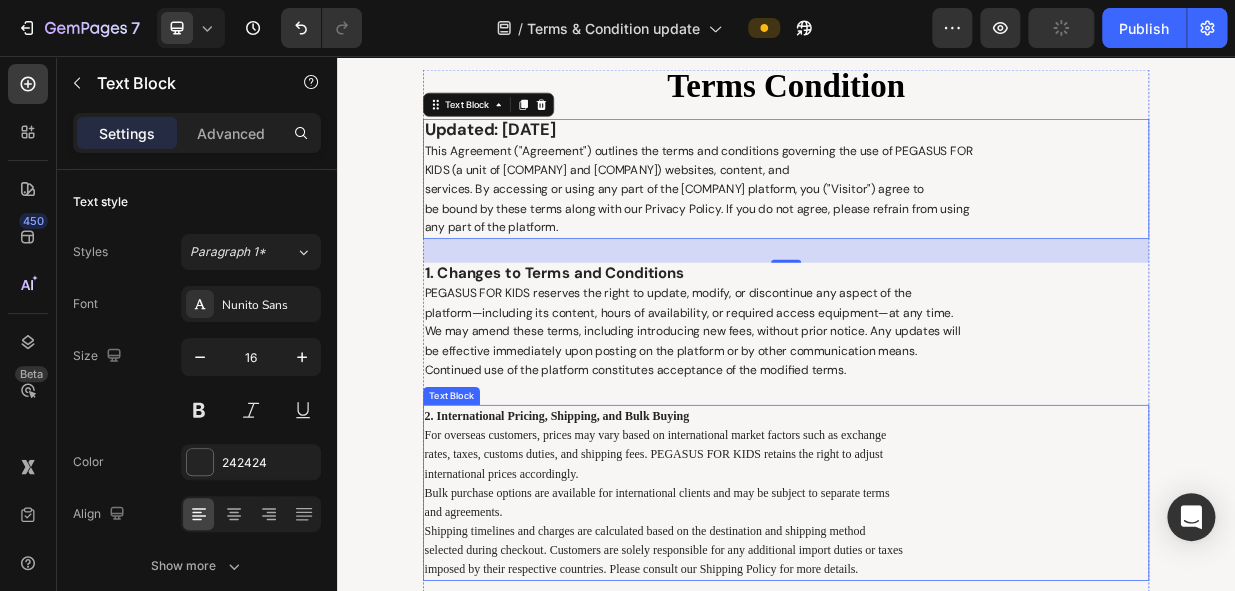 click on "2. International Pricing, Shipping, and Bulk Buying For overseas customers, prices may vary based on international market factors such as exchange rates, taxes, customs duties, and shipping fees. PEGASUS FOR KIDS retains the right to adjust international prices accordingly. Bulk purchase options are available for international clients and may be subject to separate terms and agreements. Shipping timelines and charges are calculated based on the destination and shipping method selected during checkout. Customers are solely responsible for any additional import duties or taxes imposed by their respective countries. Please consult our Shipping Policy for more details." at bounding box center (937, 639) 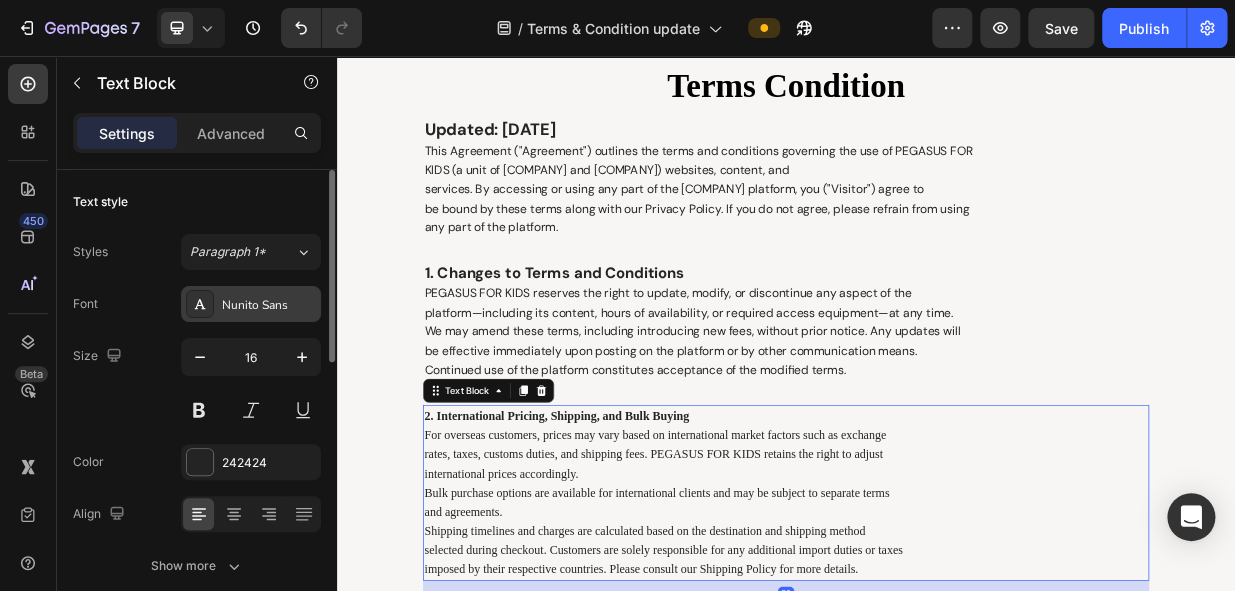 click on "Nunito Sans" at bounding box center (269, 305) 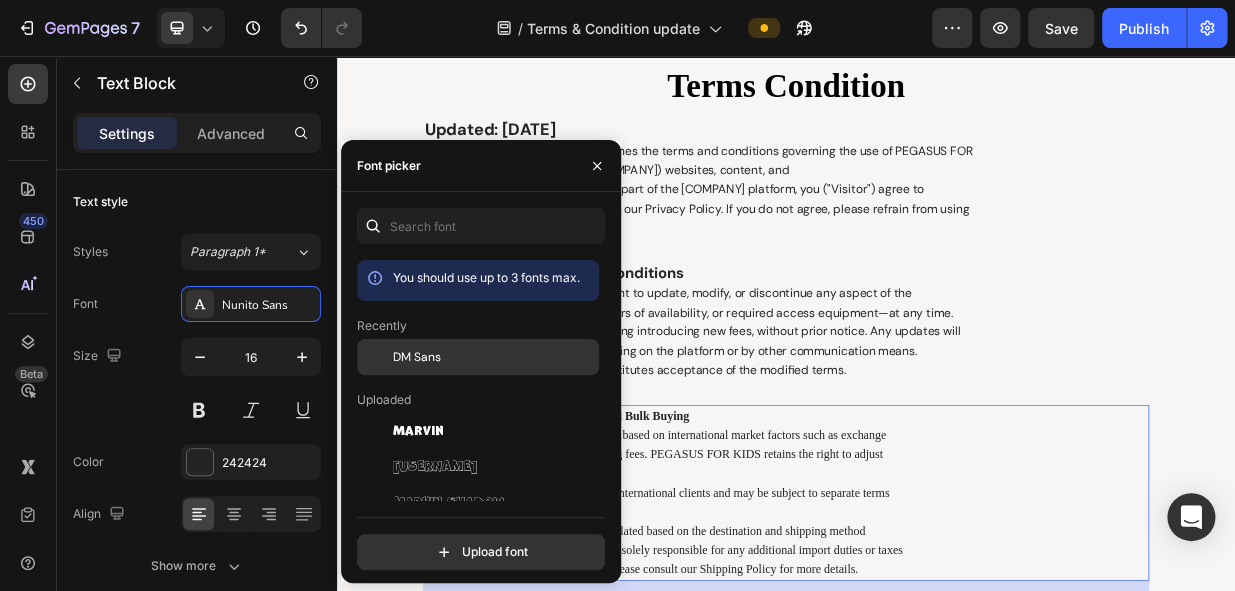click on "DM Sans" at bounding box center (417, 357) 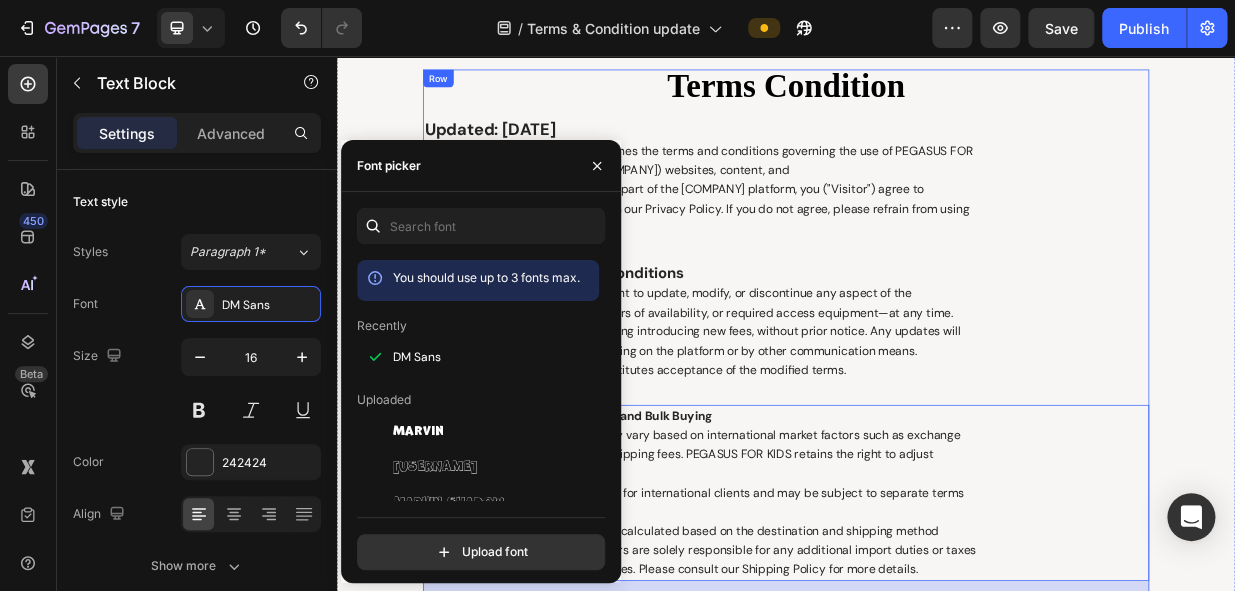 scroll, scrollTop: 2374, scrollLeft: 0, axis: vertical 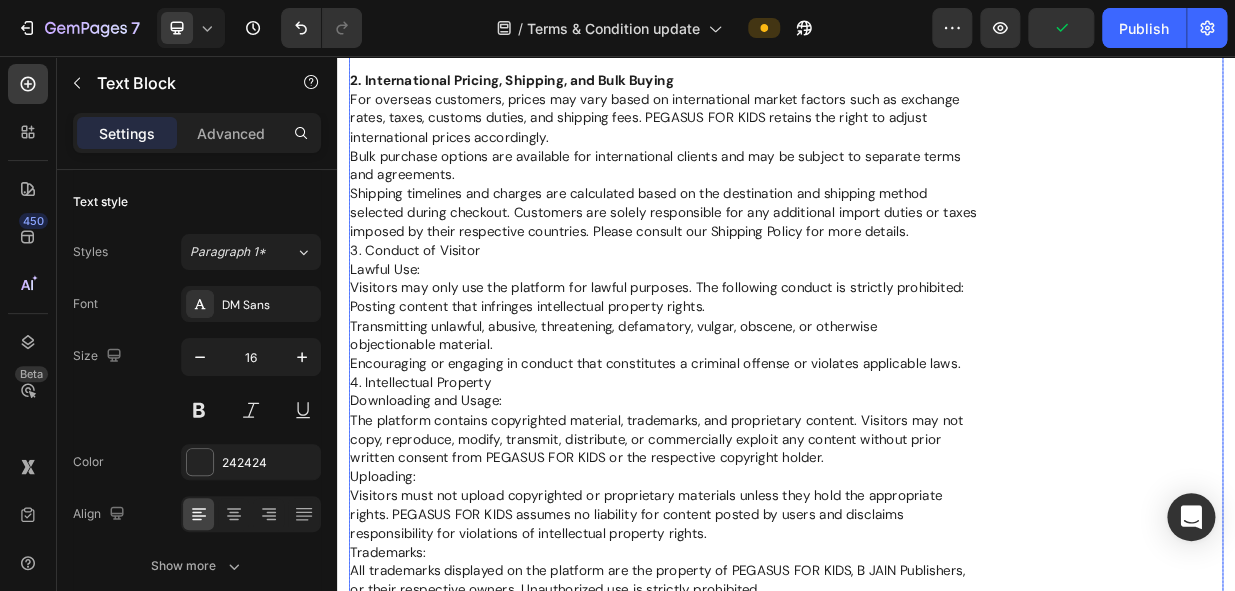 click on "Updated: January 2024 This Agreement ("Agreement") outlines the terms and conditions governing the use of PEGASUS FOR KIDS (a unit of B JAIN Publishers Pvt. Ltd. and B JAIN Exports Pvt. Ltd.) websites, content, and services. By accessing or using any part of the PEGASUS FOR KIDS platform, you ("Visitor") agree to be bound by these terms along with our Privacy Policy. If you do not agree, please refrain from using any part of the platform. 1. Changes to Terms and Conditions PEGASUS FOR KIDS reserves the right to update, modify, or discontinue any aspect of the platform—including its content, hours of availability, or required access equipment—at any time. We may amend these terms, including introducing new fees, without prior notice. Any updates will be effective immediately upon posting on the platform or by other communication means. Continued use of the platform constitutes acceptance of the modified terms. 2. International Pricing, Shipping, and Bulk Buying international prices accordingly. Lawful Use:" at bounding box center (937, 226) 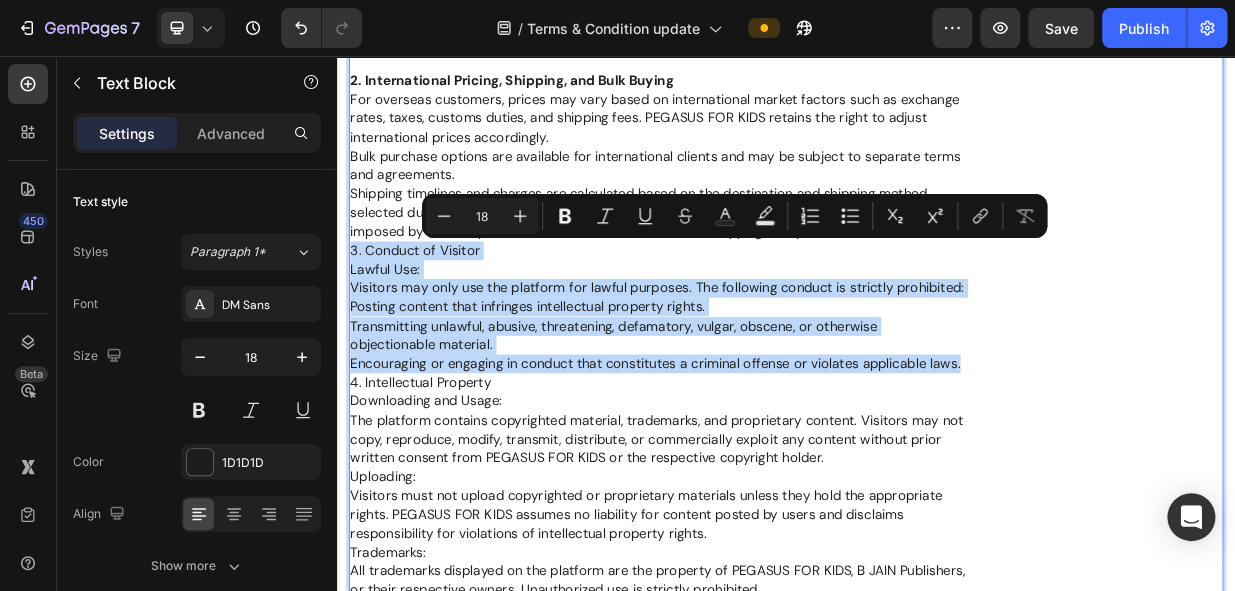 drag, startPoint x: 358, startPoint y: 312, endPoint x: 1179, endPoint y: 461, distance: 834.4112 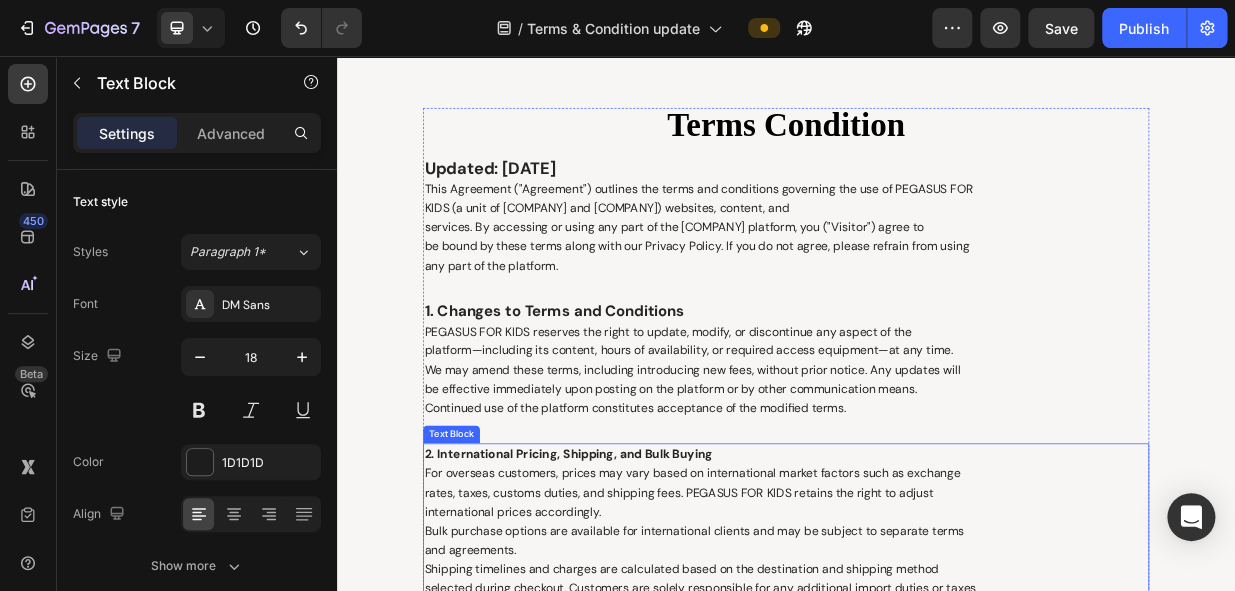 type on "16" 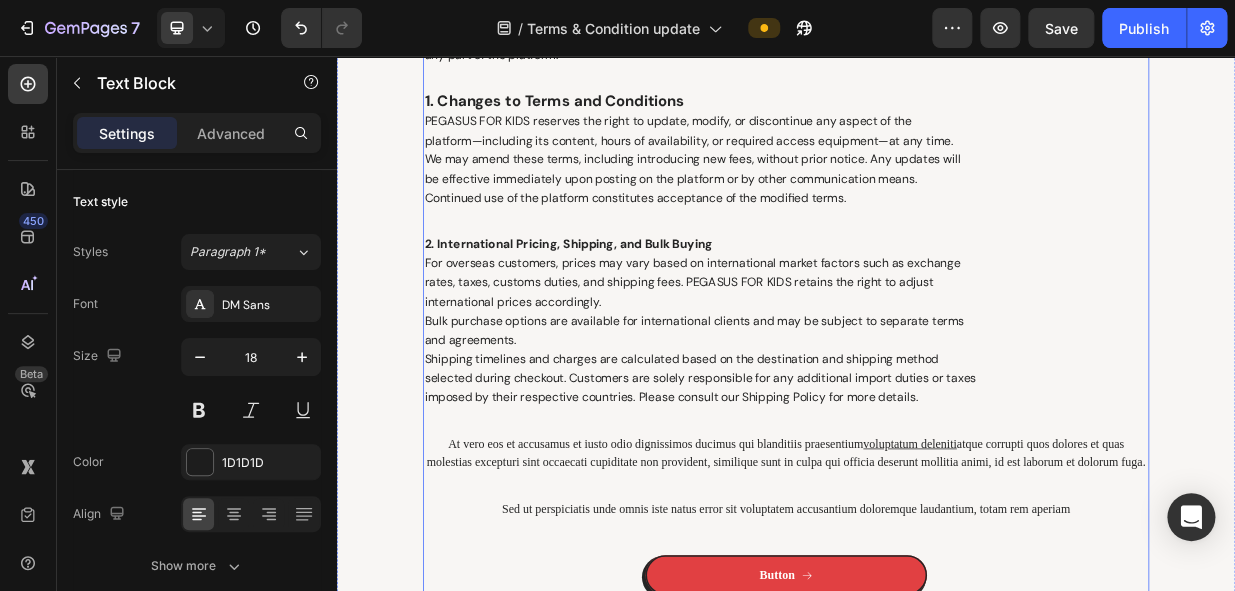 scroll, scrollTop: 2545, scrollLeft: 0, axis: vertical 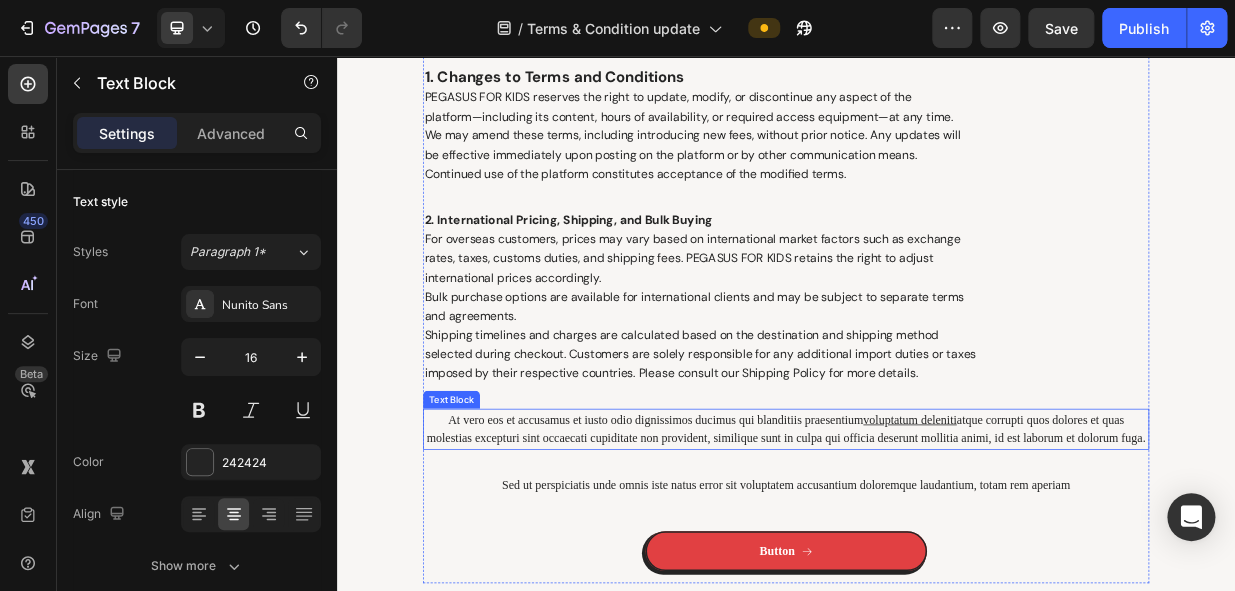 click on "At vero eos et accusamus et iusto odio dignissimos ducimus qui blanditiis praesentium  voluptatum deleniti  atque corrupti quos dolores et quas molestias excepturi sint occaecati cupiditate non provident, similique sunt in culpa qui officia deserunt mollitia animi, id est laborum et dolorum fuga." at bounding box center (937, 554) 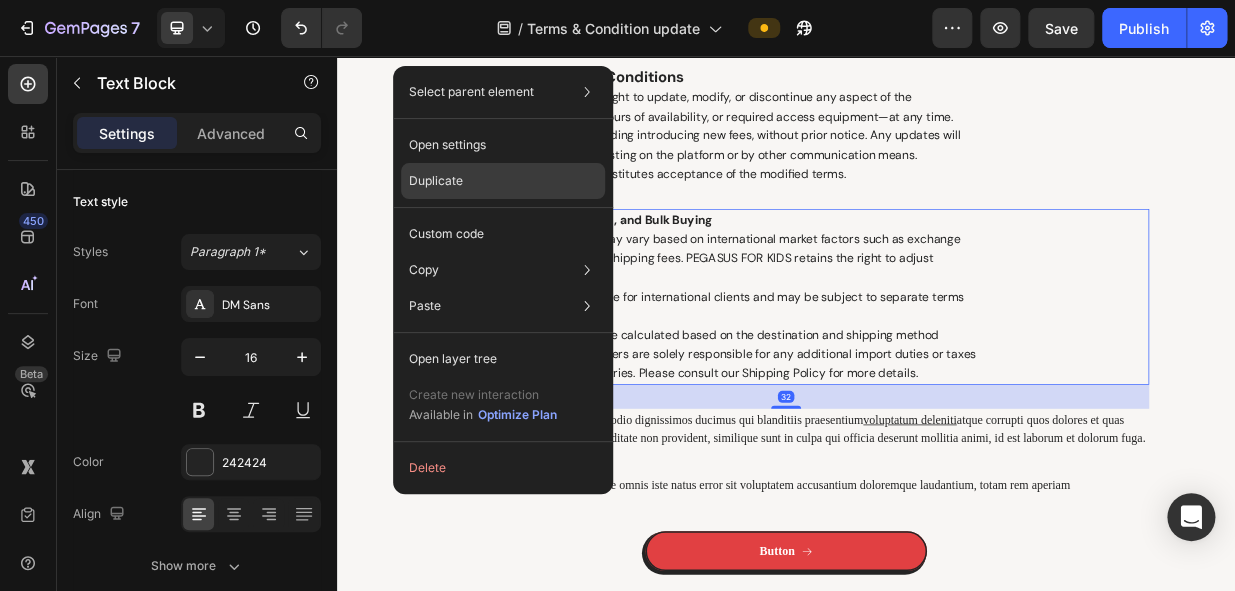 drag, startPoint x: 450, startPoint y: 178, endPoint x: 152, endPoint y: 165, distance: 298.28342 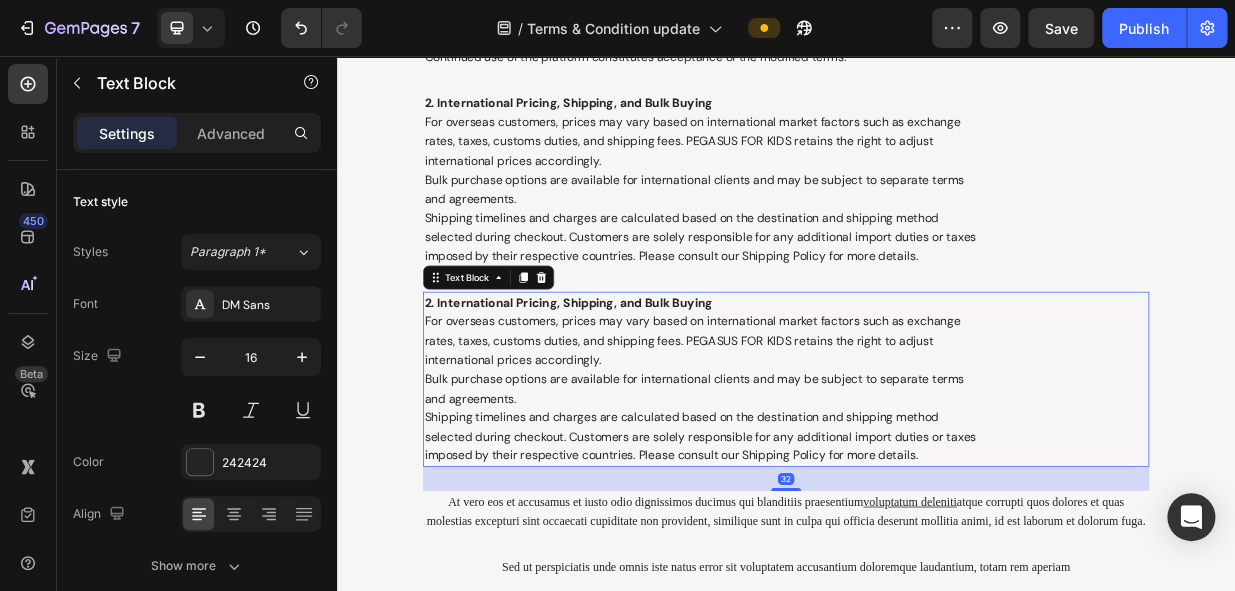 scroll, scrollTop: 2727, scrollLeft: 0, axis: vertical 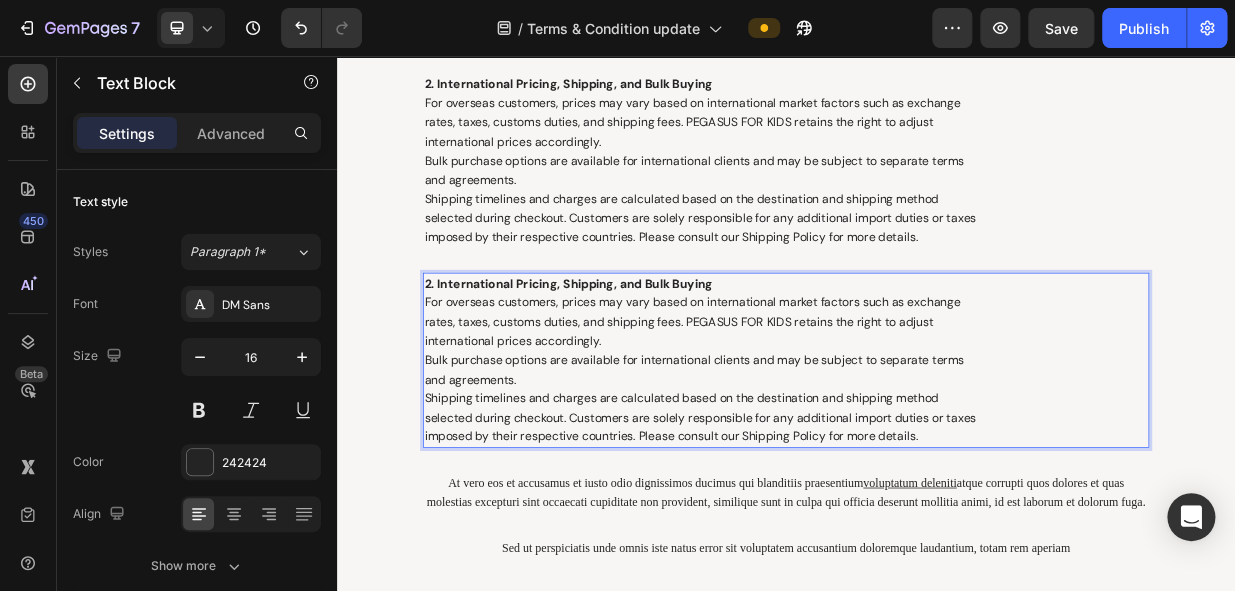 click on "2. International Pricing, Shipping, and Bulk Buying" at bounding box center [646, 359] 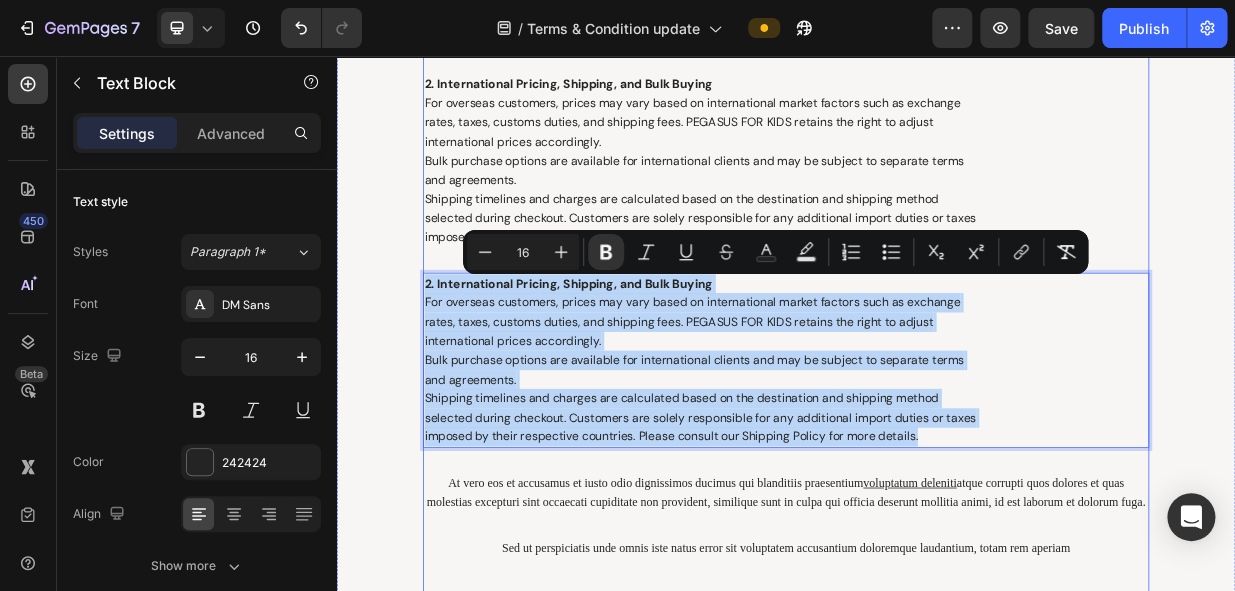 drag, startPoint x: 444, startPoint y: 361, endPoint x: 1202, endPoint y: 588, distance: 791.2604 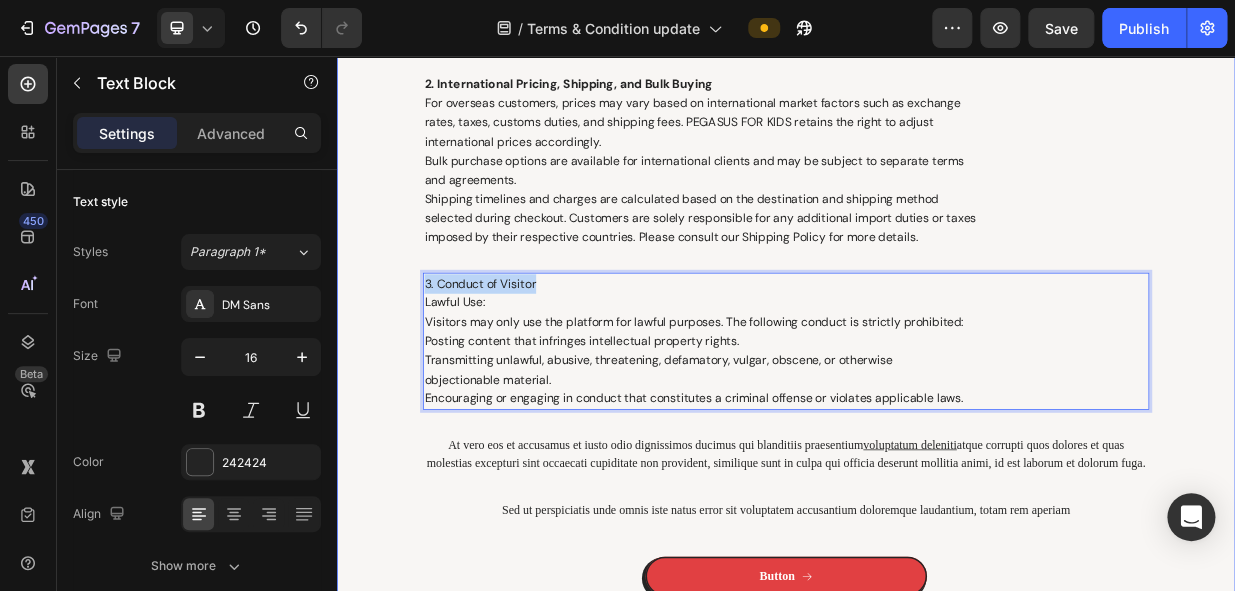 drag, startPoint x: 623, startPoint y: 360, endPoint x: 420, endPoint y: 362, distance: 203.00986 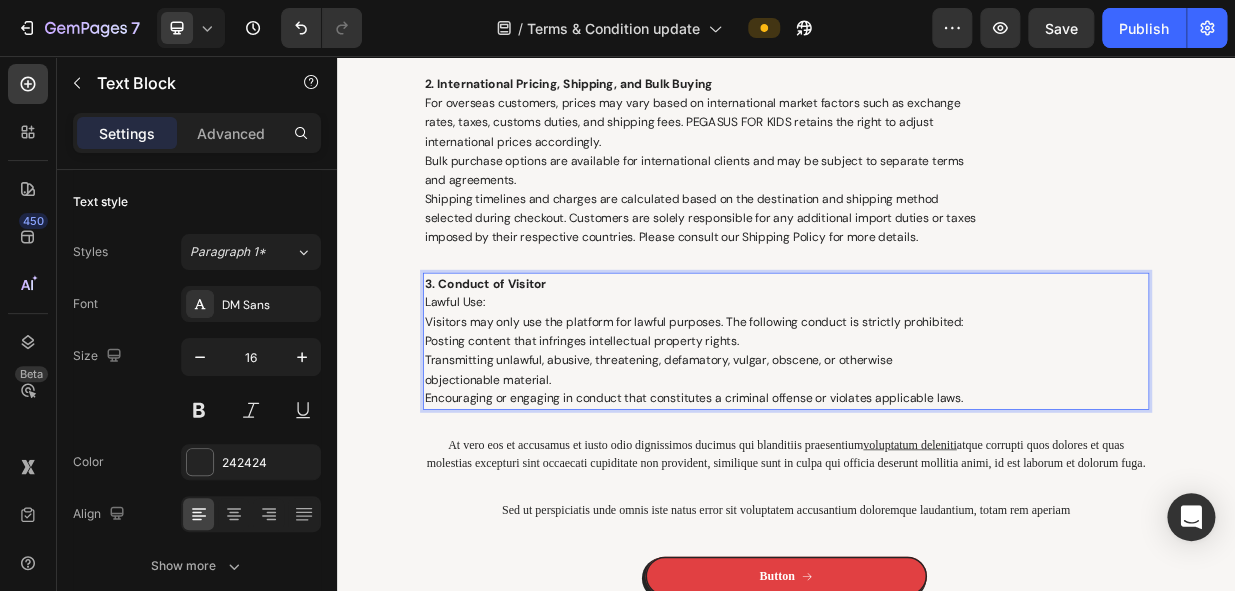 click on "3. Conduct of Visitor Lawful Use: Visitors may only use the platform for lawful purposes. The following conduct is strictly prohibited: Posting content that infringes intellectual property rights. Transmitting unlawful, abusive, threatening, defamatory, vulgar, obscene, or otherwise objectionable material. Encouraging or engaging in conduct that constitutes a criminal offense or violates applicable laws." at bounding box center (937, 436) 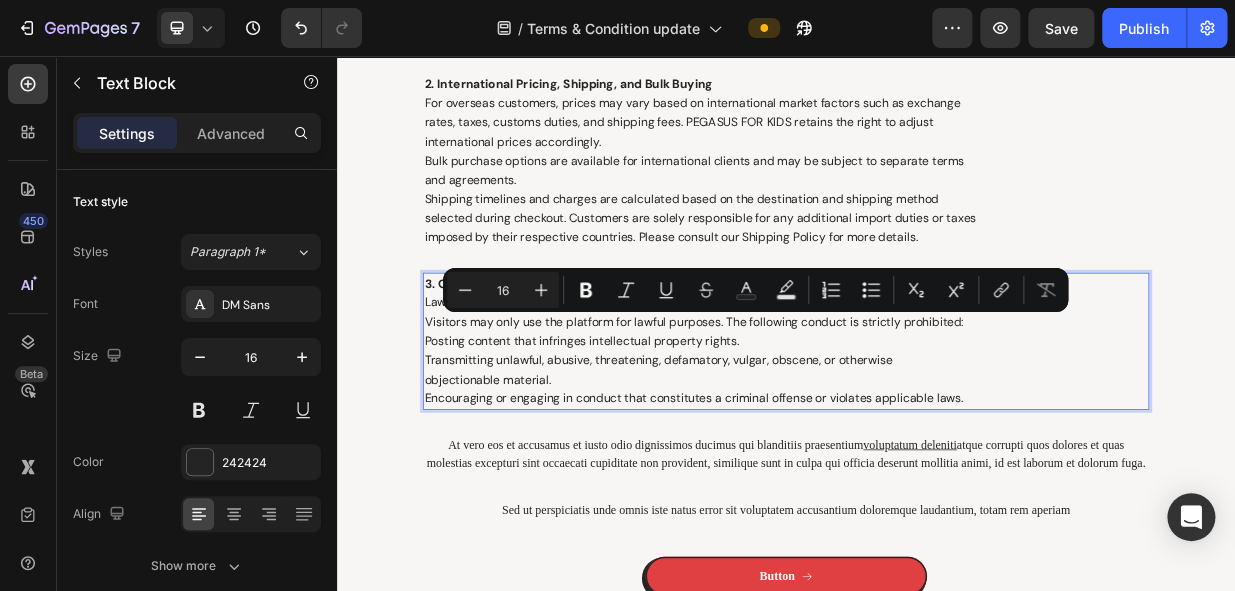 click on "3. Conduct of Visitor Lawful Use: Visitors may only use the platform for lawful purposes. The following conduct is strictly prohibited: Posting content that infringes intellectual property rights. Transmitting unlawful, abusive, threatening, defamatory, vulgar, obscene, or otherwise objectionable material. Encouraging or engaging in conduct that constitutes a criminal offense or violates applicable laws." at bounding box center (937, 436) 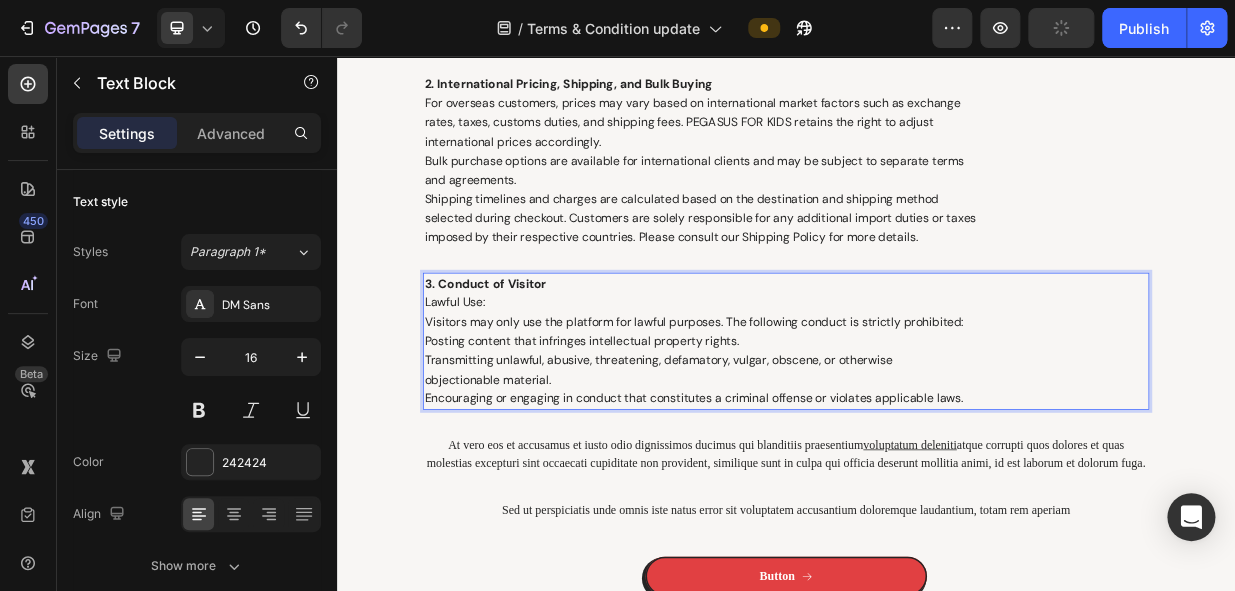 drag, startPoint x: 576, startPoint y: 427, endPoint x: 485, endPoint y: 468, distance: 99.80982 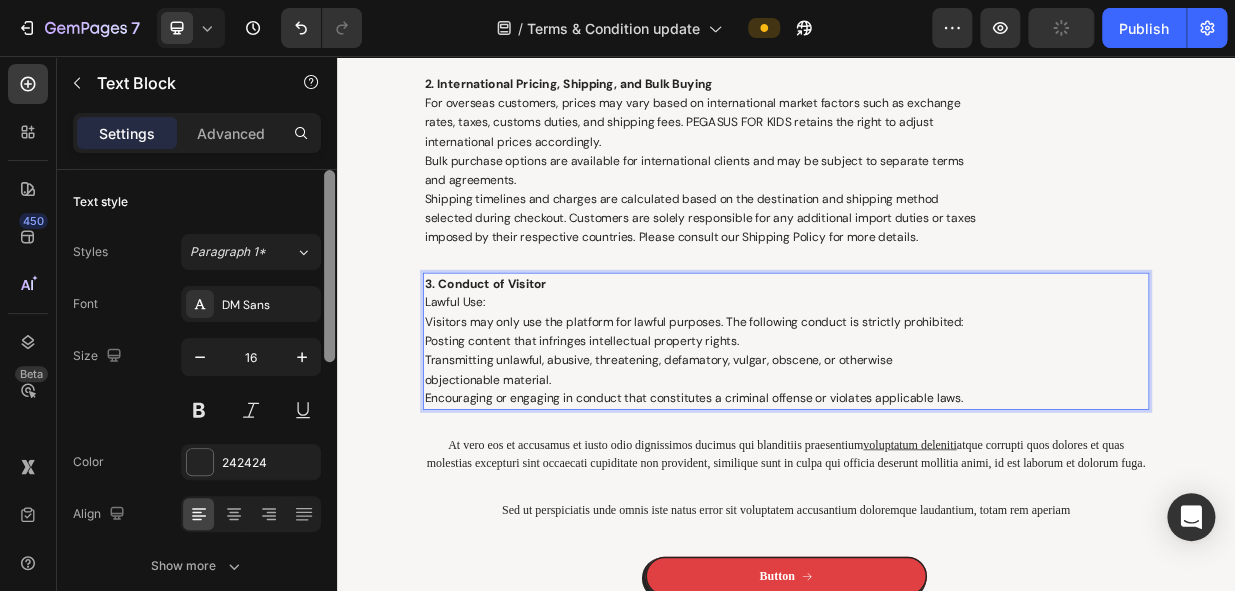 click at bounding box center [329, 409] 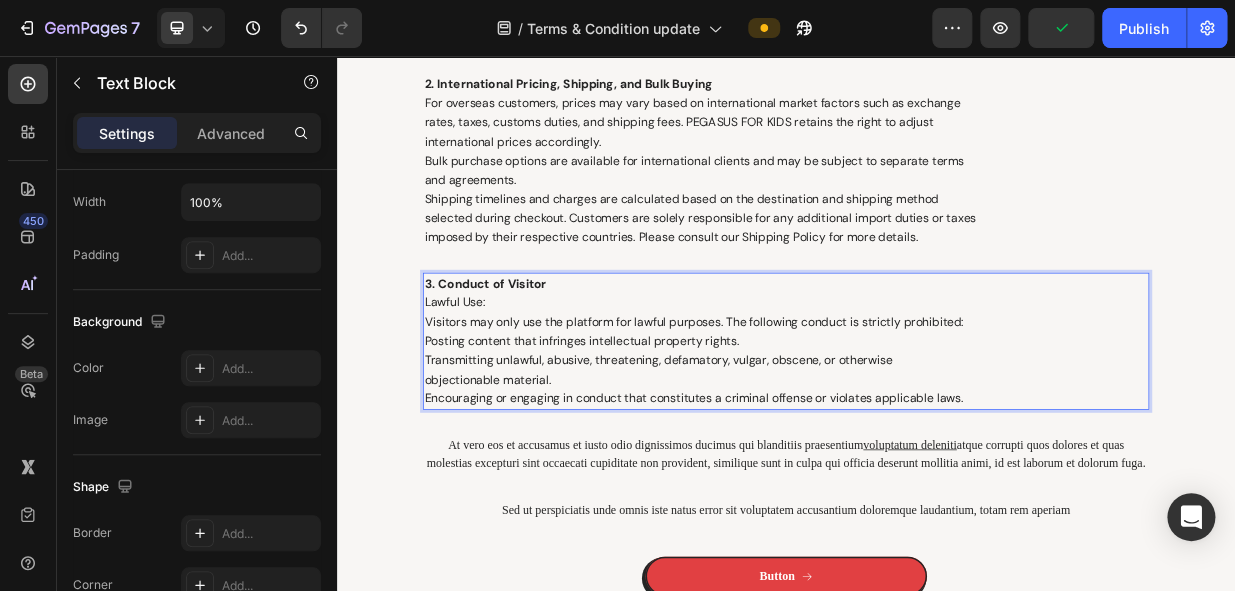 drag, startPoint x: 513, startPoint y: 385, endPoint x: 1209, endPoint y: 389, distance: 696.0115 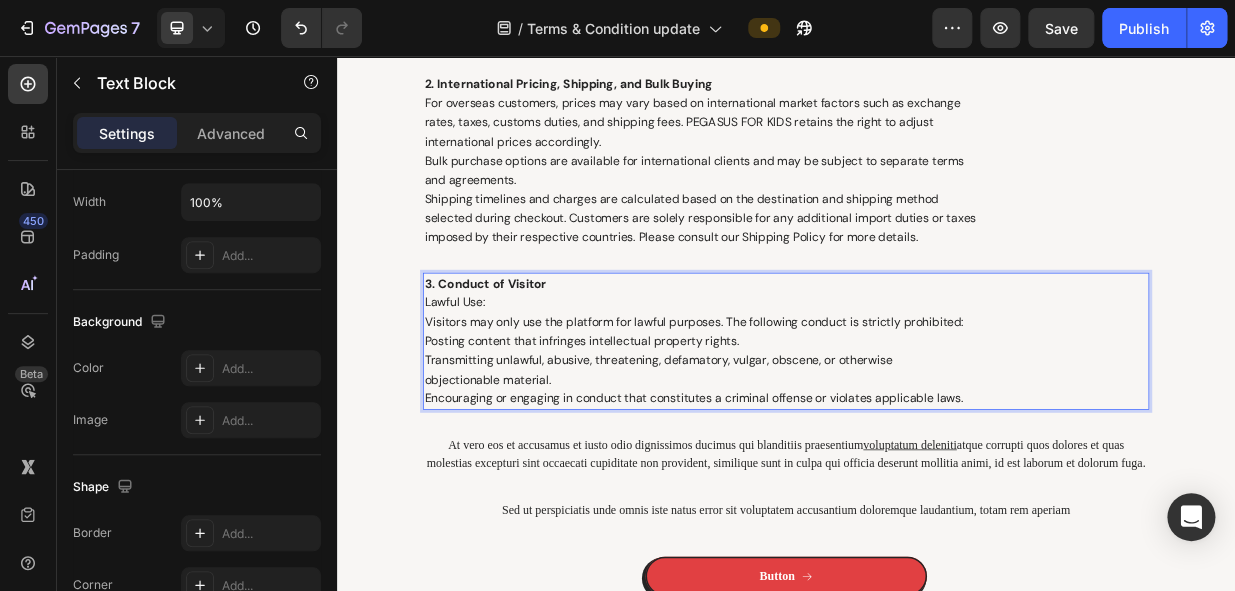click on "3. Conduct of Visitor Lawful Use: Visitors may only use the platform for lawful purposes. The following conduct is strictly prohibited: Posting content that infringes intellectual property rights. Transmitting unlawful, abusive, threatening, defamatory, vulgar, obscene, or otherwise objectionable material. Encouraging or engaging in conduct that constitutes a criminal offense or violates applicable laws." at bounding box center [937, 436] 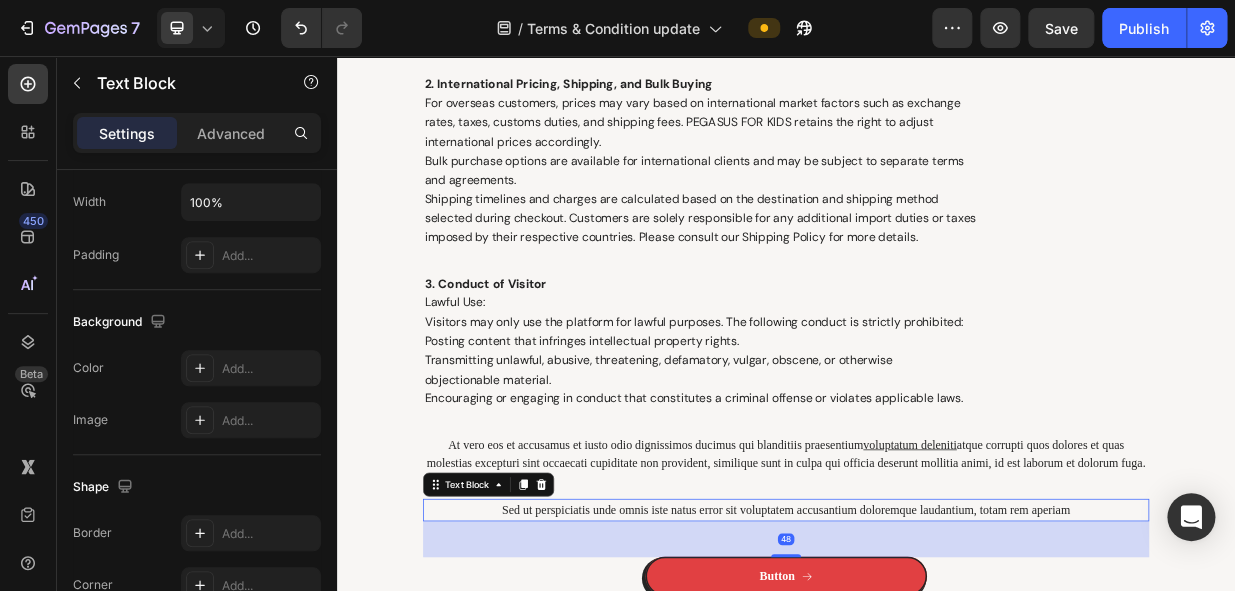 click on "Sed ut perspiciatis unde omnis iste natus error sit voluptatem accusantium doloremque laudantium, totam rem aperiam" at bounding box center (937, 662) 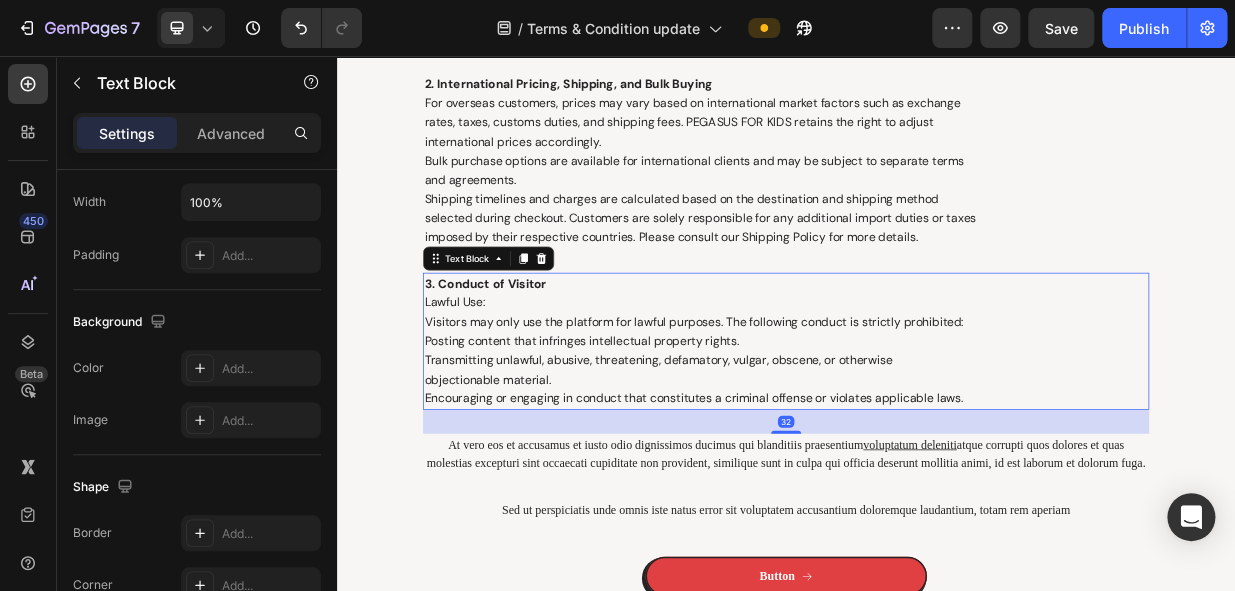 click on "3. Conduct of Visitor Lawful Use: Visitors may only use the platform for lawful purposes. The following conduct is strictly prohibited: Posting content that infringes intellectual property rights. Transmitting unlawful, abusive, threatening, defamatory, vulgar, obscene, or otherwise objectionable material. Encouraging or engaging in conduct that constitutes a criminal offense or violates applicable laws." at bounding box center [937, 436] 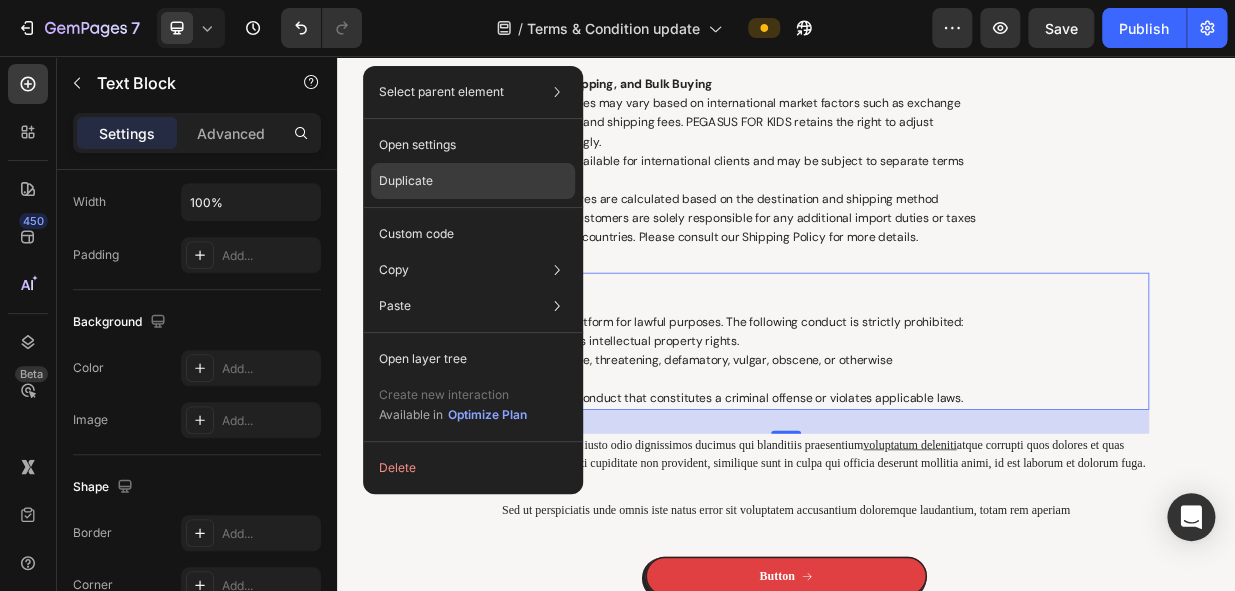 click on "Duplicate" at bounding box center (406, 181) 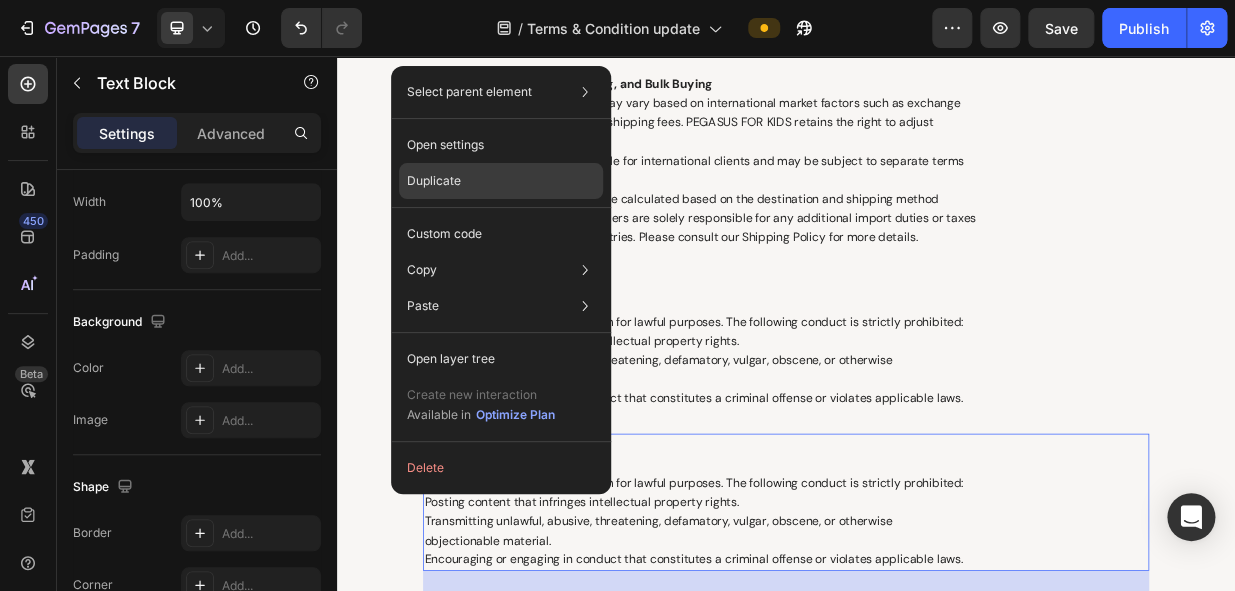 click on "Duplicate" at bounding box center [434, 181] 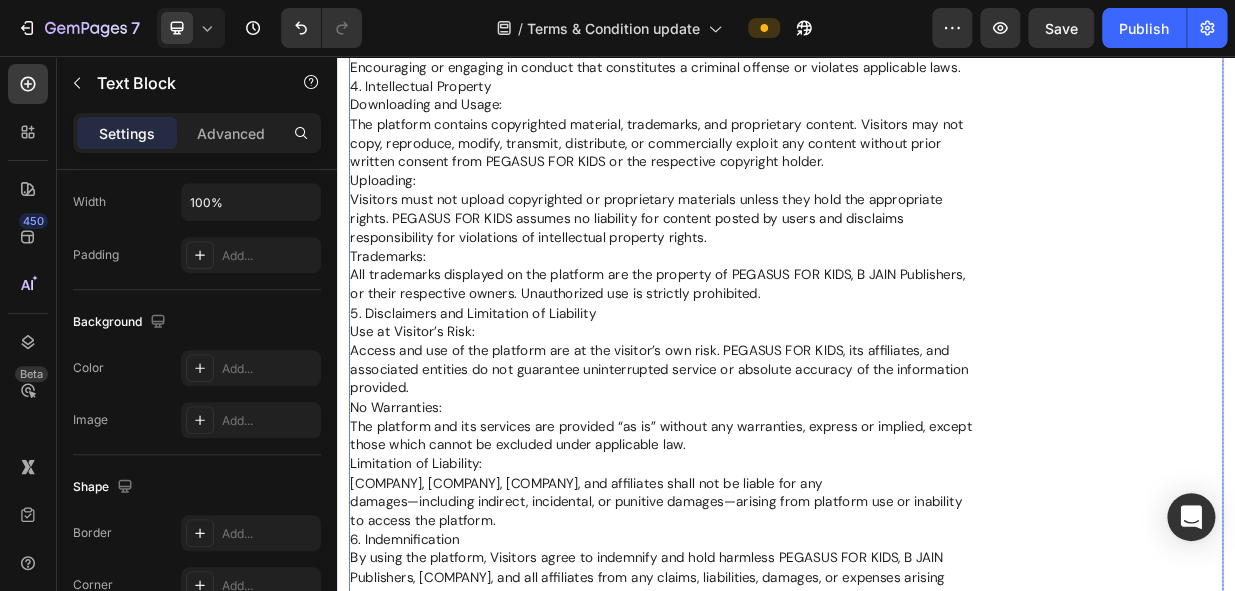 scroll, scrollTop: 650, scrollLeft: 0, axis: vertical 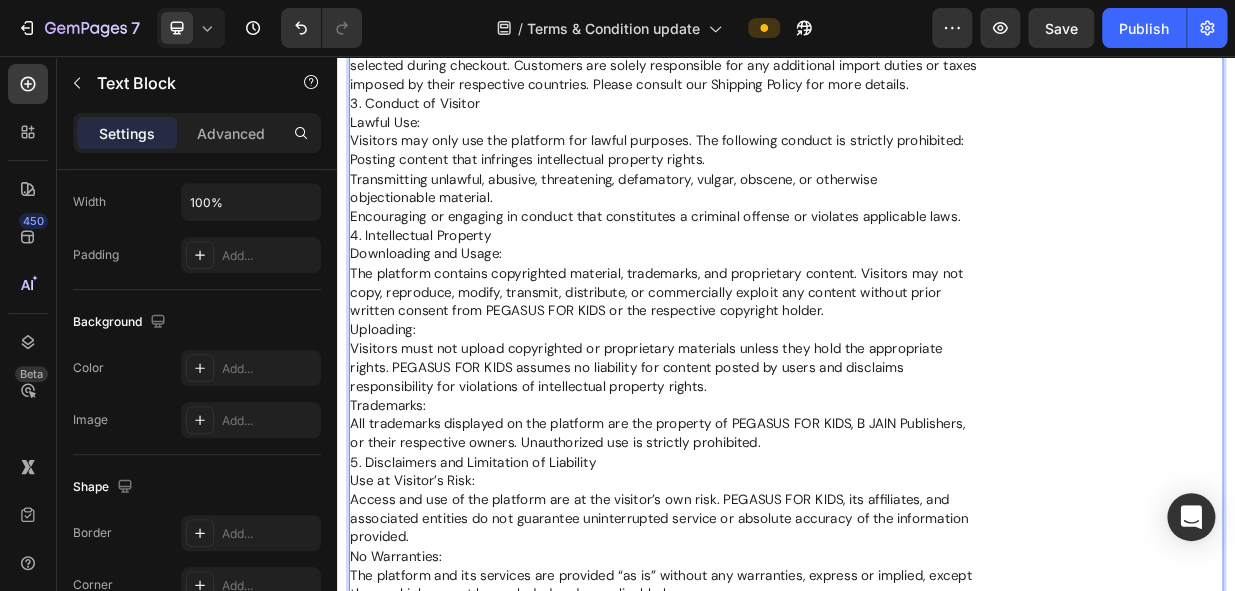 click on "Updated: January 2024 This Agreement ("Agreement") outlines the terms and conditions governing the use of PEGASUS FOR KIDS (a unit of B JAIN Publishers Pvt. Ltd. and B JAIN Exports Pvt. Ltd.) websites, content, and services. By accessing or using any part of the PEGASUS FOR KIDS platform, you ("Visitor") agree to be bound by these terms along with our Privacy Policy. If you do not agree, please refrain from using any part of the platform. 1. Changes to Terms and Conditions PEGASUS FOR KIDS reserves the right to update, modify, or discontinue any aspect of the platform—including its content, hours of availability, or required access equipment—at any time. We may amend these terms, including introducing new fees, without prior notice. Any updates will be effective immediately upon posting on the platform or by other communication means. Continued use of the platform constitutes acceptance of the modified terms. 2. International Pricing, Shipping, and Bulk Buying international prices accordingly. Lawful Use:" at bounding box center [937, 30] 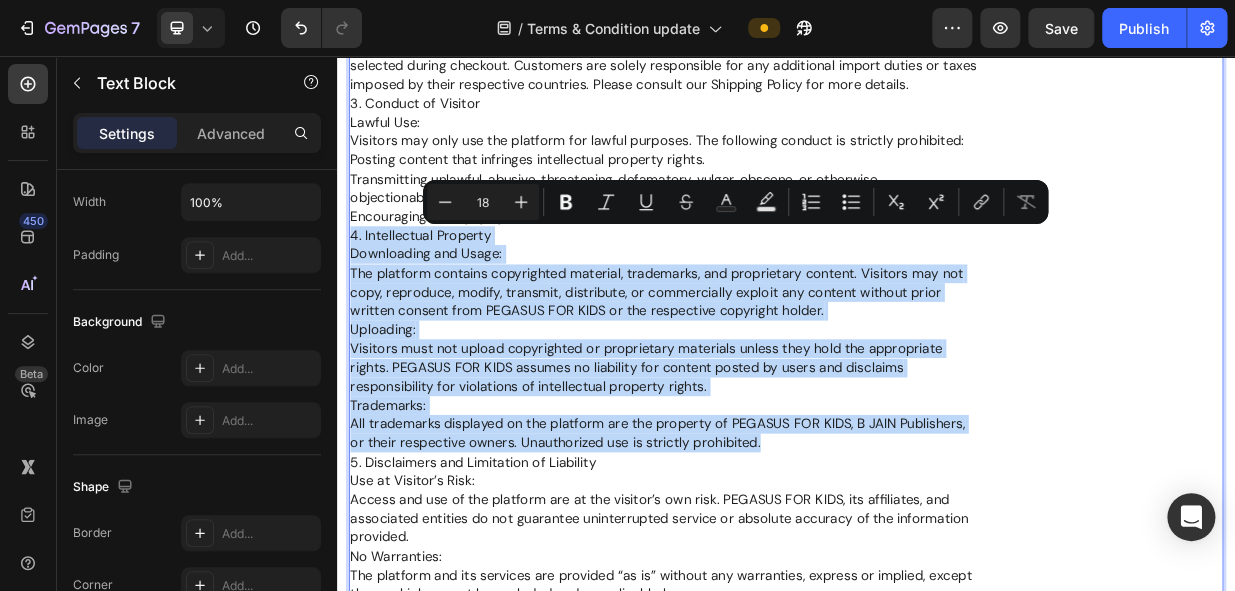 drag, startPoint x: 357, startPoint y: 290, endPoint x: 1318, endPoint y: 563, distance: 999.02454 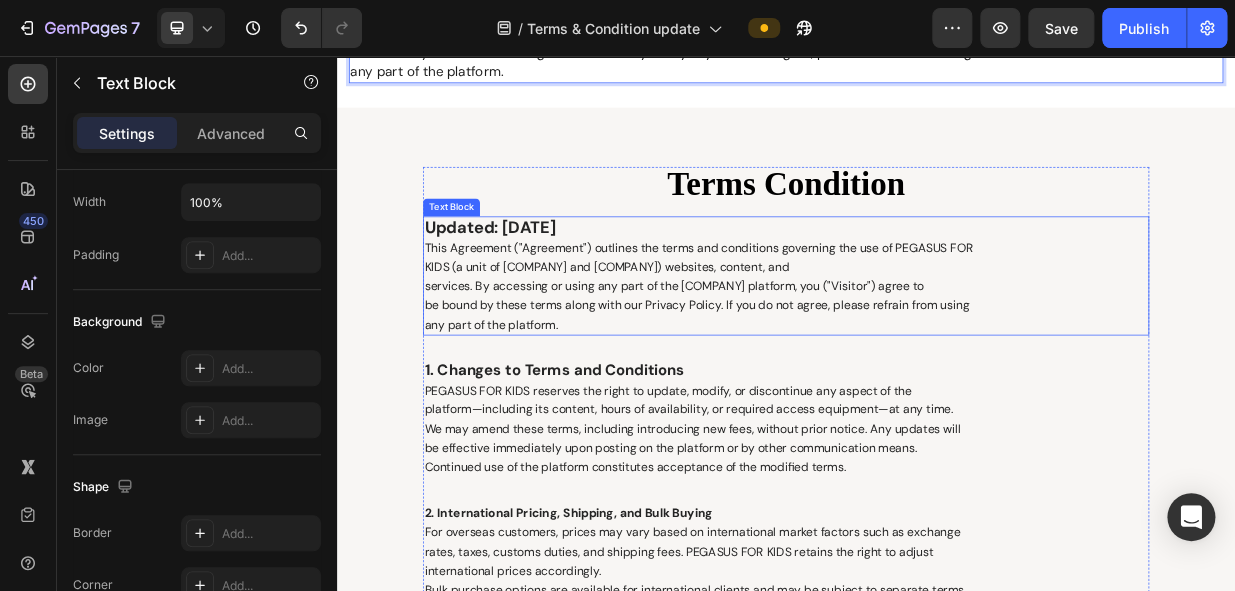 type on "16" 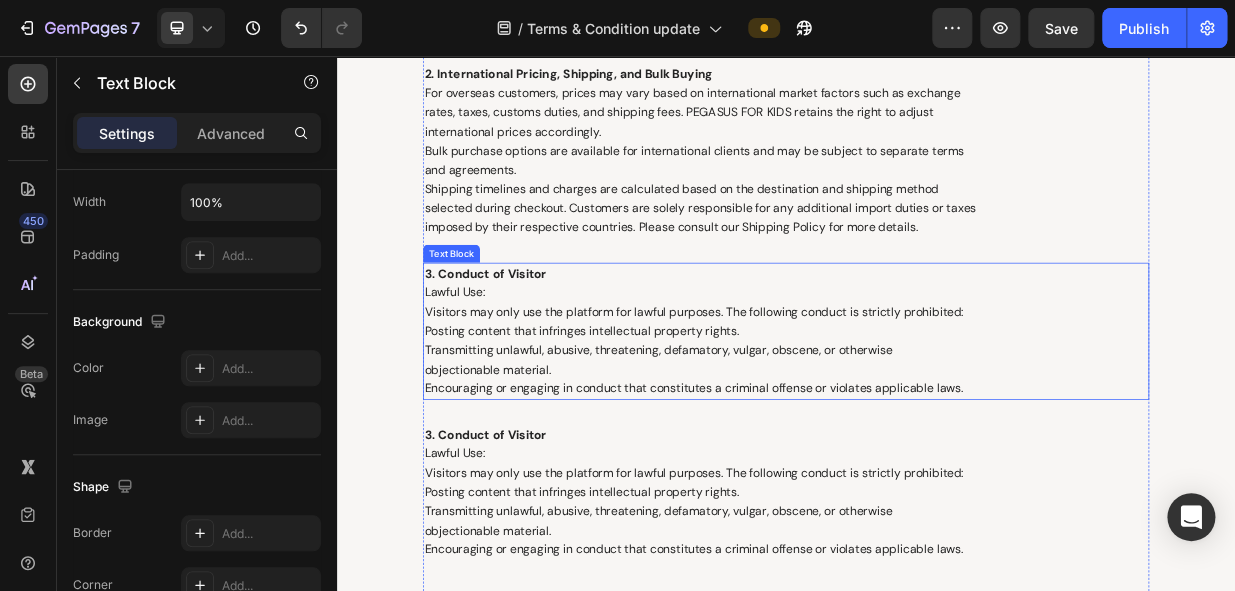 scroll, scrollTop: 2740, scrollLeft: 0, axis: vertical 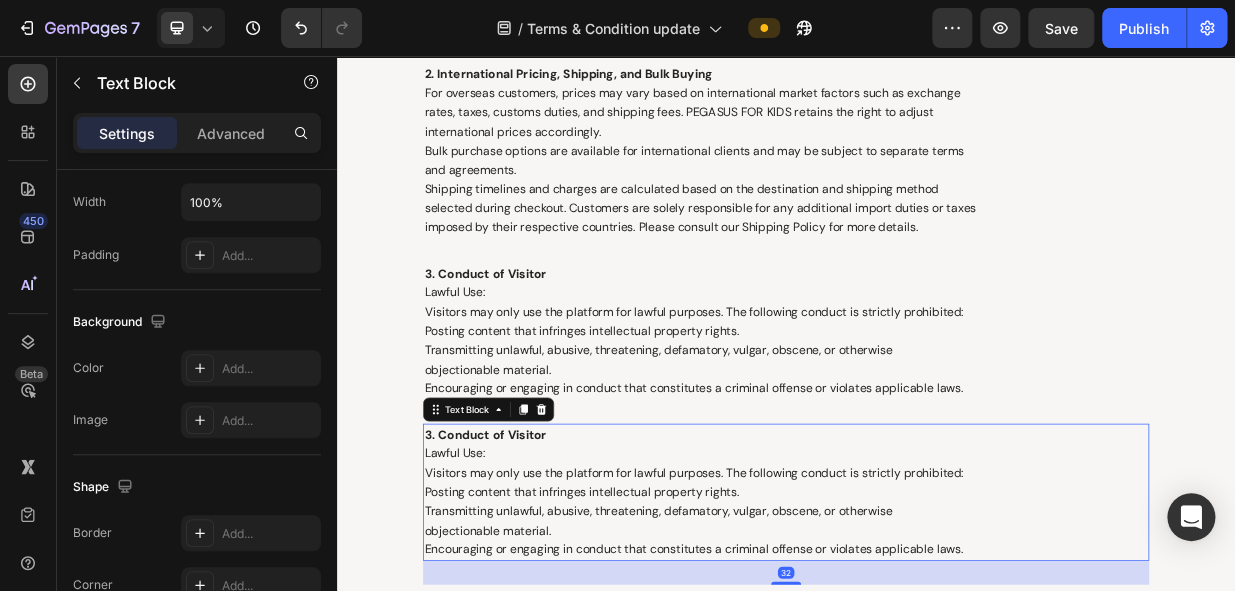 click on "3. Conduct of Visitor Lawful Use: Visitors may only use the platform for lawful purposes. The following conduct is strictly prohibited: Posting content that infringes intellectual property rights. Transmitting unlawful, abusive, threatening, defamatory, vulgar, obscene, or otherwise objectionable material. Encouraging or engaging in conduct that constitutes a criminal offense or violates applicable laws." at bounding box center [937, 638] 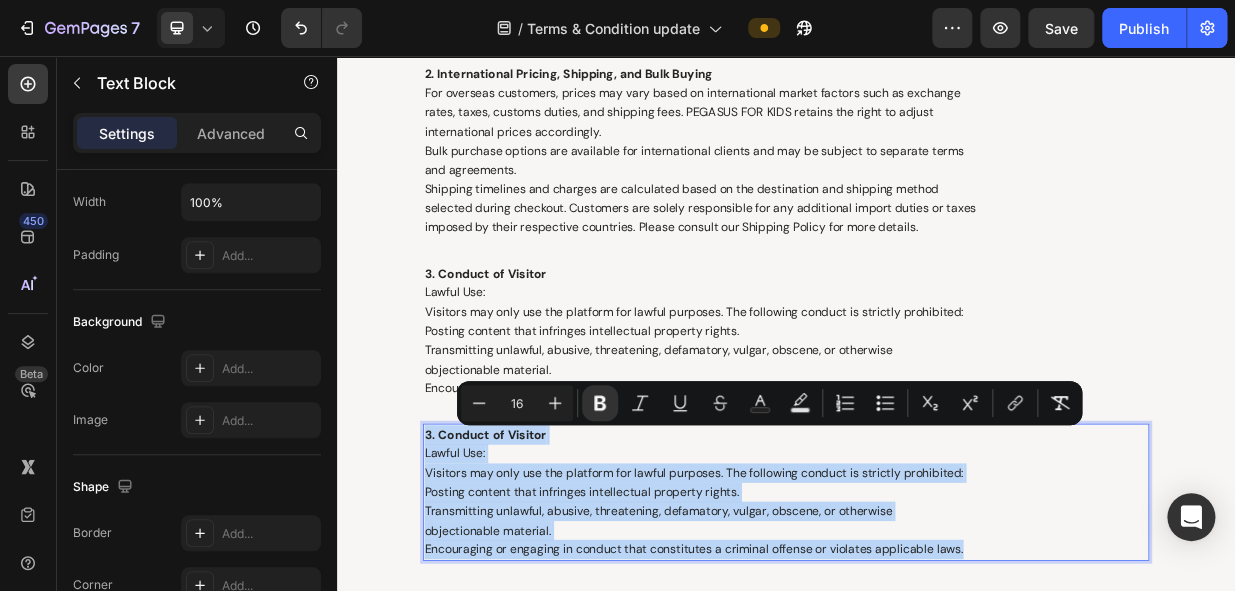 drag, startPoint x: 1185, startPoint y: 714, endPoint x: 448, endPoint y: 565, distance: 751.9109 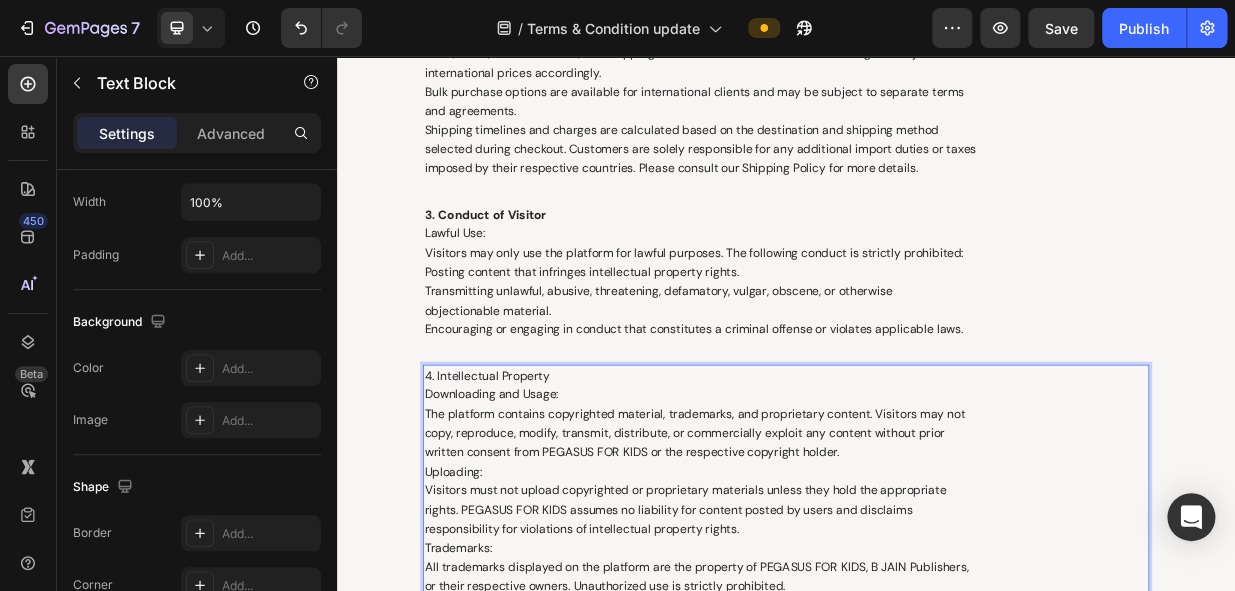 scroll, scrollTop: 2842, scrollLeft: 0, axis: vertical 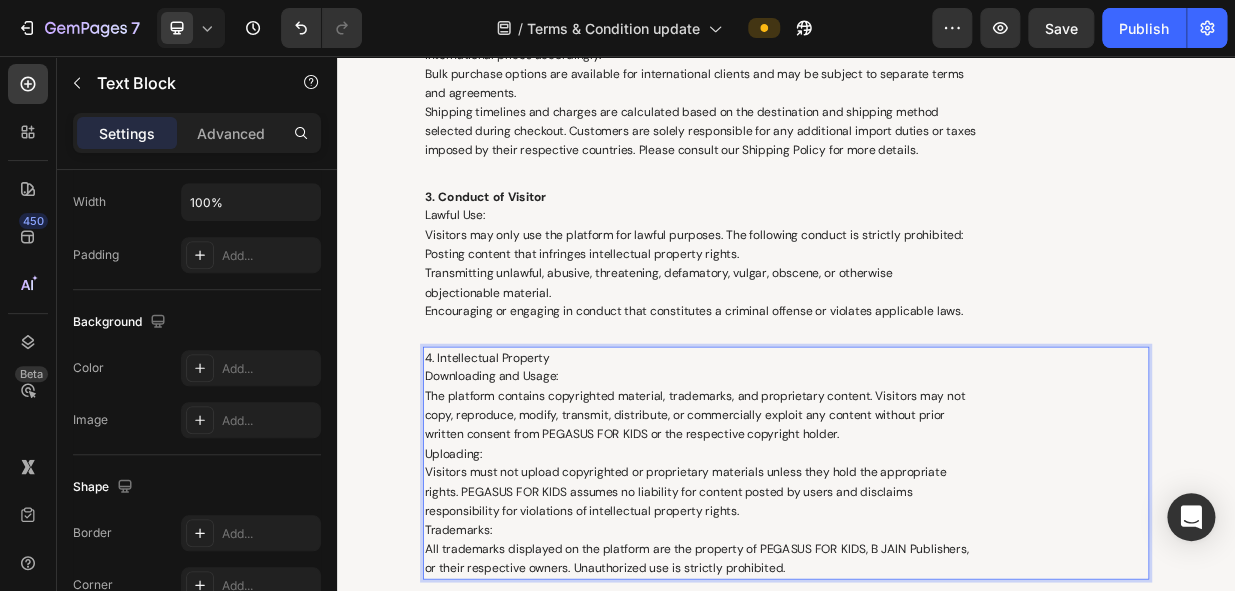 click on "4. Intellectual Property Downloading and Usage: The platform contains copyrighted material, trademarks, and proprietary content. Visitors may not copy, reproduce, modify, transmit, distribute, or commercially exploit any content without prior written consent from PEGASUS FOR KIDS or the respective copyright holder. Uploading: Visitors must not upload copyrighted or proprietary materials unless they hold the appropriate rights. PEGASUS FOR KIDS assumes no liability for content posted by users and disclaims responsibility for violations of intellectual property rights. Trademarks:" at bounding box center (937, 575) 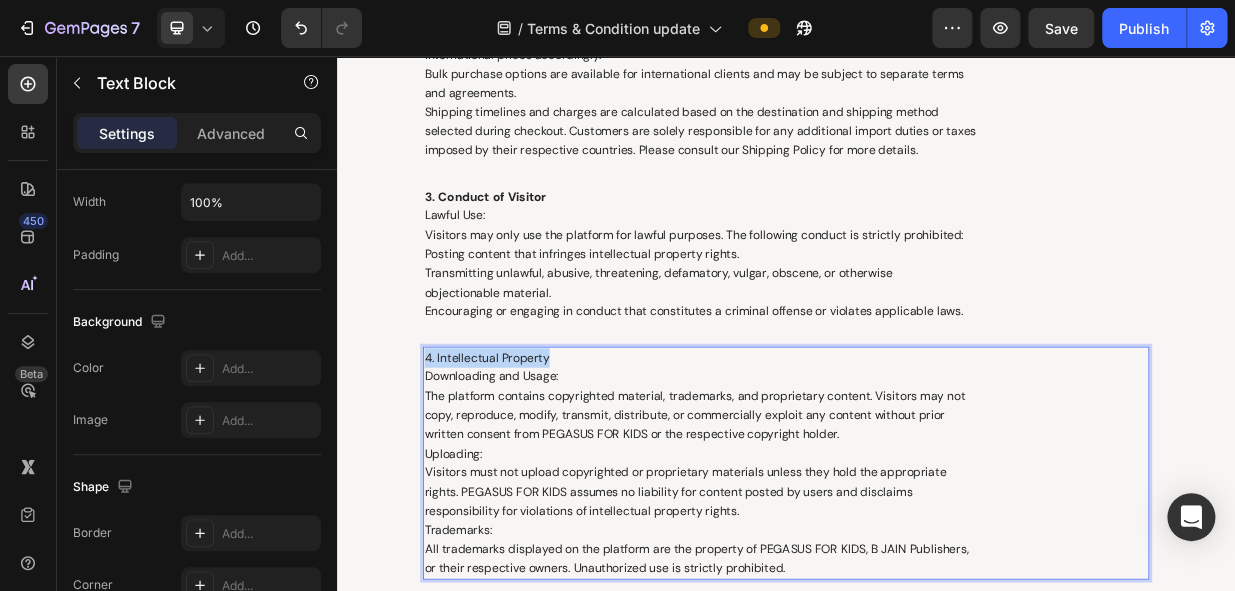 drag, startPoint x: 669, startPoint y: 457, endPoint x: 426, endPoint y: 457, distance: 243 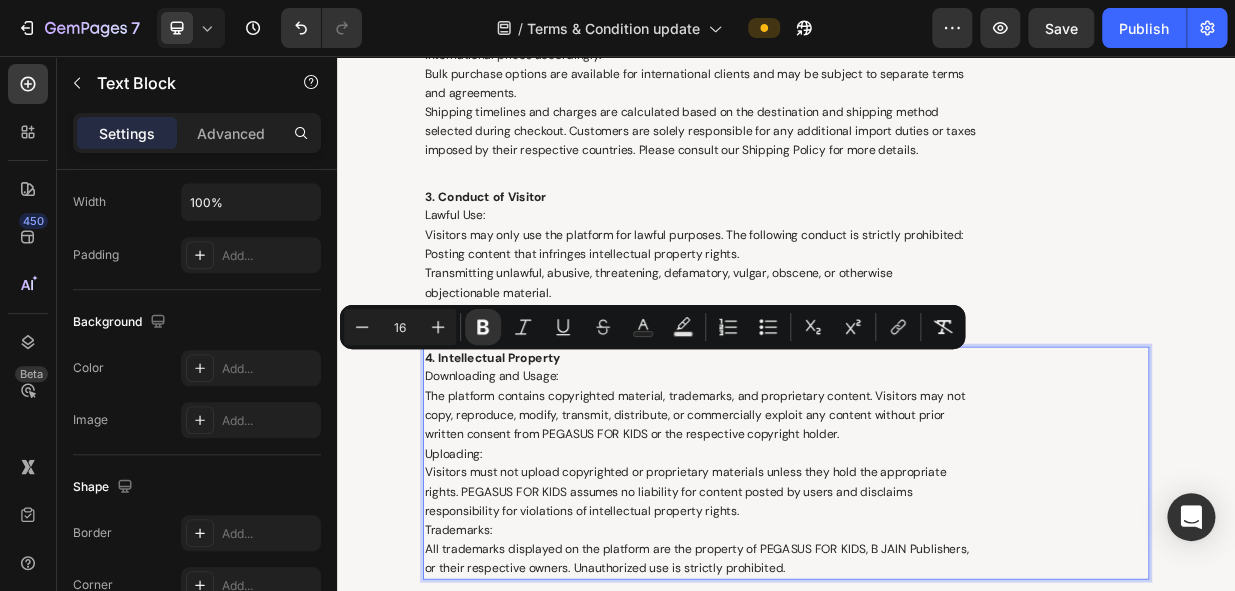 click on "4. Intellectual Property Downloading and Usage: The platform contains copyrighted material, trademarks, and proprietary content. Visitors may not copy, reproduce, modify, transmit, distribute, or commercially exploit any content without prior written consent from PEGASUS FOR KIDS or the respective copyright holder. Uploading: Visitors must not upload copyrighted or proprietary materials unless they hold the appropriate rights. PEGASUS FOR KIDS assumes no liability for content posted by users and disclaims responsibility for violations of intellectual property rights. Trademarks:" at bounding box center (937, 575) 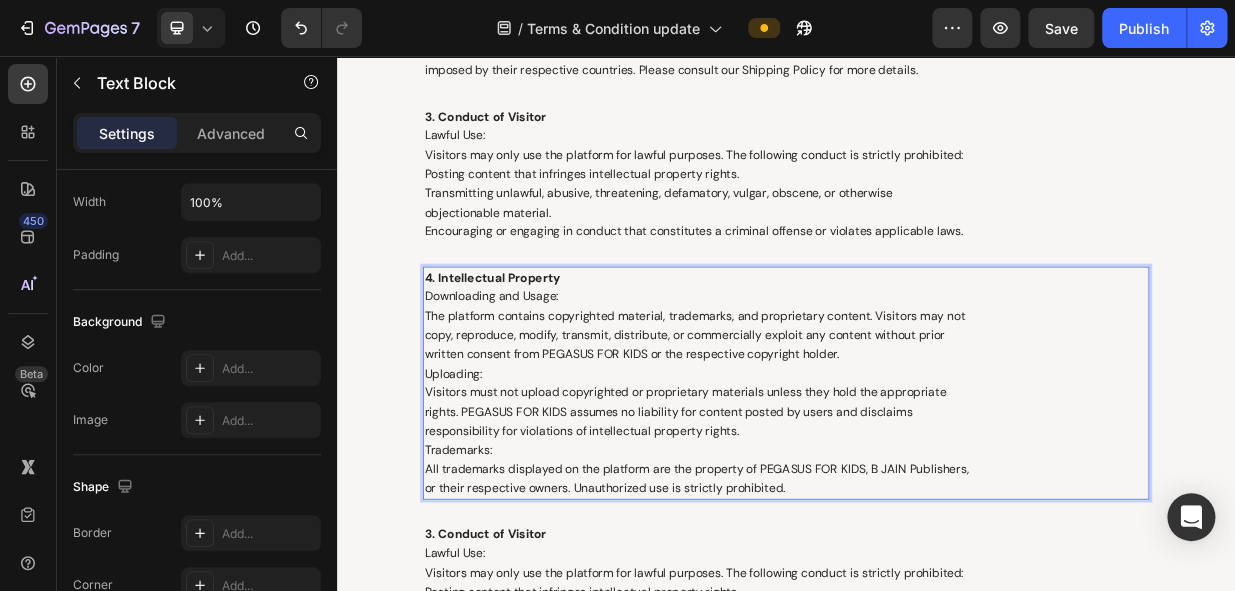 scroll, scrollTop: 3206, scrollLeft: 0, axis: vertical 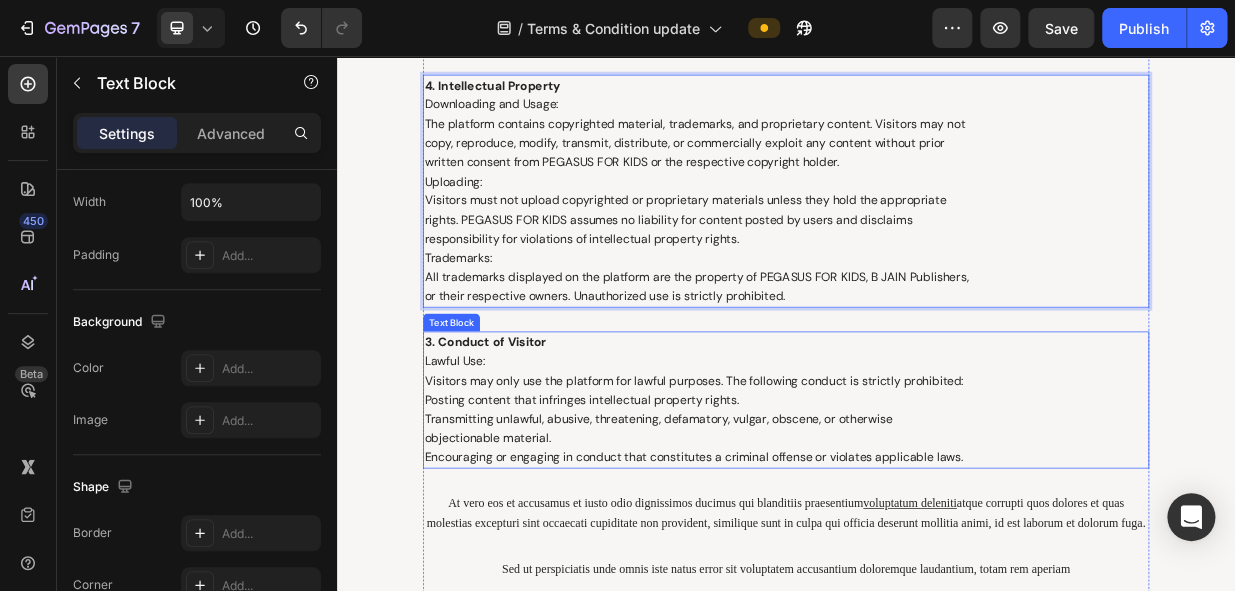 click on "3. Conduct of Visitor Lawful Use: Visitors may only use the platform for lawful purposes. The following conduct is strictly prohibited: Posting content that infringes intellectual property rights. Transmitting unlawful, abusive, threatening, defamatory, vulgar, obscene, or otherwise objectionable material. Encouraging or engaging in conduct that constitutes a criminal offense or violates applicable laws." at bounding box center [937, 515] 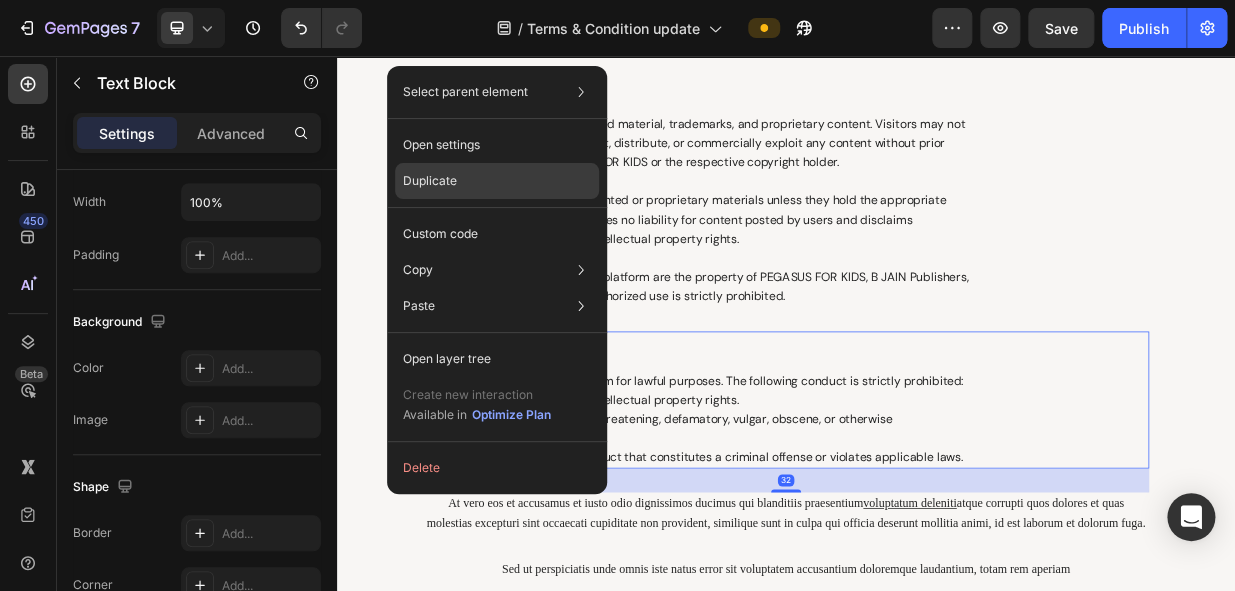 click on "Duplicate" at bounding box center [430, 181] 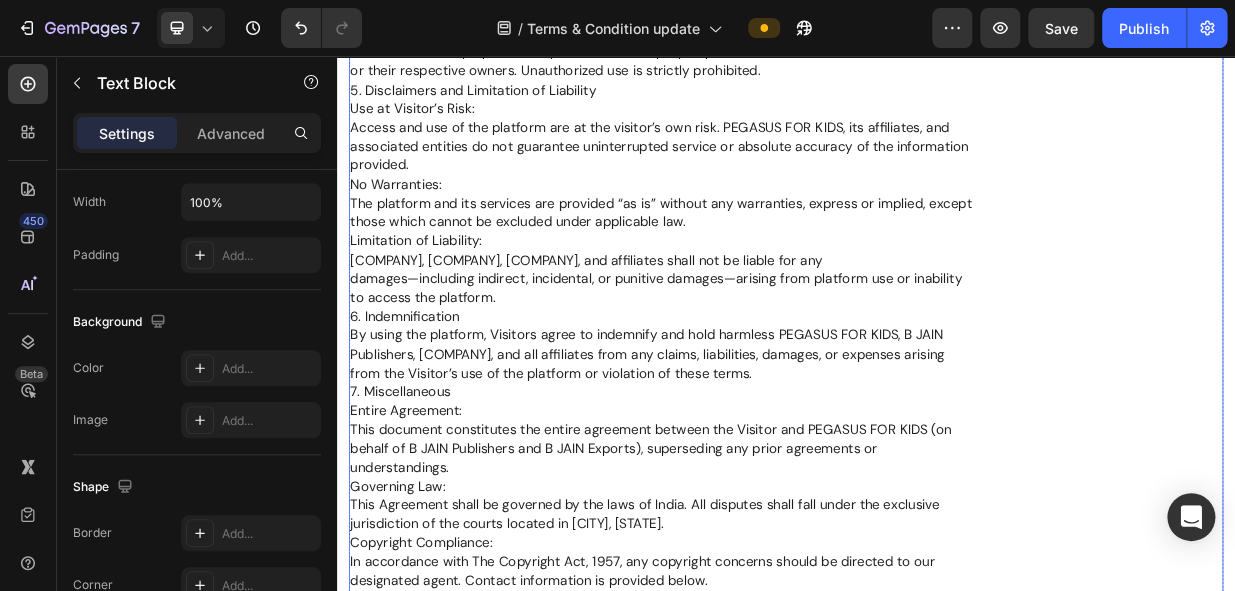 scroll, scrollTop: 1115, scrollLeft: 0, axis: vertical 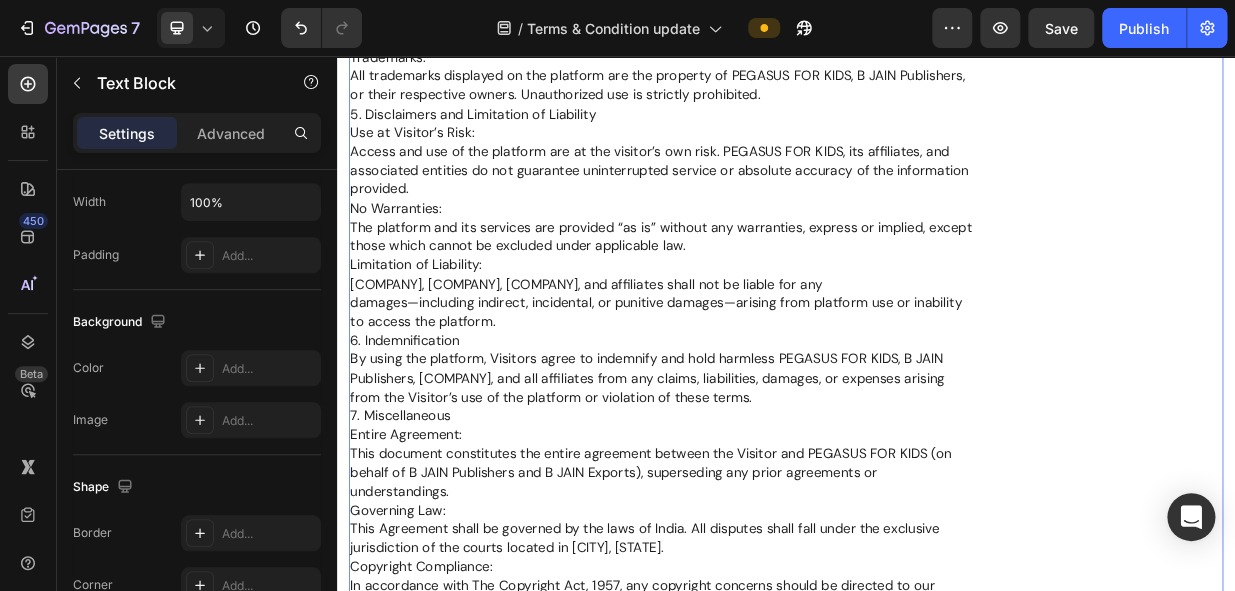 click on "All trademarks displayed on the platform are the property of PEGASUS FOR KIDS, B JAIN Publishers, or their respective owners. Unauthorized use is strictly prohibited. 5. Disclaimers and Limitation of Liability Use at Visitor’s Risk: Access and use of the platform are at the visitor’s own risk. PEGASUS FOR KIDS, its affiliates, and associated entities do not guarantee uninterrupted service or absolute accuracy of the information provided. No Warranties: The platform and its services are provided “as is” without any warranties, express or implied, except those which cannot be excluded under applicable law. Limitation of Liability: PEGASUS FOR KIDS, B JAIN Publishers, B JAIN Exports, and affiliates shall not be liable for any damages—including indirect, incidental, or punitive damages—arising from platform use or inability to access the platform. 6. Indemnification By using the platform, Visitors agree to indemnify and hold harmless PEGASUS FOR KIDS, B JAIN 7. Miscellaneous Entire Agreement:" at bounding box center (937, 537) 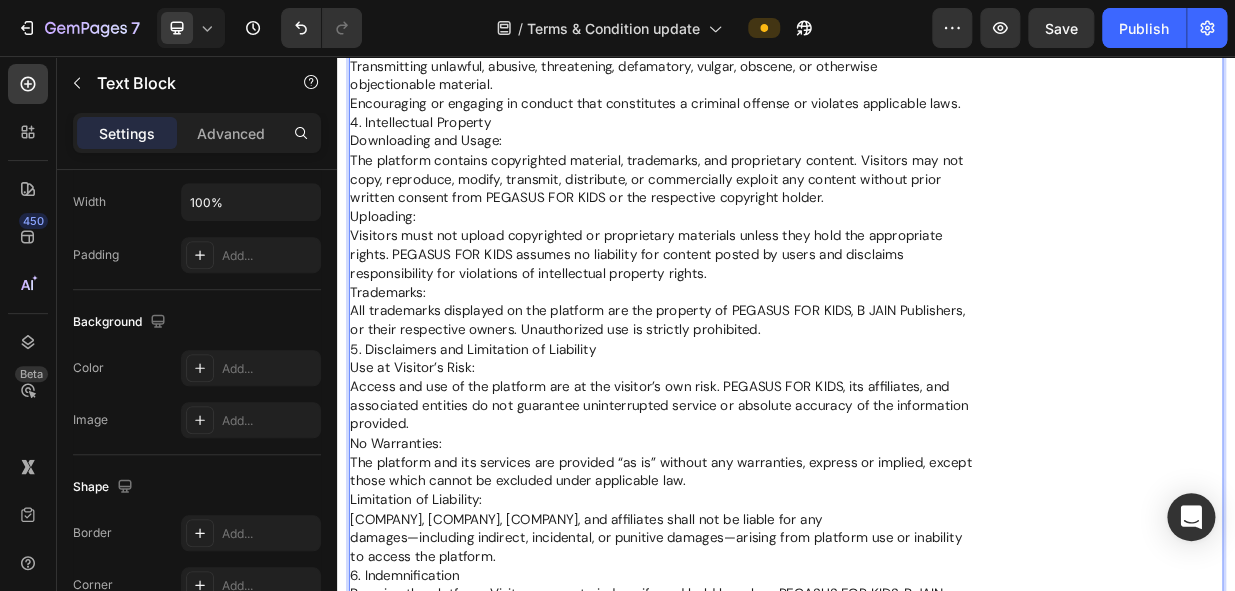scroll, scrollTop: 909, scrollLeft: 0, axis: vertical 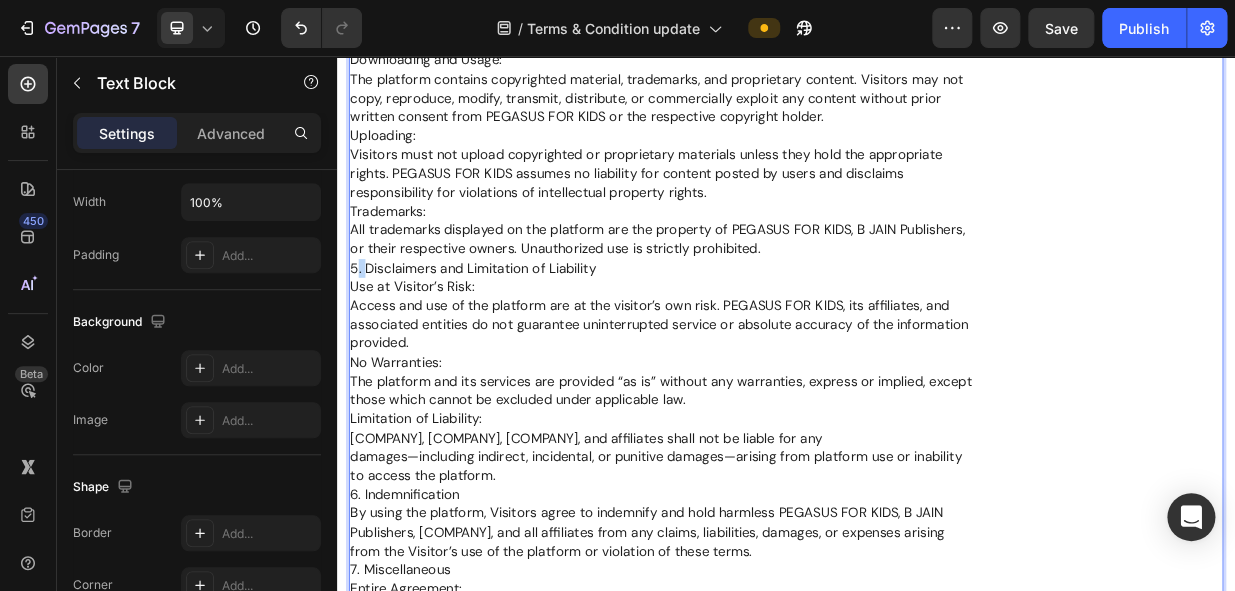 drag, startPoint x: 360, startPoint y: 337, endPoint x: 375, endPoint y: 337, distance: 15 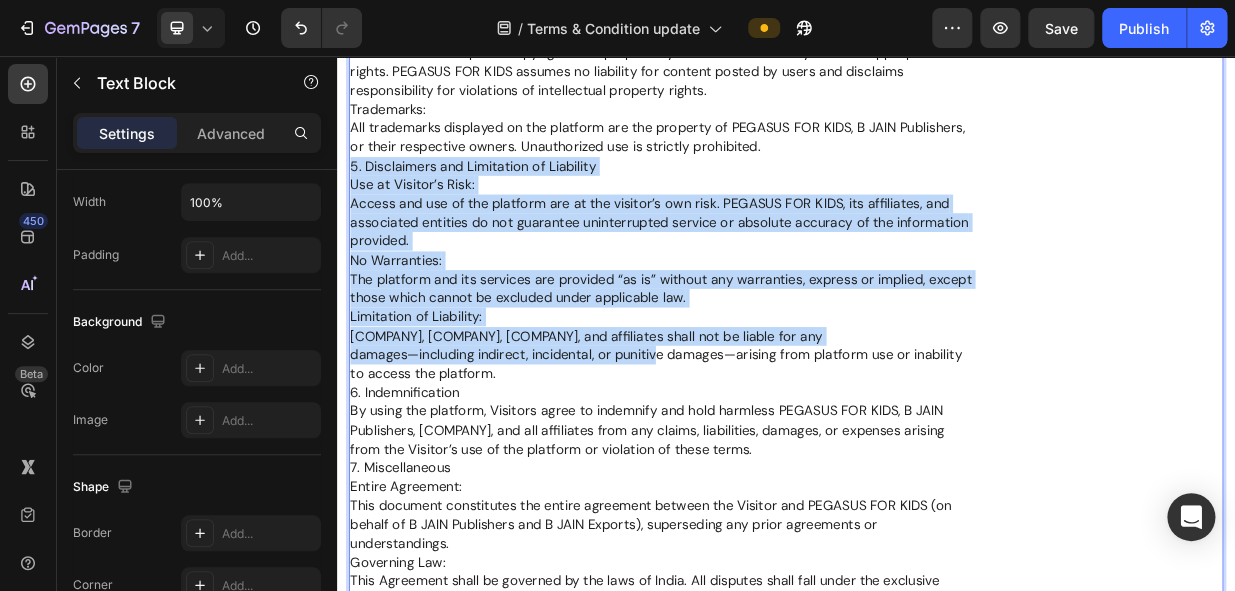 scroll, scrollTop: 1090, scrollLeft: 0, axis: vertical 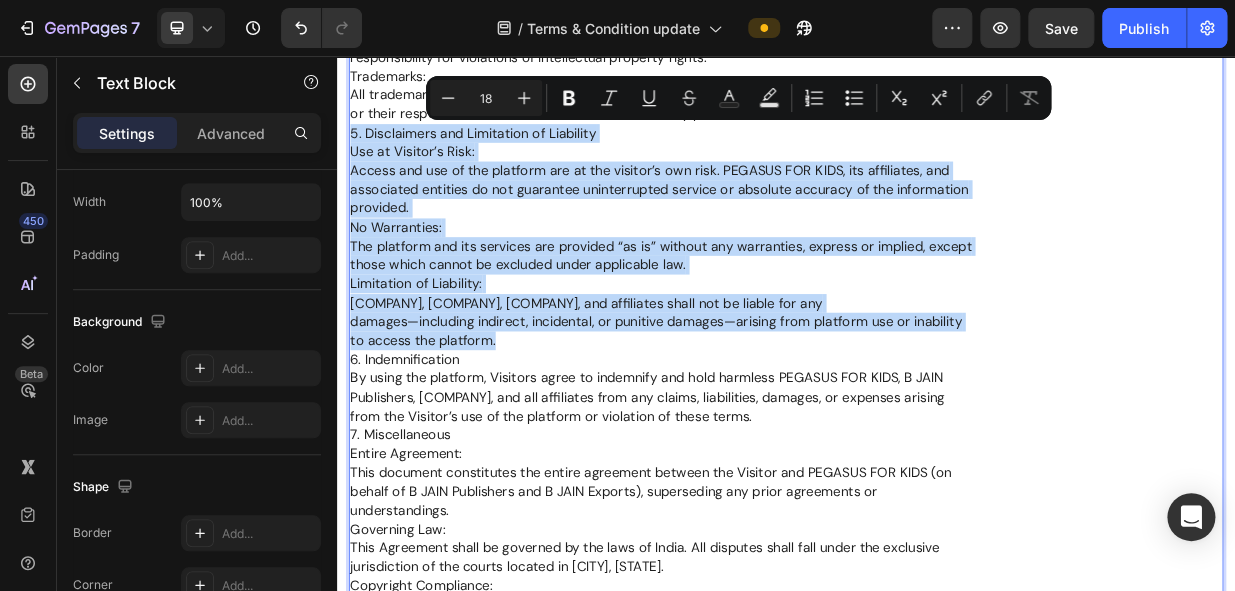 drag, startPoint x: 358, startPoint y: 337, endPoint x: 903, endPoint y: 427, distance: 552.3812 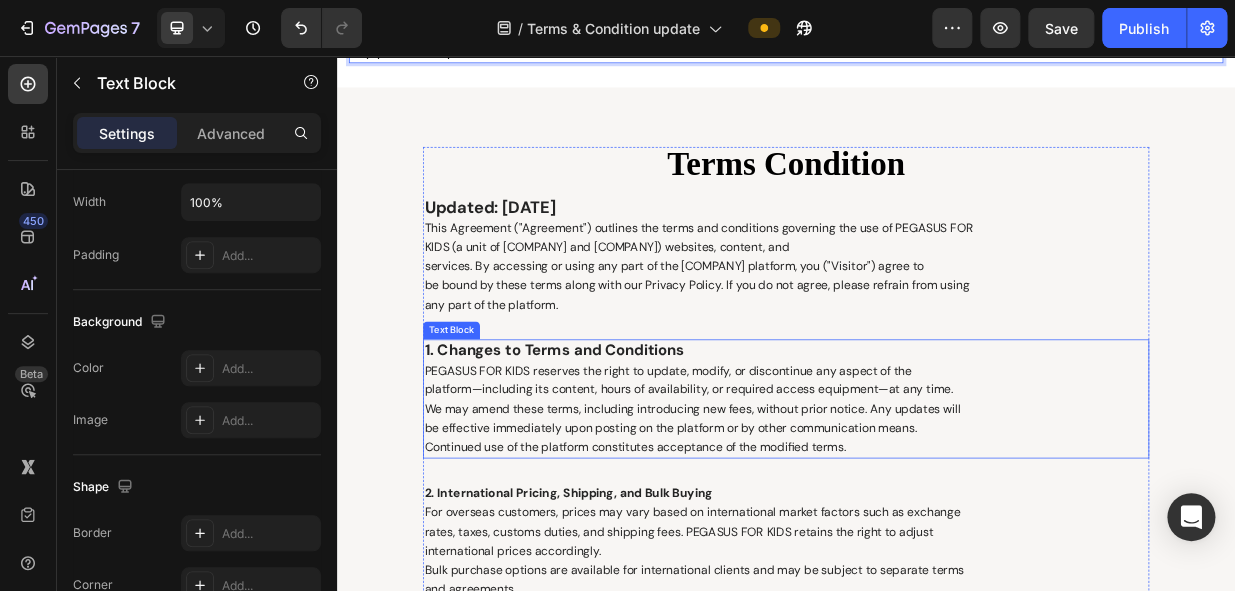 type on "16" 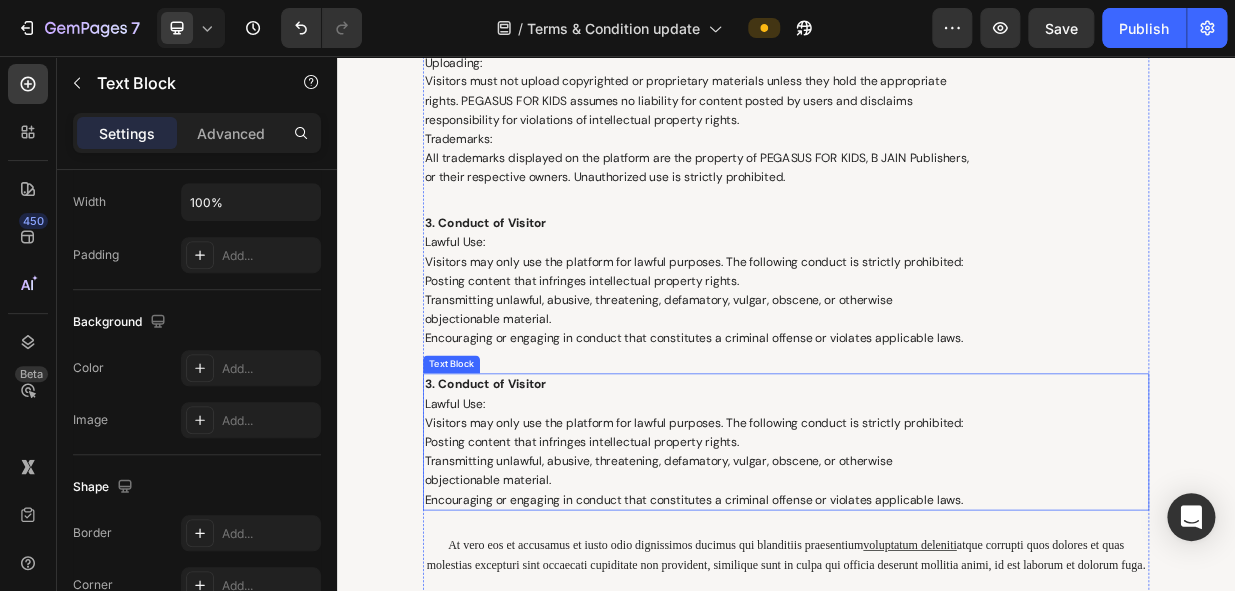 scroll, scrollTop: 3363, scrollLeft: 0, axis: vertical 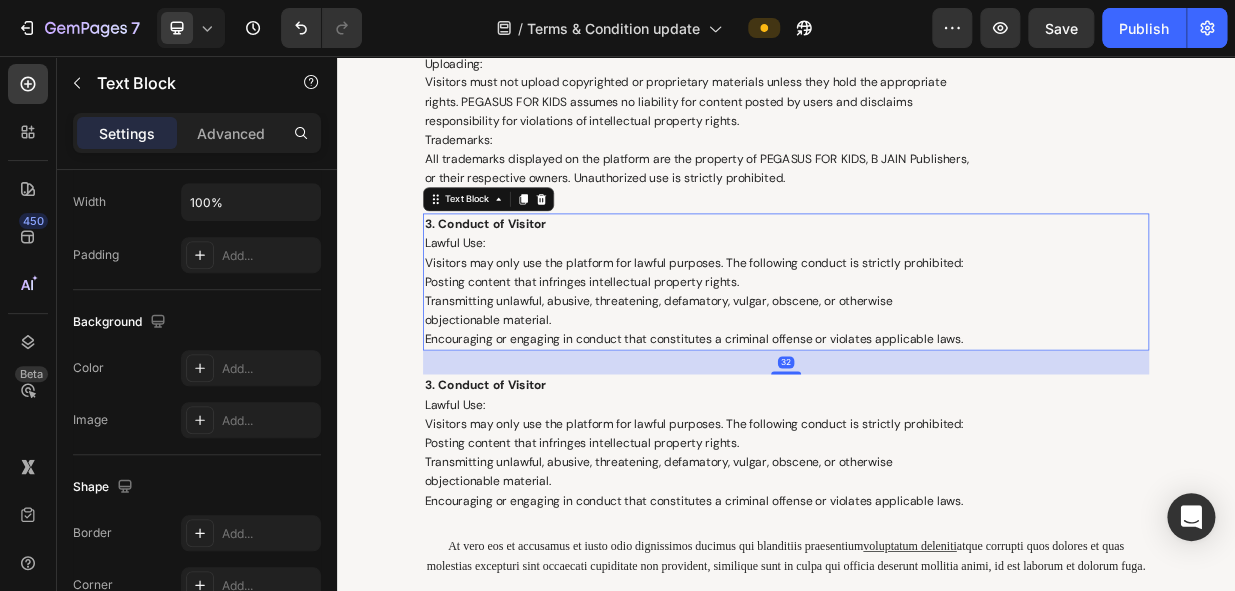 click on "3. Conduct of Visitor Lawful Use: Visitors may only use the platform for lawful purposes. The following conduct is strictly prohibited: Posting content that infringes intellectual property rights. Transmitting unlawful, abusive, threatening, defamatory, vulgar, obscene, or otherwise objectionable material. Encouraging or engaging in conduct that constitutes a criminal offense or violates applicable laws." at bounding box center (937, 358) 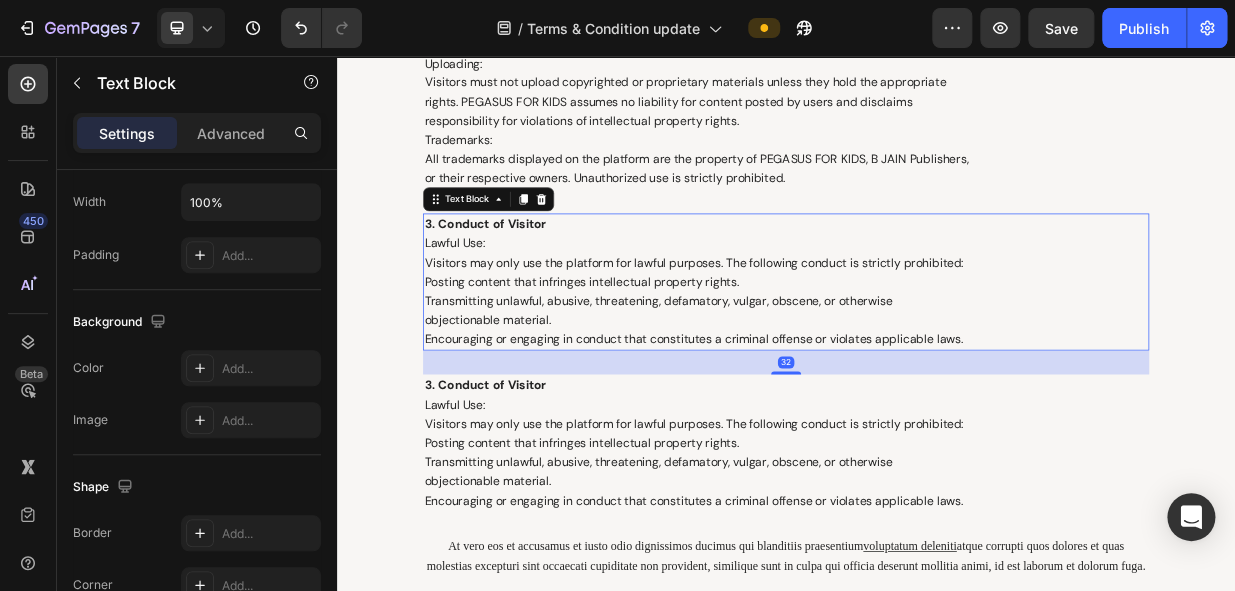 click on "3. Conduct of Visitor Lawful Use: Visitors may only use the platform for lawful purposes. The following conduct is strictly prohibited: Posting content that infringes intellectual property rights. Transmitting unlawful, abusive, threatening, defamatory, vulgar, obscene, or otherwise objectionable material. Encouraging or engaging in conduct that constitutes a criminal offense or violates applicable laws." at bounding box center (937, 358) 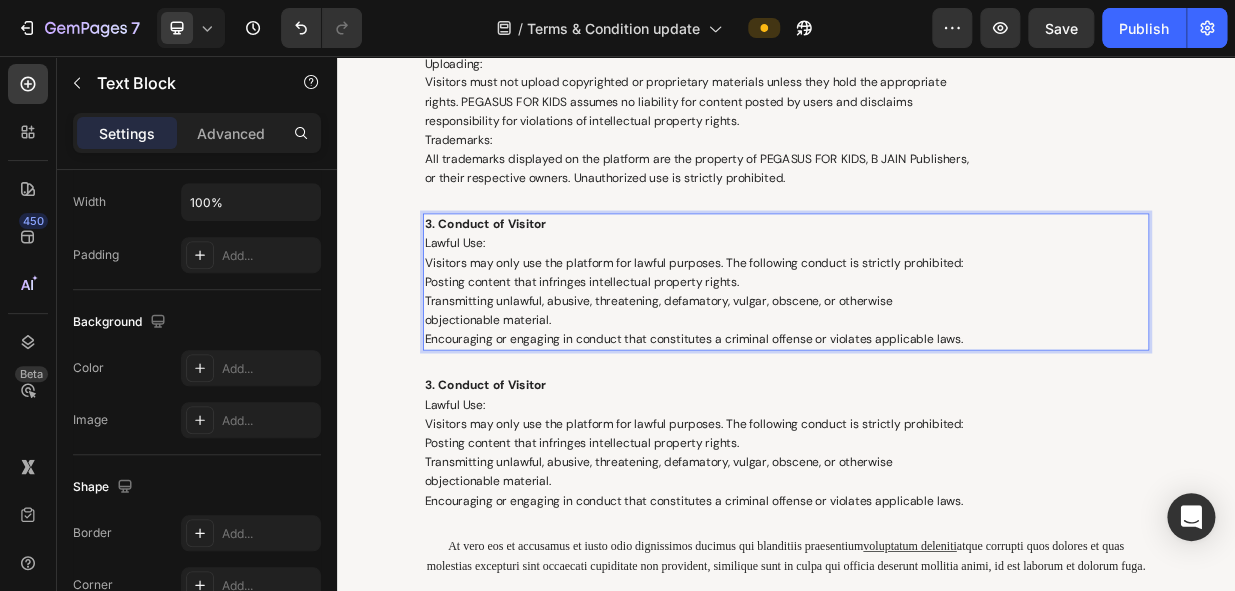 click on "3. Conduct of Visitor Lawful Use: Visitors may only use the platform for lawful purposes. The following conduct is strictly prohibited: Posting content that infringes intellectual property rights. Transmitting unlawful, abusive, threatening, defamatory, vulgar, obscene, or otherwise objectionable material. Encouraging or engaging in conduct that constitutes a criminal offense or violates applicable laws." at bounding box center [937, 358] 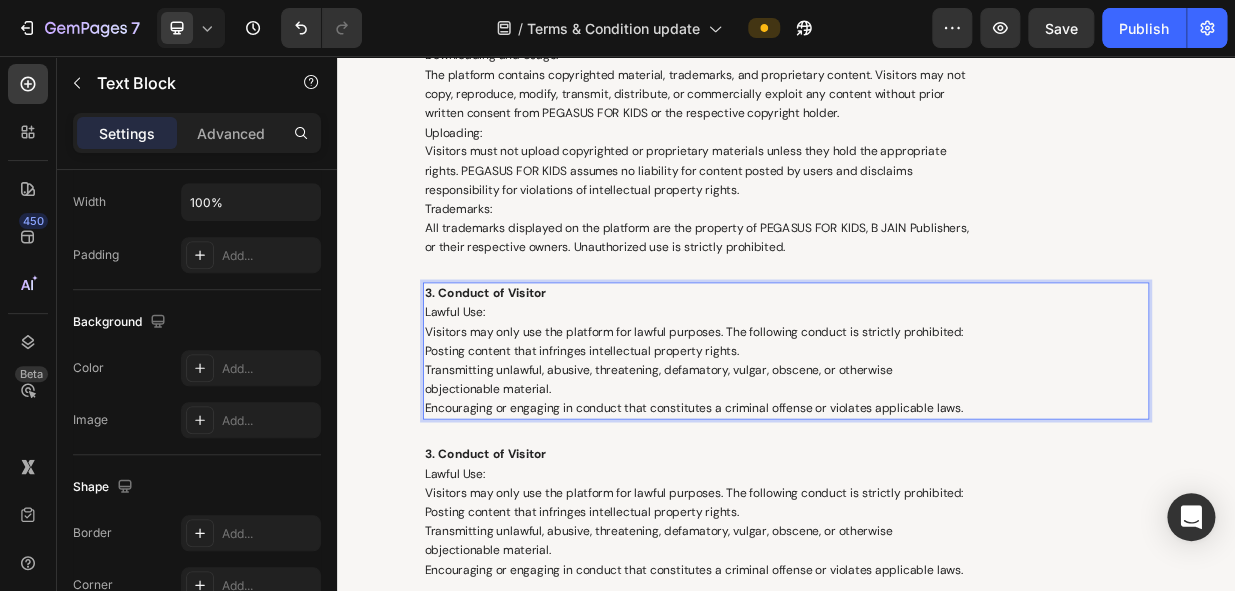 scroll, scrollTop: 3272, scrollLeft: 0, axis: vertical 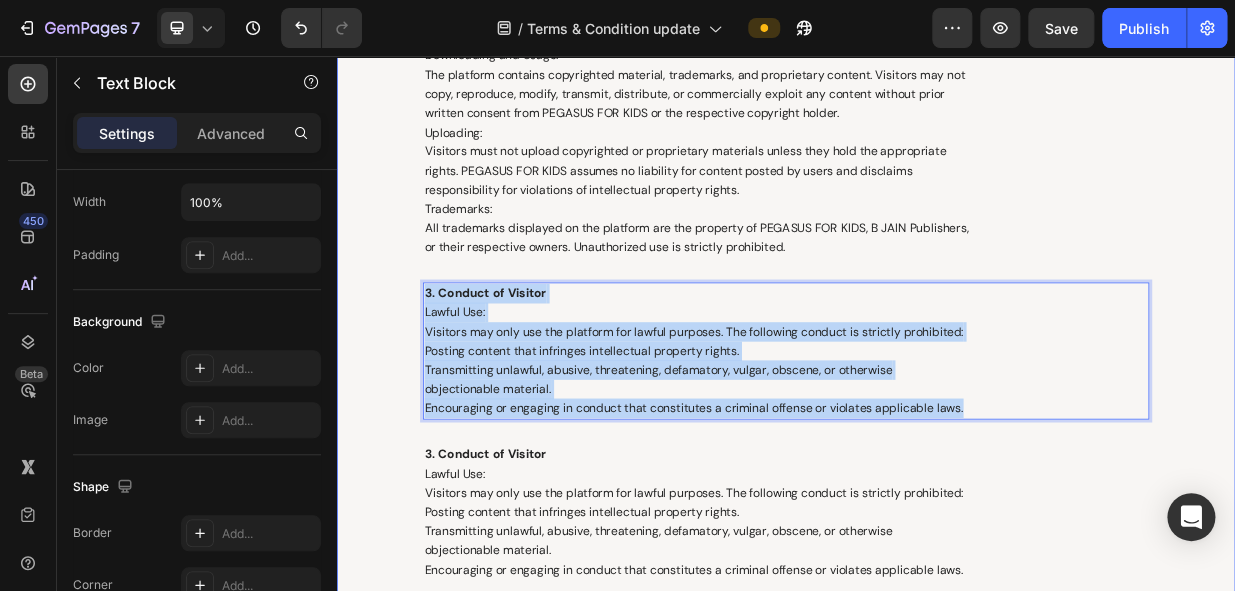 drag, startPoint x: 1196, startPoint y: 525, endPoint x: 433, endPoint y: 368, distance: 778.9852 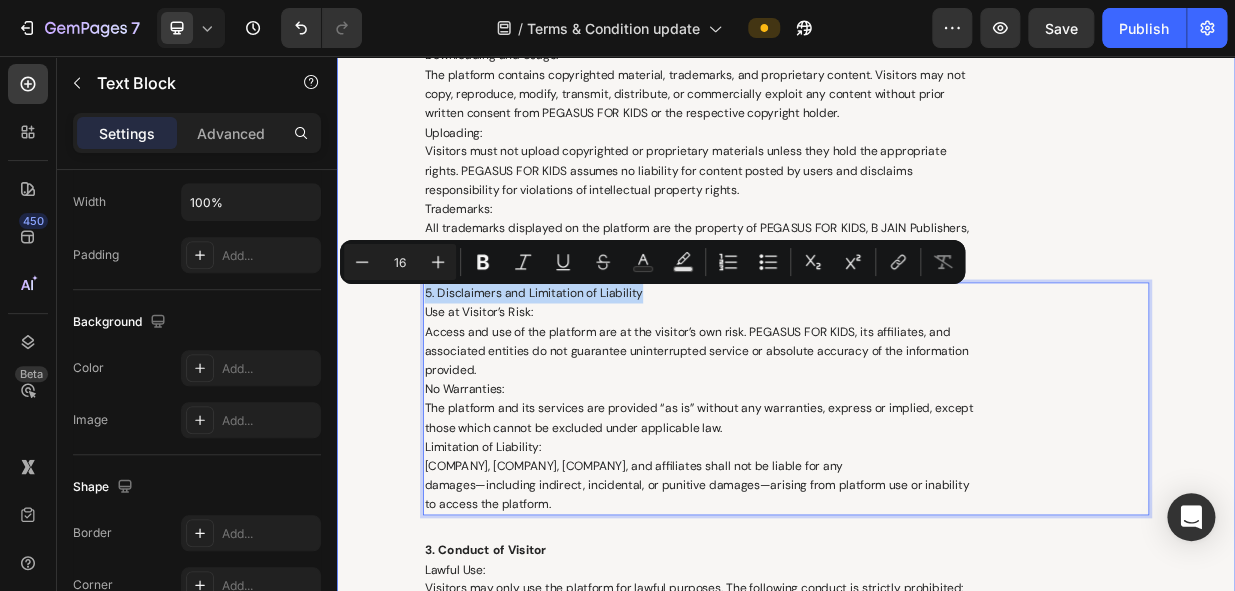 drag, startPoint x: 767, startPoint y: 377, endPoint x: 410, endPoint y: 377, distance: 357 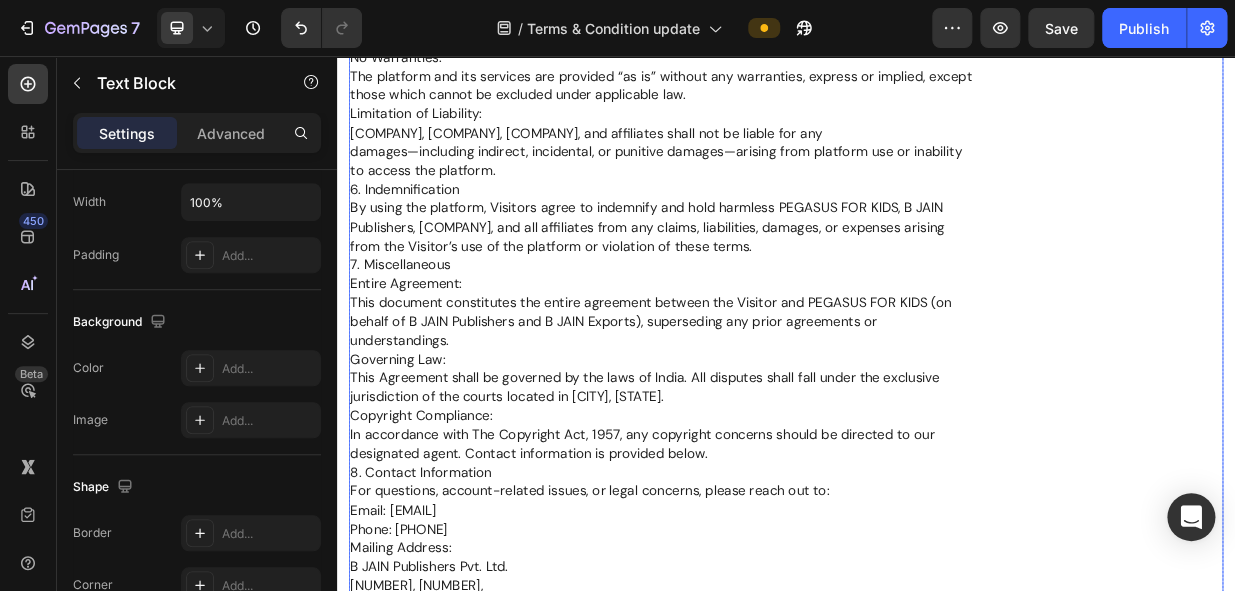 scroll, scrollTop: 1272, scrollLeft: 0, axis: vertical 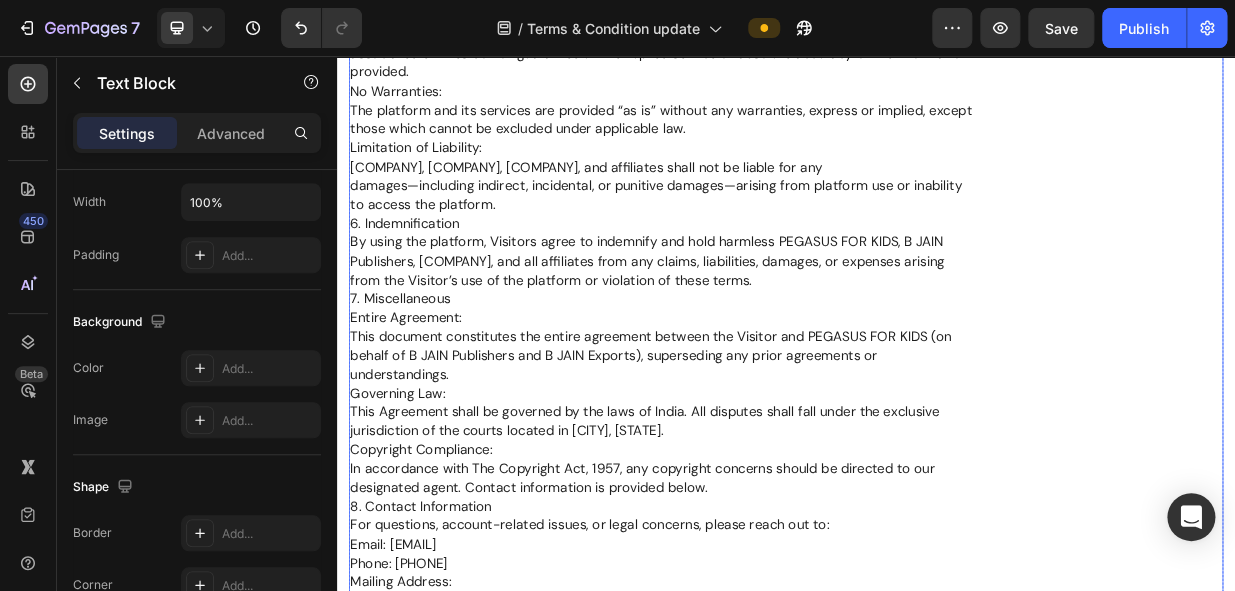 click on "All trademarks displayed on the platform are the property of PEGASUS FOR KIDS, B JAIN Publishers, or their respective owners. Unauthorized use is strictly prohibited. 5. Disclaimers and Limitation of Liability Use at Visitor’s Risk: Access and use of the platform are at the visitor’s own risk. PEGASUS FOR KIDS, its affiliates, and associated entities do not guarantee uninterrupted service or absolute accuracy of the information provided. No Warranties: The platform and its services are provided “as is” without any warranties, express or implied, except those which cannot be excluded under applicable law. Limitation of Liability: PEGASUS FOR KIDS, B JAIN Publishers, B JAIN Exports, and affiliates shall not be liable for any damages—including indirect, incidental, or punitive damages—arising from platform use or inability to access the platform. 6. Indemnification By using the platform, Visitors agree to indemnify and hold harmless PEGASUS FOR KIDS, B JAIN 7. Miscellaneous Entire Agreement:" at bounding box center (937, 380) 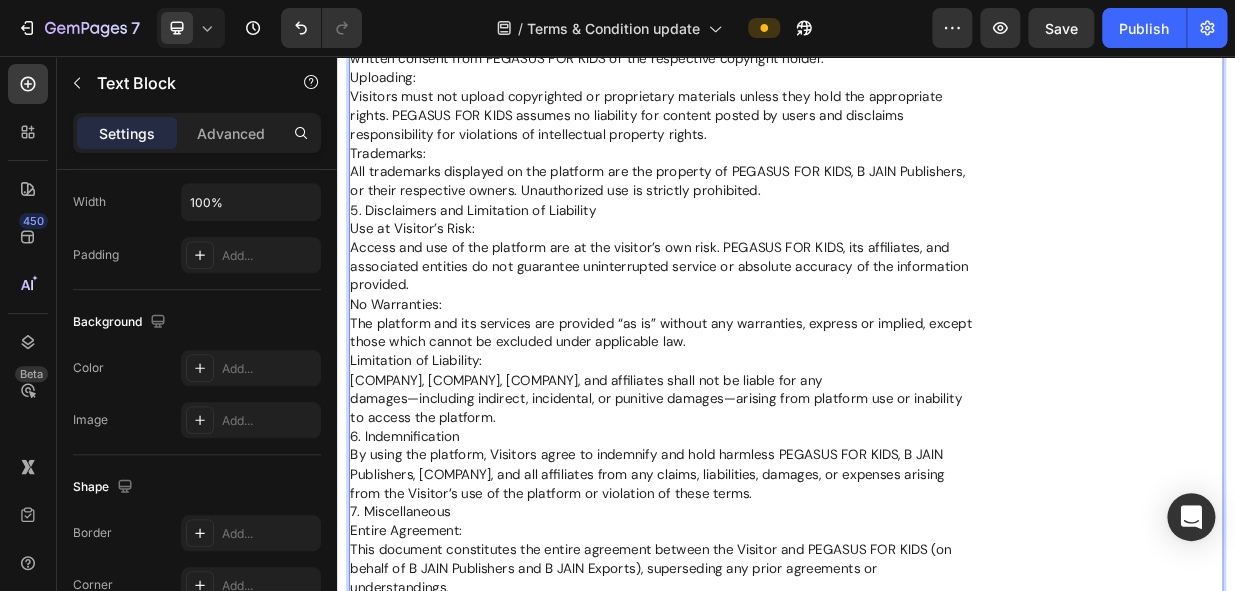 scroll, scrollTop: 1019, scrollLeft: 0, axis: vertical 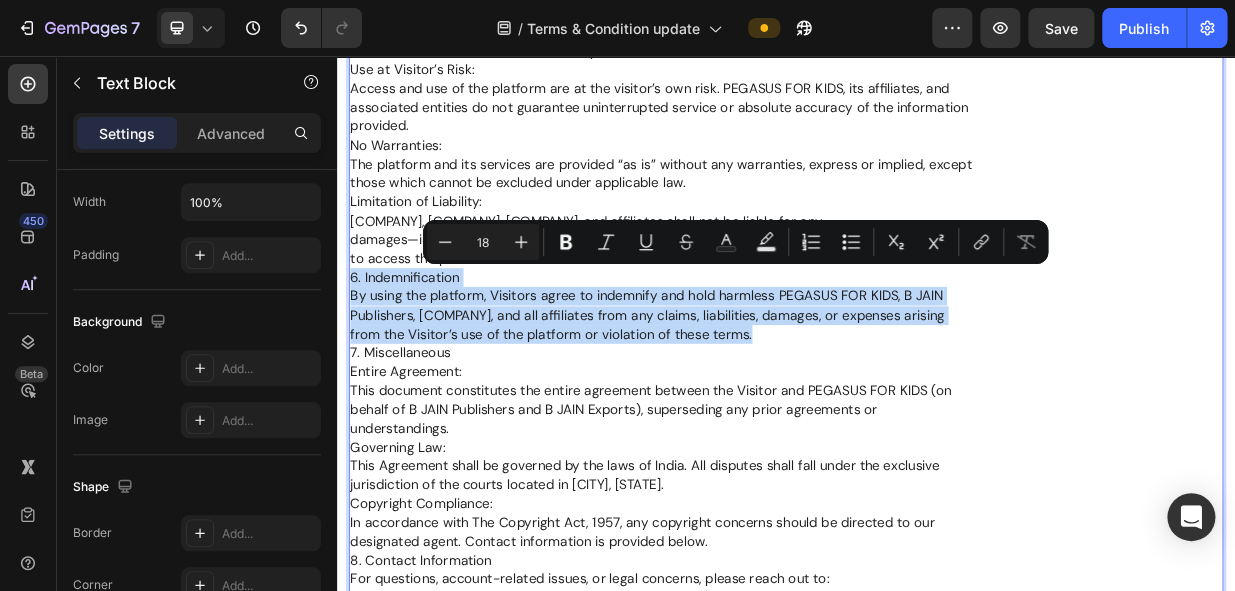 drag, startPoint x: 357, startPoint y: 532, endPoint x: 976, endPoint y: 422, distance: 628.6979 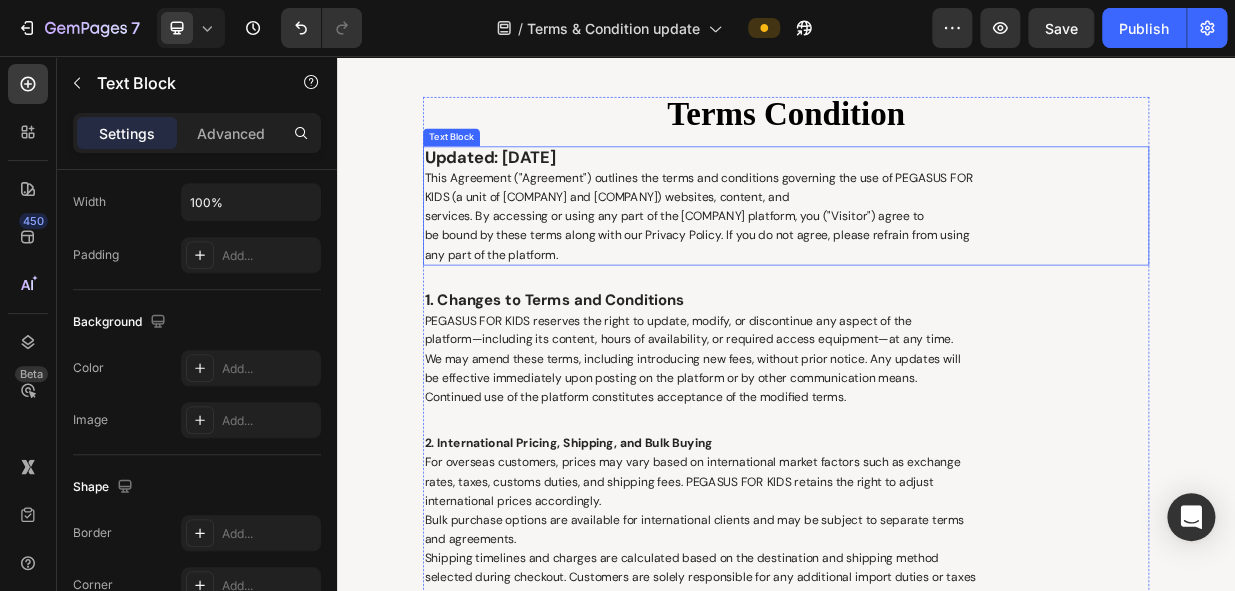 type on "16" 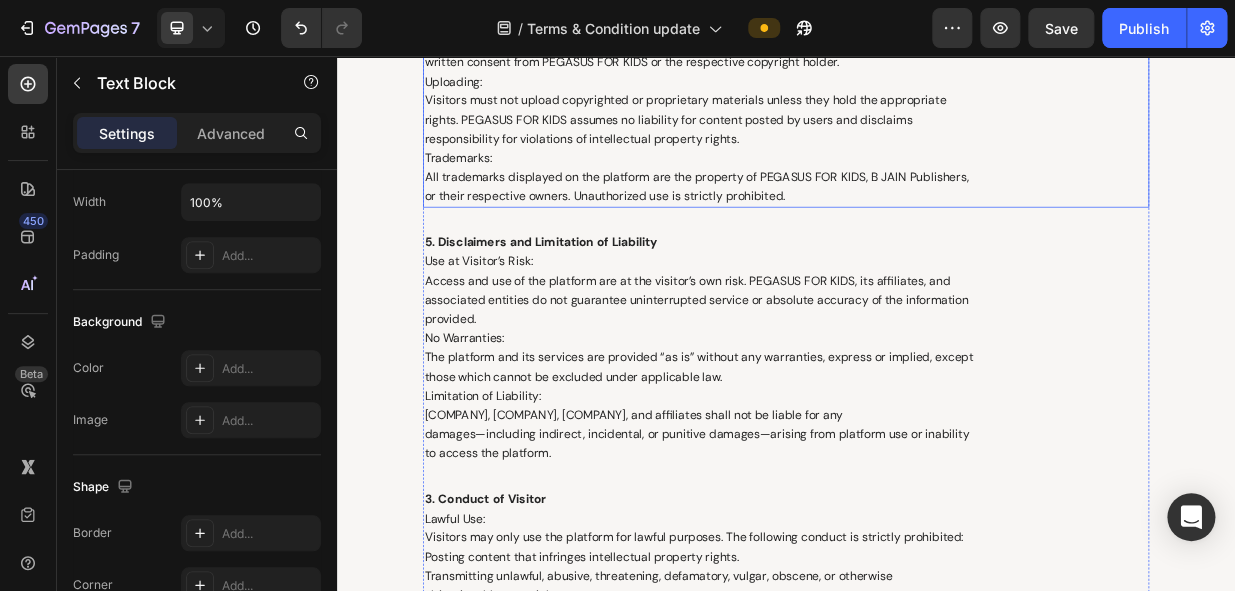 scroll, scrollTop: 3382, scrollLeft: 0, axis: vertical 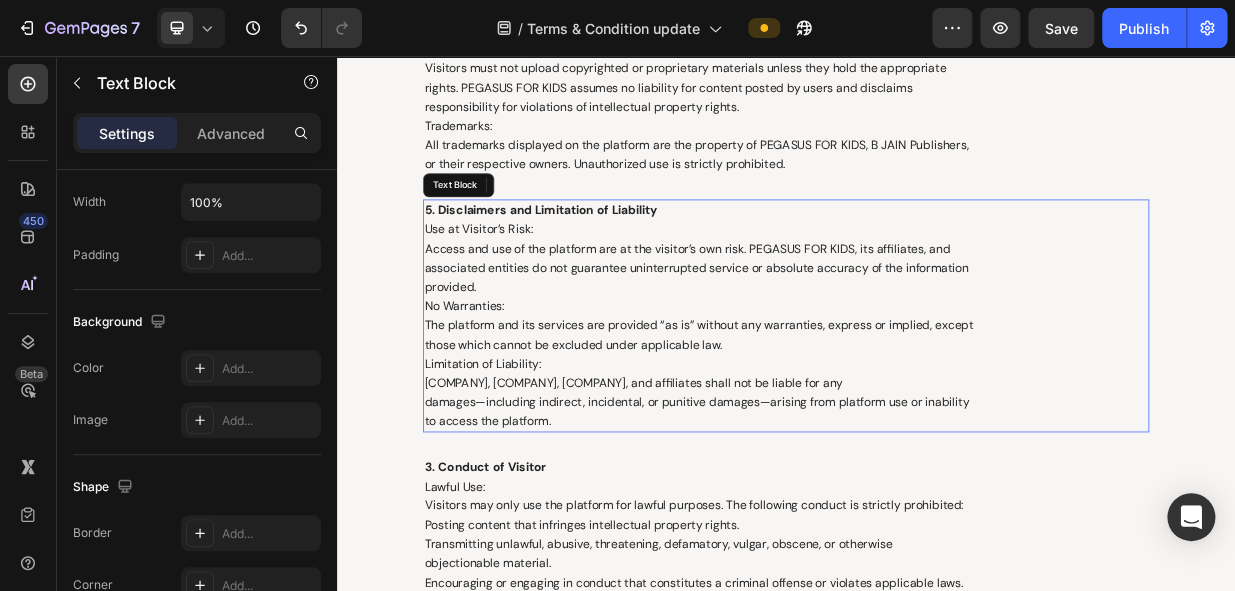 click on "5. Disclaimers and Limitation of Liability Use at Visitor’s Risk: Access and use of the platform are at the visitor’s own risk. PEGASUS FOR KIDS, its affiliates, and associated entities do not guarantee uninterrupted service or absolute accuracy of the information provided. No Warranties: The platform and its services are provided “as is” without any warranties, express or implied, except those which cannot be excluded under applicable law. Limitation of Liability: PEGASUS FOR KIDS, B JAIN Publishers, B JAIN Exports, and affiliates shall not be liable for any damages—including indirect, incidental, or punitive damages—arising from platform use or inability to access the platform." at bounding box center (937, 403) 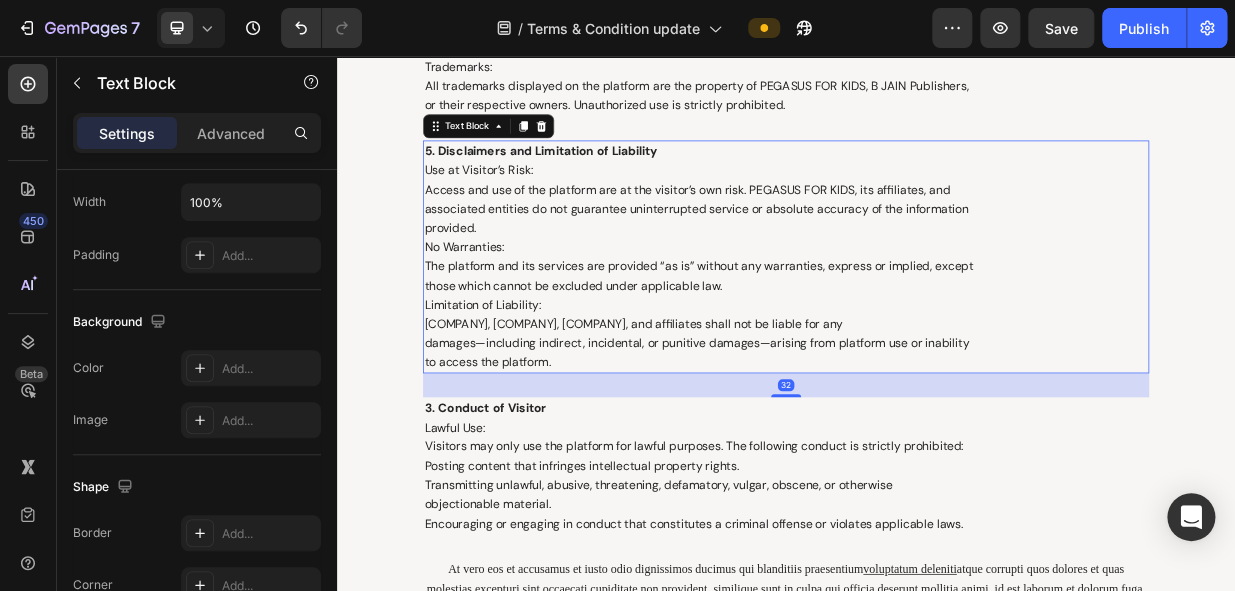 scroll, scrollTop: 3564, scrollLeft: 0, axis: vertical 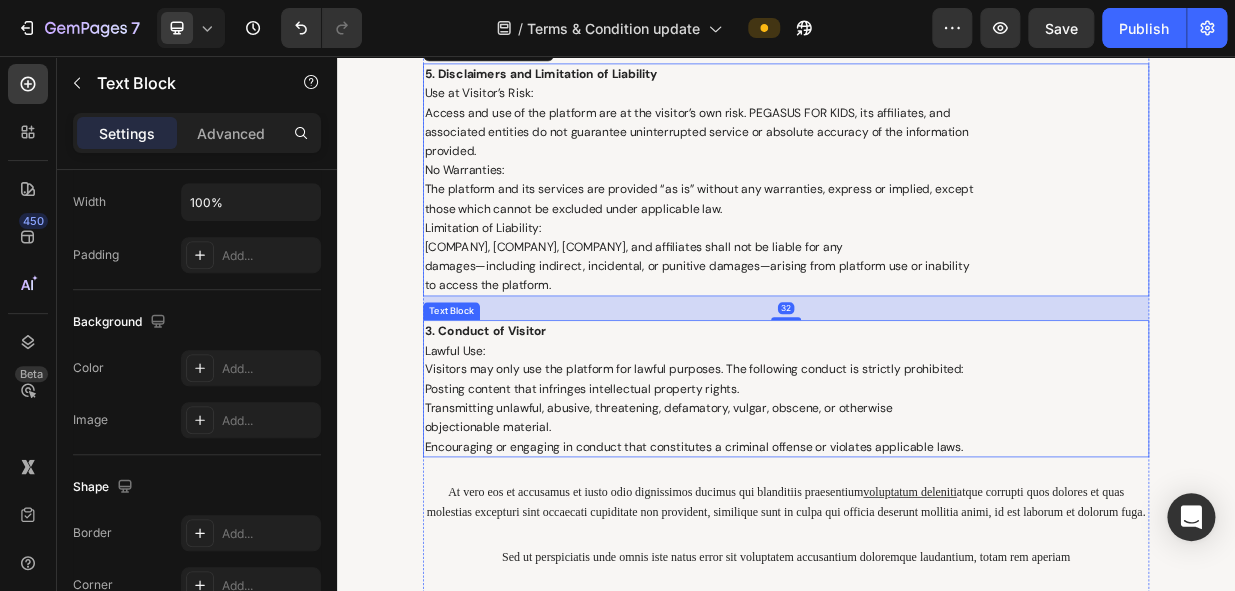 click on "3. Conduct of Visitor Lawful Use: Visitors may only use the platform for lawful purposes. The following conduct is strictly prohibited: Posting content that infringes intellectual property rights. Transmitting unlawful, abusive, threatening, defamatory, vulgar, obscene, or otherwise objectionable material. Encouraging or engaging in conduct that constitutes a criminal offense or violates applicable laws." at bounding box center (937, 500) 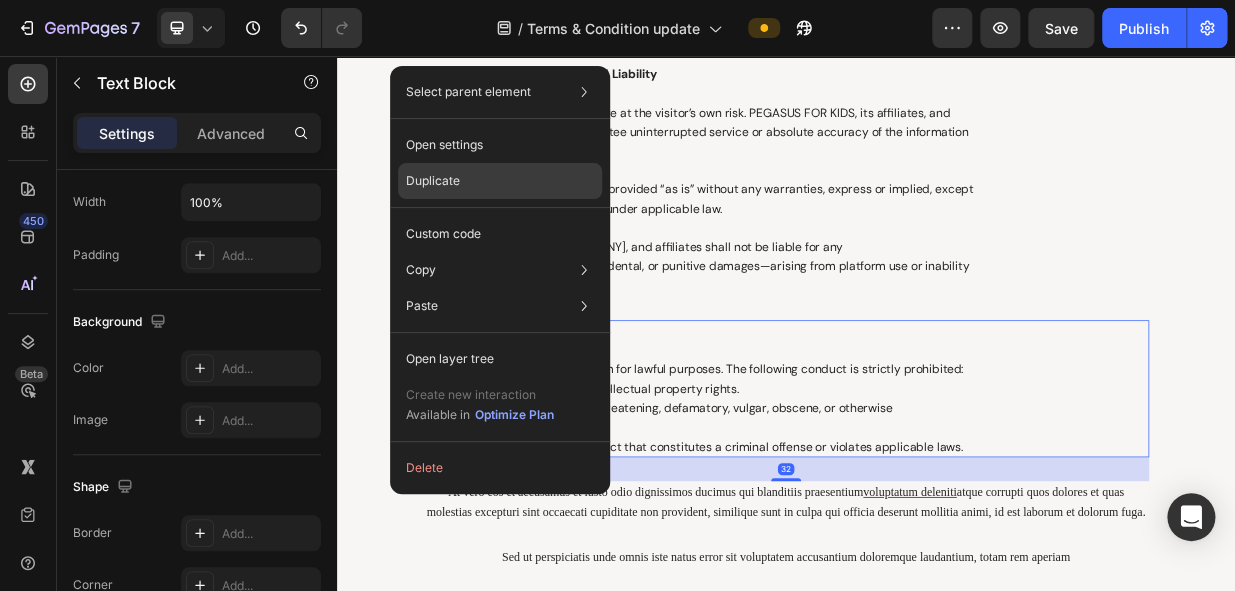 click on "Duplicate" at bounding box center [433, 181] 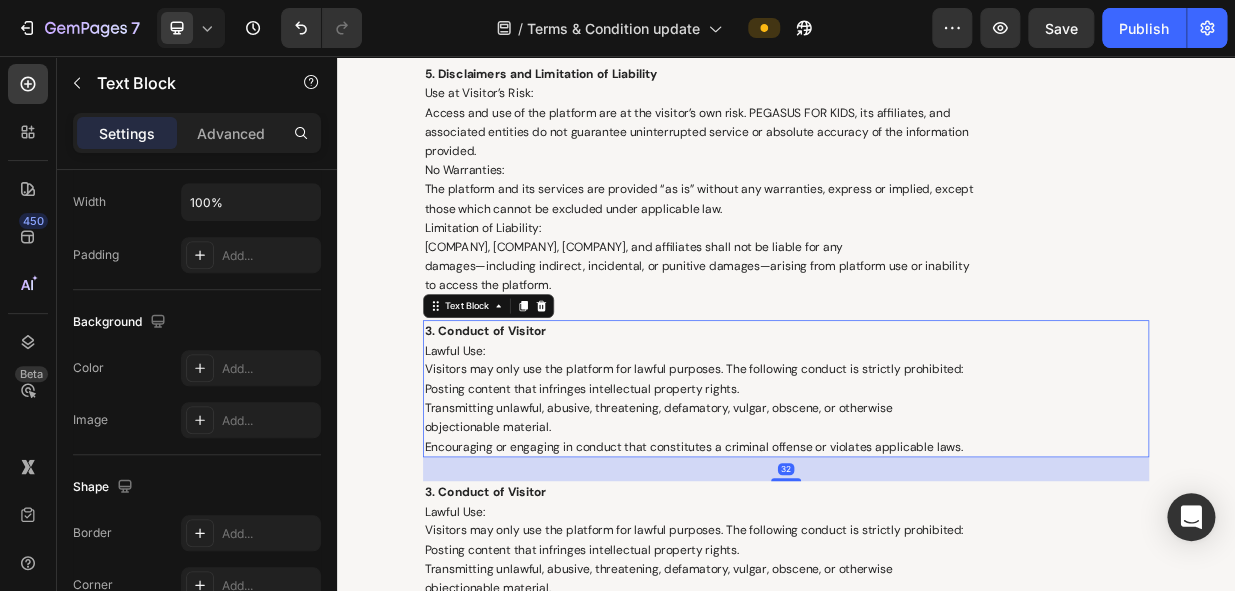 click on "3. Conduct of Visitor Lawful Use: Visitors may only use the platform for lawful purposes. The following conduct is strictly prohibited: Posting content that infringes intellectual property rights. Transmitting unlawful, abusive, threatening, defamatory, vulgar, obscene, or otherwise objectionable material. Encouraging or engaging in conduct that constitutes a criminal offense or violates applicable laws." at bounding box center (937, 500) 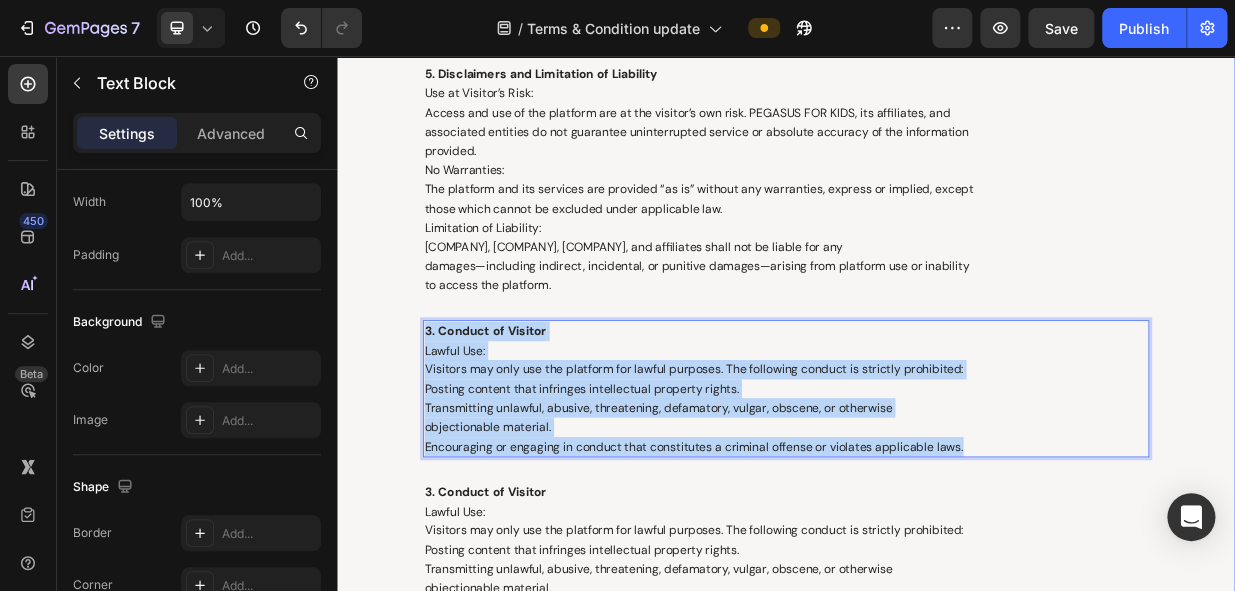 drag, startPoint x: 1191, startPoint y: 575, endPoint x: 436, endPoint y: 411, distance: 772.6066 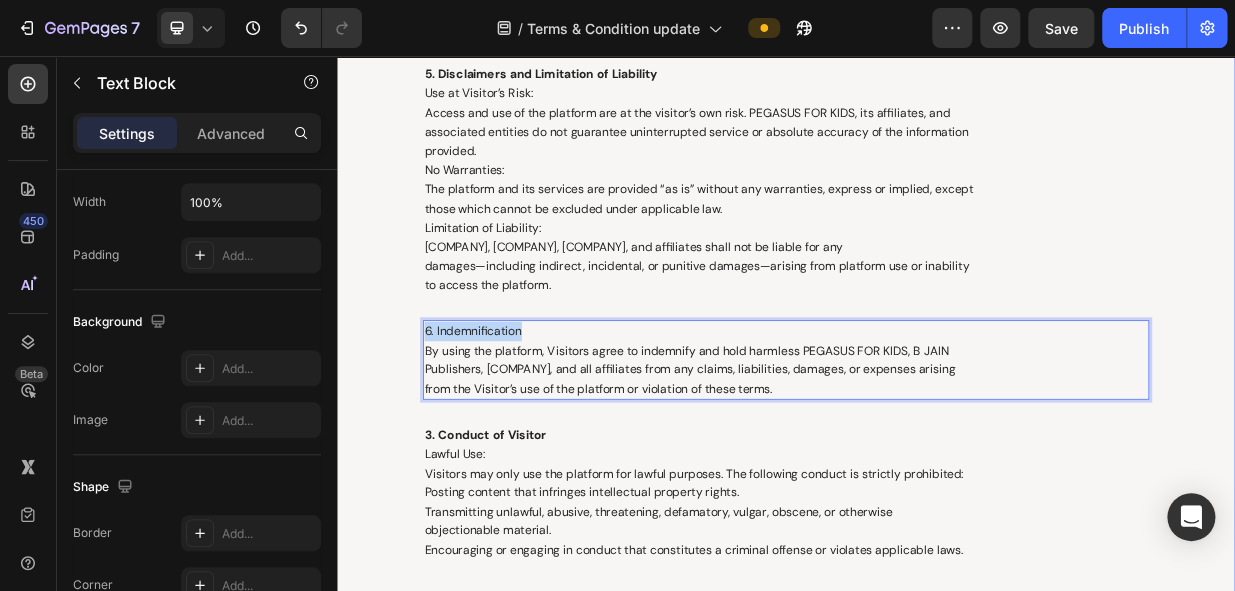 drag, startPoint x: 613, startPoint y: 425, endPoint x: 415, endPoint y: 416, distance: 198.20444 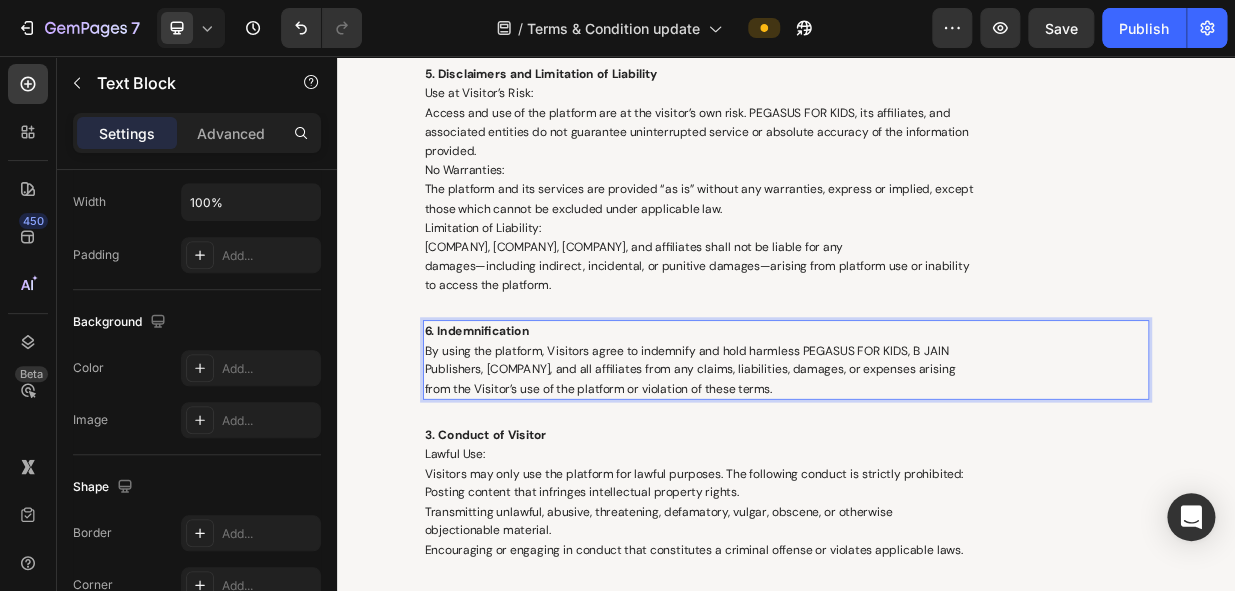 click on "6. Indemnification By using the platform, Visitors agree to indemnify and hold harmless PEGASUS FOR KIDS, B JAIN Publishers, B JAIN Exports, and all affiliates from any claims, liabilities, damages, or expenses arising from the Visitor’s use of the platform or violation of these terms." at bounding box center (937, 462) 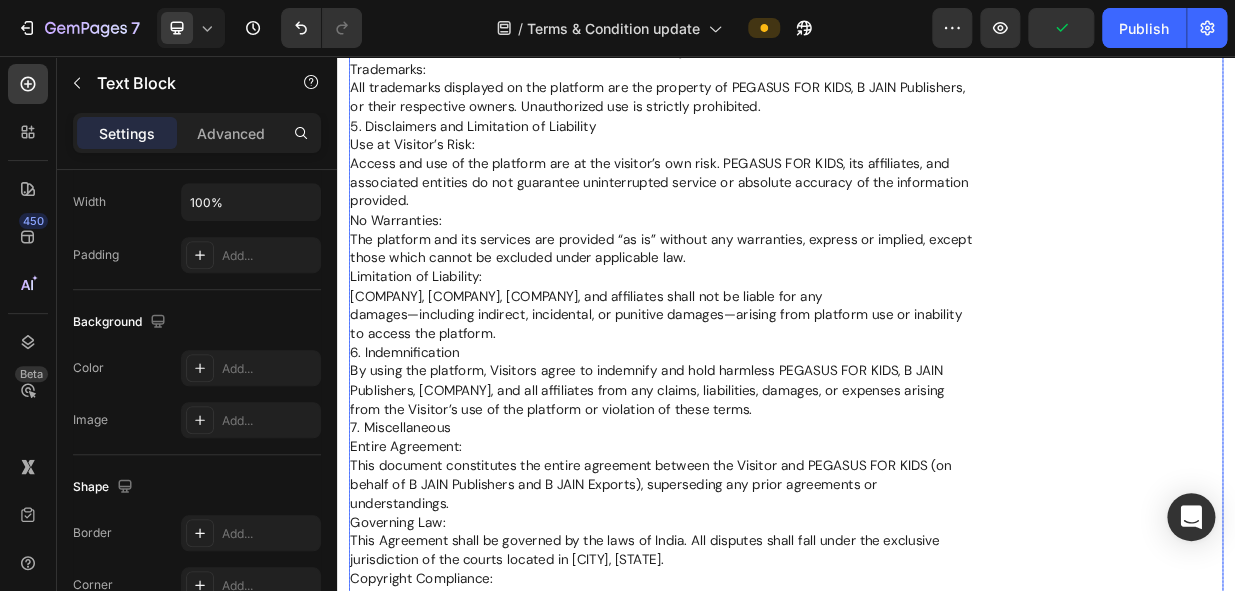 scroll, scrollTop: 1110, scrollLeft: 0, axis: vertical 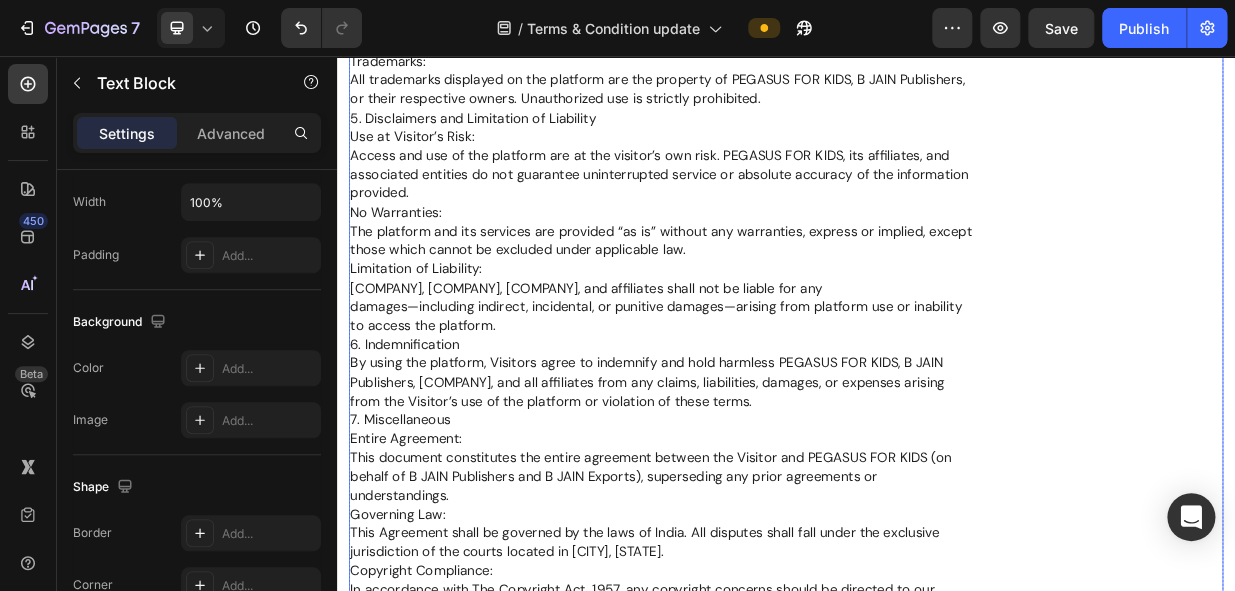 click on "All trademarks displayed on the platform are the property of PEGASUS FOR KIDS, B JAIN Publishers, or their respective owners. Unauthorized use is strictly prohibited. 5. Disclaimers and Limitation of Liability Use at Visitor’s Risk: Access and use of the platform are at the visitor’s own risk. PEGASUS FOR KIDS, its affiliates, and associated entities do not guarantee uninterrupted service or absolute accuracy of the information provided. No Warranties: The platform and its services are provided “as is” without any warranties, express or implied, except those which cannot be excluded under applicable law. Limitation of Liability: PEGASUS FOR KIDS, B JAIN Publishers, B JAIN Exports, and affiliates shall not be liable for any damages—including indirect, incidental, or punitive damages—arising from platform use or inability to access the platform. 6. Indemnification By using the platform, Visitors agree to indemnify and hold harmless PEGASUS FOR KIDS, B JAIN 7. Miscellaneous Entire Agreement:" at bounding box center [937, 542] 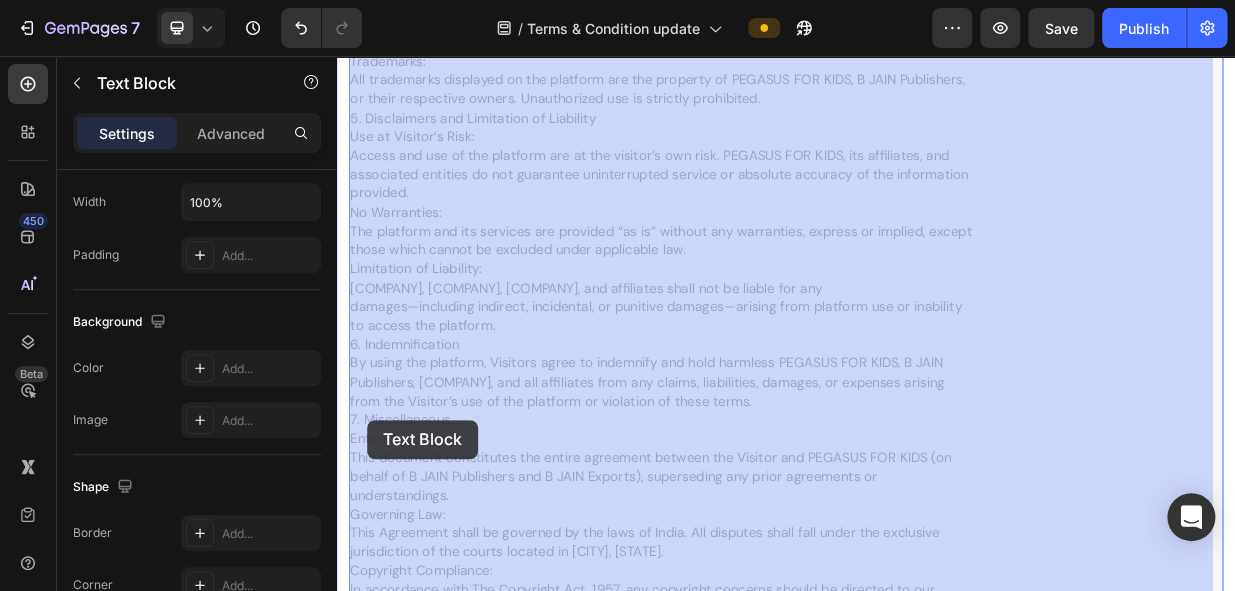 drag, startPoint x: 357, startPoint y: 542, endPoint x: 377, endPoint y: 542, distance: 20 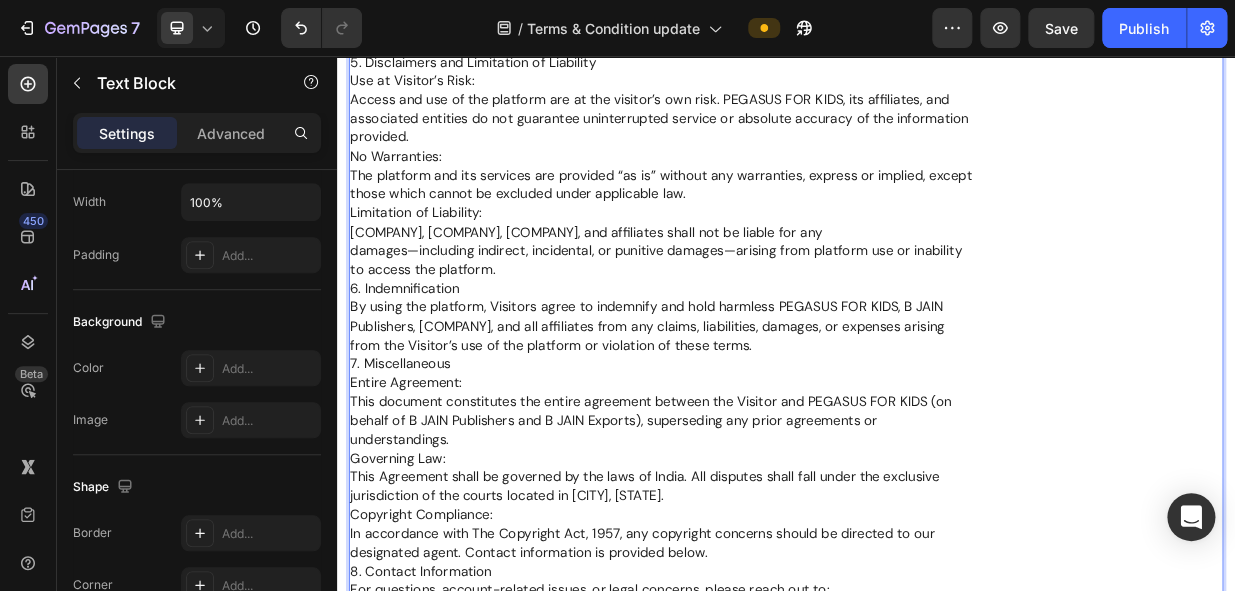 scroll, scrollTop: 1187, scrollLeft: 0, axis: vertical 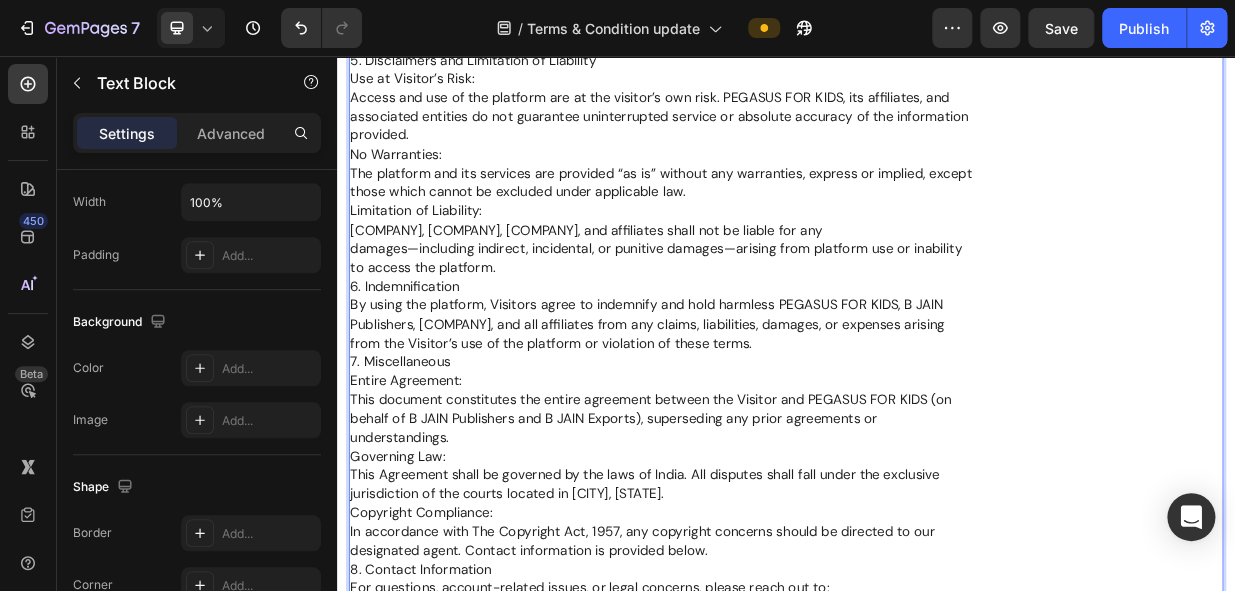 click on "All trademarks displayed on the platform are the property of PEGASUS FOR KIDS, B JAIN Publishers, or their respective owners. Unauthorized use is strictly prohibited. 5. Disclaimers and Limitation of Liability Use at Visitor’s Risk: Access and use of the platform are at the visitor’s own risk. PEGASUS FOR KIDS, its affiliates, and associated entities do not guarantee uninterrupted service or absolute accuracy of the information provided. No Warranties: The platform and its services are provided “as is” without any warranties, express or implied, except those which cannot be excluded under applicable law. Limitation of Liability: PEGASUS FOR KIDS, B JAIN Publishers, B JAIN Exports, and affiliates shall not be liable for any damages—including indirect, incidental, or punitive damages—arising from platform use or inability to access the platform. 6. Indemnification By using the platform, Visitors agree to indemnify and hold harmless PEGASUS FOR KIDS, B JAIN 7. Miscellaneous Entire Agreement:" at bounding box center [937, 465] 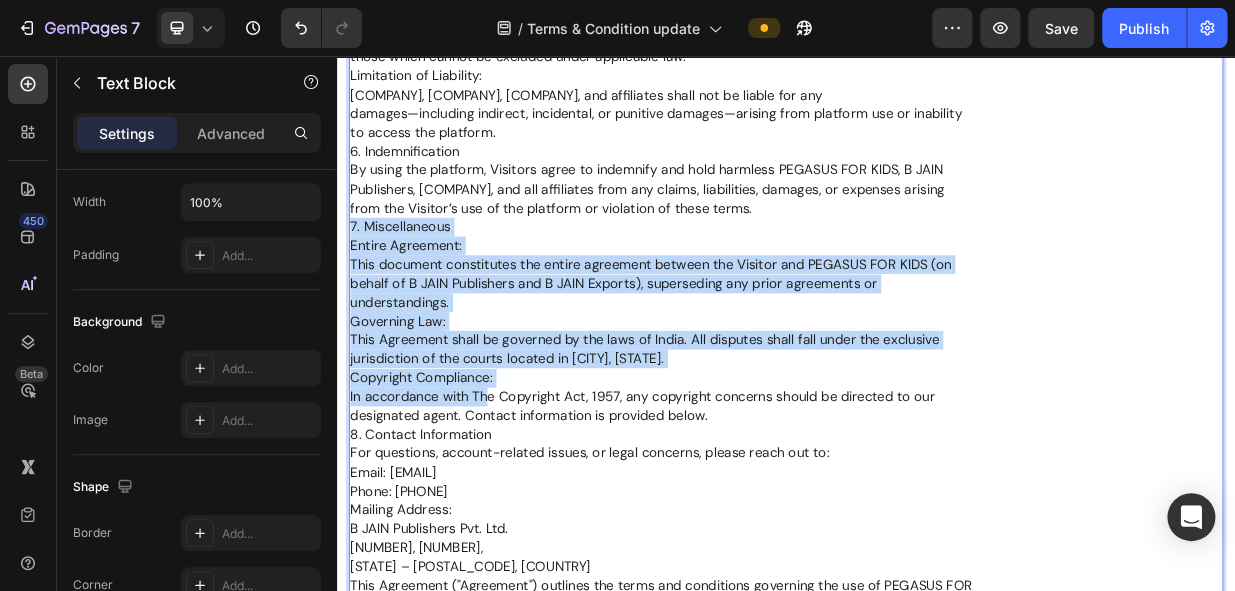 scroll, scrollTop: 1369, scrollLeft: 0, axis: vertical 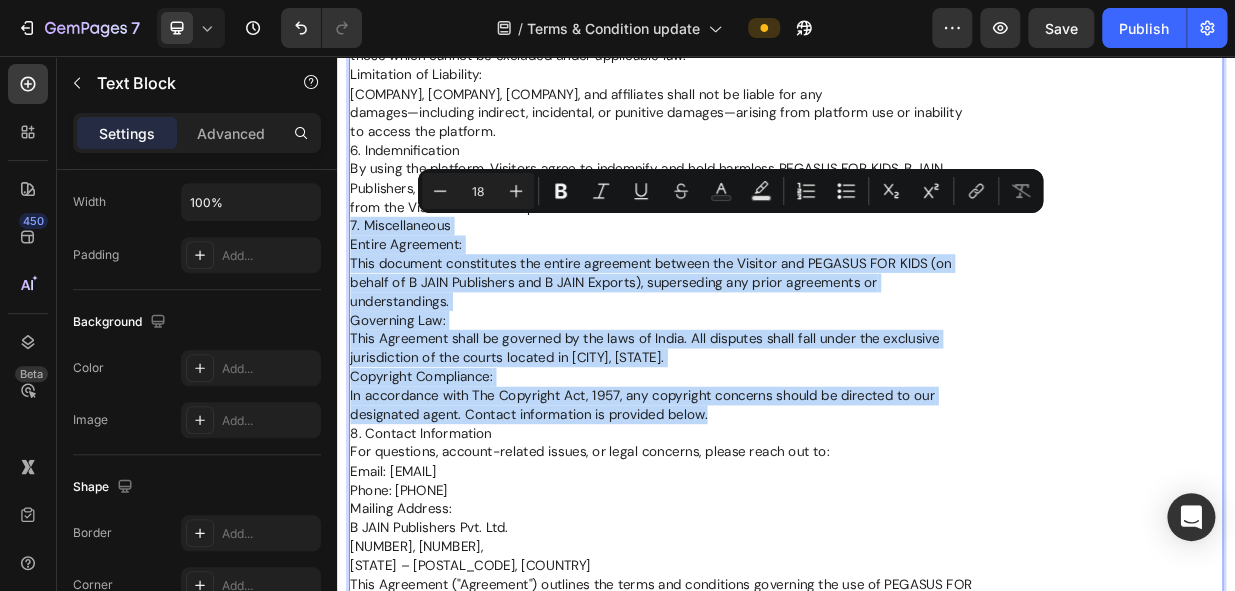 drag, startPoint x: 358, startPoint y: 459, endPoint x: 1314, endPoint y: 542, distance: 959.59625 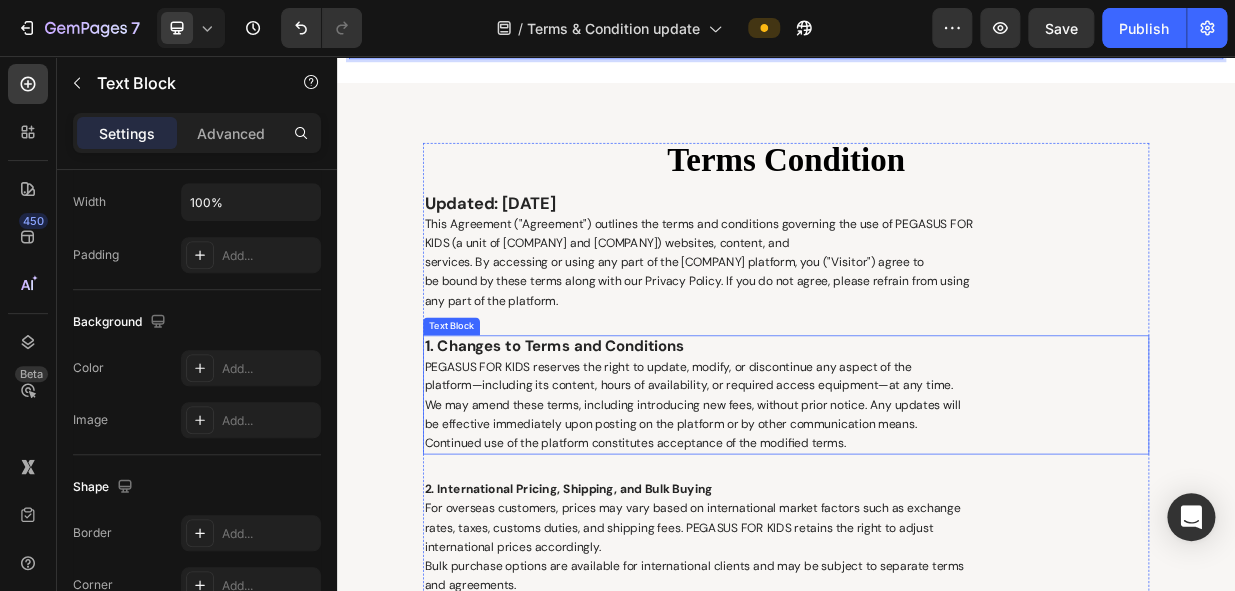 type on "16" 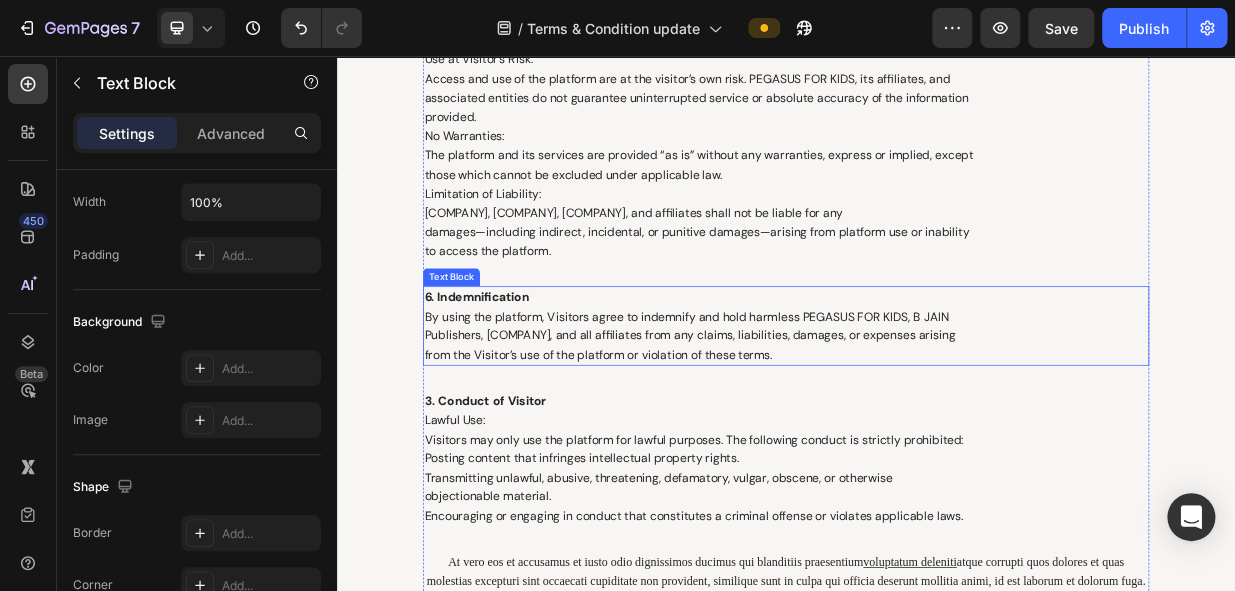scroll, scrollTop: 3641, scrollLeft: 0, axis: vertical 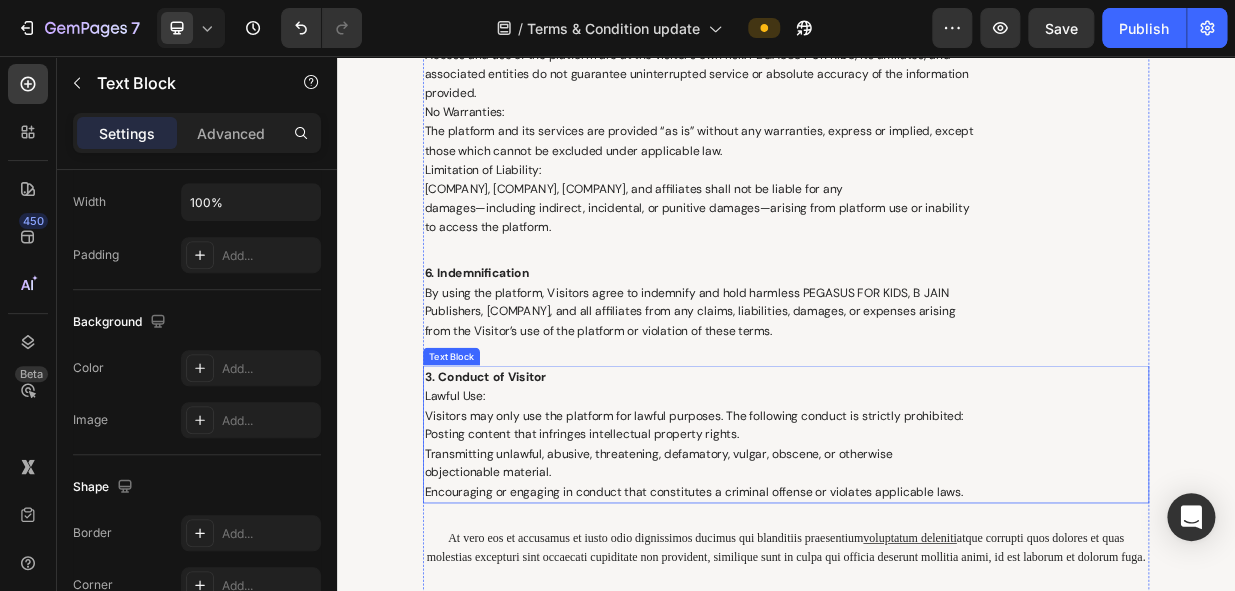 click on "3. Conduct of Visitor Lawful Use: Visitors may only use the platform for lawful purposes. The following conduct is strictly prohibited: Posting content that infringes intellectual property rights. Transmitting unlawful, abusive, threatening, defamatory, vulgar, obscene, or otherwise objectionable material. Encouraging or engaging in conduct that constitutes a criminal offense or violates applicable laws." at bounding box center (937, 561) 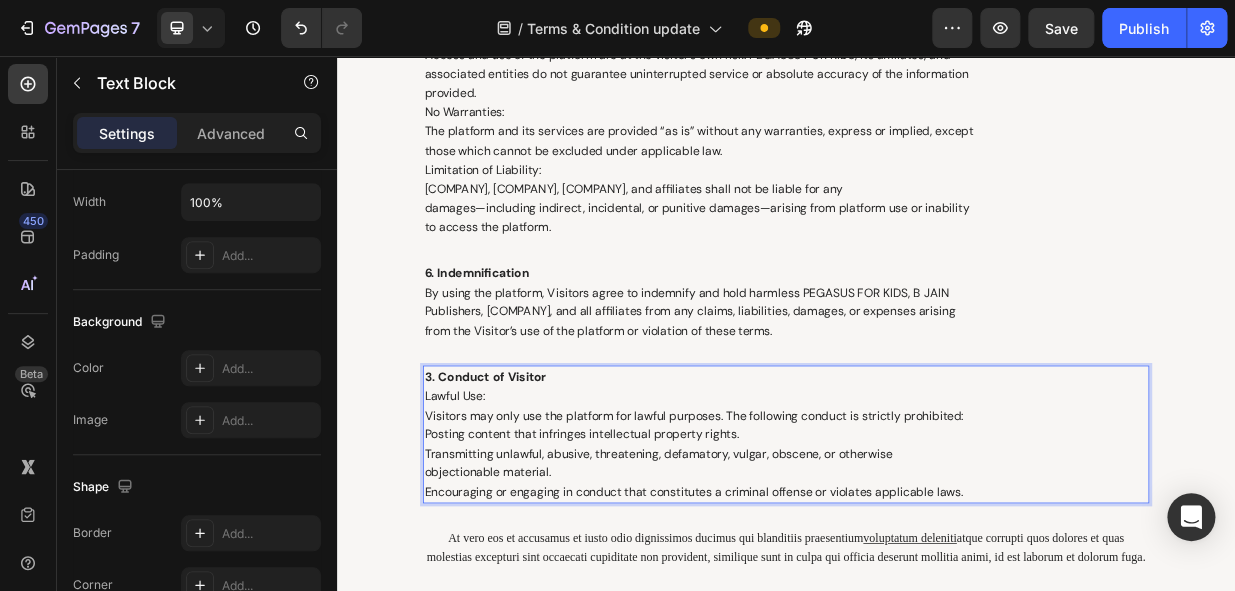click on "3. Conduct of Visitor Lawful Use: Visitors may only use the platform for lawful purposes. The following conduct is strictly prohibited: Posting content that infringes intellectual property rights. Transmitting unlawful, abusive, threatening, defamatory, vulgar, obscene, or otherwise objectionable material. Encouraging or engaging in conduct that constitutes a criminal offense or violates applicable laws." at bounding box center [937, 561] 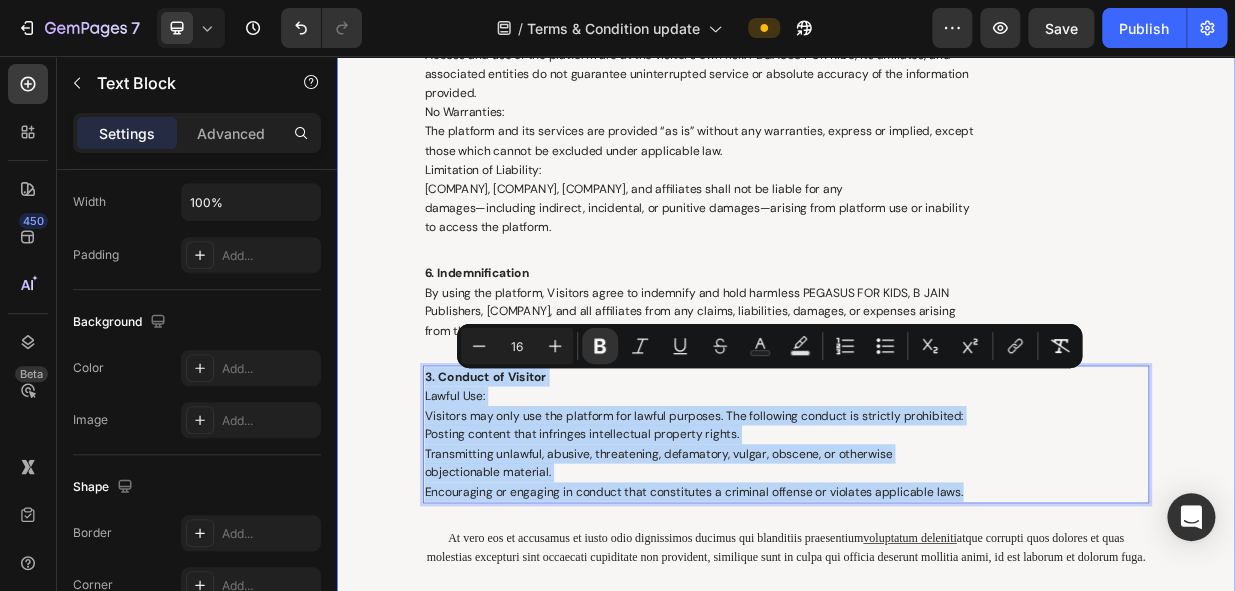 drag, startPoint x: 1192, startPoint y: 633, endPoint x: 426, endPoint y: 478, distance: 781.5248 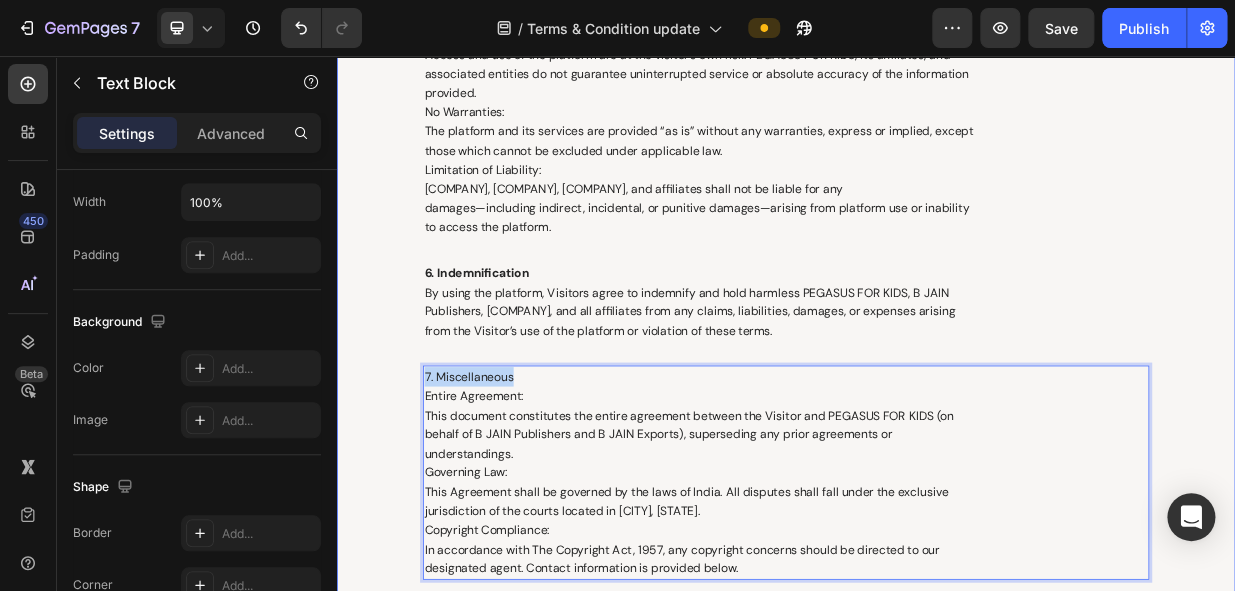 drag, startPoint x: 581, startPoint y: 486, endPoint x: 368, endPoint y: 479, distance: 213.11499 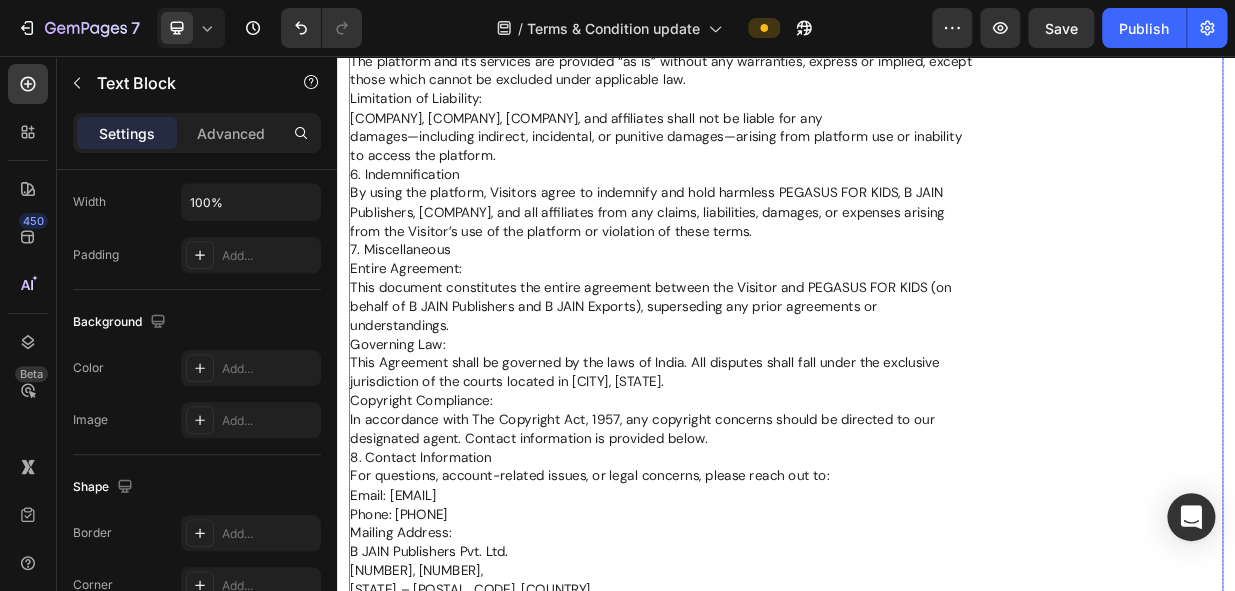 scroll, scrollTop: 1369, scrollLeft: 0, axis: vertical 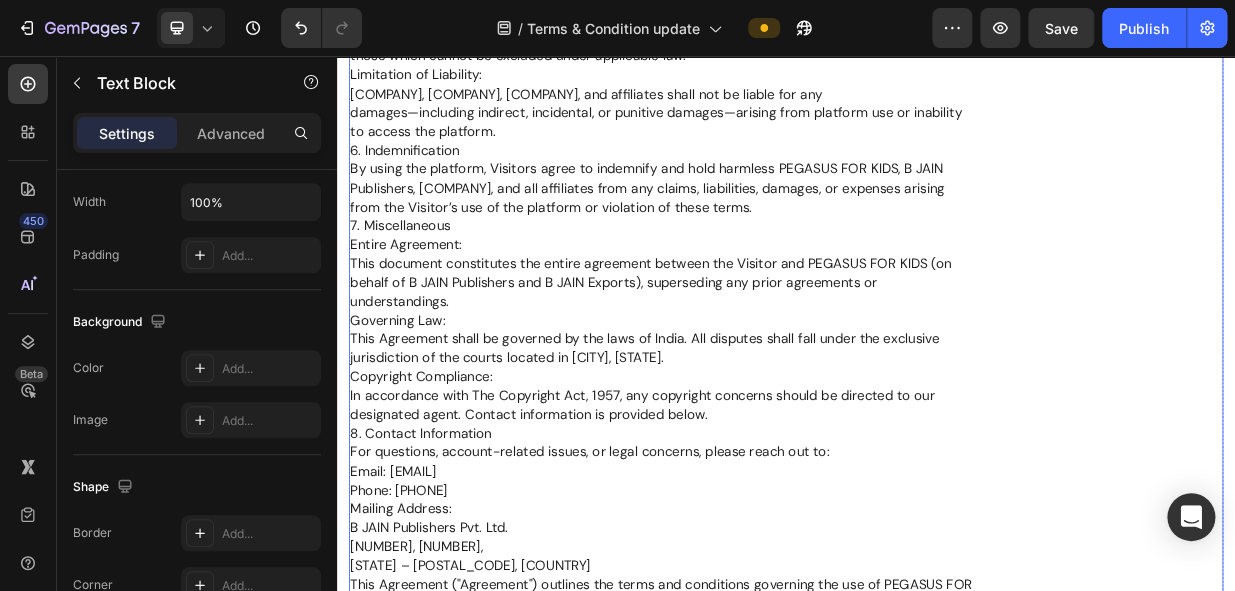 click on "All trademarks displayed on the platform are the property of PEGASUS FOR KIDS, B JAIN Publishers, or their respective owners. Unauthorized use is strictly prohibited. 5. Disclaimers and Limitation of Liability Use at Visitor’s Risk: Access and use of the platform are at the visitor’s own risk. PEGASUS FOR KIDS, its affiliates, and associated entities do not guarantee uninterrupted service or absolute accuracy of the information provided. No Warranties: The platform and its services are provided “as is” without any warranties, express or implied, except those which cannot be excluded under applicable law. Limitation of Liability: PEGASUS FOR KIDS, B JAIN Publishers, B JAIN Exports, and affiliates shall not be liable for any damages—including indirect, incidental, or punitive damages—arising from platform use or inability to access the platform. 6. Indemnification By using the platform, Visitors agree to indemnify and hold harmless PEGASUS FOR KIDS, B JAIN 7. Miscellaneous Entire Agreement:" at bounding box center (937, 283) 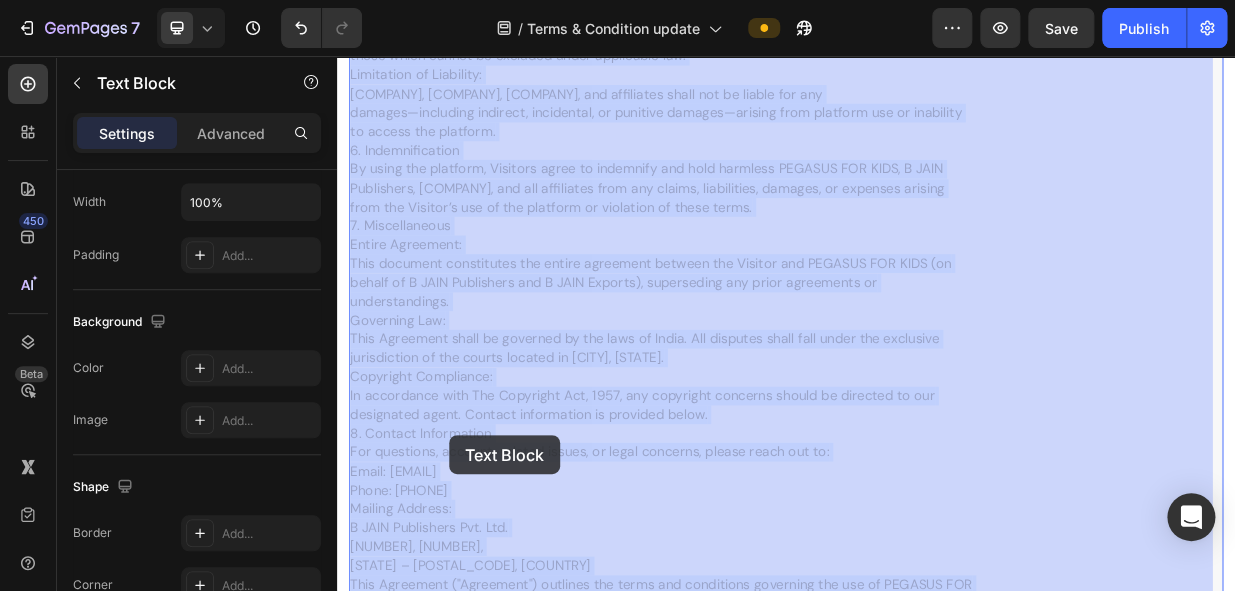 drag, startPoint x: 359, startPoint y: 559, endPoint x: 433, endPoint y: 559, distance: 74 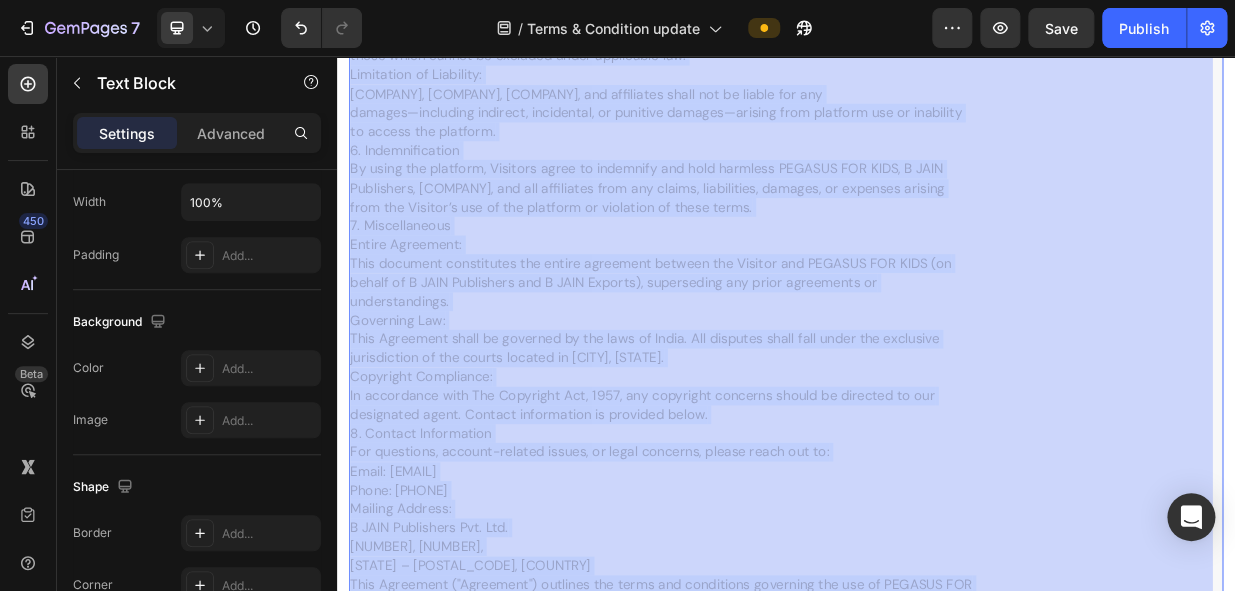 scroll, scrollTop: 1420, scrollLeft: 0, axis: vertical 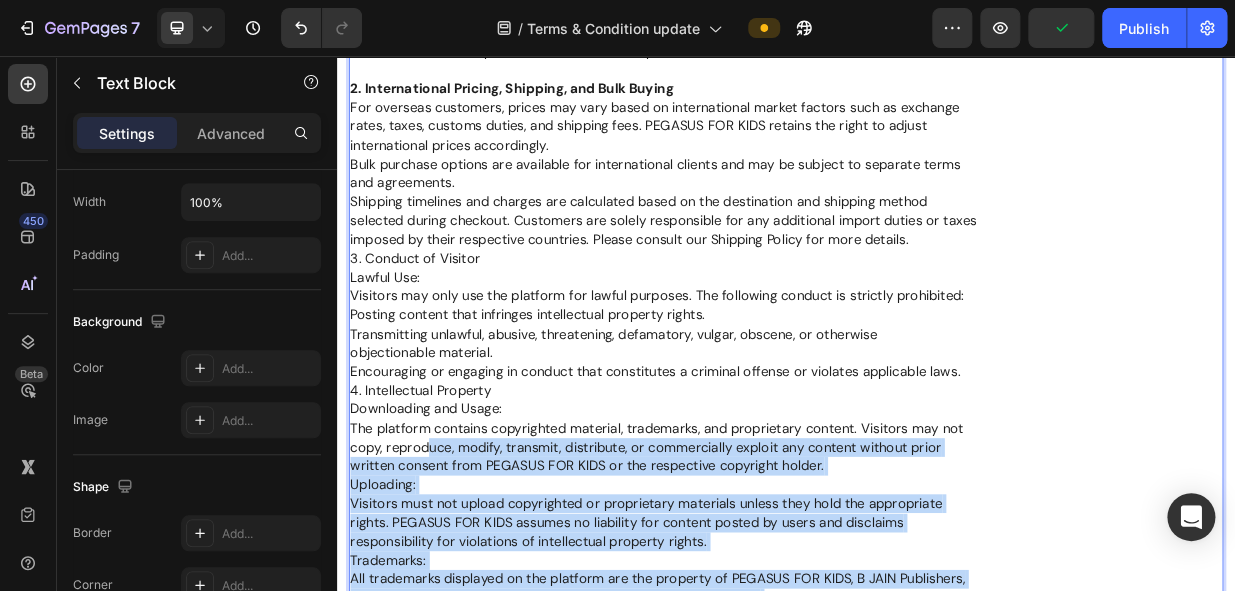 drag, startPoint x: 360, startPoint y: 512, endPoint x: 459, endPoint y: 512, distance: 99 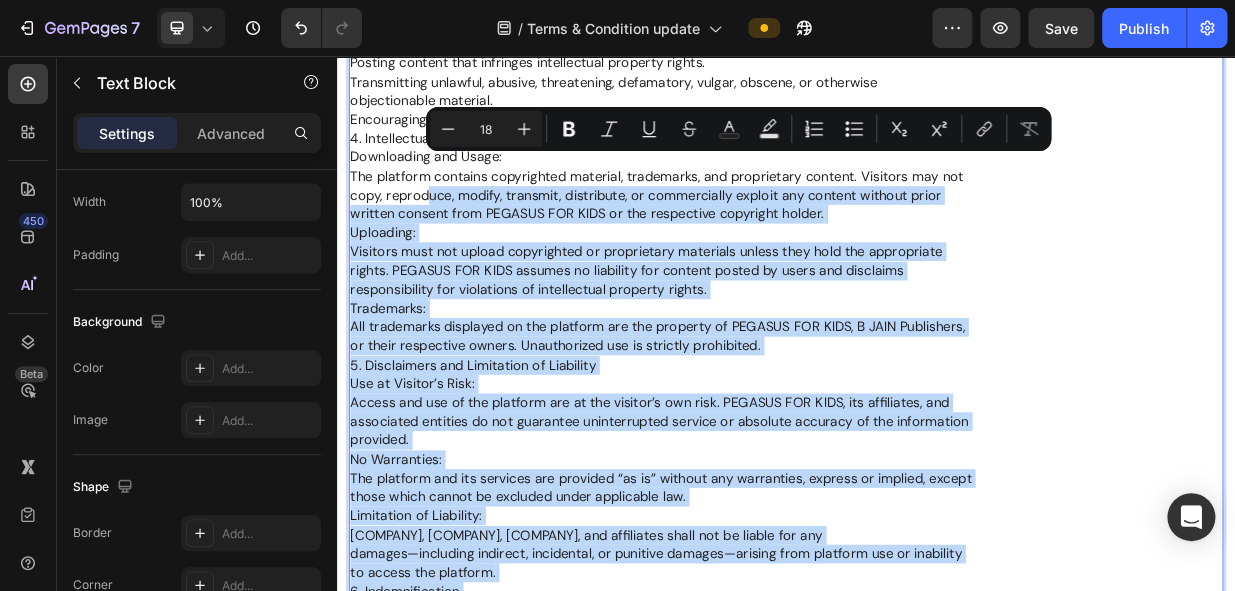scroll, scrollTop: 737, scrollLeft: 0, axis: vertical 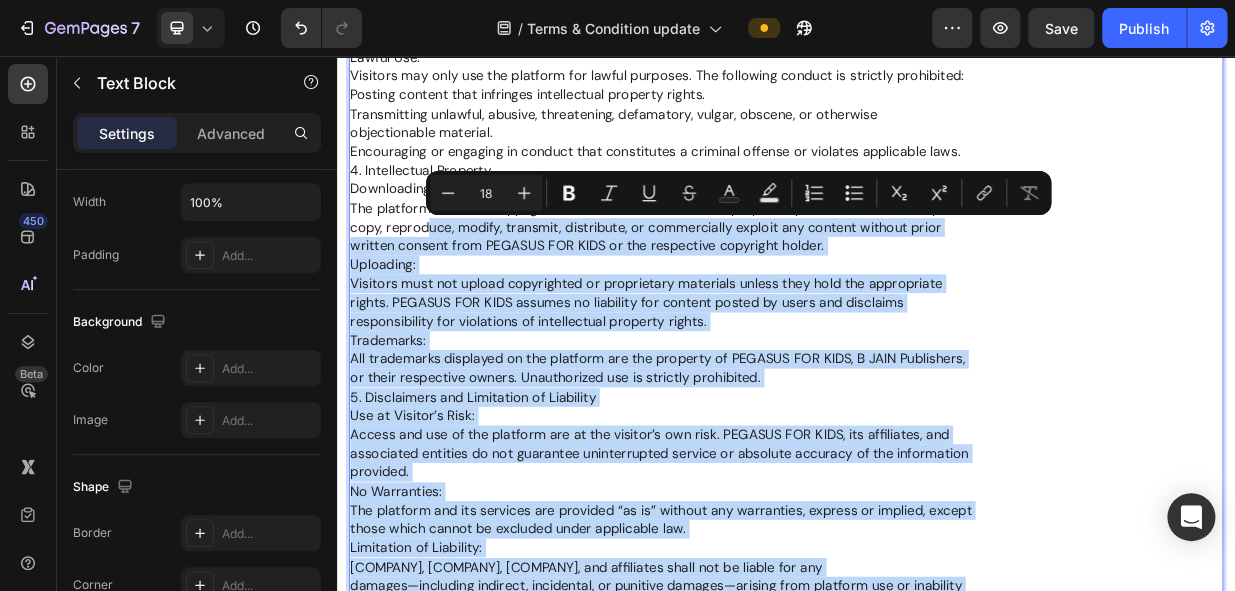 click on "All trademarks displayed on the platform are the property of PEGASUS FOR KIDS, B JAIN Publishers, or their respective owners. Unauthorized use is strictly prohibited. 5. Disclaimers and Limitation of Liability Use at Visitor’s Risk: Access and use of the platform are at the visitor’s own risk. PEGASUS FOR KIDS, its affiliates, and associated entities do not guarantee uninterrupted service or absolute accuracy of the information provided. No Warranties: The platform and its services are provided “as is” without any warranties, express or implied, except those which cannot be excluded under applicable law. Limitation of Liability: PEGASUS FOR KIDS, B JAIN Publishers, B JAIN Exports, and affiliates shall not be liable for any damages—including indirect, incidental, or punitive damages—arising from platform use or inability to access the platform. 6. Indemnification By using the platform, Visitors agree to indemnify and hold harmless PEGASUS FOR KIDS, B JAIN 7. Miscellaneous Entire Agreement:" at bounding box center (937, 915) 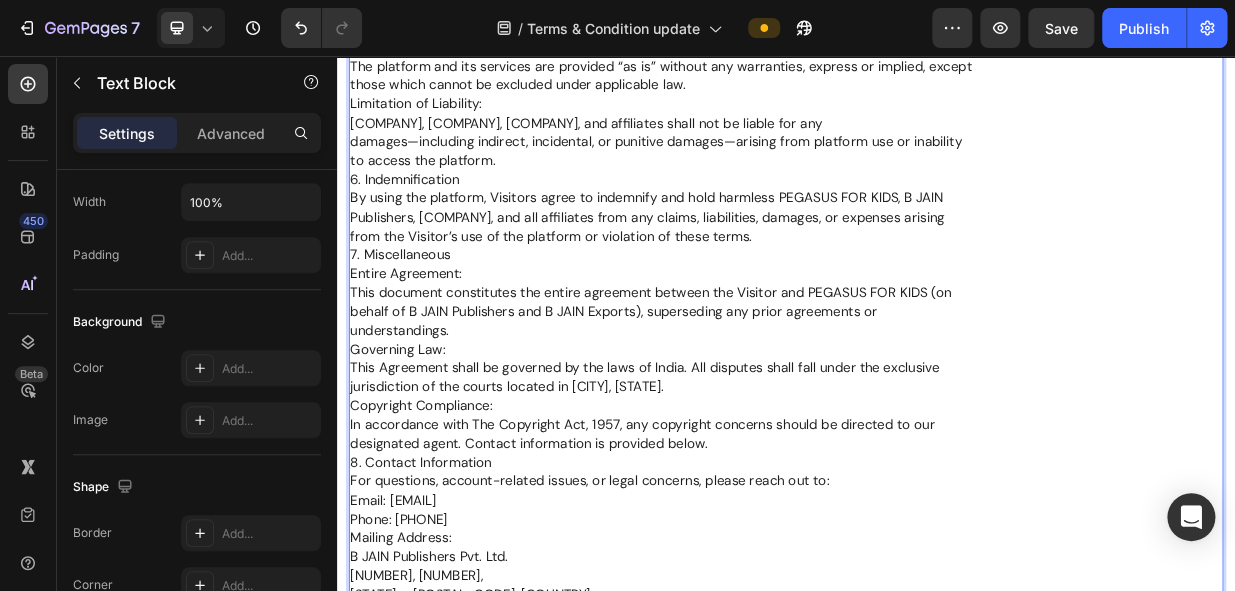 scroll, scrollTop: 1373, scrollLeft: 0, axis: vertical 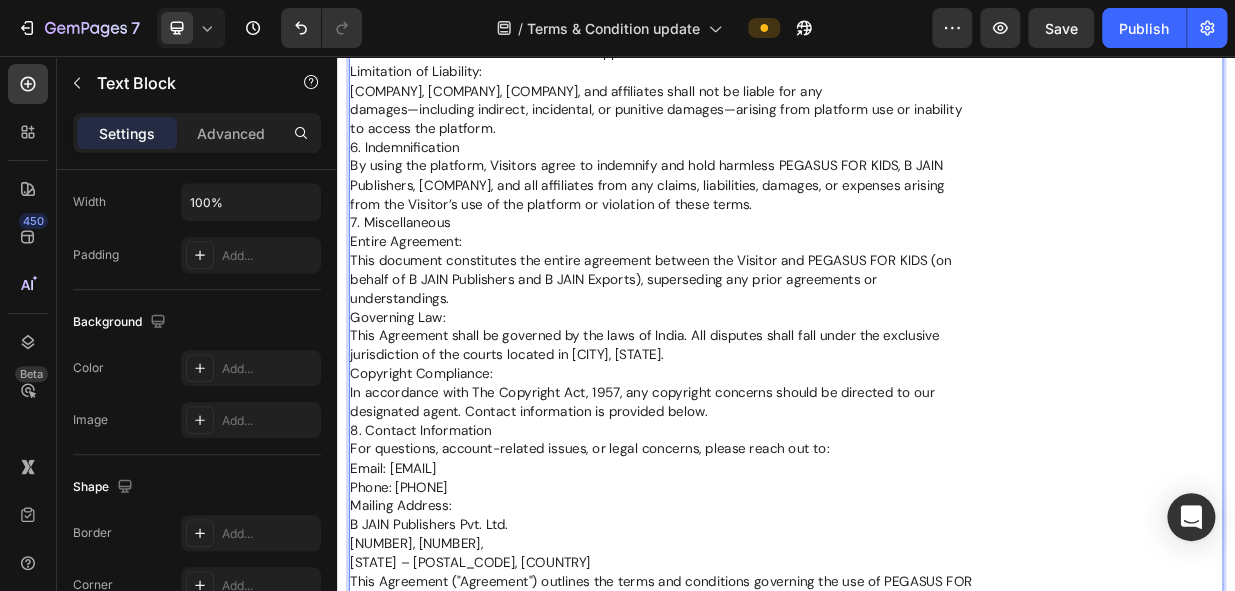 click on "All trademarks displayed on the platform are the property of PEGASUS FOR KIDS, B JAIN Publishers, or their respective owners. Unauthorized use is strictly prohibited. 5. Disclaimers and Limitation of Liability Use at Visitor’s Risk: Access and use of the platform are at the visitor’s own risk. PEGASUS FOR KIDS, its affiliates, and associated entities do not guarantee uninterrupted service or absolute accuracy of the information provided. No Warranties: The platform and its services are provided “as is” without any warranties, express or implied, except those which cannot be excluded under applicable law. Limitation of Liability: PEGASUS FOR KIDS, B JAIN Publishers, B JAIN Exports, and affiliates shall not be liable for any damages—including indirect, incidental, or punitive damages—arising from platform use or inability to access the platform. 6. Indemnification By using the platform, Visitors agree to indemnify and hold harmless PEGASUS FOR KIDS, B JAIN 7. Miscellaneous Entire Agreement:" at bounding box center [937, 279] 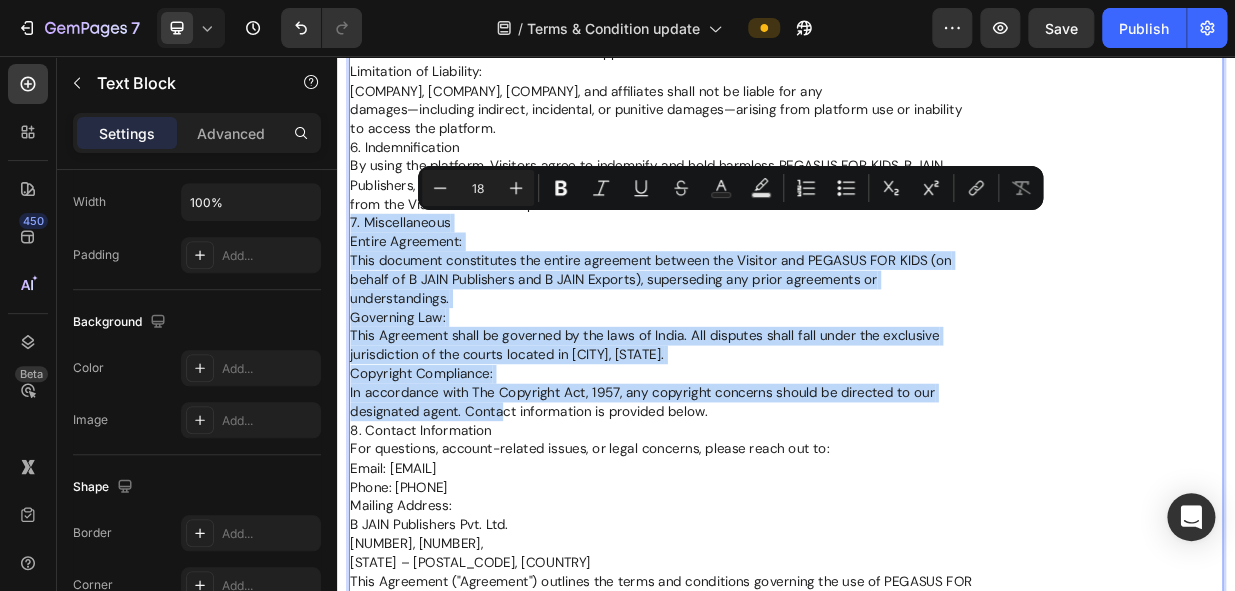 drag, startPoint x: 357, startPoint y: 277, endPoint x: 561, endPoint y: 536, distance: 329.6923 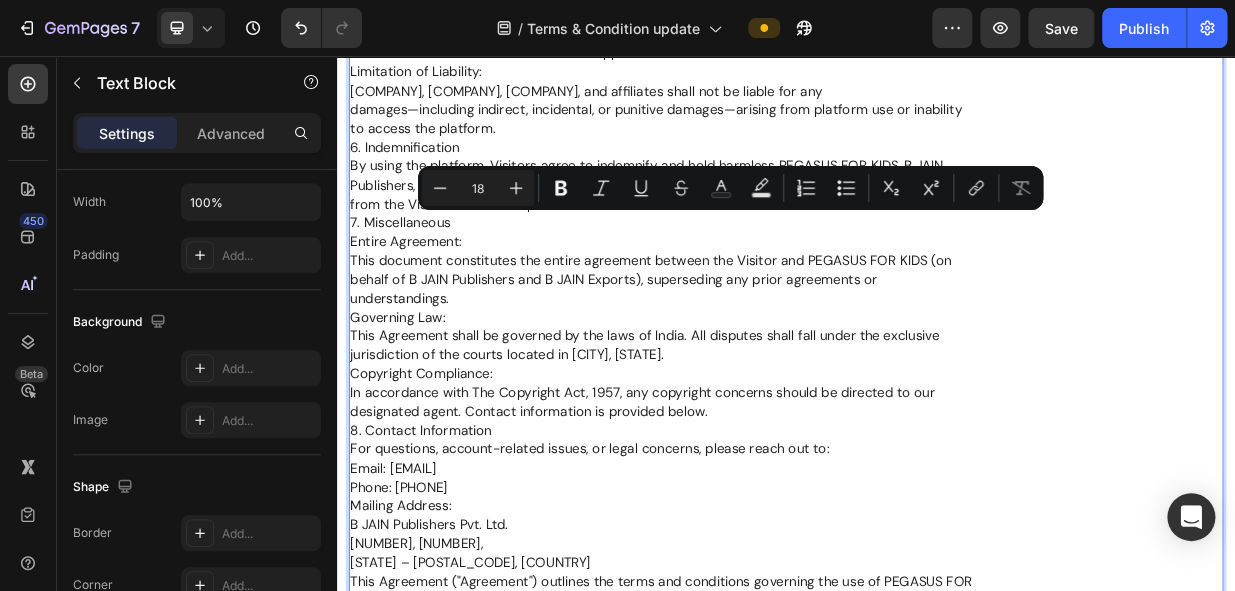 click on "All trademarks displayed on the platform are the property of PEGASUS FOR KIDS, B JAIN Publishers, or their respective owners. Unauthorized use is strictly prohibited. 5. Disclaimers and Limitation of Liability Use at Visitor’s Risk: Access and use of the platform are at the visitor’s own risk. PEGASUS FOR KIDS, its affiliates, and associated entities do not guarantee uninterrupted service or absolute accuracy of the information provided. No Warranties: The platform and its services are provided “as is” without any warranties, express or implied, except those which cannot be excluded under applicable law. Limitation of Liability: PEGASUS FOR KIDS, B JAIN Publishers, B JAIN Exports, and affiliates shall not be liable for any damages—including indirect, incidental, or punitive damages—arising from platform use or inability to access the platform. 6. Indemnification By using the platform, Visitors agree to indemnify and hold harmless PEGASUS FOR KIDS, B JAIN 7. Miscellaneous Entire Agreement:" at bounding box center (937, 279) 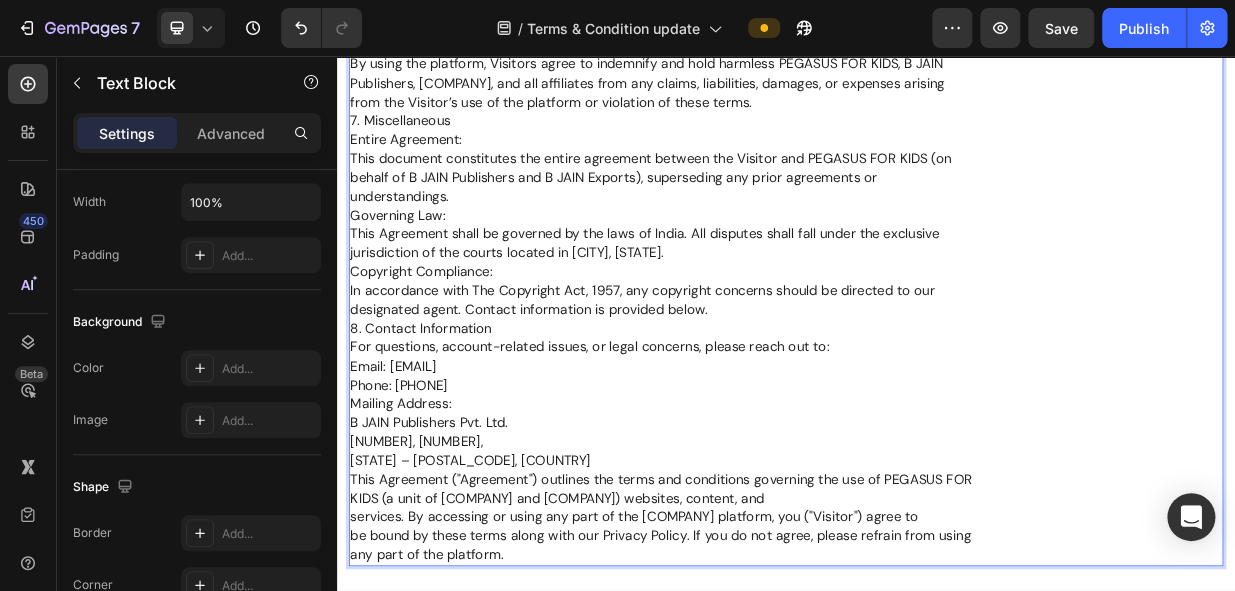 scroll, scrollTop: 1555, scrollLeft: 0, axis: vertical 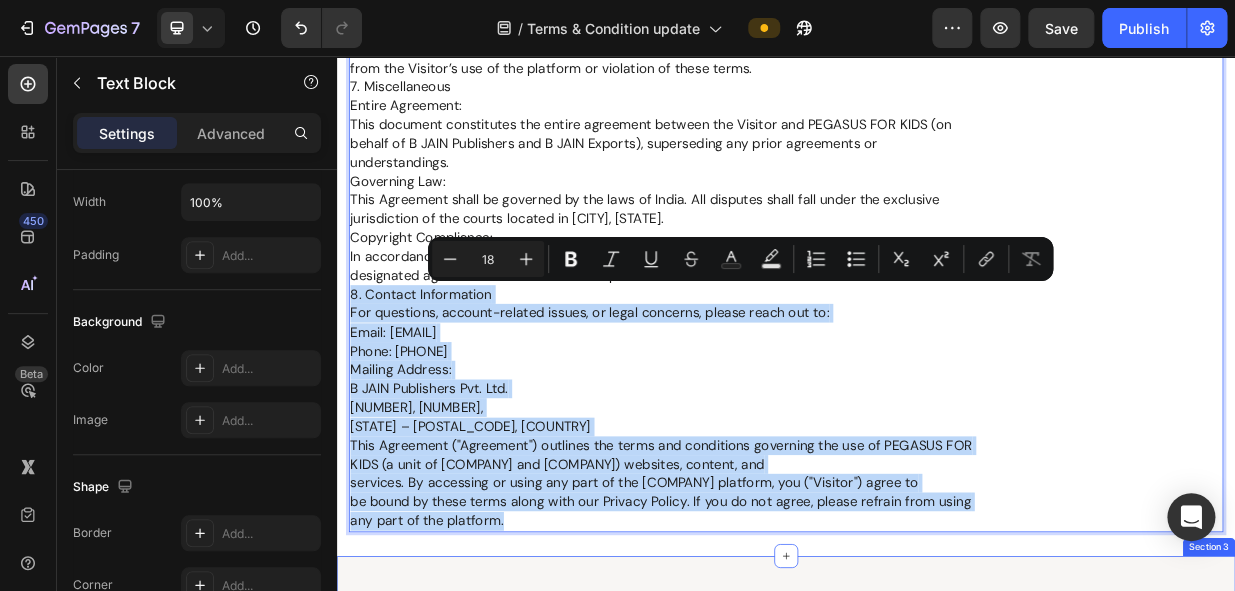 drag, startPoint x: 357, startPoint y: 457, endPoint x: 1205, endPoint y: 741, distance: 894.293 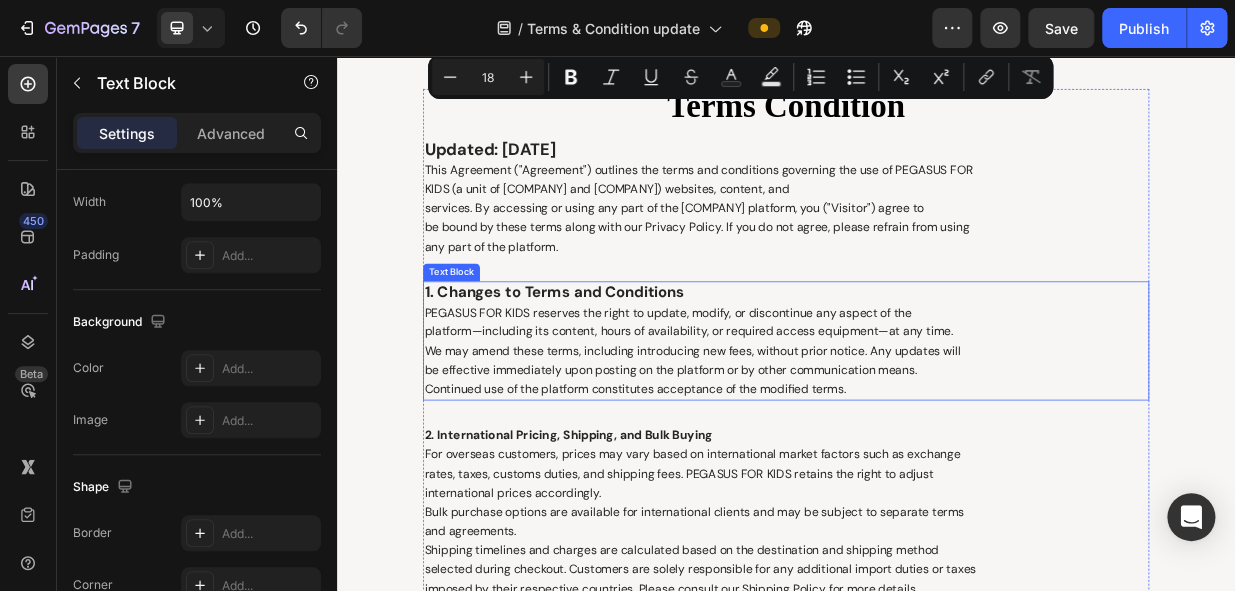 type on "16" 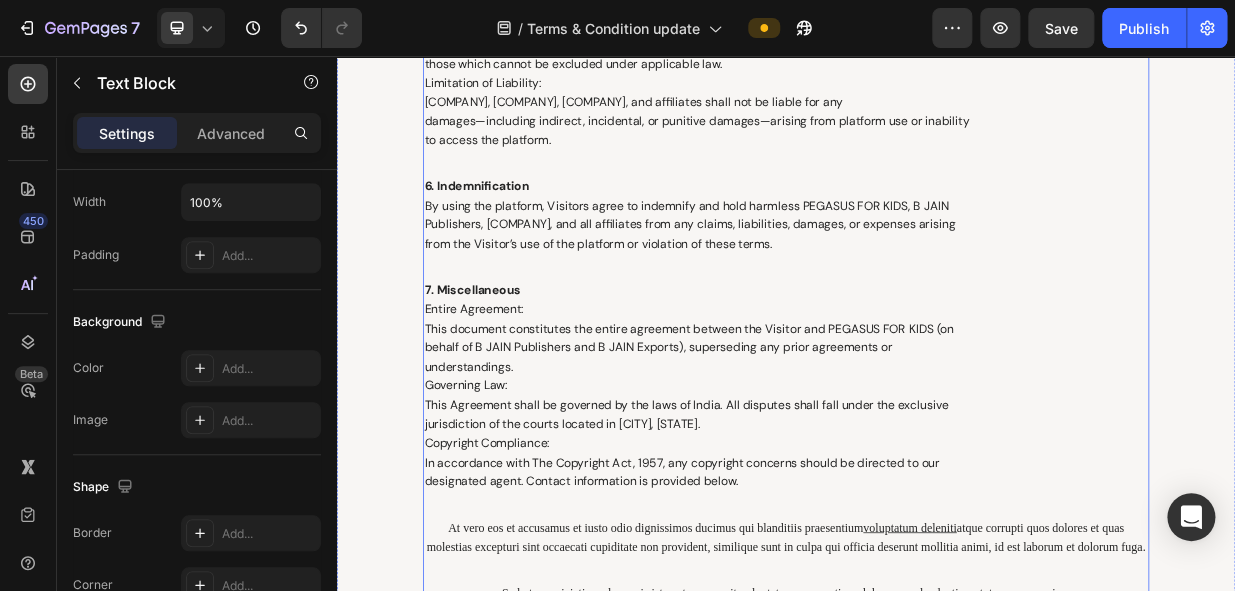scroll, scrollTop: 3919, scrollLeft: 0, axis: vertical 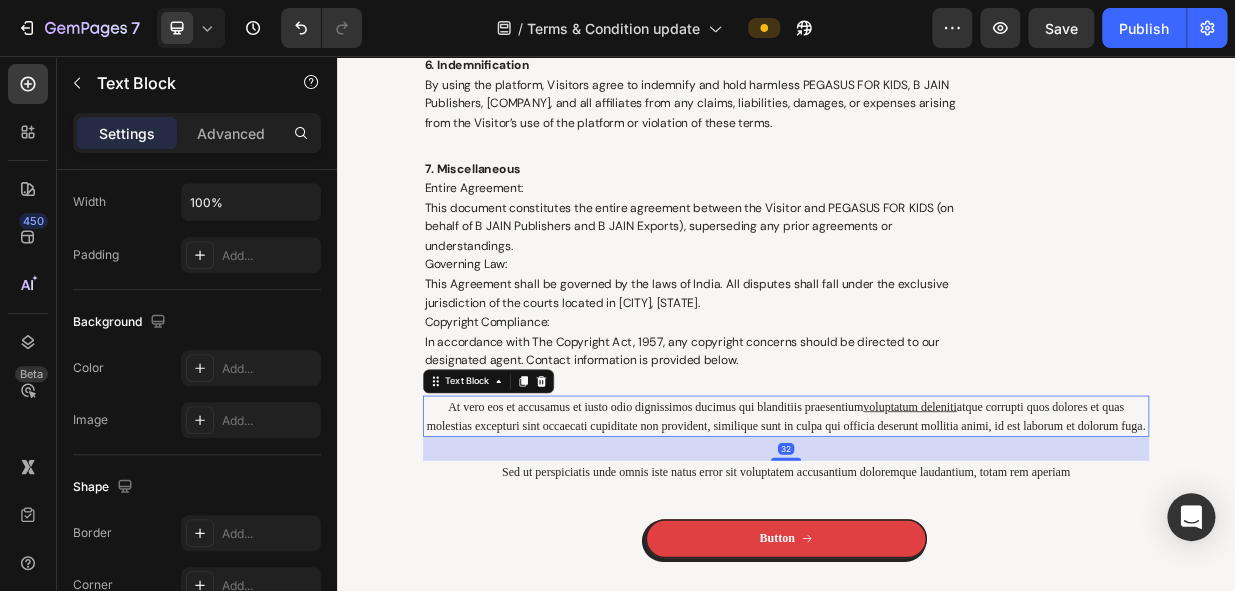 click on "At vero eos et accusamus et iusto odio dignissimos ducimus qui blanditiis praesentium  voluptatum deleniti  atque corrupti quos dolores et quas molestias excepturi sint occaecati cupiditate non provident, similique sunt in culpa qui officia deserunt mollitia animi, id est laborum et dolorum fuga." at bounding box center (937, 537) 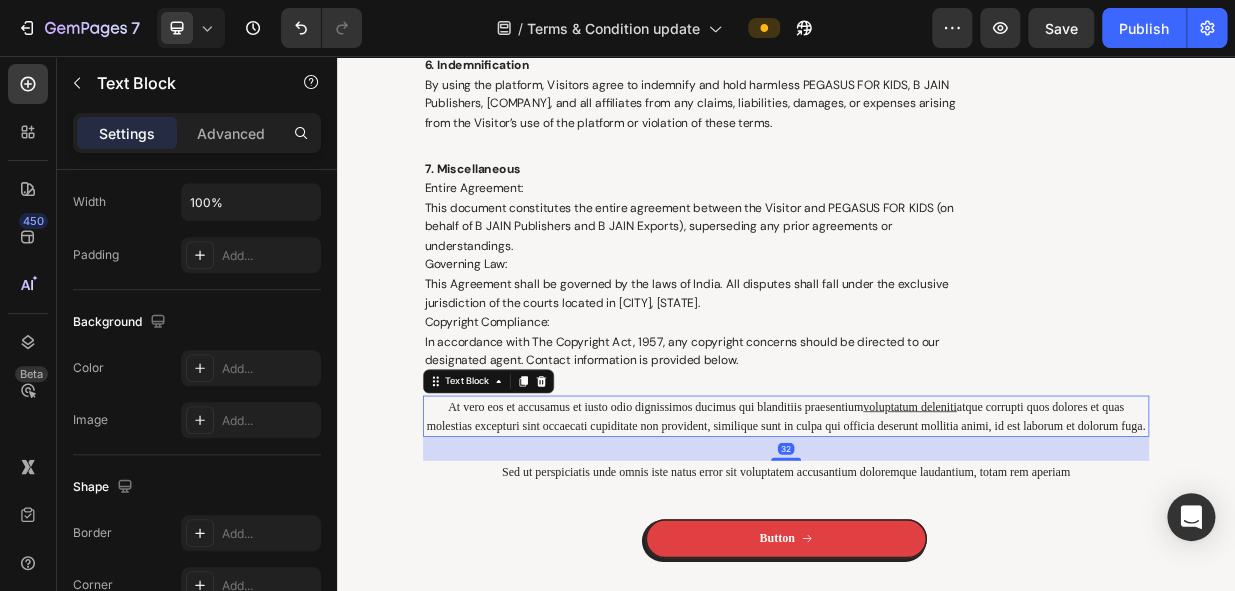 click on "At vero eos et accusamus et iusto odio dignissimos ducimus qui blanditiis praesentium  voluptatum deleniti  atque corrupti quos dolores et quas molestias excepturi sint occaecati cupiditate non provident, similique sunt in culpa qui officia deserunt mollitia animi, id est laborum et dolorum fuga." at bounding box center [937, 537] 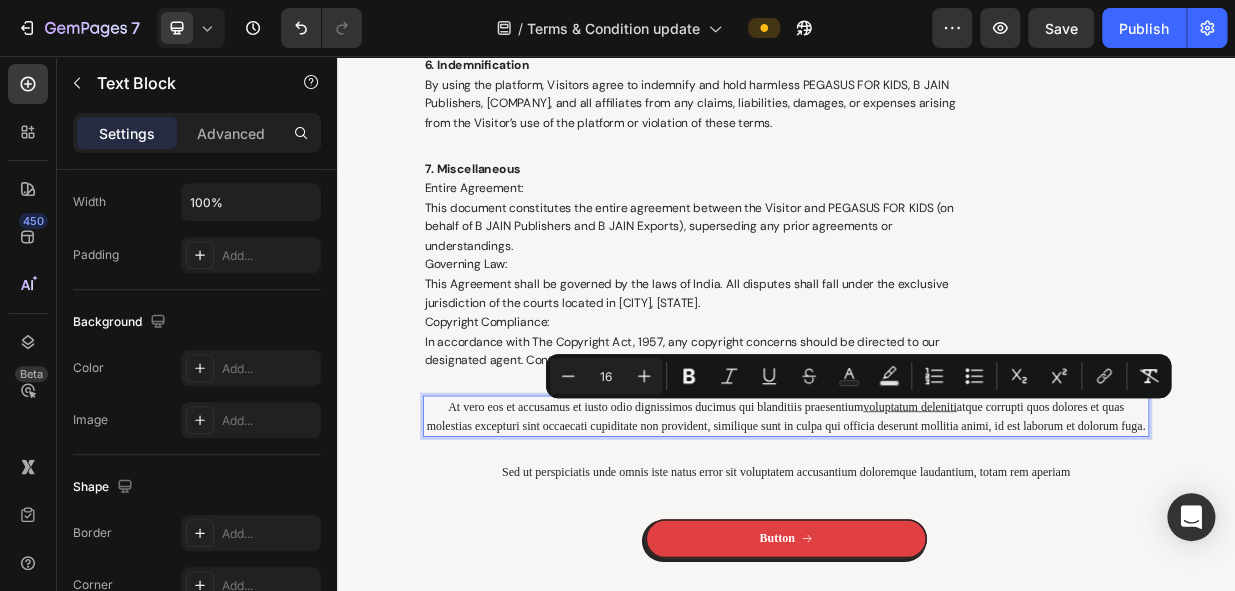 drag, startPoint x: 472, startPoint y: 521, endPoint x: 1414, endPoint y: 555, distance: 942.6134 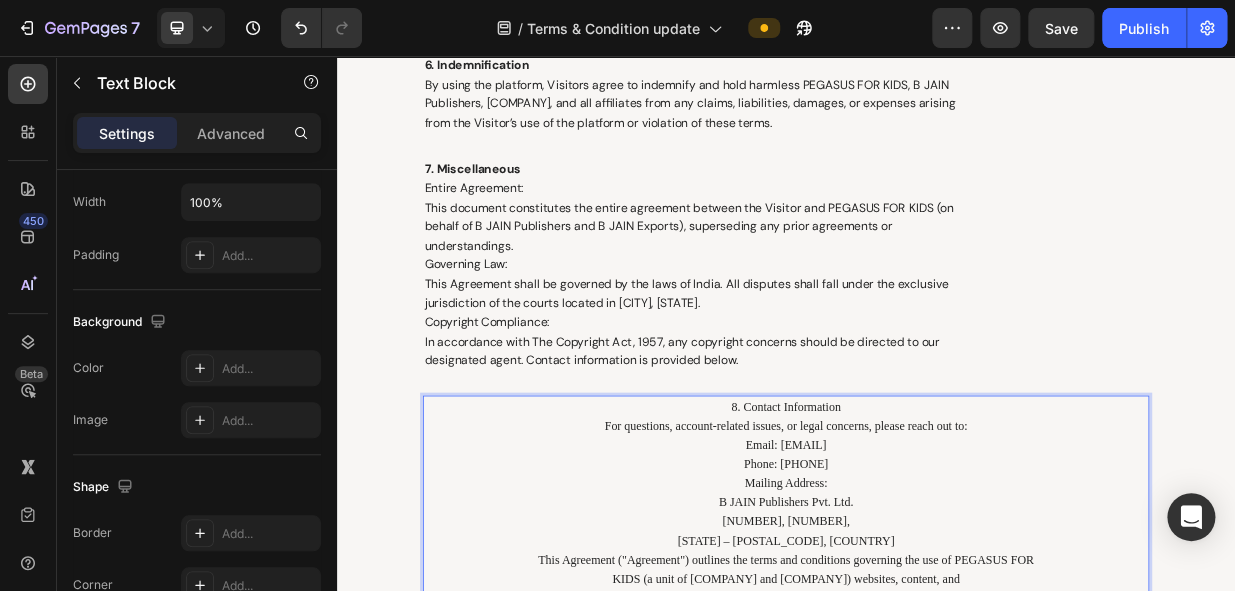 scroll, scrollTop: 4010, scrollLeft: 0, axis: vertical 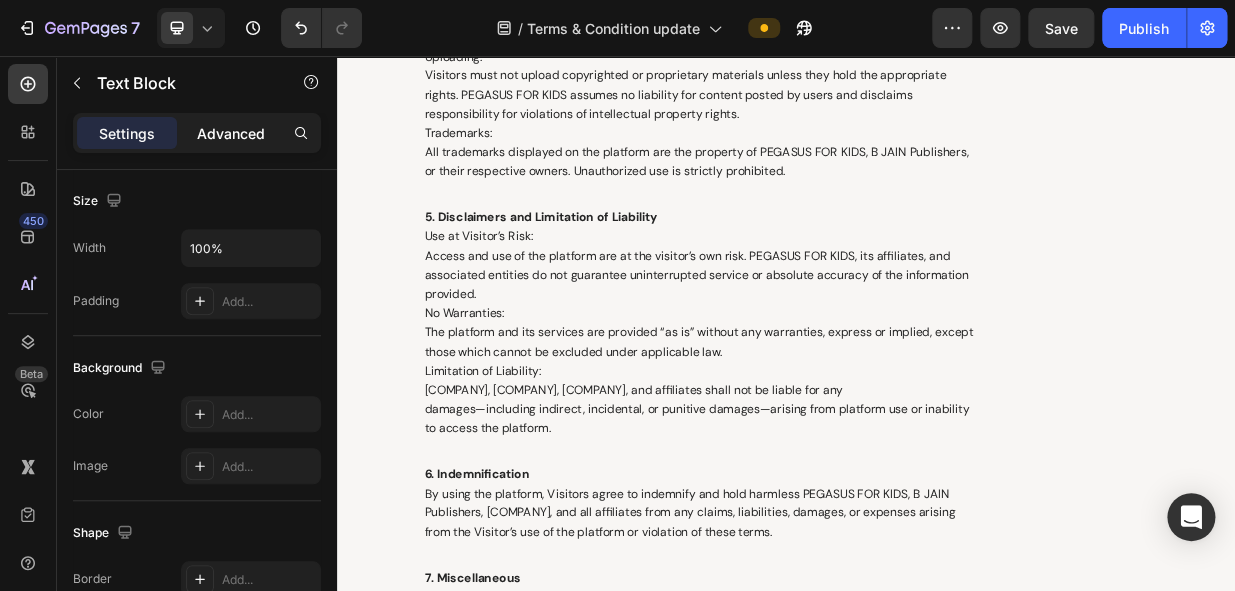 click on "Advanced" at bounding box center [231, 133] 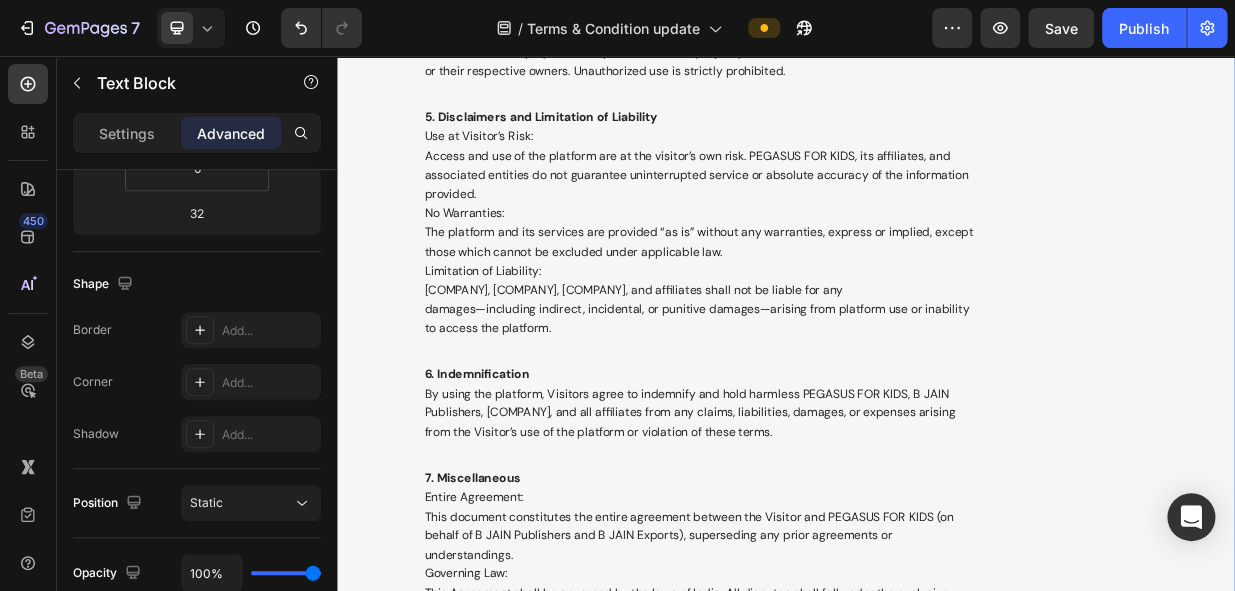 scroll, scrollTop: 3646, scrollLeft: 0, axis: vertical 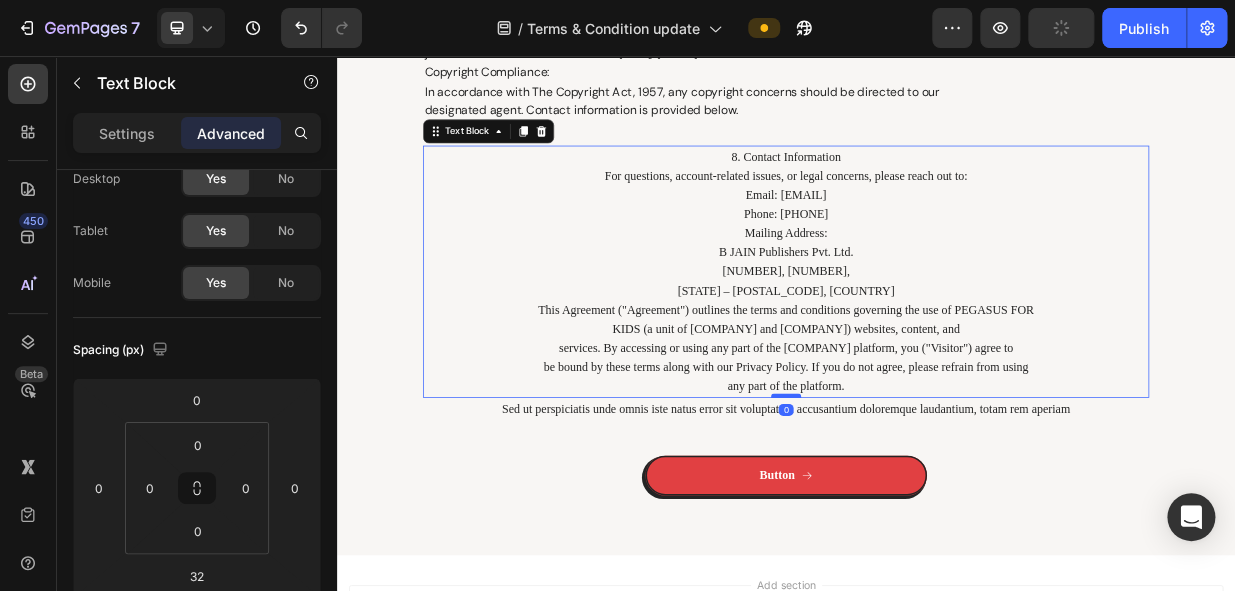 drag, startPoint x: 934, startPoint y: 542, endPoint x: 942, endPoint y: 510, distance: 32.984844 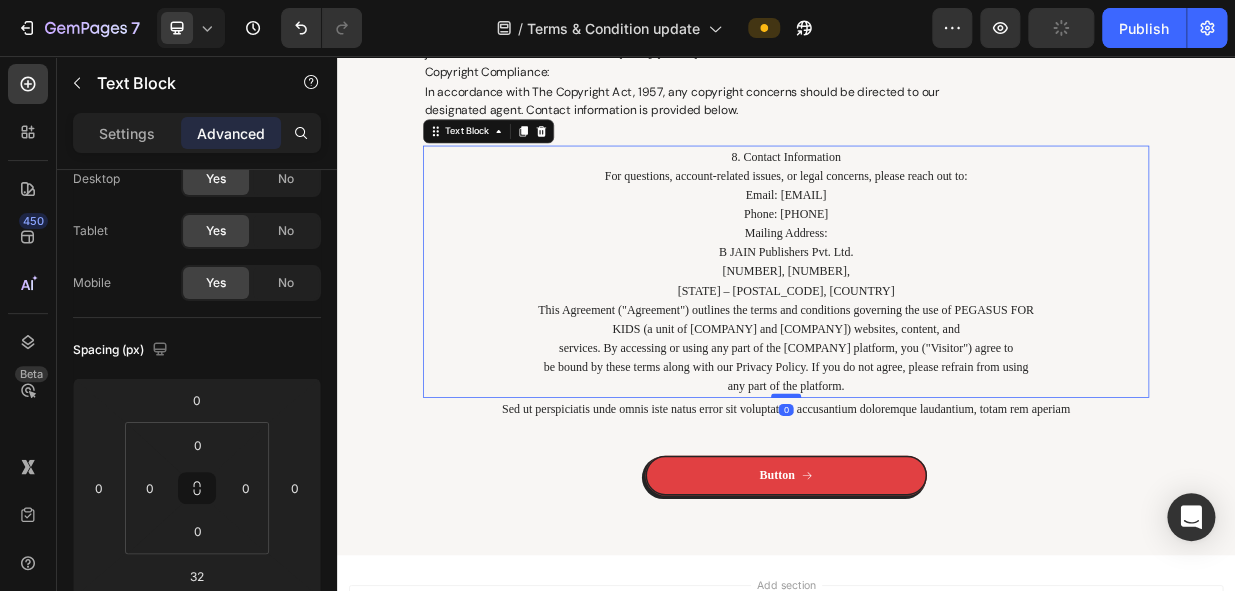 click at bounding box center [937, 510] 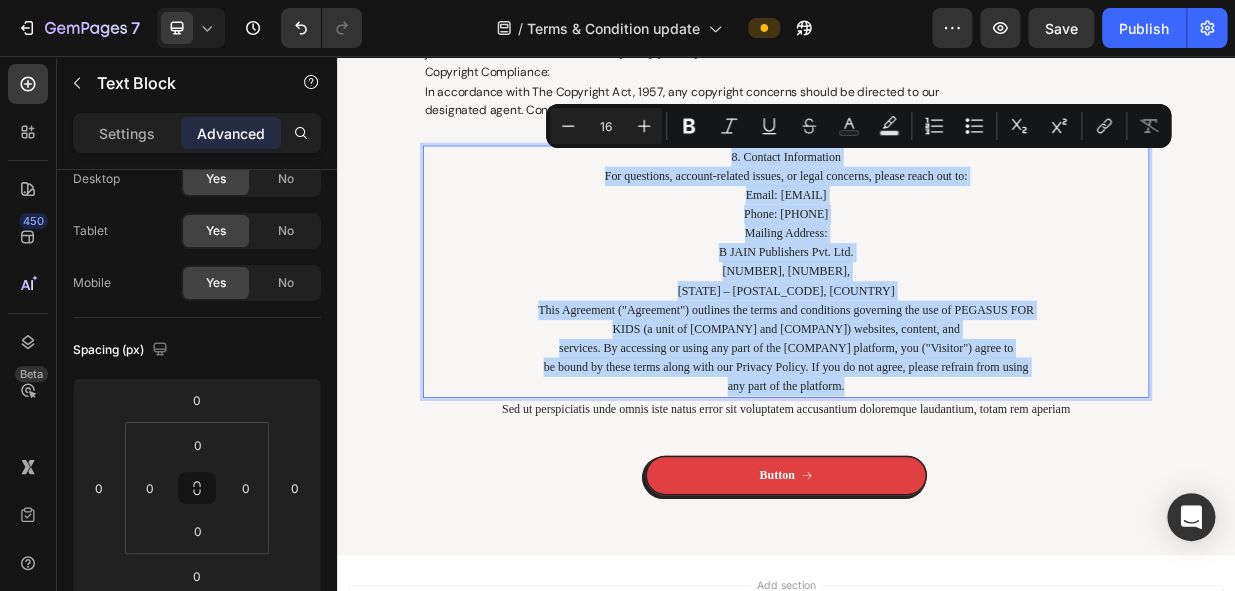 drag, startPoint x: 681, startPoint y: 187, endPoint x: 1316, endPoint y: 504, distance: 709.7281 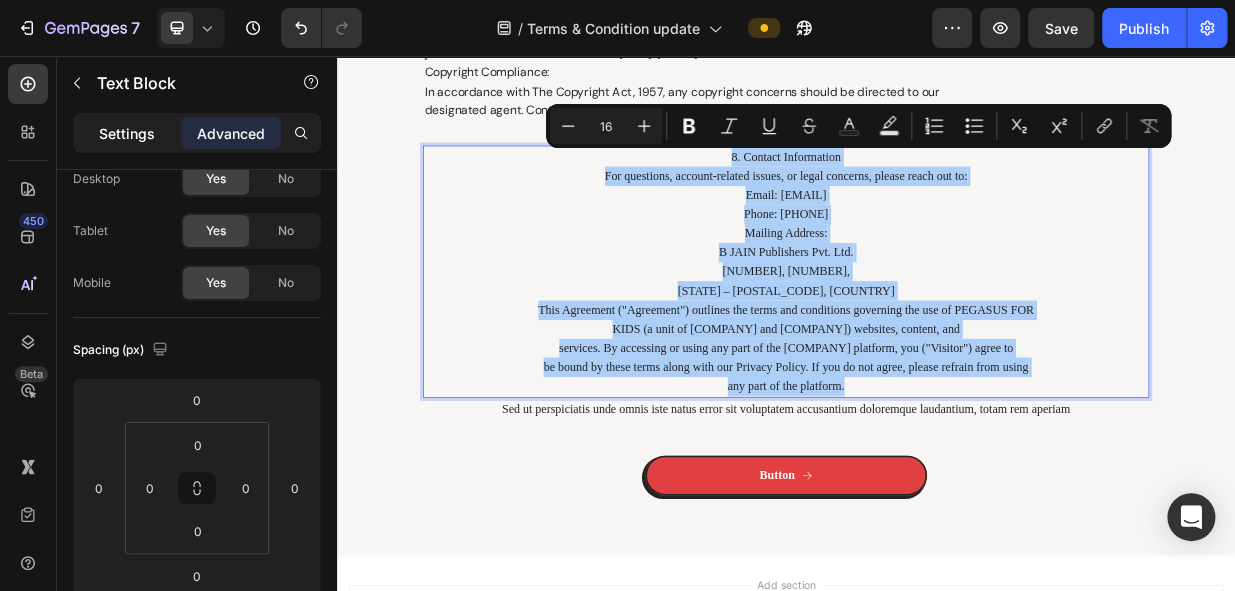 click on "Settings" at bounding box center [127, 133] 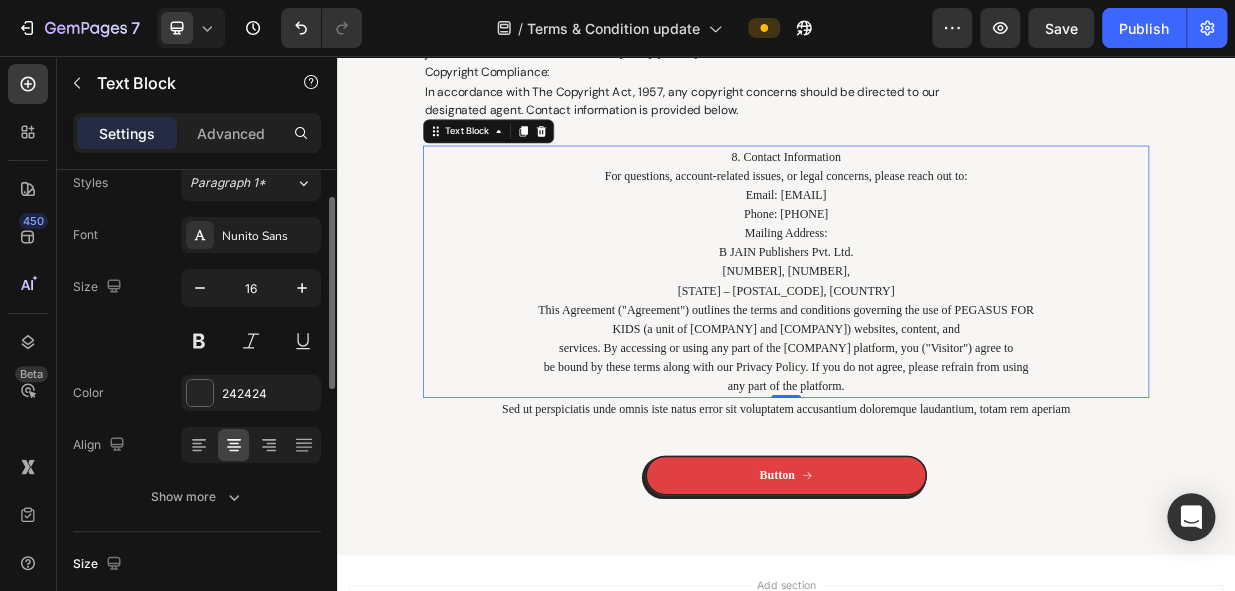 scroll, scrollTop: 160, scrollLeft: 0, axis: vertical 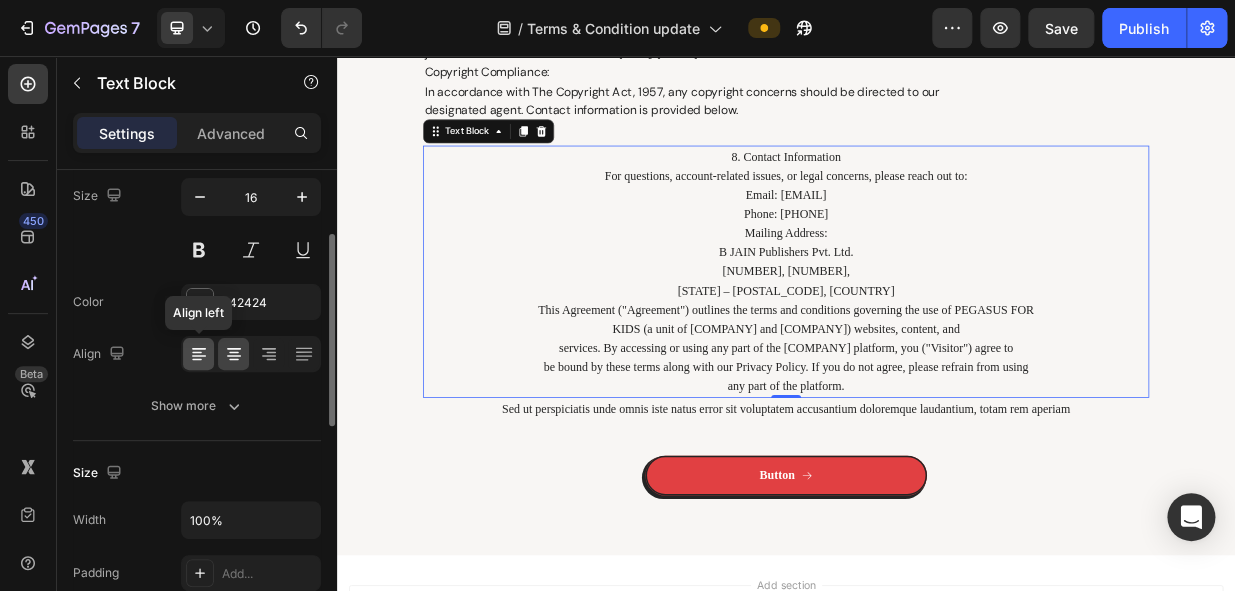 click 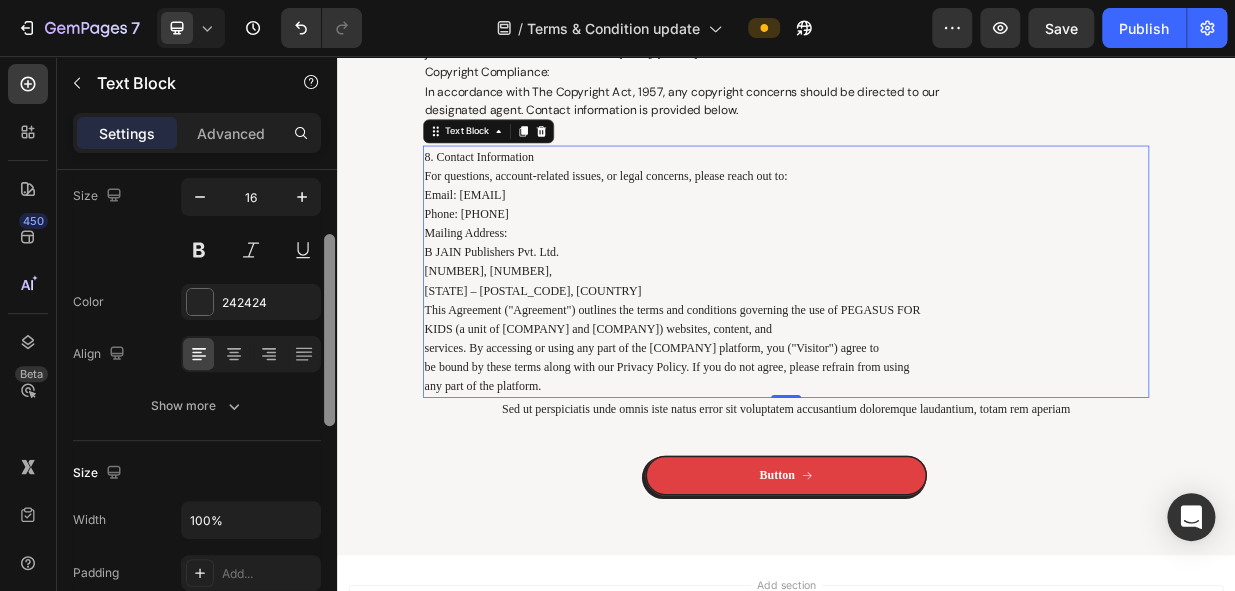 scroll, scrollTop: 69, scrollLeft: 0, axis: vertical 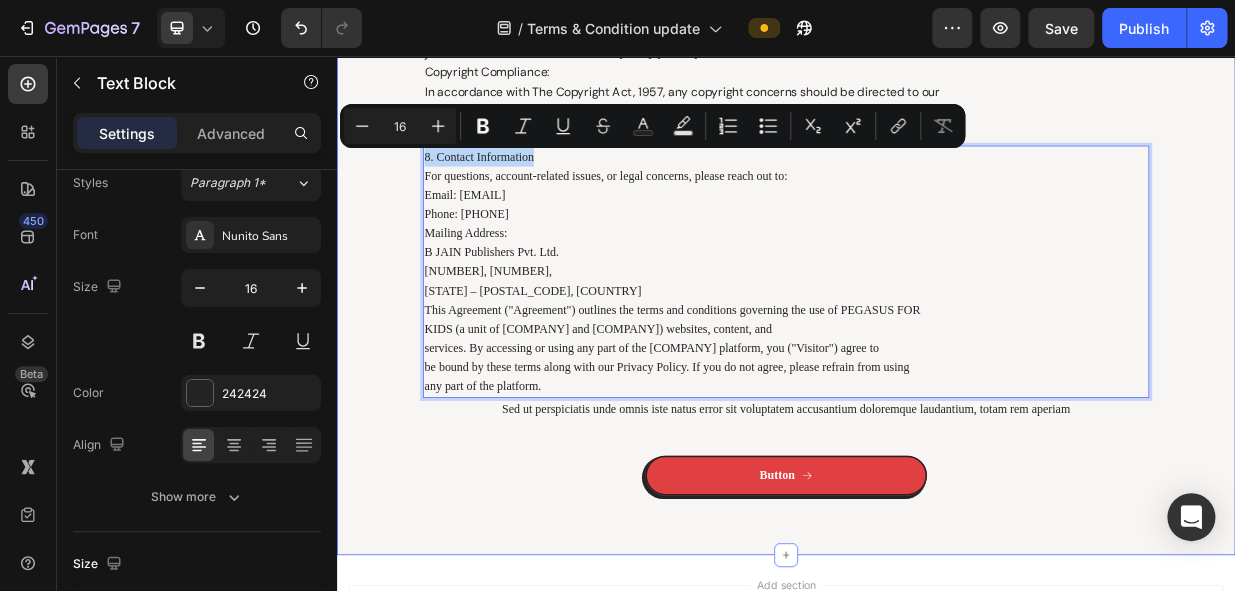drag, startPoint x: 614, startPoint y: 193, endPoint x: 405, endPoint y: 198, distance: 209.0598 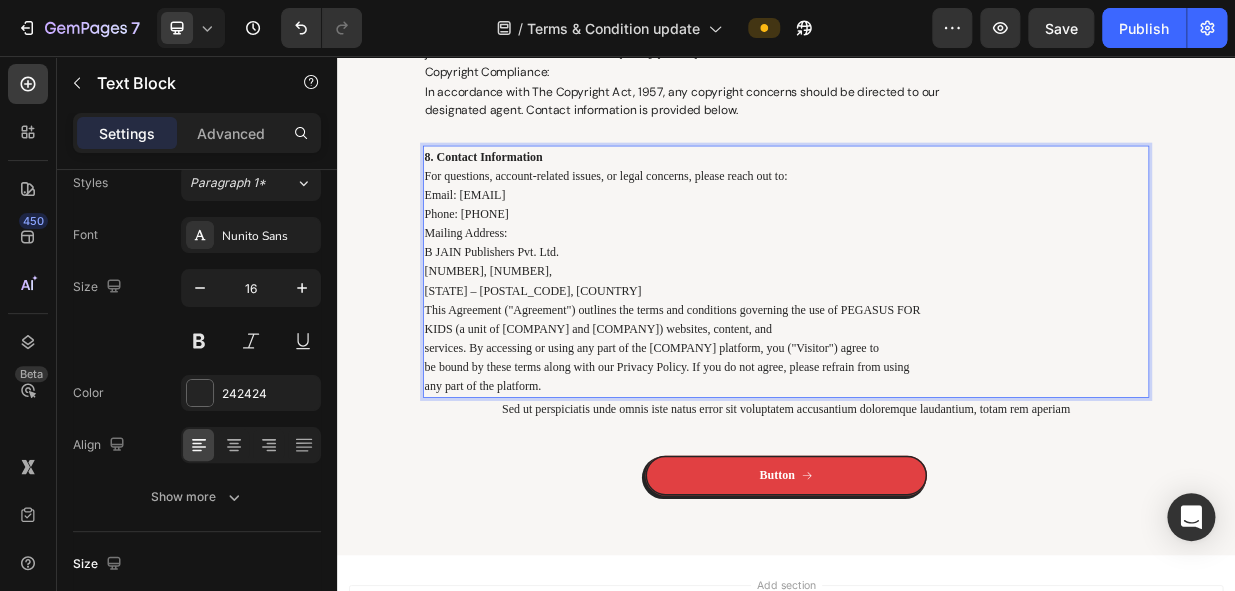 click on "This Agreement ("Agreement") outlines the terms and conditions governing the use of PEGASUS FOR KIDS (a unit of B JAIN Publishers Pvt. Ltd. and B JAIN Exports Pvt. Ltd.) websites, content, and services. By accessing or using any part of the PEGASUS FOR KIDS platform, you ("Visitor") agree to be bound by these terms along with our Privacy Policy. If you do not agree, please refrain from using any part of the platform." at bounding box center (937, 447) 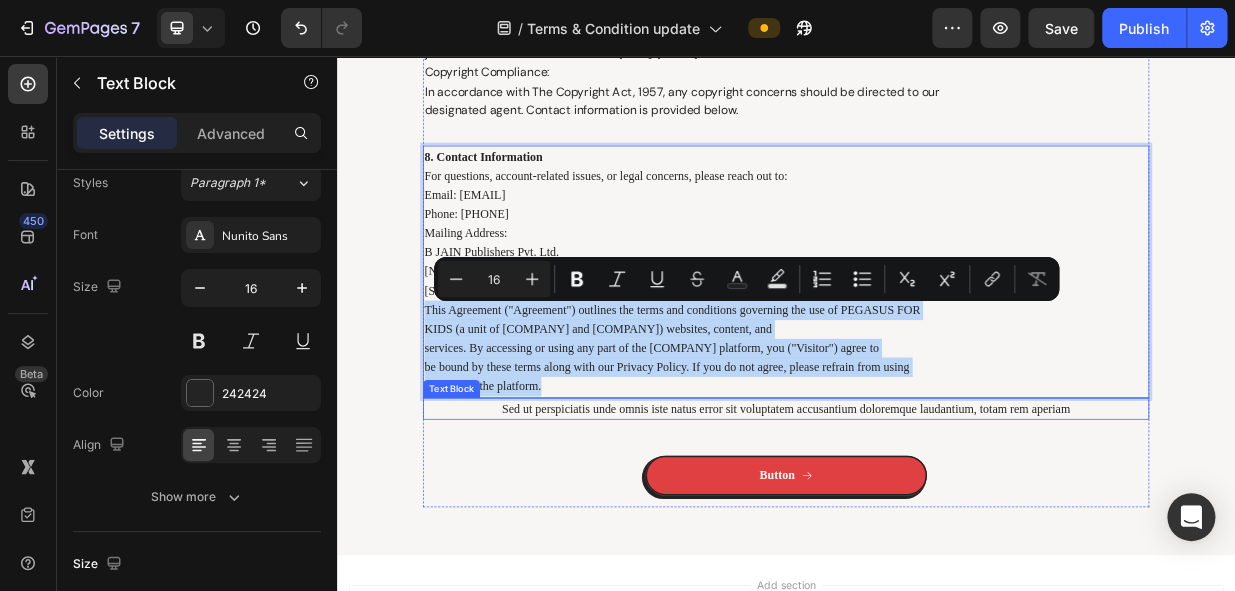 drag, startPoint x: 449, startPoint y: 395, endPoint x: 789, endPoint y: 522, distance: 362.9449 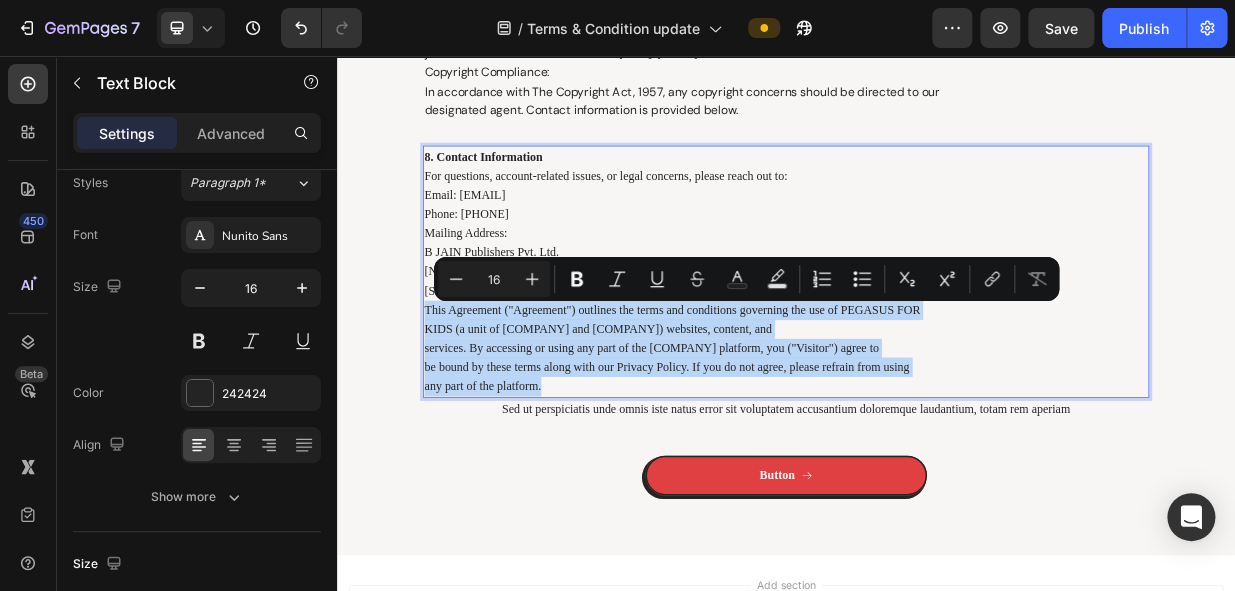 drag, startPoint x: 675, startPoint y: 487, endPoint x: 640, endPoint y: 497, distance: 36.40055 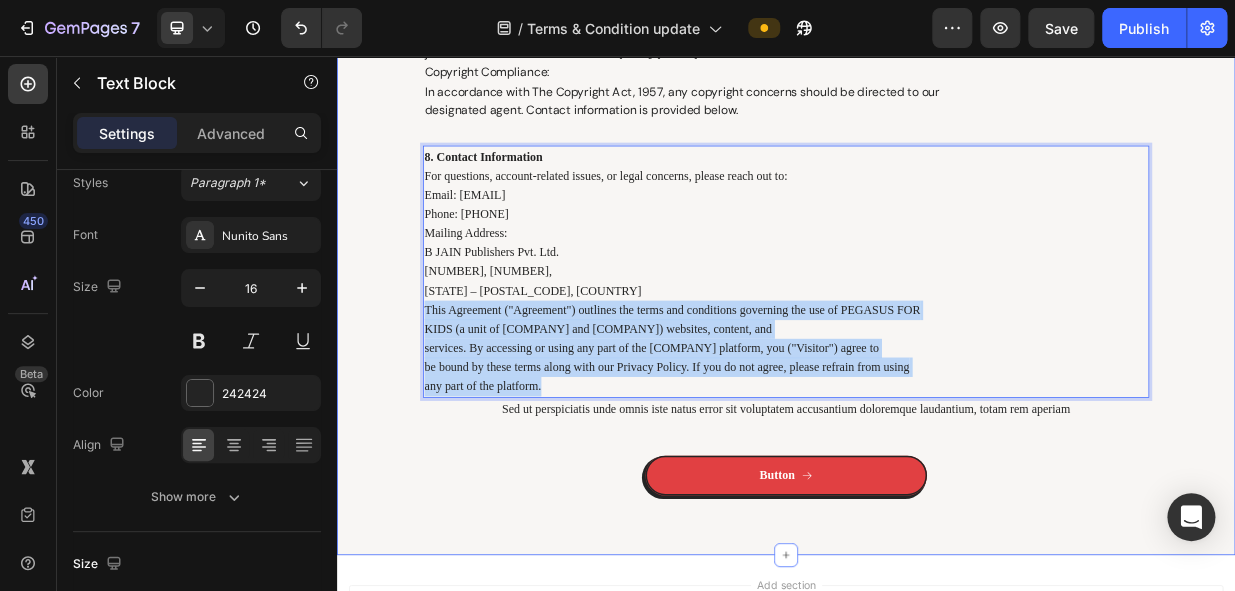 drag, startPoint x: 620, startPoint y: 497, endPoint x: 433, endPoint y: 397, distance: 212.05896 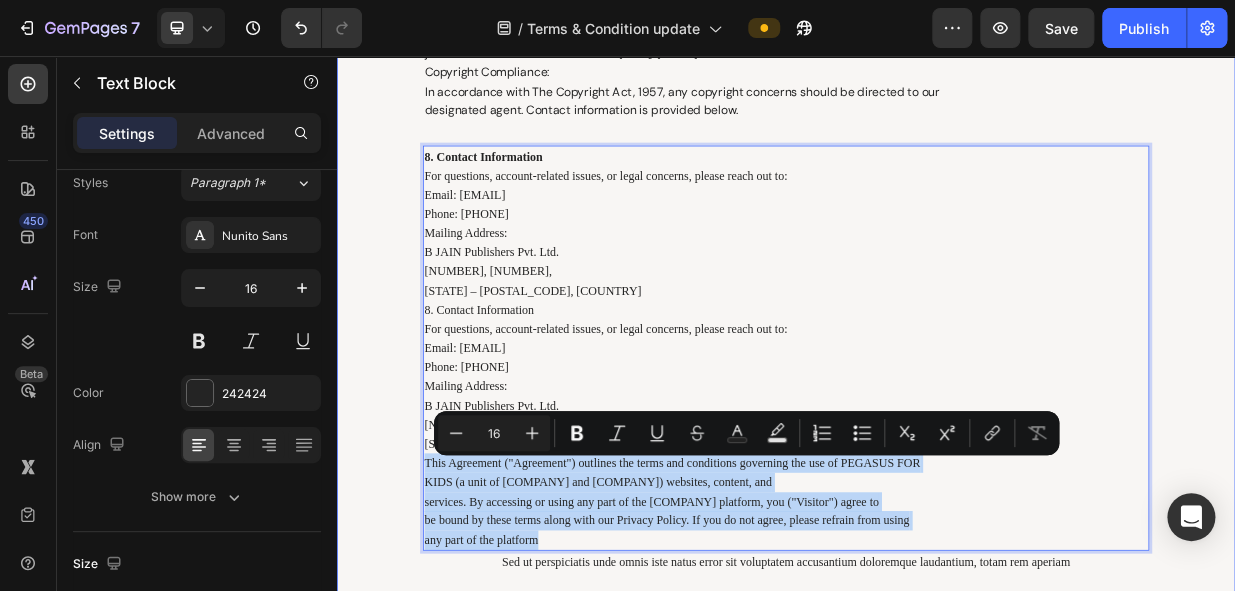 drag, startPoint x: 614, startPoint y: 697, endPoint x: 416, endPoint y: 605, distance: 218.33003 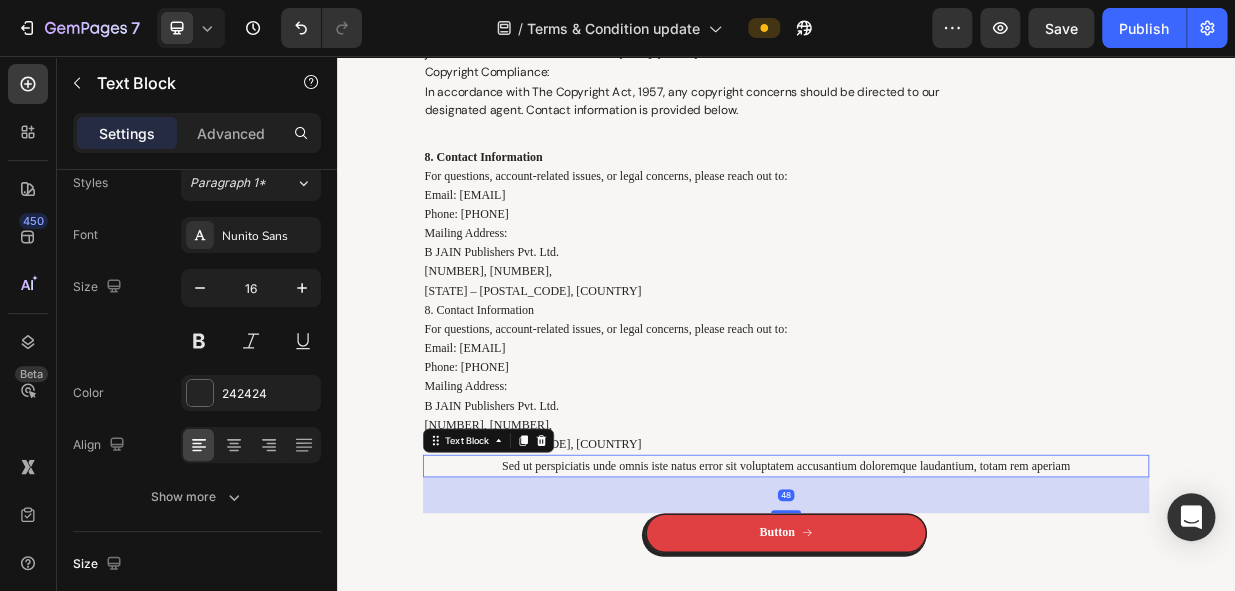 click on "Sed ut perspiciatis unde omnis iste natus error sit voluptatem accusantium doloremque laudantium, totam rem aperiam" at bounding box center [937, 604] 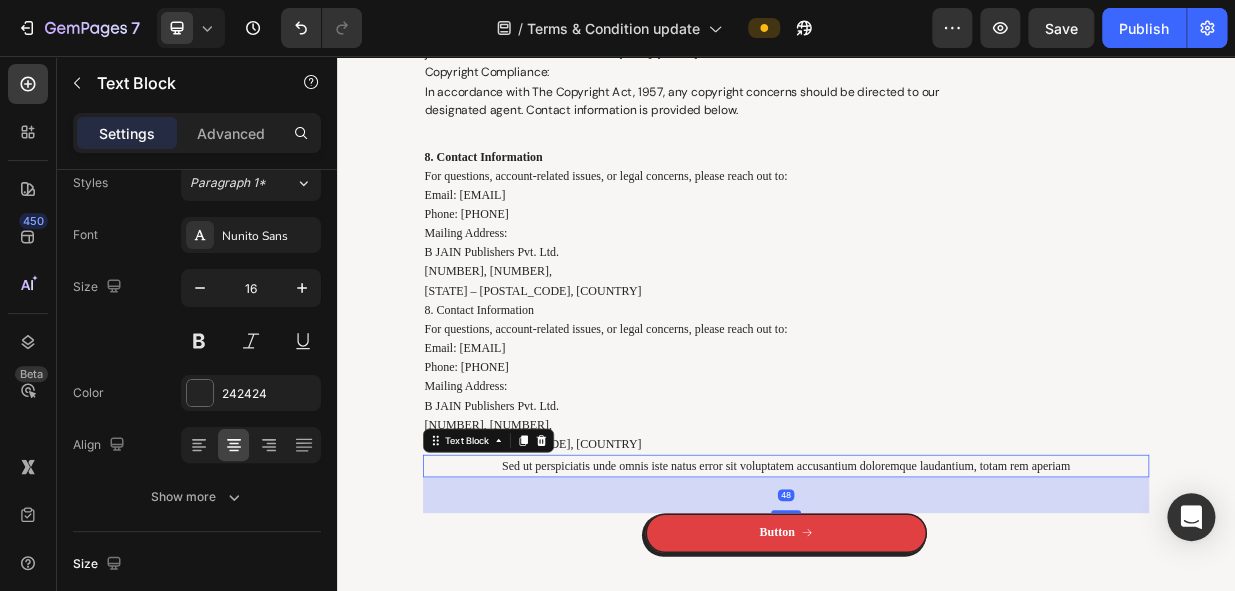 click on "Sed ut perspiciatis unde omnis iste natus error sit voluptatem accusantium doloremque laudantium, totam rem aperiam" at bounding box center (937, 604) 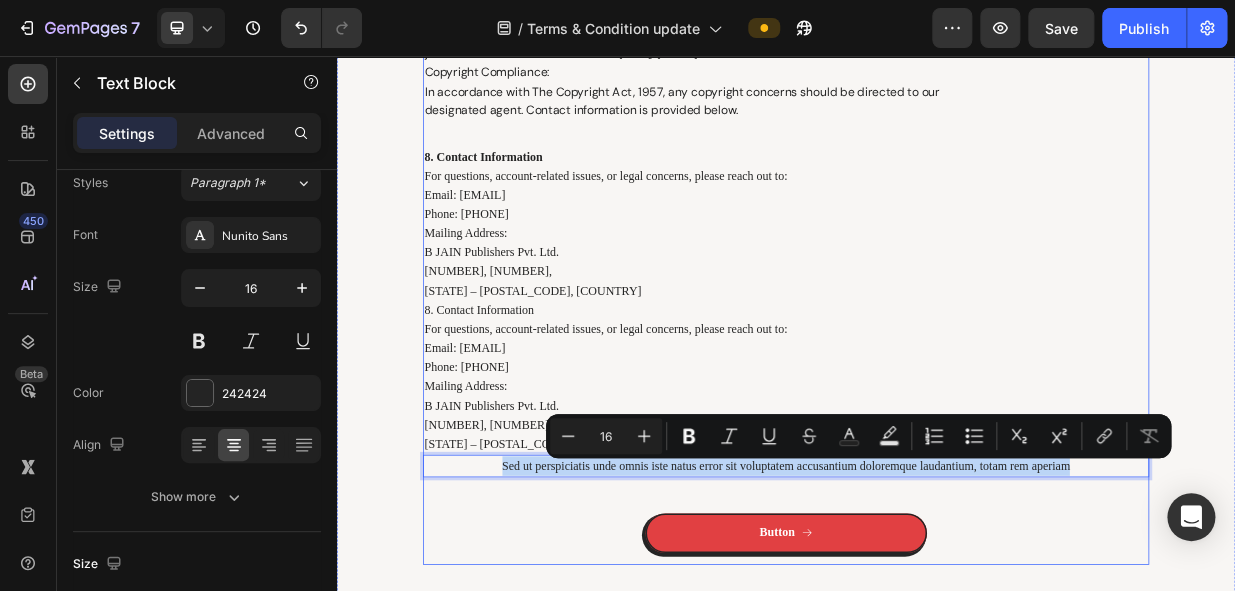 drag, startPoint x: 541, startPoint y: 605, endPoint x: 1337, endPoint y: 621, distance: 796.16077 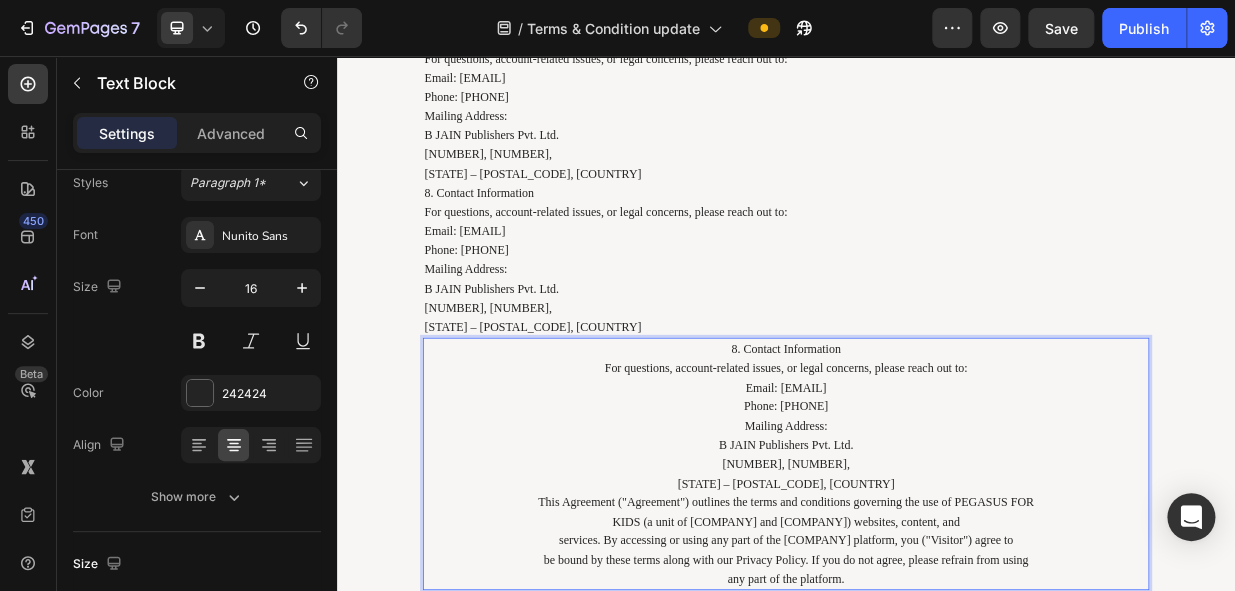 scroll, scrollTop: 4423, scrollLeft: 0, axis: vertical 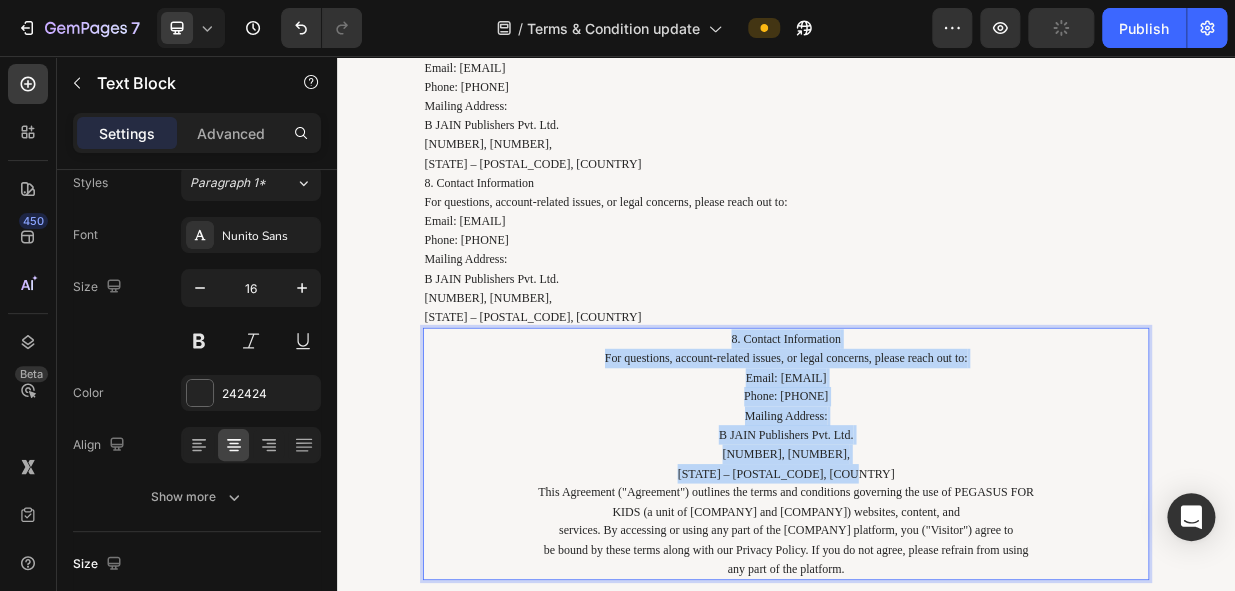 drag, startPoint x: 1099, startPoint y: 608, endPoint x: 600, endPoint y: 445, distance: 524.94763 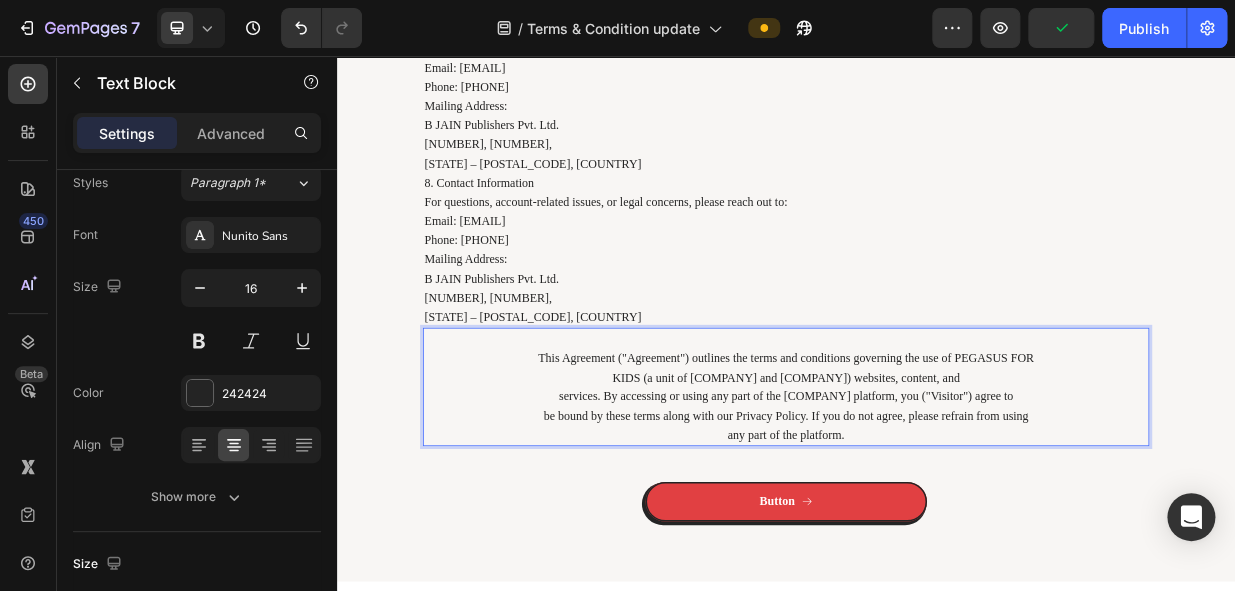 click on "This Agreement ("Agreement") outlines the terms and conditions governing the use of PEGASUS FOR KIDS (a unit of B JAIN Publishers Pvt. Ltd. and B JAIN Exports Pvt. Ltd.) websites, content, and services. By accessing or using any part of the PEGASUS FOR KIDS platform, you ("Visitor") agree to be bound by these terms along with our Privacy Policy. If you do not agree, please refrain from using any part of the platform." at bounding box center [937, 511] 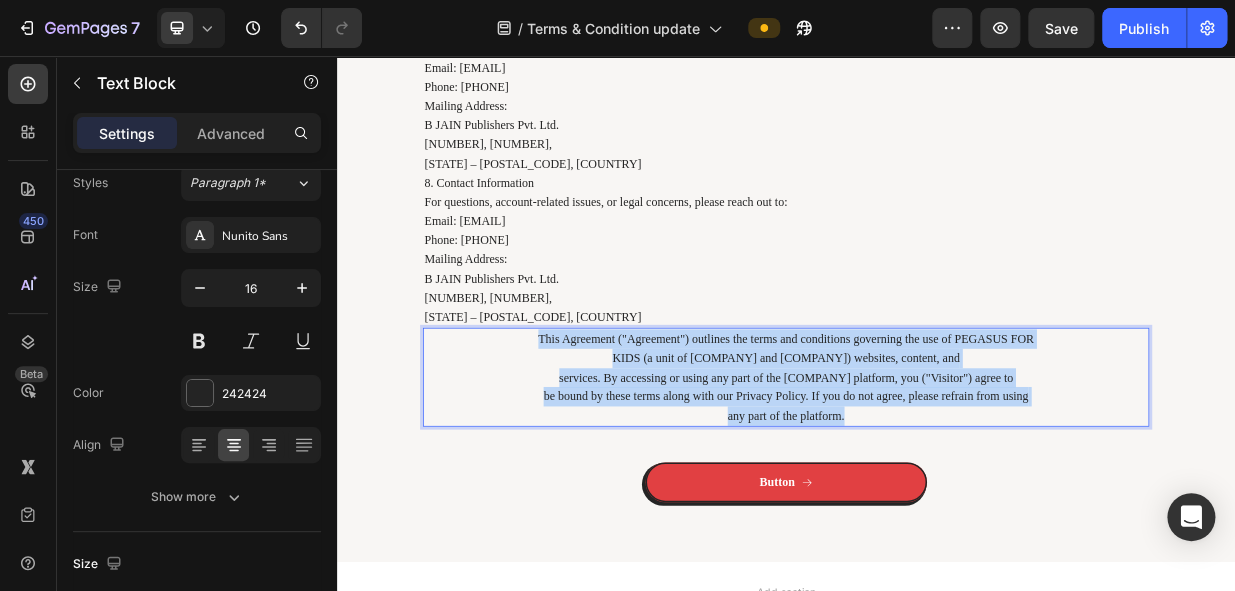 drag, startPoint x: 1042, startPoint y: 538, endPoint x: 487, endPoint y: 427, distance: 565.99115 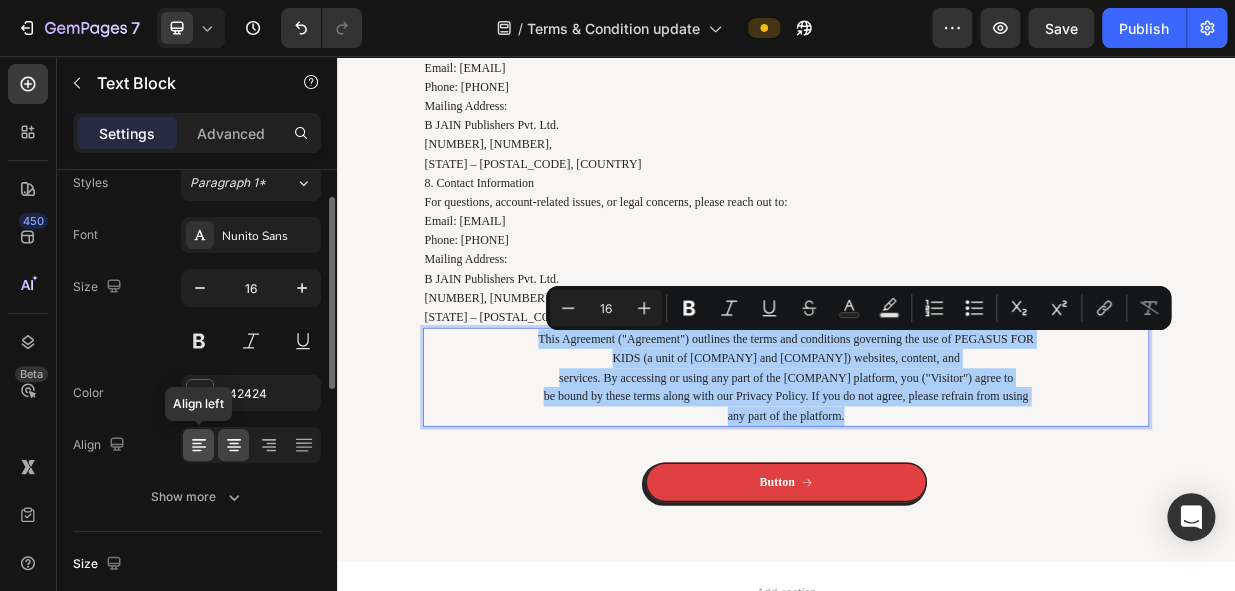 click 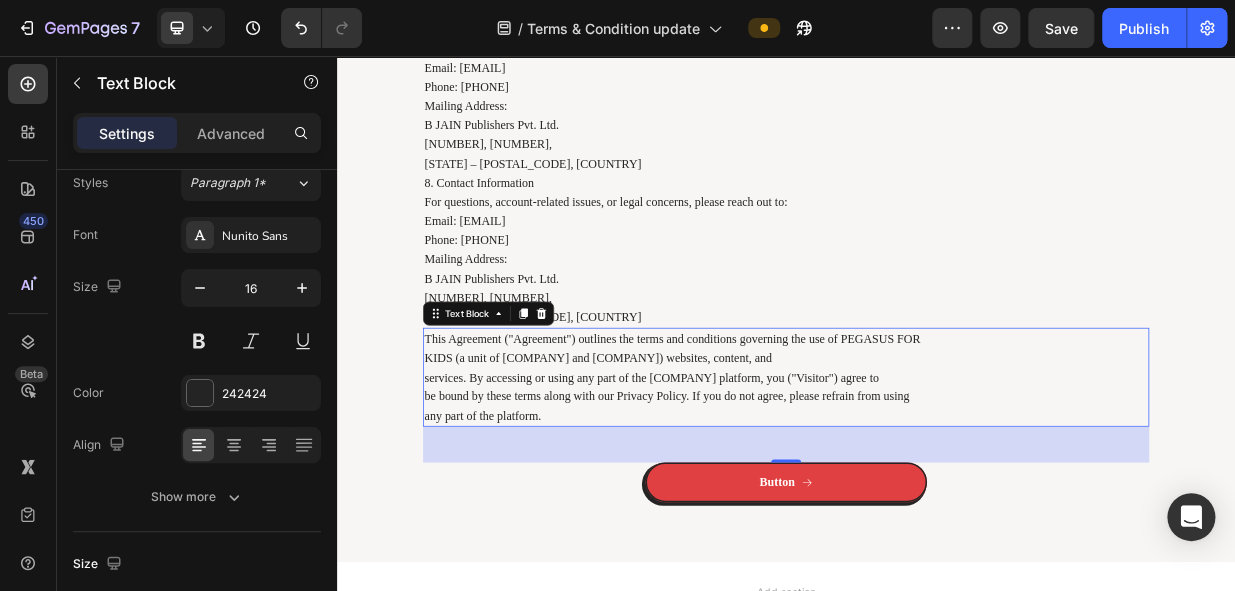 drag, startPoint x: 932, startPoint y: 591, endPoint x: 928, endPoint y: 577, distance: 14.56022 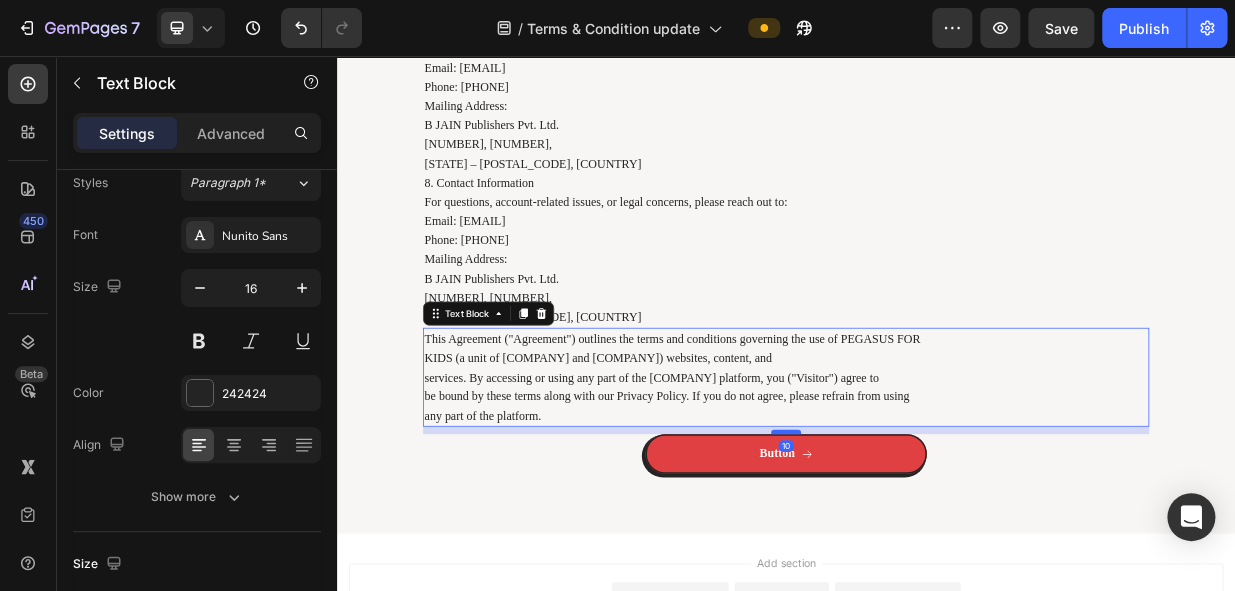 drag, startPoint x: 929, startPoint y: 598, endPoint x: 925, endPoint y: 560, distance: 38.209946 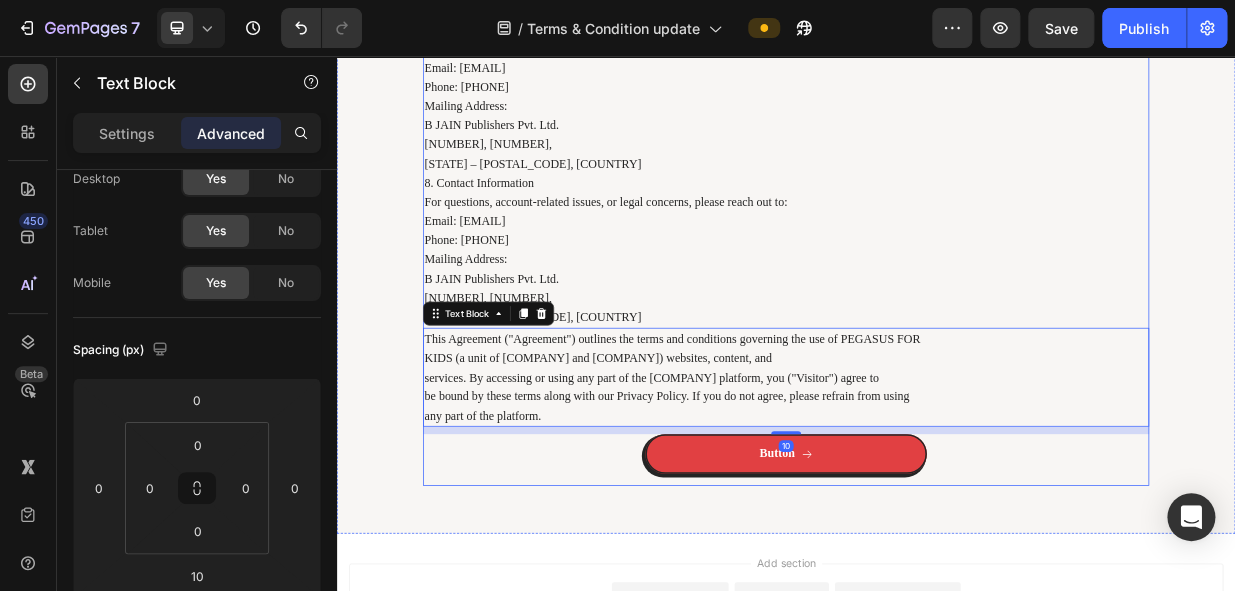 click on "Button Button" at bounding box center (937, 595) 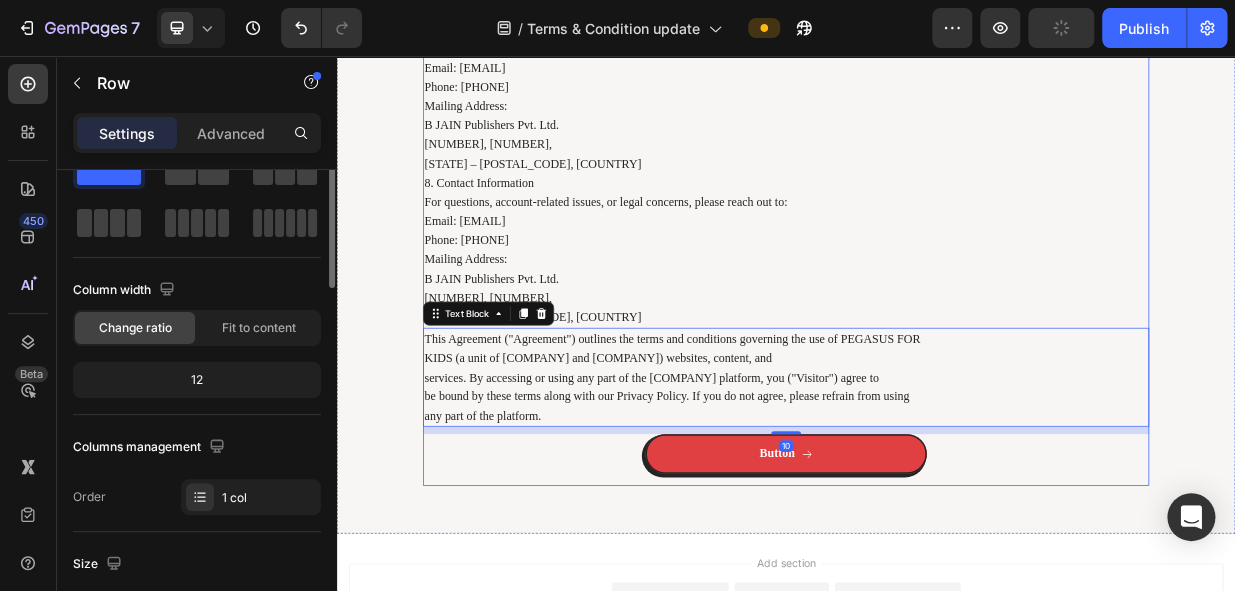 scroll, scrollTop: 0, scrollLeft: 0, axis: both 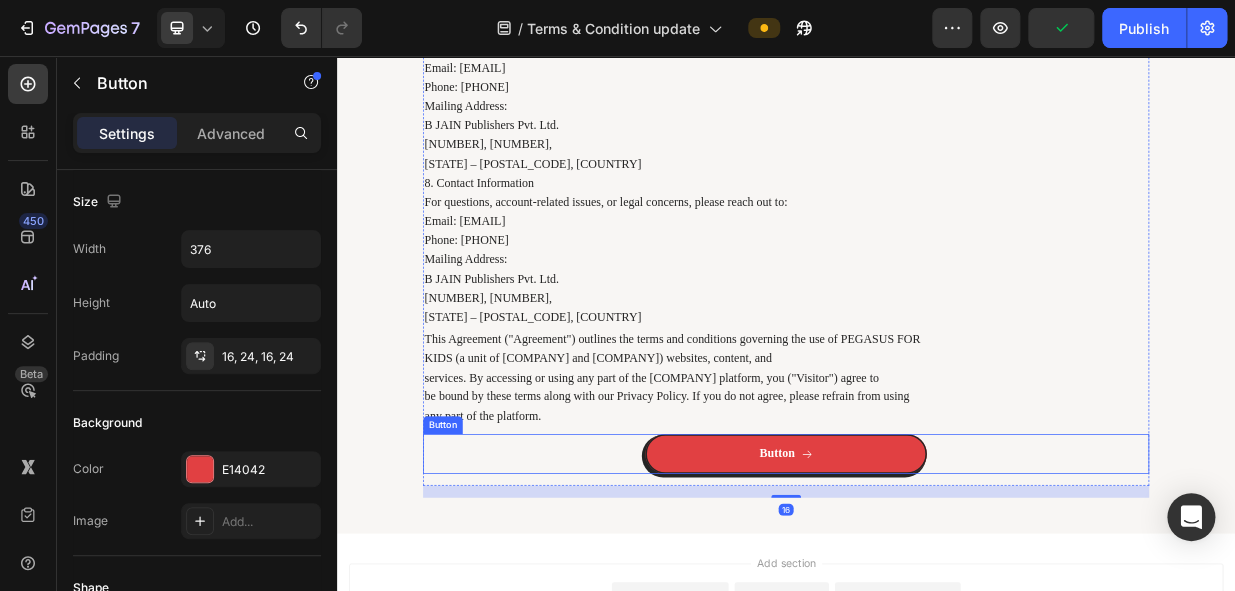 click on "Button Button" at bounding box center (937, 587) 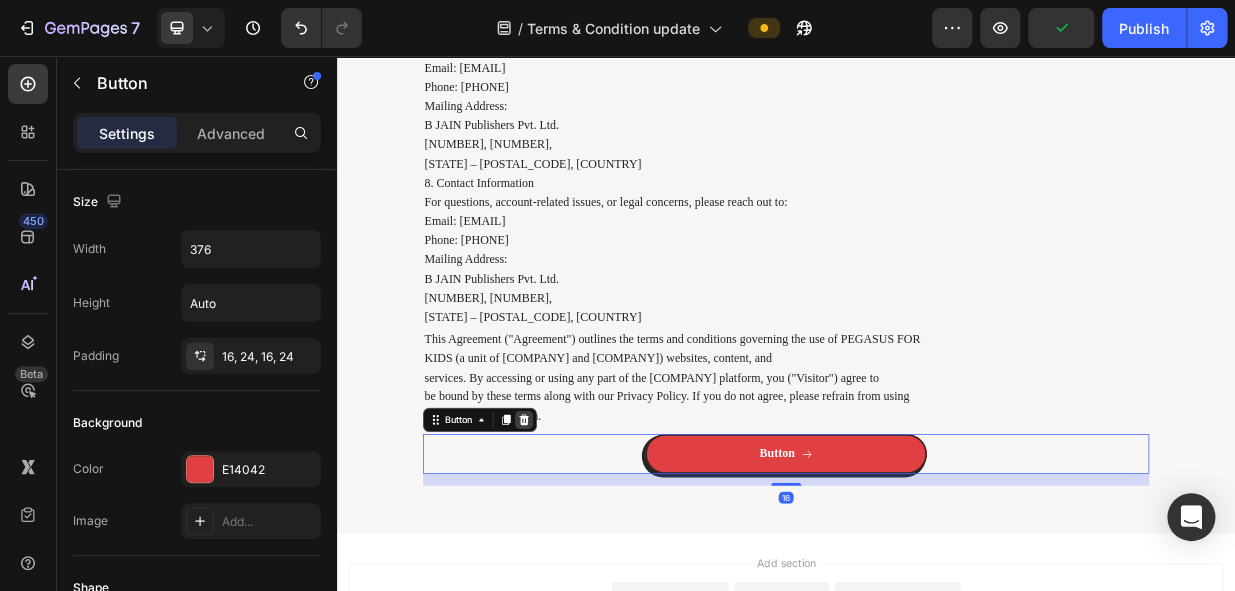 click 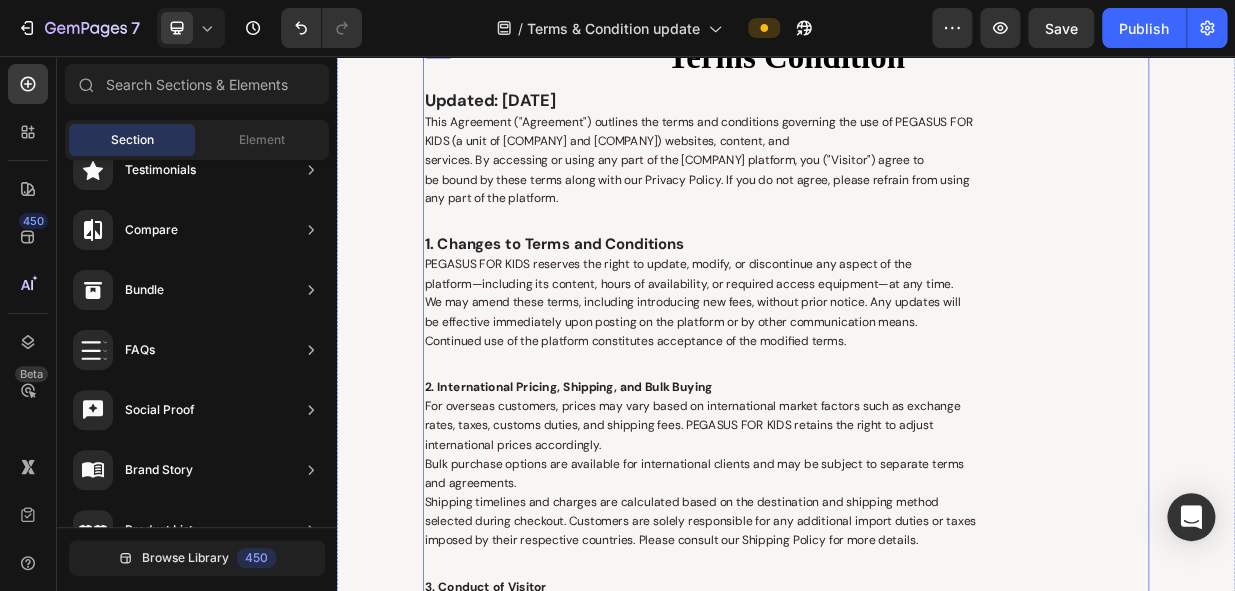 scroll, scrollTop: 2241, scrollLeft: 0, axis: vertical 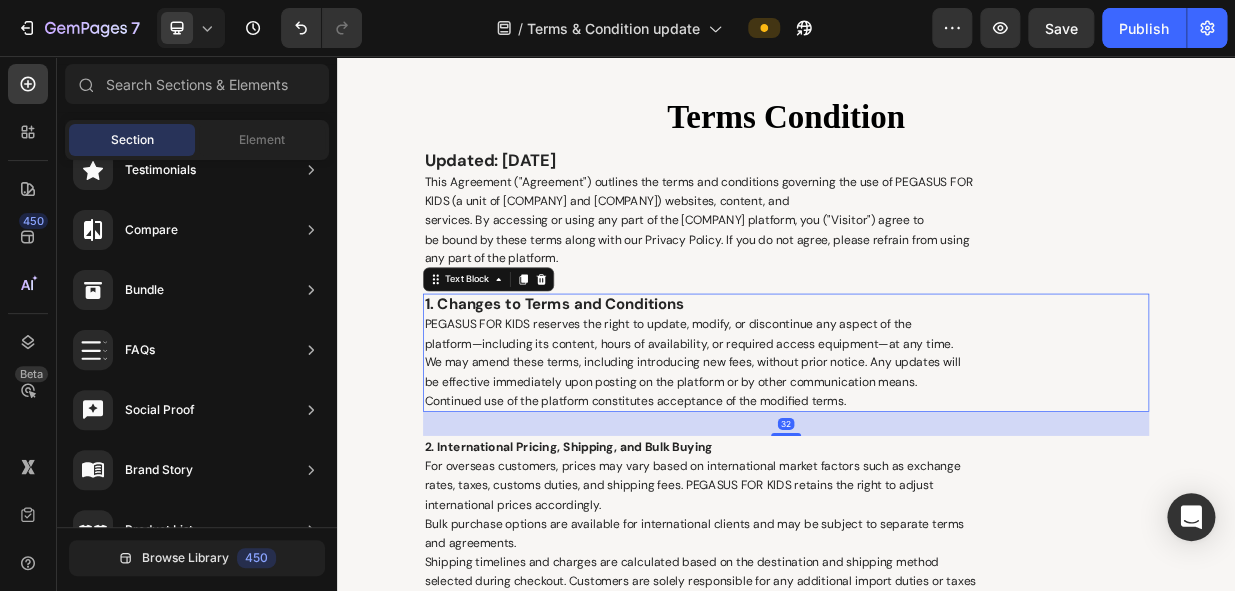click on "1. Changes to Terms and Conditions" at bounding box center (627, 388) 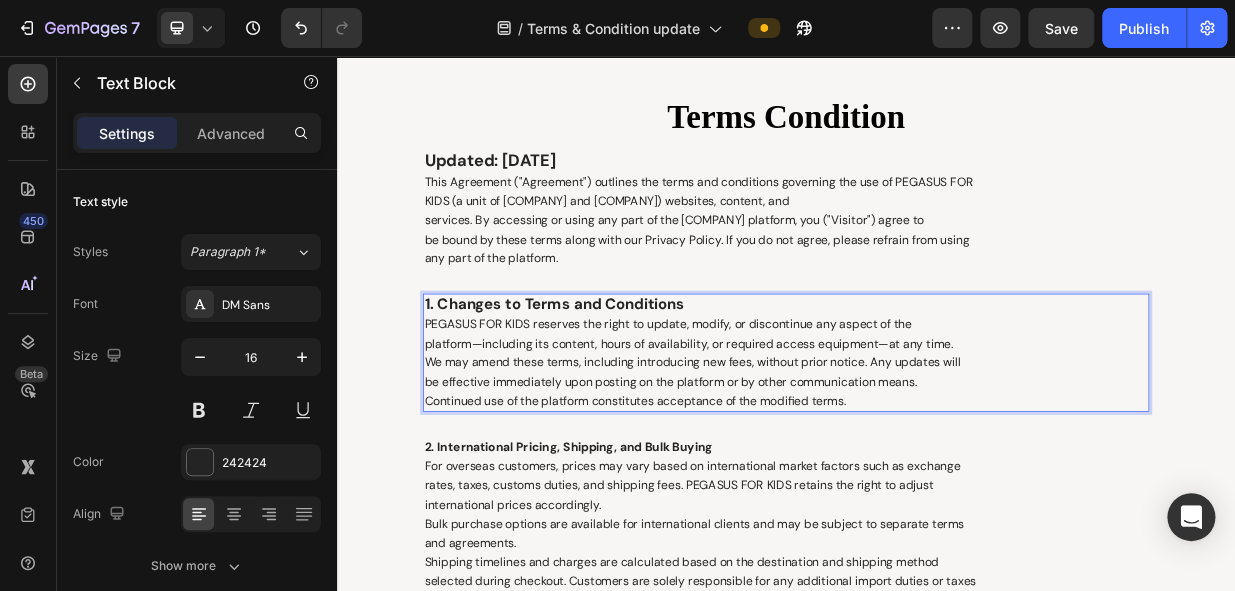 click on "1. Changes to Terms and Conditions PEGASUS FOR KIDS reserves the right to update, modify, or discontinue any aspect of the platform—including its content, hours of availability, or required access equipment—at any time. We may amend these terms, including introducing new fees, without prior notice. Any updates will be effective immediately upon posting on the platform or by other communication means. Continued use of the platform constitutes acceptance of the modified terms." at bounding box center (937, 453) 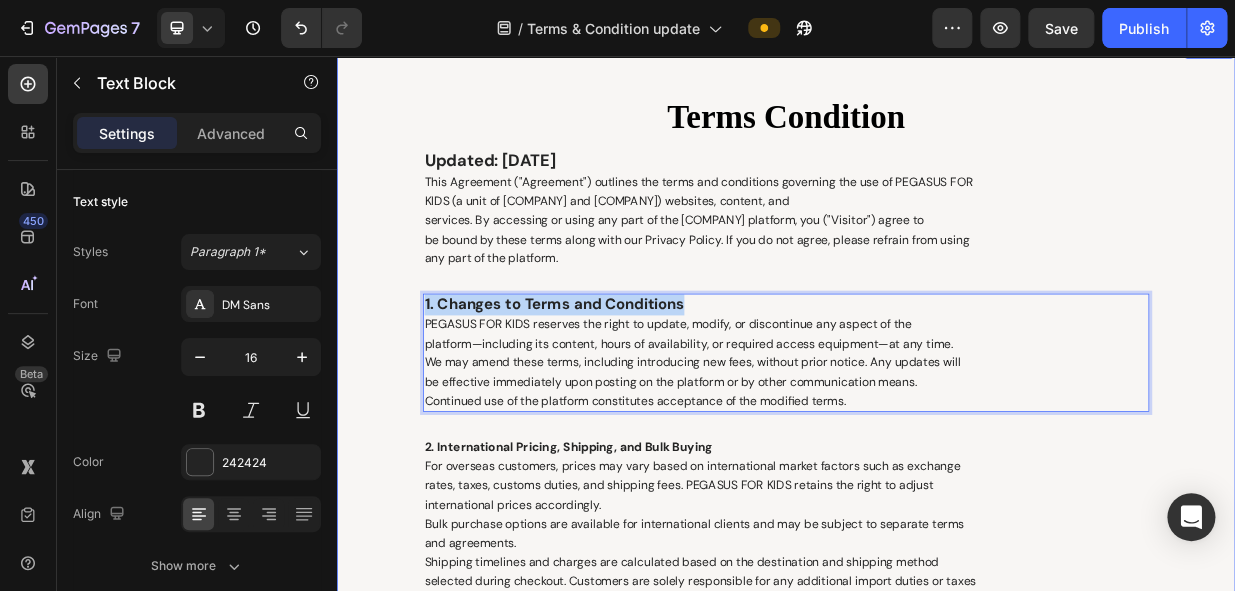 drag, startPoint x: 809, startPoint y: 389, endPoint x: 414, endPoint y: 369, distance: 395.506 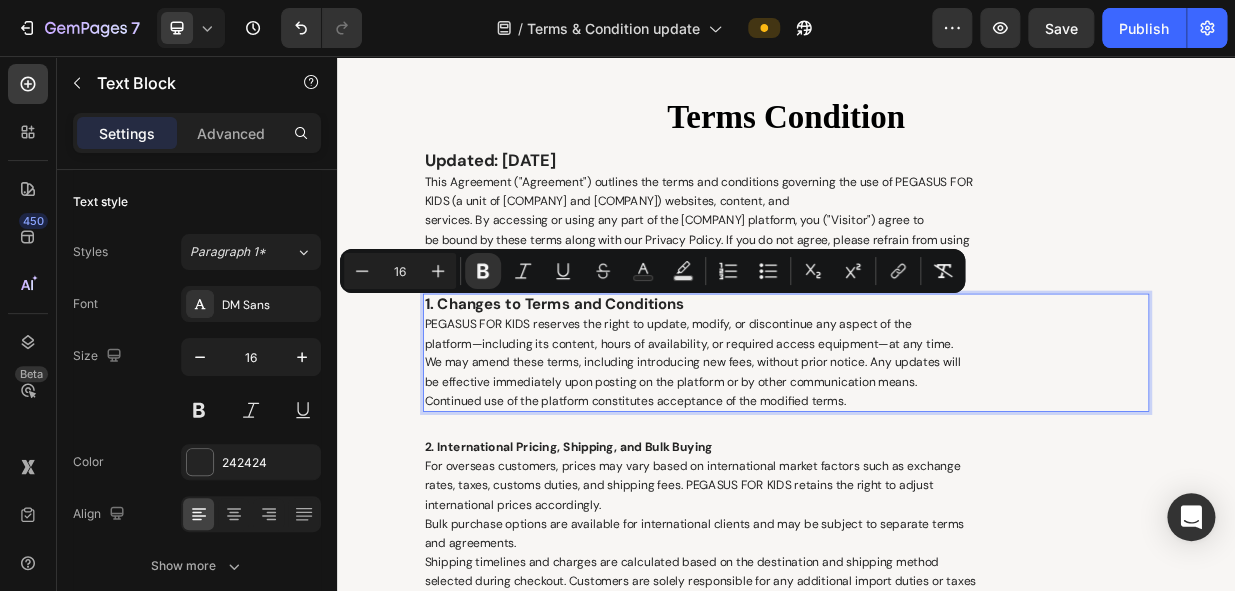 drag, startPoint x: 595, startPoint y: 457, endPoint x: 603, endPoint y: 327, distance: 130.24593 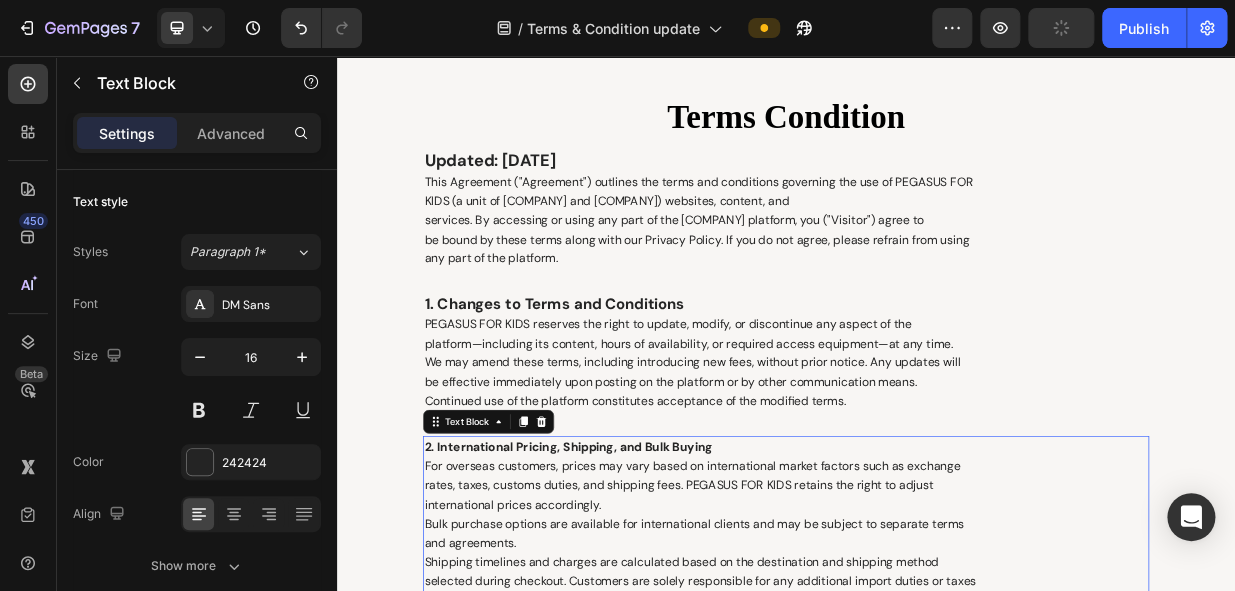 click on "2. International Pricing, Shipping, and Bulk Buying" at bounding box center (646, 578) 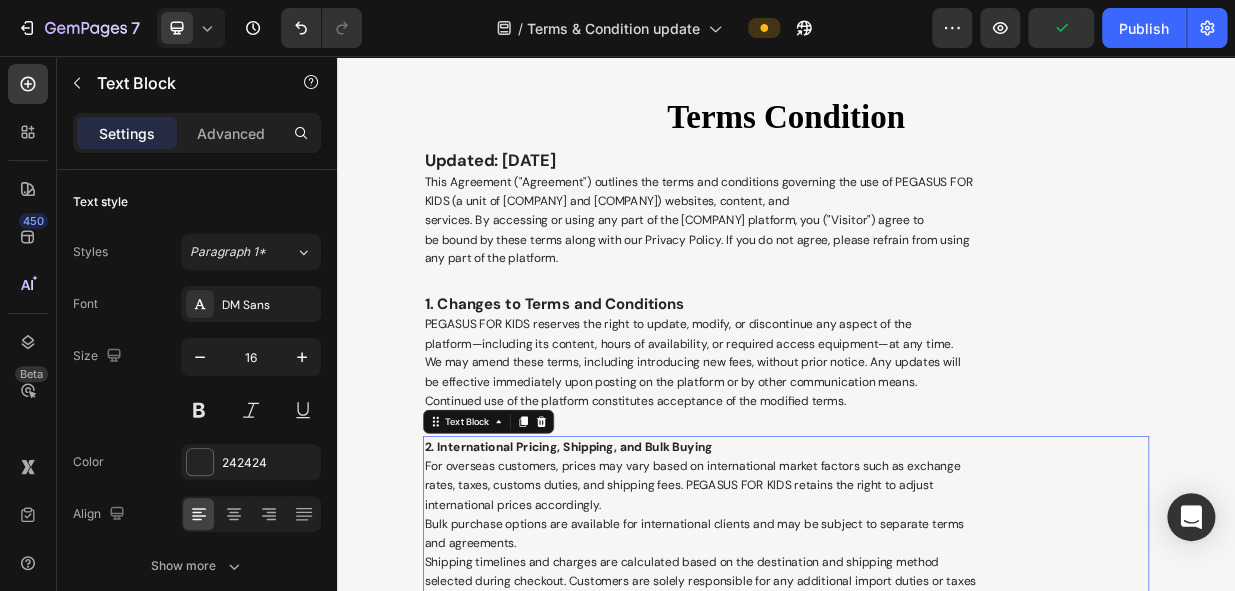 click on "2. International Pricing, Shipping, and Bulk Buying For overseas customers, prices may vary based on international market factors such as exchange rates, taxes, customs duties, and shipping fees. PEGASUS FOR KIDS retains the right to adjust international prices accordingly. Bulk purchase options are available for international clients and may be subject to separate terms and agreements. Shipping timelines and charges are calculated based on the destination and shipping method selected during checkout. Customers are solely responsible for any additional import duties or taxes imposed by their respective countries. Please consult our Shipping Policy for more details." at bounding box center [937, 681] 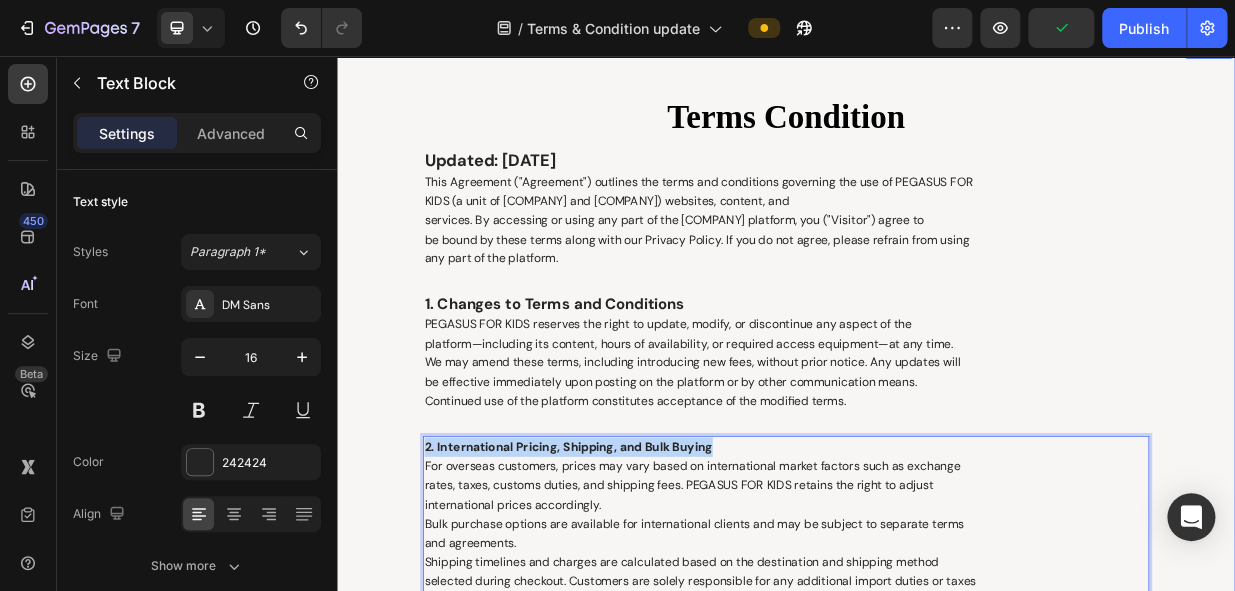 drag, startPoint x: 841, startPoint y: 576, endPoint x: 410, endPoint y: 576, distance: 431 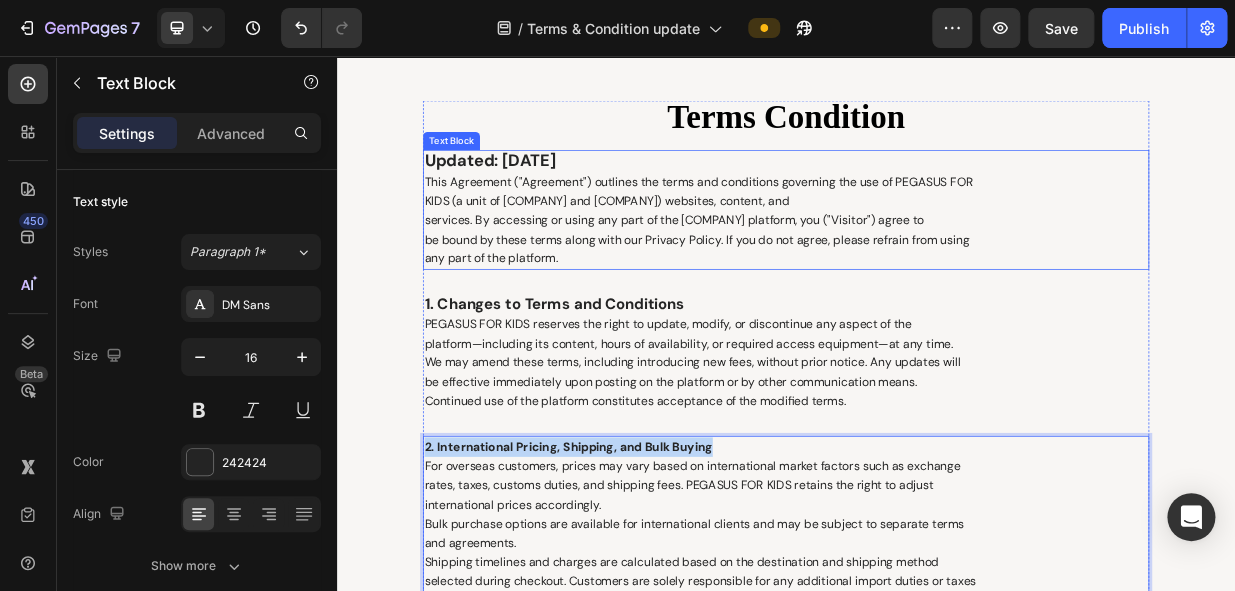 click on "Updated: January 2024" at bounding box center [541, 196] 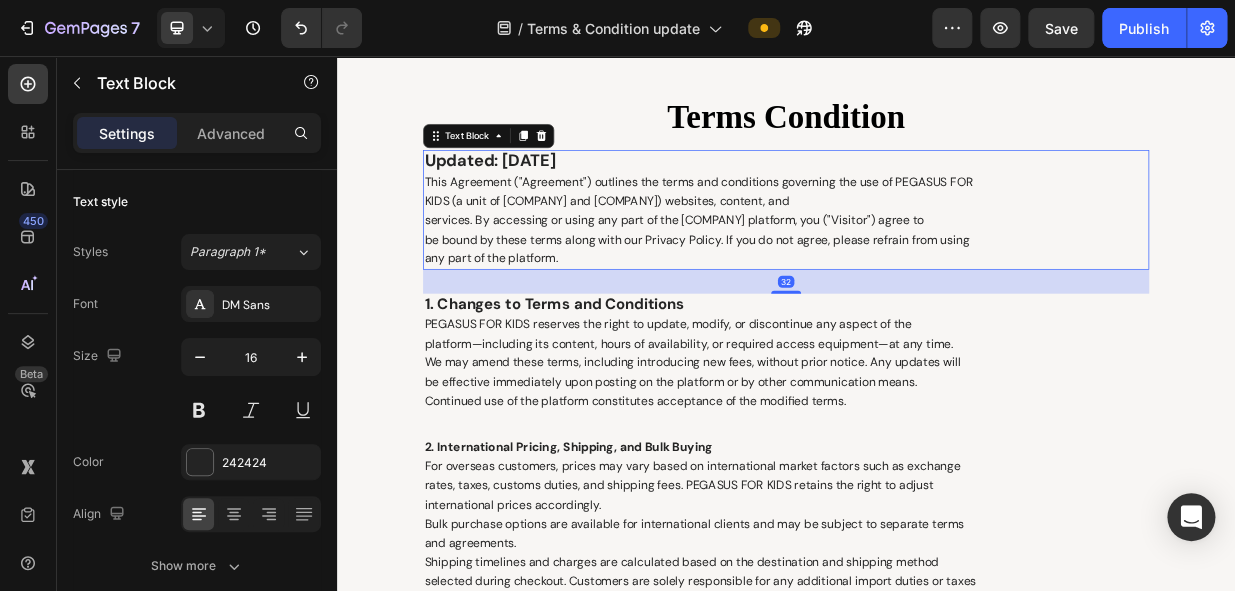 click on "Updated: January 2024 This Agreement ("Agreement") outlines the terms and conditions governing the use of PEGASUS FOR KIDS (a unit of B JAIN Publishers Pvt. Ltd. and B JAIN Exports Pvt. Ltd.) websites, content, and services. By accessing or using any part of the PEGASUS FOR KIDS platform, you ("Visitor") agree to be bound by these terms along with our Privacy Policy. If you do not agree, please refrain from using any part of the platform." at bounding box center [937, 262] 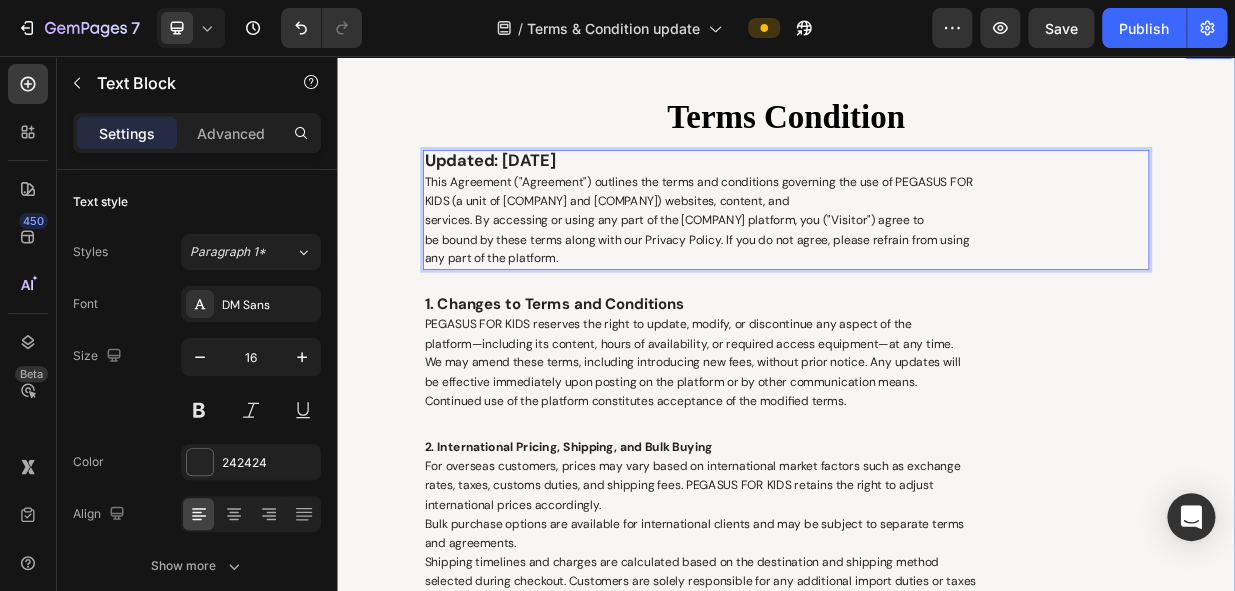 drag, startPoint x: 473, startPoint y: 209, endPoint x: 410, endPoint y: 209, distance: 63 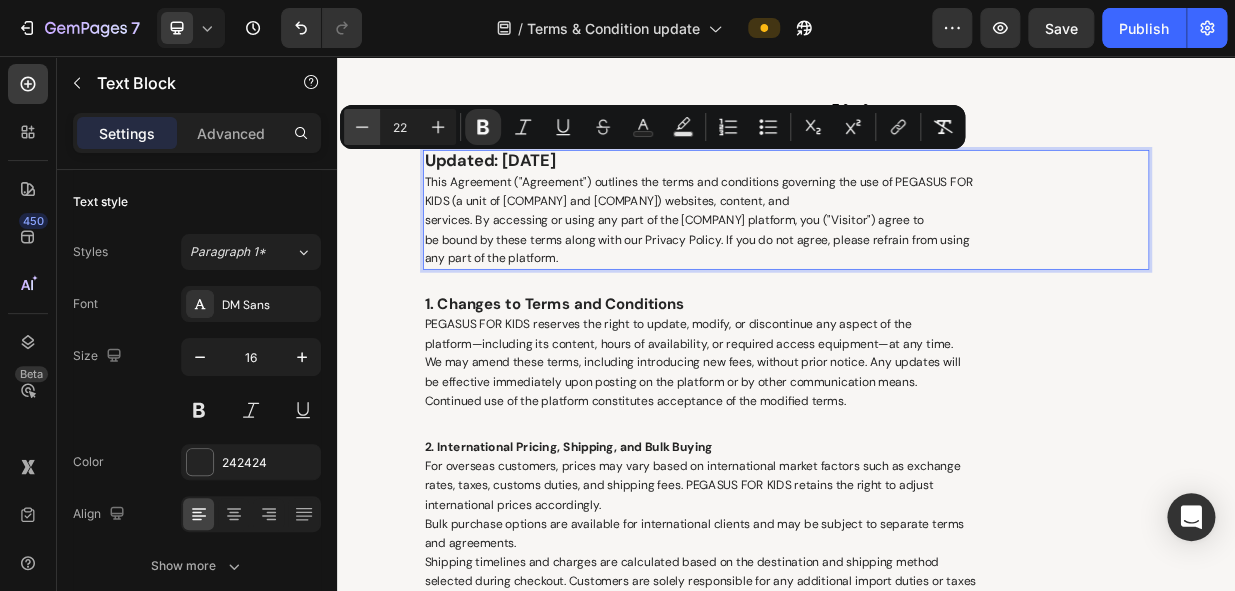 click 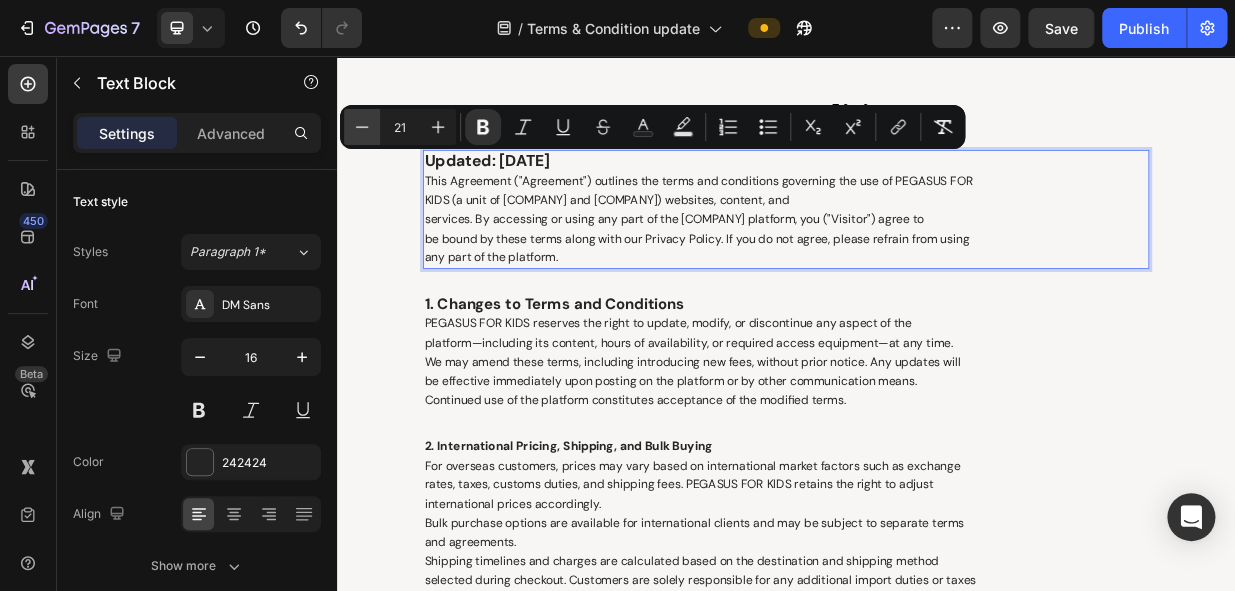 click 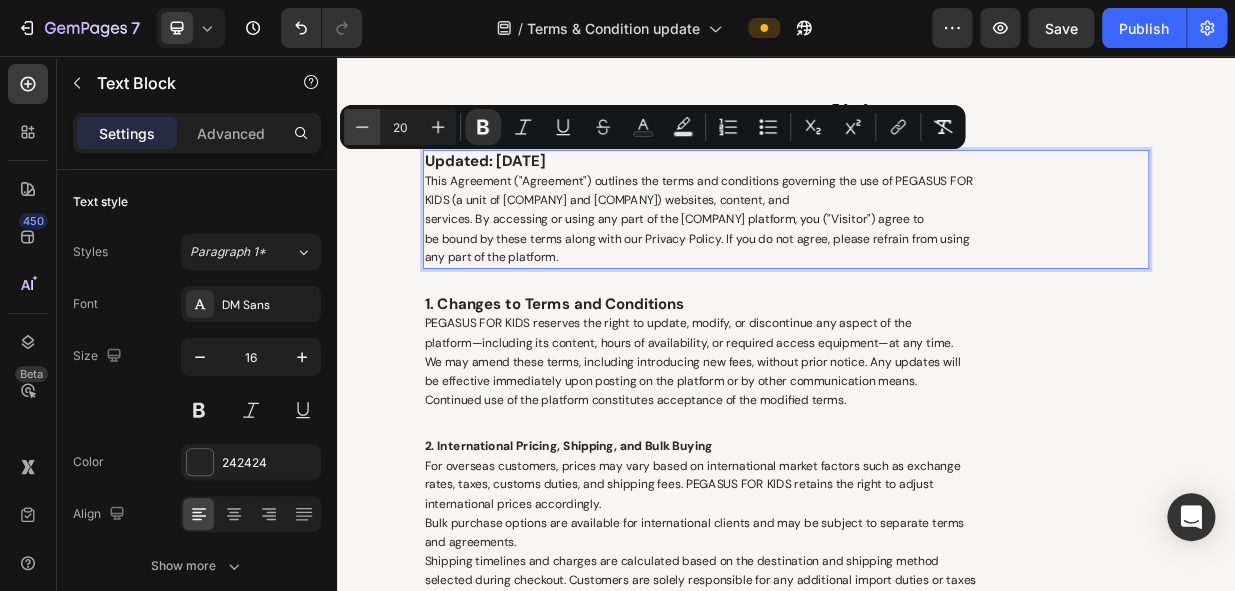 click 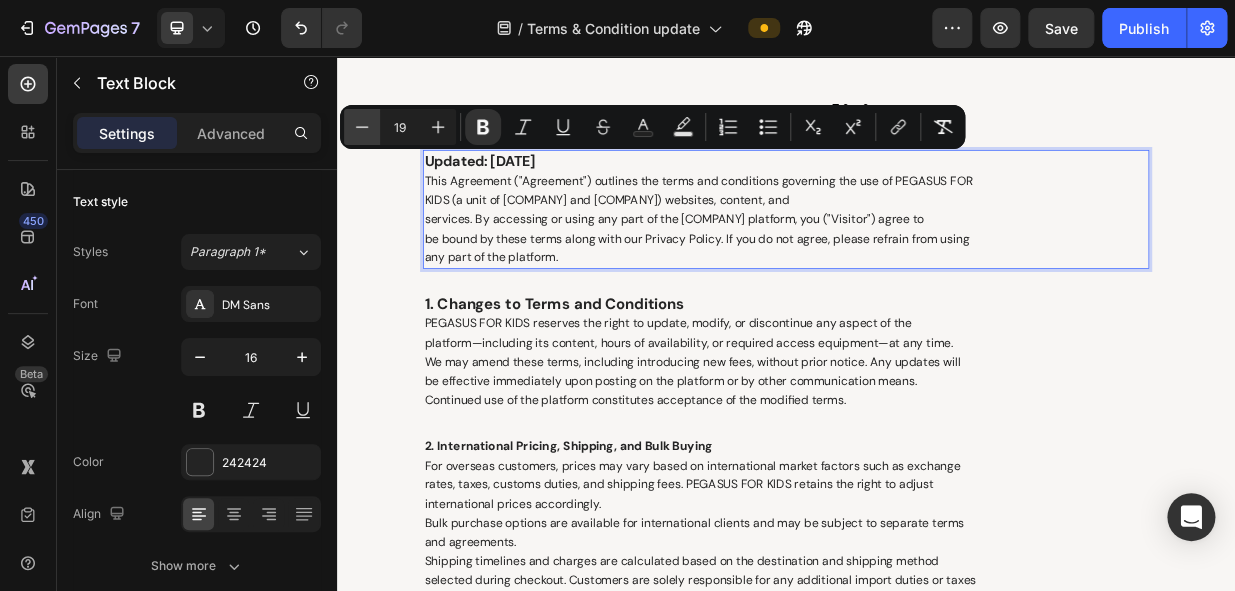 click 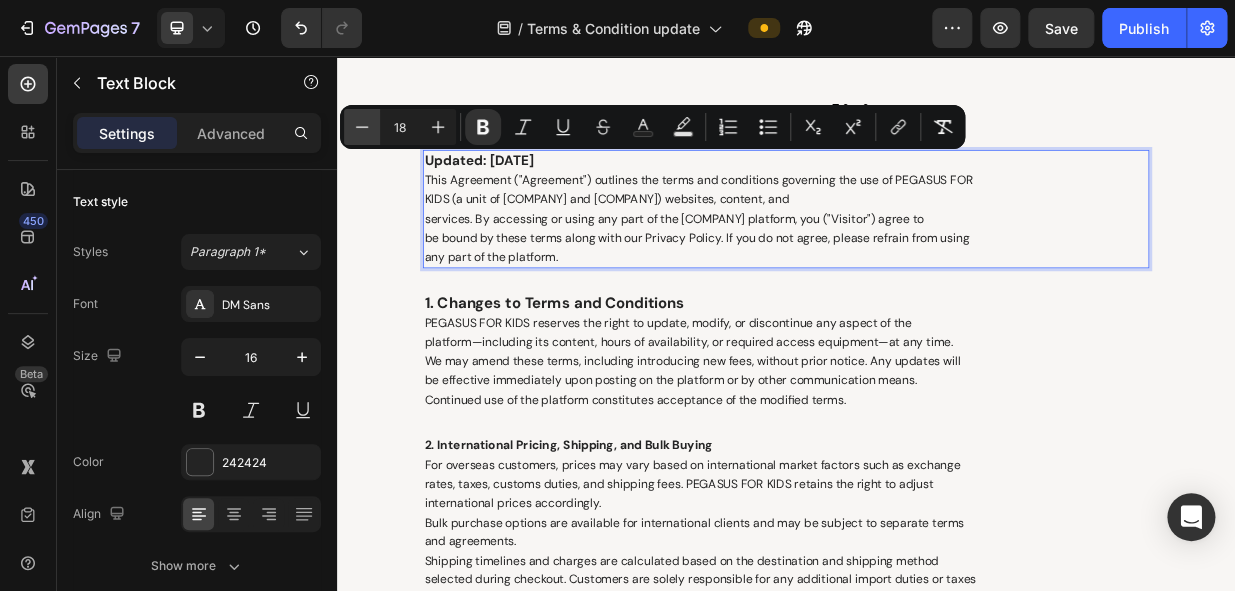click 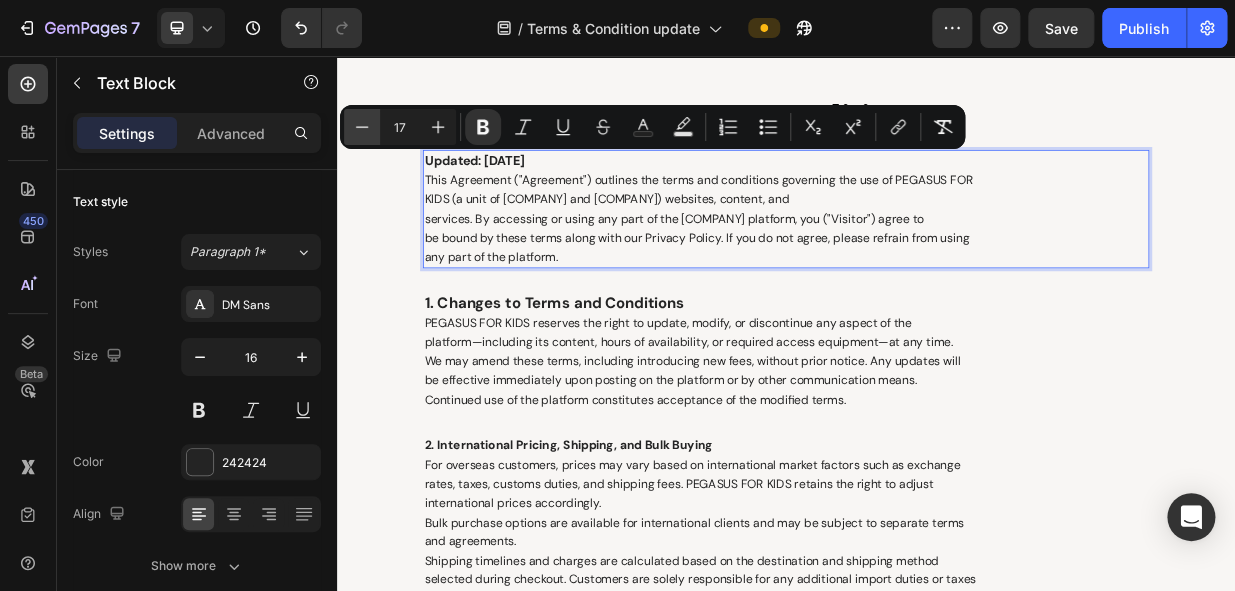 click 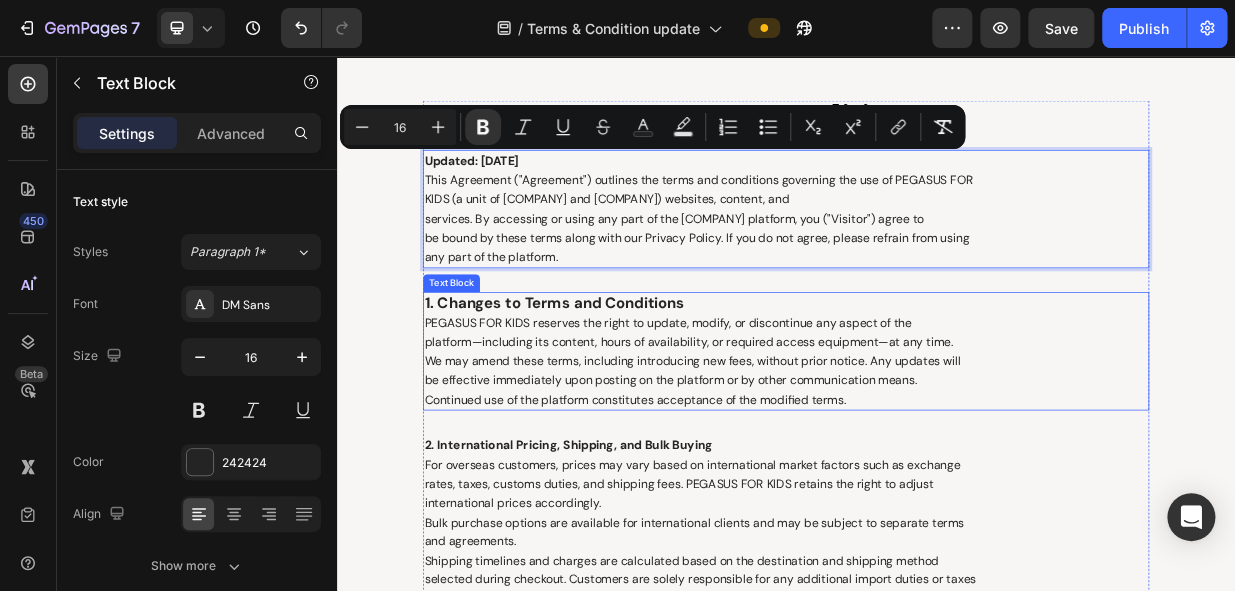 click on "1. Changes to Terms and Conditions PEGASUS FOR KIDS reserves the right to update, modify, or discontinue any aspect of the platform—including its content, hours of availability, or required access equipment—at any time. We may amend these terms, including introducing new fees, without prior notice. Any updates will be effective immediately upon posting on the platform or by other communication means. Continued use of the platform constitutes acceptance of the modified terms." at bounding box center [937, 451] 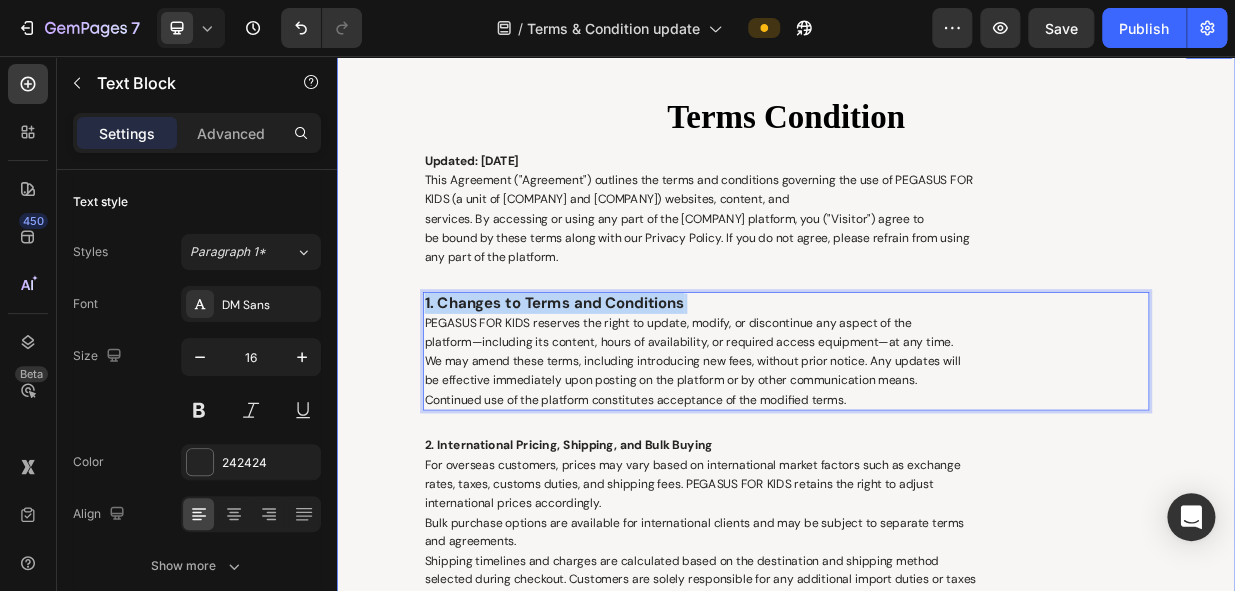 drag, startPoint x: 802, startPoint y: 385, endPoint x: 403, endPoint y: 386, distance: 399.00125 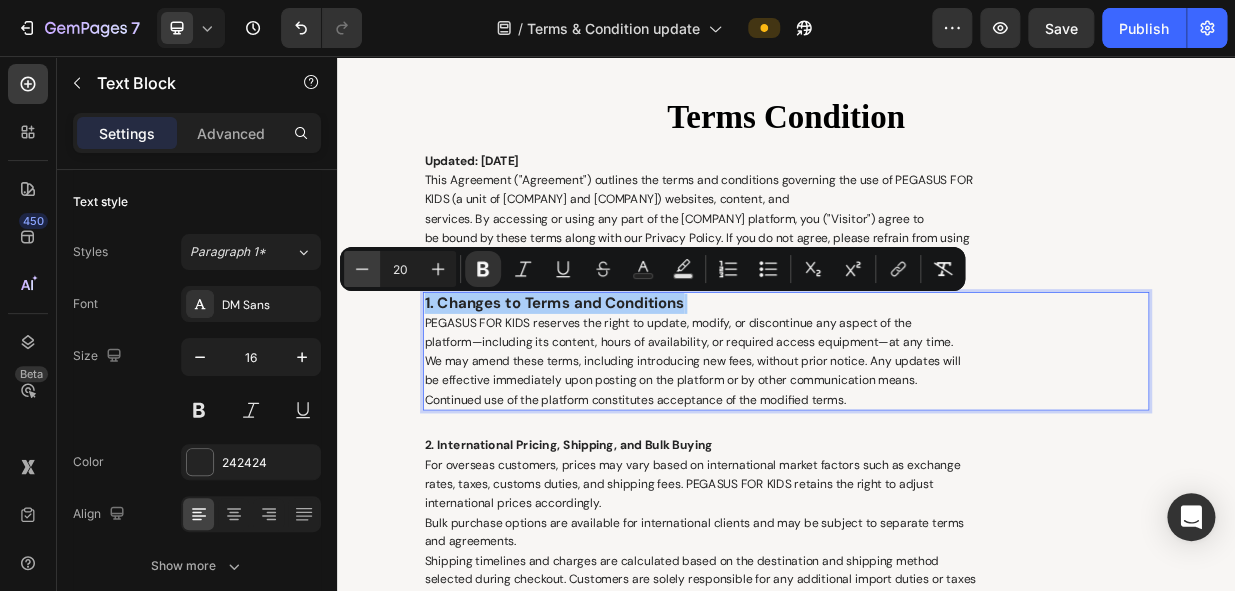 click 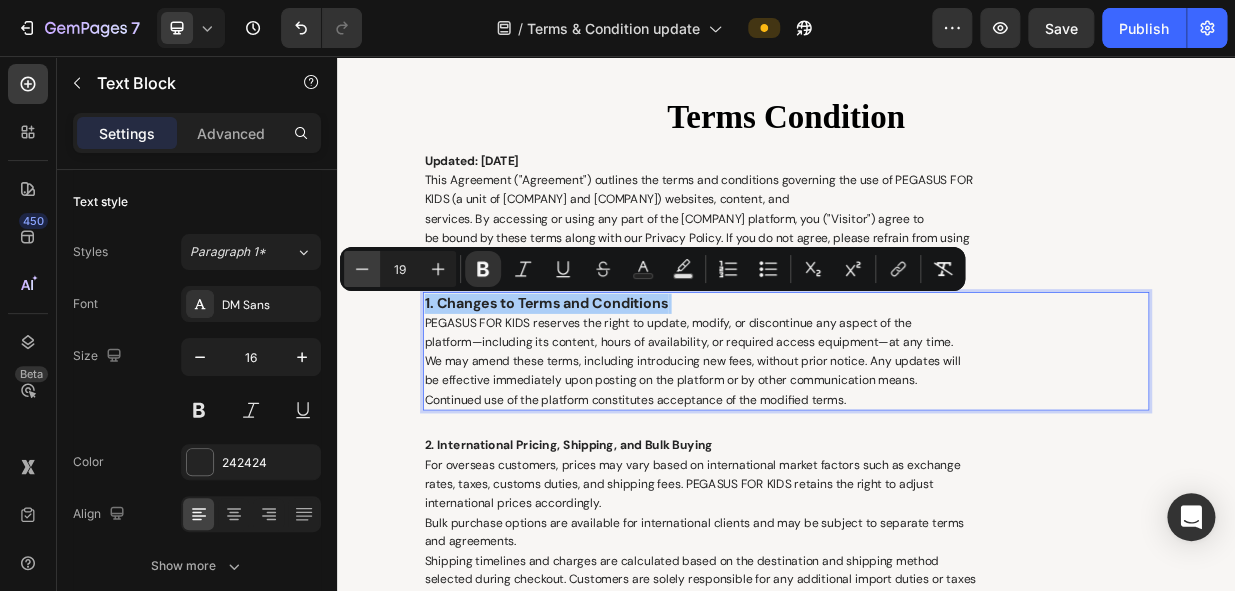 click 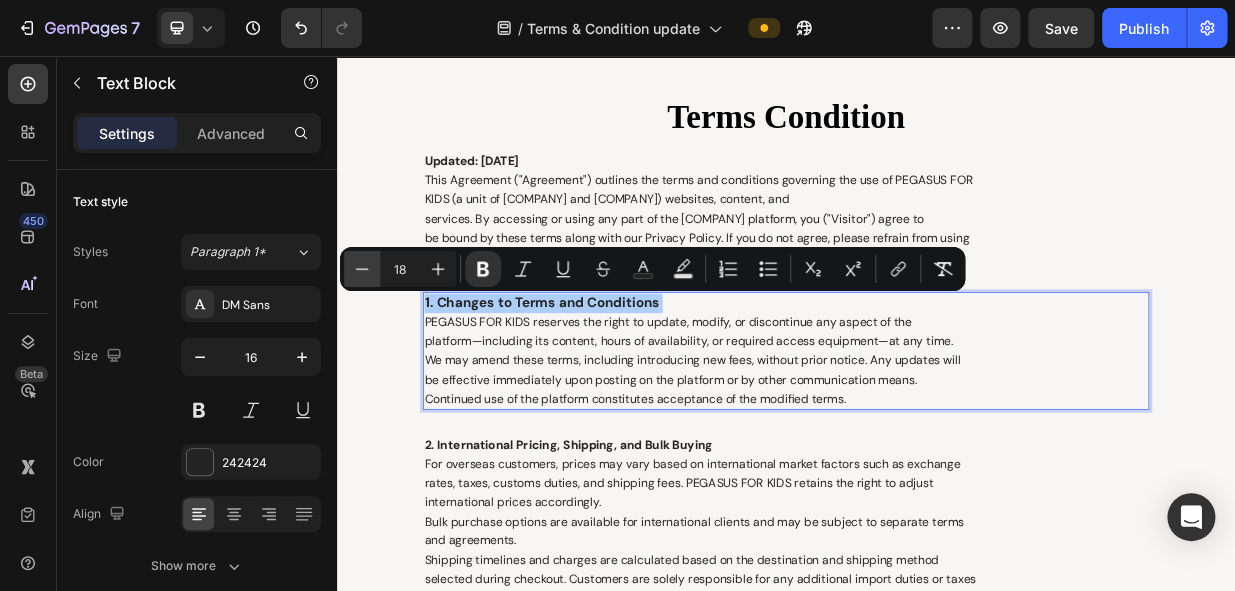 click 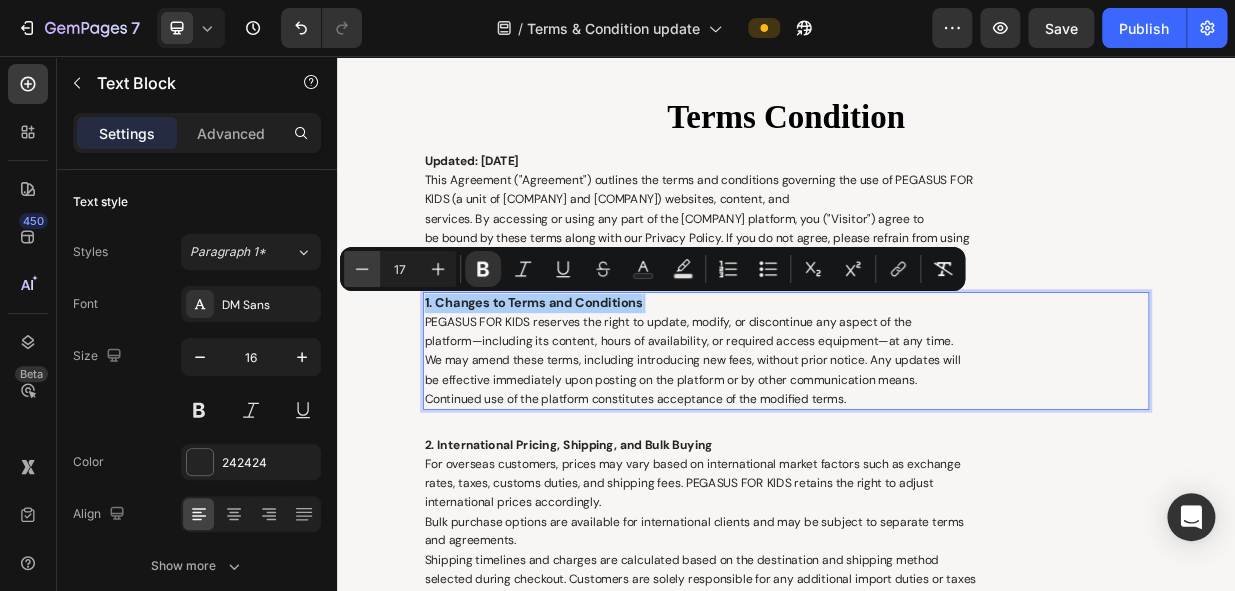 click 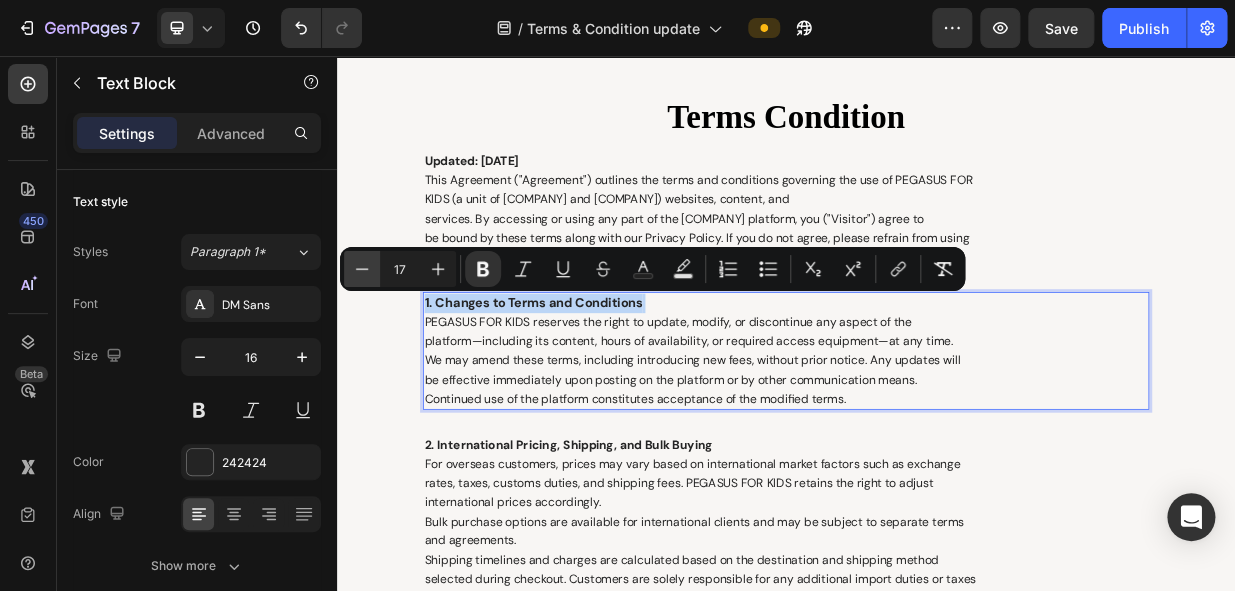 type on "16" 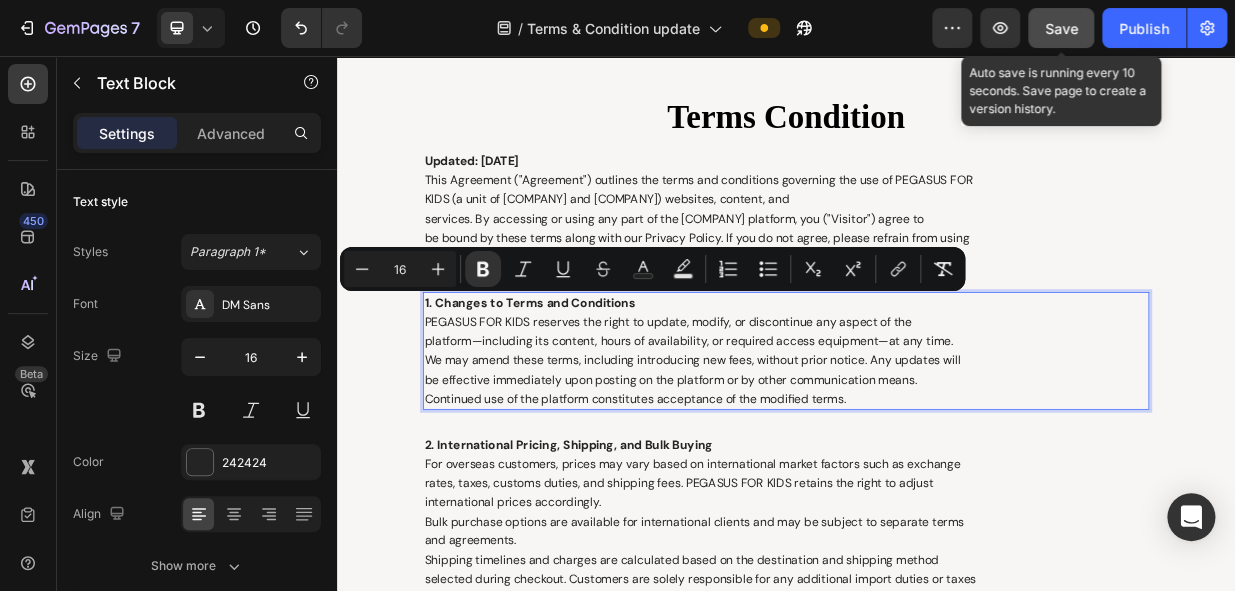 click on "Save" at bounding box center [1061, 28] 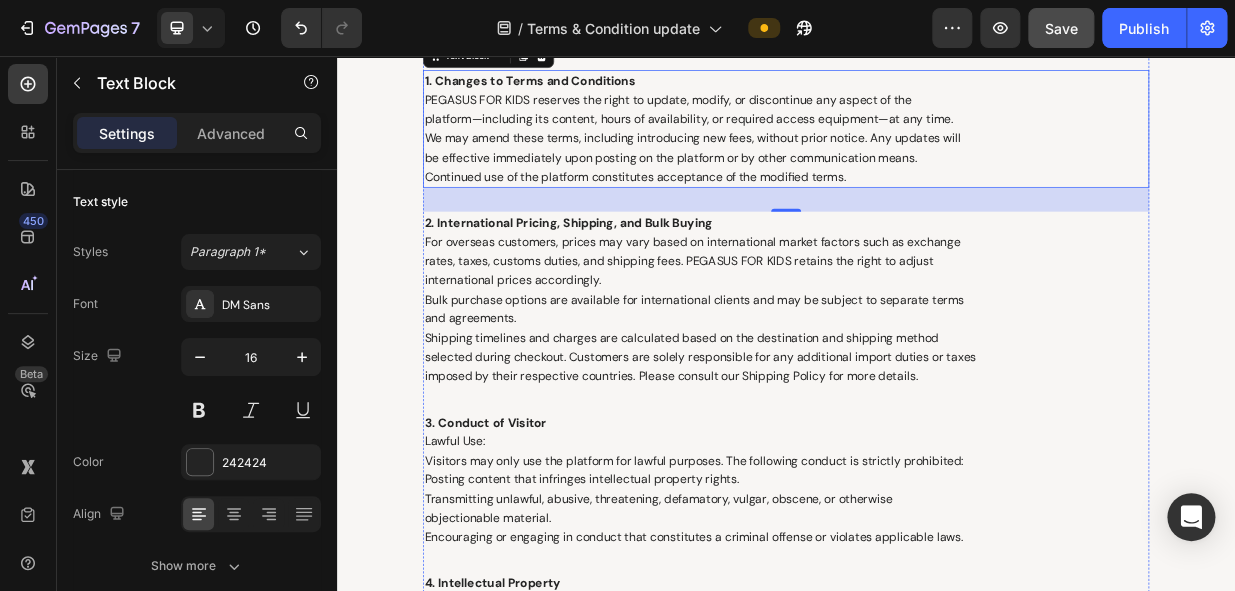 scroll, scrollTop: 2605, scrollLeft: 0, axis: vertical 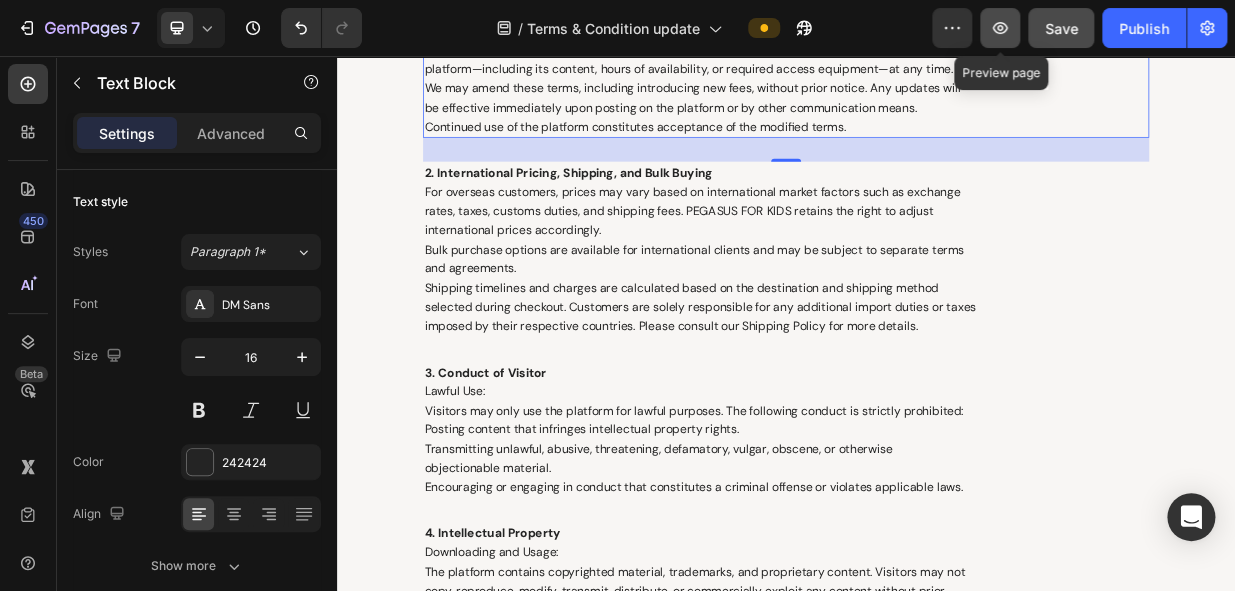 click 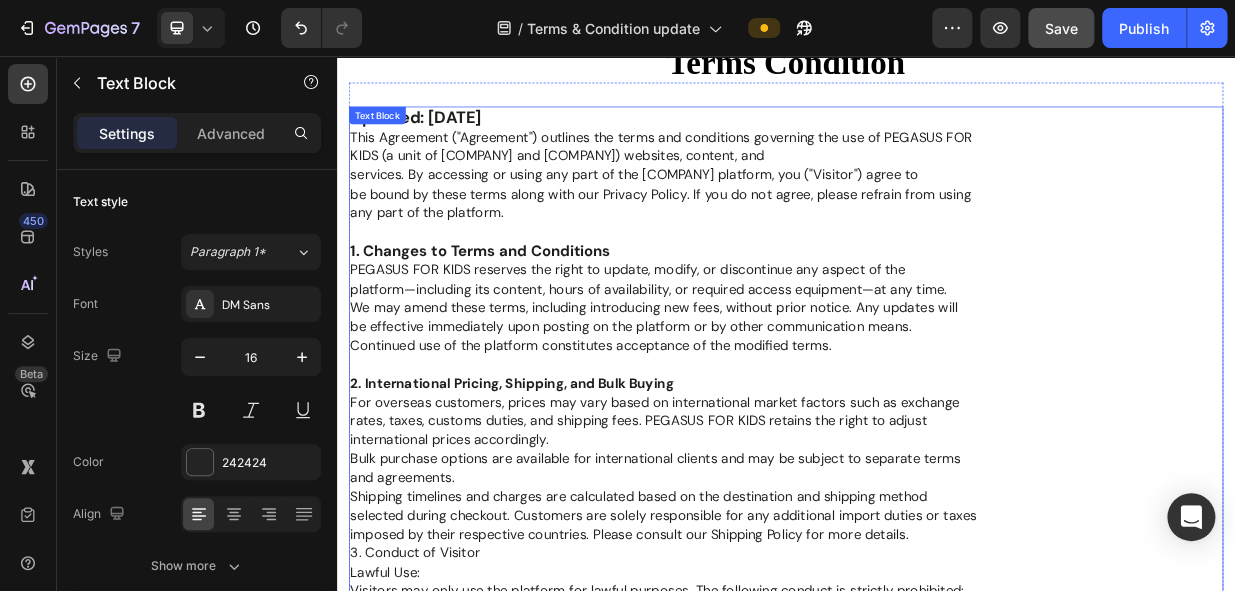 scroll, scrollTop: 0, scrollLeft: 0, axis: both 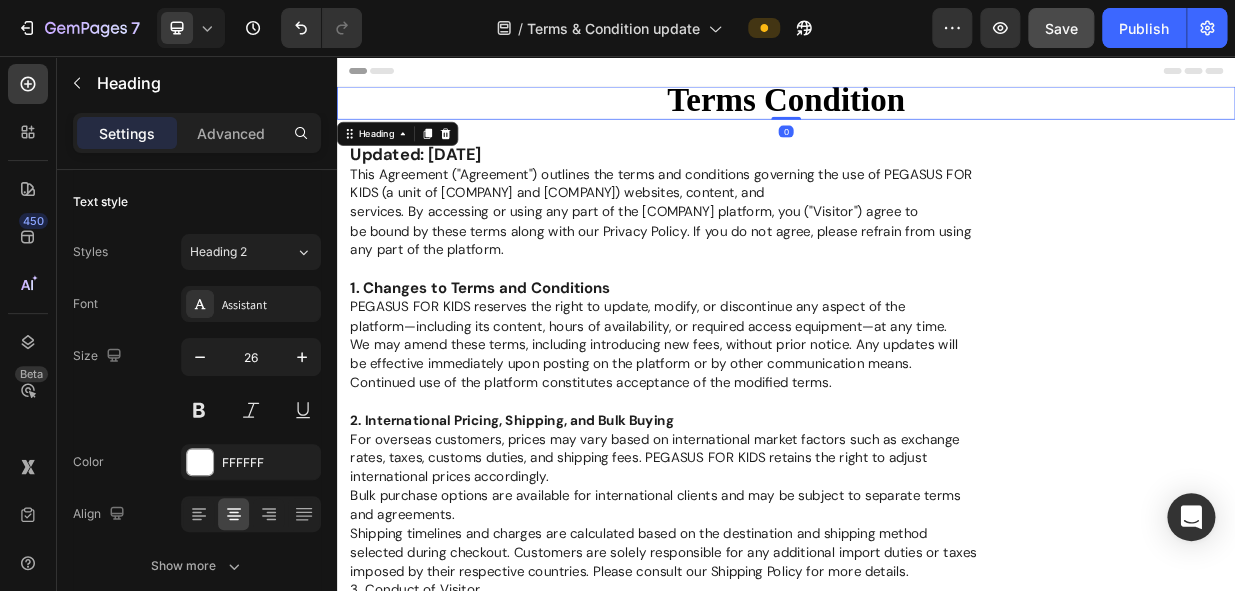 click on "Terms Condition" at bounding box center (937, 119) 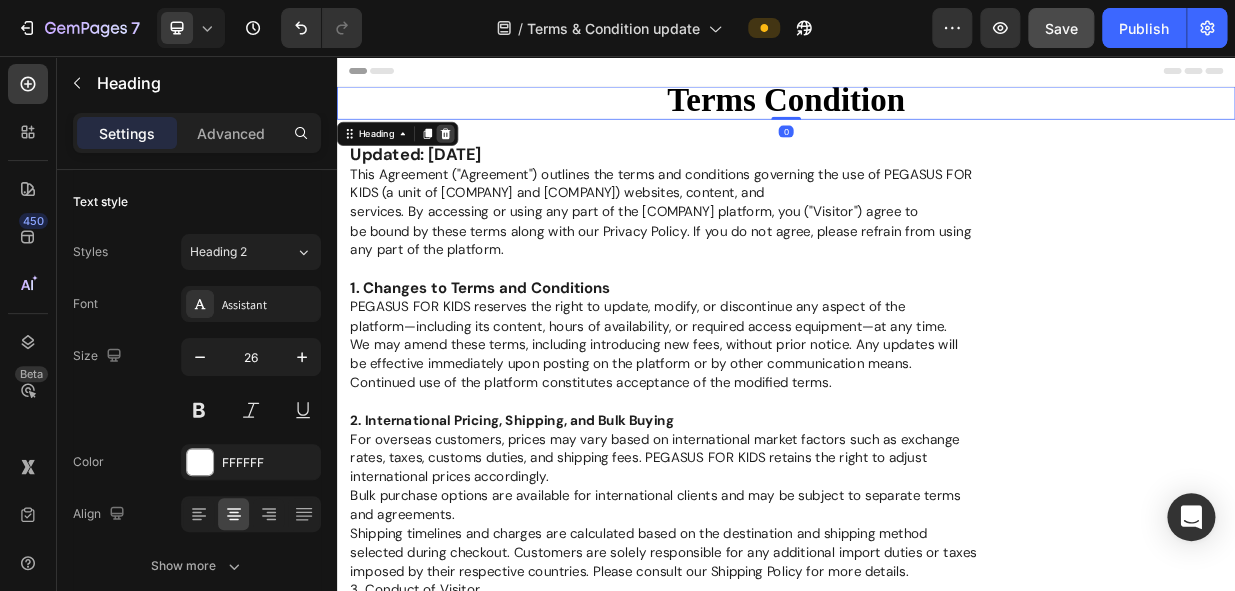 click 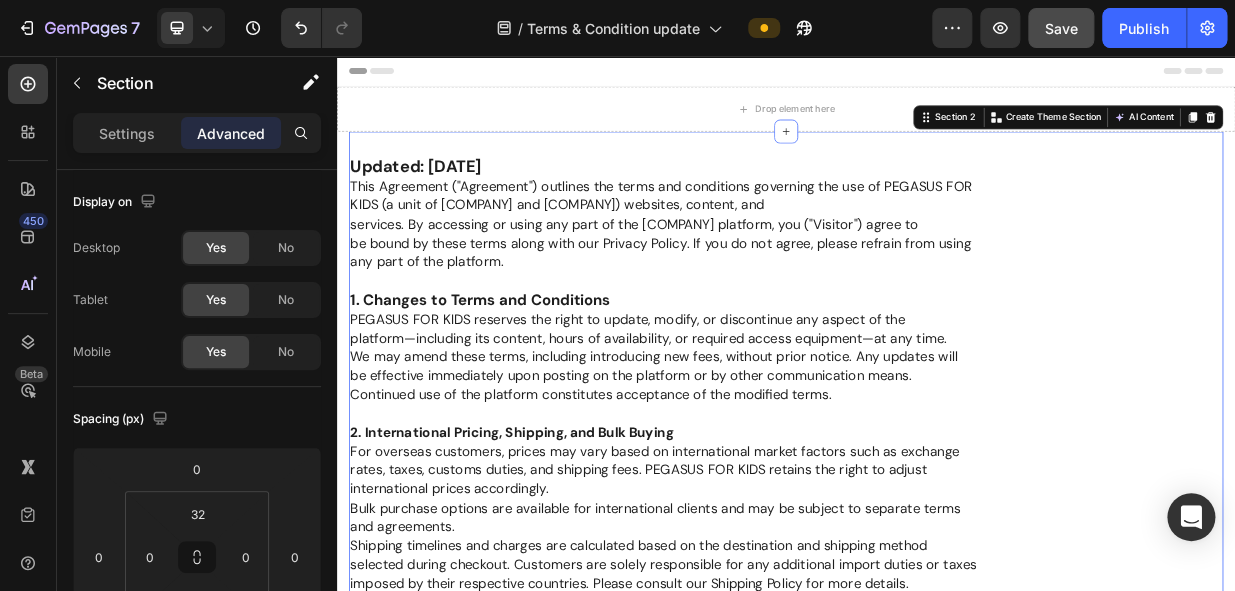 click on "Updated: January 2024 This Agreement ("Agreement") outlines the terms and conditions governing the use of PEGASUS FOR KIDS (a unit of B JAIN Publishers Pvt. Ltd. and B JAIN Exports Pvt. Ltd.) websites, content, and services. By accessing or using any part of the PEGASUS FOR KIDS platform, you ("Visitor") agree to be bound by these terms along with our Privacy Policy. If you do not agree, please refrain from using any part of the platform. 1. Changes to Terms and Conditions PEGASUS FOR KIDS reserves the right to update, modify, or discontinue any aspect of the platform—including its content, hours of availability, or required access equipment—at any time. We may amend these terms, including introducing new fees, without prior notice. Any updates will be effective immediately upon posting on the platform or by other communication means. Continued use of the platform constitutes acceptance of the modified terms. 2. International Pricing, Shipping, and Bulk Buying international prices accordingly. Lawful Use:" at bounding box center (937, 1226) 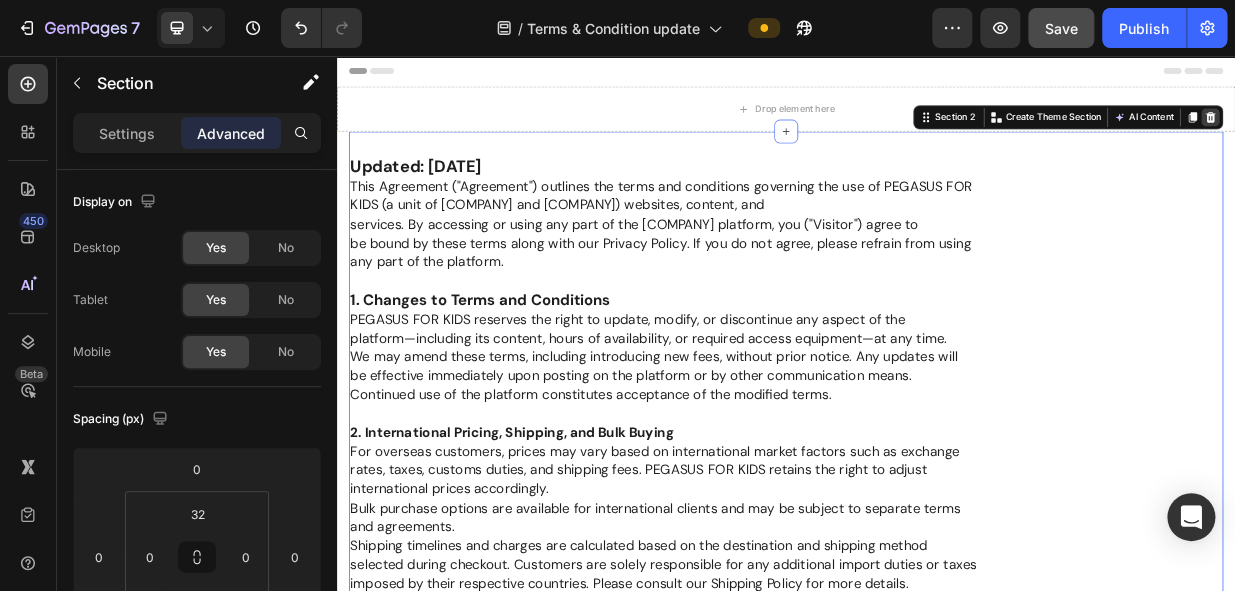click 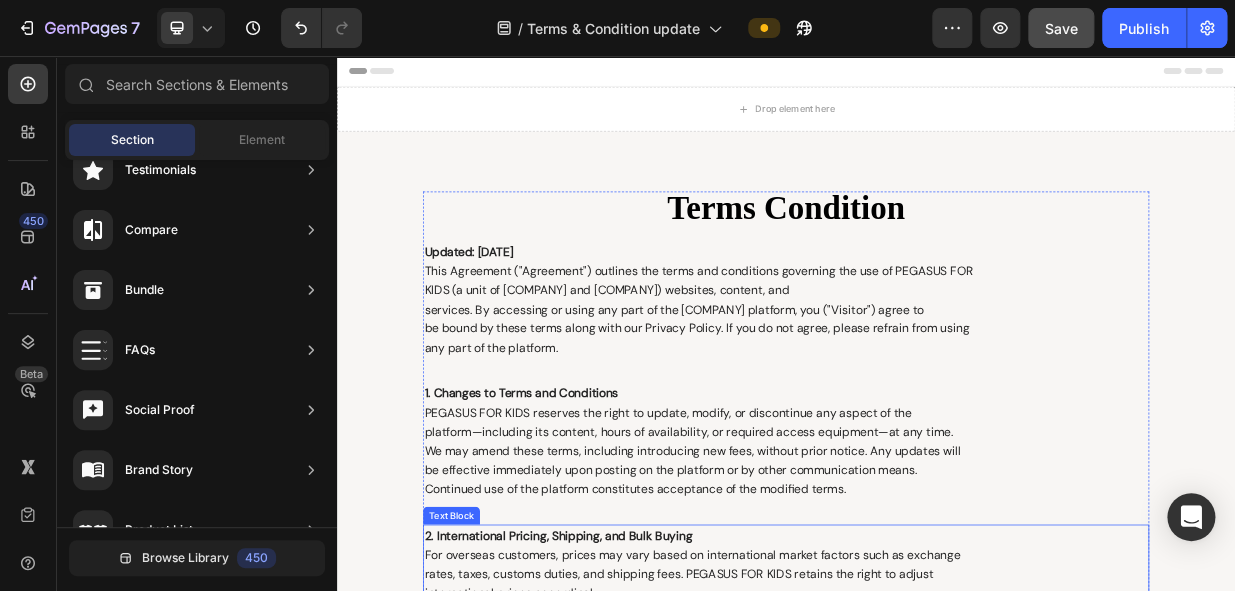 scroll, scrollTop: 0, scrollLeft: 0, axis: both 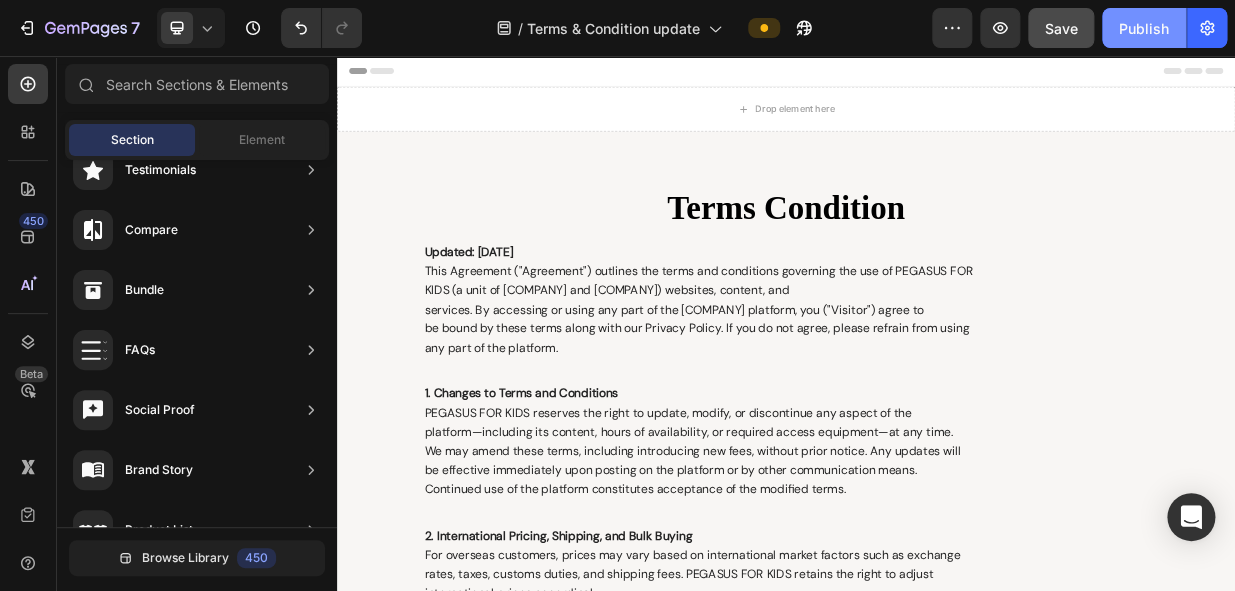 click on "Publish" at bounding box center [1144, 28] 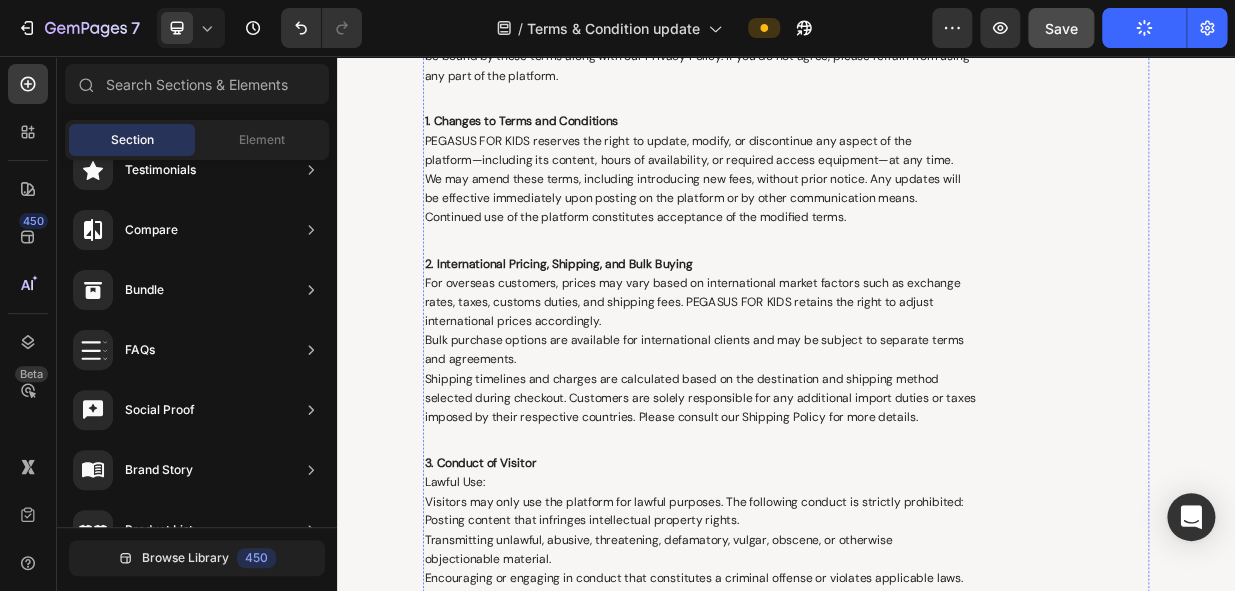 scroll, scrollTop: 0, scrollLeft: 0, axis: both 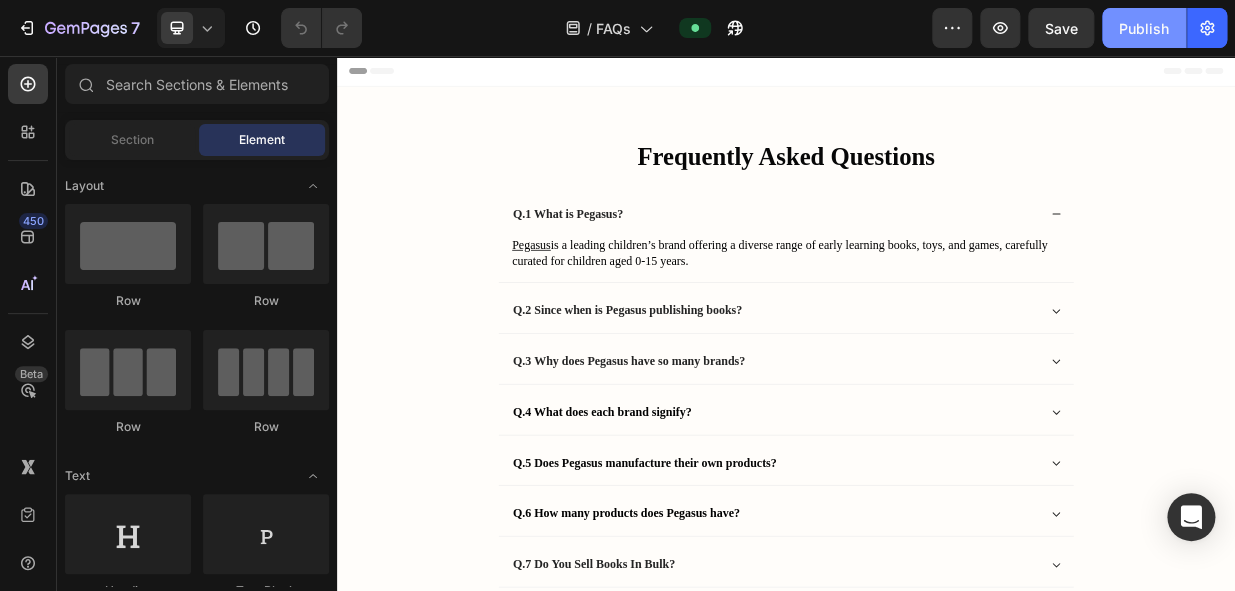 click on "Publish" 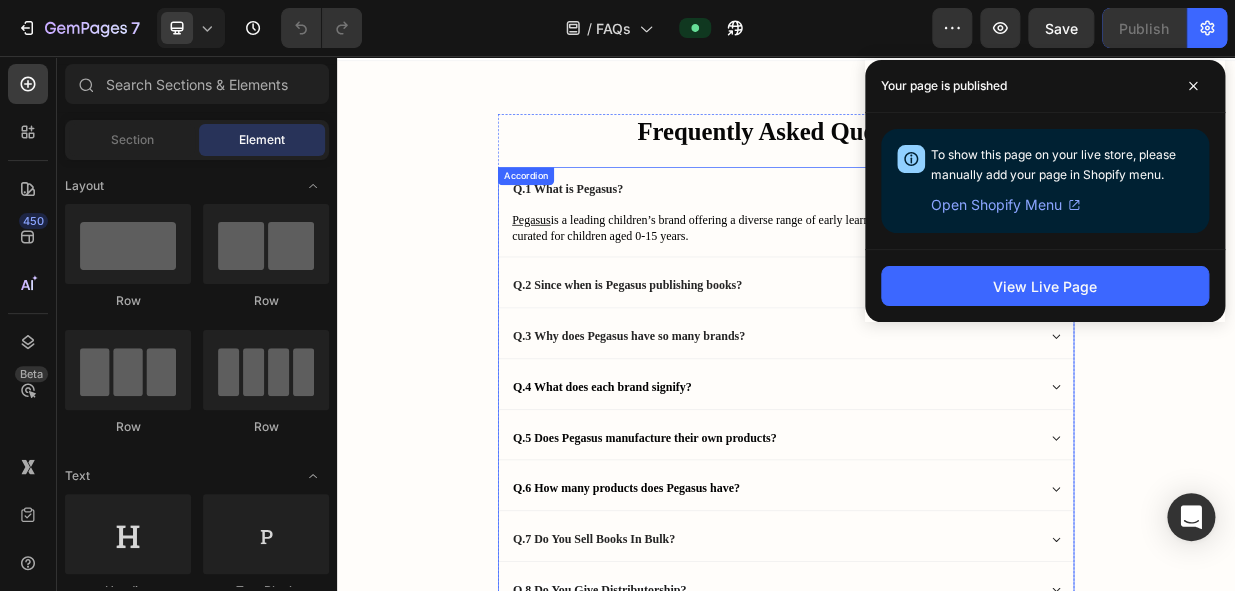 scroll, scrollTop: 0, scrollLeft: 0, axis: both 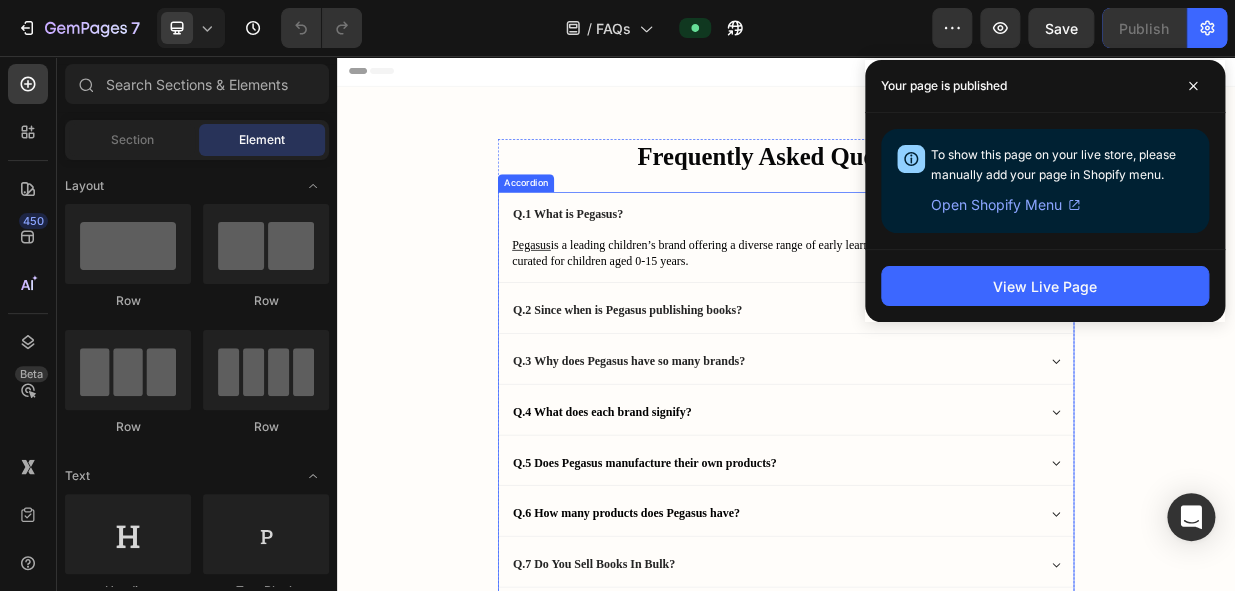 click on "Q.1 What is Pegasus? Pegasus  is a leading children’s brand offering a diverse range of early learning books, toys, and games, carefully curated for children aged 0-15 years. Text Block
Q.2 Since when is Pegasus publishing books?
Q.3   Why does Pegasus have so many brands?
Q.4 What does each brand signify?
Q.5 Does Pegasus manufacture their own products?
Q.6 How many products does Pegasus have?
Q.7 Do You Sell Books In Bulk?
Q.8 Do You Give Distributorship?
Q.9 Are Pegasus products safe?
Q.10 Is Pegasus a certified company?
Q.11 What Are The Various Types Of Children’s Books, Toys And Games We Have?
Q.12 Does Pegasus have its own store?
Q.13  What if I get some faulty product like missing pages, what do I do?
Q.14  Can I use the Pegasus products for gifting?
Q.15  Q.16" at bounding box center (937, 943) 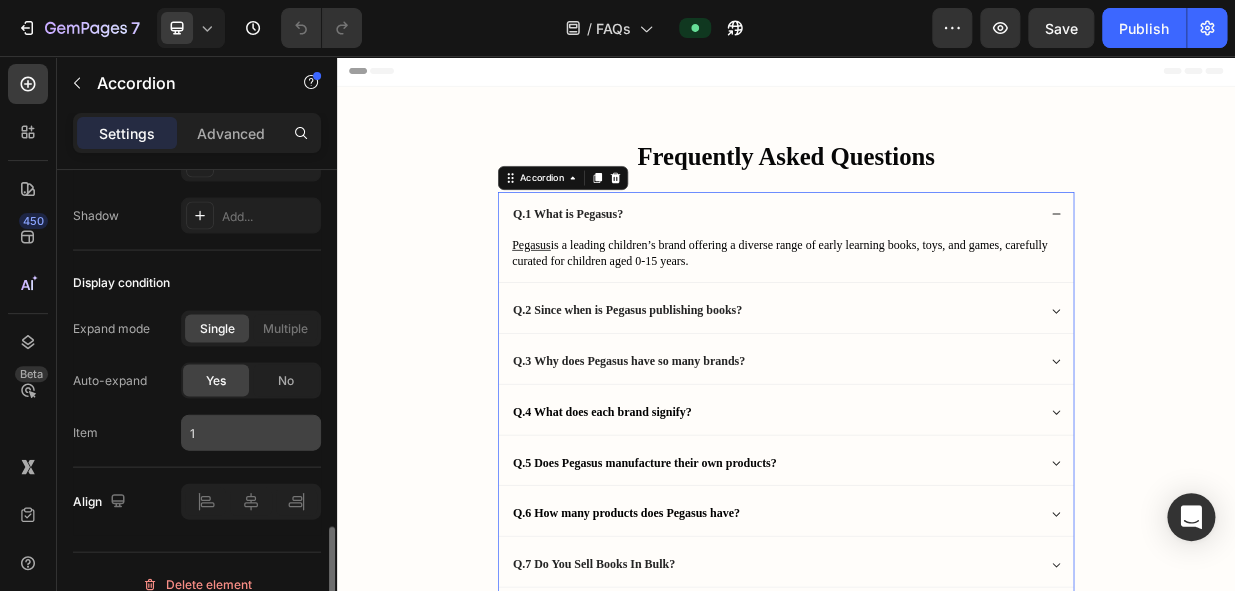 scroll, scrollTop: 1476, scrollLeft: 0, axis: vertical 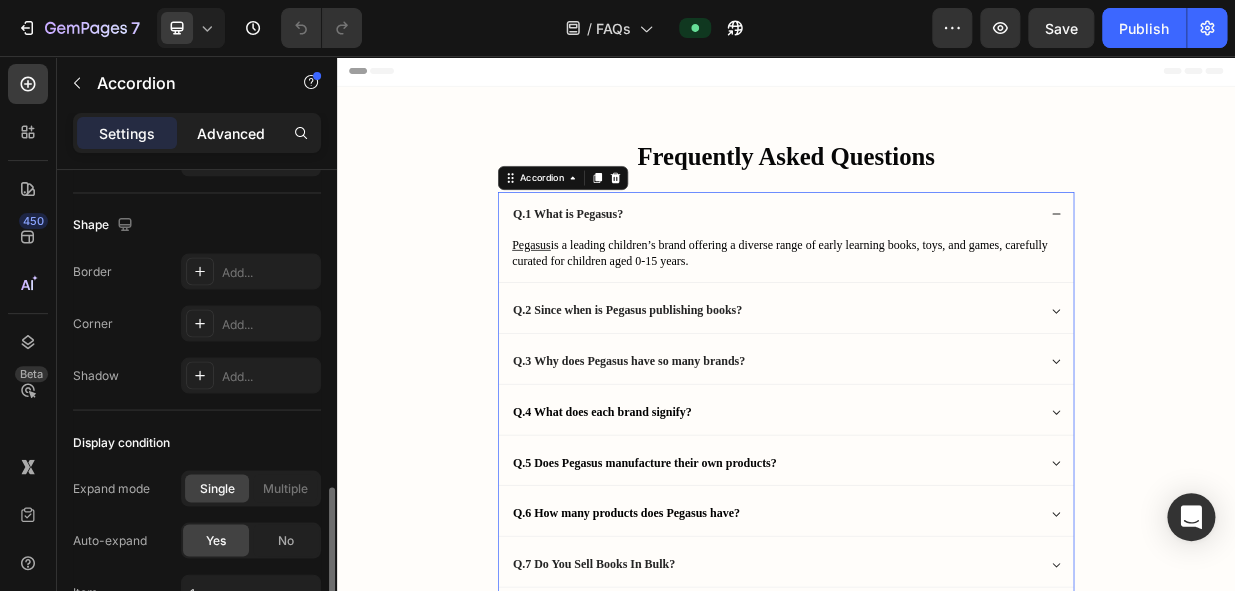 click on "Advanced" at bounding box center (231, 133) 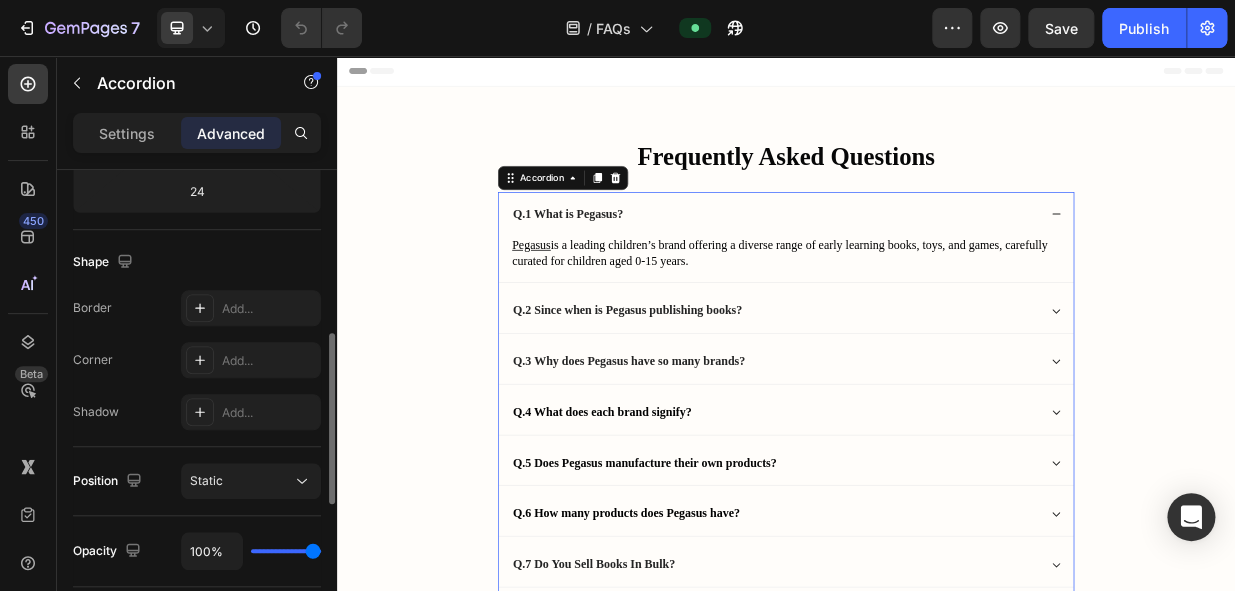 scroll, scrollTop: 636, scrollLeft: 0, axis: vertical 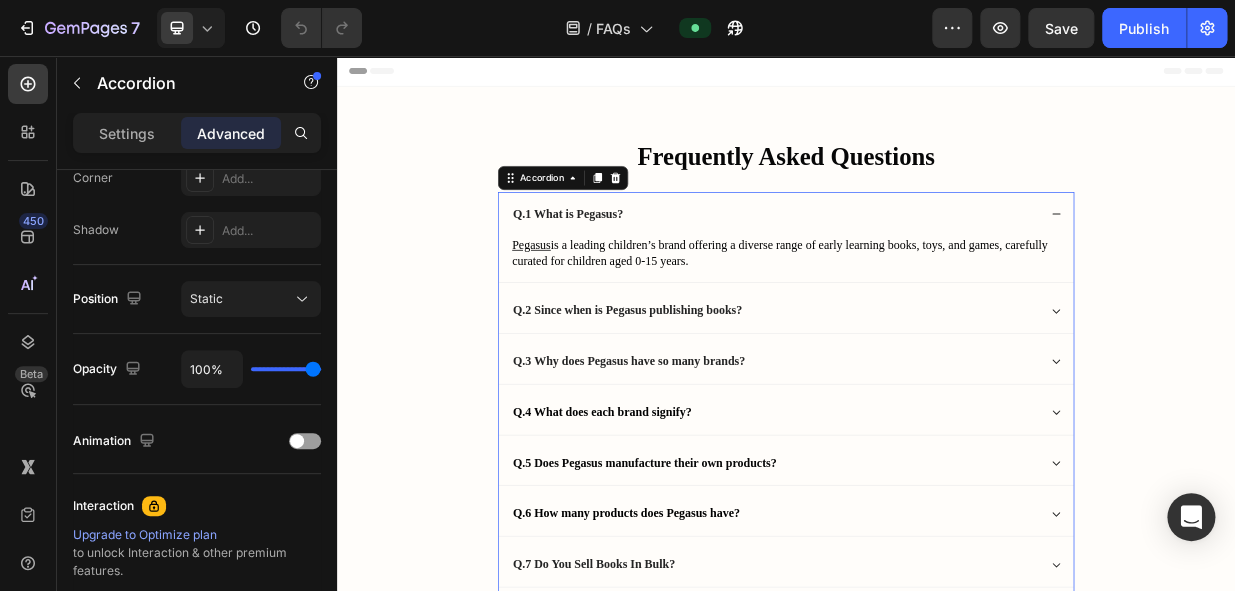 click on "Q.1 What is Pegasus?" at bounding box center [645, 267] 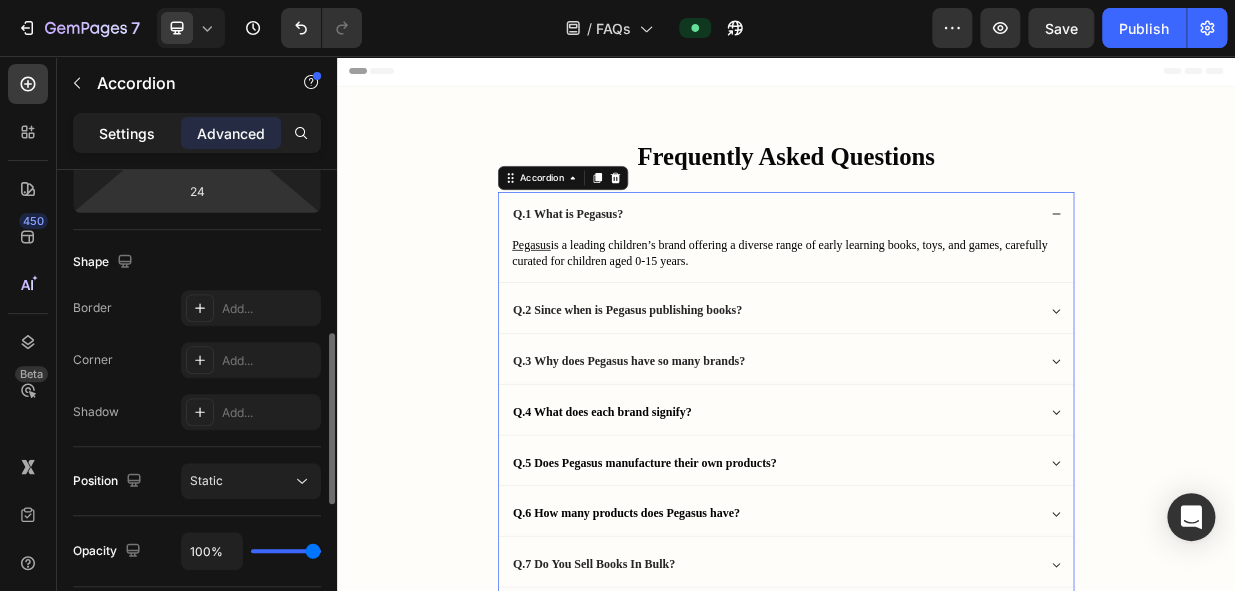 scroll, scrollTop: 363, scrollLeft: 0, axis: vertical 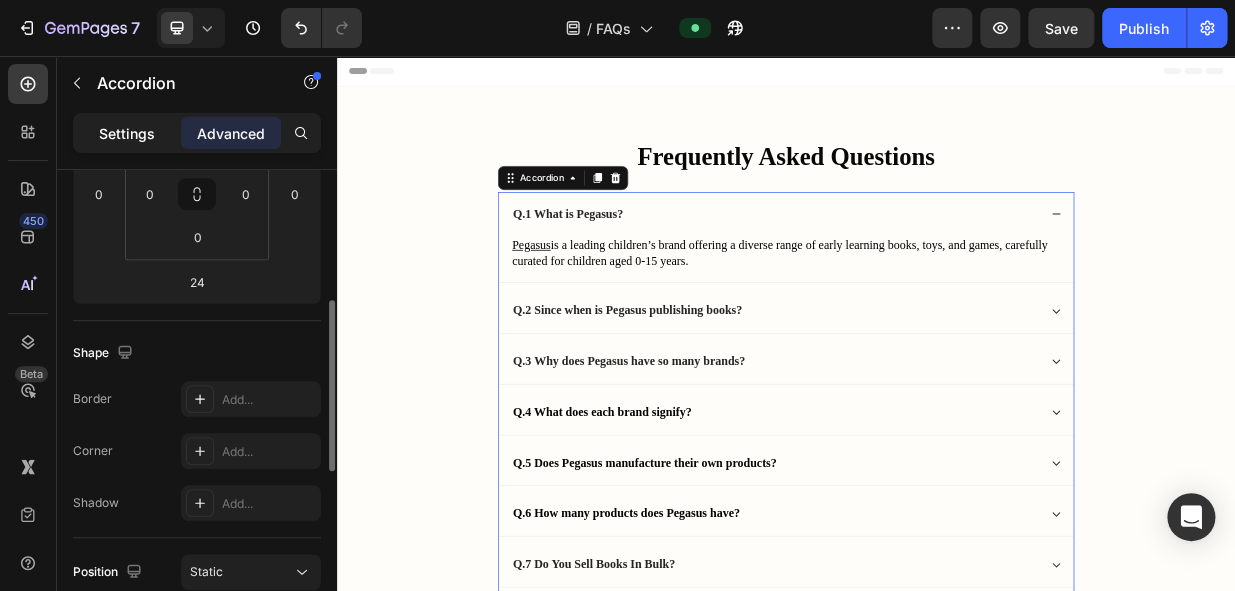 click on "Settings" at bounding box center [127, 133] 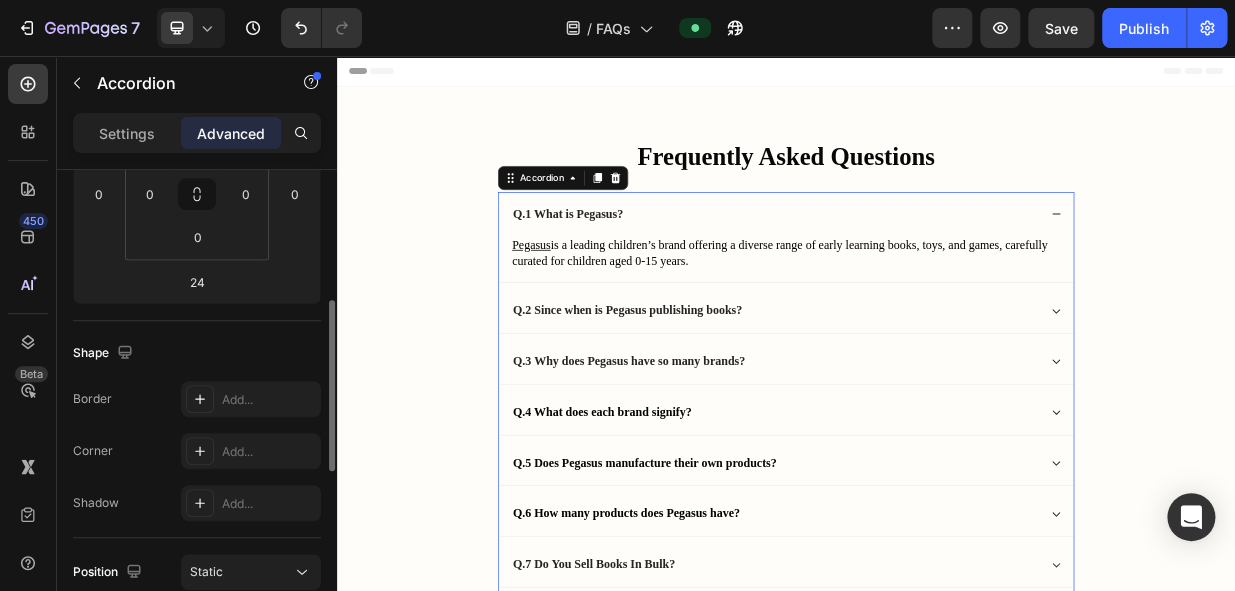 type on "8" 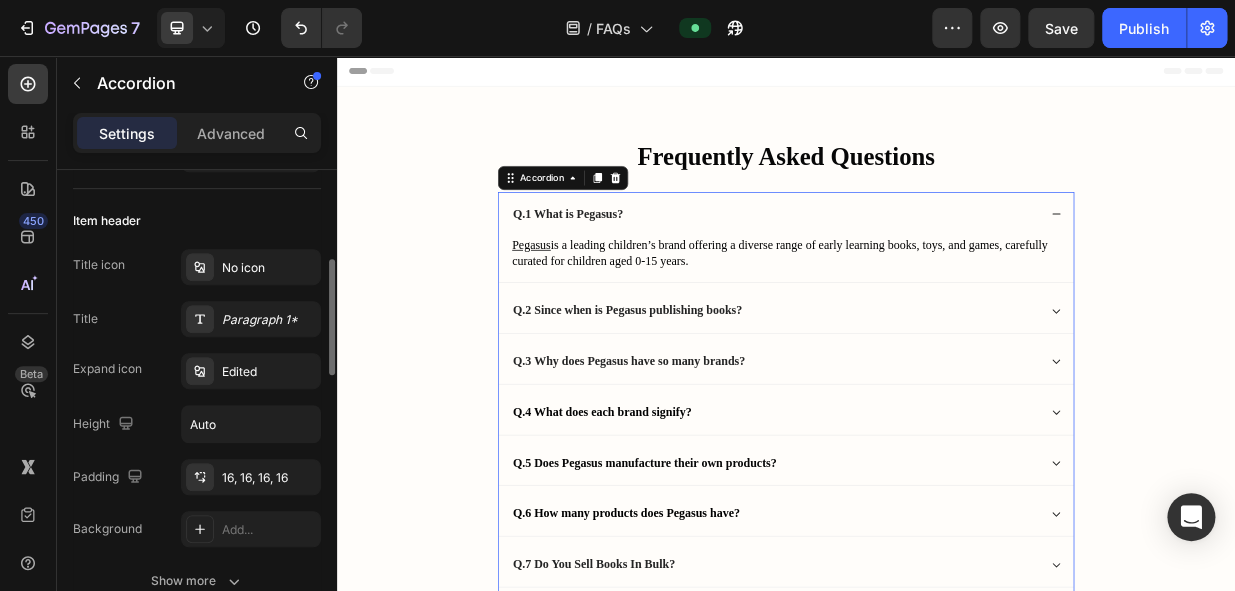 scroll, scrollTop: 0, scrollLeft: 0, axis: both 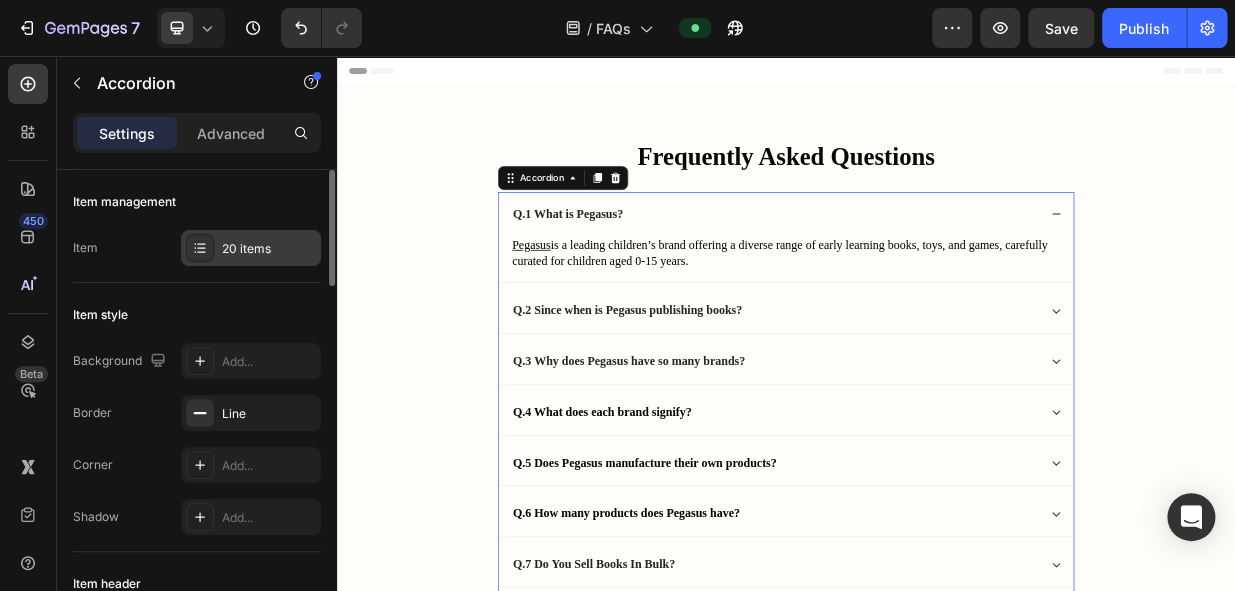 click 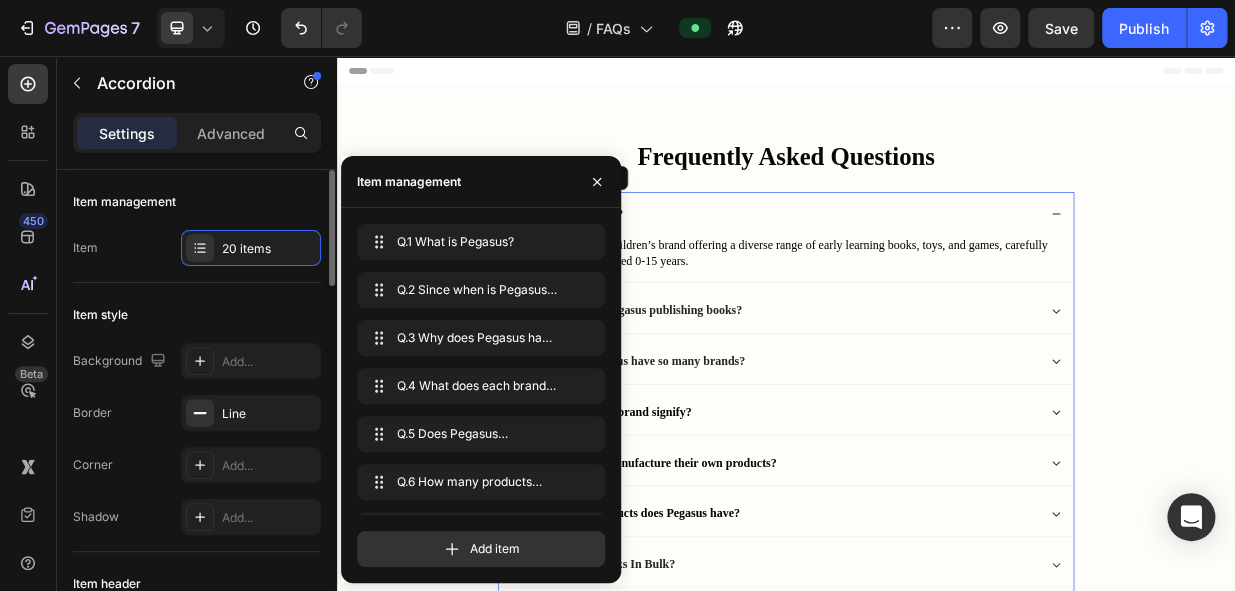 click on "Item management" at bounding box center [197, 202] 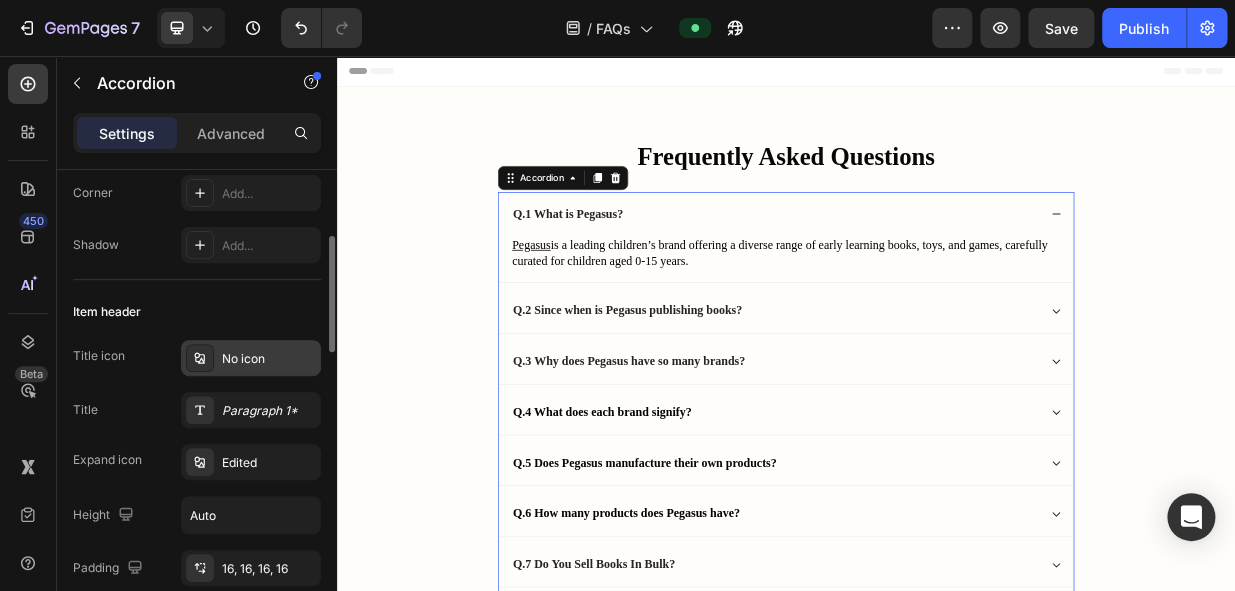 scroll, scrollTop: 363, scrollLeft: 0, axis: vertical 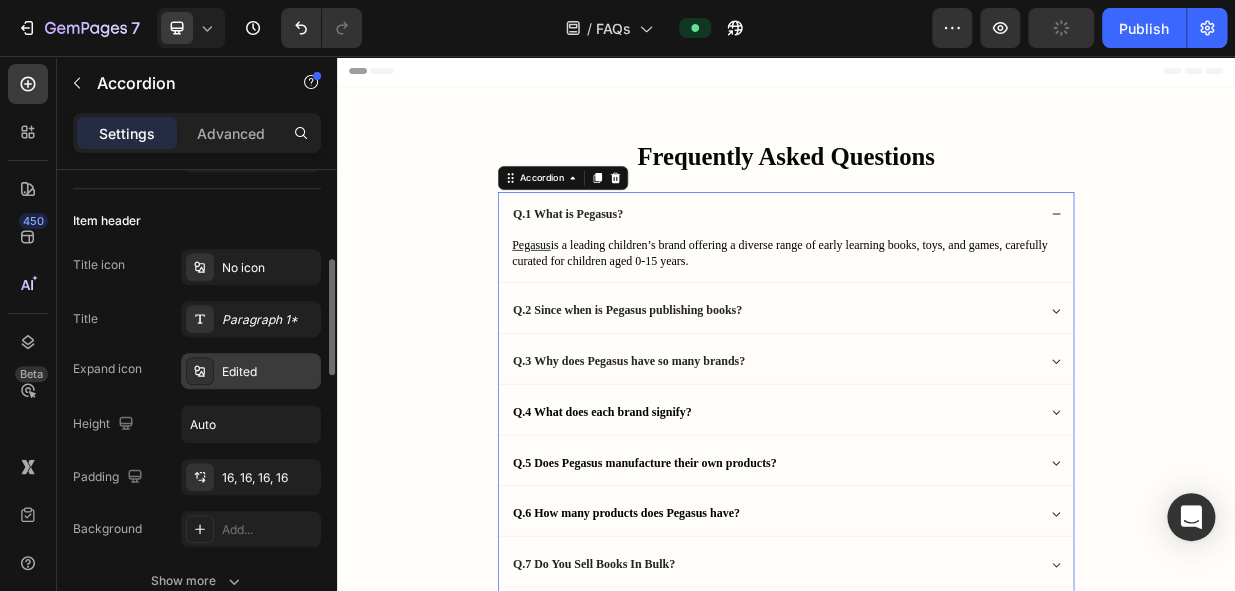 click on "Edited" at bounding box center [269, 372] 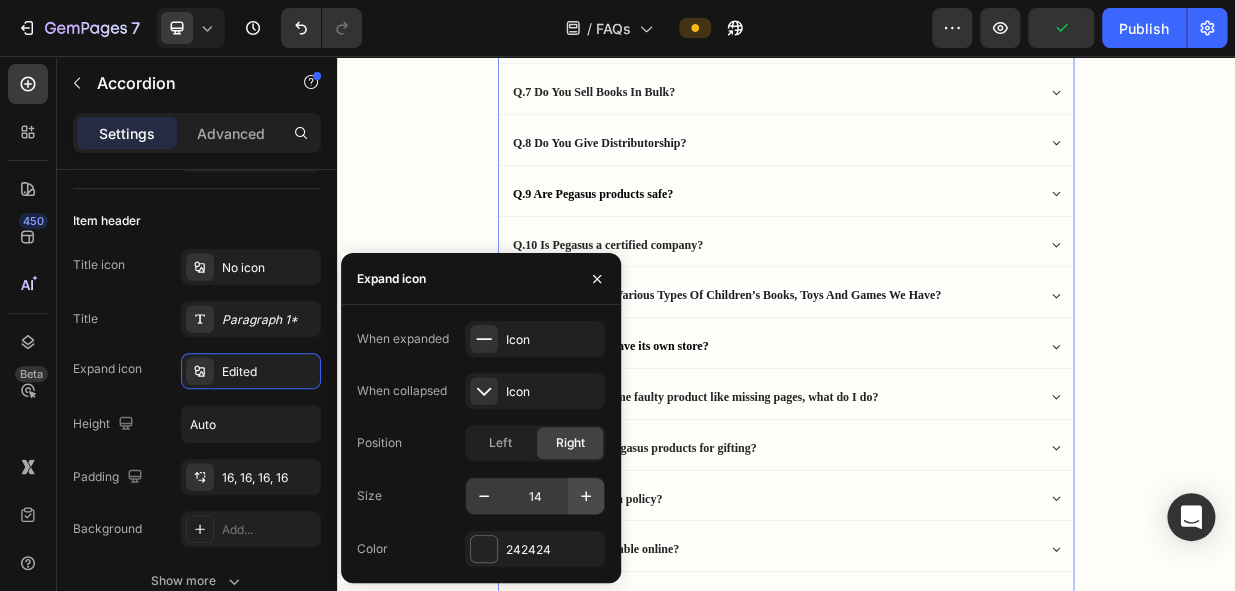 scroll, scrollTop: 636, scrollLeft: 0, axis: vertical 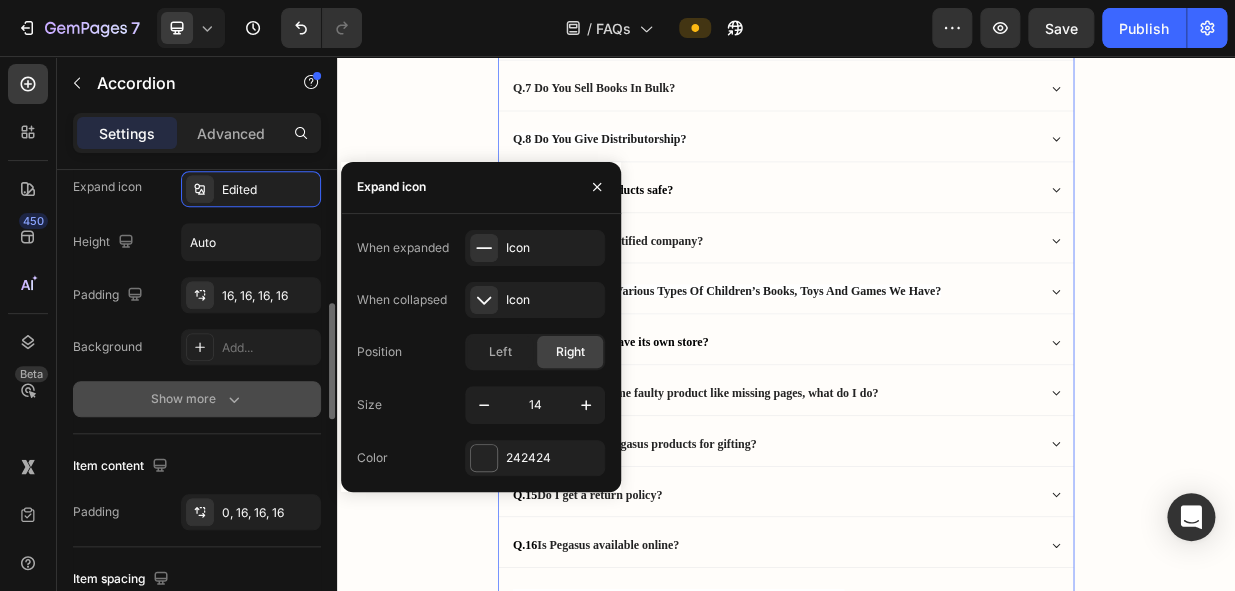 click 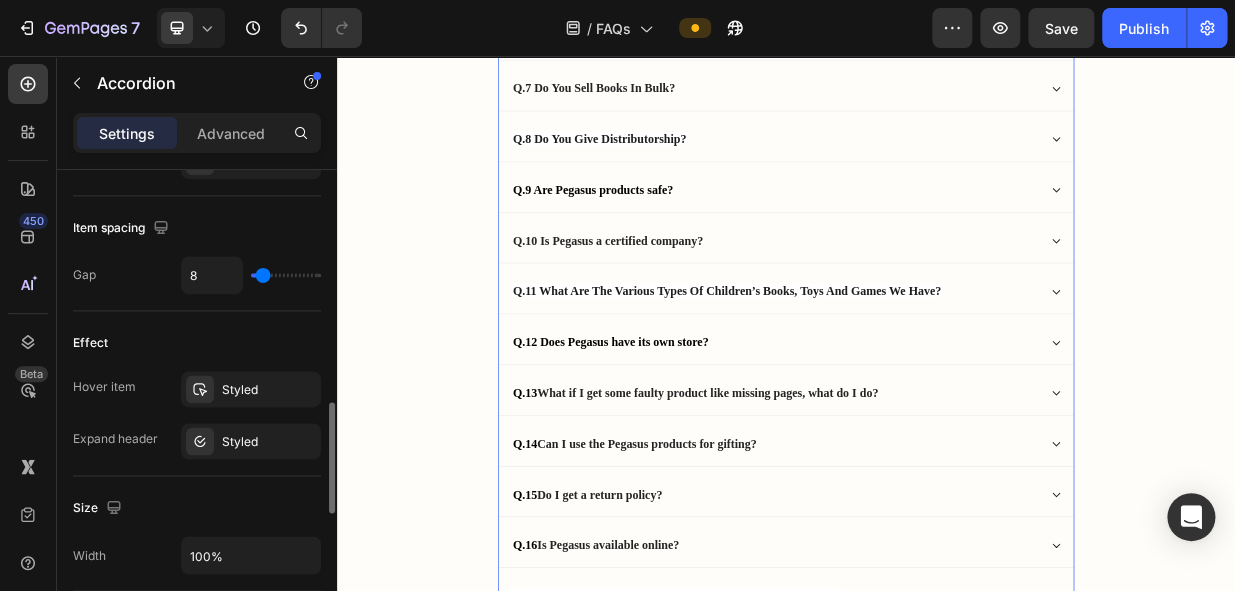 scroll, scrollTop: 1090, scrollLeft: 0, axis: vertical 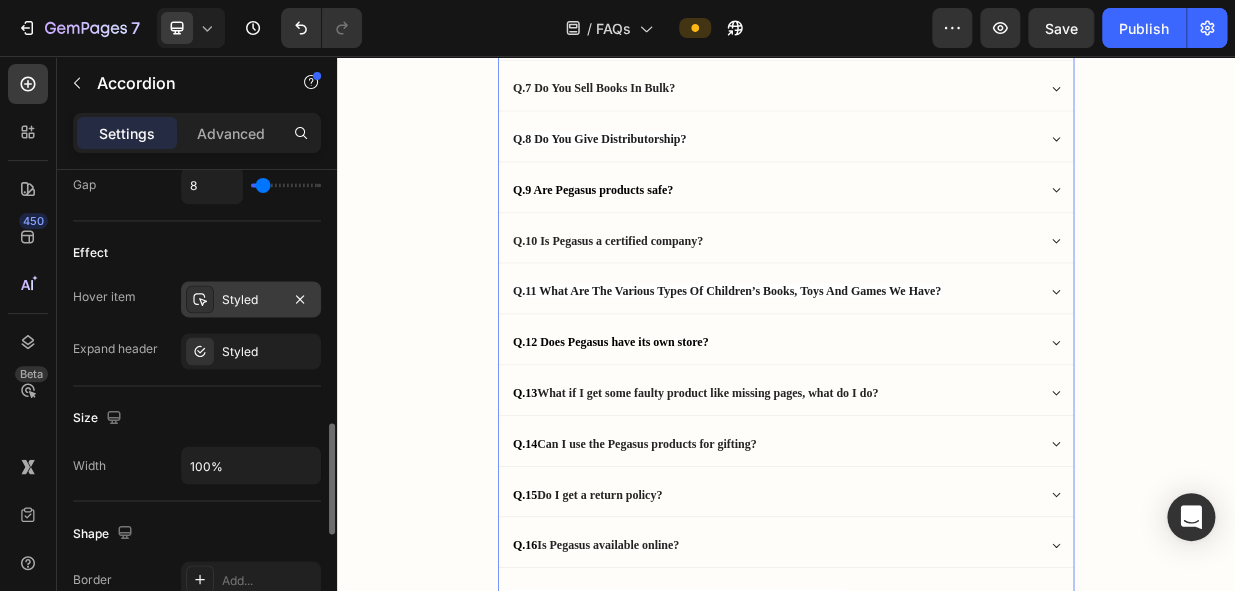 click on "Styled" at bounding box center [251, 300] 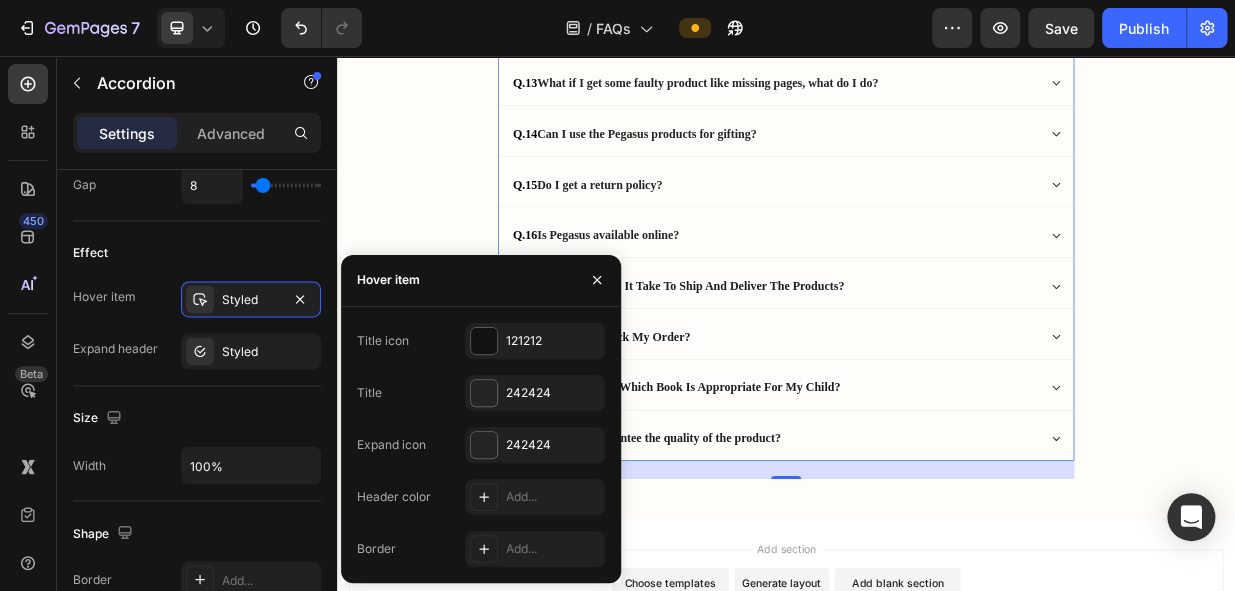 scroll, scrollTop: 1181, scrollLeft: 0, axis: vertical 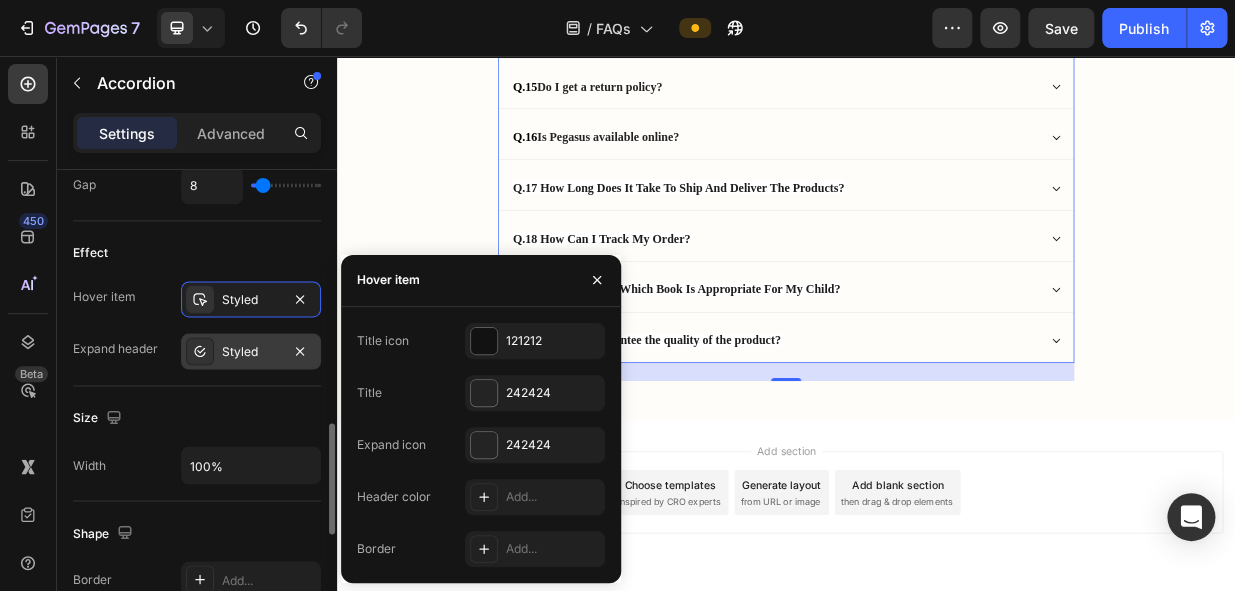 click 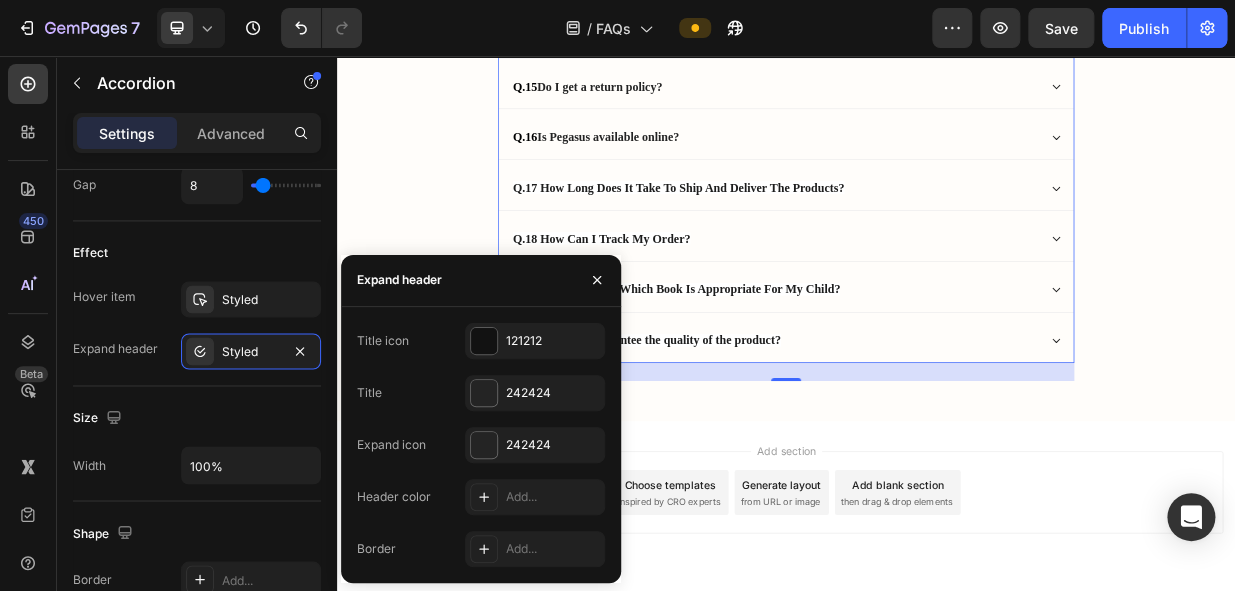 scroll, scrollTop: 1236, scrollLeft: 0, axis: vertical 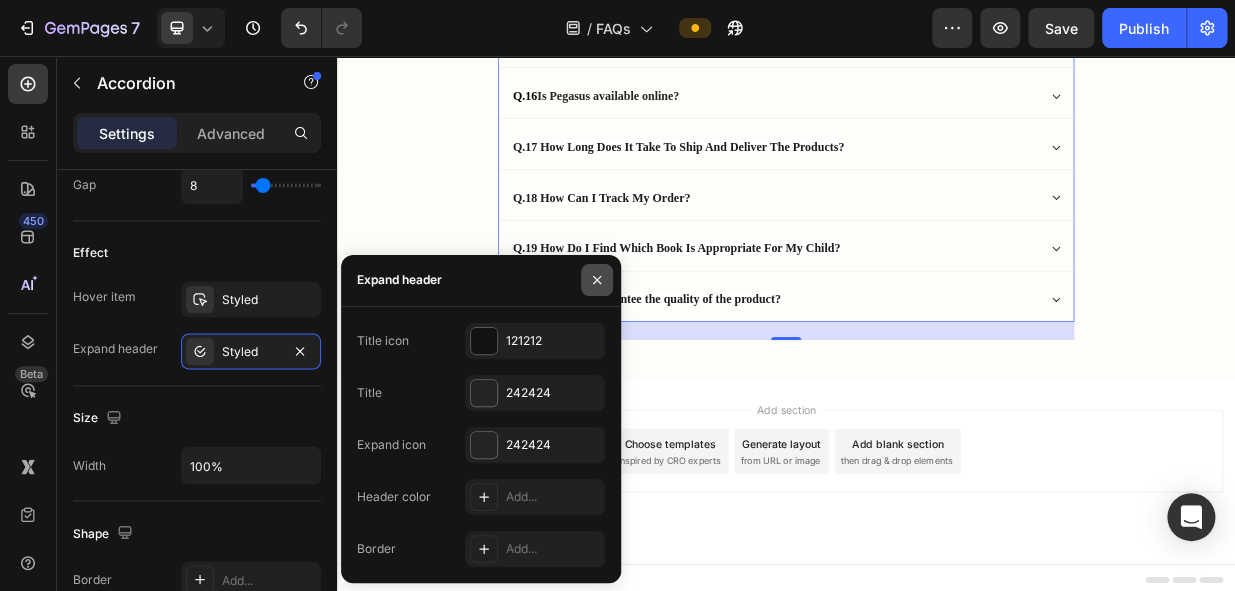 drag, startPoint x: 594, startPoint y: 275, endPoint x: 34, endPoint y: 260, distance: 560.20087 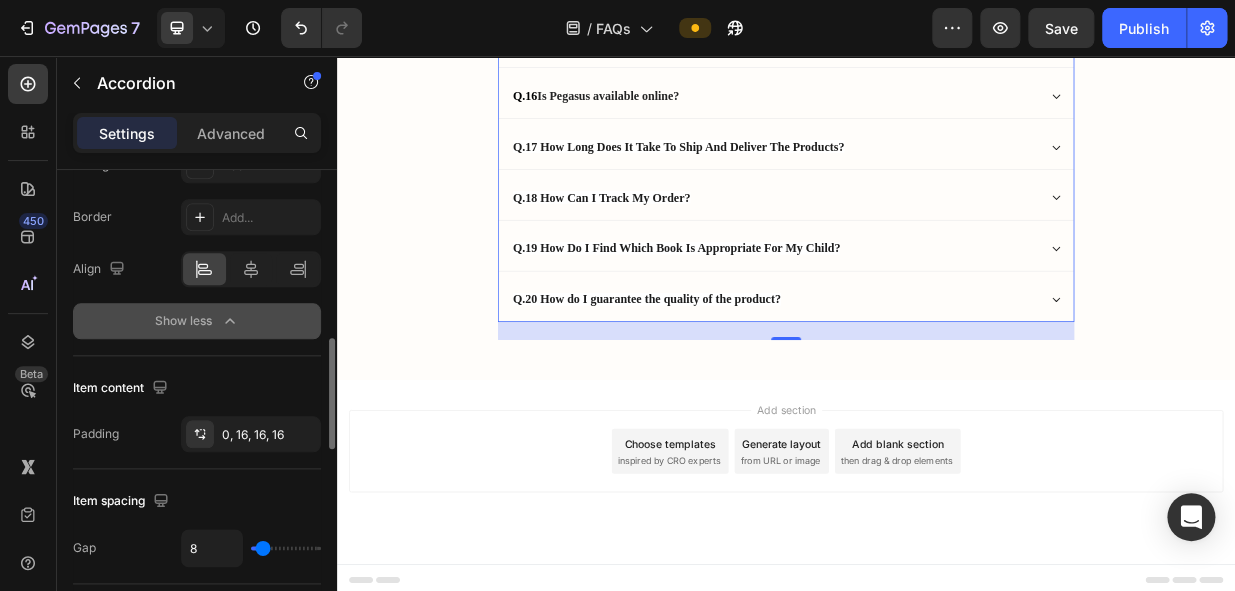 scroll, scrollTop: 454, scrollLeft: 0, axis: vertical 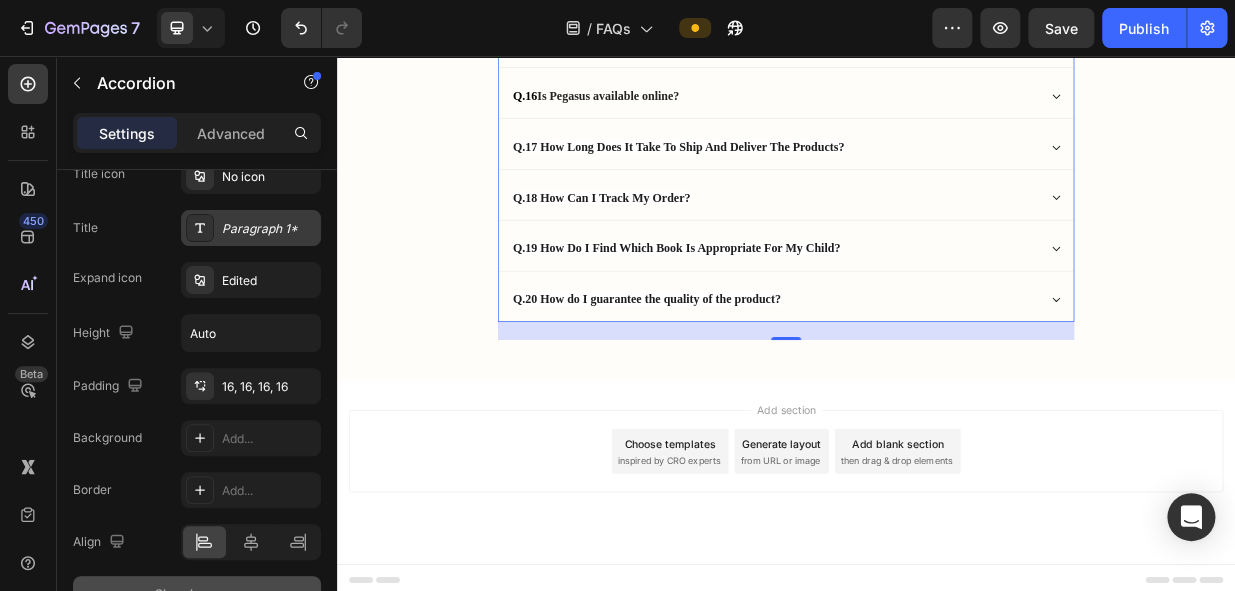 click on "Paragraph 1*" at bounding box center (269, 229) 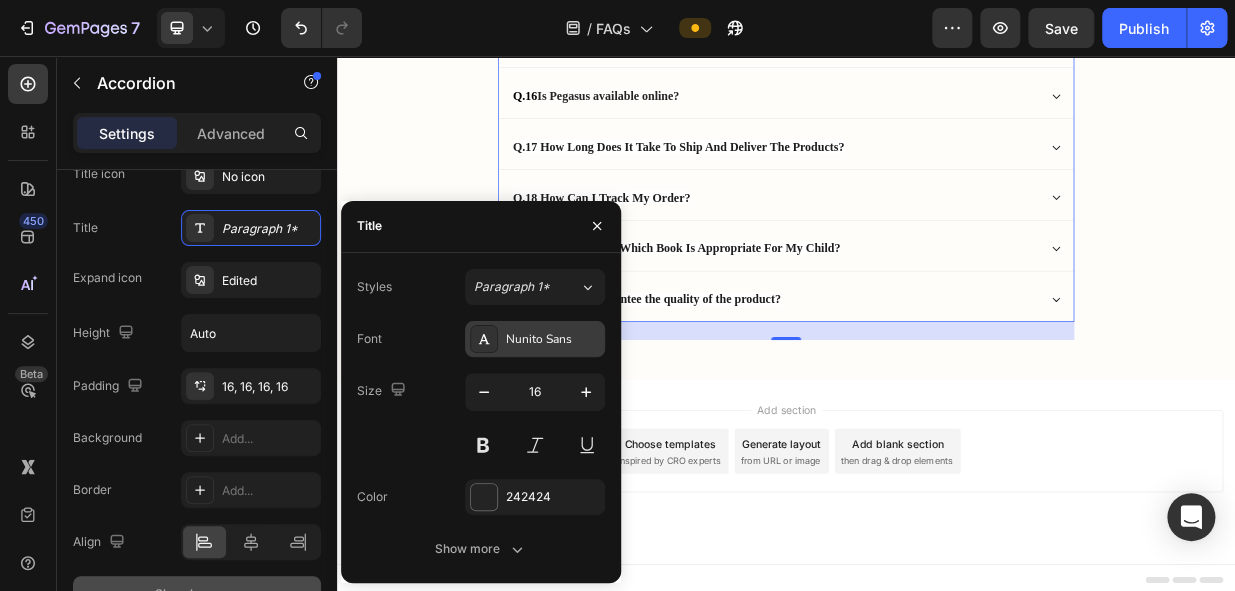click on "Nunito Sans" at bounding box center (553, 339) 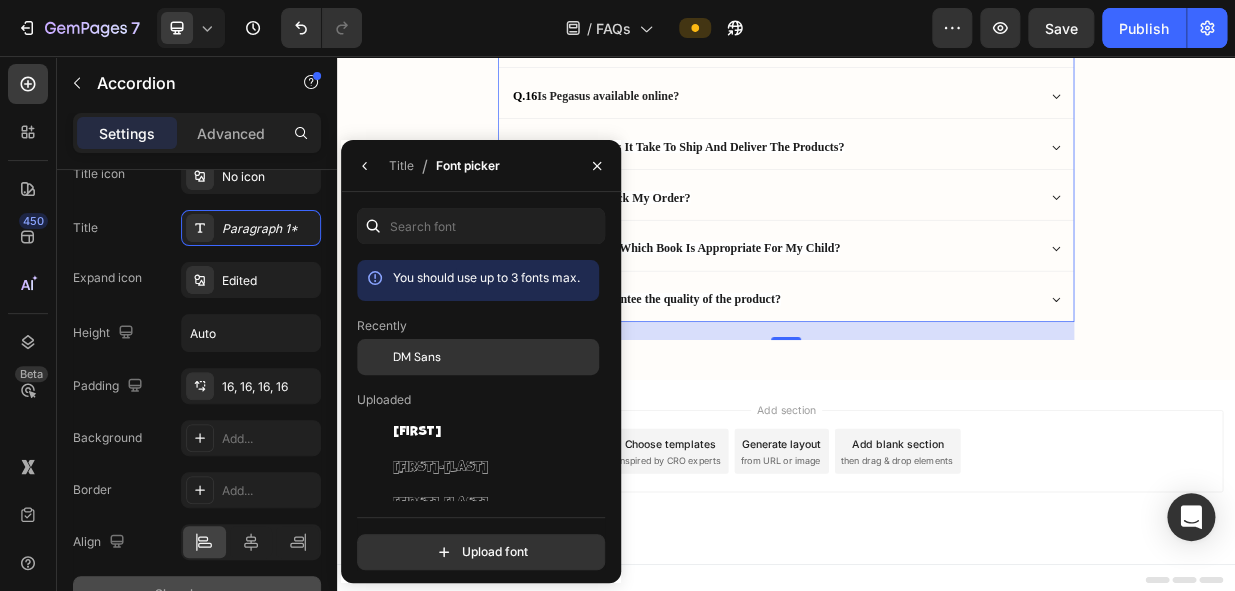 click on "DM Sans" 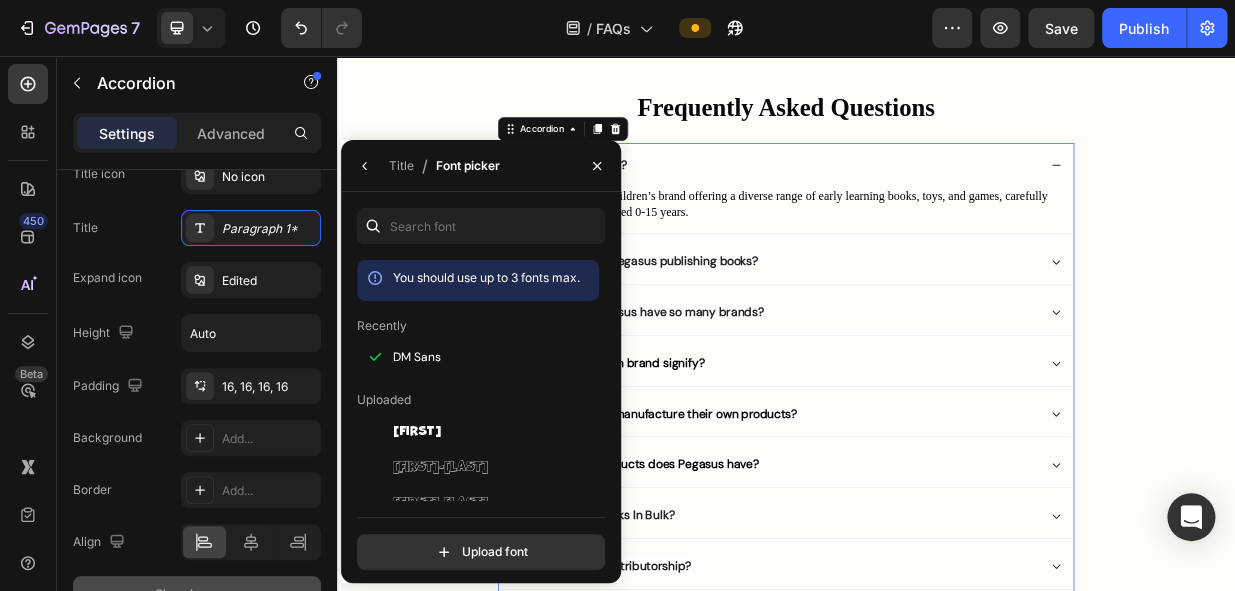 scroll, scrollTop: 0, scrollLeft: 0, axis: both 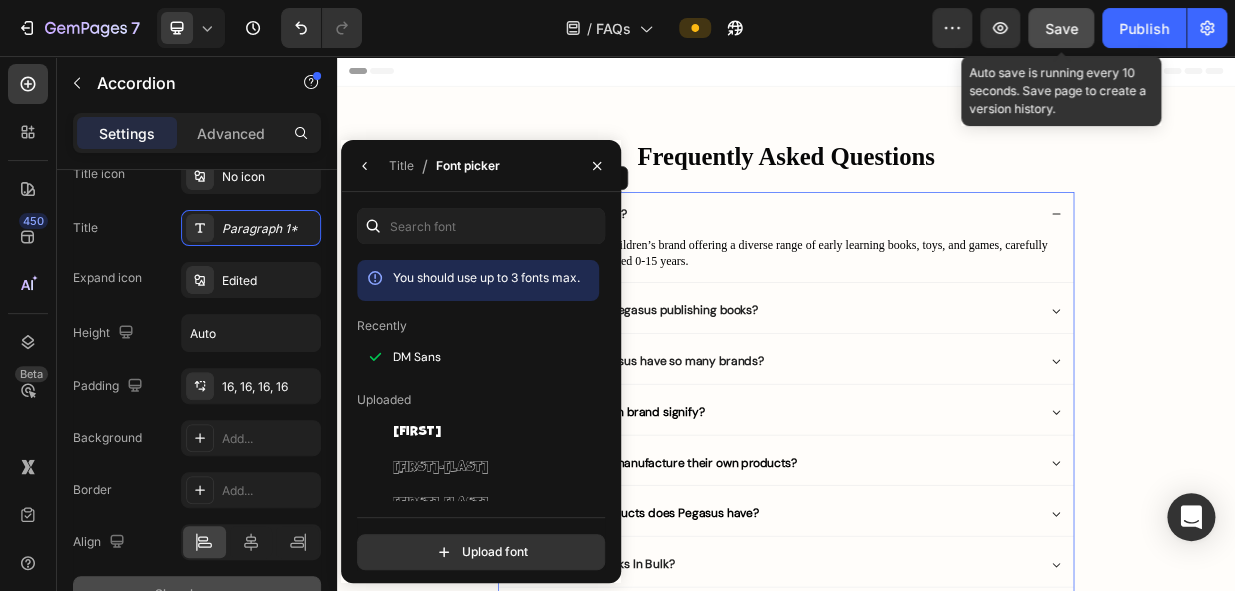 click on "Save" at bounding box center (1061, 28) 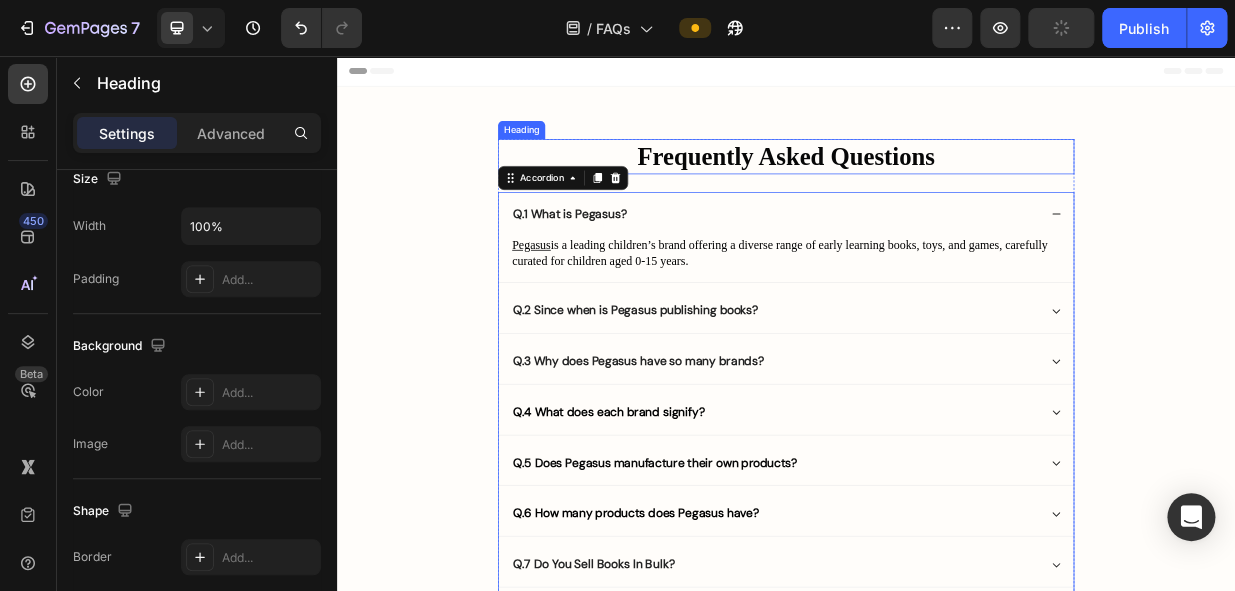 click on "Frequently Asked Questions" at bounding box center (936, 190) 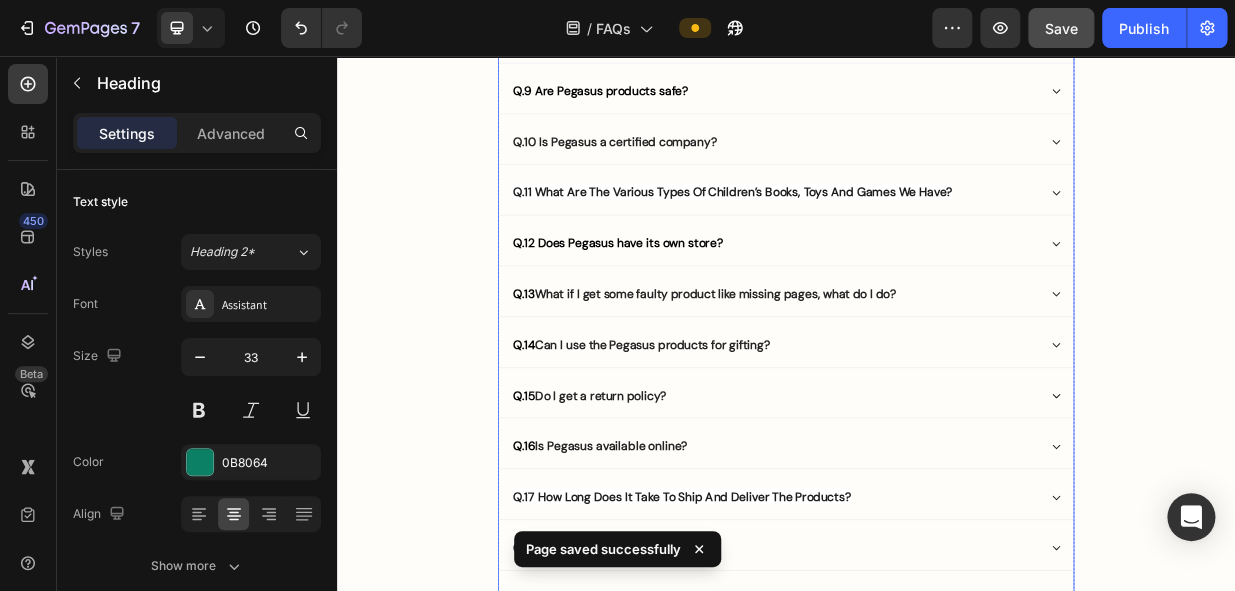 scroll, scrollTop: 909, scrollLeft: 0, axis: vertical 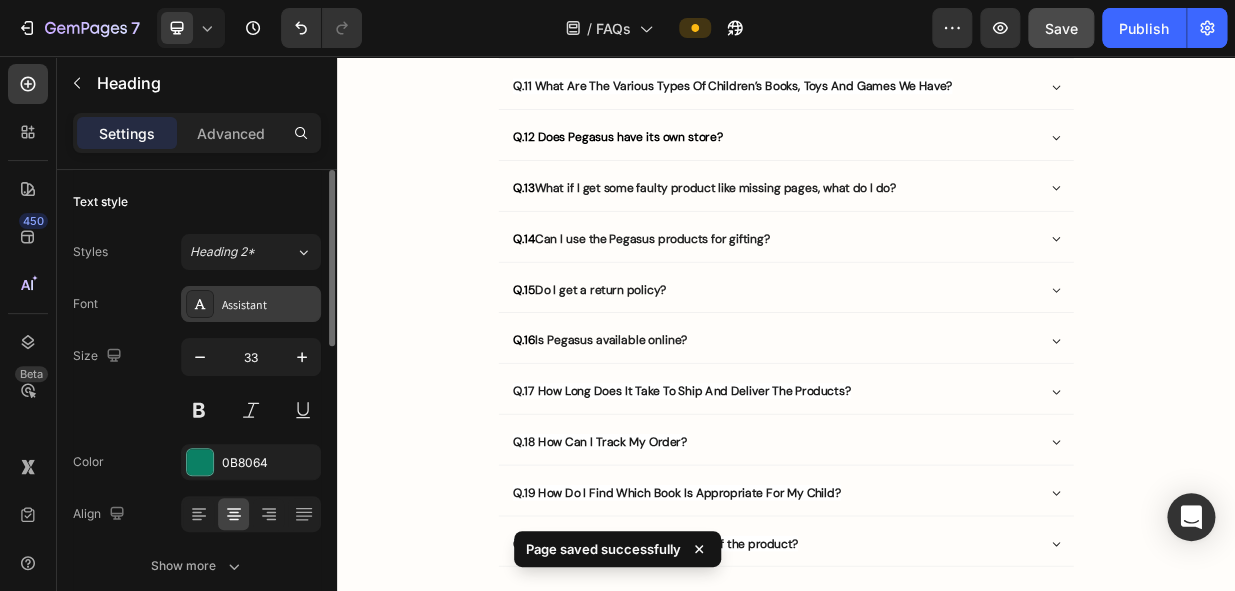 click on "Assistant" at bounding box center (269, 305) 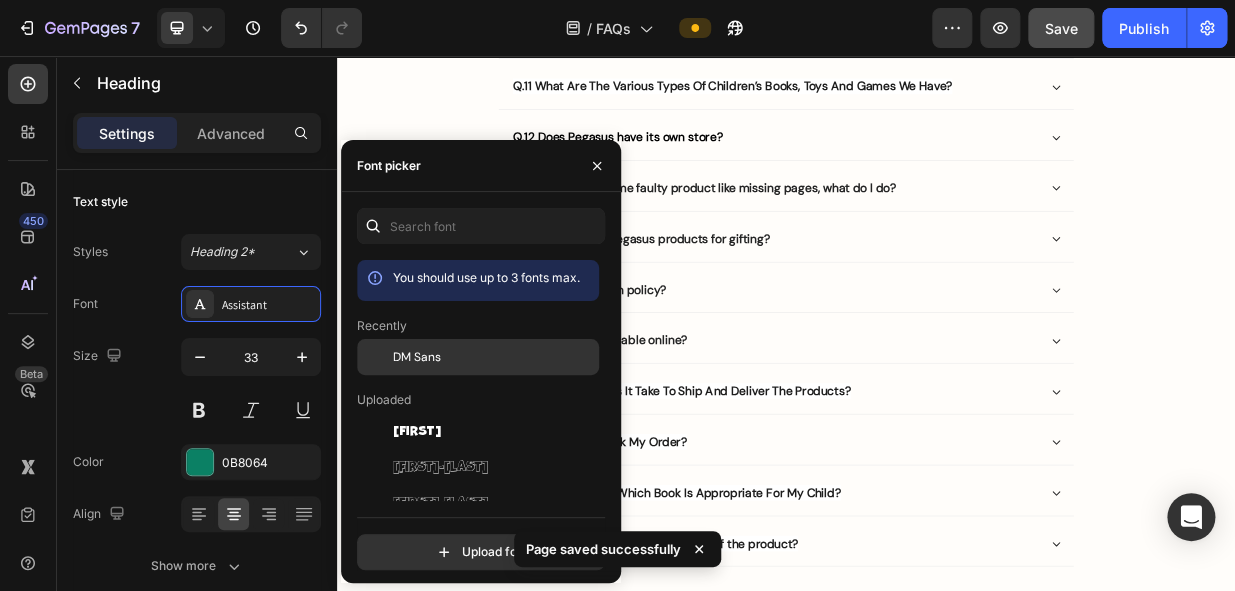 click on "DM Sans" at bounding box center (417, 357) 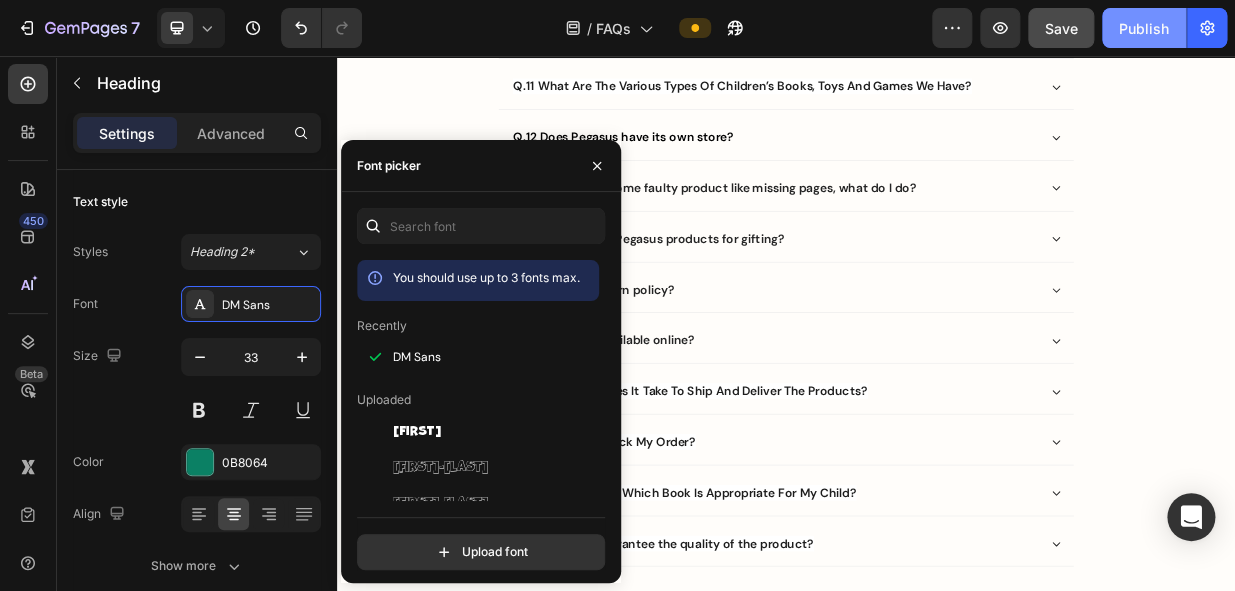 click on "Publish" at bounding box center [1144, 28] 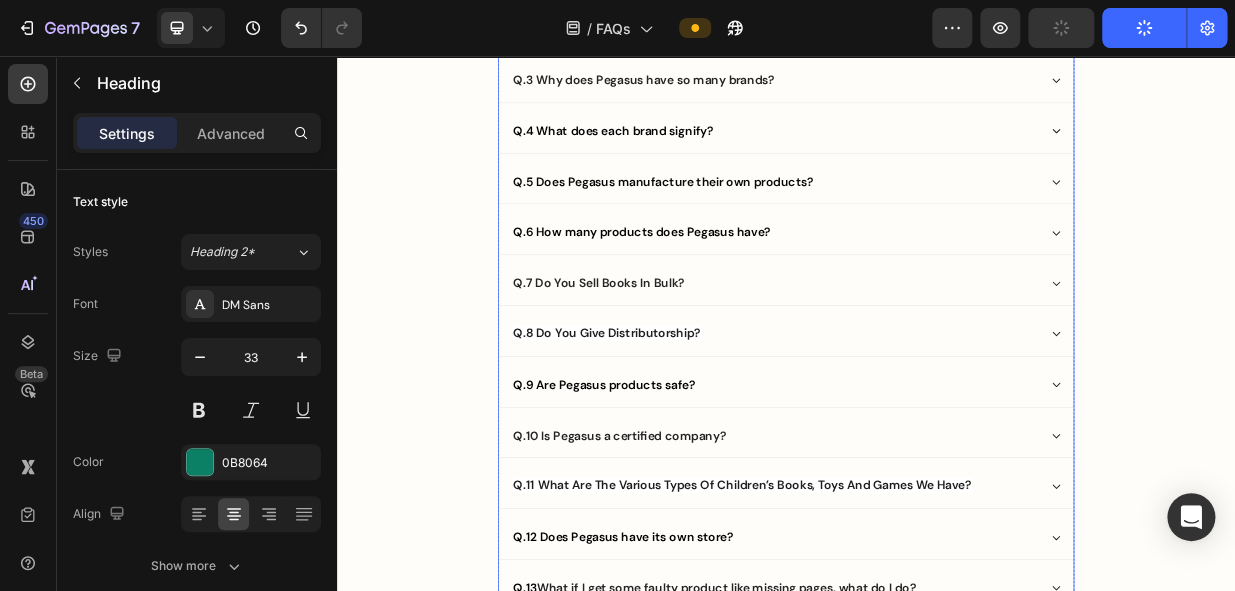 scroll, scrollTop: 236, scrollLeft: 0, axis: vertical 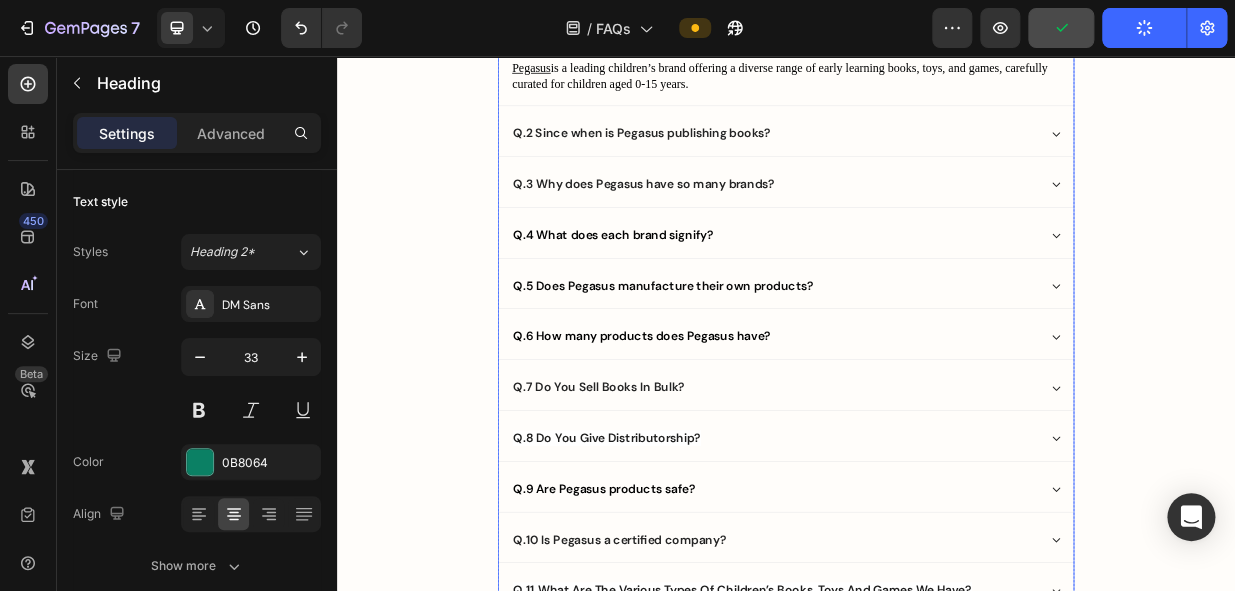 click on "Q.2 Since when is Pegasus publishing books?" at bounding box center (937, 160) 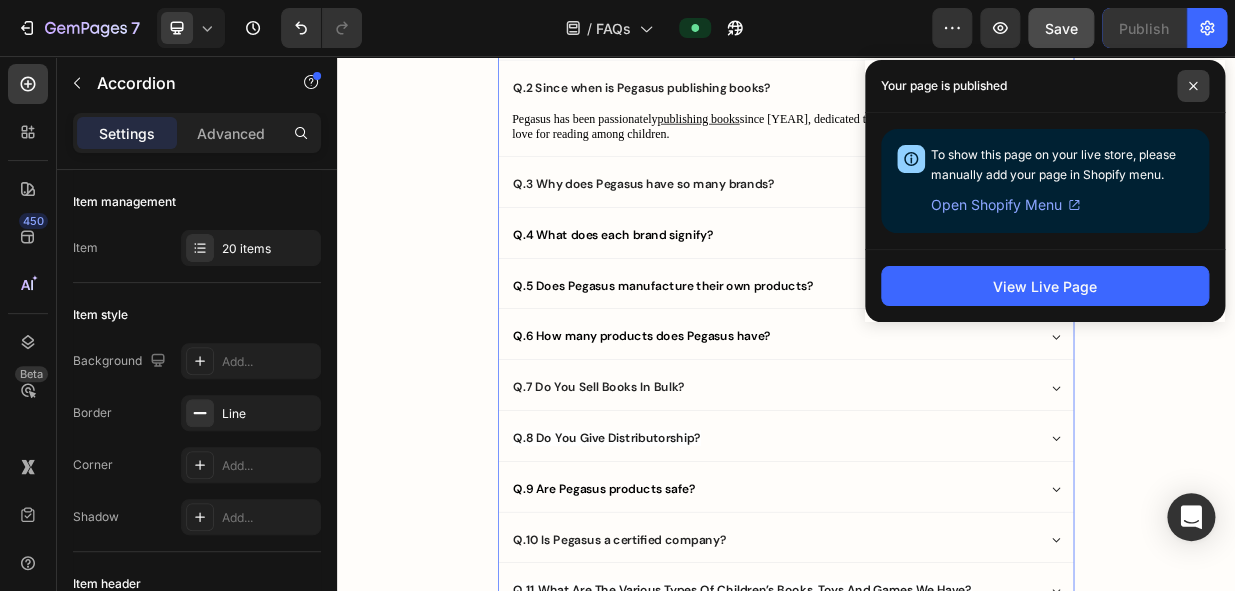 click 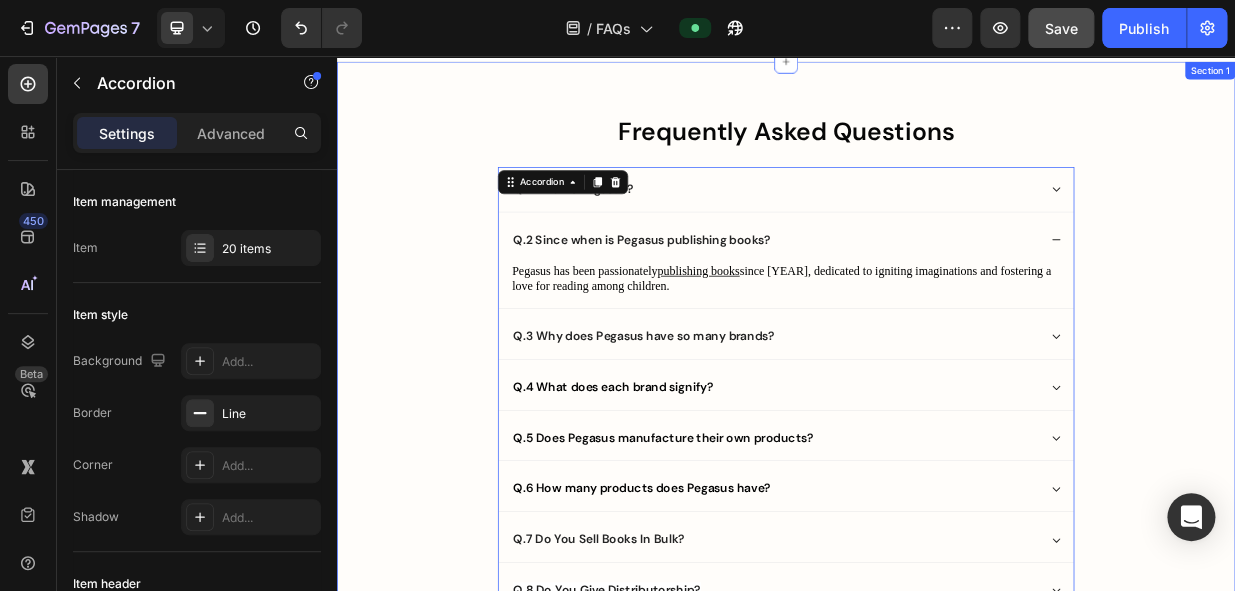 scroll, scrollTop: 90, scrollLeft: 0, axis: vertical 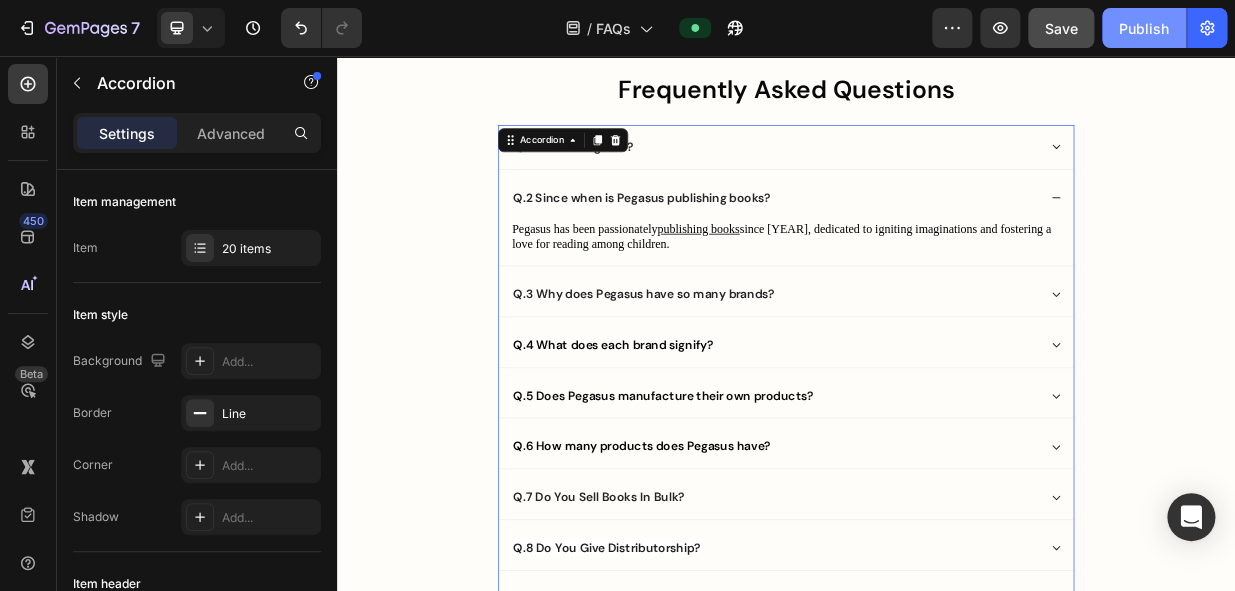 click on "Publish" at bounding box center [1144, 28] 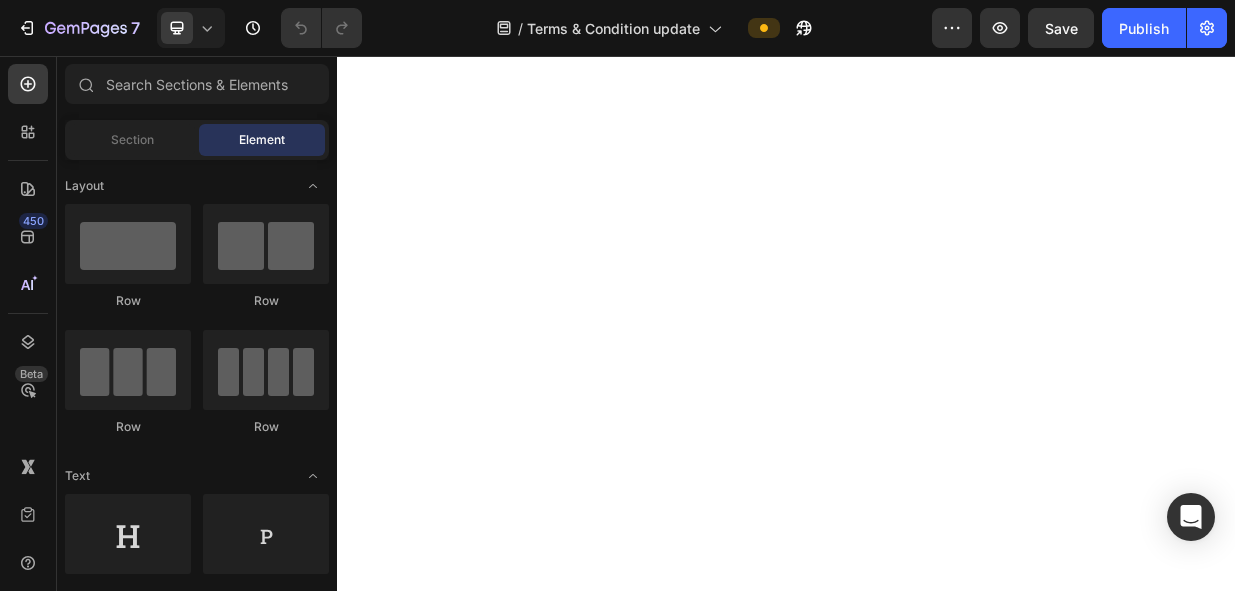 scroll, scrollTop: 0, scrollLeft: 0, axis: both 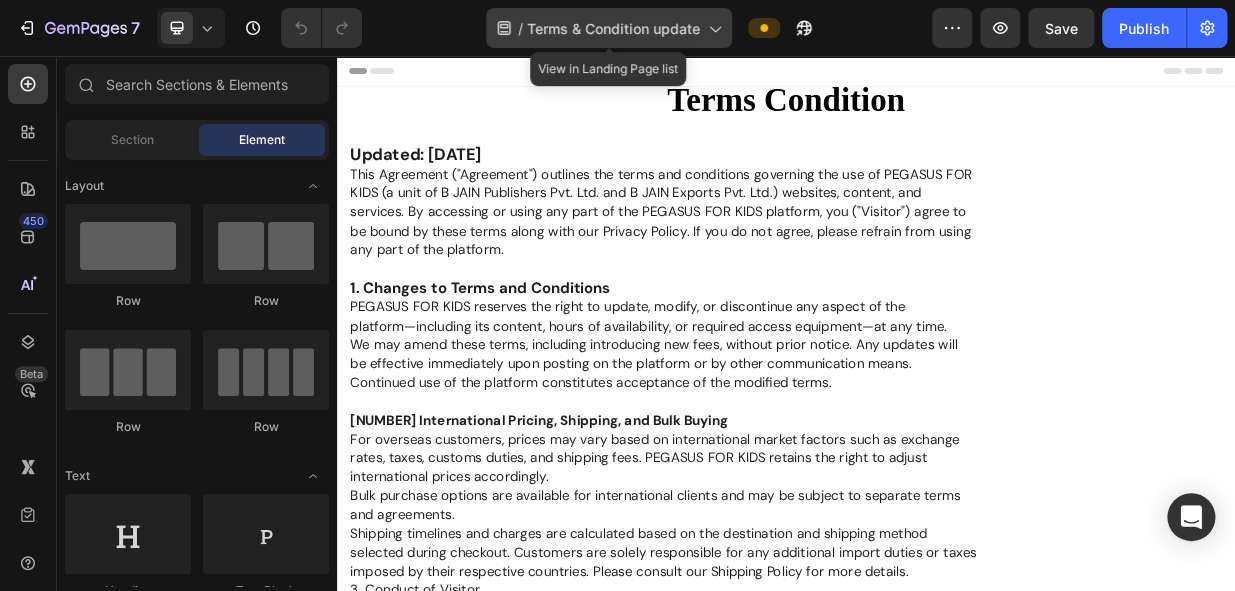 click on "Terms & Condition update" at bounding box center (613, 28) 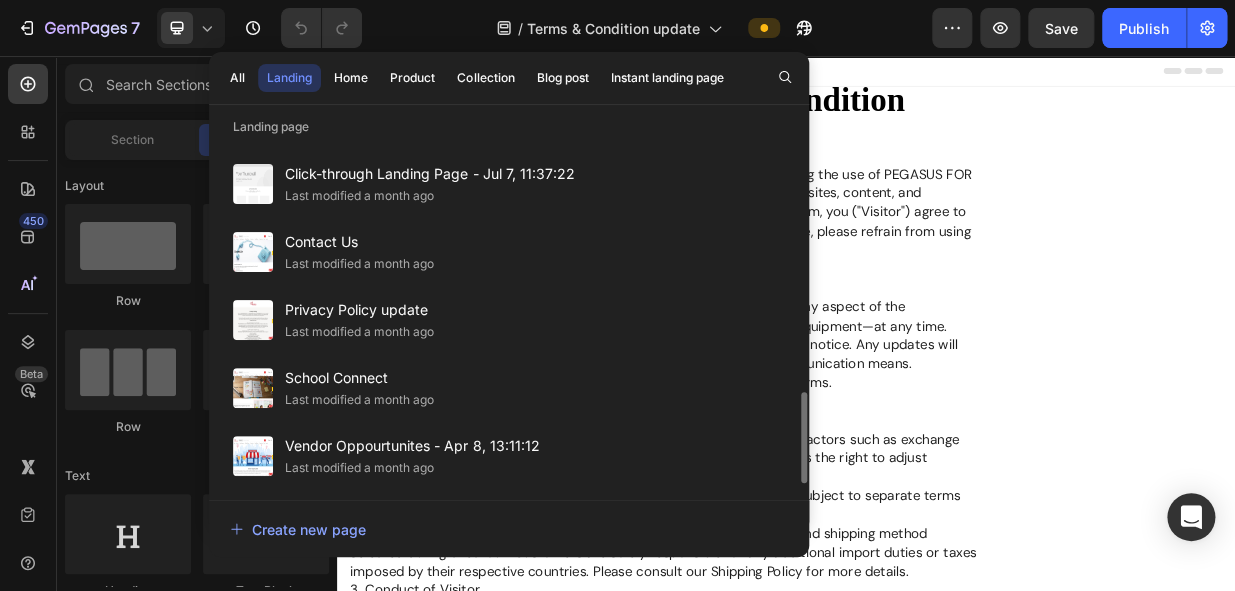 scroll, scrollTop: 909, scrollLeft: 0, axis: vertical 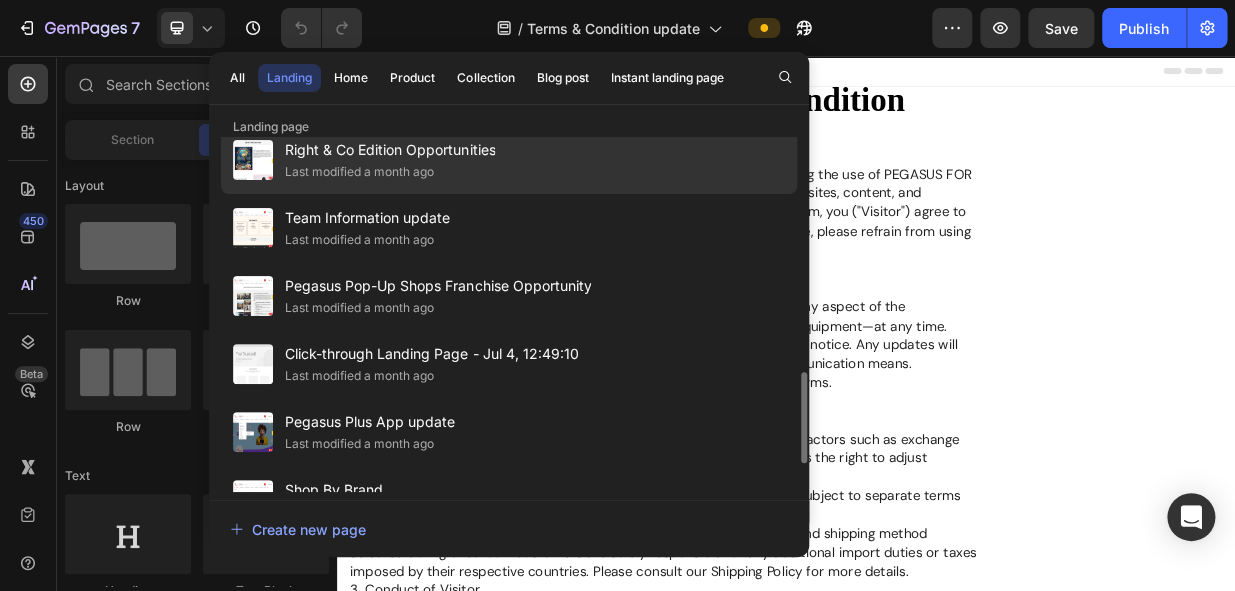 click on "Last modified a month ago" 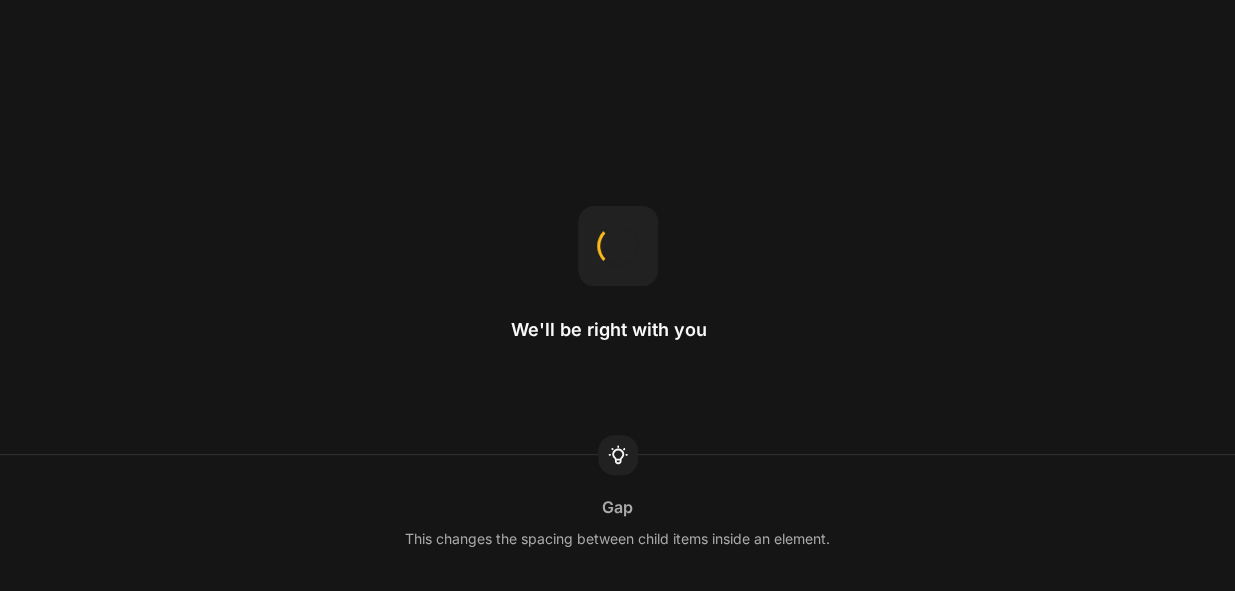 scroll, scrollTop: 0, scrollLeft: 0, axis: both 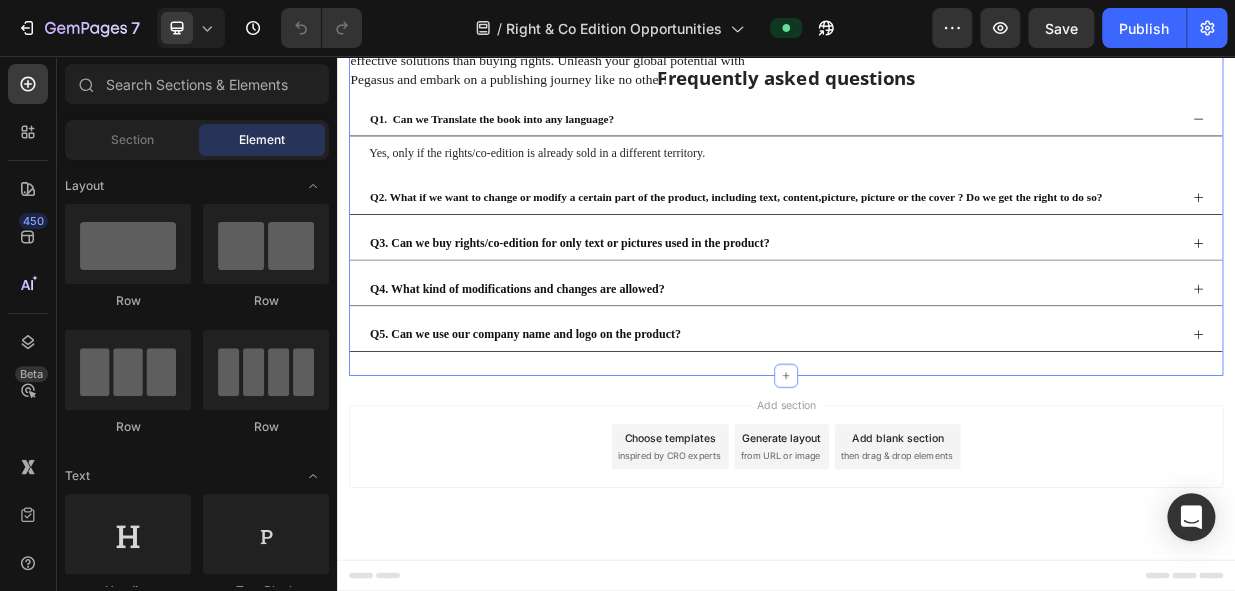 click on "Frequently asked questions Heading Q1. Can we Translate the book into any language? Yes, only if the rights/co-edition is already sold in a different territory. Text Block Q2. What if we want to change or modify a certain part of the product, including text, content,picture, picture or the cover ? Do we get the right to do so? Q3. Can we buy rights/co-edition for only text or pictures used in the product? Q4. What kind of modifications and changes are allowed? Q5. Can we use our company name and logo on the product? Accordion Section 6" at bounding box center (937, 258) 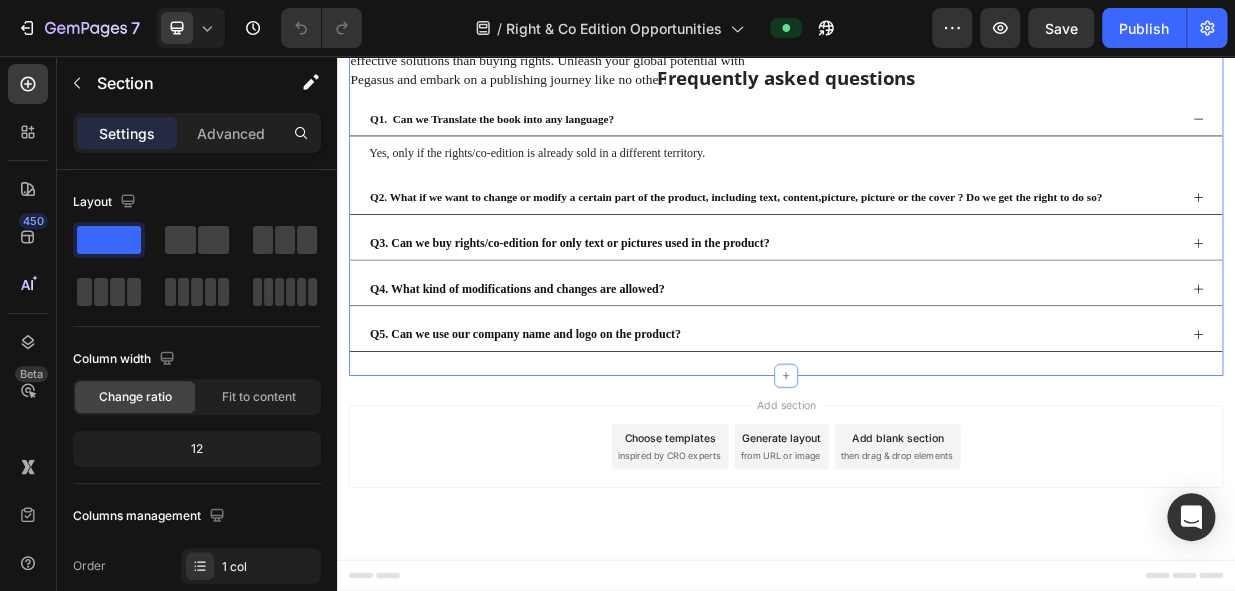 click 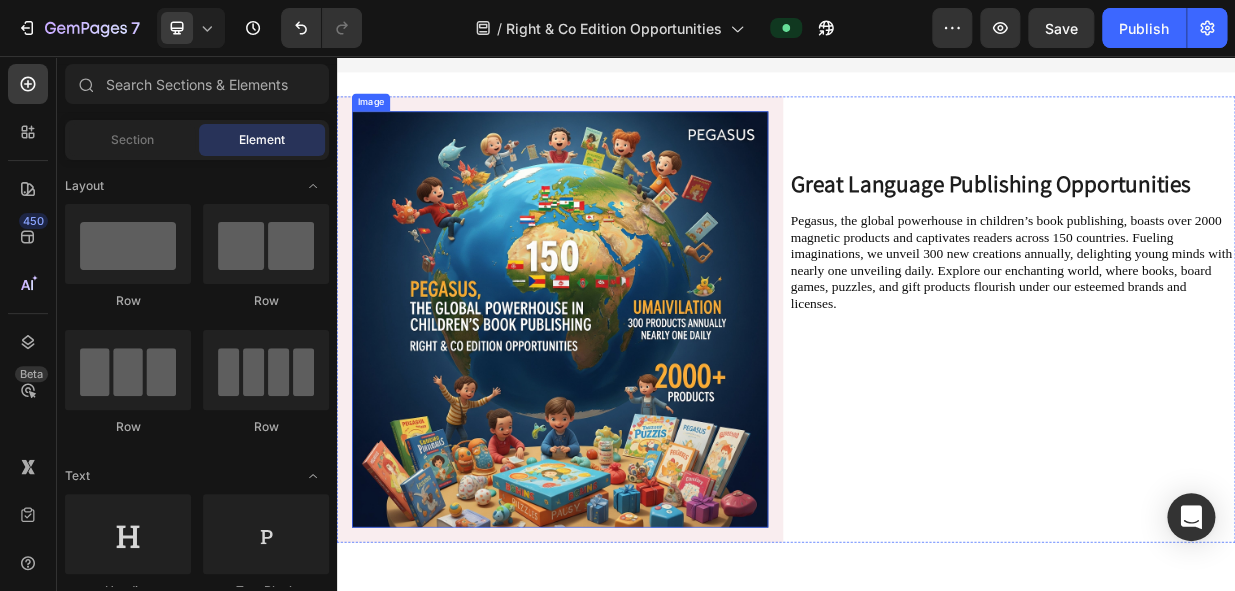 scroll, scrollTop: 0, scrollLeft: 0, axis: both 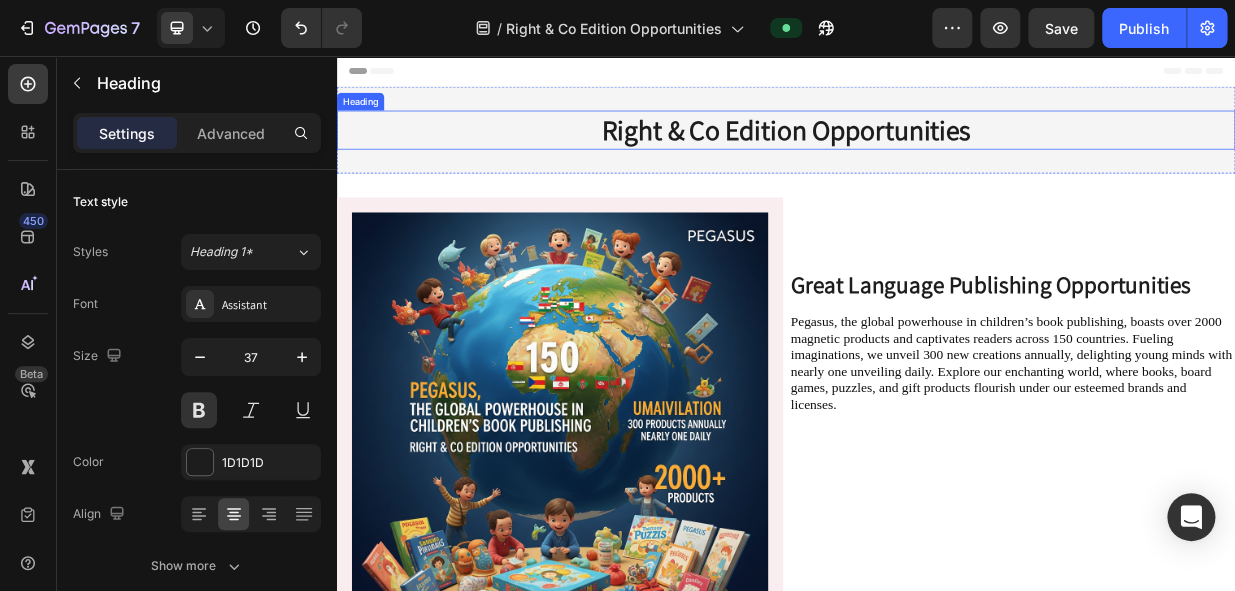 click on "Right & Co Edition Opportunities" at bounding box center [937, 155] 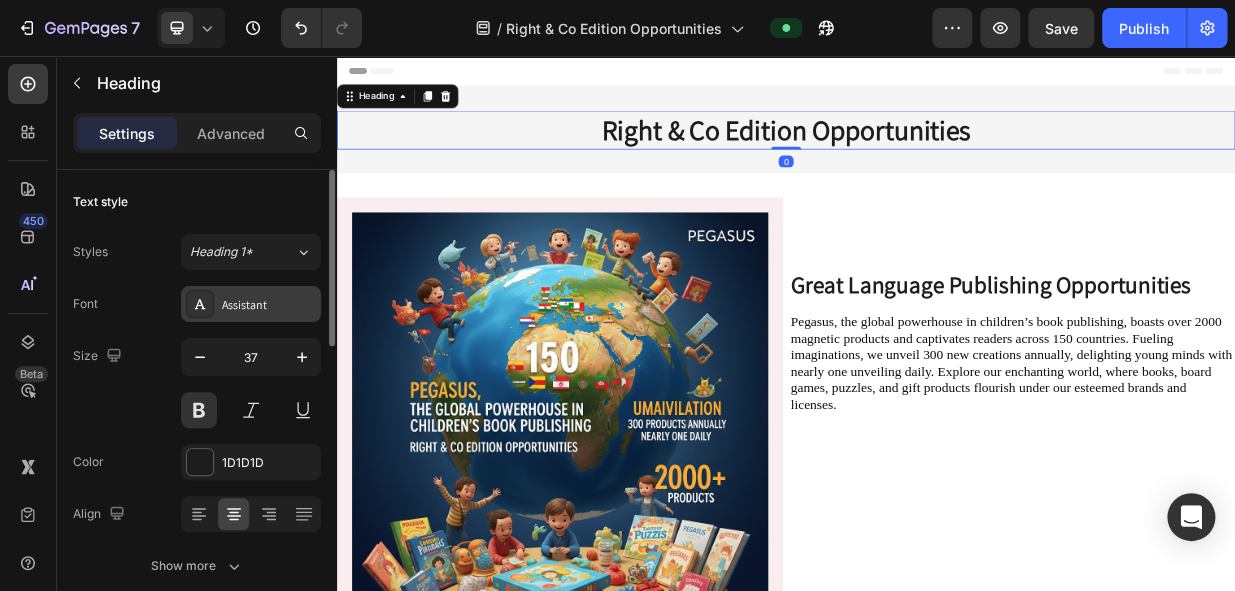 click on "Assistant" at bounding box center [269, 305] 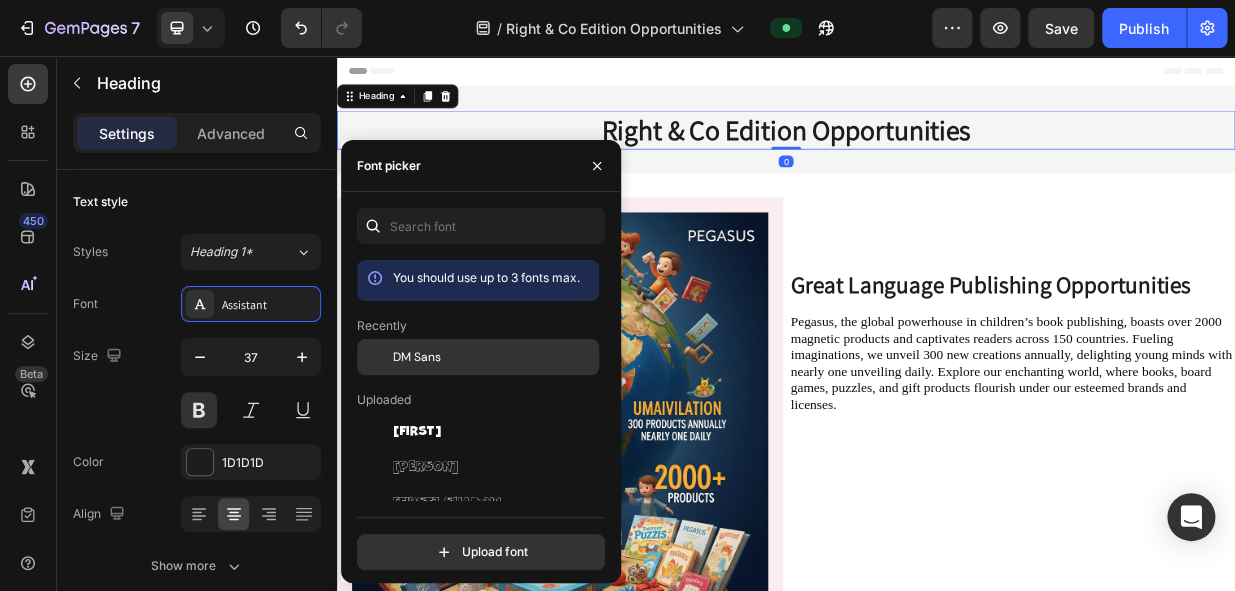 click on "DM Sans" at bounding box center [417, 357] 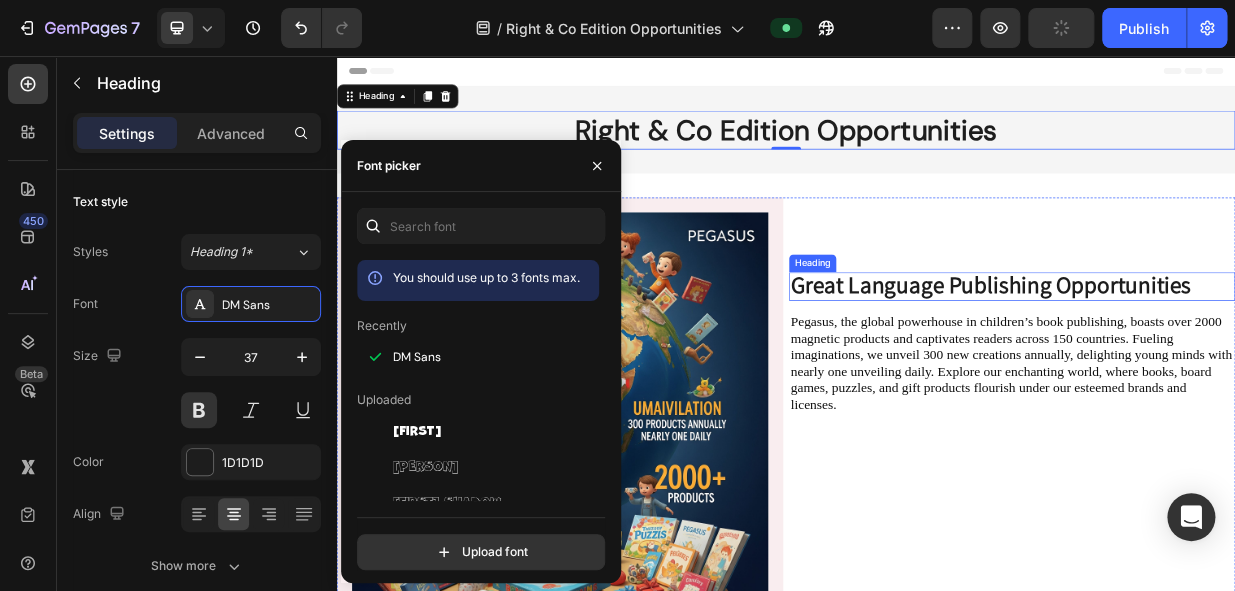 click on "Great Language Publishing Opportunities" at bounding box center (1210, 361) 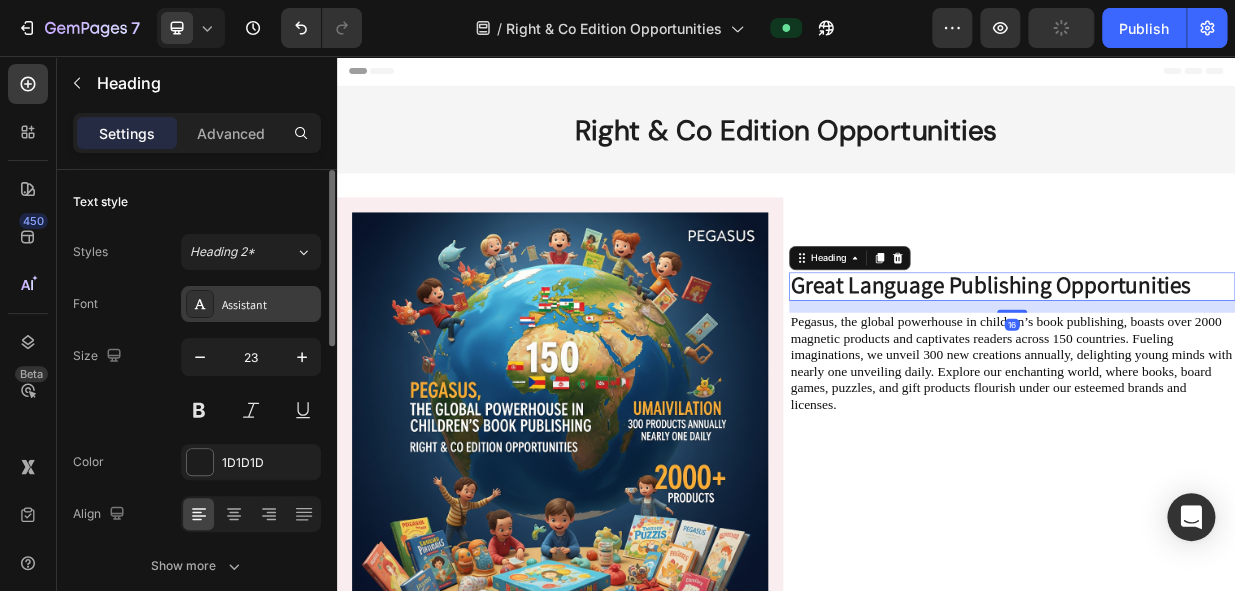 click on "Assistant" at bounding box center (269, 305) 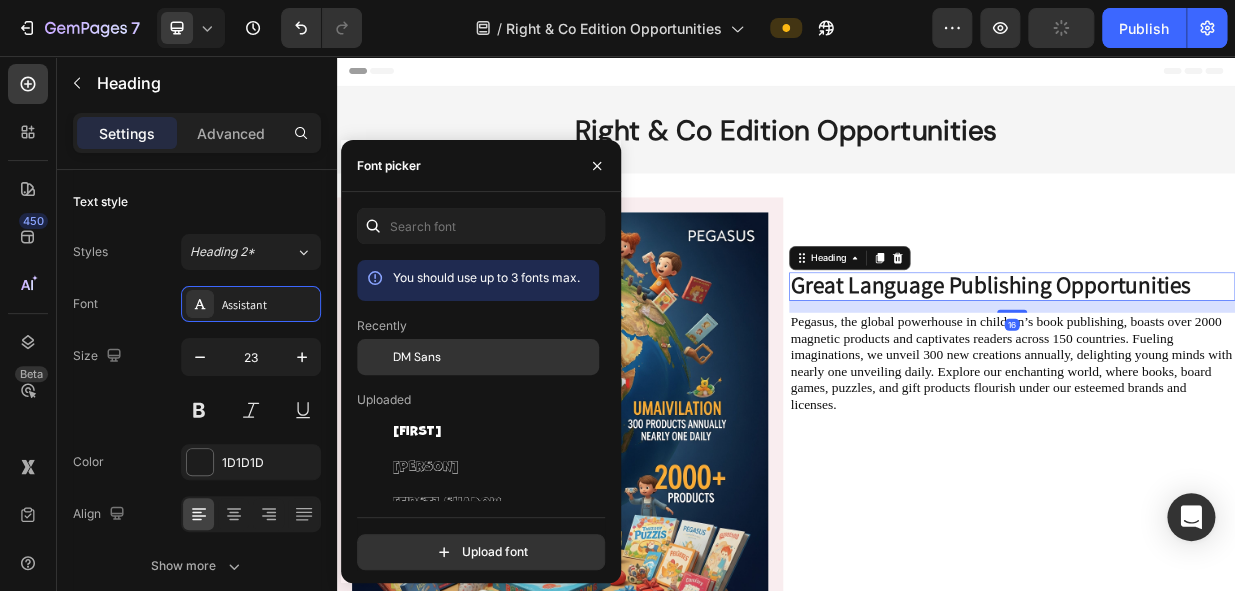 drag, startPoint x: 403, startPoint y: 358, endPoint x: 496, endPoint y: 344, distance: 94.04786 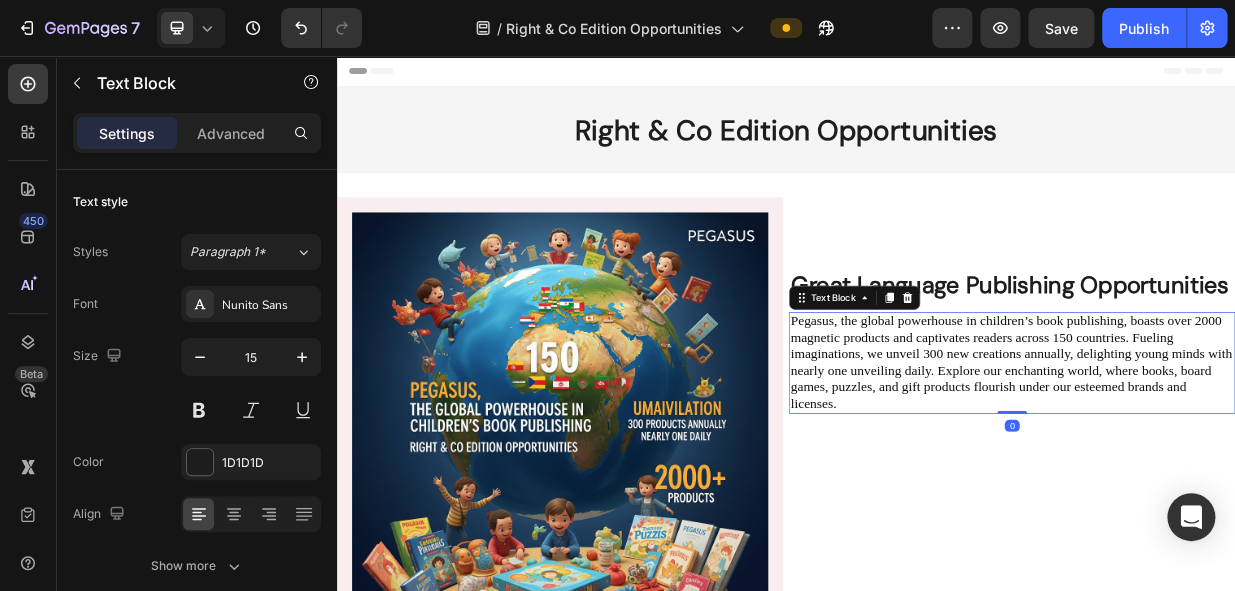 click on "Pegasus, the global powerhouse in children’s book publishing, boasts over 2000 magnetic products and captivates readers across 150 countries. Fueling imaginations, we unveil 300 new creations annually, delighting young minds with nearly one unveiling daily. Explore our enchanting world, where books, board games, puzzles, and gift products flourish under our esteemed brands and licenses." at bounding box center (1238, 465) 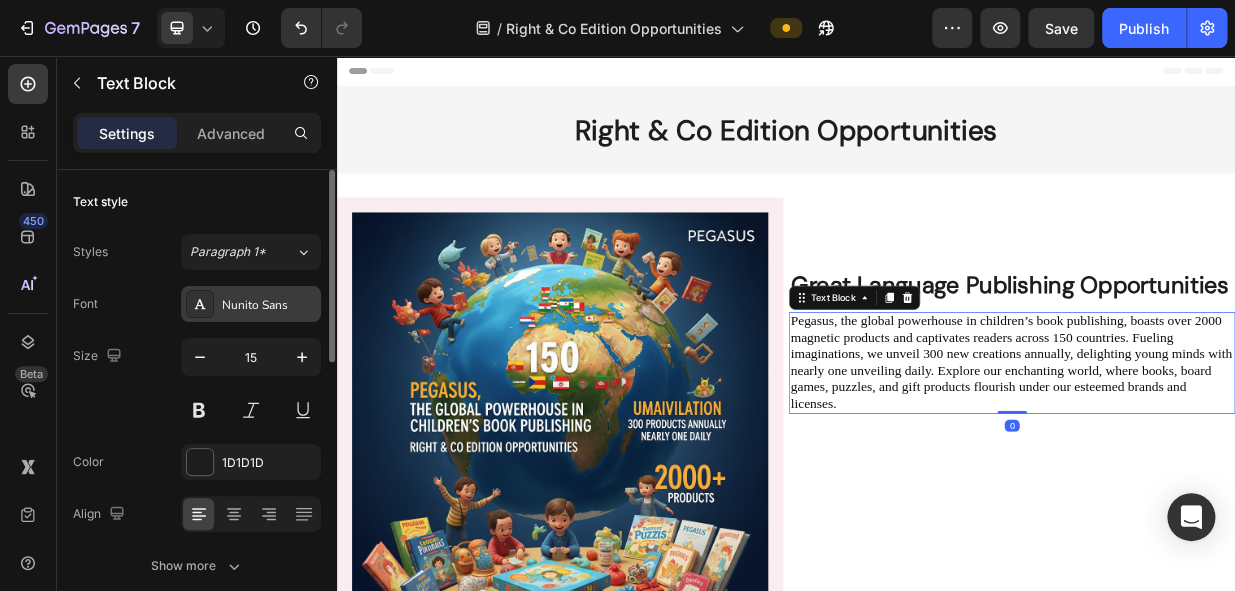 click on "Nunito Sans" at bounding box center [269, 305] 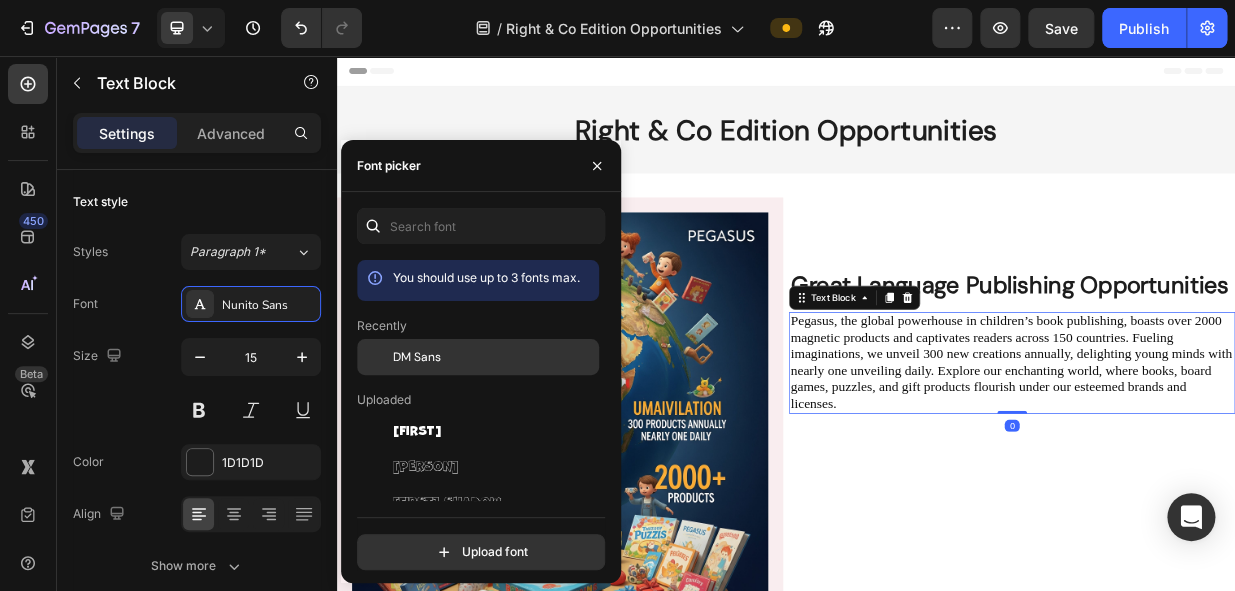 click on "DM Sans" at bounding box center [417, 357] 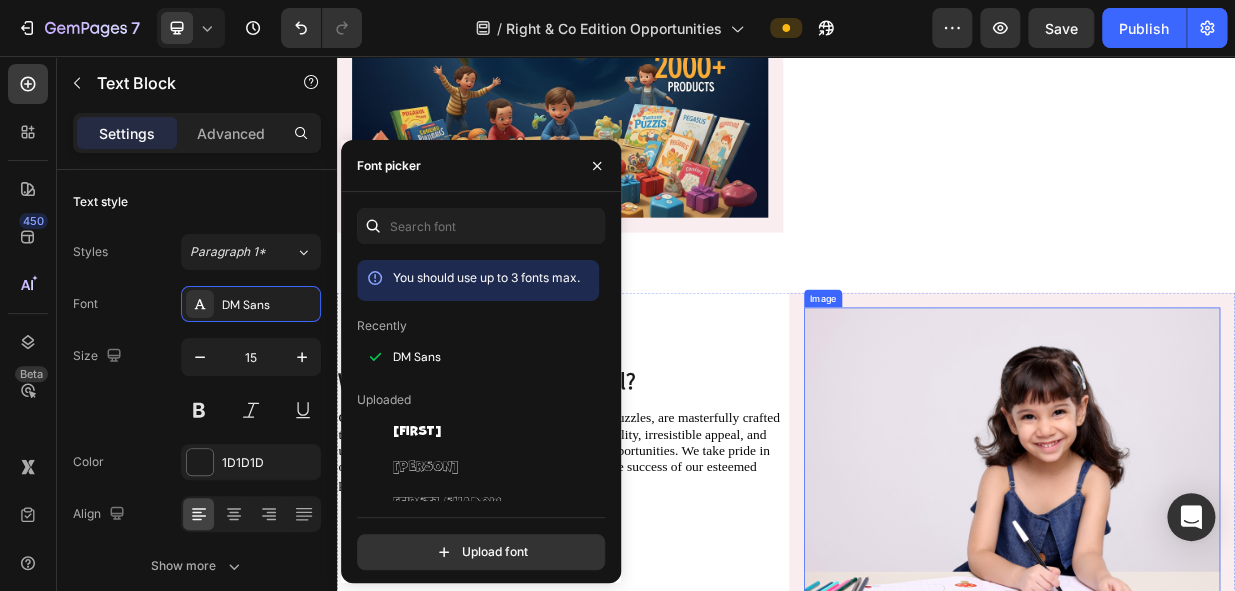 scroll, scrollTop: 636, scrollLeft: 0, axis: vertical 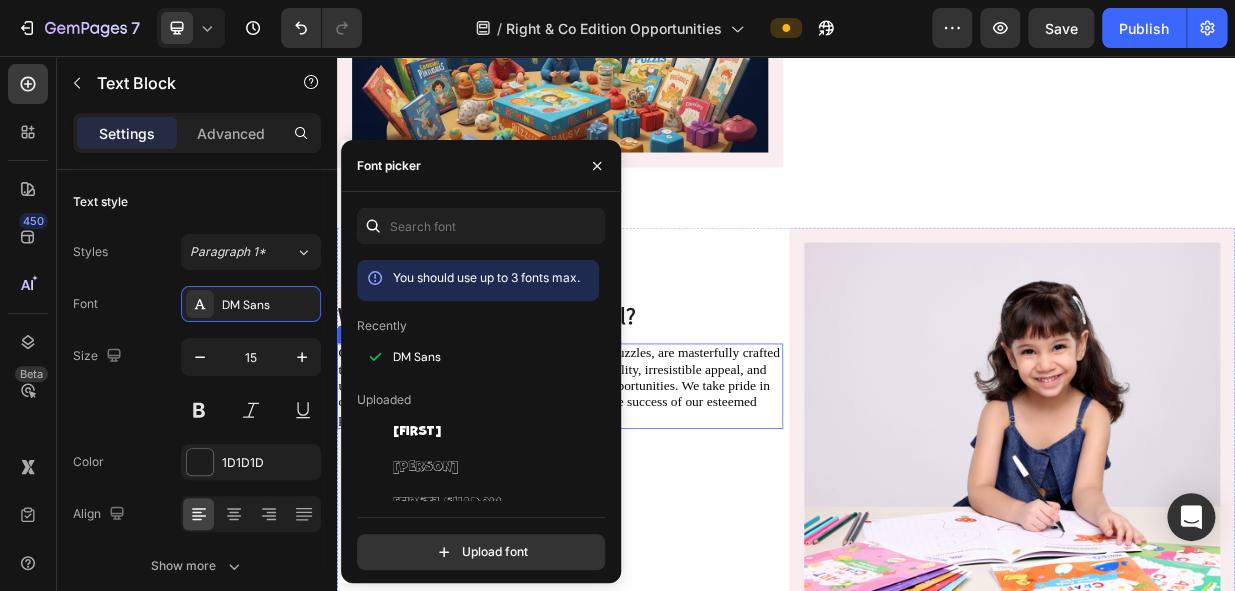 click on "Our products, from captivating books to engaging puzzles, are masterfully crafted to enchant children of all ages. With impeccable quality, irresistible appeal, and unbeatable value, our offerings unlock vast sales opportunities. We take pride in our track record of publishing bestsellers, fueling the success of our esteemed partners across diverse territories." at bounding box center [634, 496] 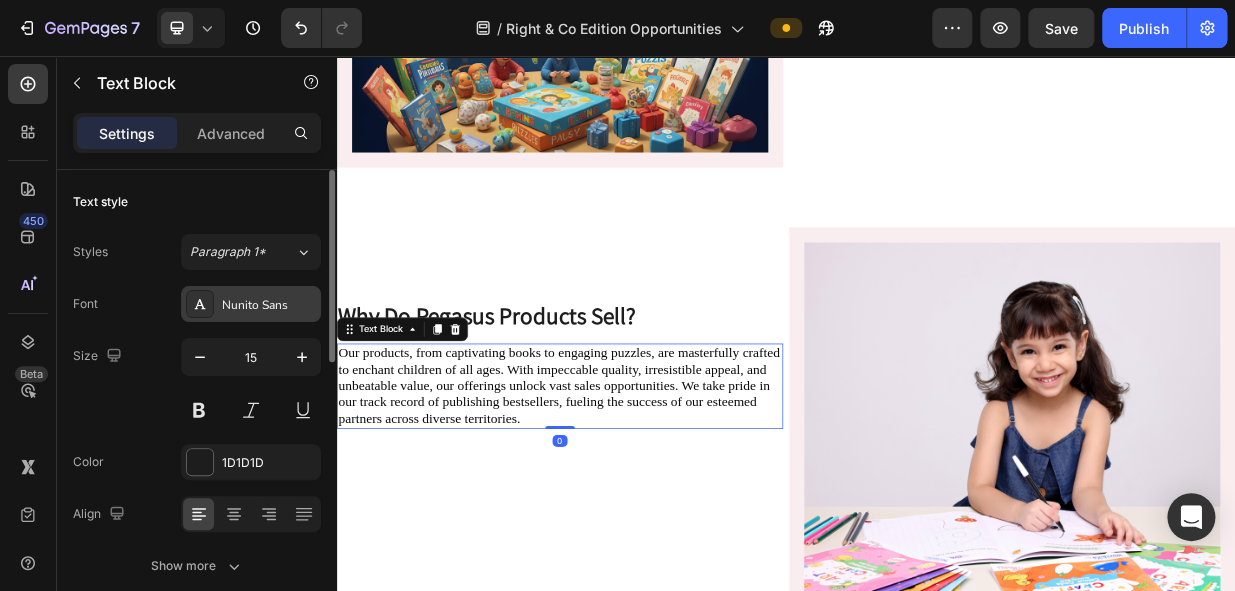 click on "Nunito Sans" at bounding box center (269, 305) 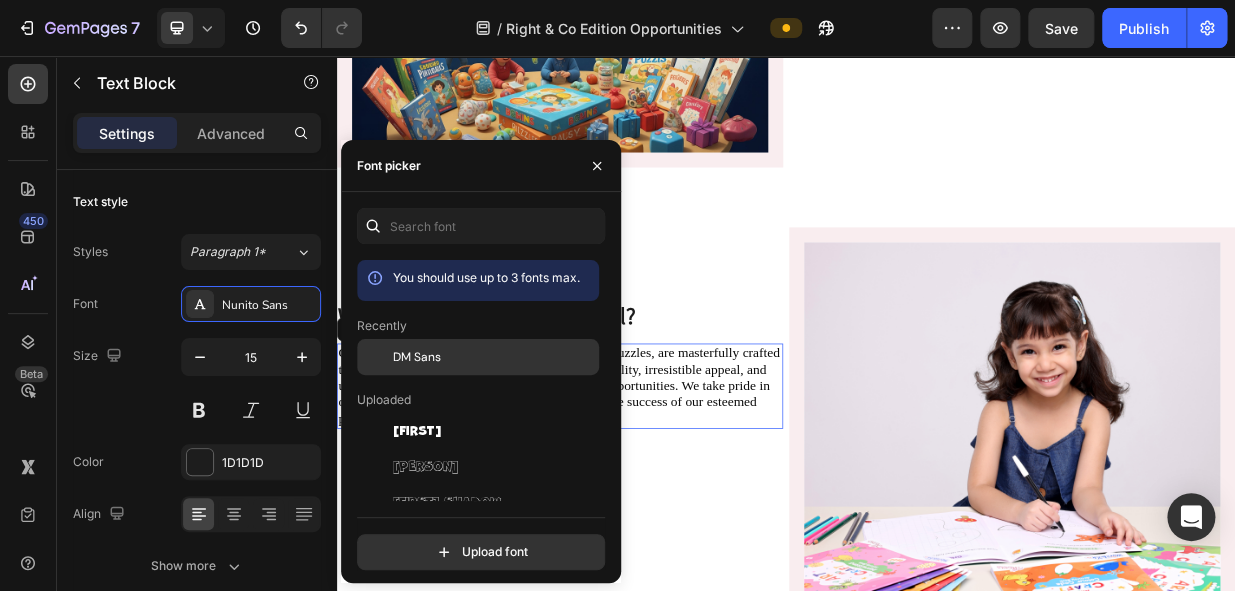 drag, startPoint x: 432, startPoint y: 361, endPoint x: 419, endPoint y: 311, distance: 51.662365 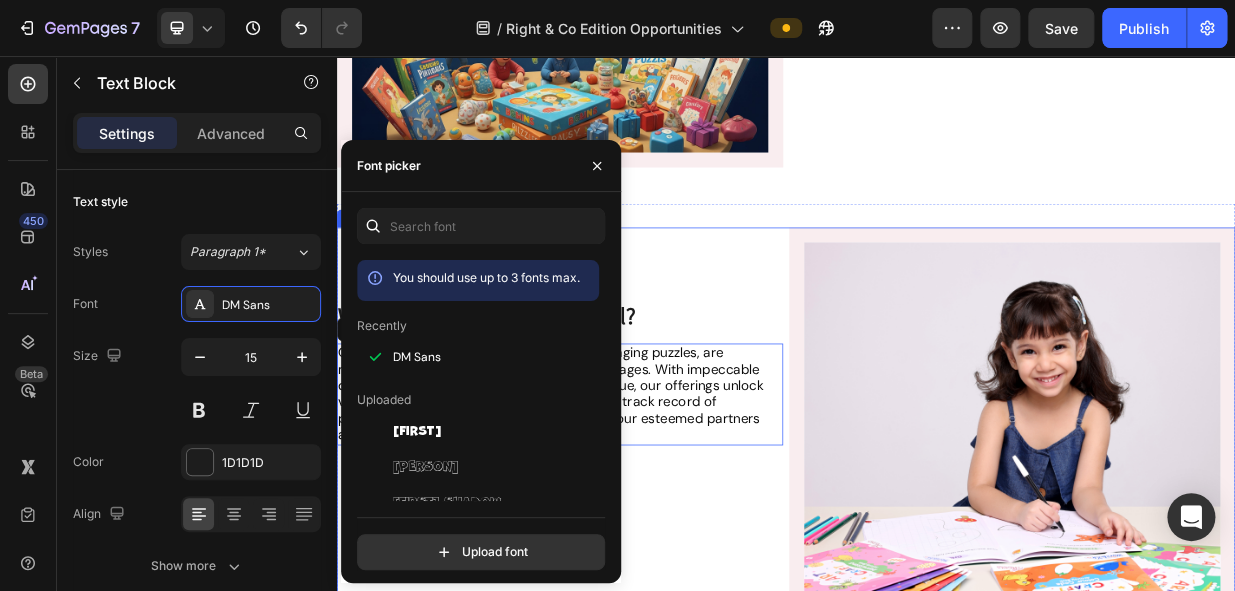 click on "Why Do Pegasus Products Sell? Heading Our products, from captivating books to engaging puzzles, are masterfully crafted to enchant children of all ages. With impeccable quality, irresistible appeal, and unbeatable value, our offerings unlock vast sales opportunities. We take pride in our track record of publishing bestsellers, fueling the success of our esteemed partners across diverse territories.  Text Block   0" at bounding box center [635, 583] 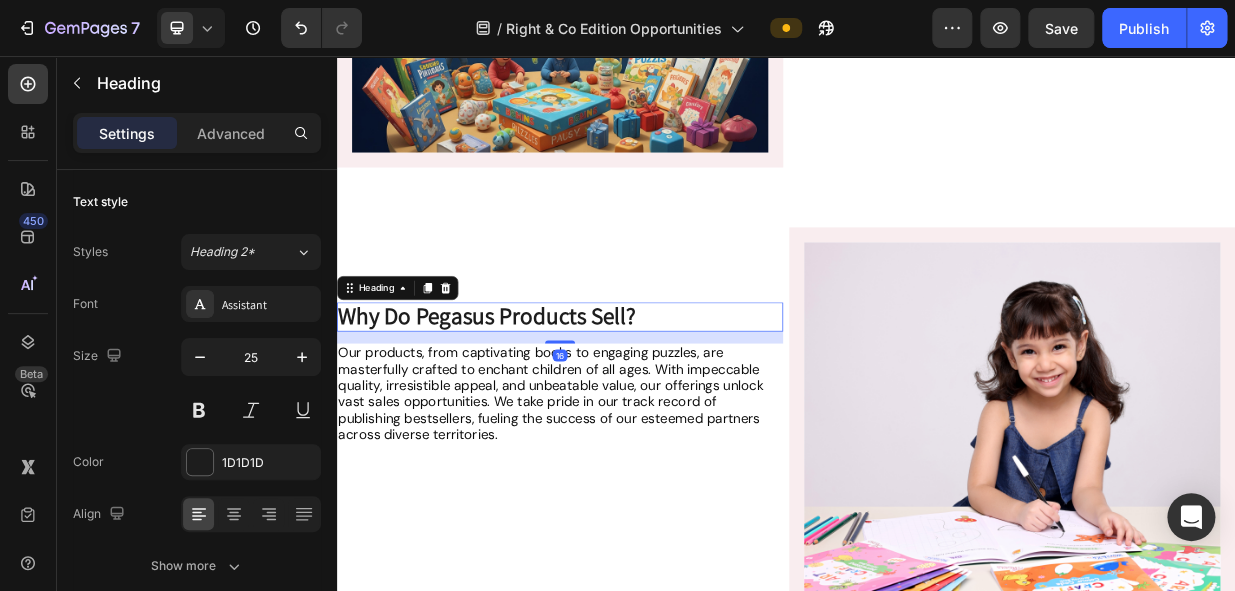 click on "Why Do Pegasus Products Sell?" at bounding box center [537, 402] 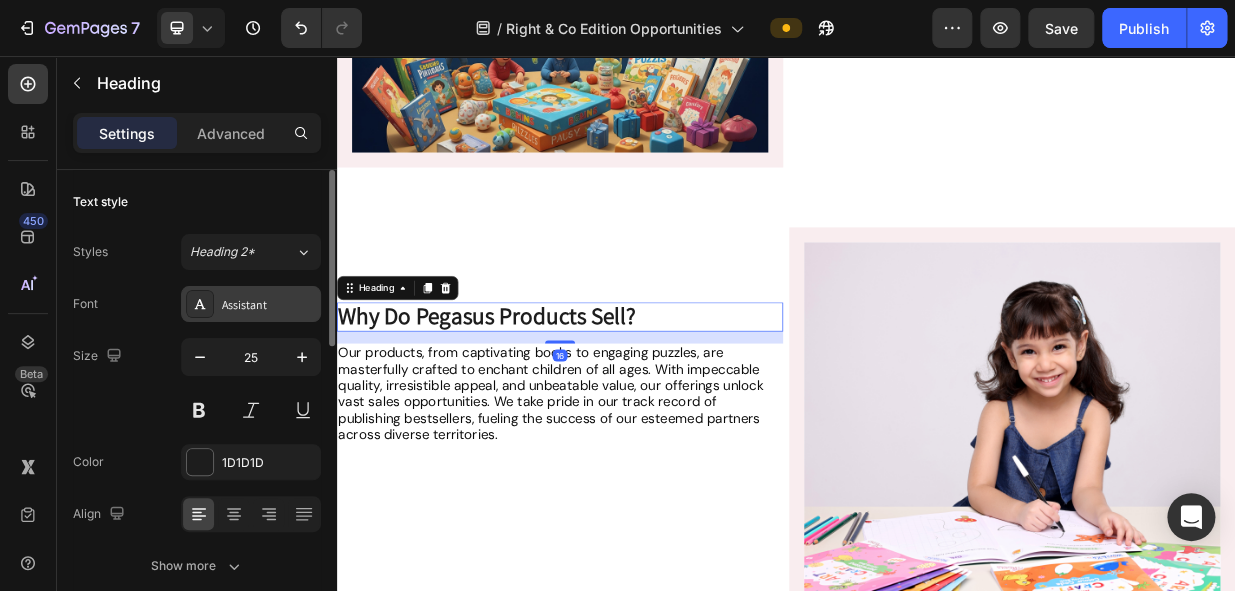 click on "Assistant" at bounding box center [269, 305] 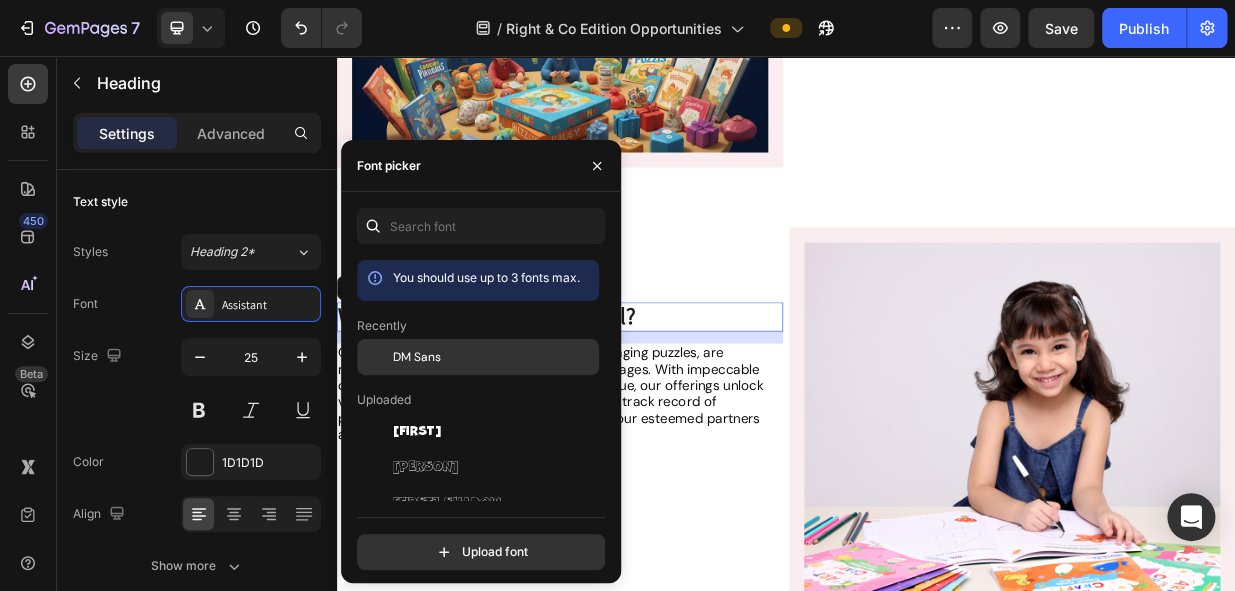 click on "DM Sans" at bounding box center [417, 357] 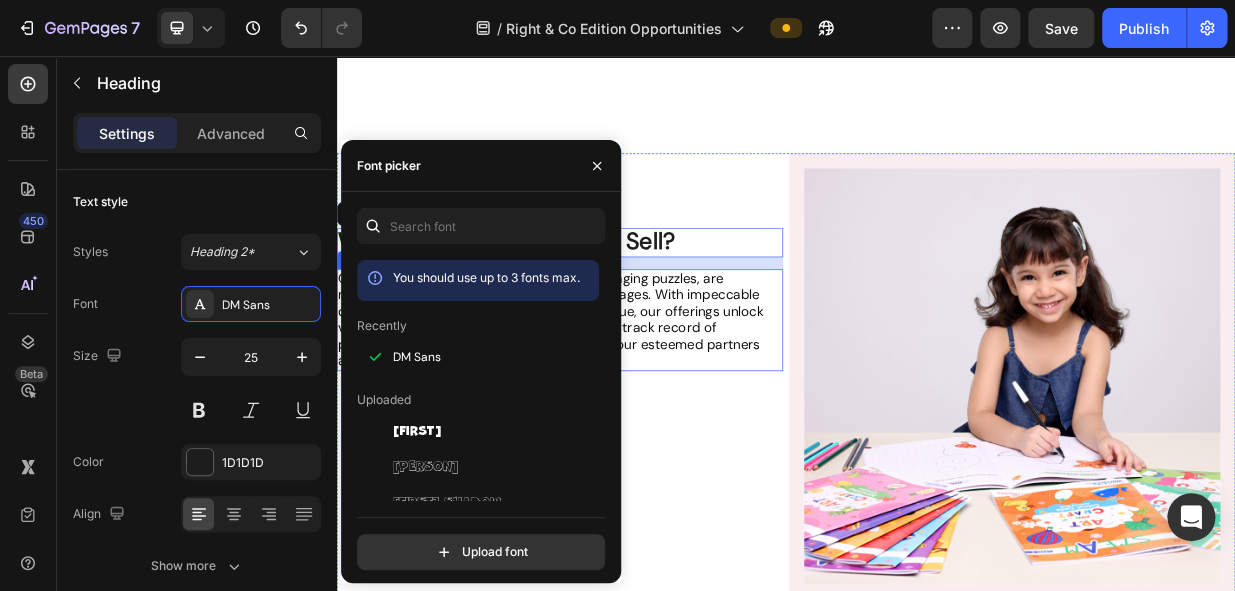 scroll, scrollTop: 1000, scrollLeft: 0, axis: vertical 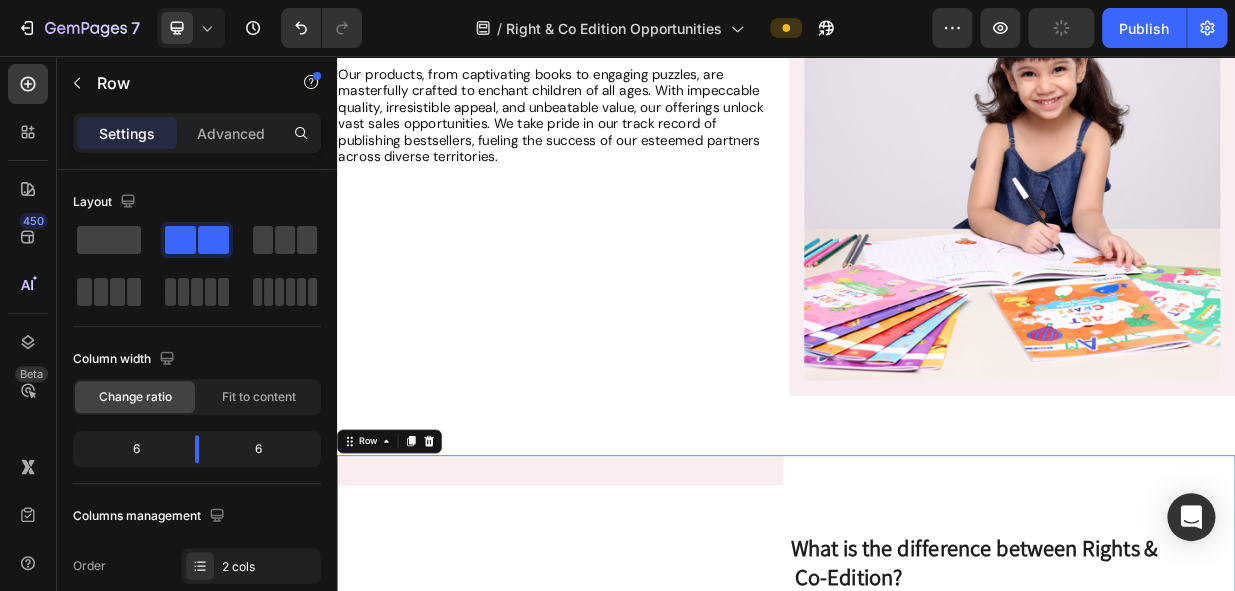 click on "What is the difference between Rights &            Co-Edition? Heading *  Rights  –   When you exclusively acquire the publishing rights of our product, you take charge of producing it at your own cost and handle all printing and production matters.  *  Co-edition  –   When you purchase our product in your language, you acquire it at a total price that includes rights, adaptations, and production costs. Text Block" at bounding box center [1239, 888] 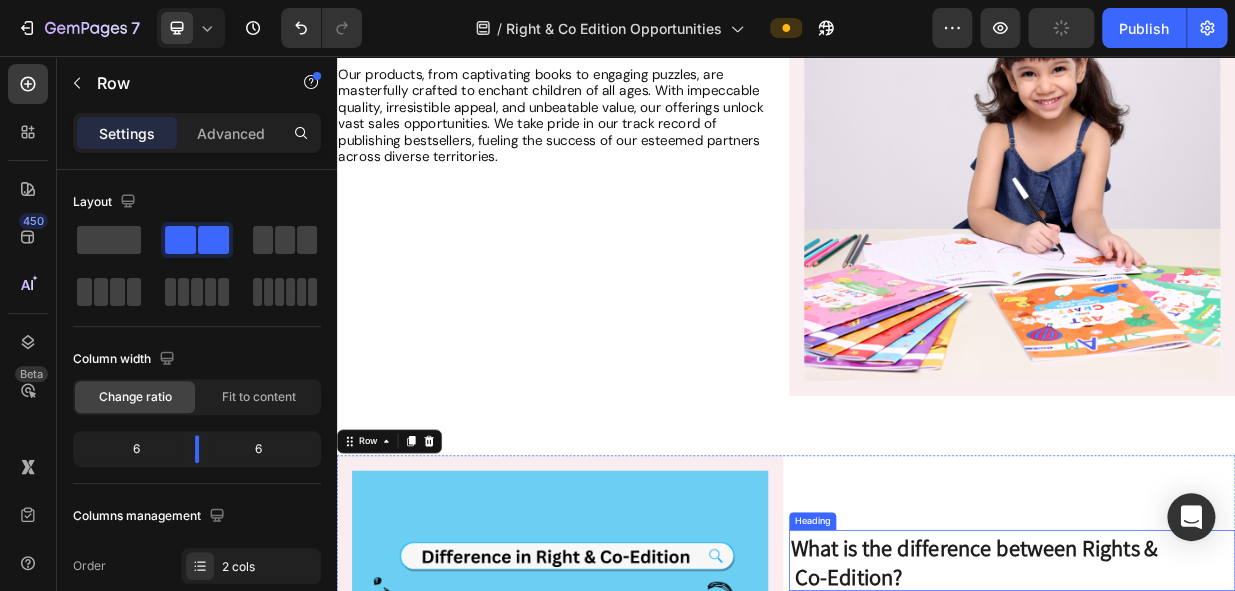 click on "What is the difference between Rights &            Co-Edition?" at bounding box center [1218, 733] 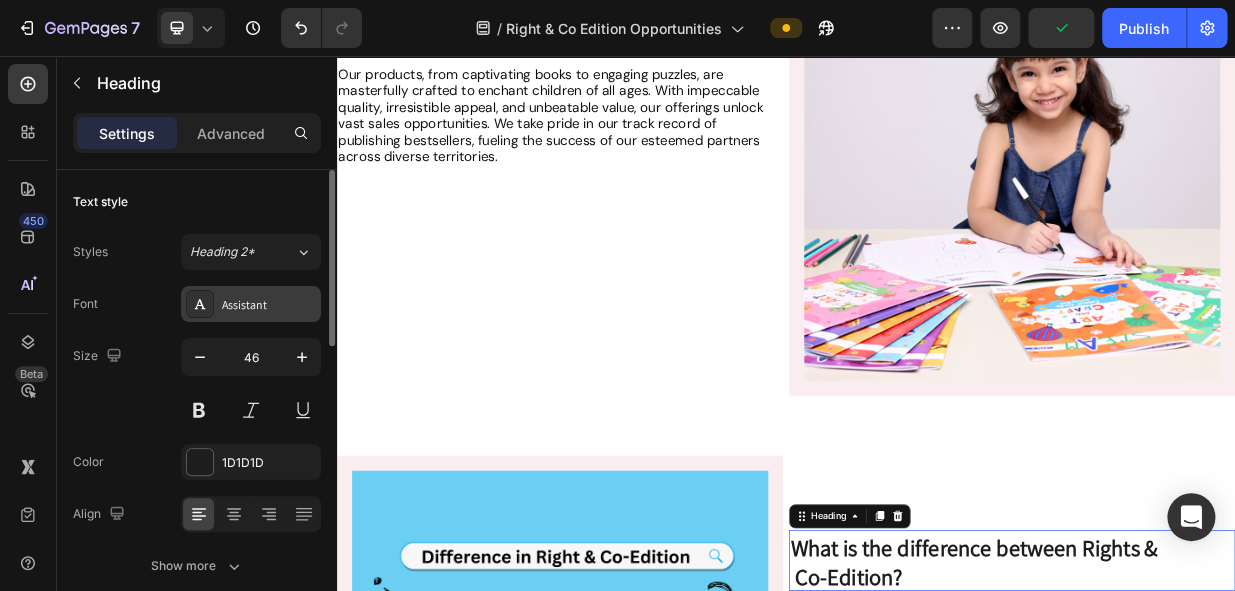 click on "Assistant" at bounding box center [269, 305] 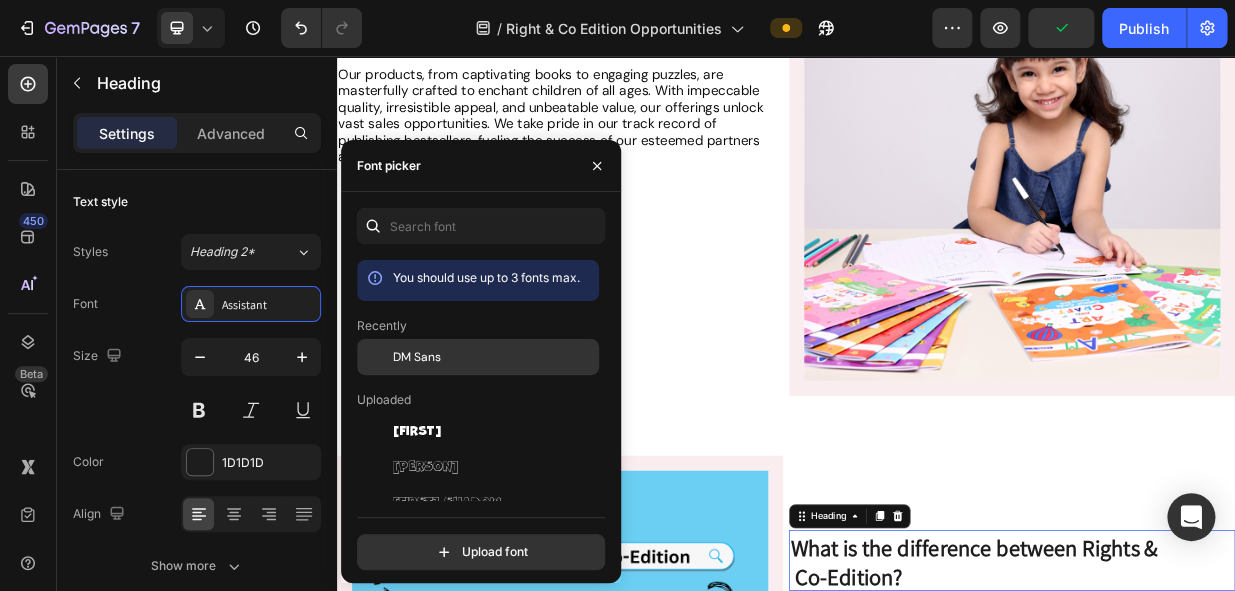 click on "DM Sans" at bounding box center (417, 357) 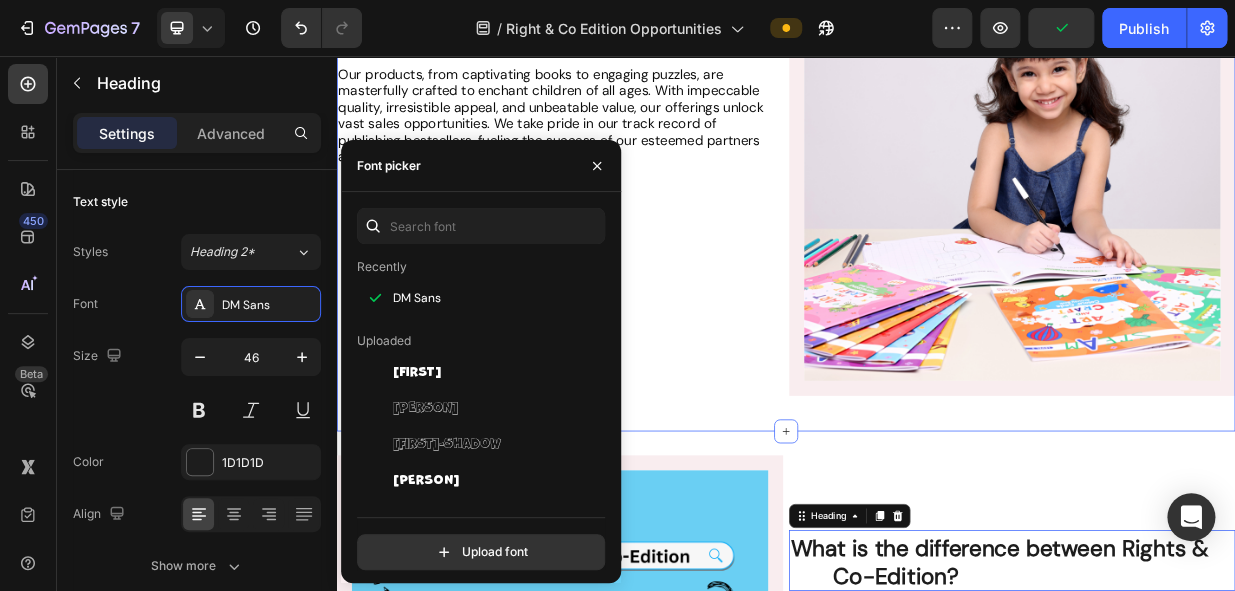 scroll, scrollTop: 272, scrollLeft: 0, axis: vertical 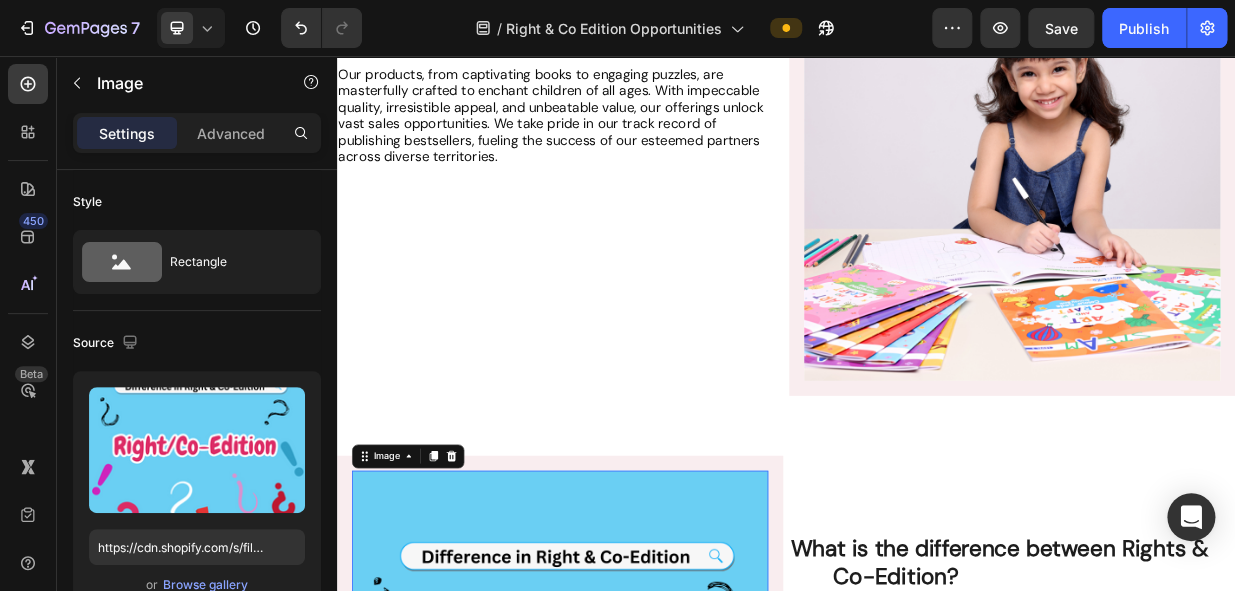 click at bounding box center (635, 888) 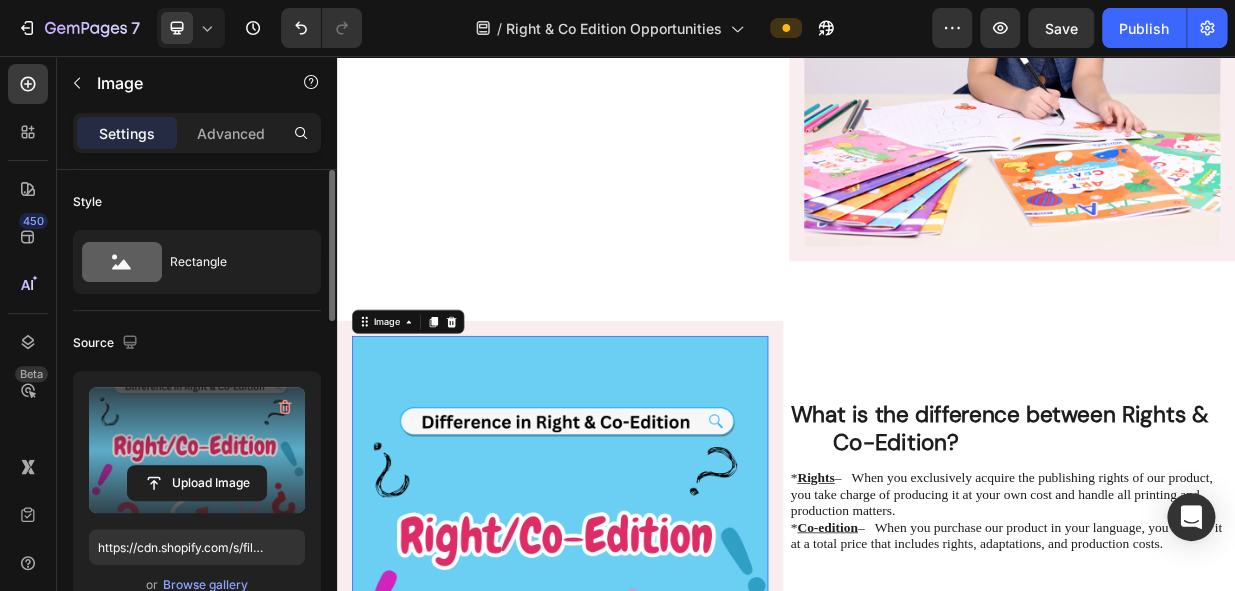 scroll, scrollTop: 1181, scrollLeft: 0, axis: vertical 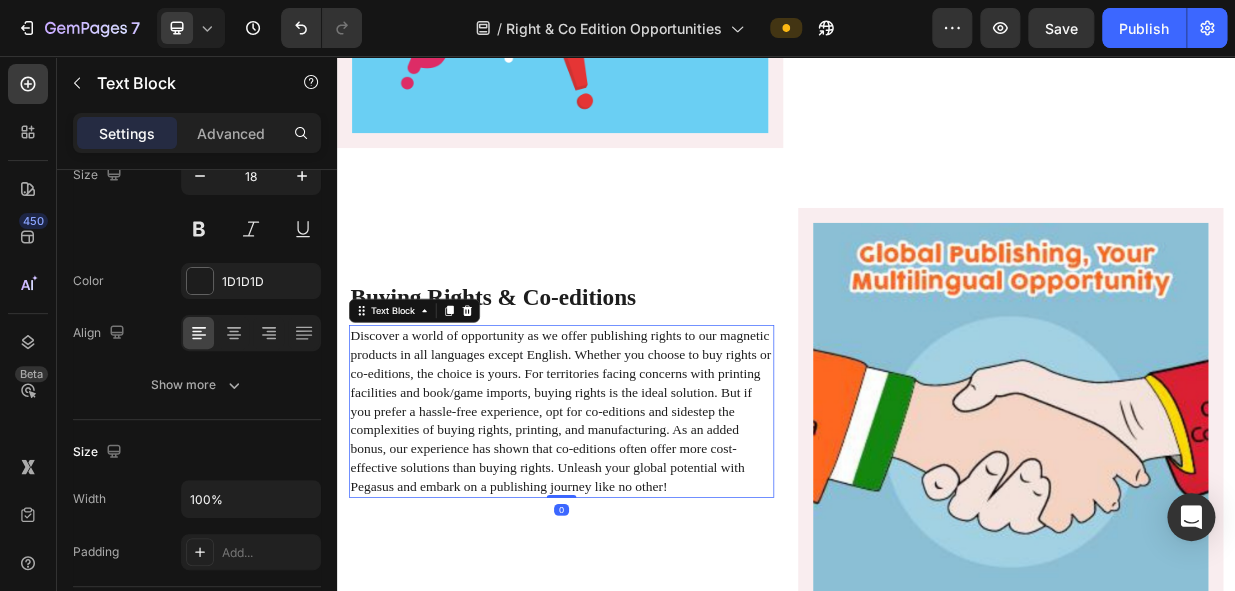 click on "Discover a world of opportunity as we offer publishing rights to our magnetic products in all languages except English. Whether you choose to buy rights or co-editions, the choice is yours. For territories facing concerns with printing facilities and book/game imports, buying rights is the ideal solution. But if you prefer a hassle-free experience, opt for co-editions and sidestep the complexities of buying rights, printing, and manufacturing. As an added bonus, our experience has shown that co-editions often offer more cost-effective solutions than buying rights. Unleash your global potential with Pegasus and embark on a publishing journey like no other!" at bounding box center (636, 530) 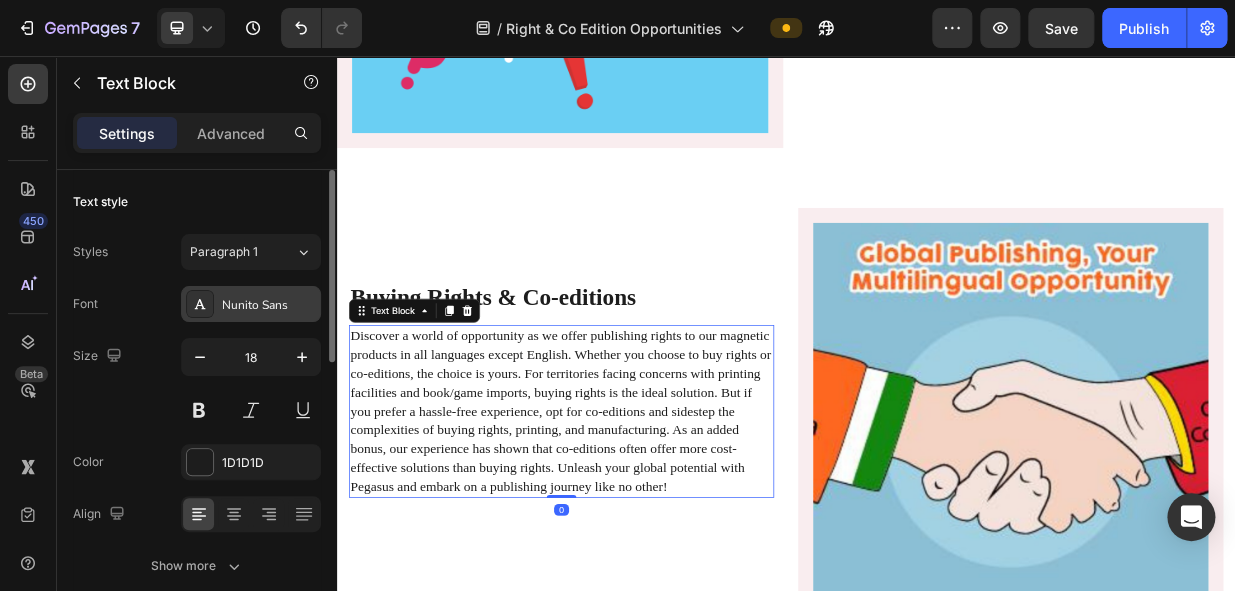 click on "Nunito Sans" at bounding box center (269, 305) 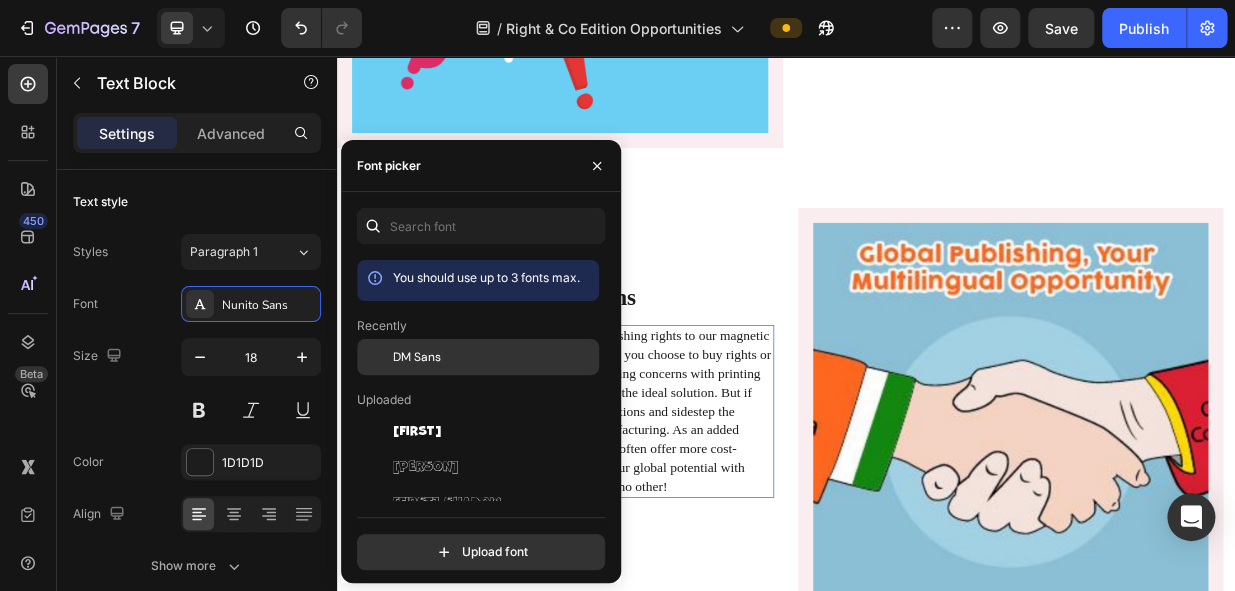 click on "DM Sans" at bounding box center [494, 357] 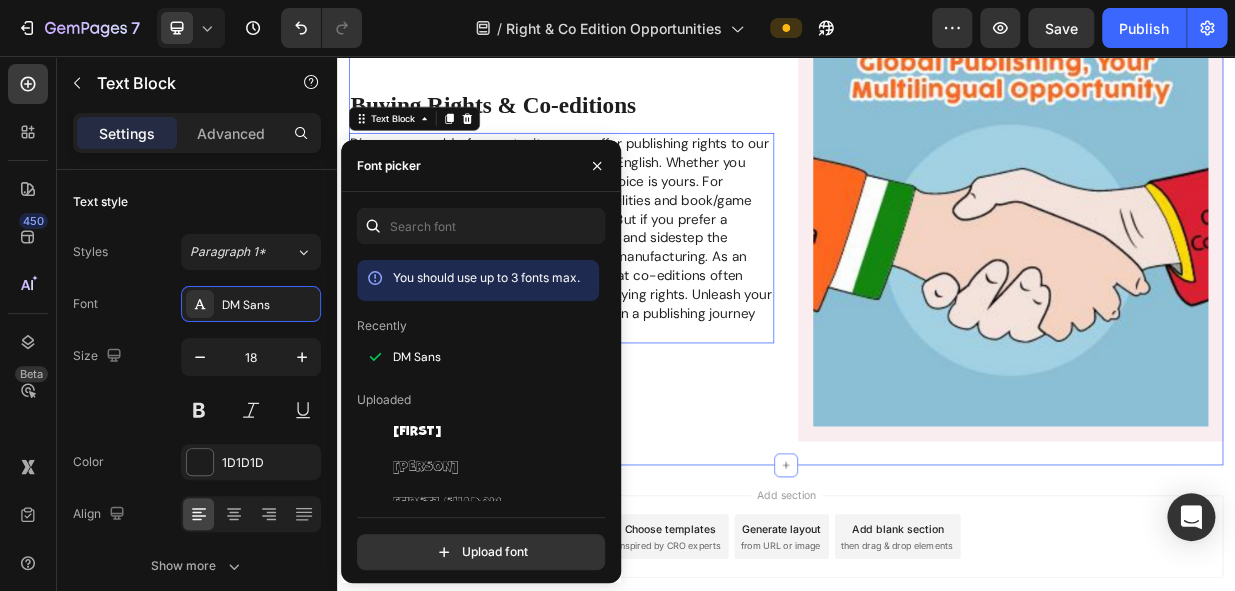 scroll, scrollTop: 2090, scrollLeft: 0, axis: vertical 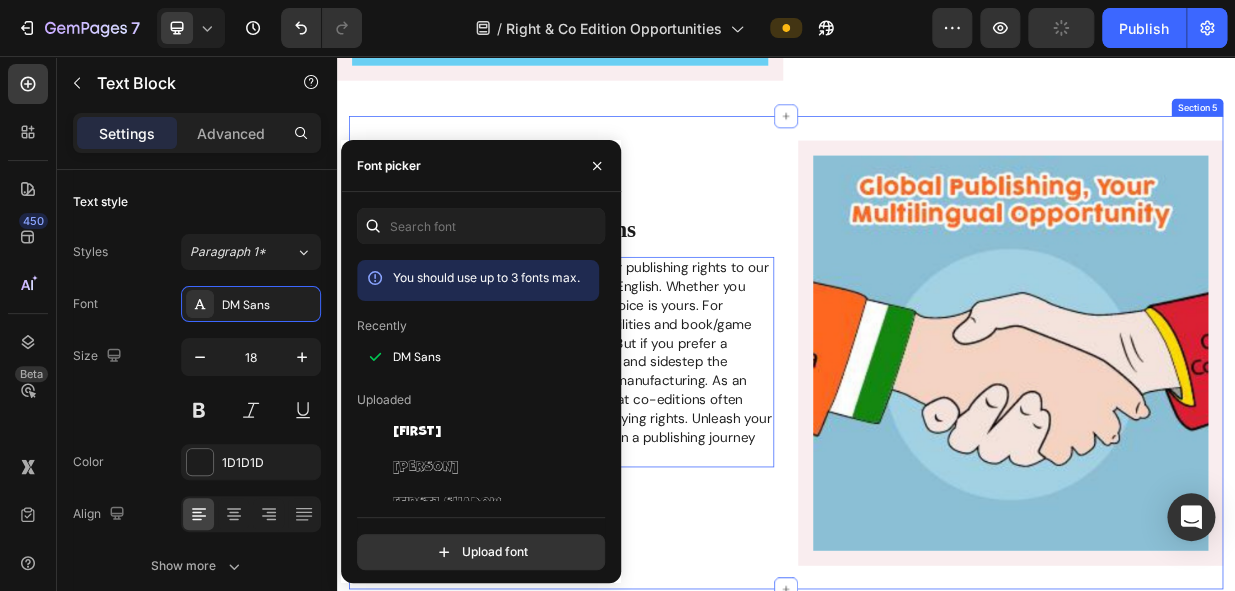 click on "Buying Rights & Co-editions Heading Discover a world of opportunity as we offer publishing rights to our magnetic products in all languages except English. Whether you choose to buy rights or co-editions, the choice is yours. For territories facing concerns with printing facilities and book/game imports, buying rights is the ideal solution. But if you prefer a hassle-free experience, opt for co-editions and sidestep the complexities of buying rights, printing, and manufacturing. As an added bonus, our experience has shown that co-editions often offer more cost-effective solutions than buying rights. Unleash your global potential with Pegasus and embark on a publishing journey like no other! Text Block   0" at bounding box center [637, 453] 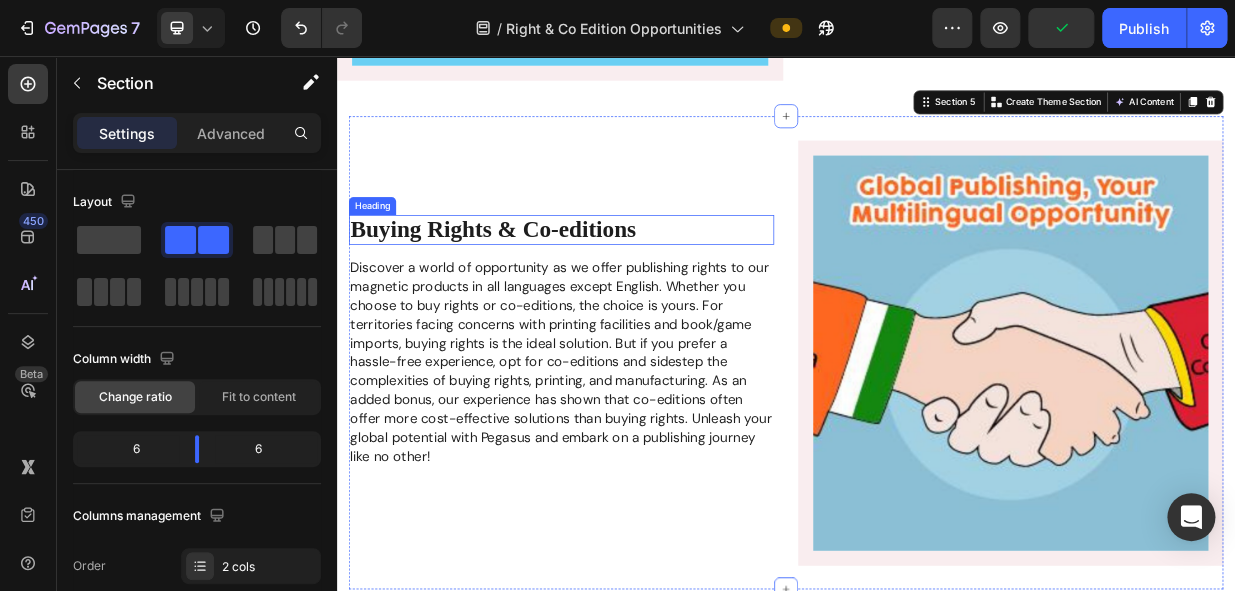 click on "Buying Rights & Co-editions" at bounding box center (546, 287) 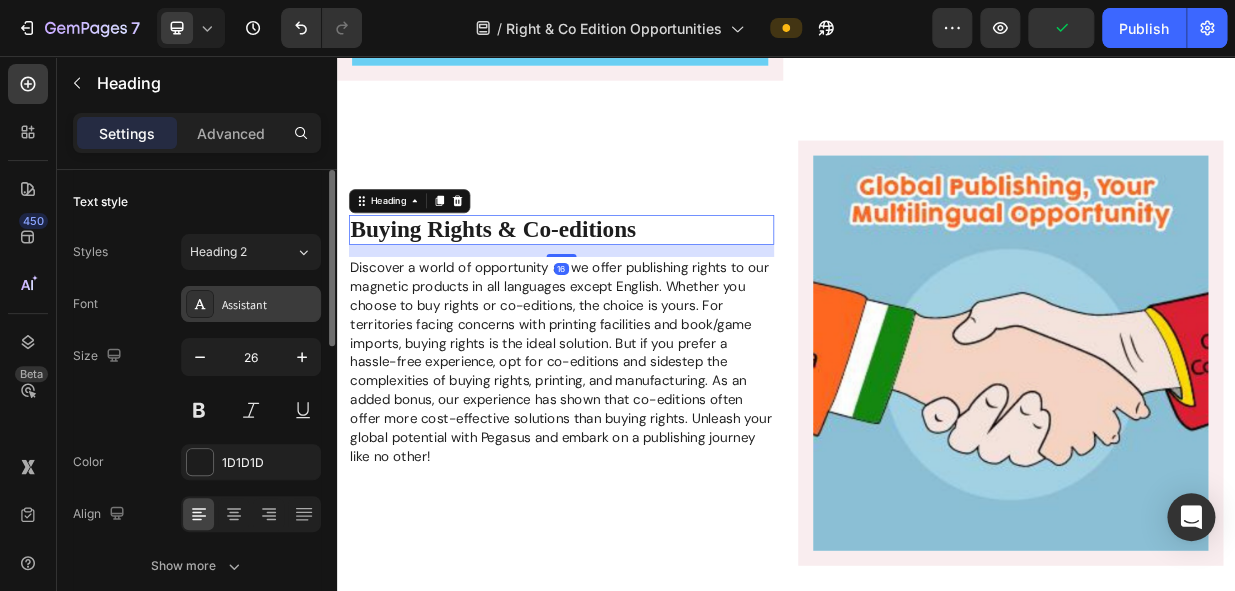 click on "Assistant" at bounding box center (269, 305) 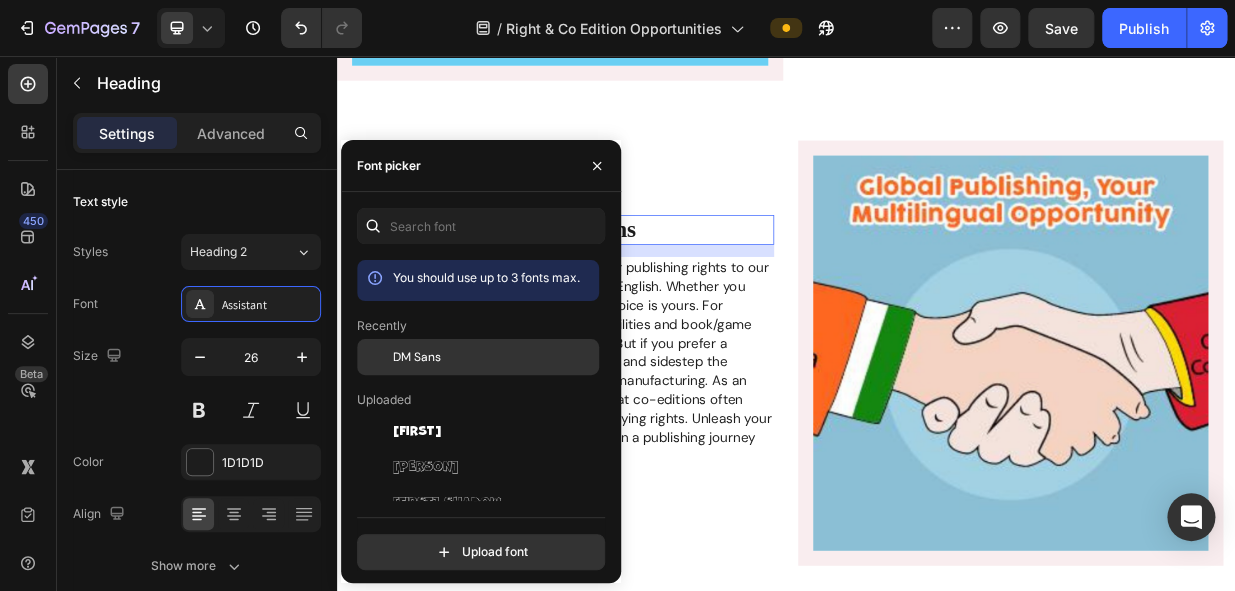 click on "DM Sans" at bounding box center (417, 357) 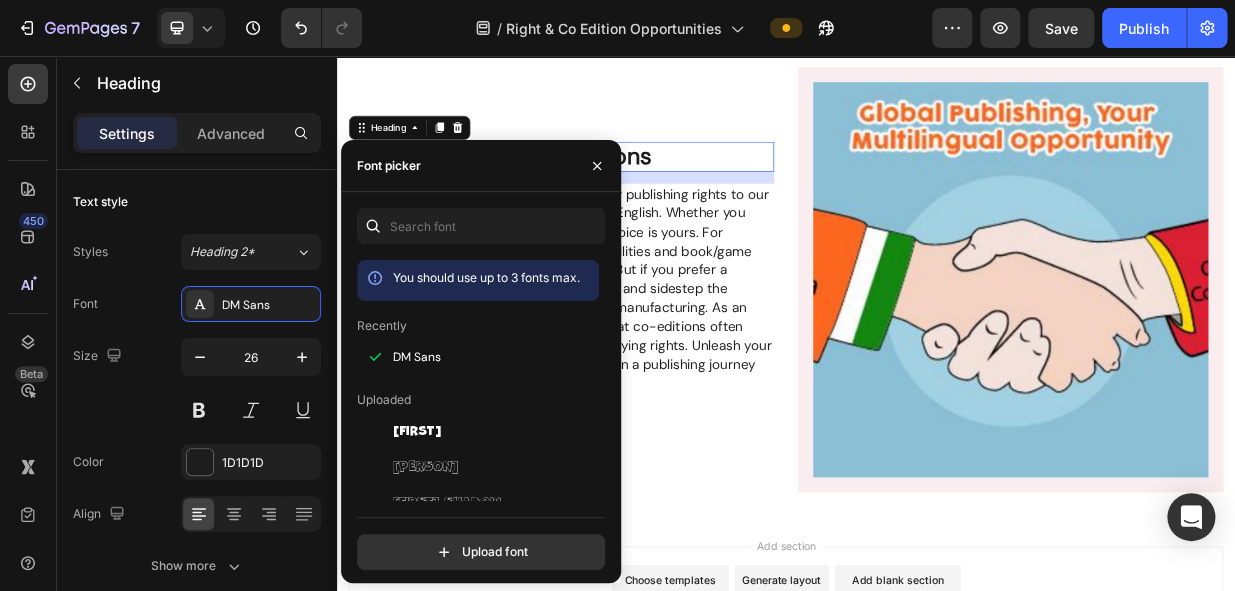 scroll, scrollTop: 2362, scrollLeft: 0, axis: vertical 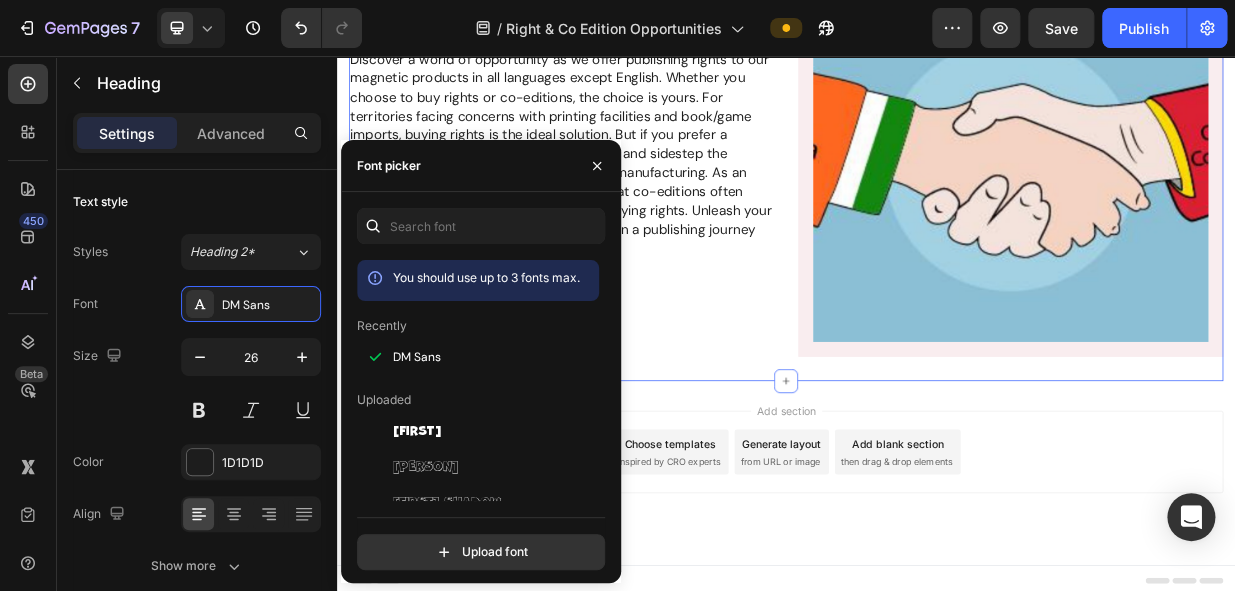 click on "Buying Rights & Co-editions Heading   16 Discover a world of opportunity as we offer publishing rights to our magnetic products in all languages except English. Whether you choose to buy rights or co-editions, the choice is yours. For territories facing concerns with printing facilities and book/game imports, buying rights is the ideal solution. But if you prefer a hassle-free experience, opt for co-editions and sidestep the complexities of buying rights, printing, and manufacturing. As an added bonus, our experience has shown that co-editions often offer more cost-effective solutions than buying rights. Unleash your global potential with Pegasus and embark on a publishing journey like no other! Text Block" at bounding box center (637, 174) 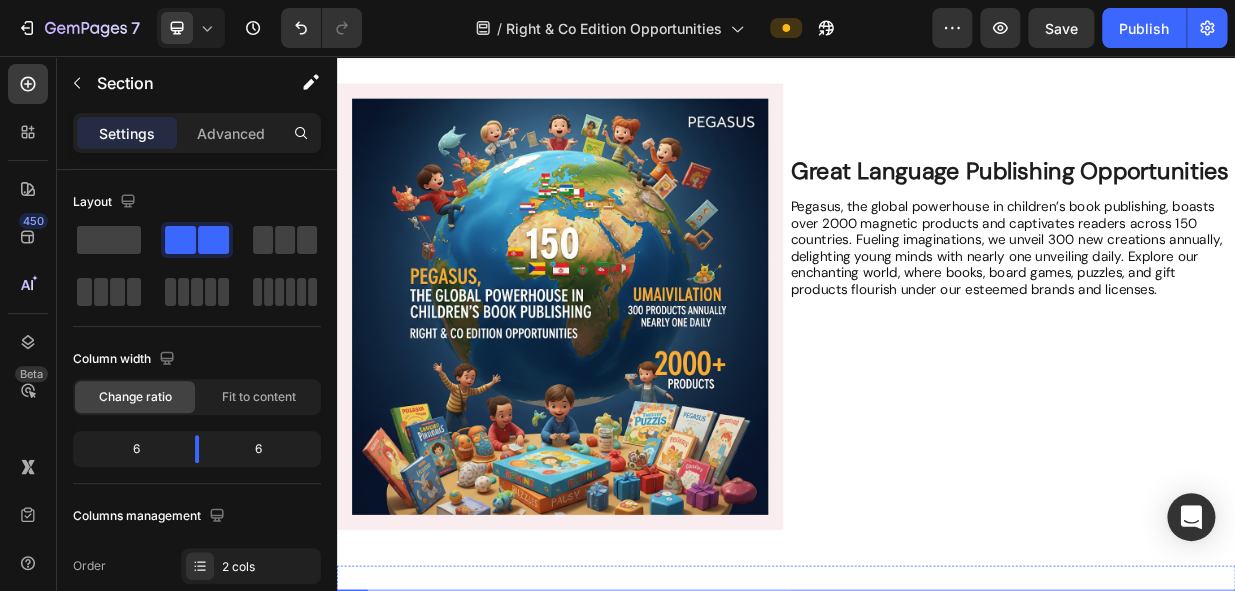 scroll, scrollTop: 0, scrollLeft: 0, axis: both 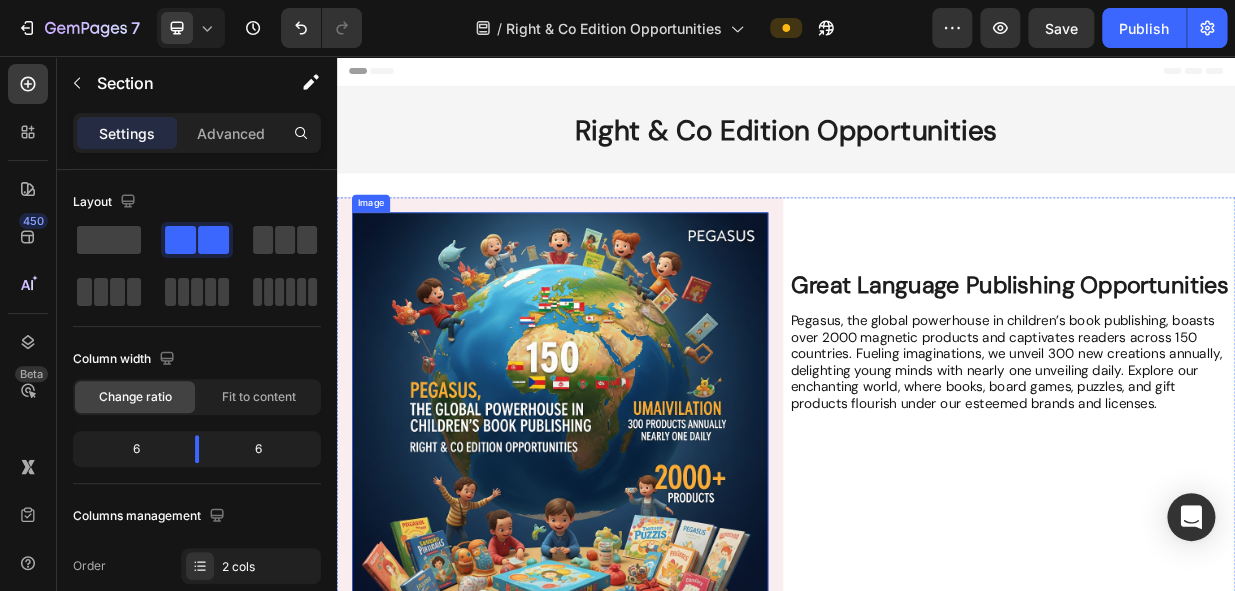 click at bounding box center (635, 543) 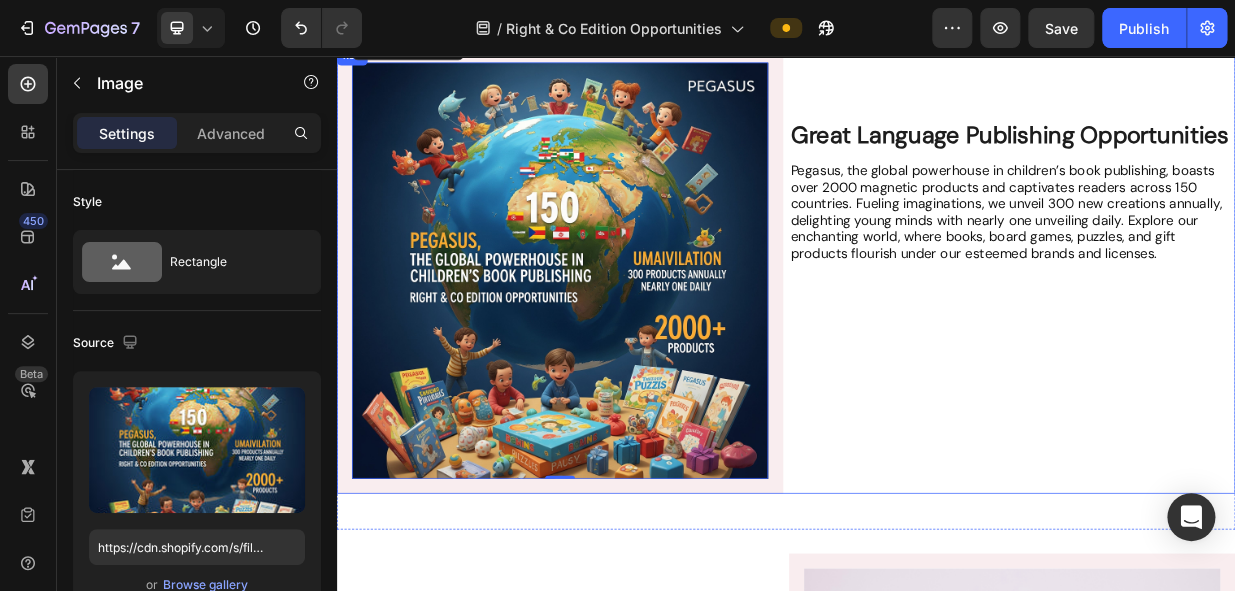 scroll, scrollTop: 90, scrollLeft: 0, axis: vertical 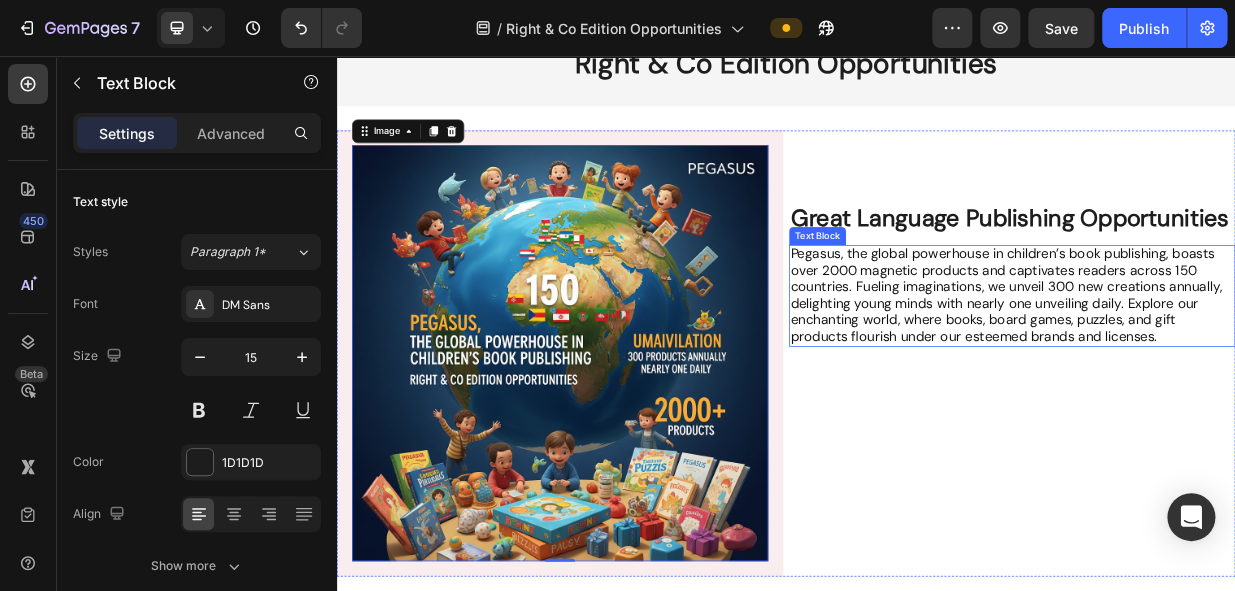 click on "Pegasus, the global powerhouse in children’s book publishing, boasts over 2000 magnetic products and captivates readers across 150 countries. Fueling imaginations, we unveil 300 new creations annually, delighting young minds with nearly one unveiling daily. Explore our enchanting world, where books, board games, puzzles, and gift products flourish under our esteemed brands and licenses." at bounding box center [1231, 375] 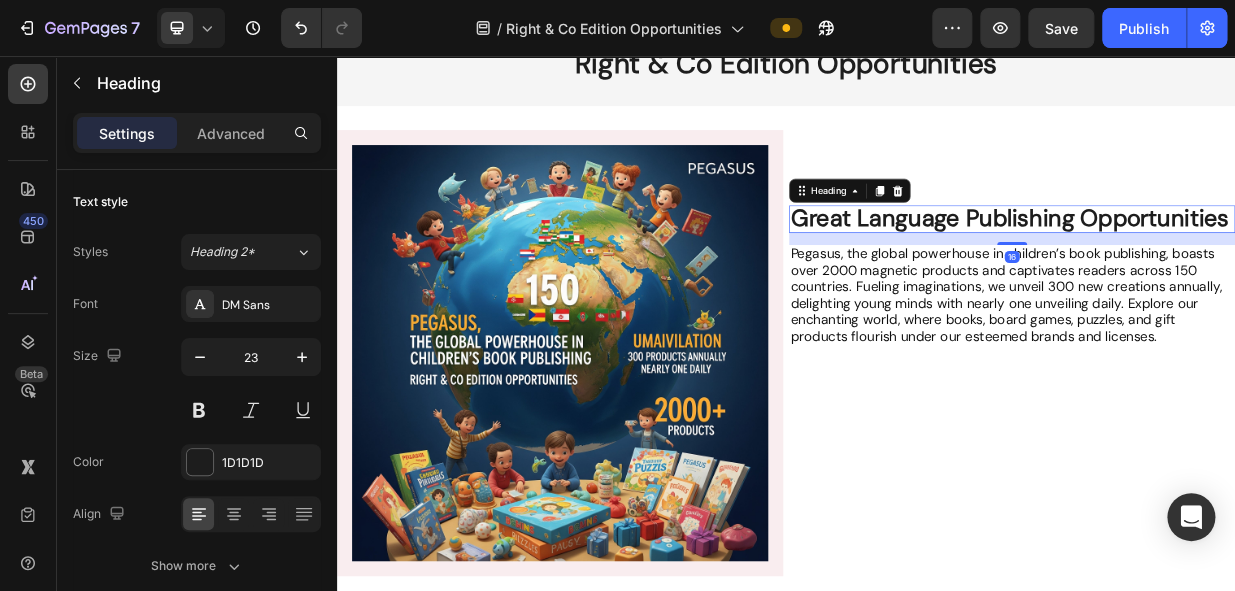 click on "Great Language Publishing Opportunities" at bounding box center [1236, 271] 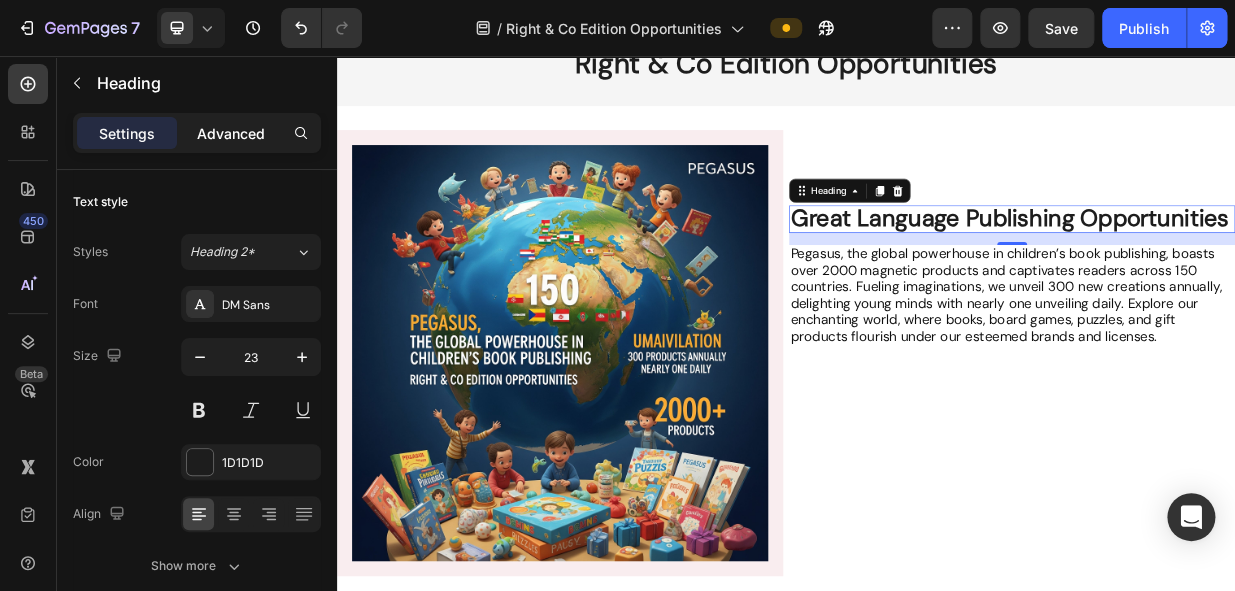 click on "Advanced" at bounding box center (231, 133) 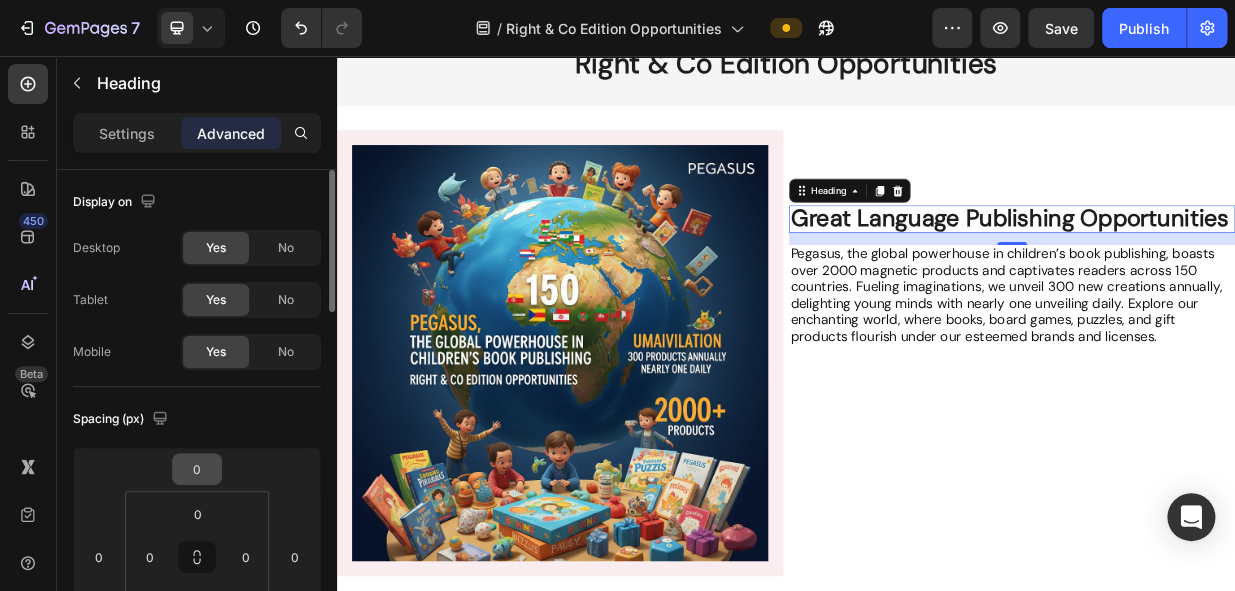 scroll, scrollTop: 90, scrollLeft: 0, axis: vertical 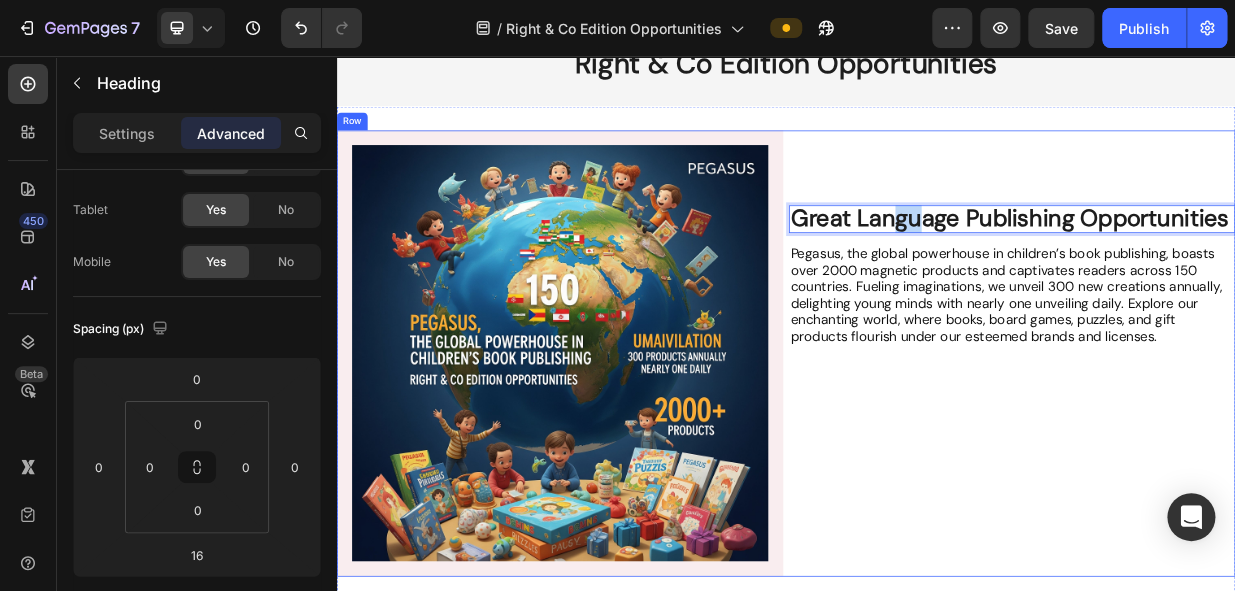 drag, startPoint x: 1117, startPoint y: 277, endPoint x: 1073, endPoint y: 307, distance: 53.25411 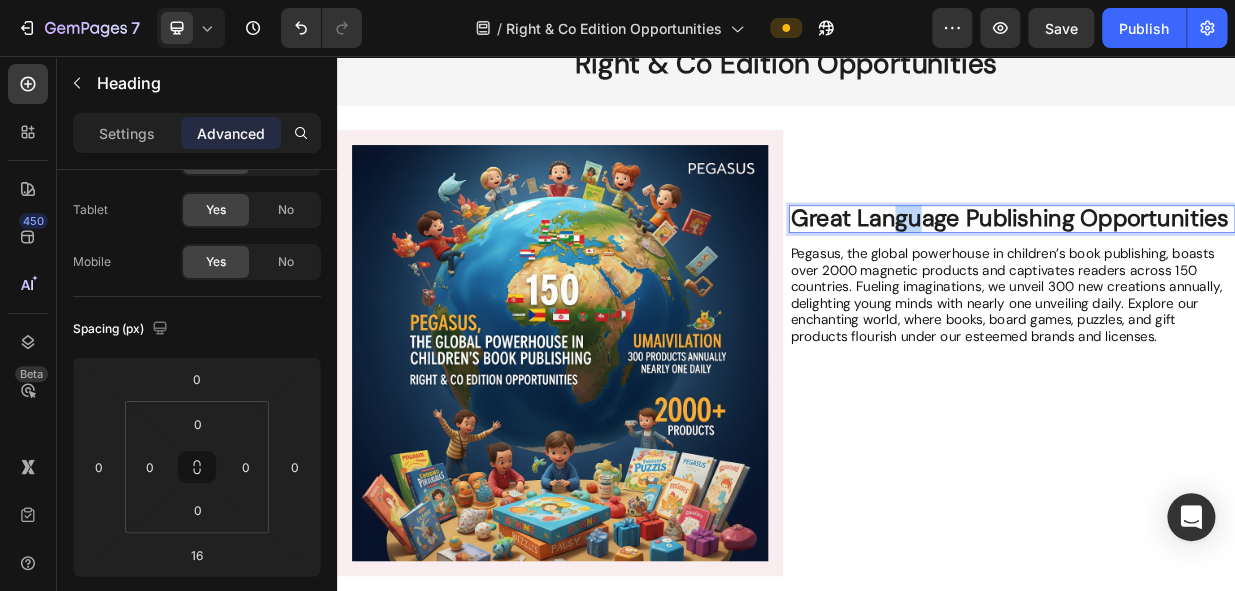 click on "Great Language Publishing Opportunities" at bounding box center [1236, 271] 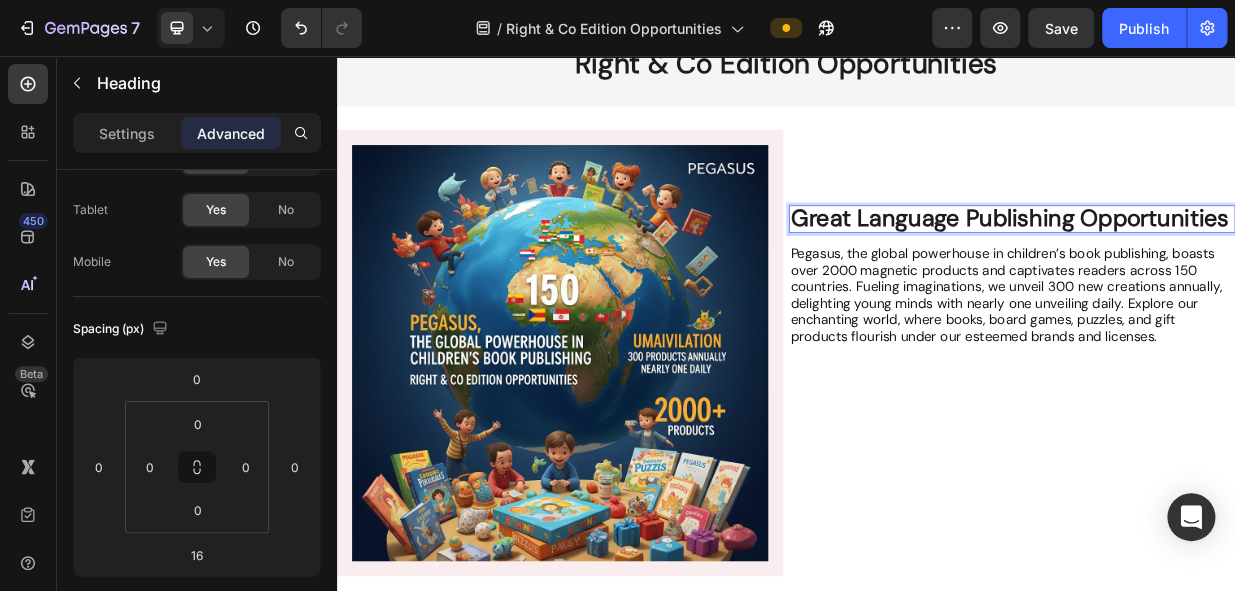 click on "Great Language Publishing Opportunities" at bounding box center [1239, 273] 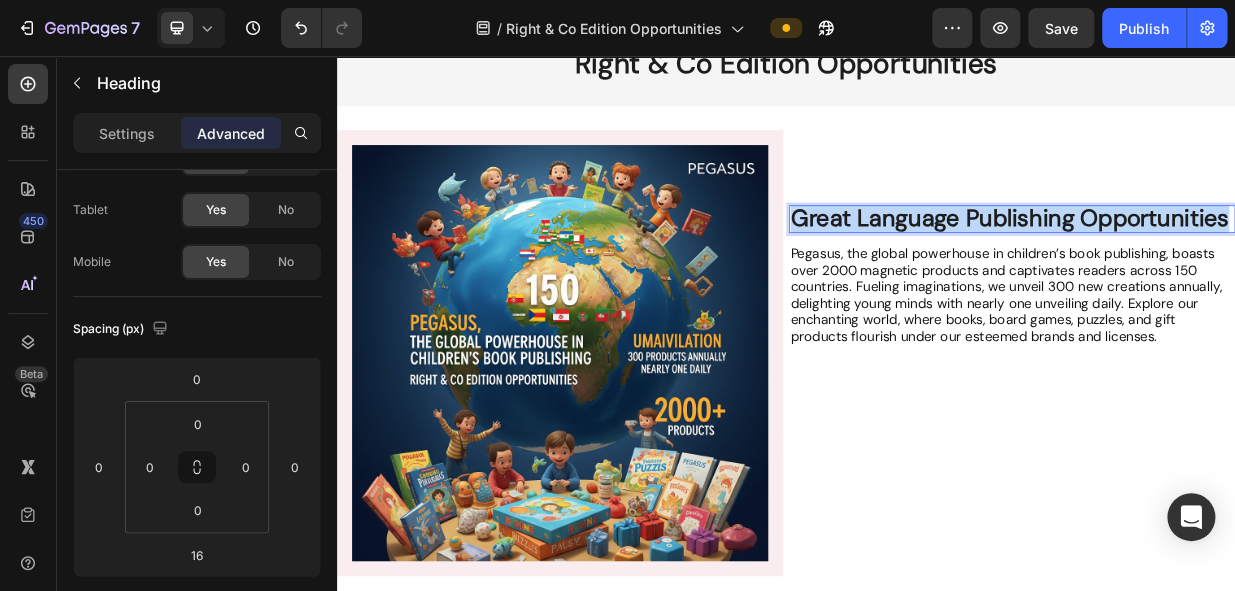 drag, startPoint x: 1156, startPoint y: 307, endPoint x: 935, endPoint y: 265, distance: 224.95555 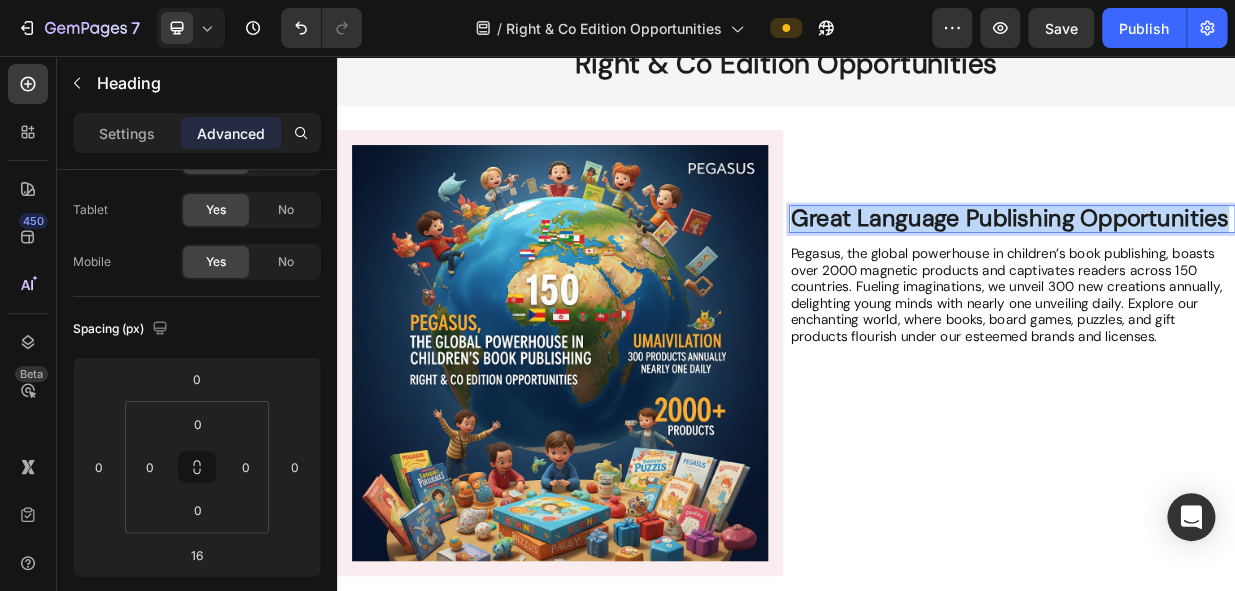 click on "Great Language Publishing Opportunities" at bounding box center [1239, 273] 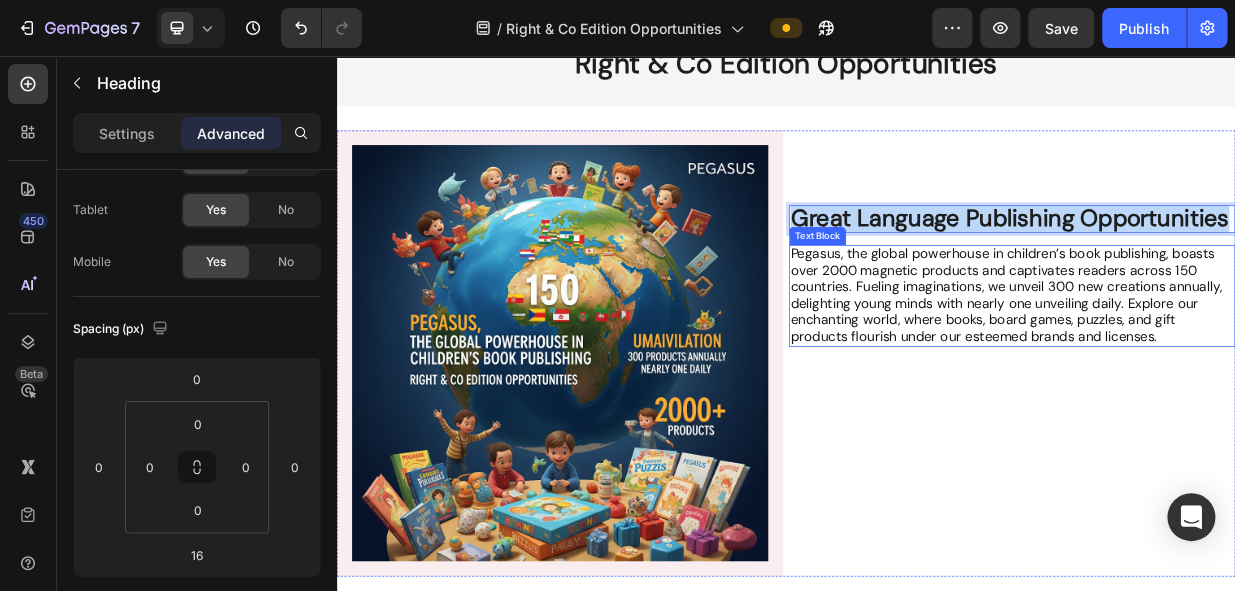 click on "Pegasus, the global powerhouse in children’s book publishing, boasts over 2000 magnetic products and captivates readers across 150 countries. Fueling imaginations, we unveil 300 new creations annually, delighting young minds with nearly one unveiling daily. Explore our enchanting world, where books, board games, puzzles, and gift products flourish under our esteemed brands and licenses." at bounding box center [1231, 375] 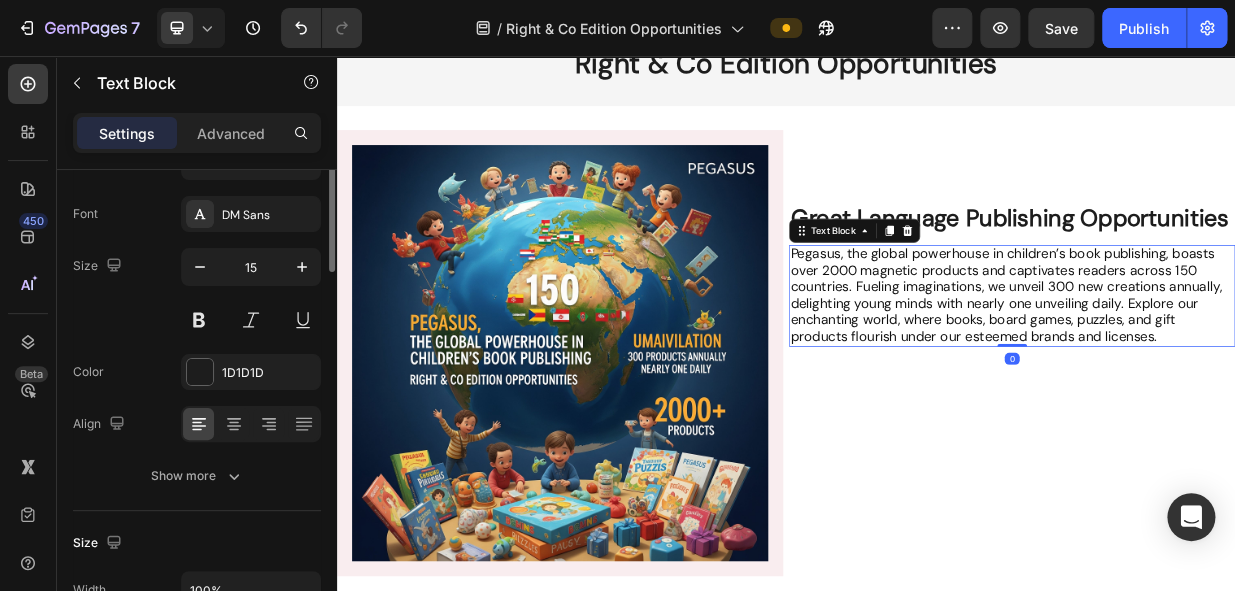 scroll, scrollTop: 0, scrollLeft: 0, axis: both 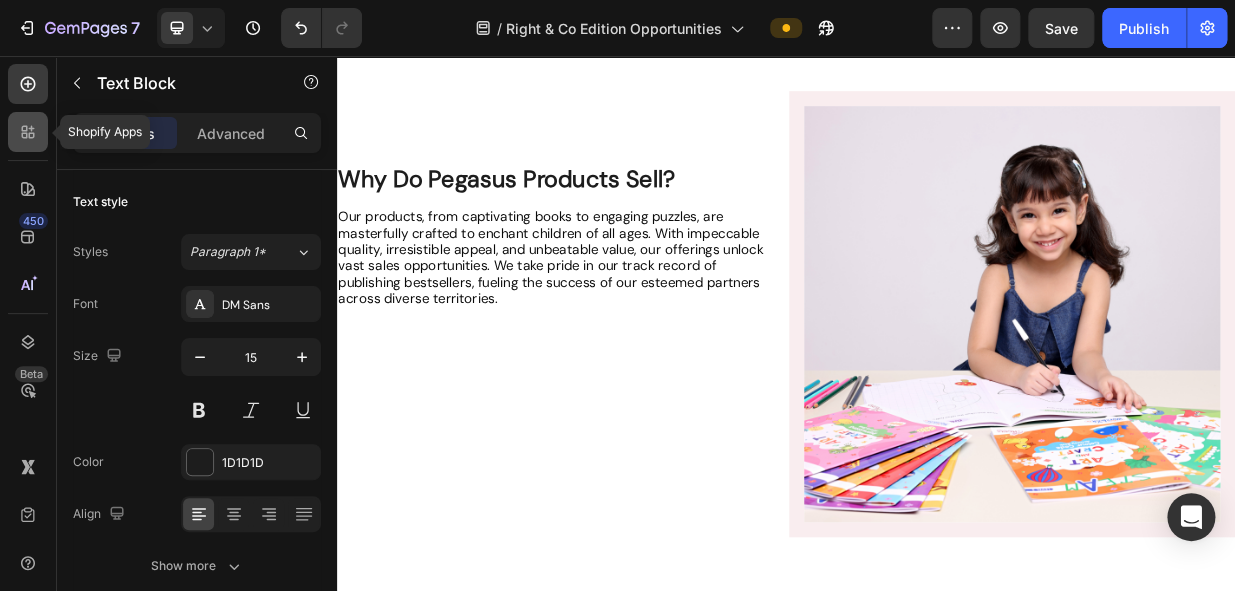 click 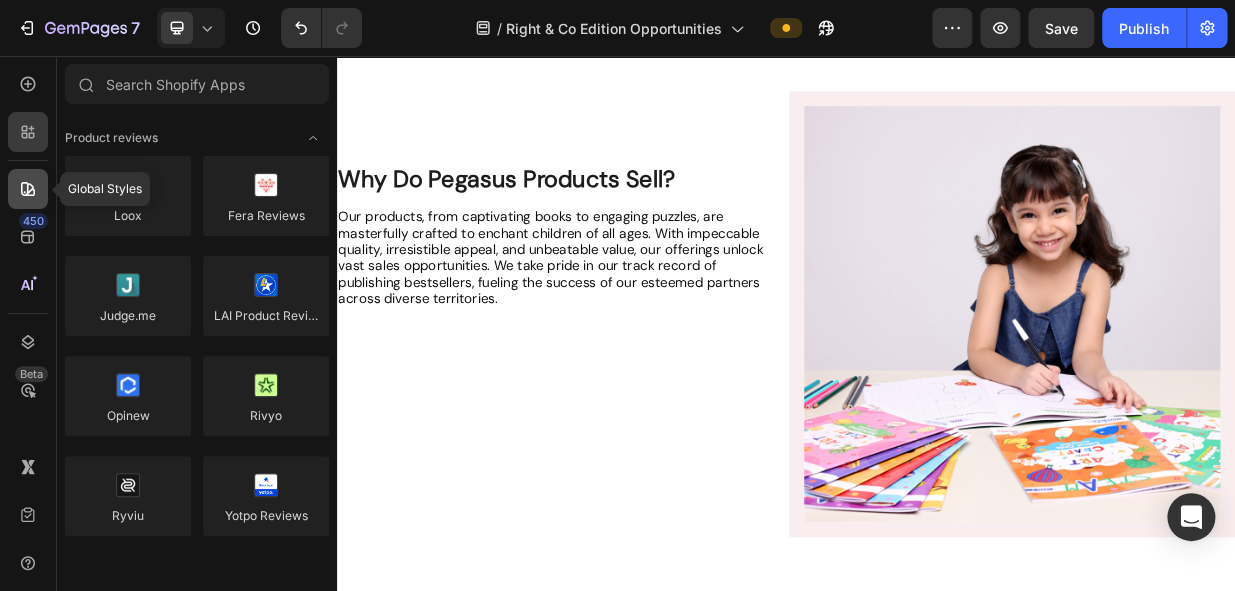 click 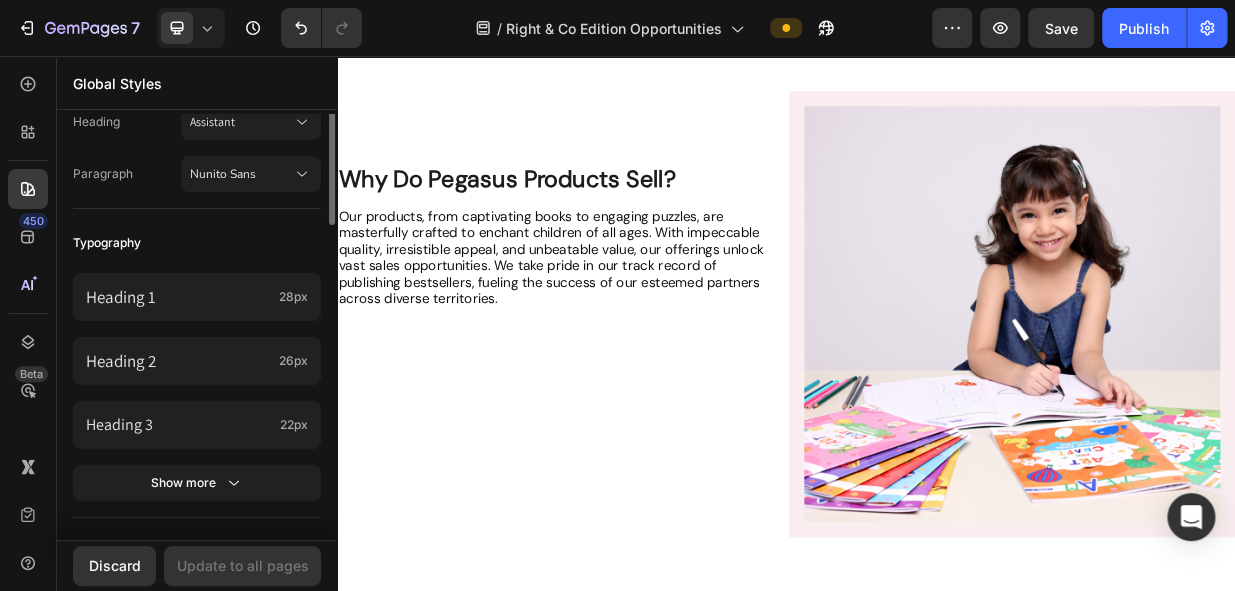 scroll, scrollTop: 0, scrollLeft: 0, axis: both 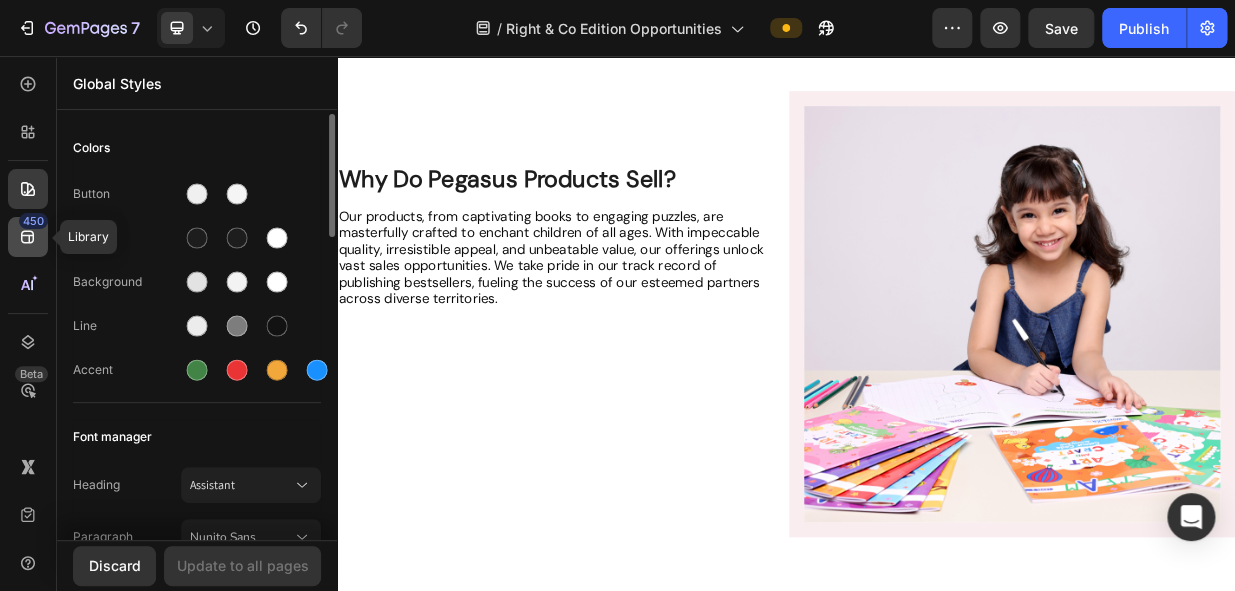 click 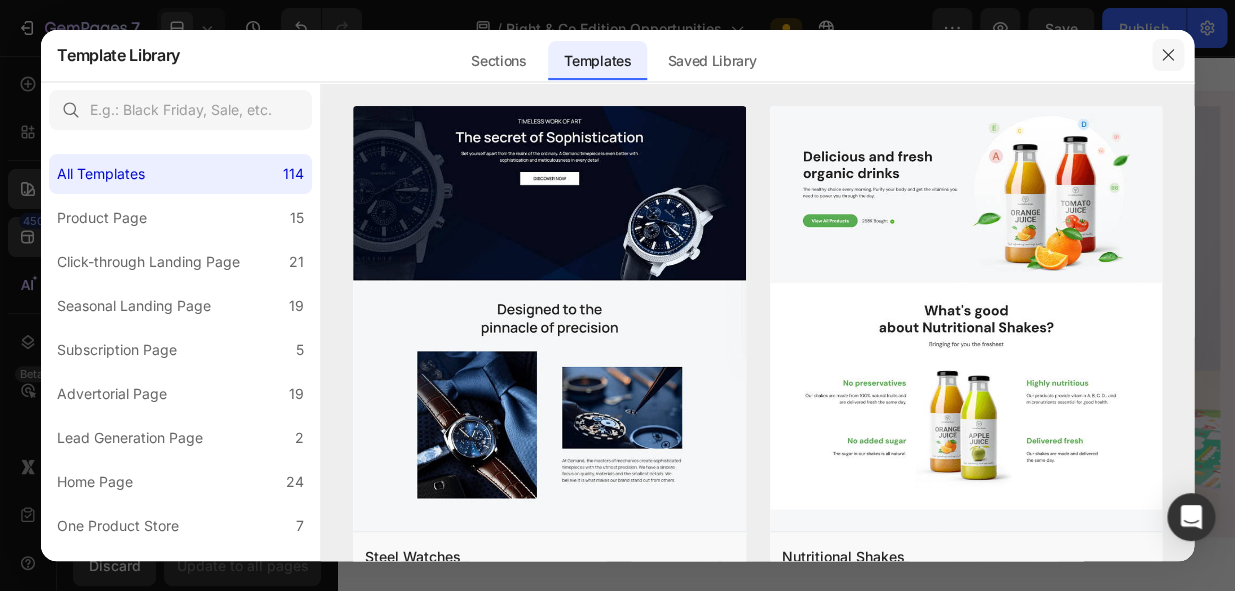 click 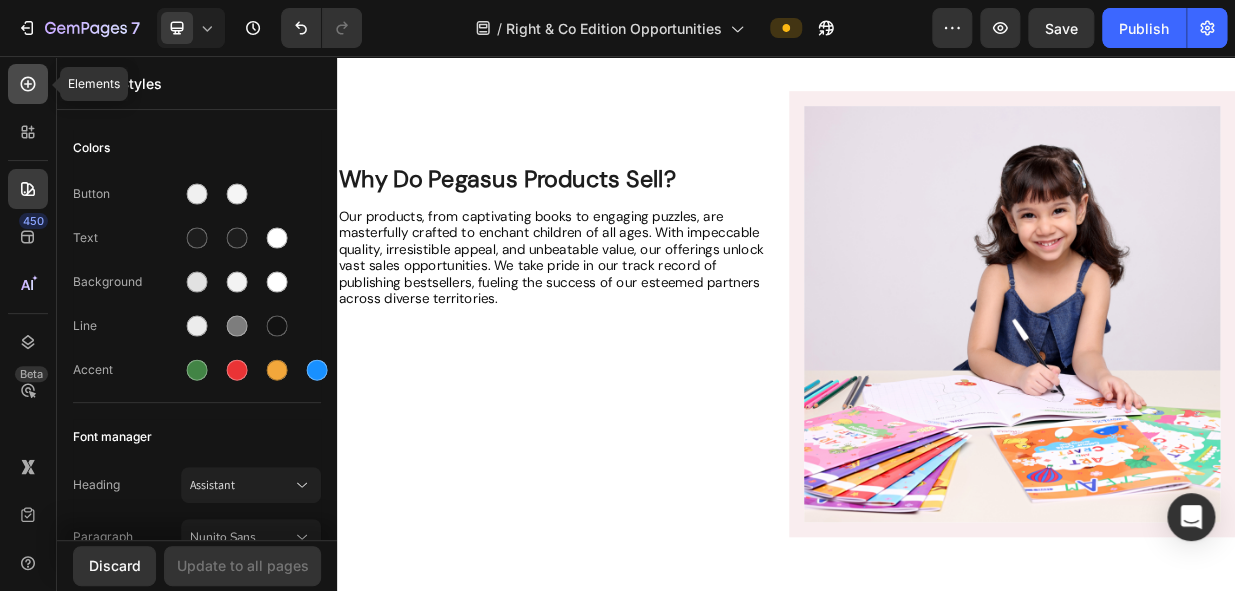 click 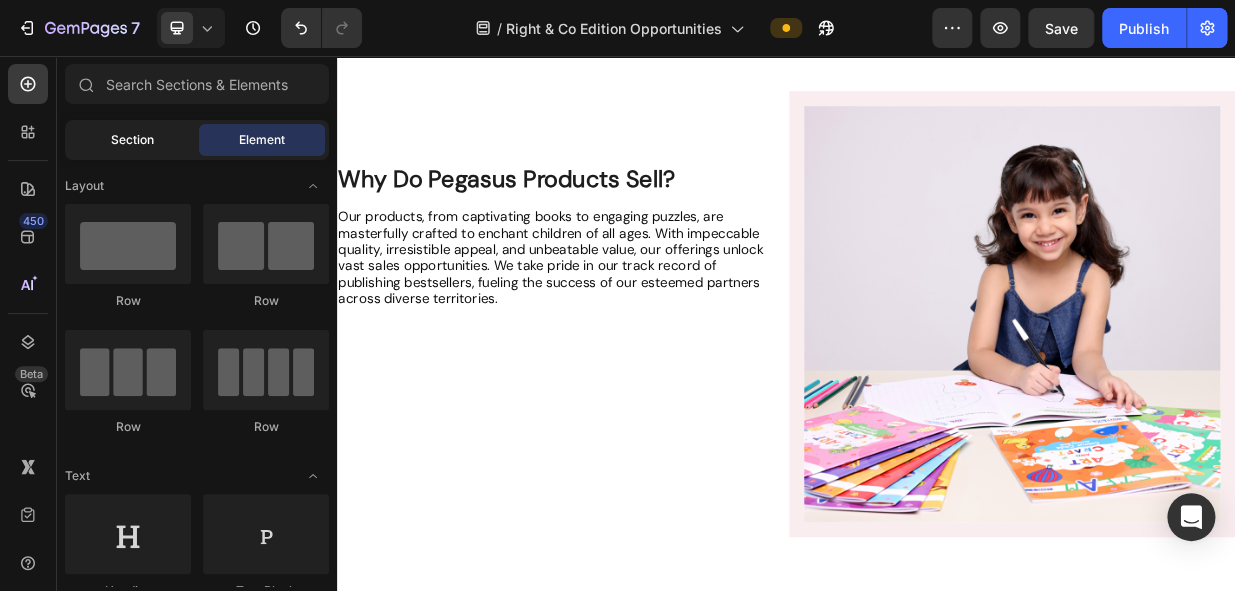 click on "Section" at bounding box center [132, 140] 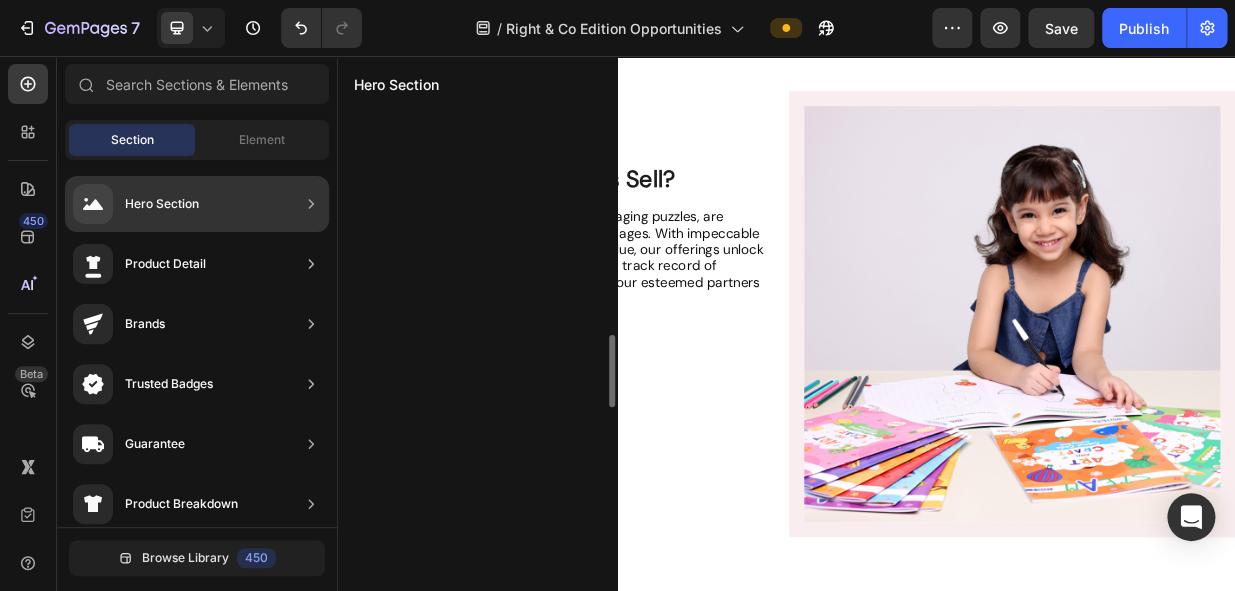 scroll, scrollTop: 311, scrollLeft: 0, axis: vertical 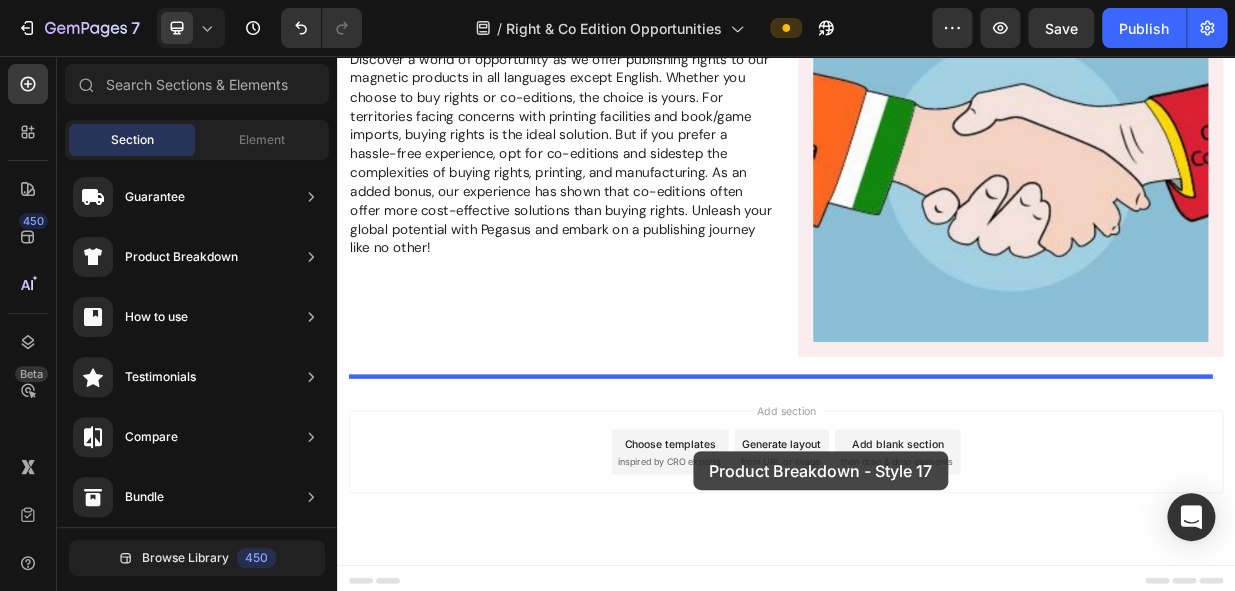 drag, startPoint x: 857, startPoint y: 432, endPoint x: 813, endPoint y: 583, distance: 157.28 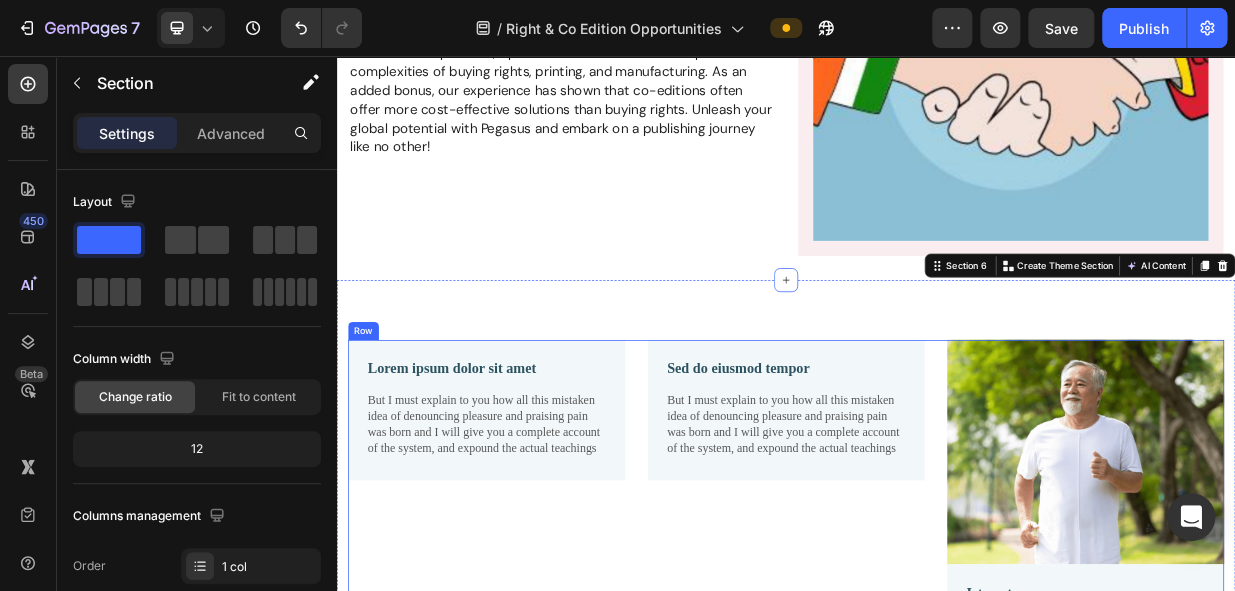 scroll, scrollTop: 2726, scrollLeft: 0, axis: vertical 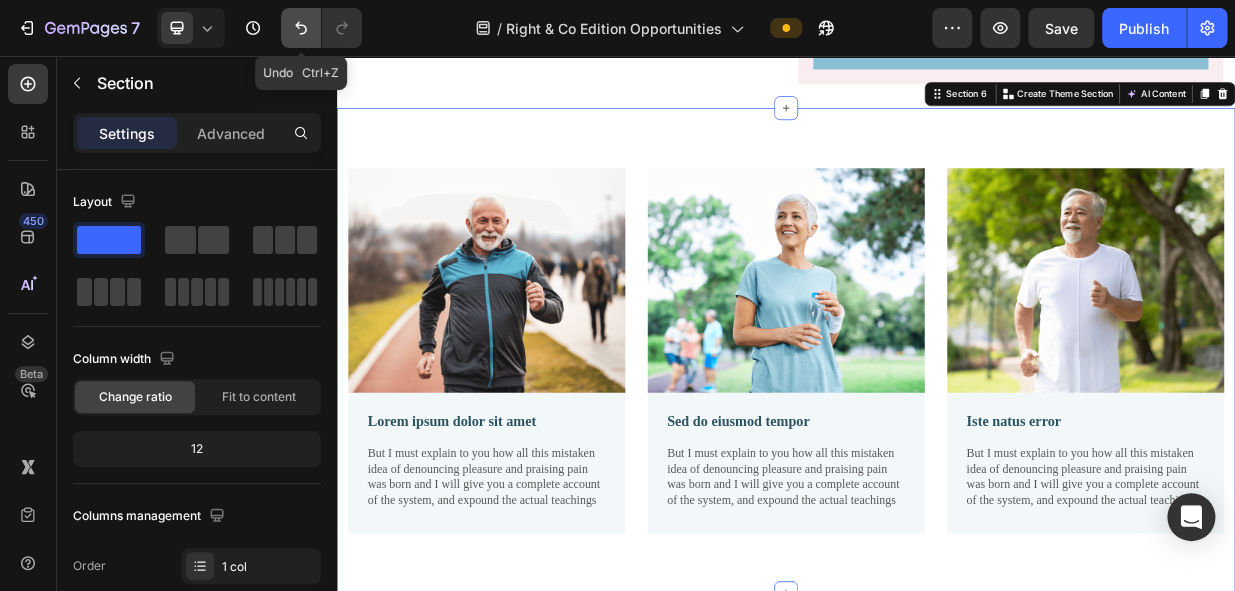 click 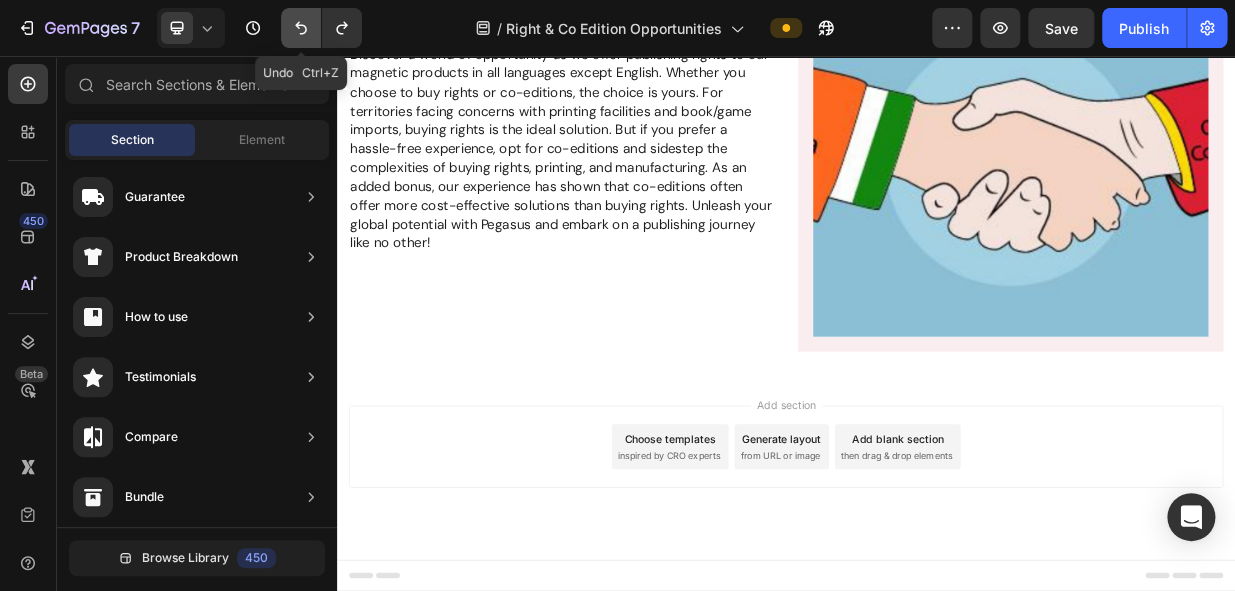 scroll, scrollTop: 2362, scrollLeft: 0, axis: vertical 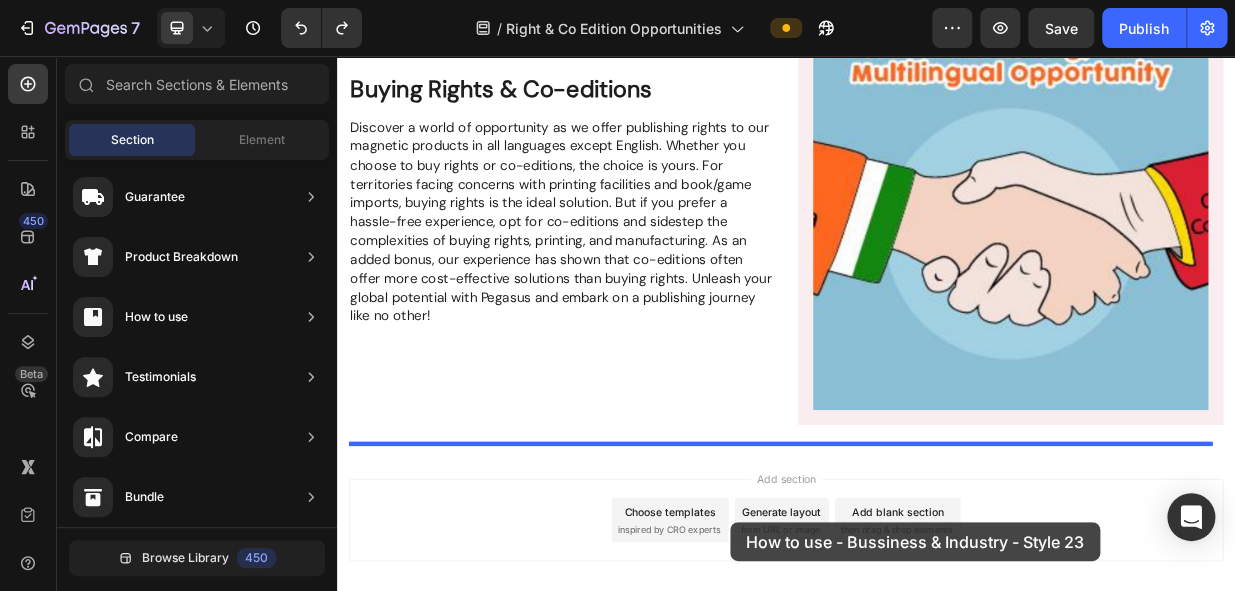 drag, startPoint x: 789, startPoint y: 413, endPoint x: 862, endPoint y: 679, distance: 275.83508 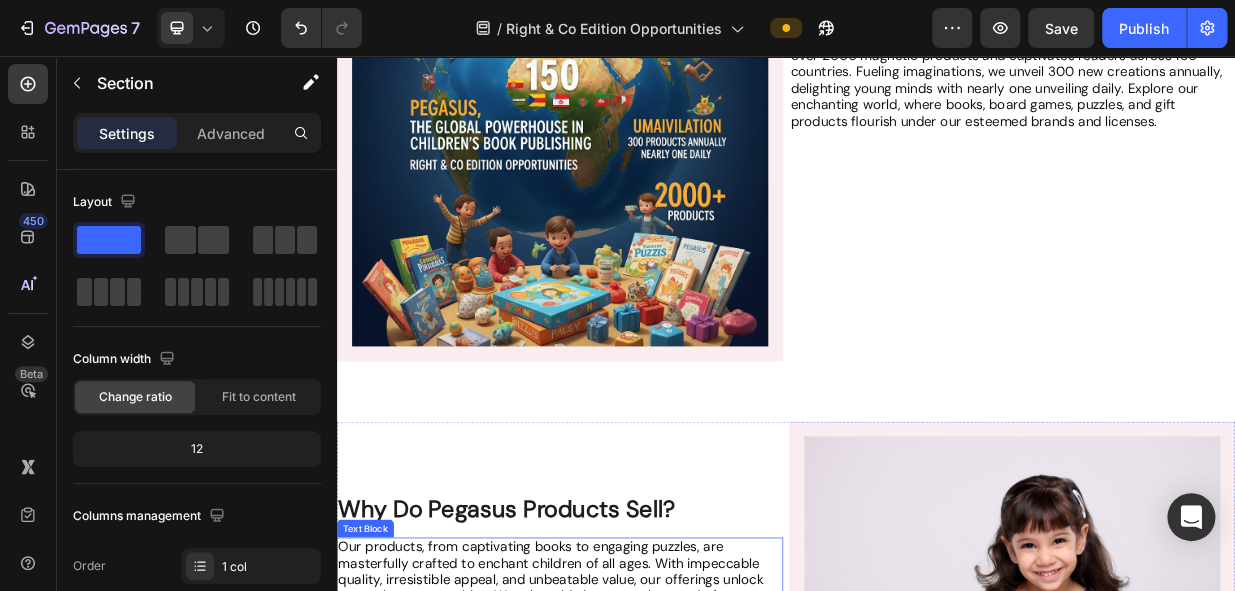 scroll, scrollTop: 173, scrollLeft: 0, axis: vertical 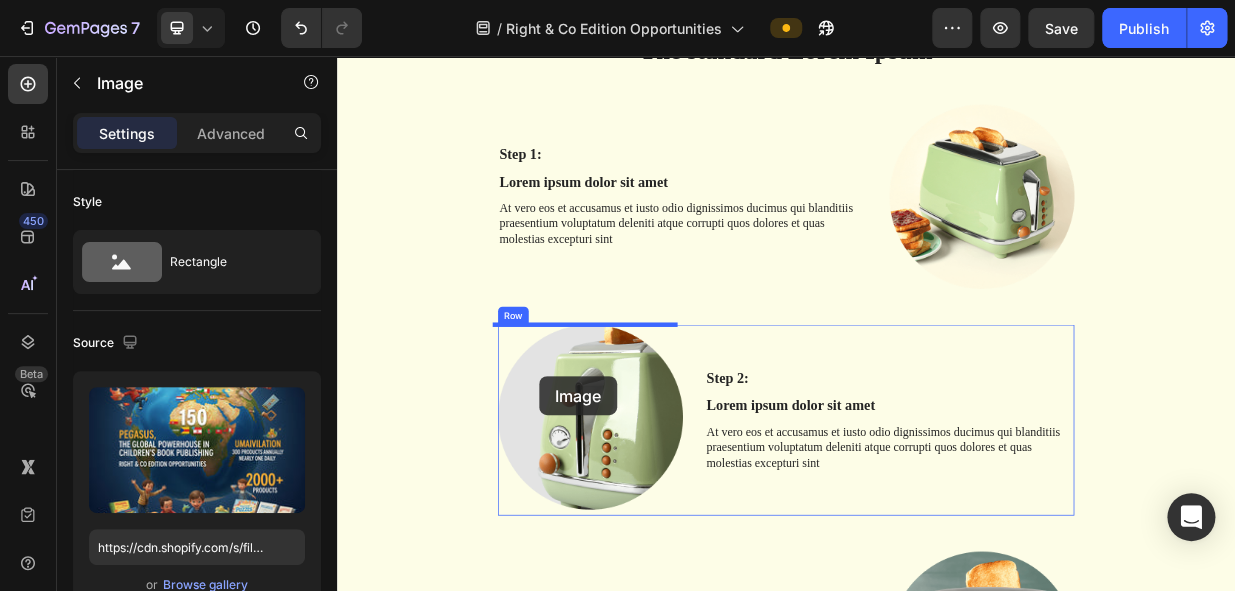 drag, startPoint x: 552, startPoint y: 191, endPoint x: 607, endPoint y: 484, distance: 298.11743 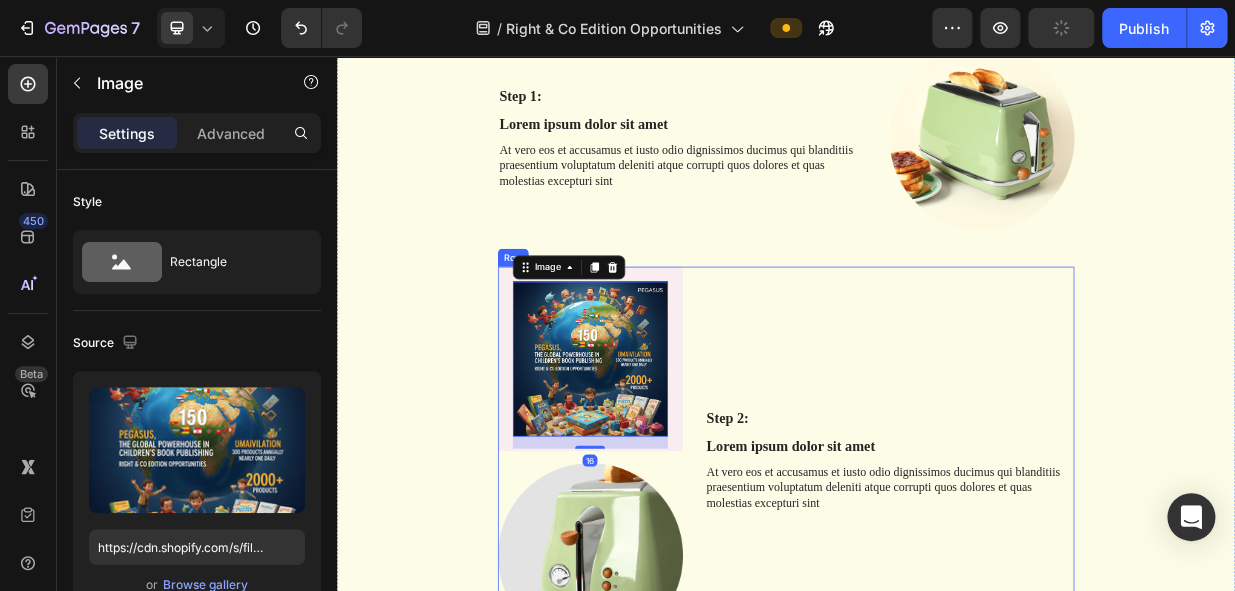 scroll, scrollTop: 3082, scrollLeft: 0, axis: vertical 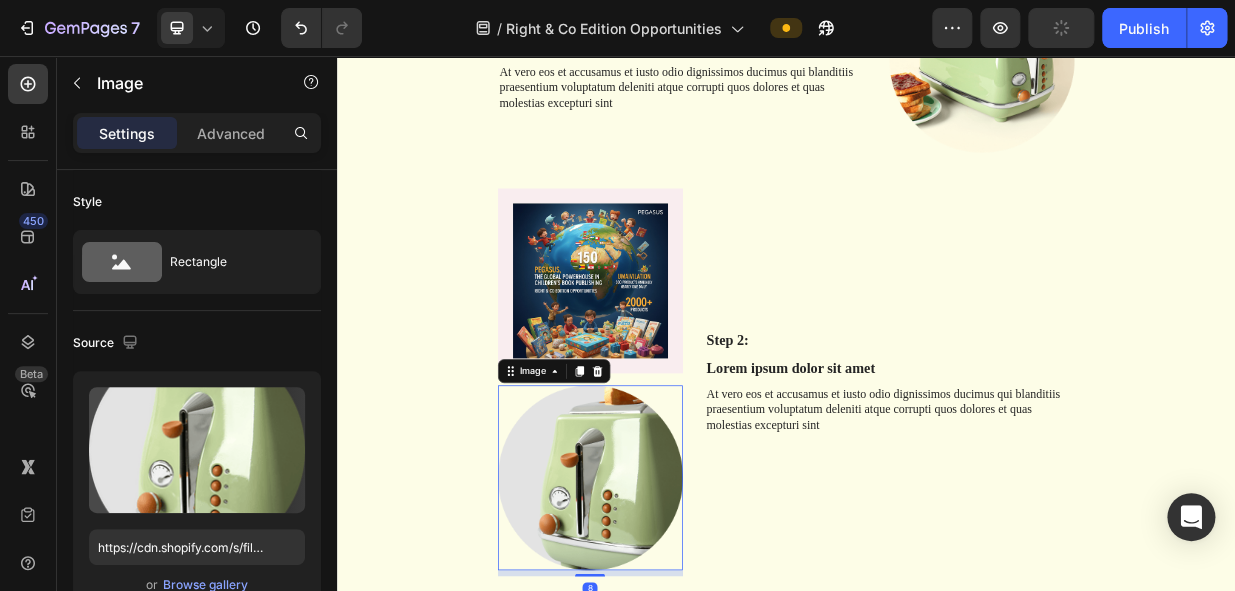 click at bounding box center (675, 619) 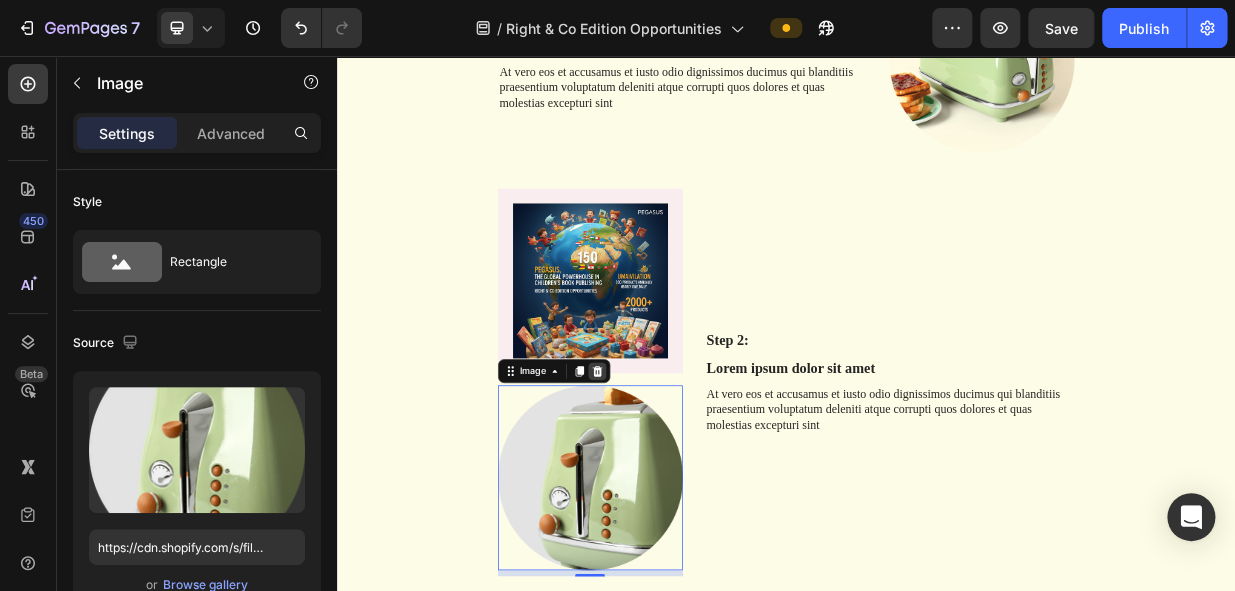 click 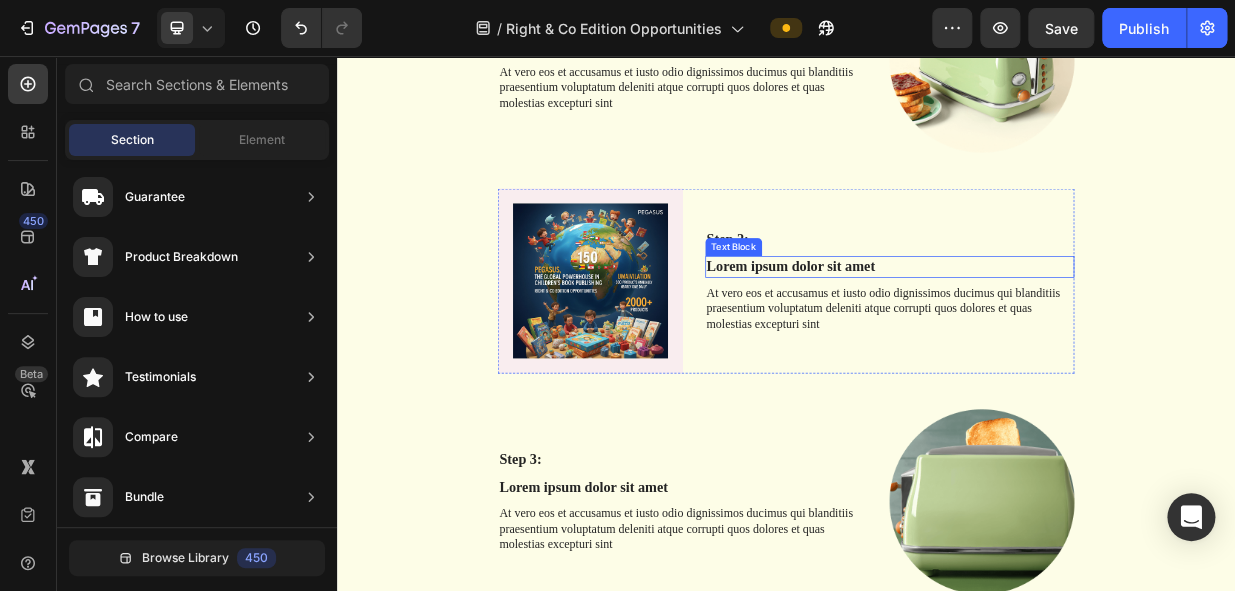 scroll, scrollTop: 2991, scrollLeft: 0, axis: vertical 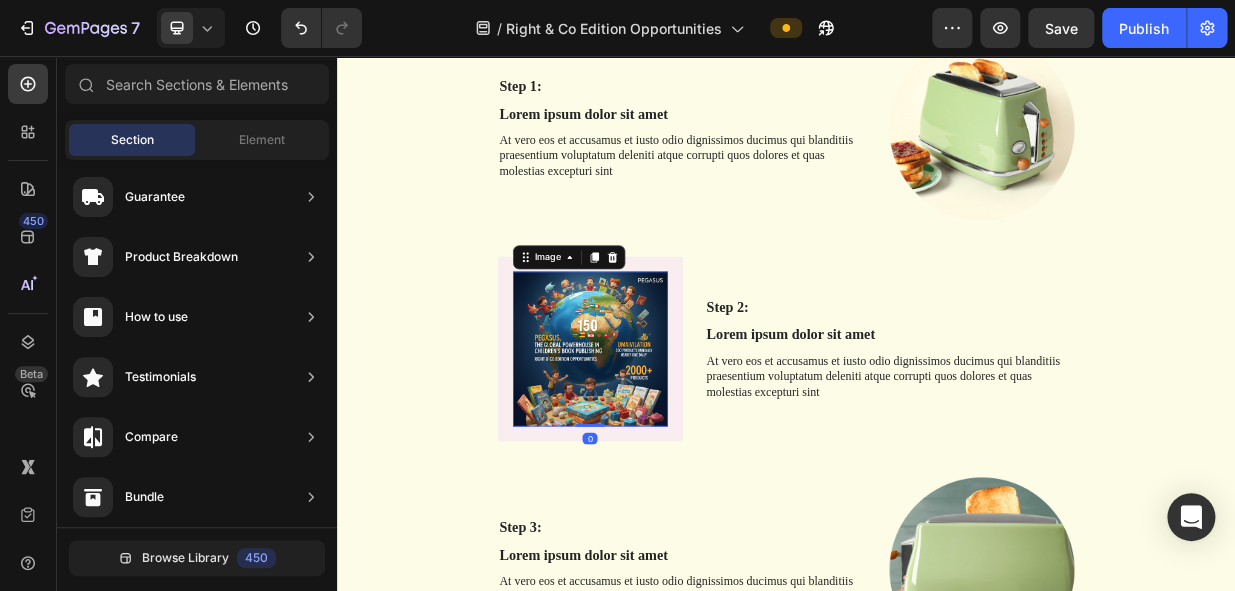 click at bounding box center (675, 447) 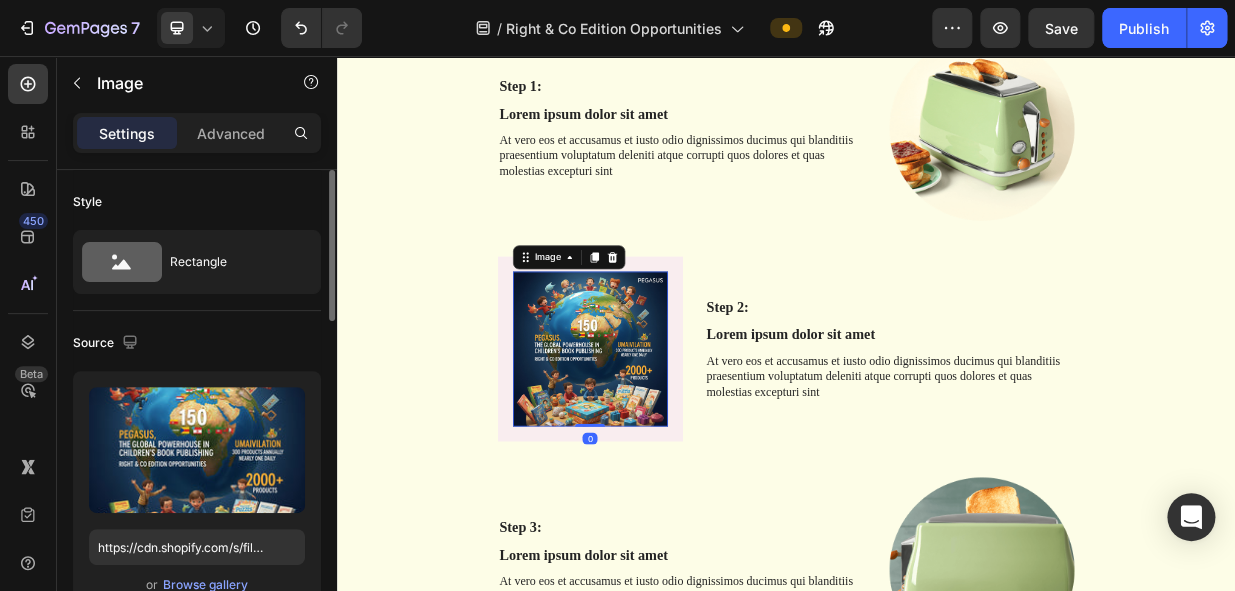 scroll, scrollTop: 363, scrollLeft: 0, axis: vertical 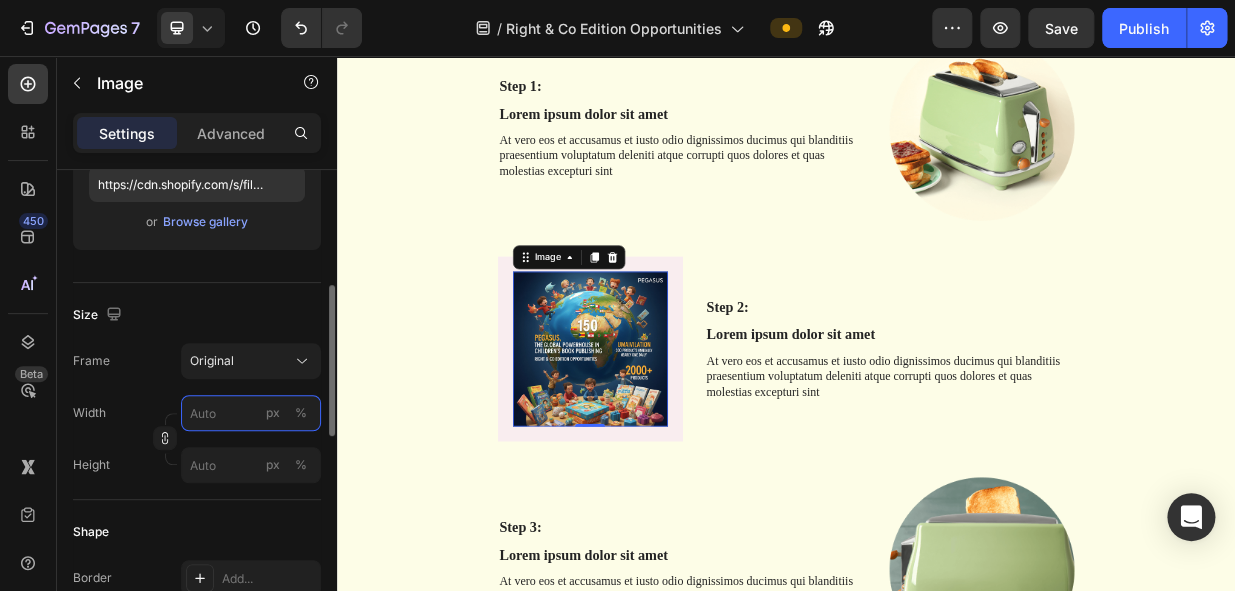 click on "px %" at bounding box center (251, 413) 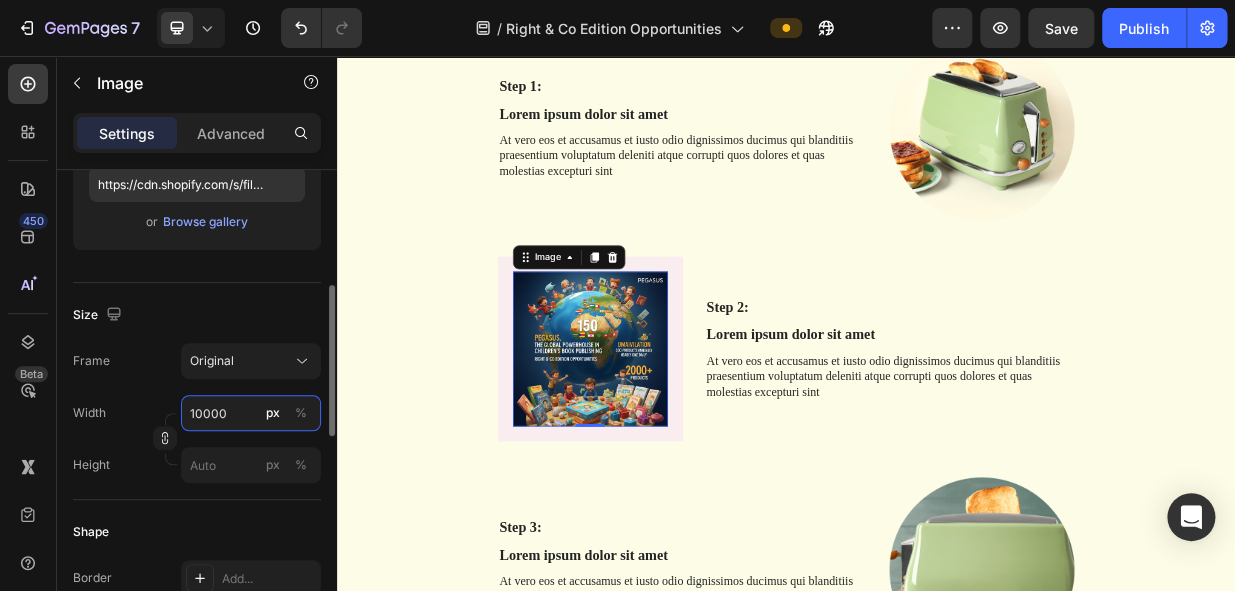 drag, startPoint x: 229, startPoint y: 414, endPoint x: 157, endPoint y: 411, distance: 72.06247 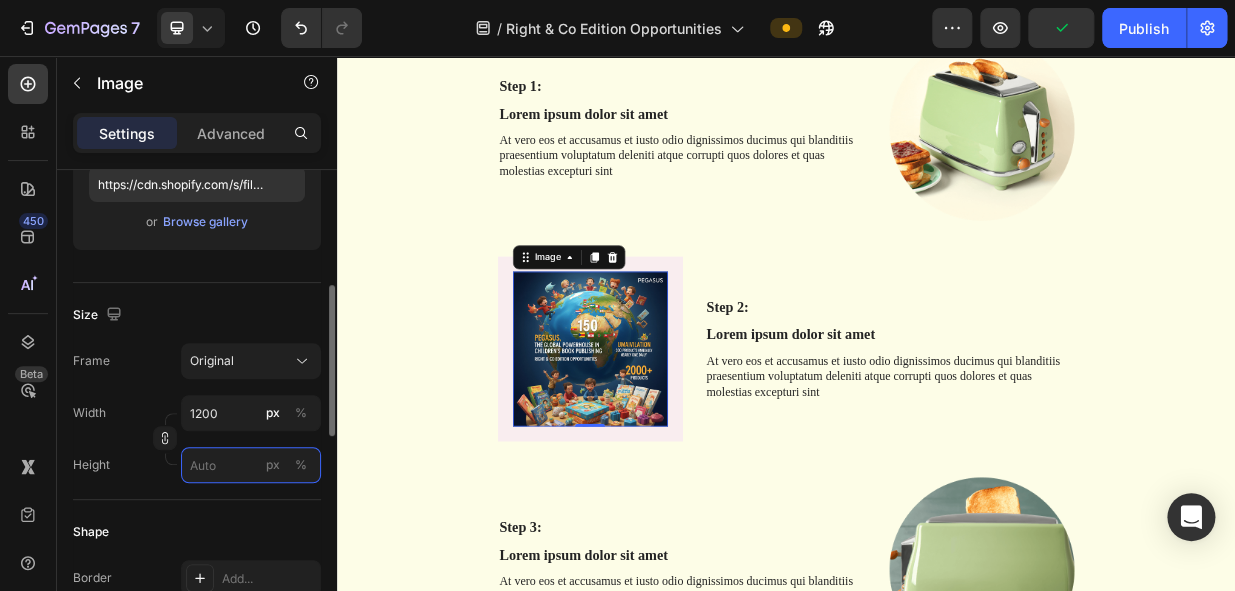 click on "px %" at bounding box center (251, 465) 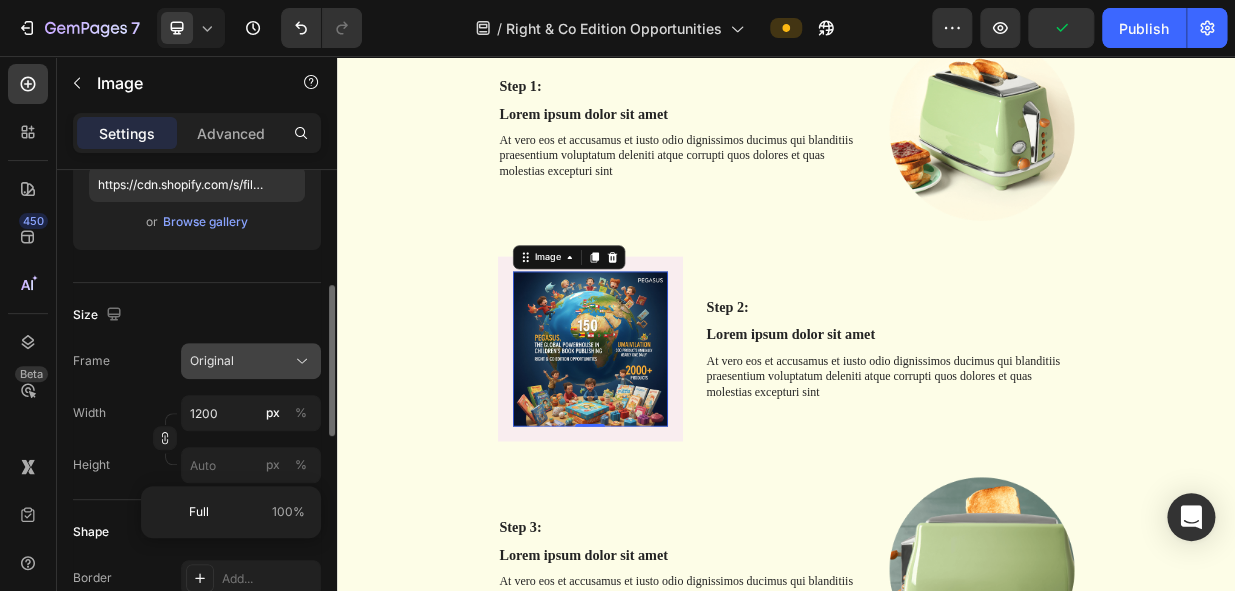 click on "Original" 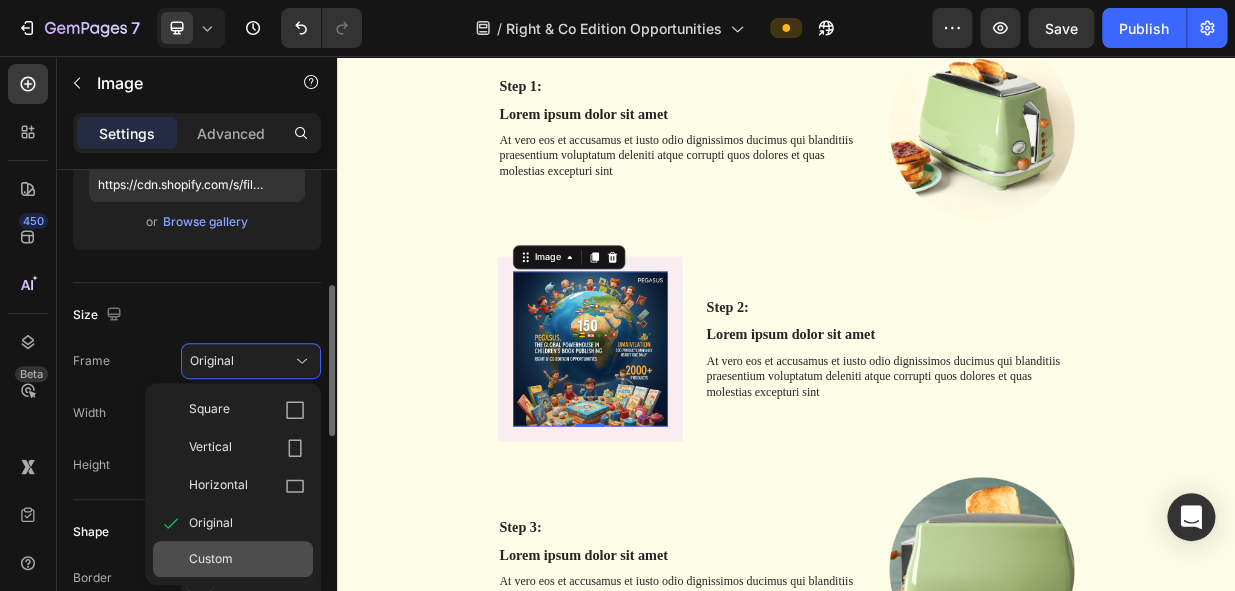 click on "Custom" at bounding box center (247, 559) 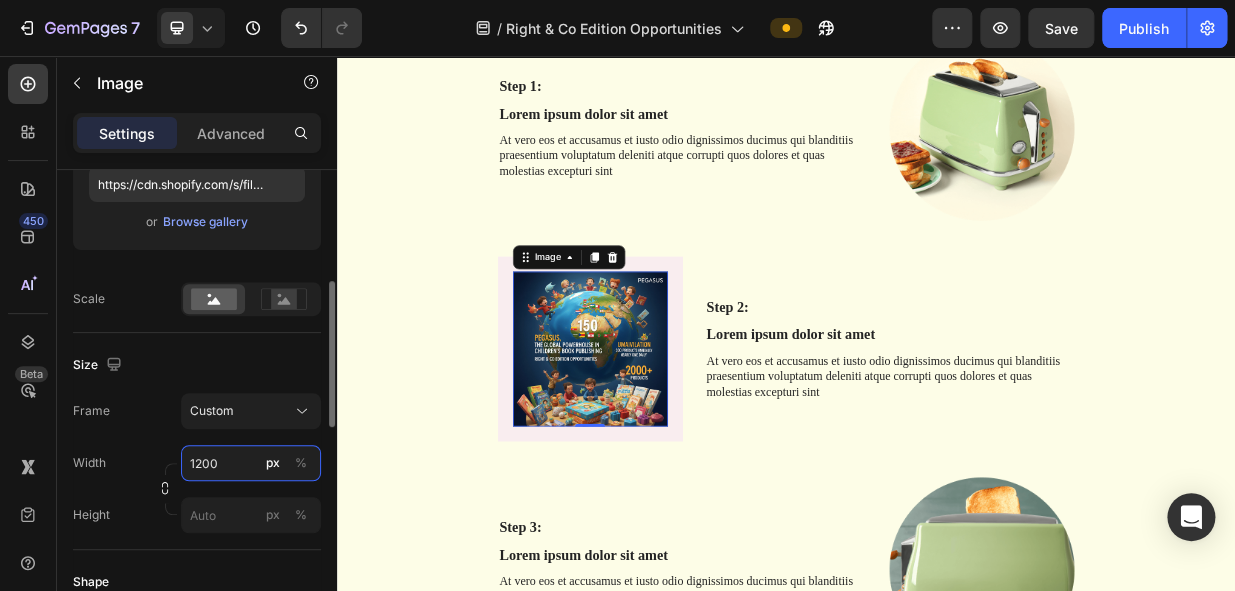 click on "1200" at bounding box center [251, 463] 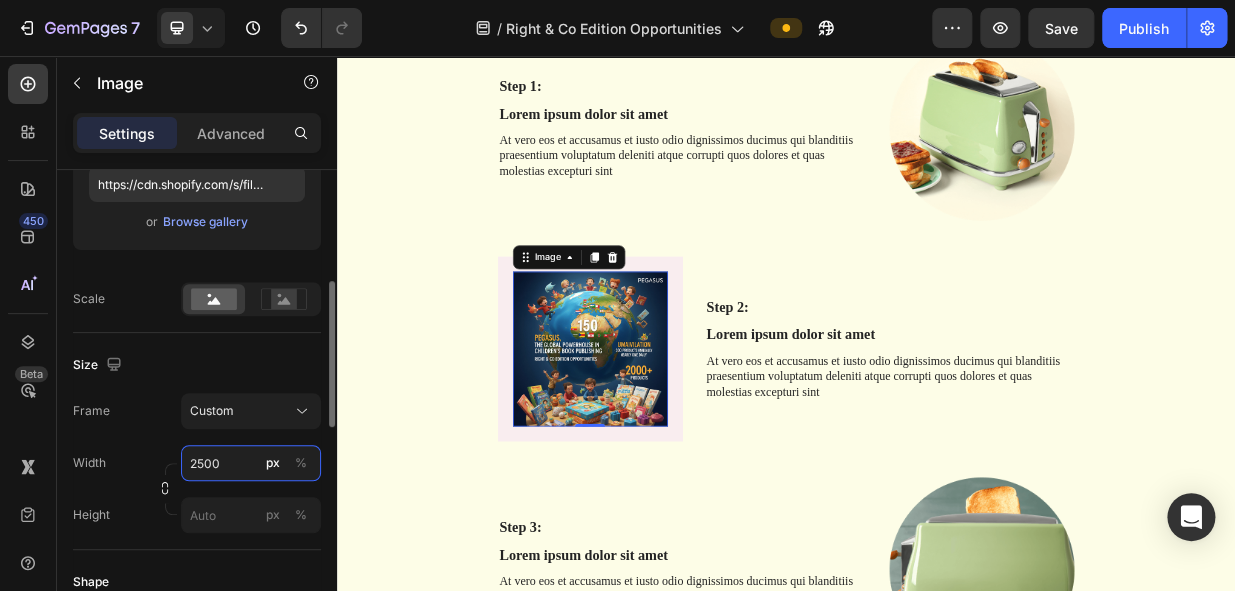 click on "2500" at bounding box center (251, 463) 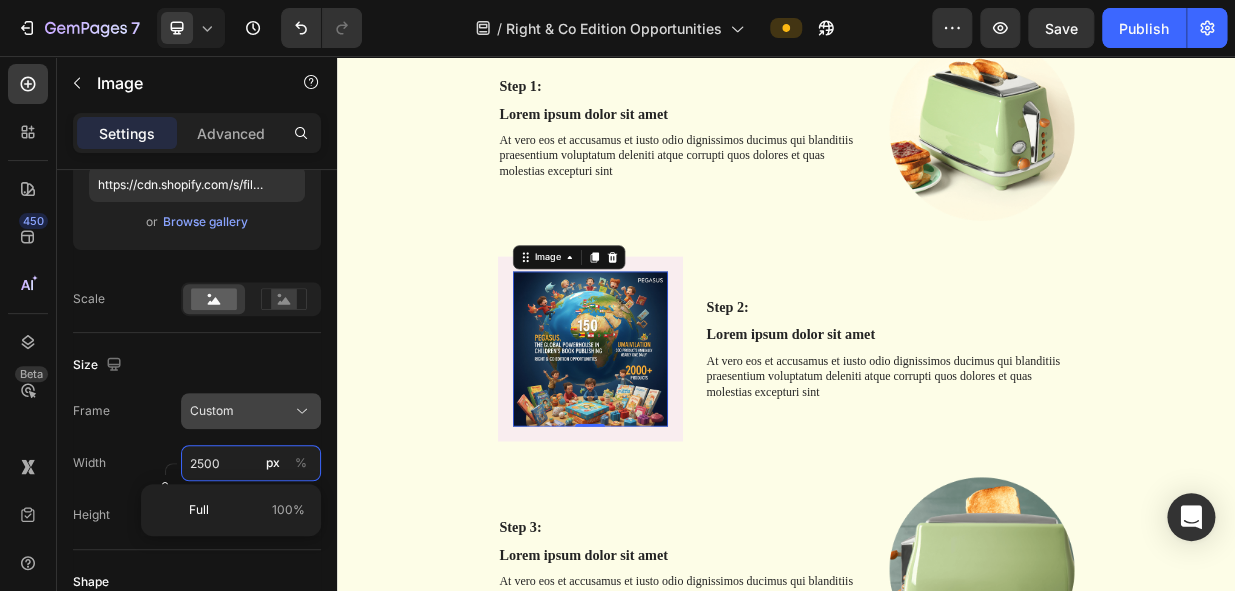 type on "2500" 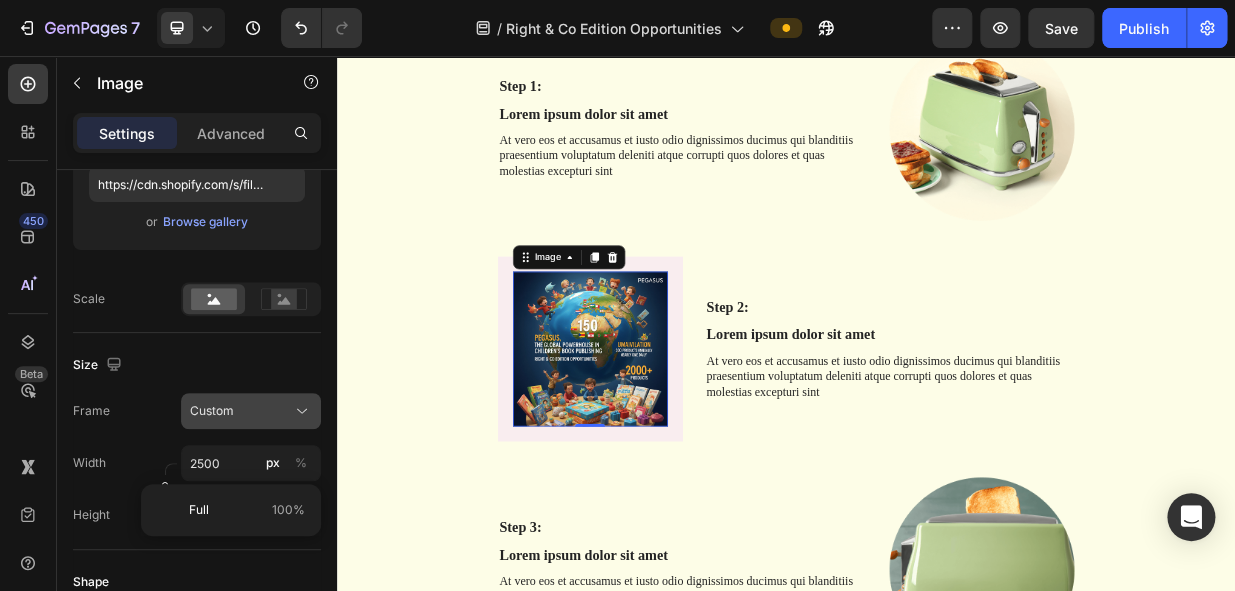 click on "Custom" 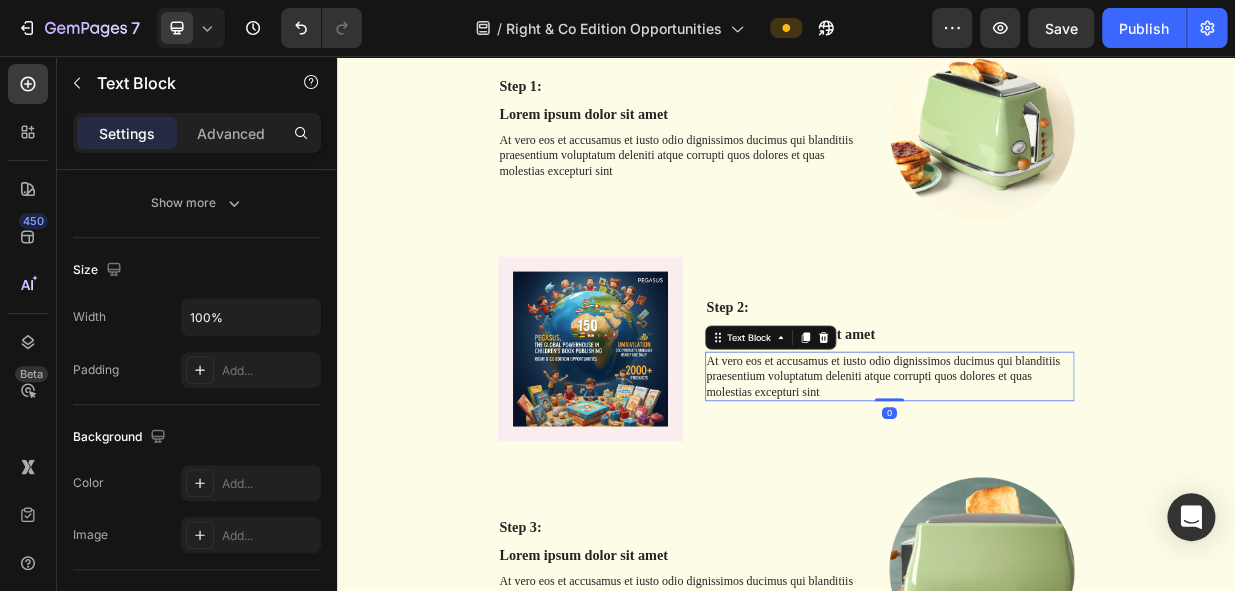 click on "At vero eos et accusamus et iusto odio dignissimos ducimus qui blanditiis praesentium voluptatum deleniti atque corrupti quos dolores et quas molestias excepturi sint" at bounding box center (1075, 484) 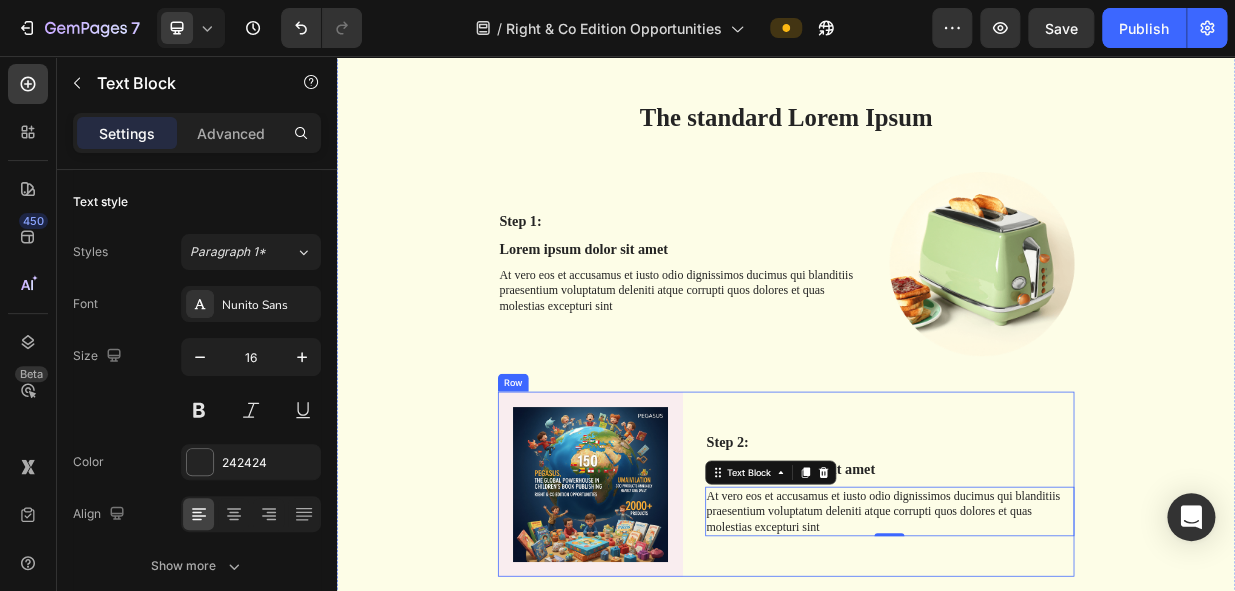 scroll, scrollTop: 2991, scrollLeft: 0, axis: vertical 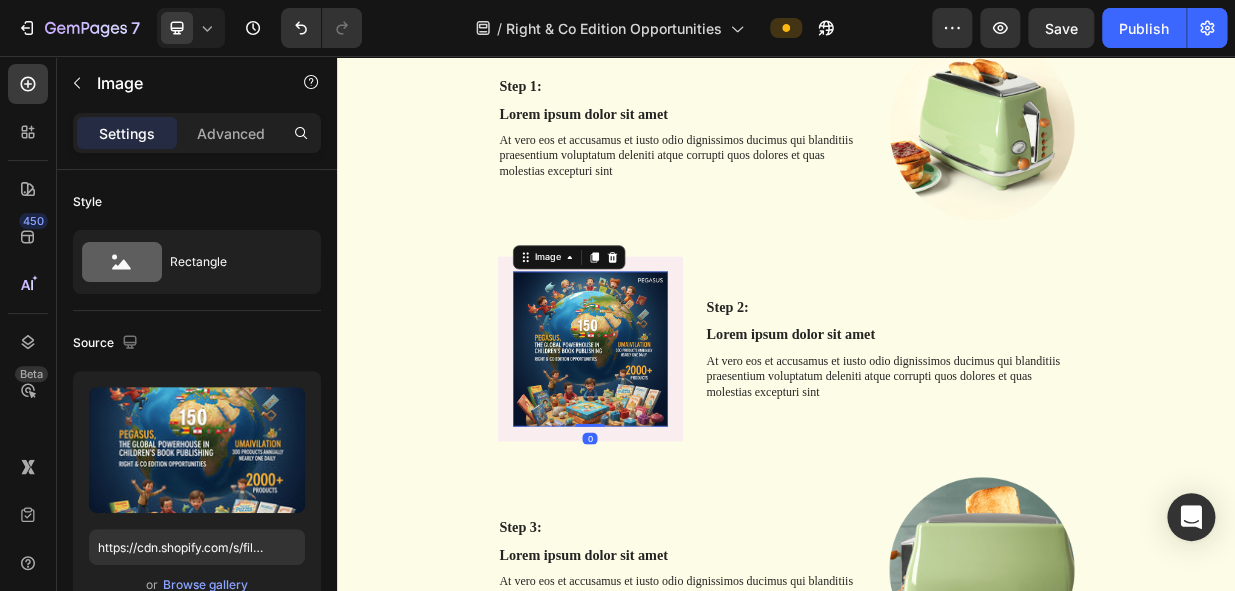 click at bounding box center (675, 447) 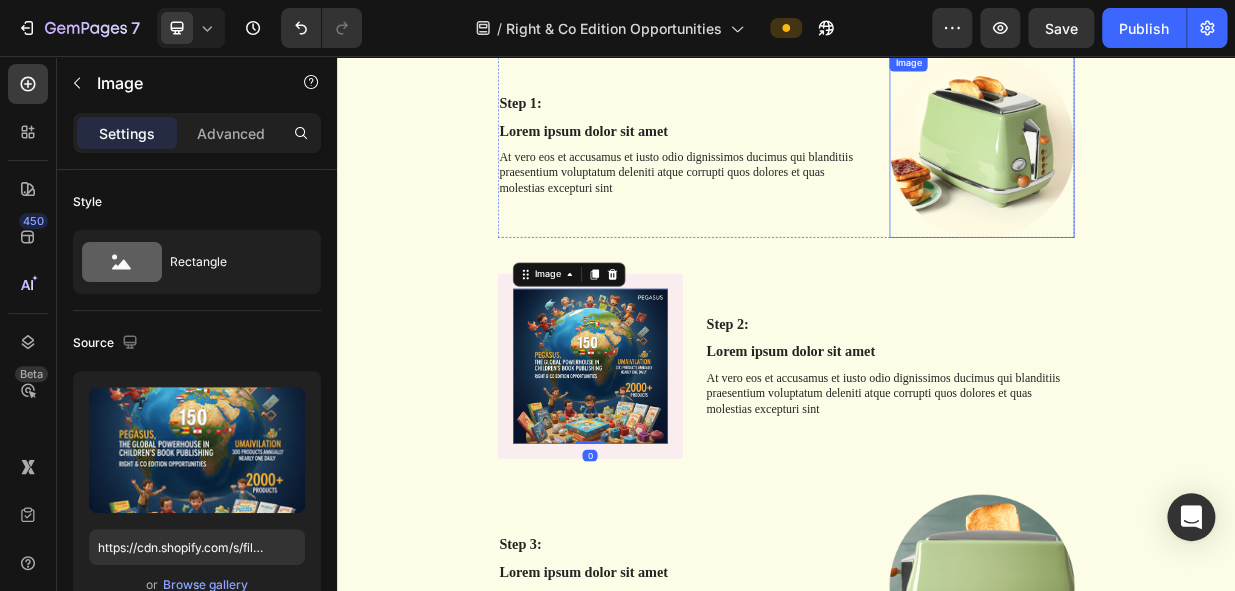 scroll, scrollTop: 2900, scrollLeft: 0, axis: vertical 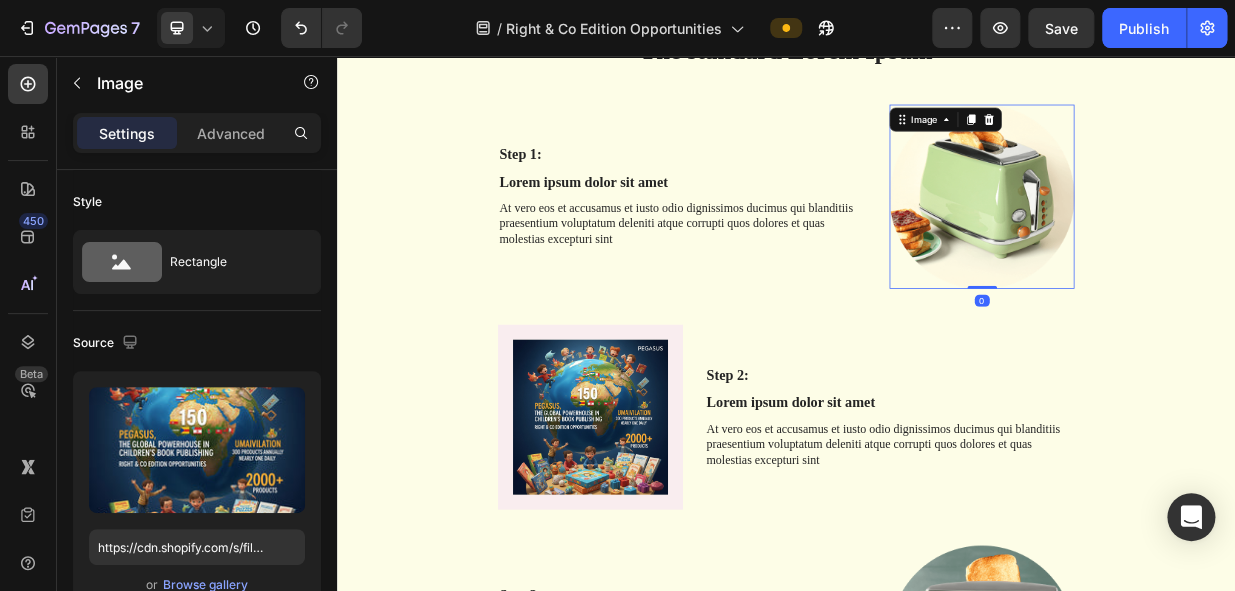 click at bounding box center [1198, 244] 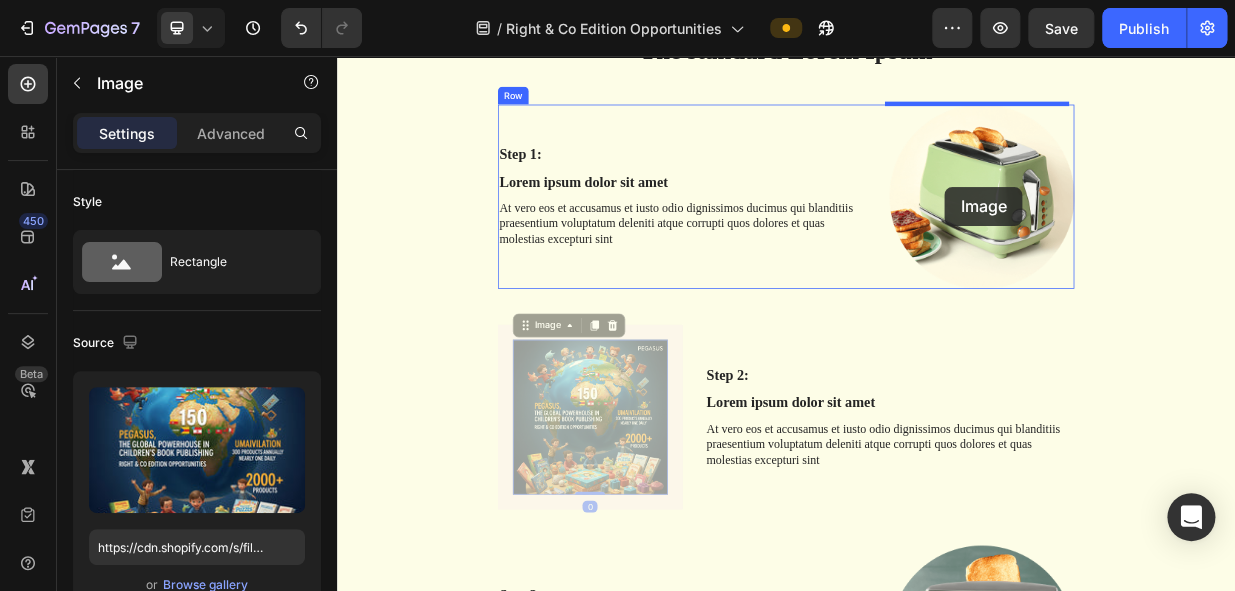 drag, startPoint x: 682, startPoint y: 546, endPoint x: 1149, endPoint y: 231, distance: 563.30634 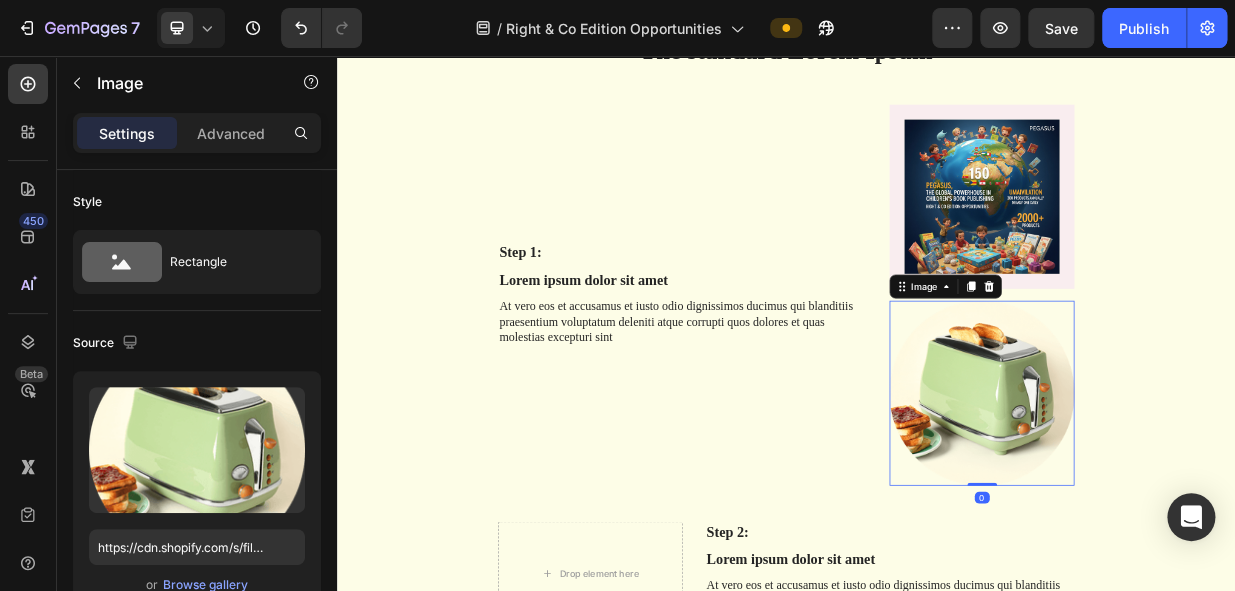 click at bounding box center [1198, 506] 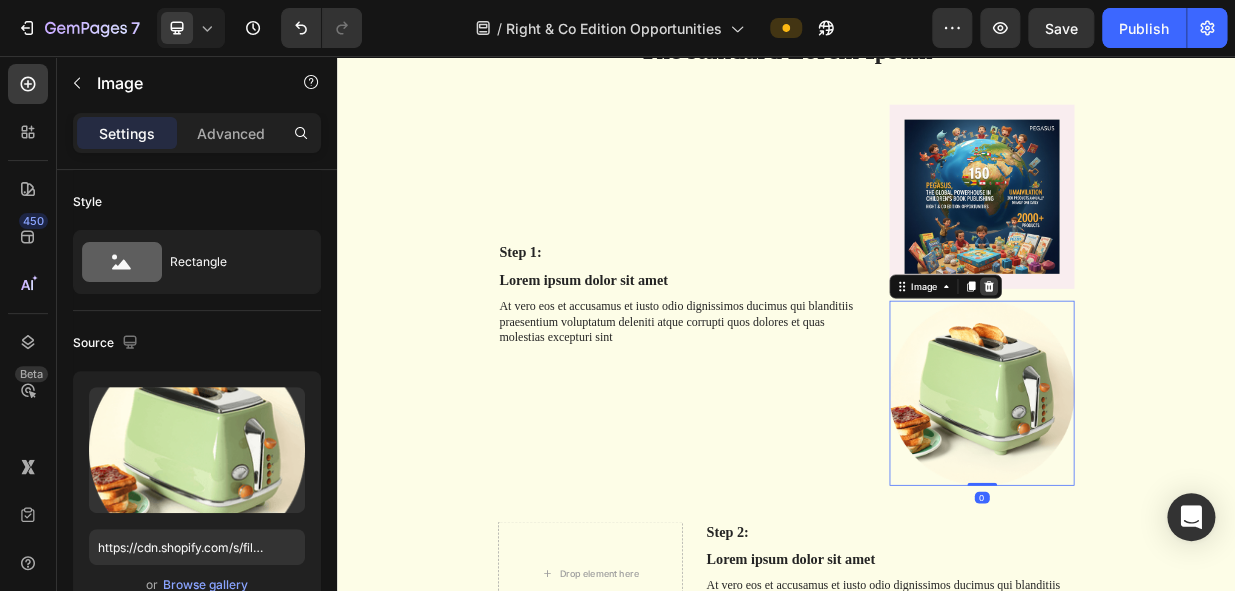 click 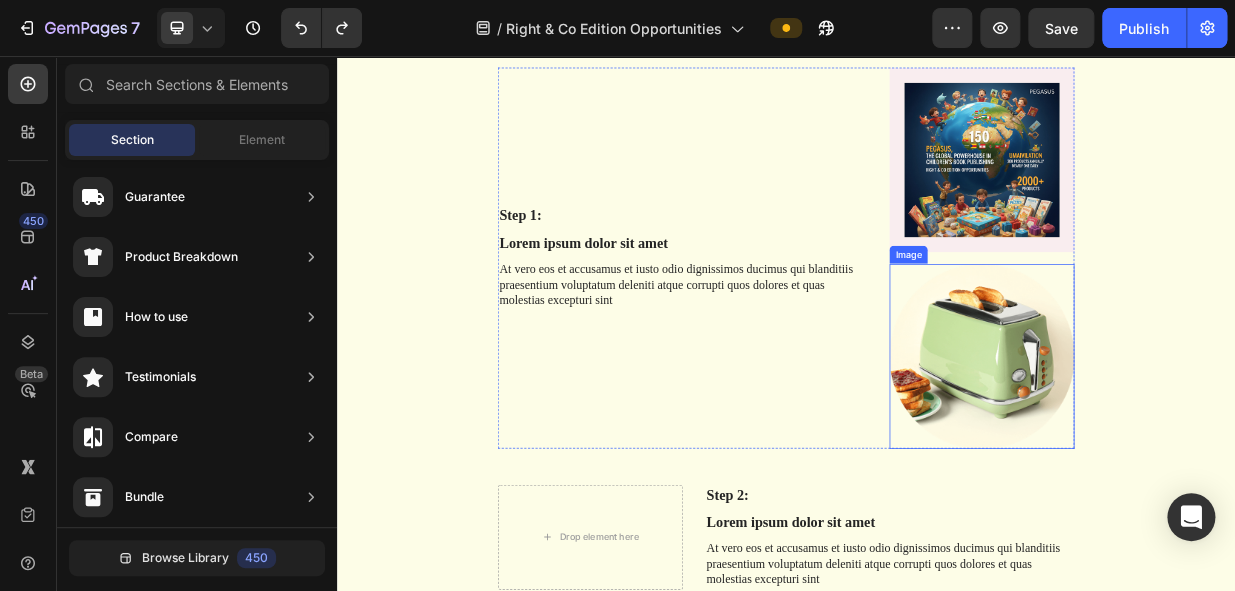 scroll, scrollTop: 2940, scrollLeft: 0, axis: vertical 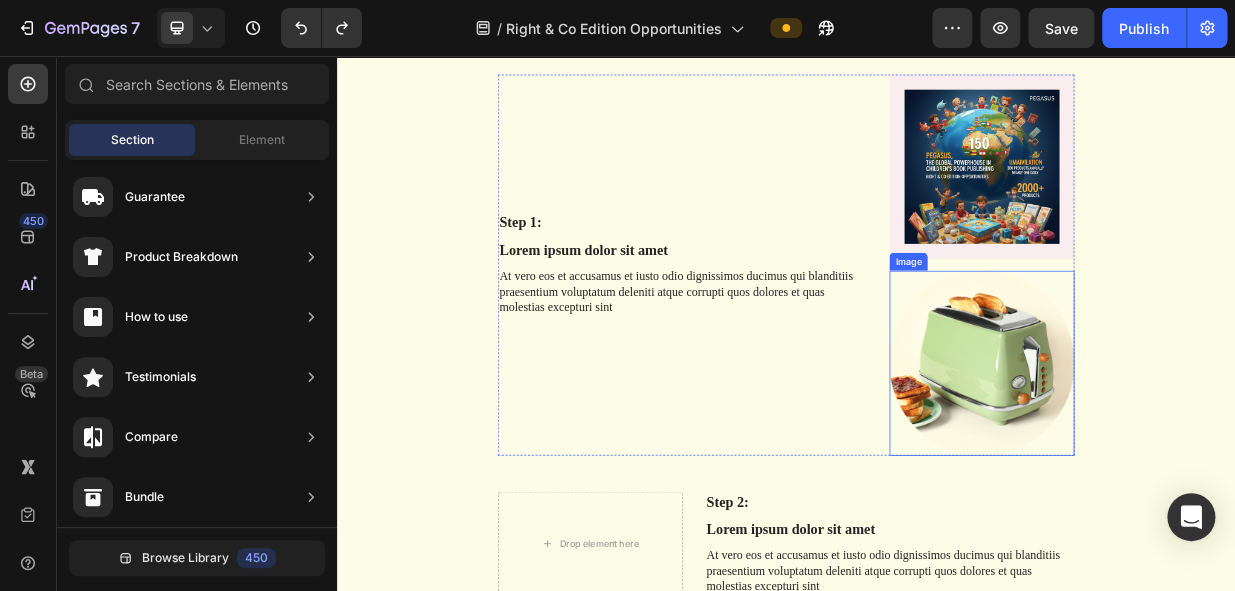 click at bounding box center (1198, 466) 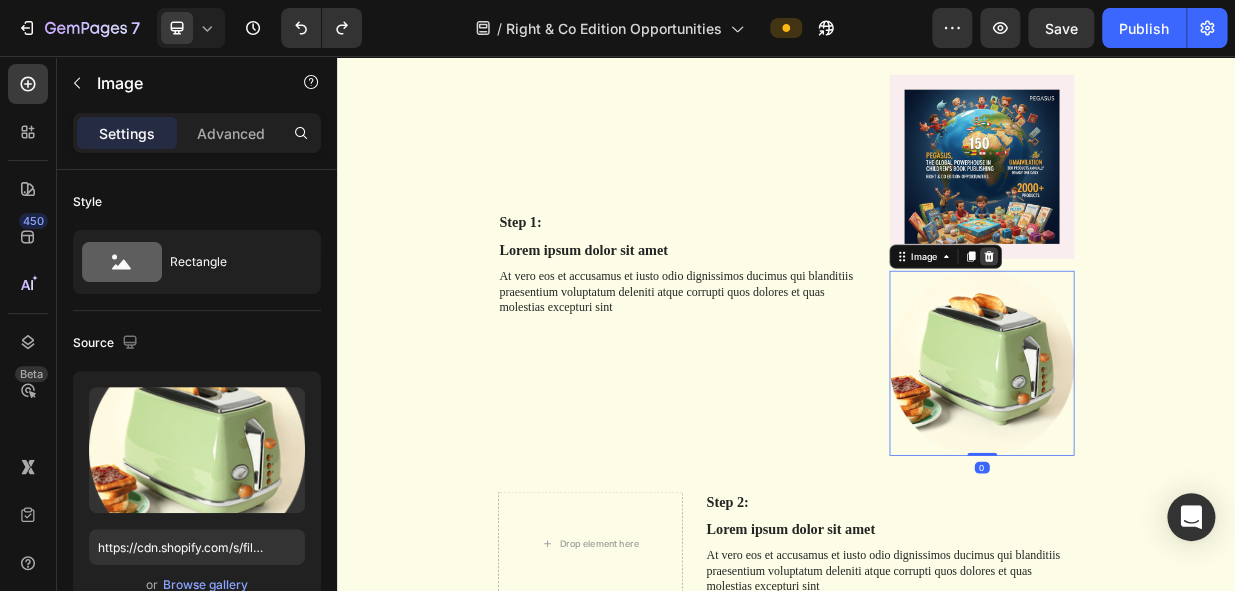click 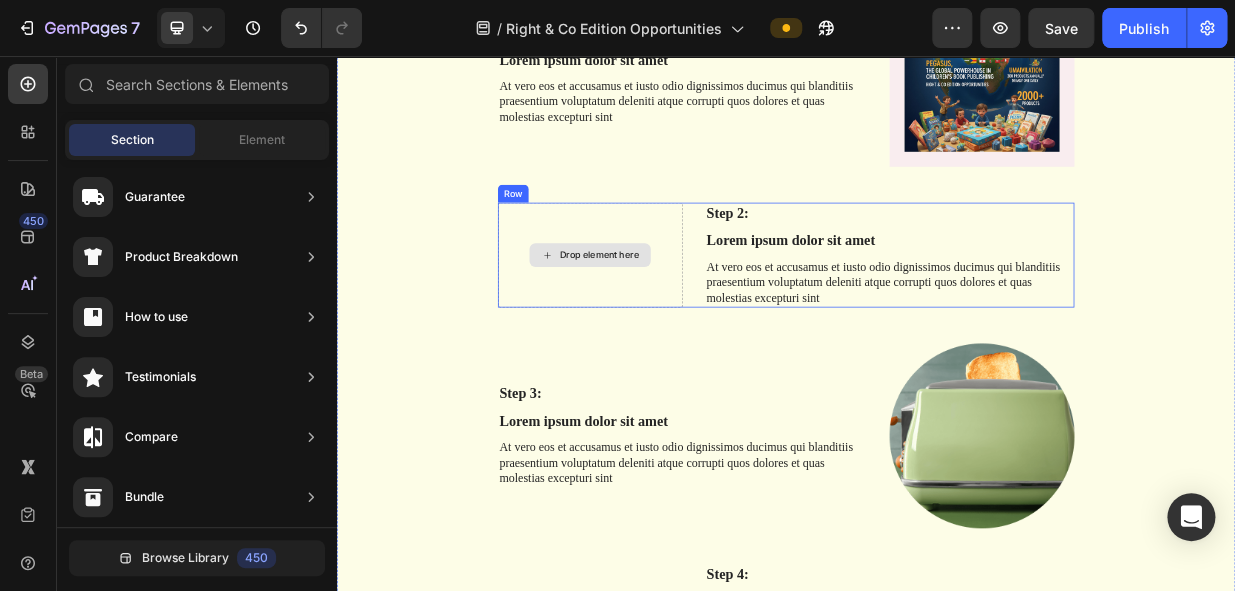 scroll, scrollTop: 3031, scrollLeft: 0, axis: vertical 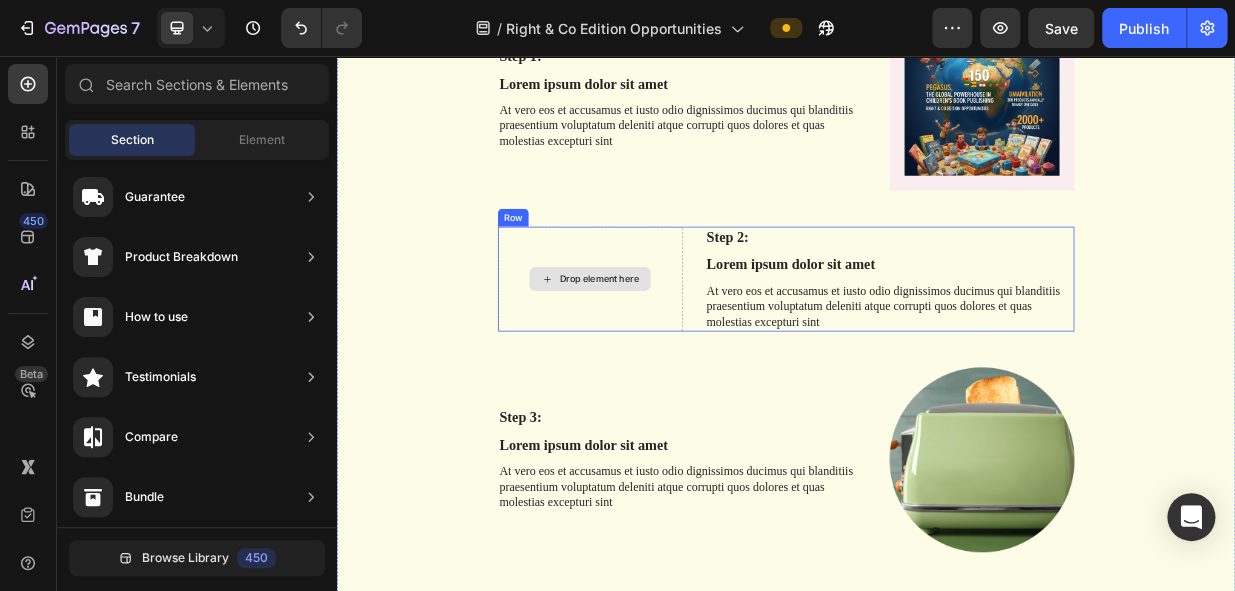 click on "Drop element here" at bounding box center (687, 354) 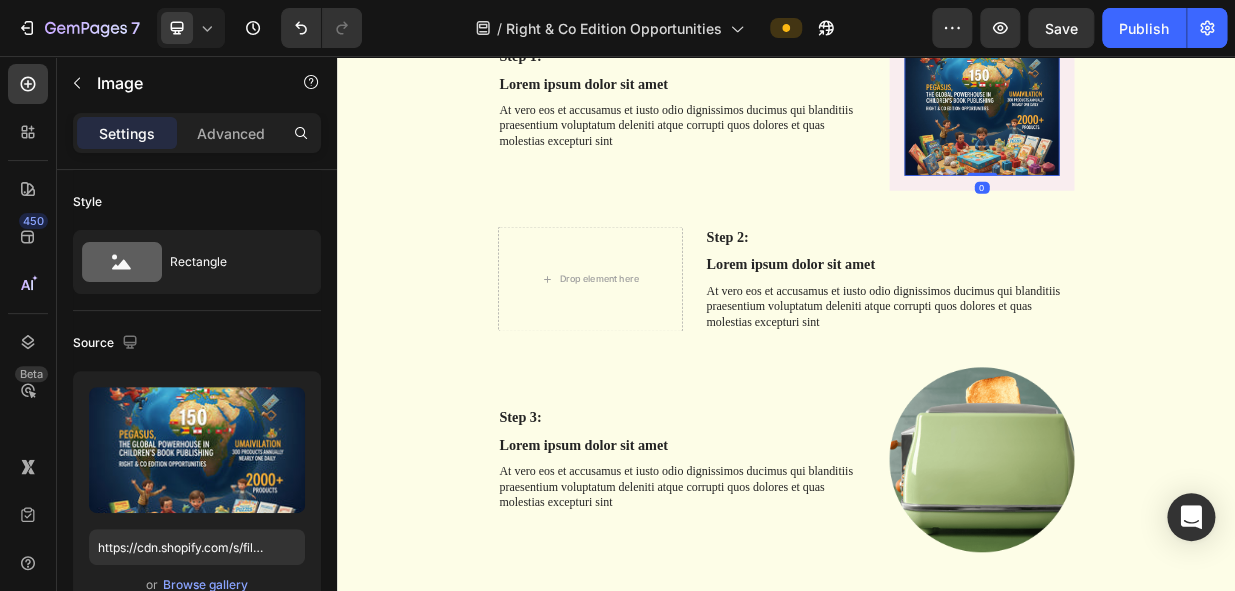 click at bounding box center [1198, 113] 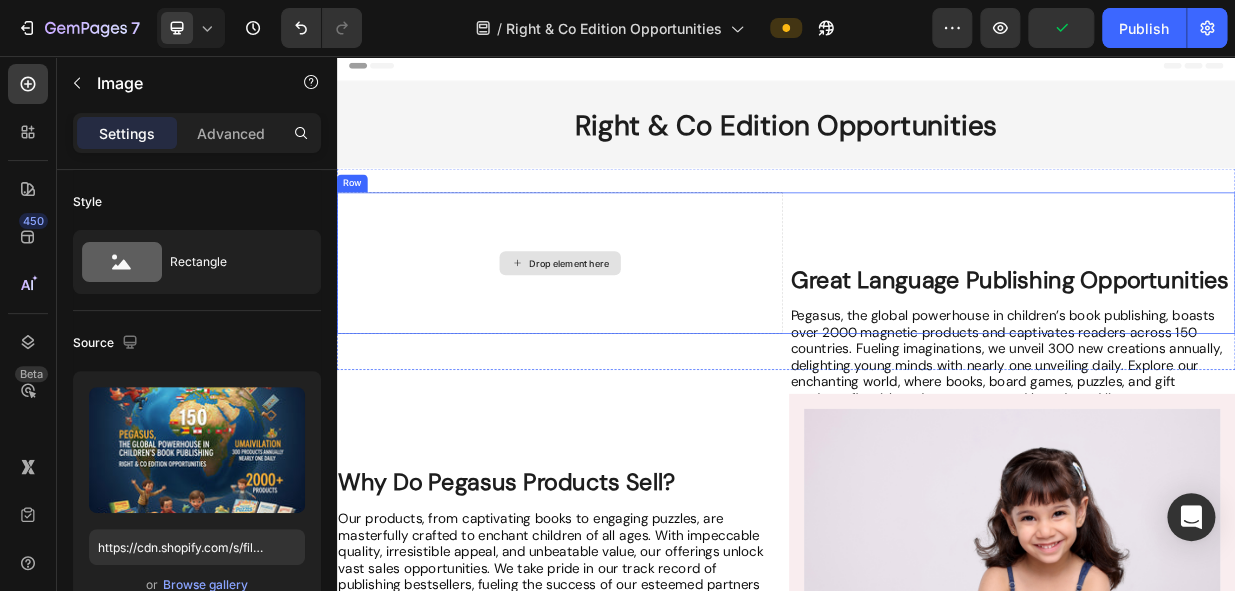 scroll, scrollTop: 0, scrollLeft: 0, axis: both 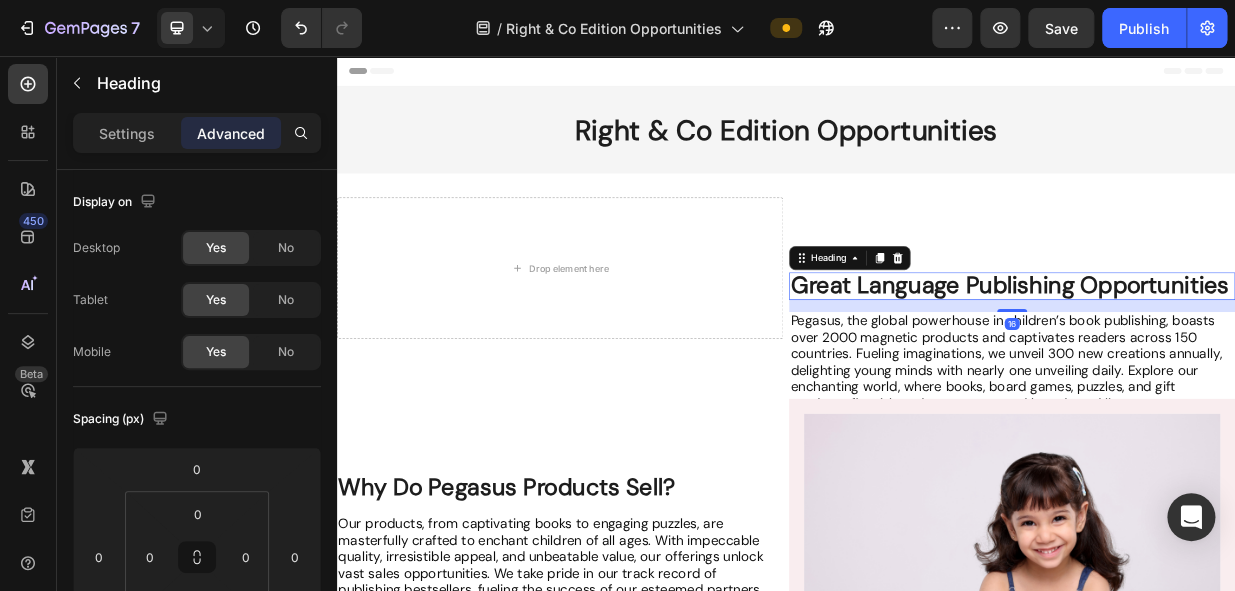 click on "Great Language Publishing Opportunities" at bounding box center [1236, 361] 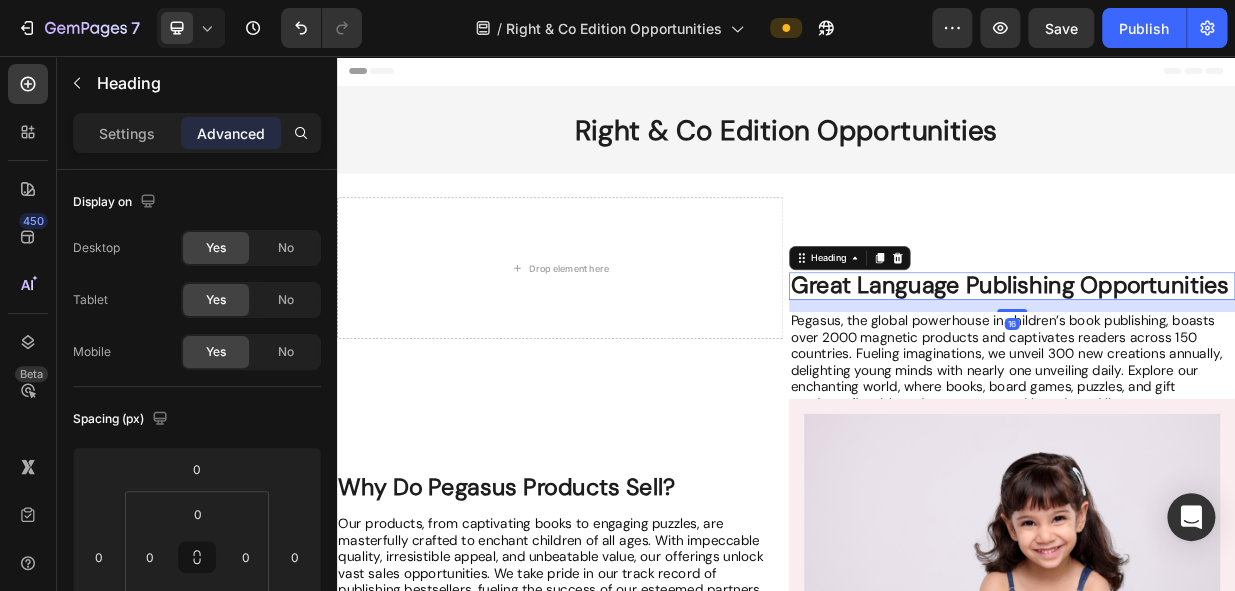 click on "Great Language Publishing Opportunities" at bounding box center (1239, 363) 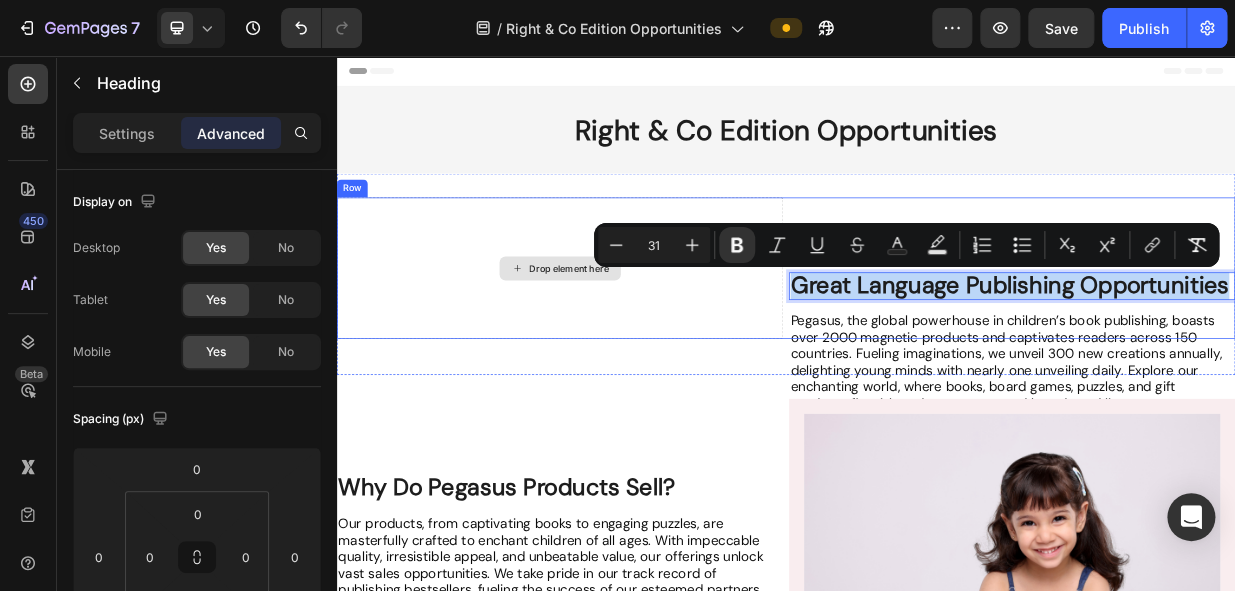 drag, startPoint x: 924, startPoint y: 395, endPoint x: 900, endPoint y: 372, distance: 33.24154 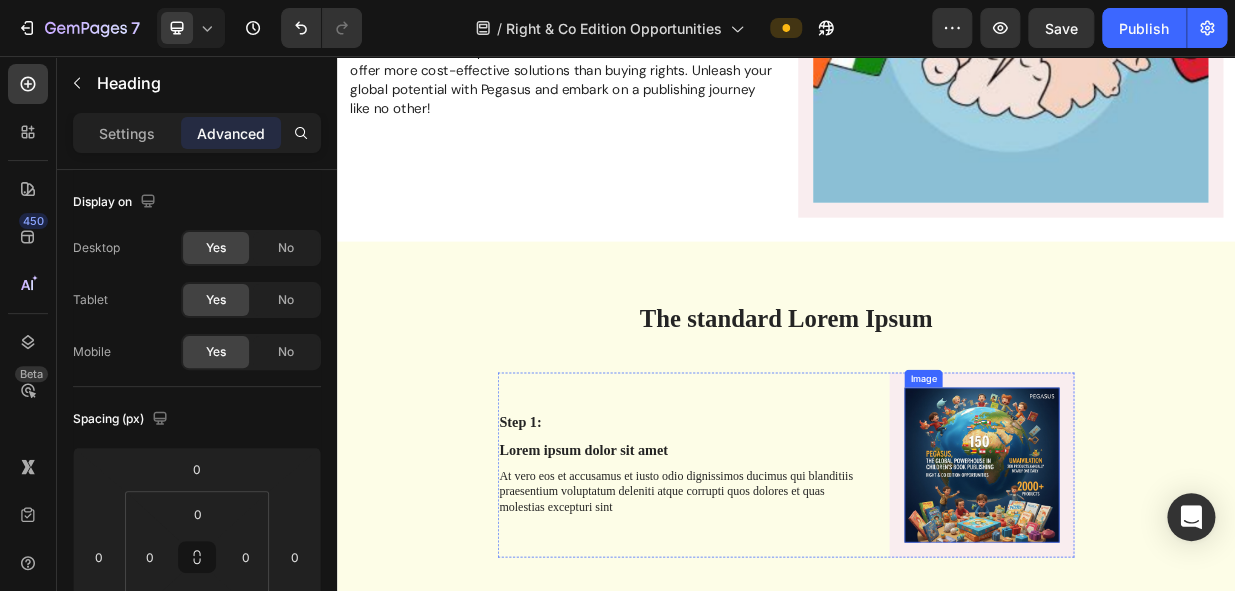 scroll, scrollTop: 2544, scrollLeft: 0, axis: vertical 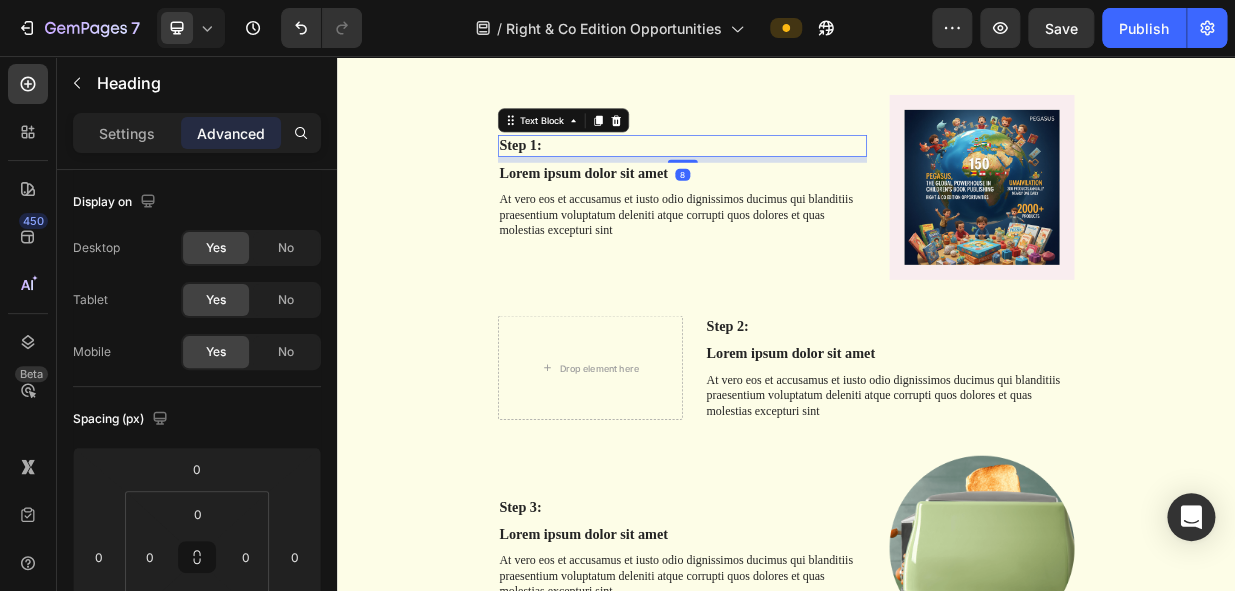 click on "Step 1:" at bounding box center (798, 175) 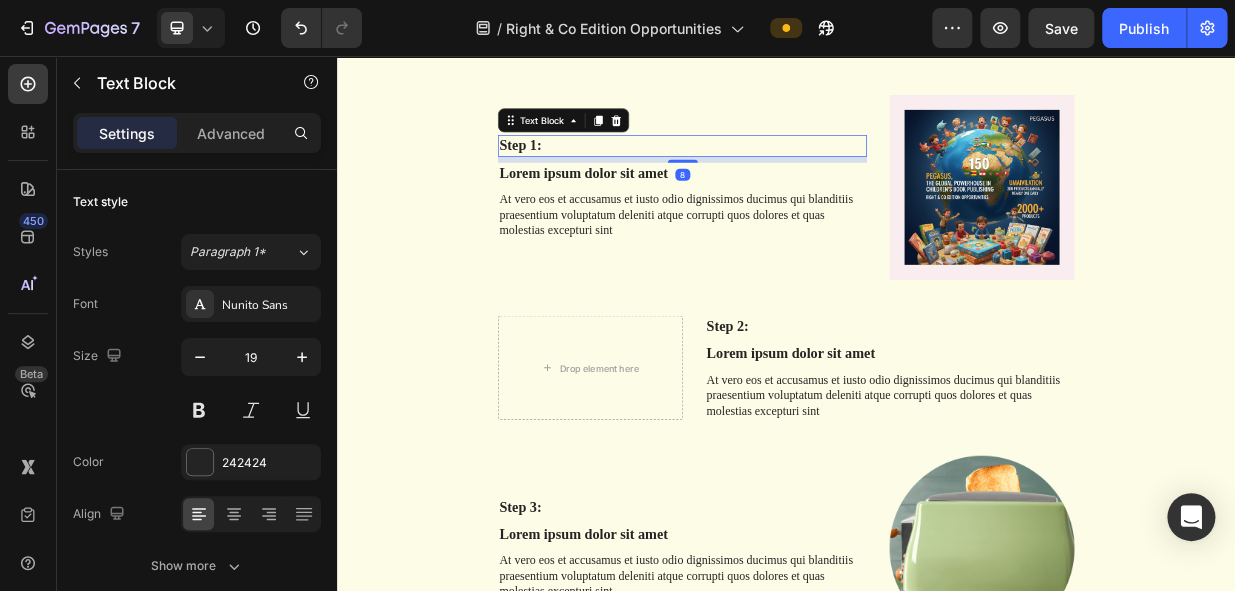 click on "Step 1:" at bounding box center [798, 175] 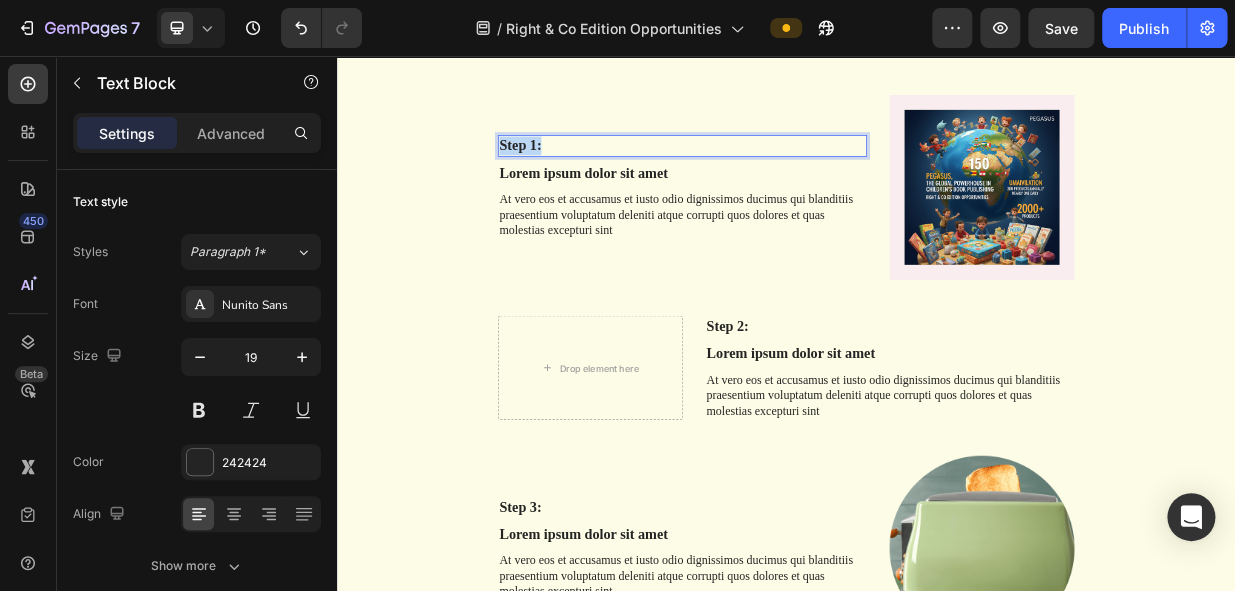 drag, startPoint x: 600, startPoint y: 169, endPoint x: 541, endPoint y: 168, distance: 59.008472 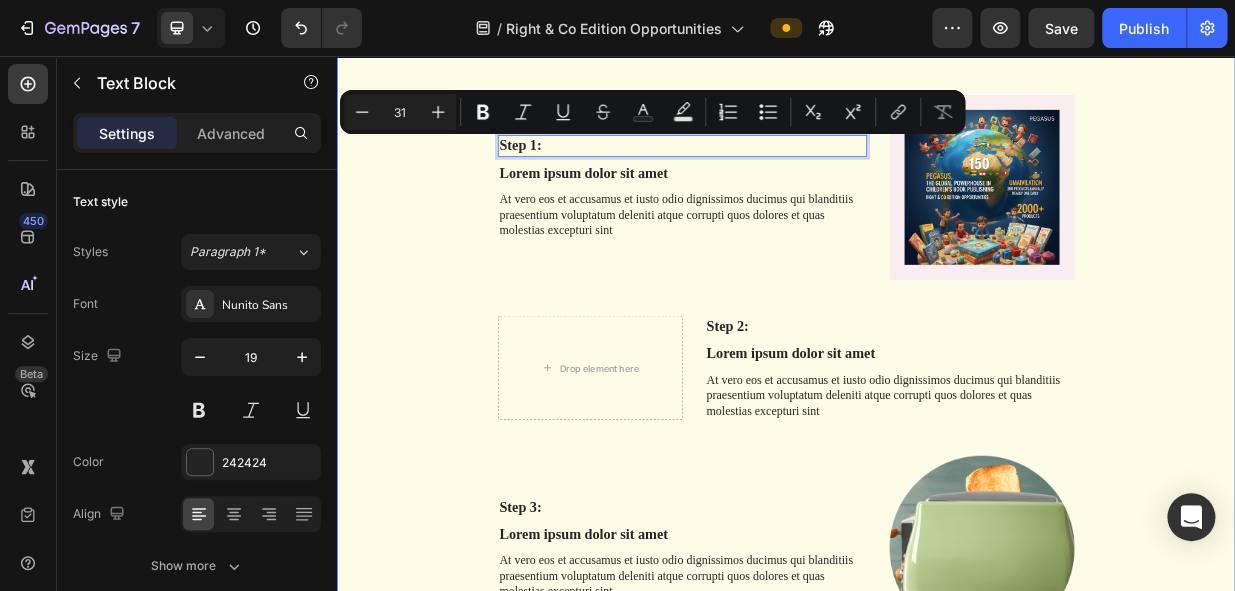 scroll, scrollTop: 2528, scrollLeft: 0, axis: vertical 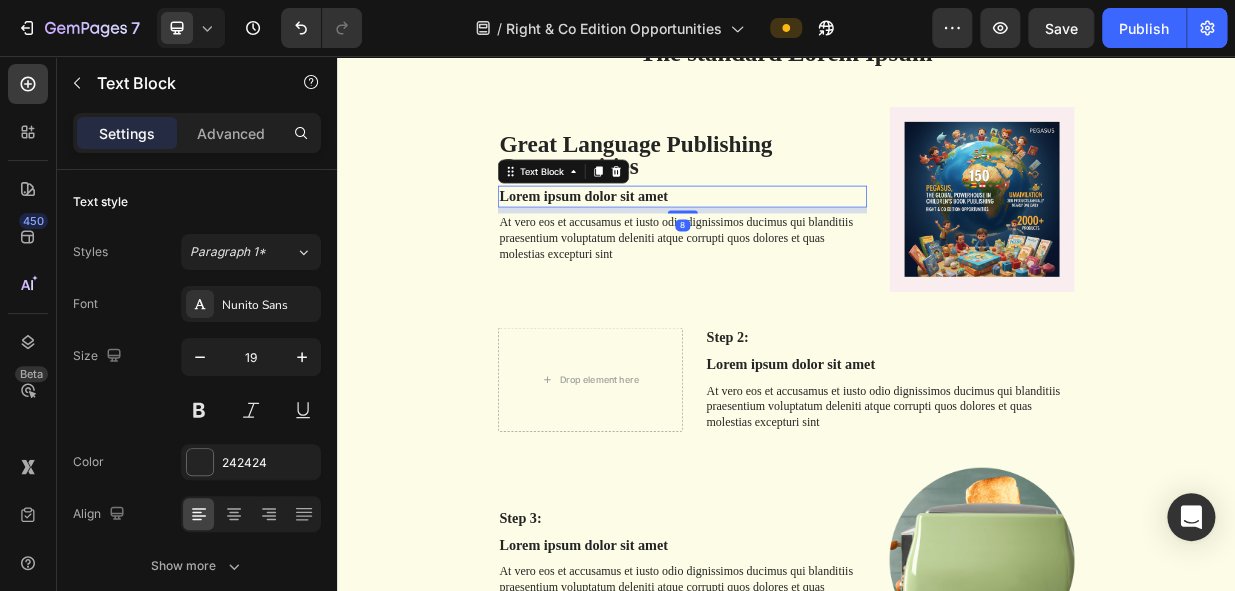 click on "Lorem ipsum dolor sit amet" at bounding box center [798, 244] 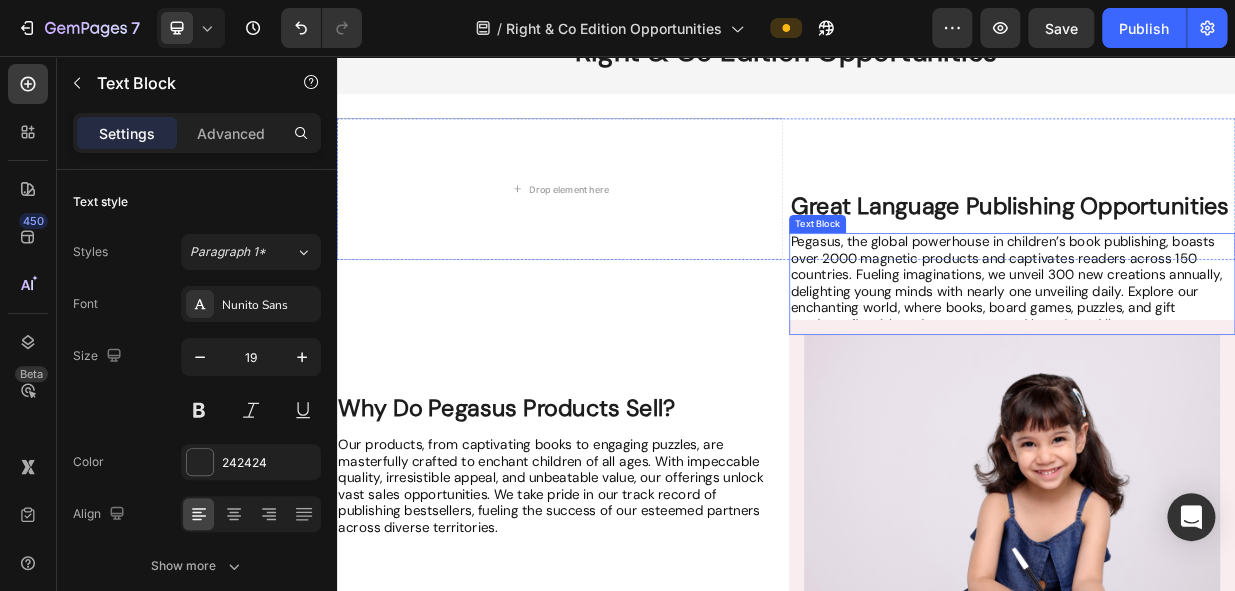 scroll, scrollTop: 0, scrollLeft: 0, axis: both 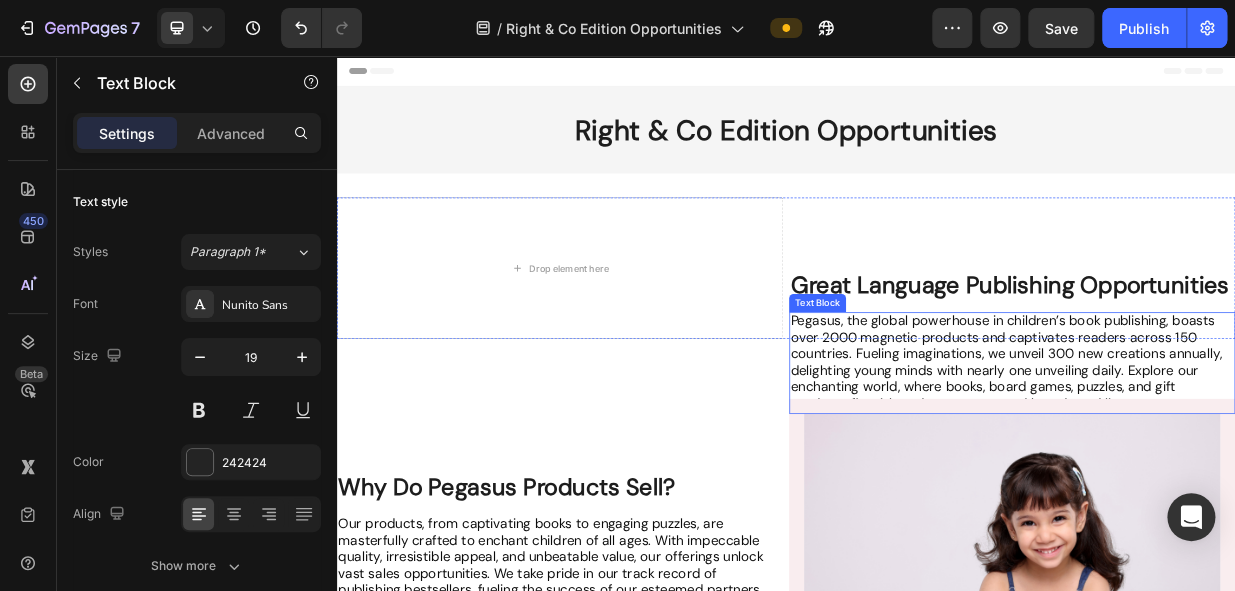 click on "Pegasus, the global powerhouse in children’s book publishing, boasts over 2000 magnetic products and captivates readers across 150 countries. Fueling imaginations, we unveil 300 new creations annually, delighting young minds with nearly one unveiling daily. Explore our enchanting world, where books, board games, puzzles, and gift products flourish under our esteemed brands and licenses." at bounding box center (1231, 465) 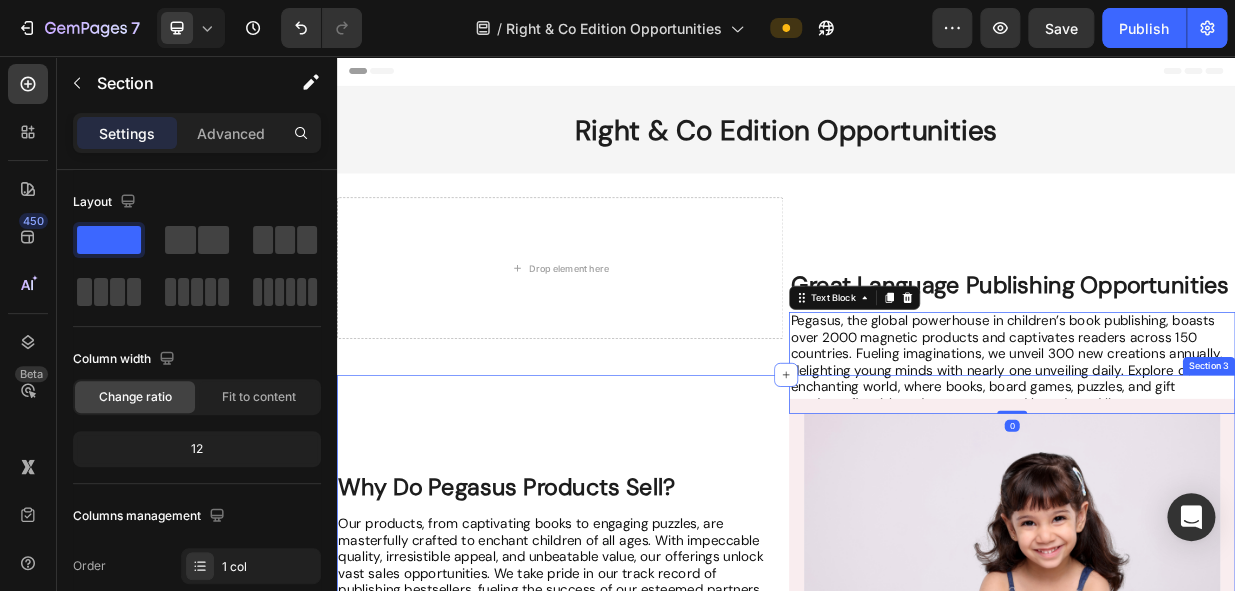click on "Image Why Do Pegasus Products Sell? Heading Our products, from captivating books to engaging puzzles, are masterfully crafted to enchant children of all ages. With impeccable quality, irresistible appeal, and unbeatable value, our offerings unlock vast sales opportunities. We take pride in our track record of publishing bestsellers, fueling the success of our esteemed partners across diverse territories.  Text Block Row Section 3" at bounding box center [937, 820] 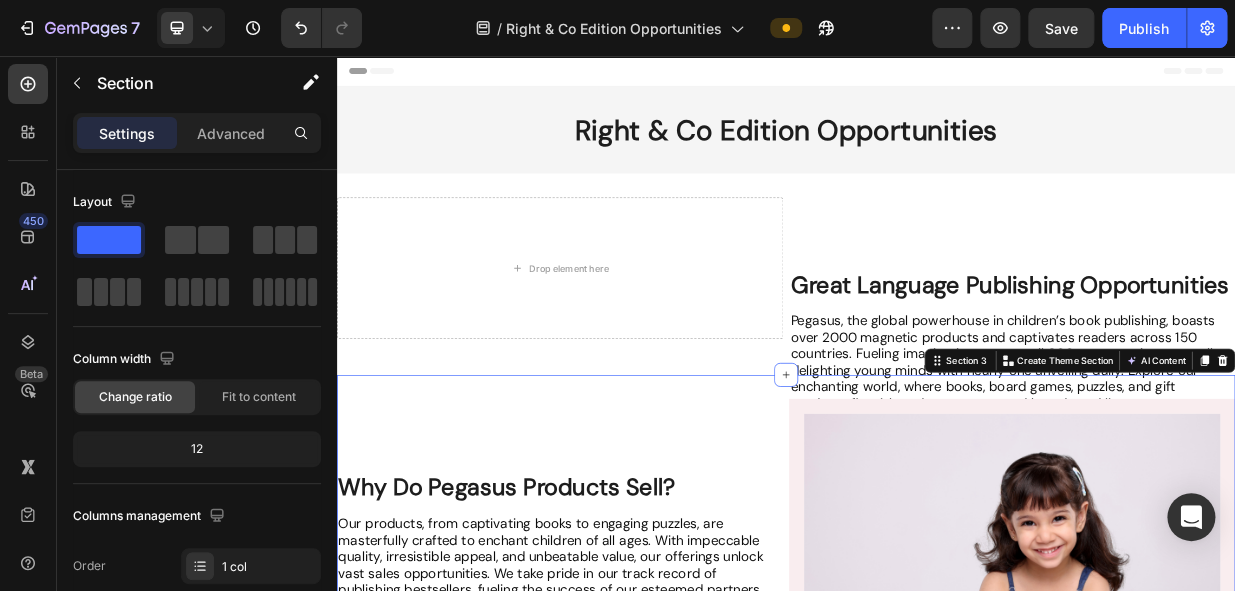 click on "Image Why Do Pegasus Products Sell? Heading Our products, from captivating books to engaging puzzles, are masterfully crafted to enchant children of all ages. With impeccable quality, irresistible appeal, and unbeatable value, our offerings unlock vast sales opportunities. We take pride in our track record of publishing bestsellers, fueling the success of our esteemed partners across diverse territories.  Text Block Row Section 3   Create Theme Section AI Content Write with GemAI What would you like to describe here? Tone and Voice Persuasive Product Underwater Tails | Soft Cloth Crinkle Book for Babies (0+ Months) Show more Generate" at bounding box center (937, 820) 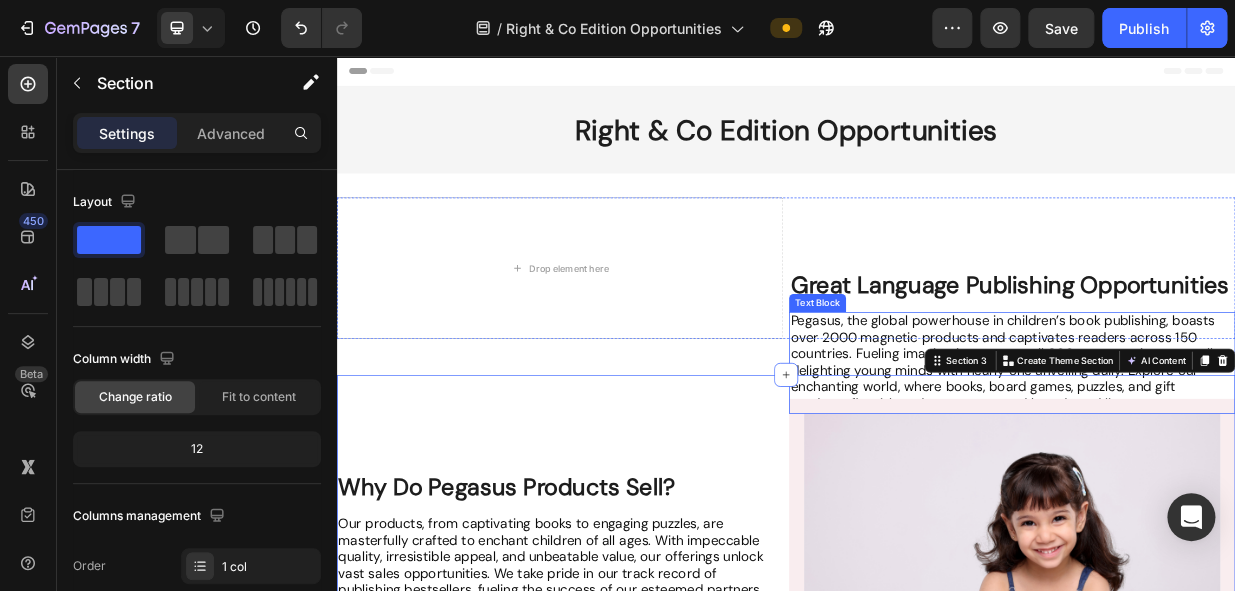 click on "Pegasus, the global powerhouse in children’s book publishing, boasts over 2000 magnetic products and captivates readers across 150 countries. Fueling imaginations, we unveil 300 new creations annually, delighting young minds with nearly one unveiling daily. Explore our enchanting world, where books, board games, puzzles, and gift products flourish under our esteemed brands and licenses." at bounding box center (1231, 465) 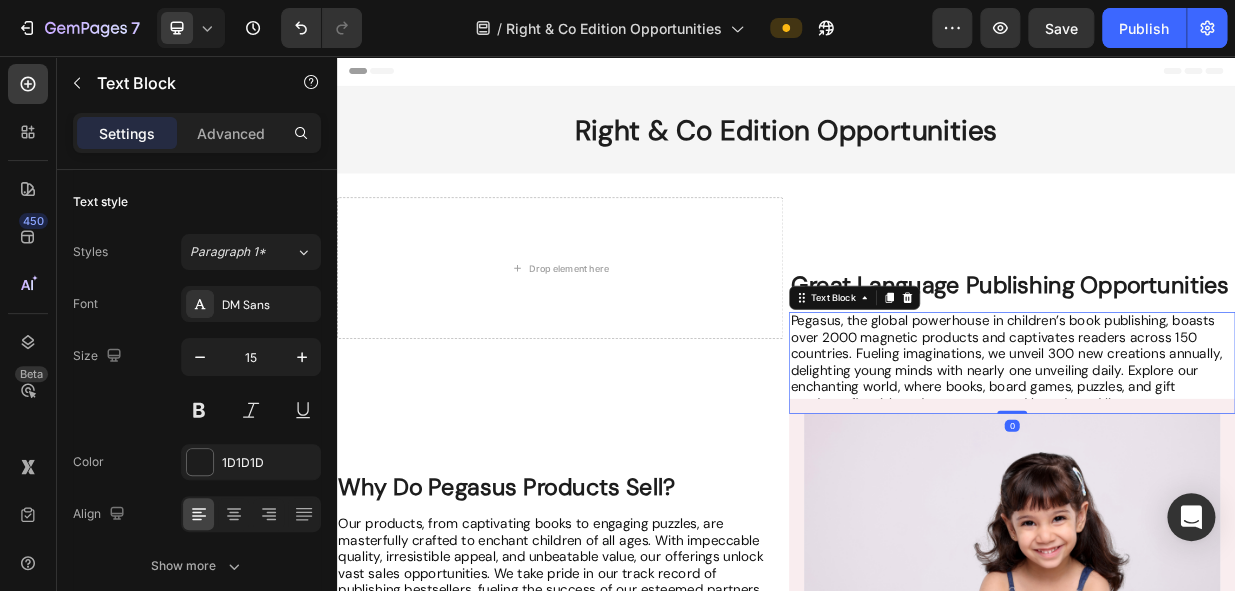 click on "Pegasus, the global powerhouse in children’s book publishing, boasts over 2000 magnetic products and captivates readers across 150 countries. Fueling imaginations, we unveil 300 new creations annually, delighting young minds with nearly one unveiling daily. Explore our enchanting world, where books, board games, puzzles, and gift products flourish under our esteemed brands and licenses." at bounding box center (1231, 465) 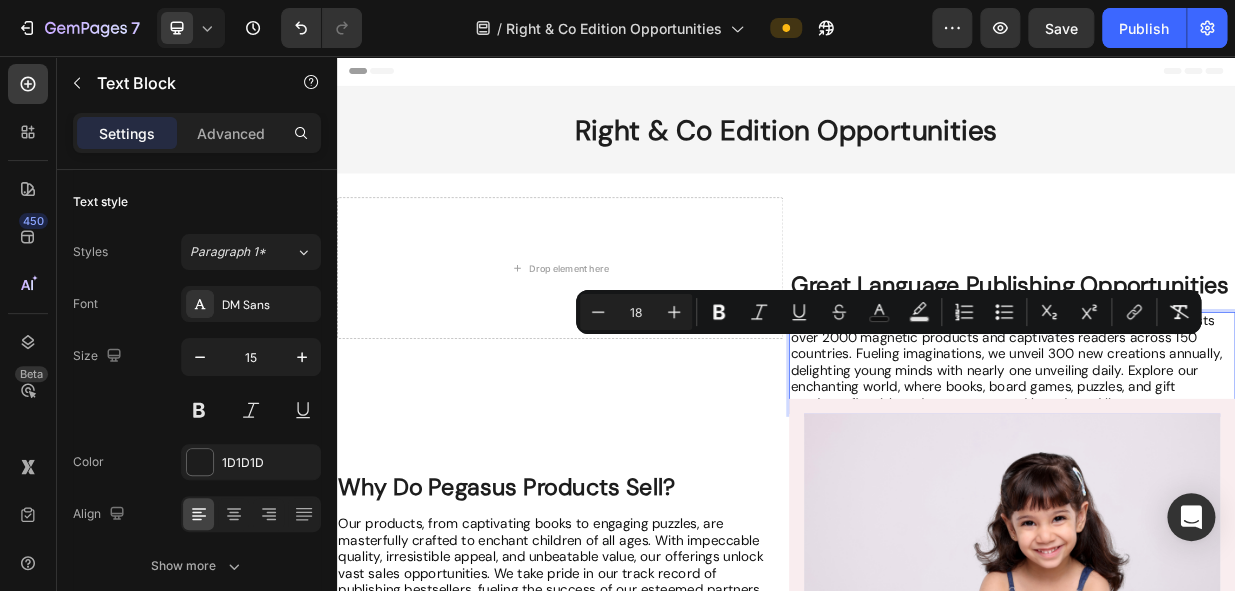 click on "Pegasus, the global powerhouse in children’s book publishing, boasts over 2000 magnetic products and captivates readers across 150 countries. Fueling imaginations, we unveil 300 new creations annually, delighting young minds with nearly one unveiling daily. Explore our enchanting world, where books, board games, puzzles, and gift products flourish under our esteemed brands and licenses." at bounding box center (1231, 465) 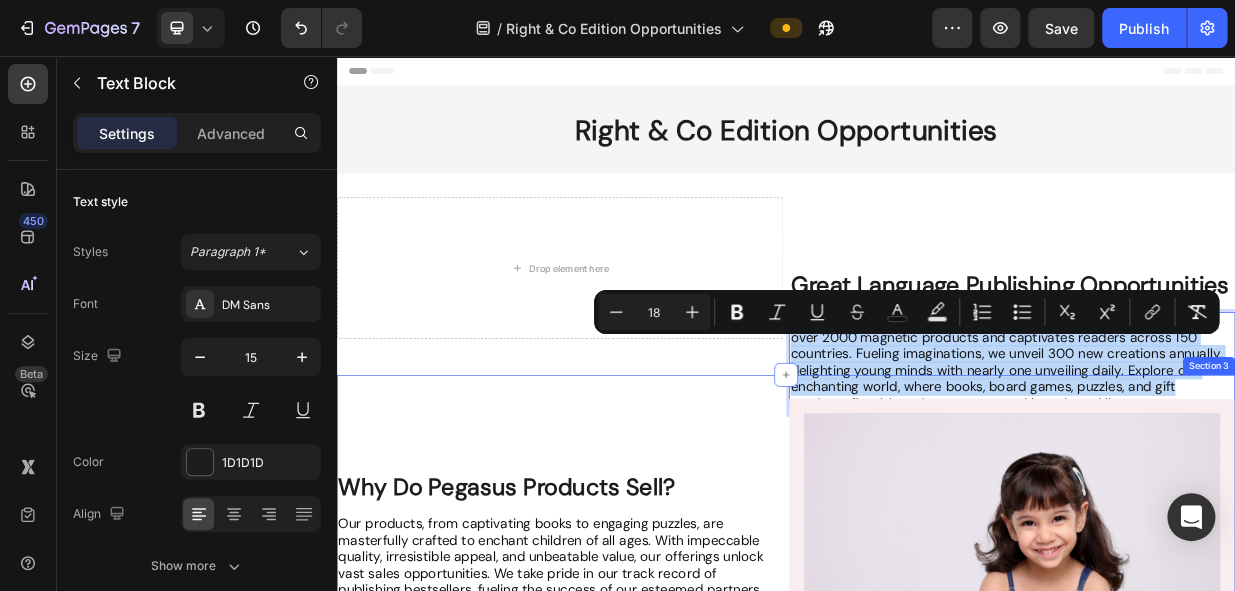 drag, startPoint x: 934, startPoint y: 441, endPoint x: 1482, endPoint y: 541, distance: 557.0494 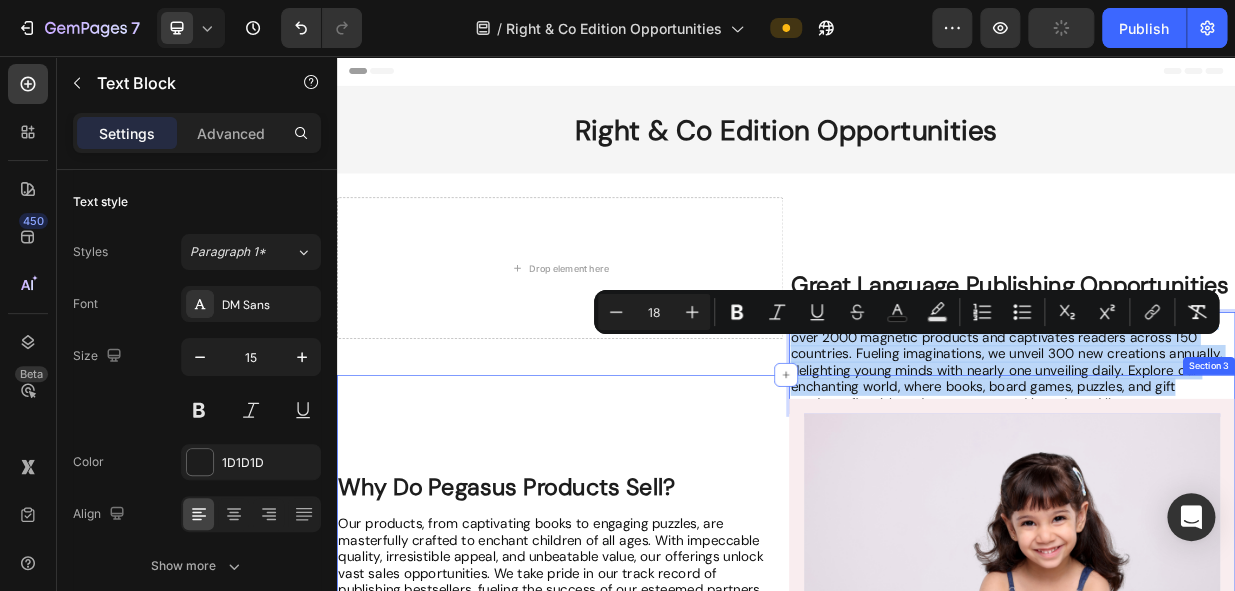 copy on "Pegasus, the global powerhouse in children’s book publishing, boasts over 2000 magnetic products and captivates readers across 150 countries. Fueling imaginations, we unveil 300 new creations annually, delighting young minds with nearly one unveiling daily. Explore our enchanting world, where books, board games, puzzles, and gift" 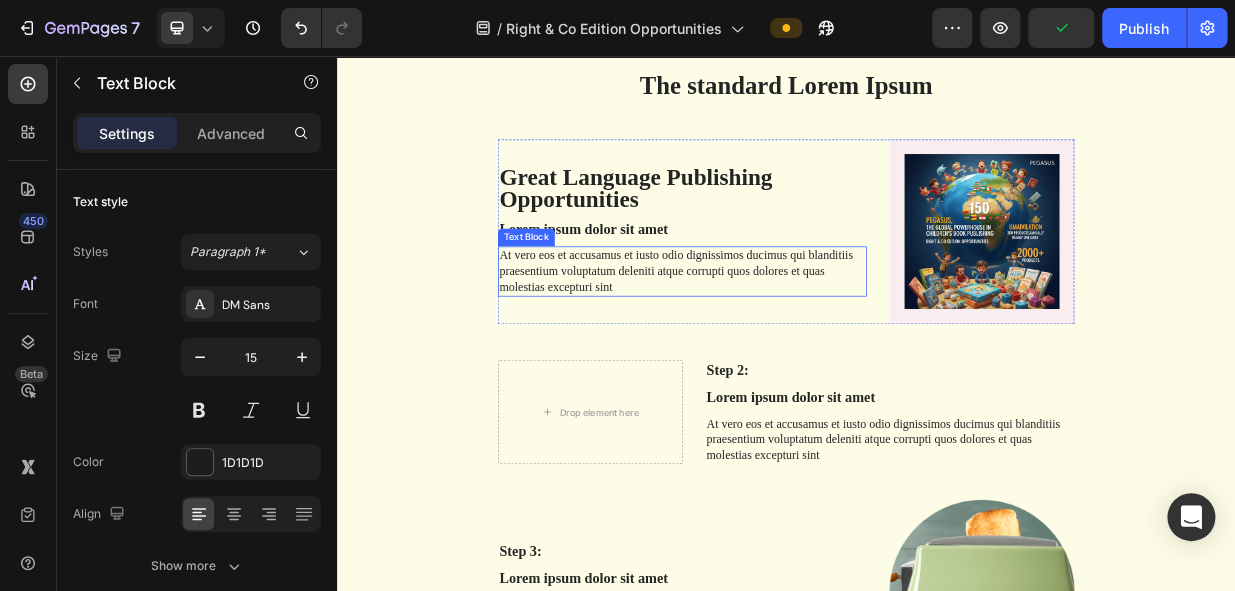 scroll, scrollTop: 2453, scrollLeft: 0, axis: vertical 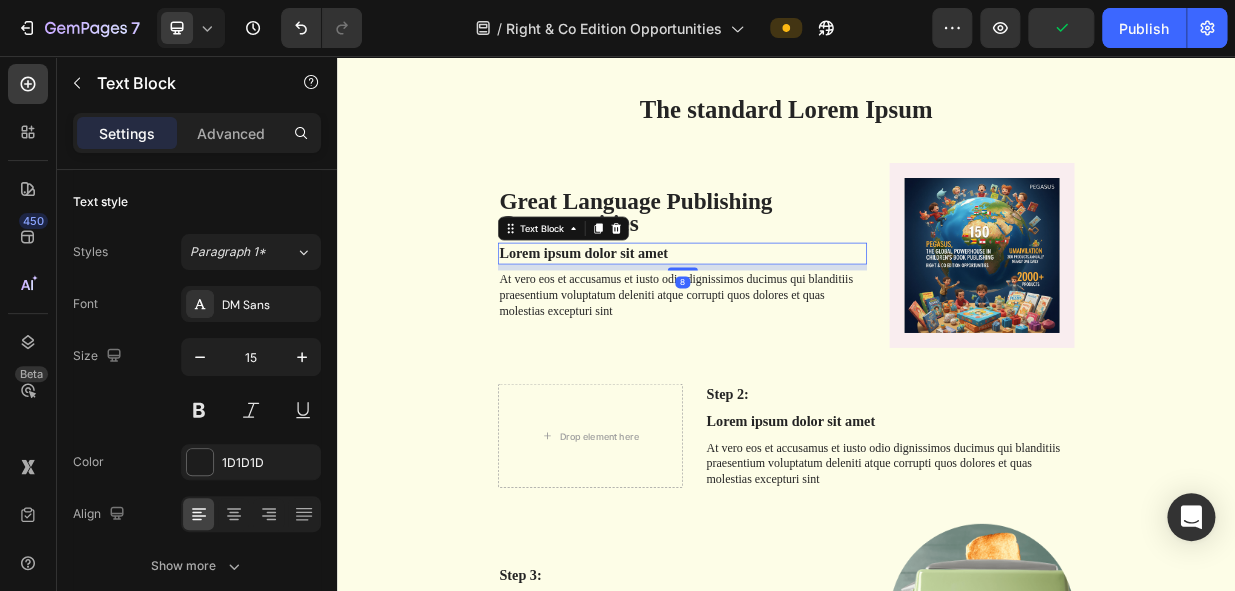 click on "Lorem ipsum dolor sit amet Text Block   8" at bounding box center (798, 319) 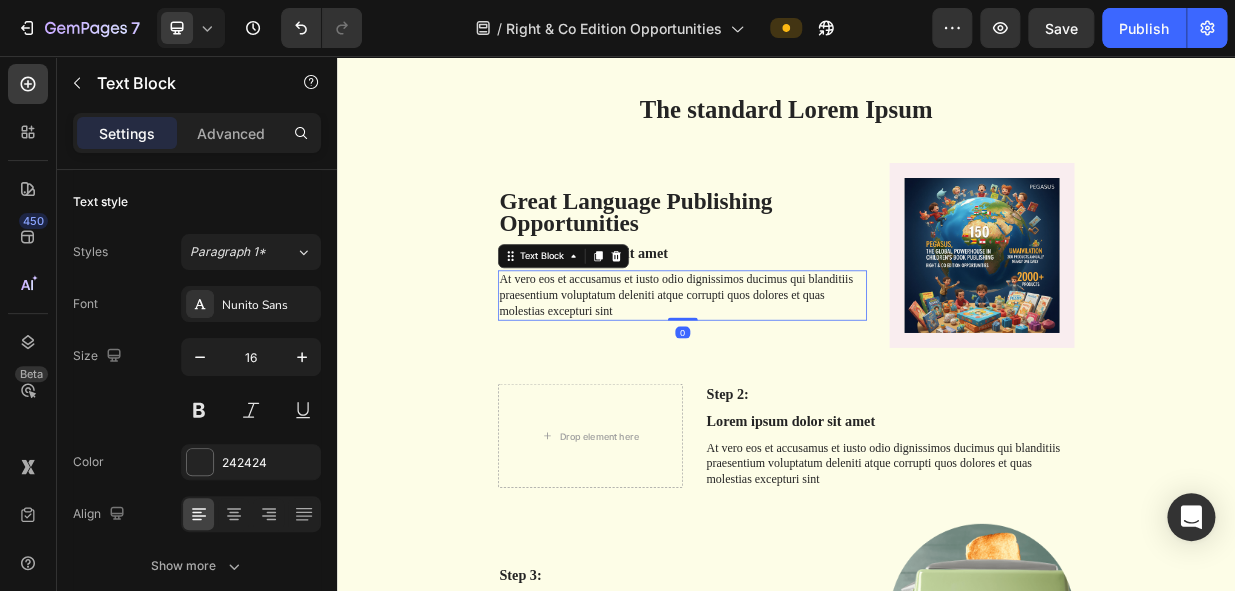 click on "At vero eos et accusamus et iusto odio dignissimos ducimus qui blanditiis praesentium voluptatum deleniti atque corrupti quos dolores et quas molestias excepturi sint" at bounding box center (798, 375) 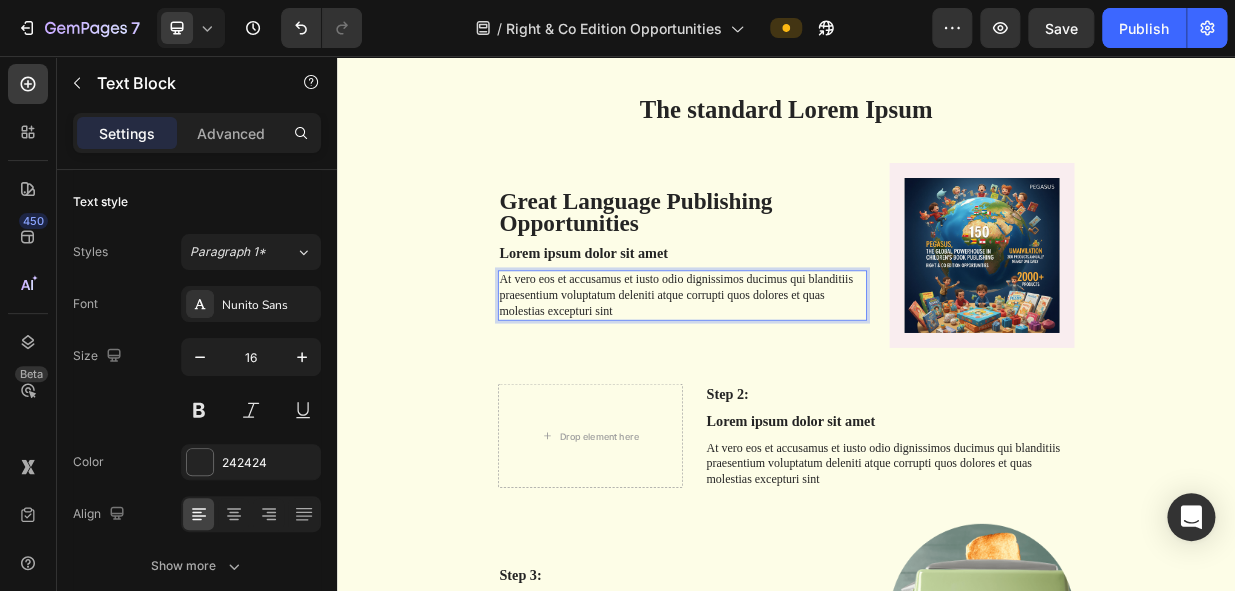 click on "At vero eos et accusamus et iusto odio dignissimos ducimus qui blanditiis praesentium voluptatum deleniti atque corrupti quos dolores et quas molestias excepturi sint" at bounding box center [798, 375] 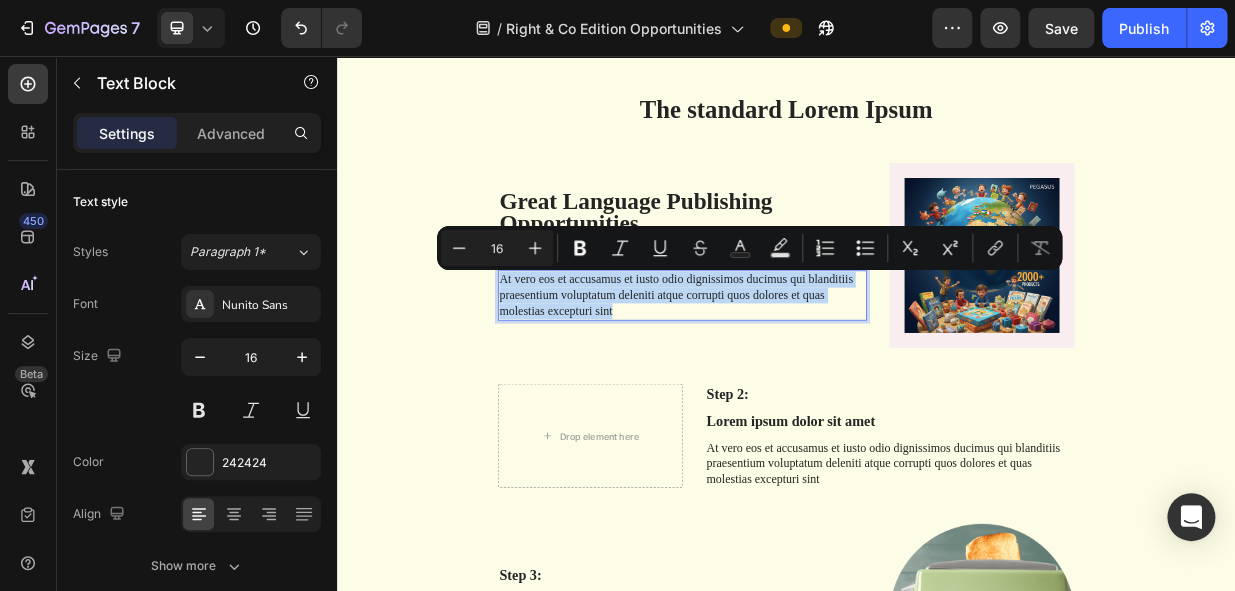 drag, startPoint x: 714, startPoint y: 394, endPoint x: 542, endPoint y: 349, distance: 177.7892 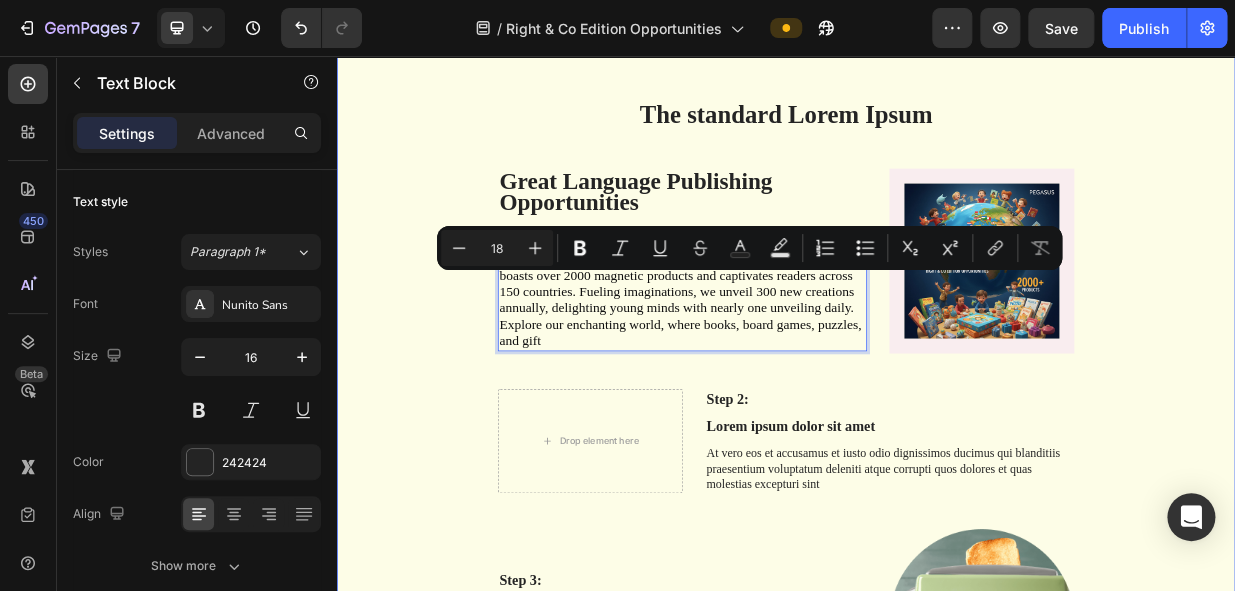scroll, scrollTop: 2420, scrollLeft: 0, axis: vertical 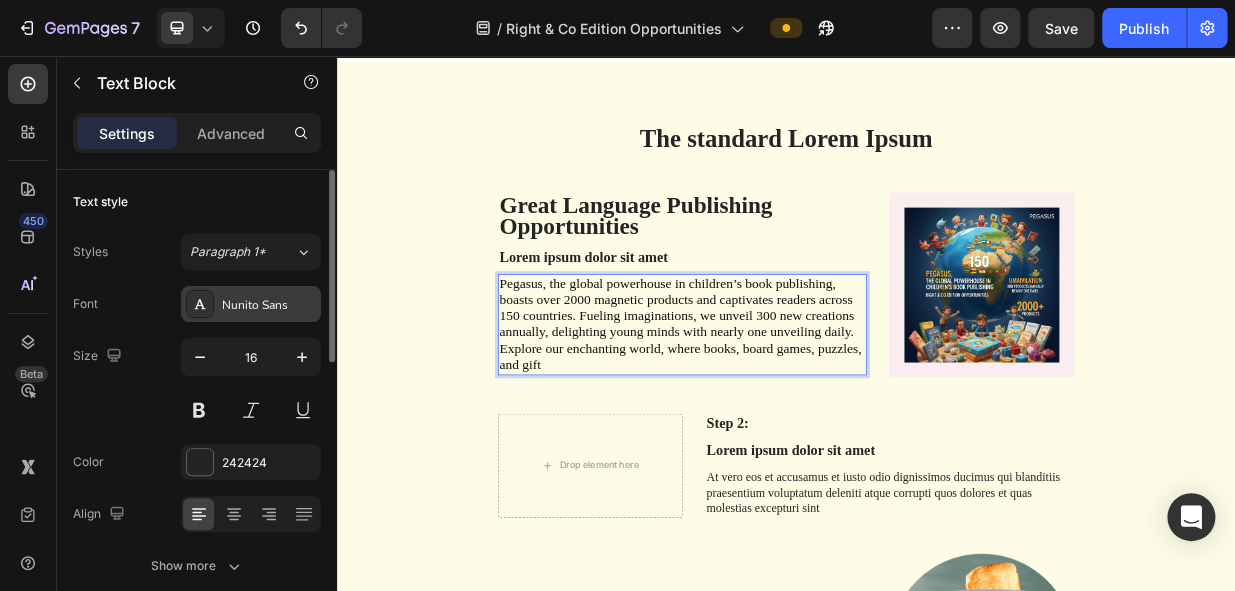 click on "Nunito Sans" at bounding box center [269, 305] 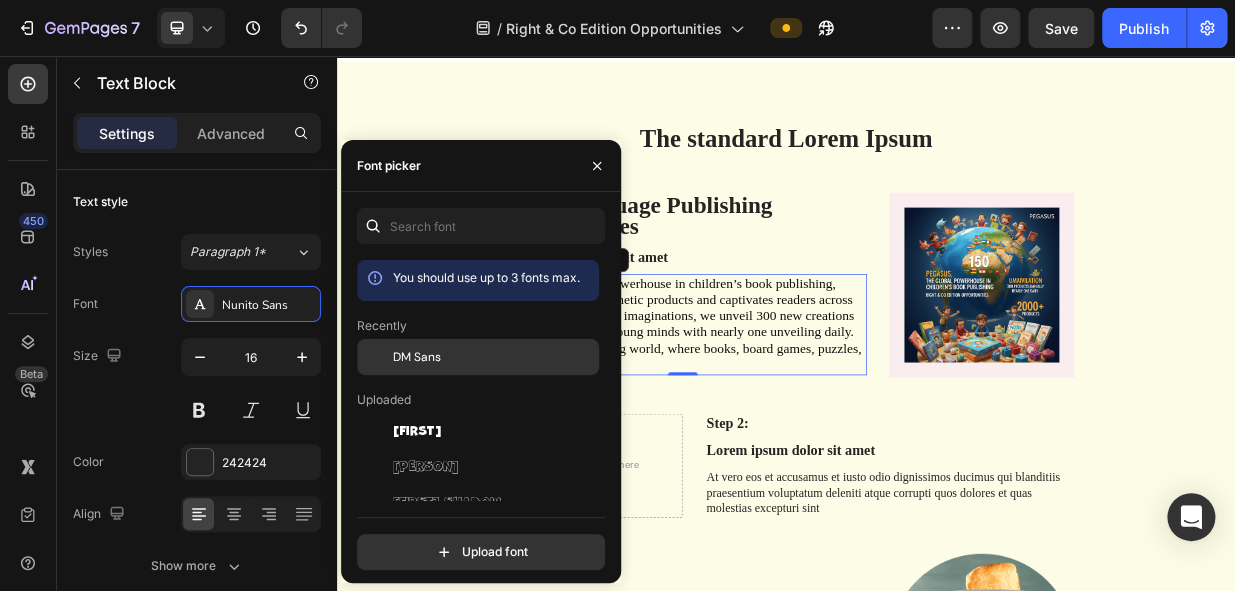 click on "DM Sans" at bounding box center (417, 357) 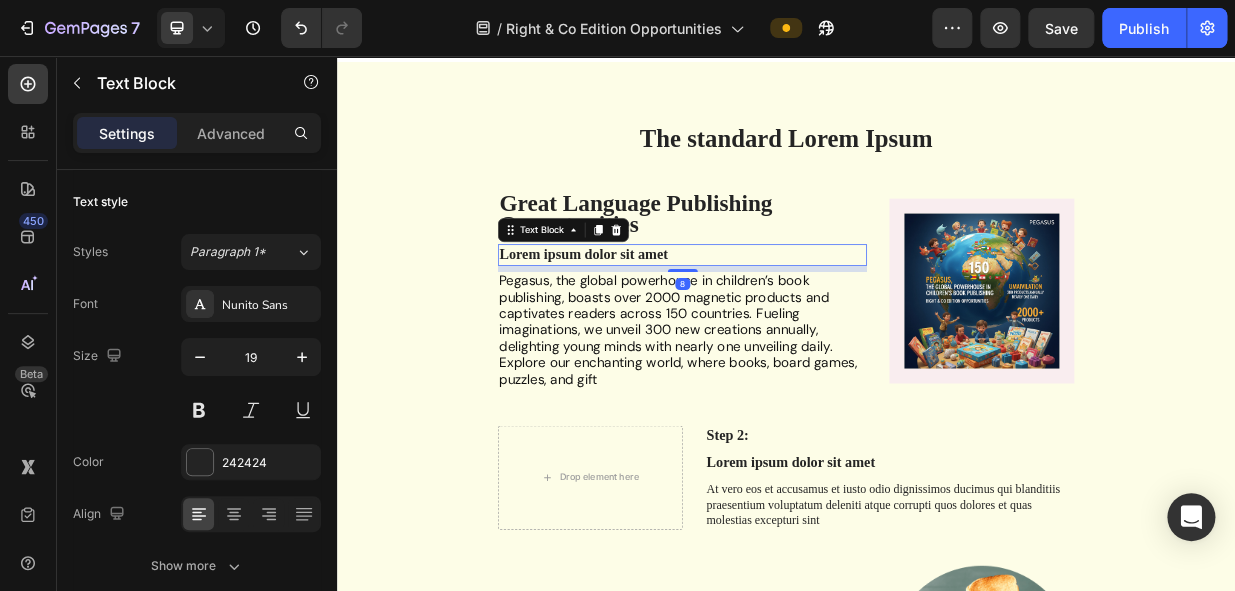 click on "Lorem ipsum dolor sit amet" at bounding box center [798, 322] 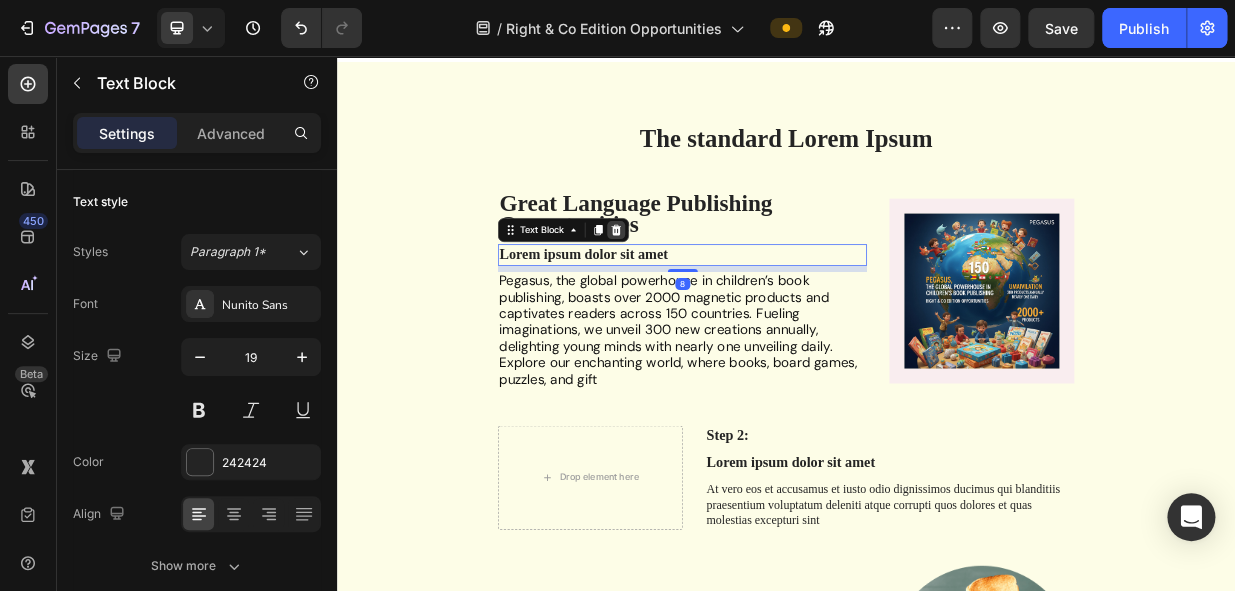 click 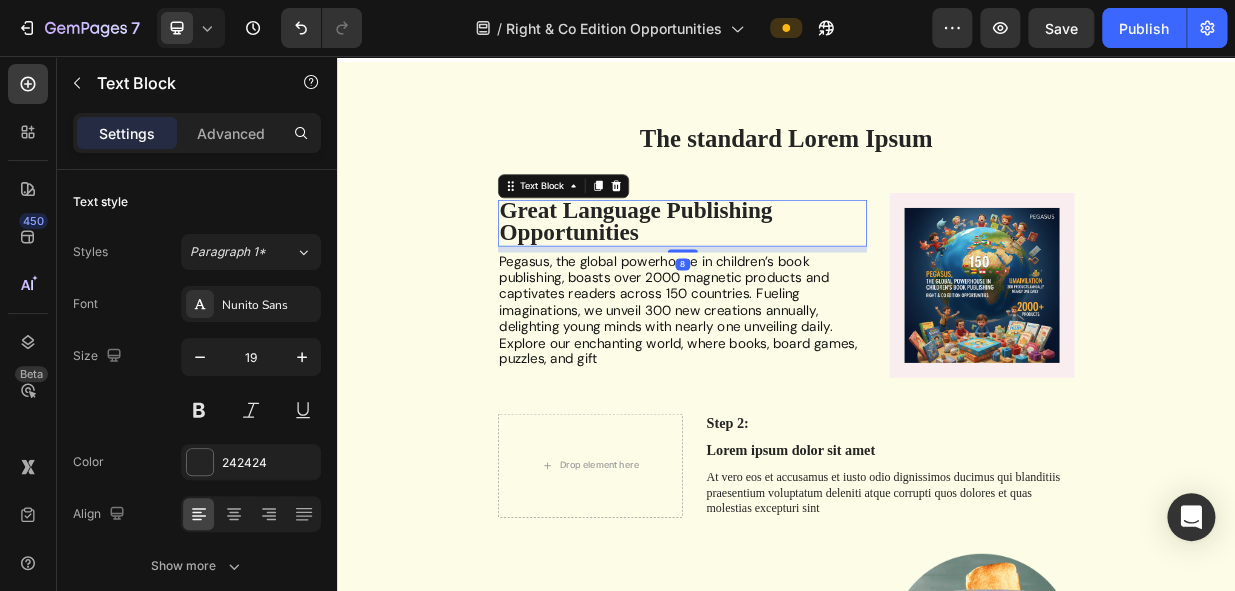 click on "Great Language Publishing Opportunities" at bounding box center [736, 277] 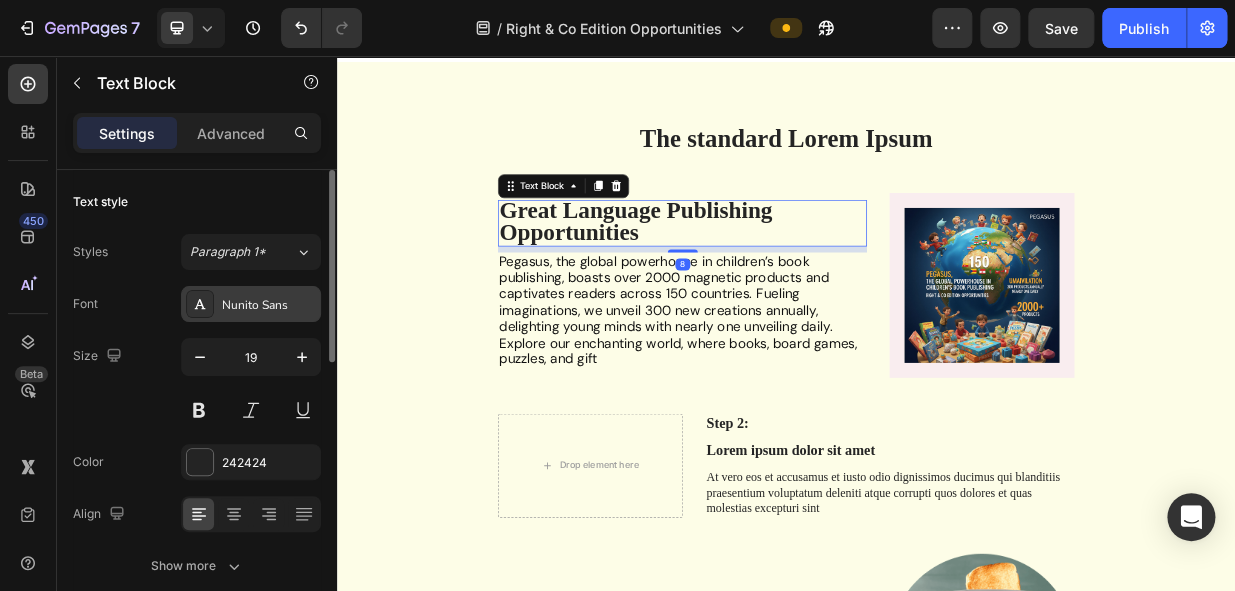 click on "Nunito Sans" at bounding box center (251, 304) 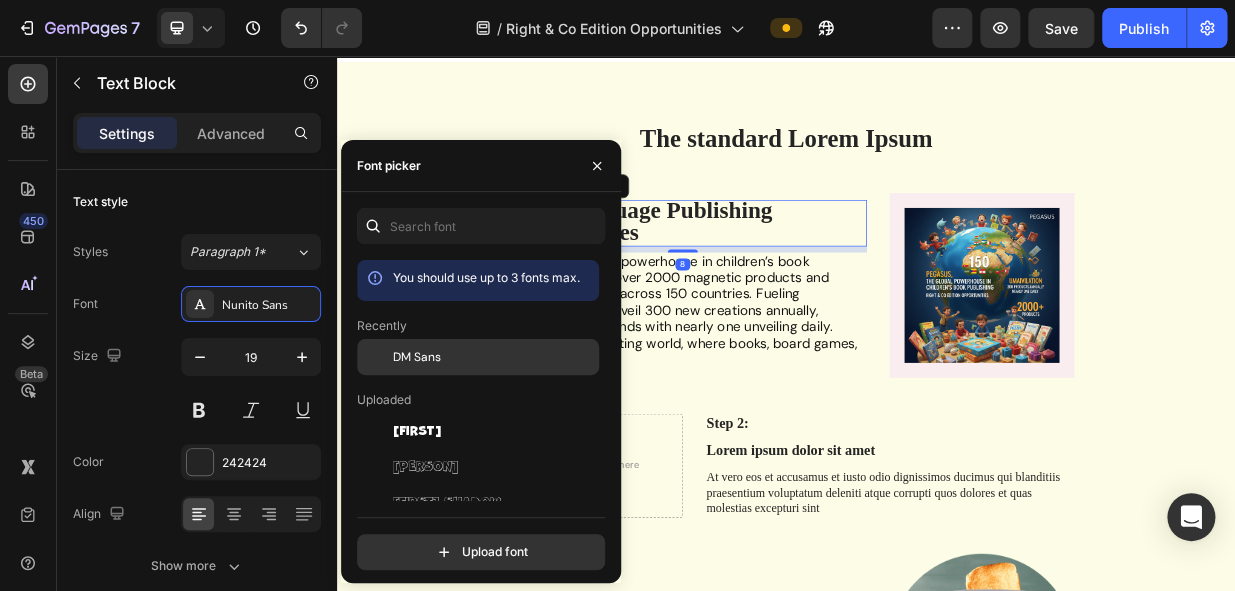 click on "DM Sans" at bounding box center [417, 357] 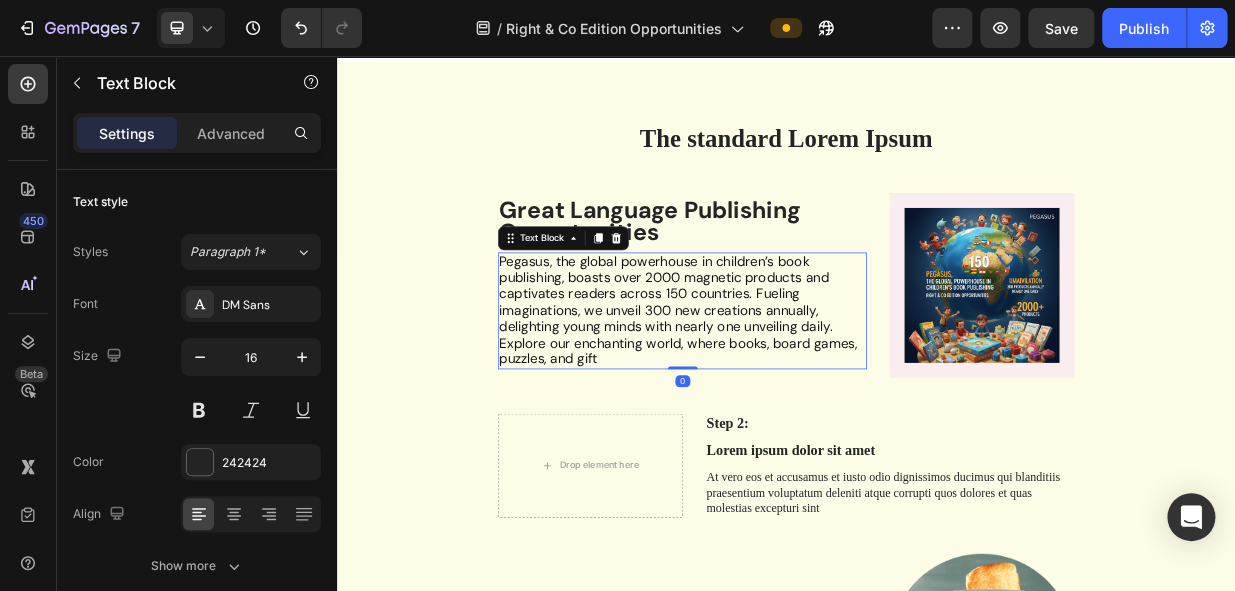 click on "Pegasus, the global powerhouse in children’s book publishing, boasts over 2000 magnetic products and captivates readers across 150 countries. Fueling imaginations, we unveil 300 new creations annually, delighting young minds with nearly one unveiling daily. Explore our enchanting world, where books, board games, puzzles, and gift" at bounding box center [793, 396] 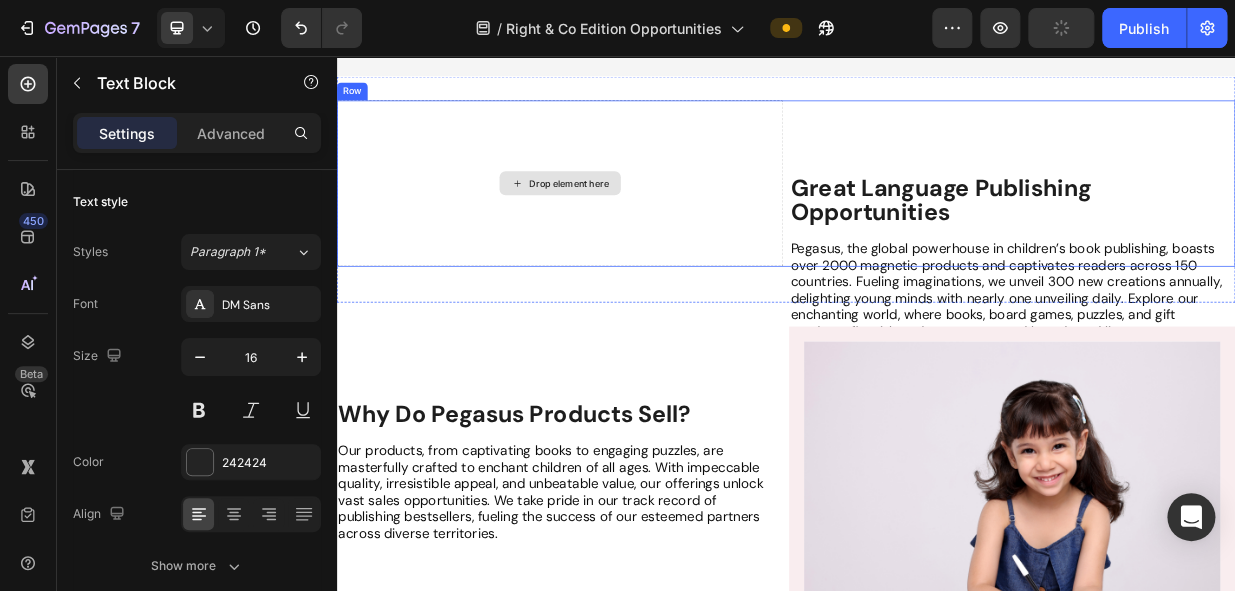 scroll, scrollTop: 0, scrollLeft: 0, axis: both 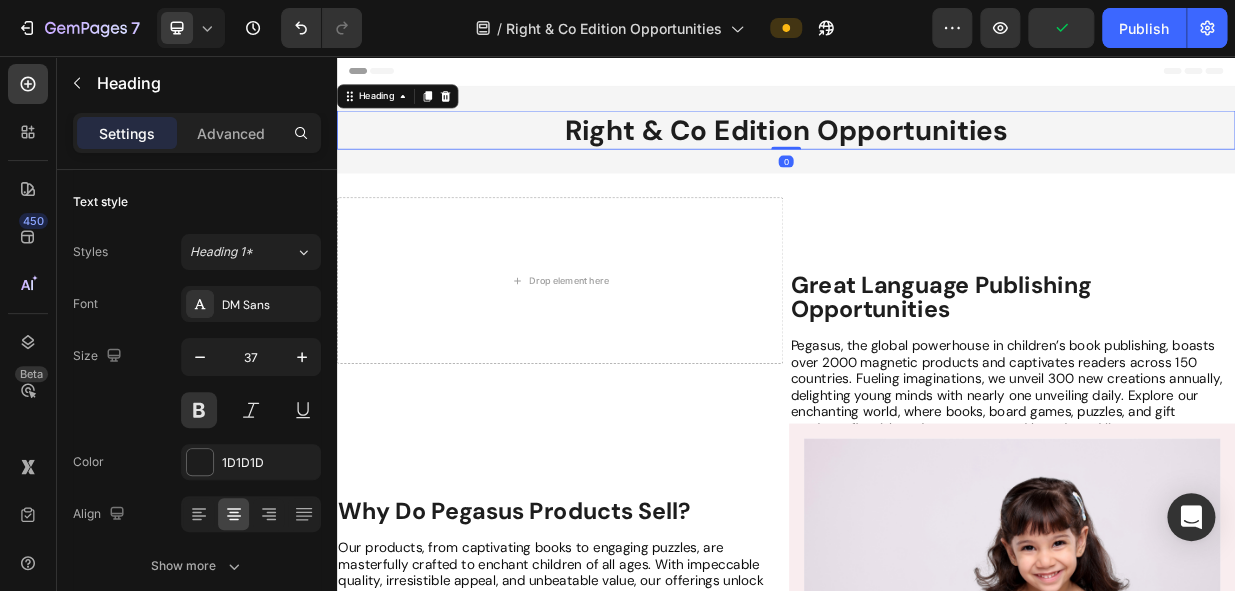 click on "Right & Co Edition Opportunities" at bounding box center (937, 155) 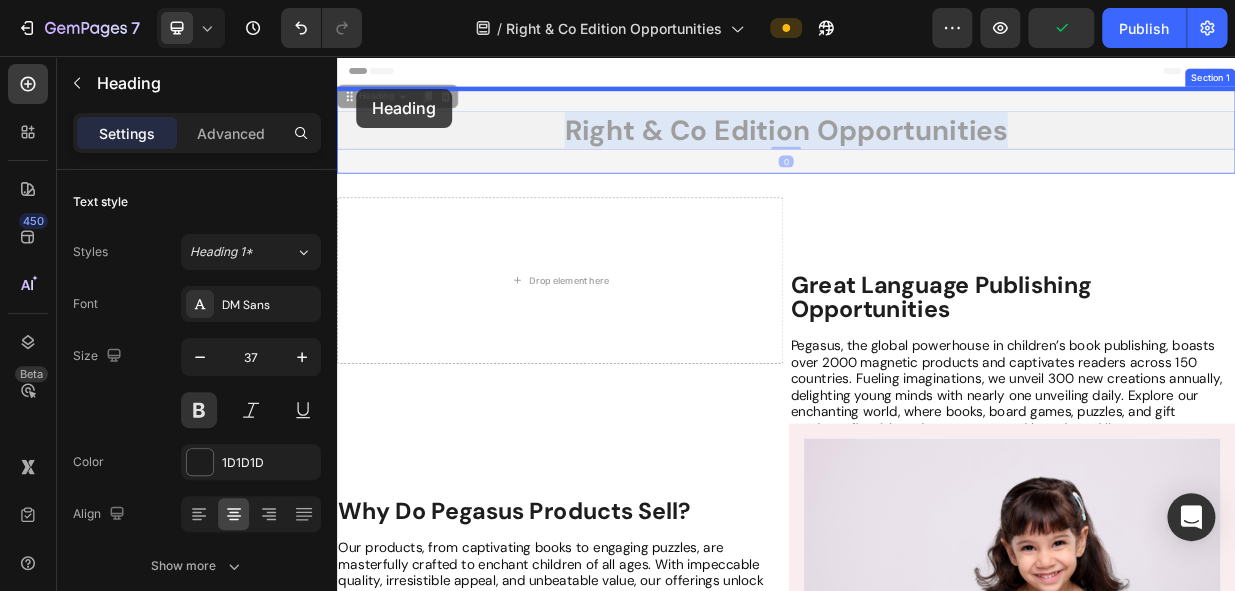 drag, startPoint x: 1250, startPoint y: 153, endPoint x: 674, endPoint y: 100, distance: 578.4332 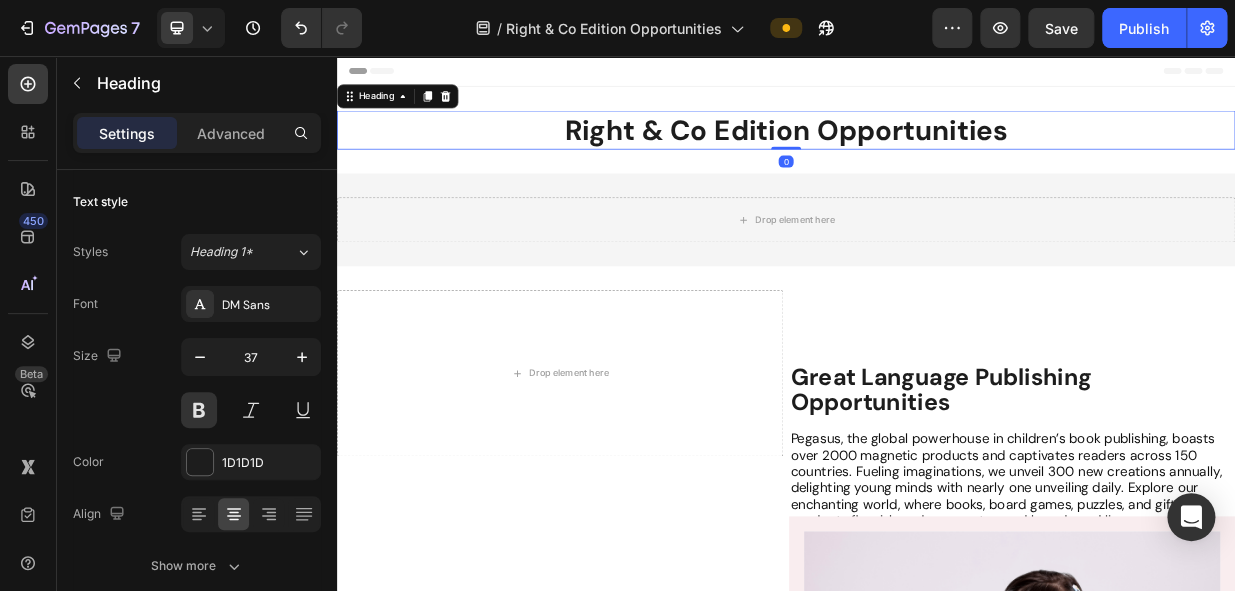 click on "Right & Co Edition Opportunities" at bounding box center [937, 155] 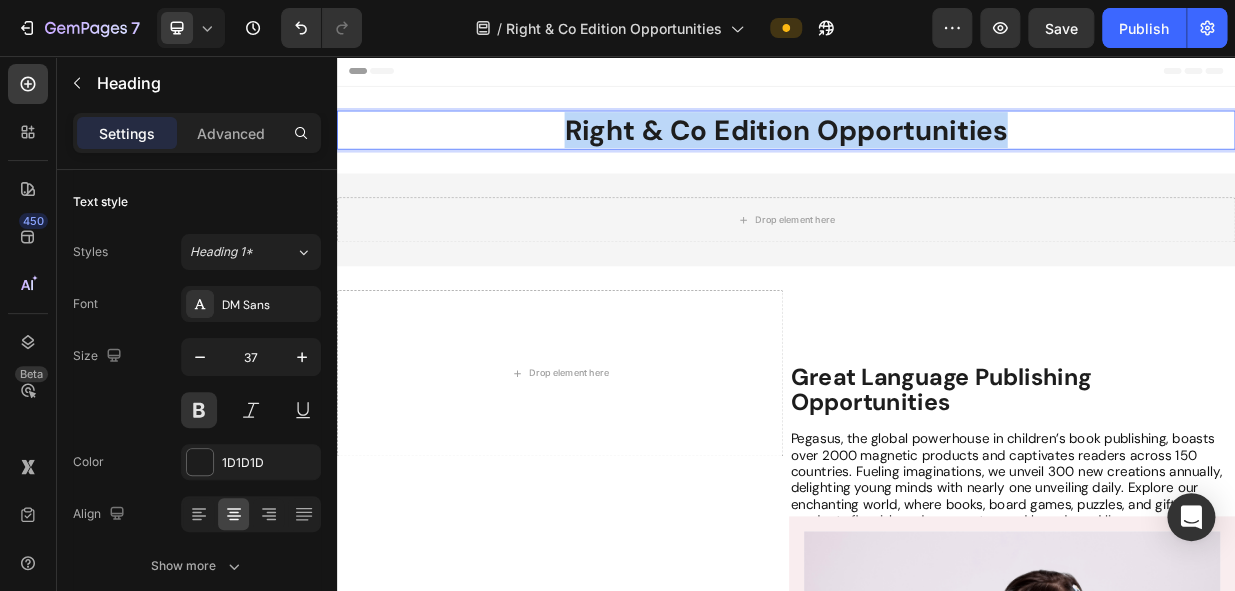 drag, startPoint x: 640, startPoint y: 151, endPoint x: 1298, endPoint y: 151, distance: 658 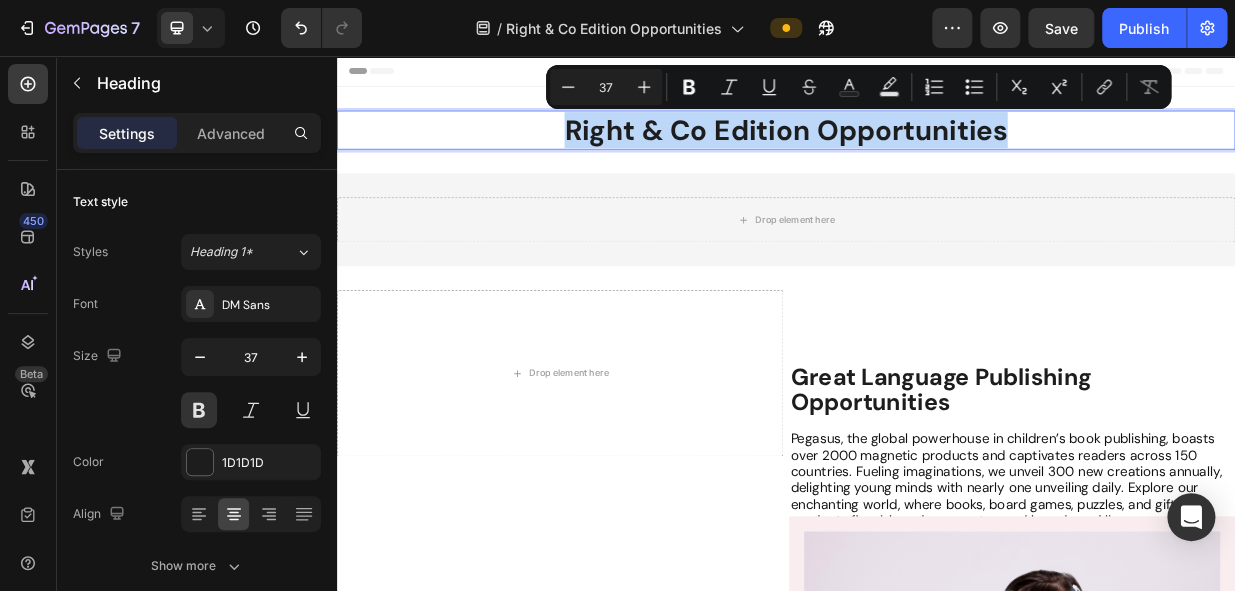 copy on "Right & Co Edition Opportunities" 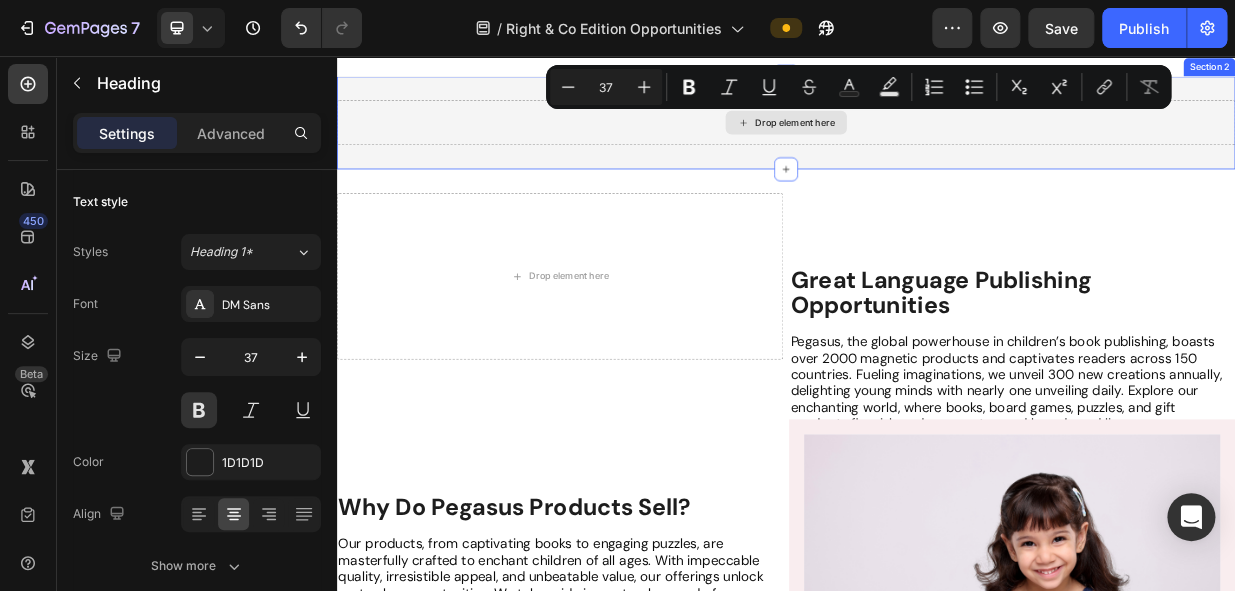 type on "16" 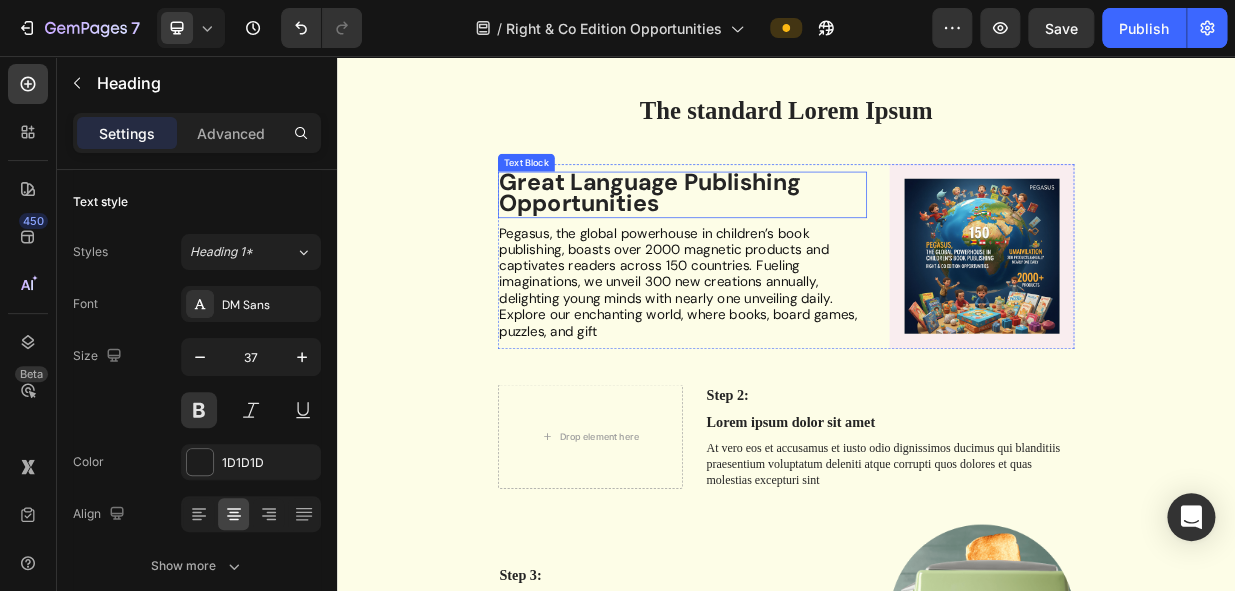 scroll, scrollTop: 2545, scrollLeft: 0, axis: vertical 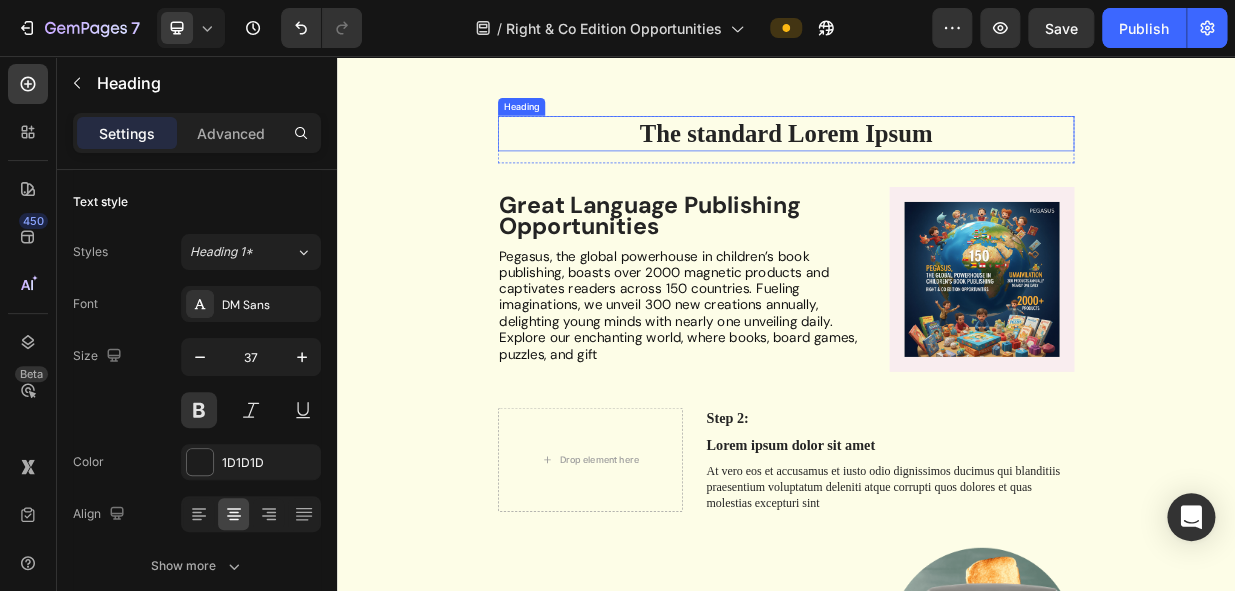 click on "The standard Lorem Ipsum" at bounding box center (937, 159) 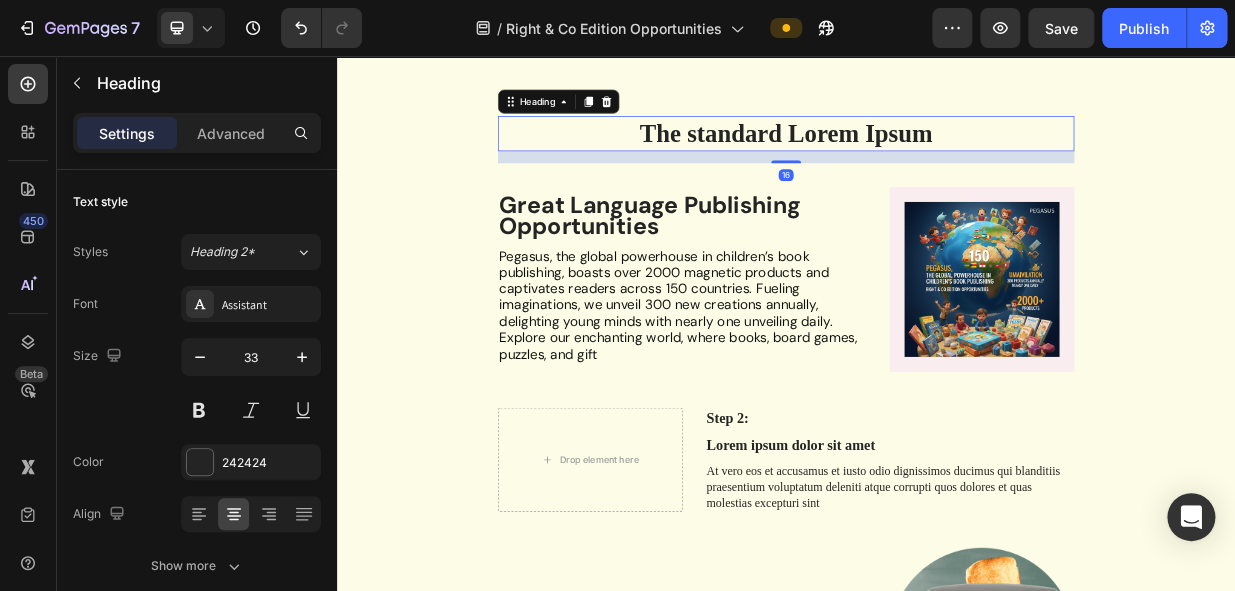click on "The standard Lorem Ipsum" at bounding box center [937, 159] 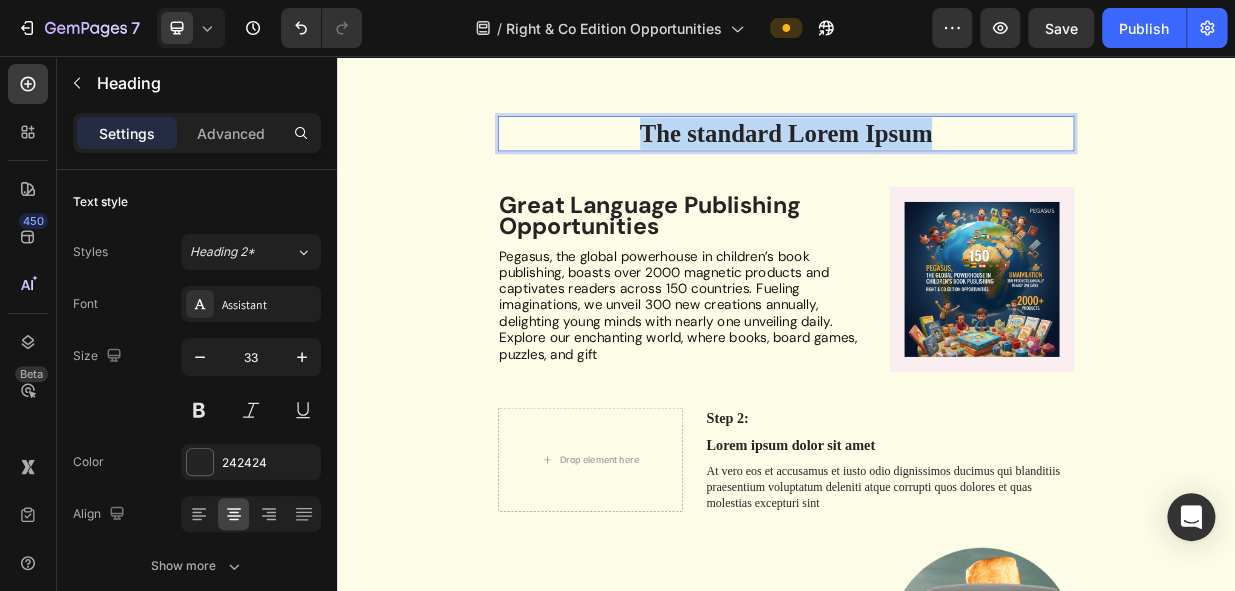 drag, startPoint x: 1134, startPoint y: 154, endPoint x: 635, endPoint y: 154, distance: 499 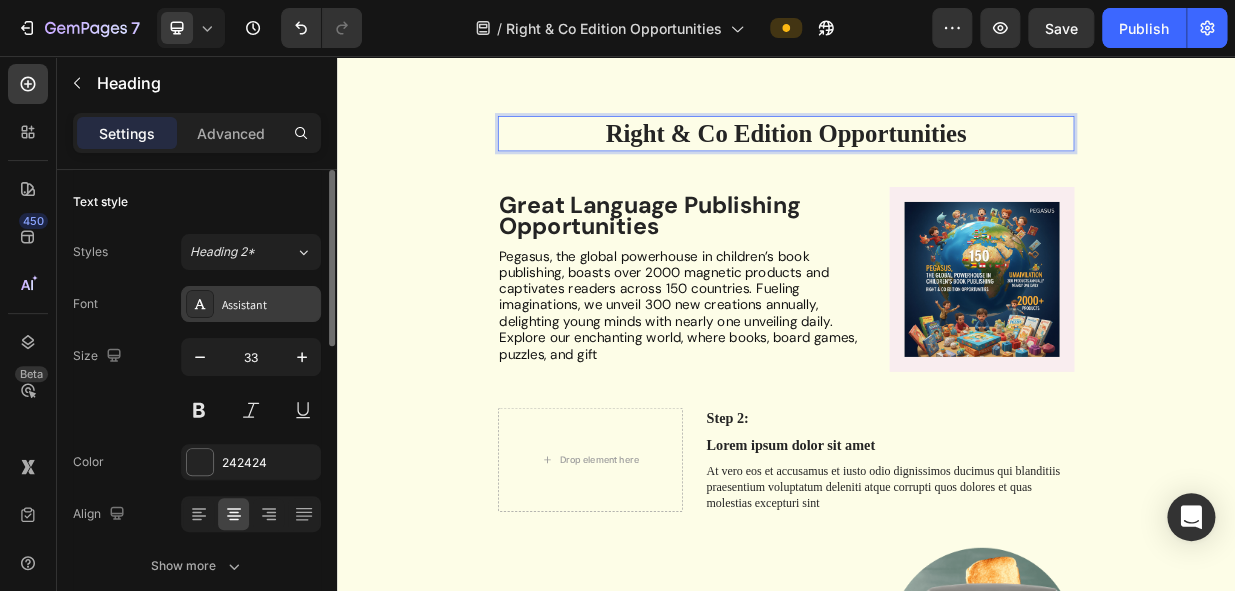 click on "Assistant" at bounding box center [269, 305] 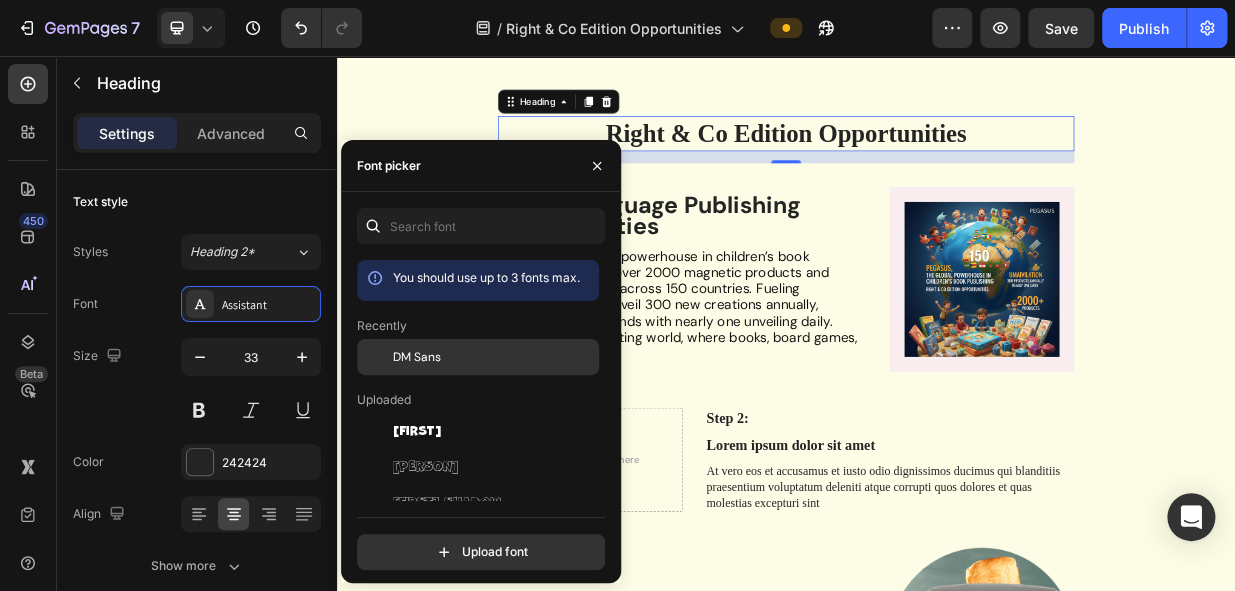 click on "DM Sans" at bounding box center (417, 357) 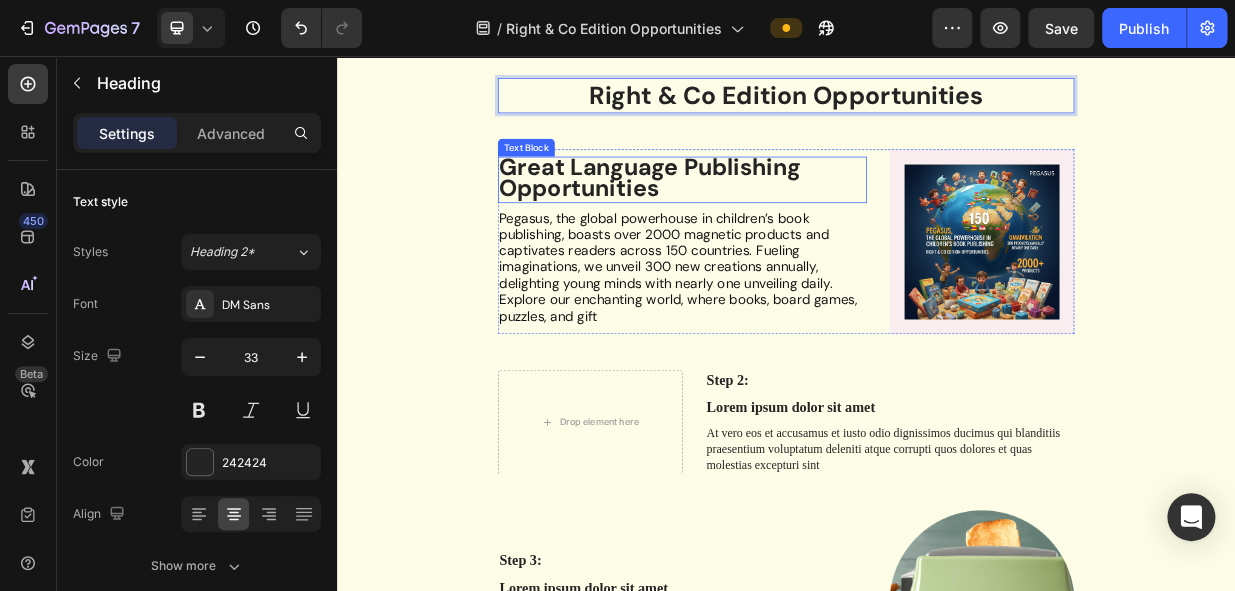 scroll, scrollTop: 2636, scrollLeft: 0, axis: vertical 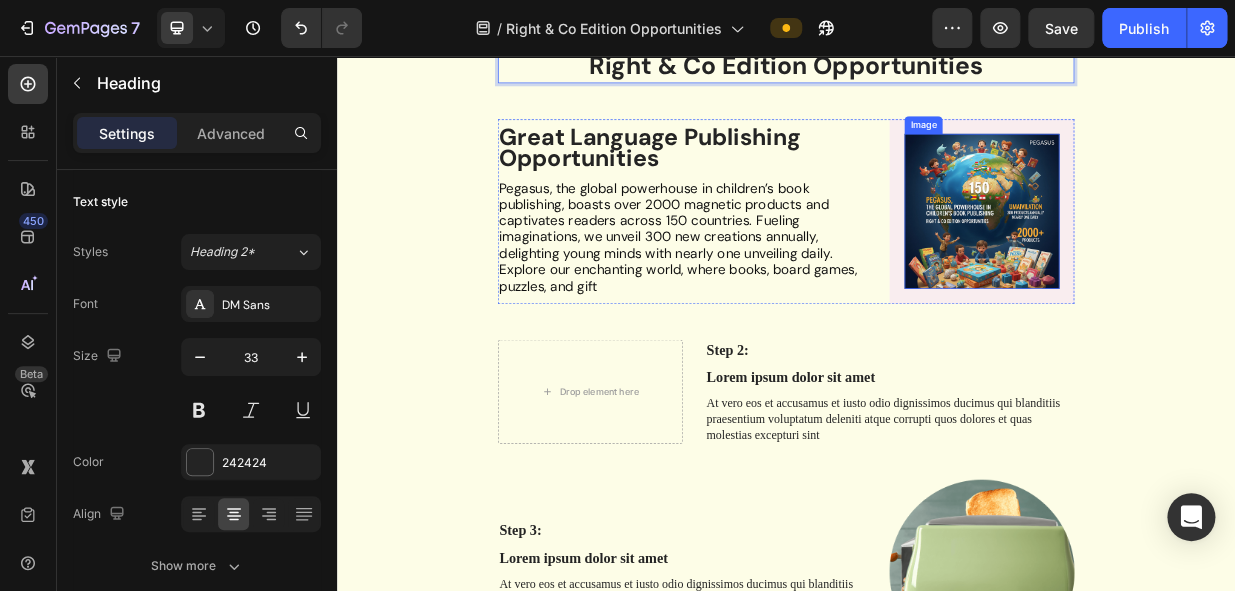 click at bounding box center (1198, 263) 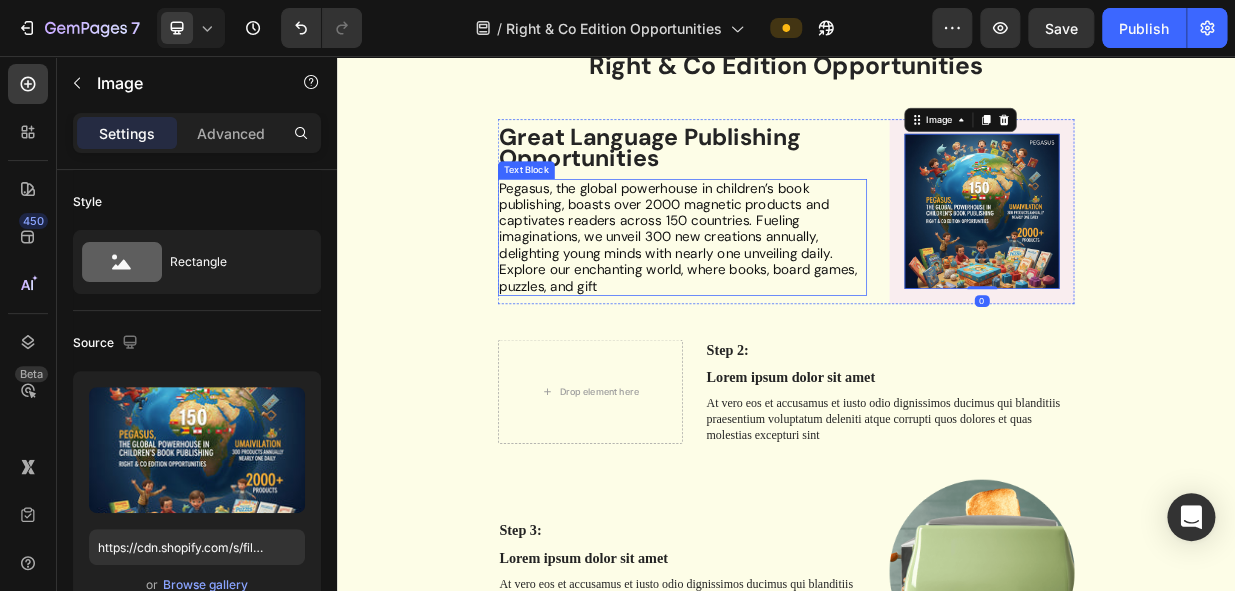 click on "Pegasus, the global powerhouse in children’s book publishing, boasts over 2000 magnetic products and captivates readers across 150 countries. Fueling imaginations, we unveil 300 new creations annually, delighting young minds with nearly one unveiling daily. Explore our enchanting world, where books, board games, puzzles, and gift" at bounding box center (793, 297) 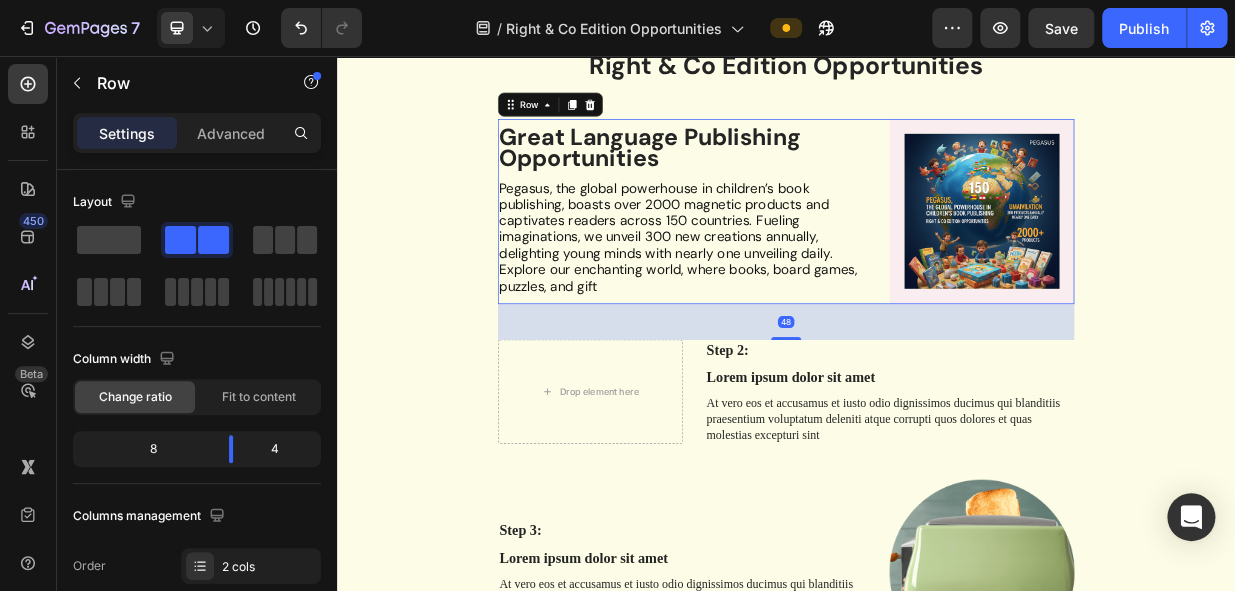 click on "Great Language Publishing Opportunities Text Block Pegasus, the global powerhouse in children’s book publishing, boasts over 2000 magnetic products and captivates readers across 150 countries. Fueling imaginations, we unveil 300 new creations annually, delighting young minds with nearly one unveiling daily. Explore our enchanting world, where books, board games, puzzles, and gift Text Block Image Row   48" at bounding box center (937, 263) 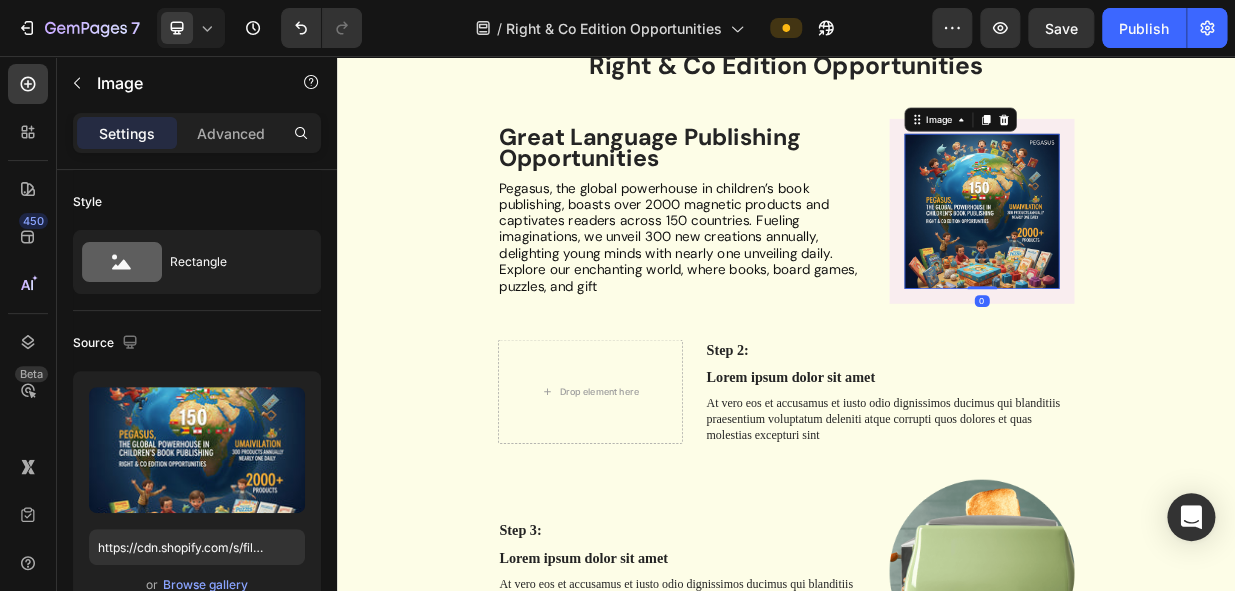click at bounding box center [1198, 263] 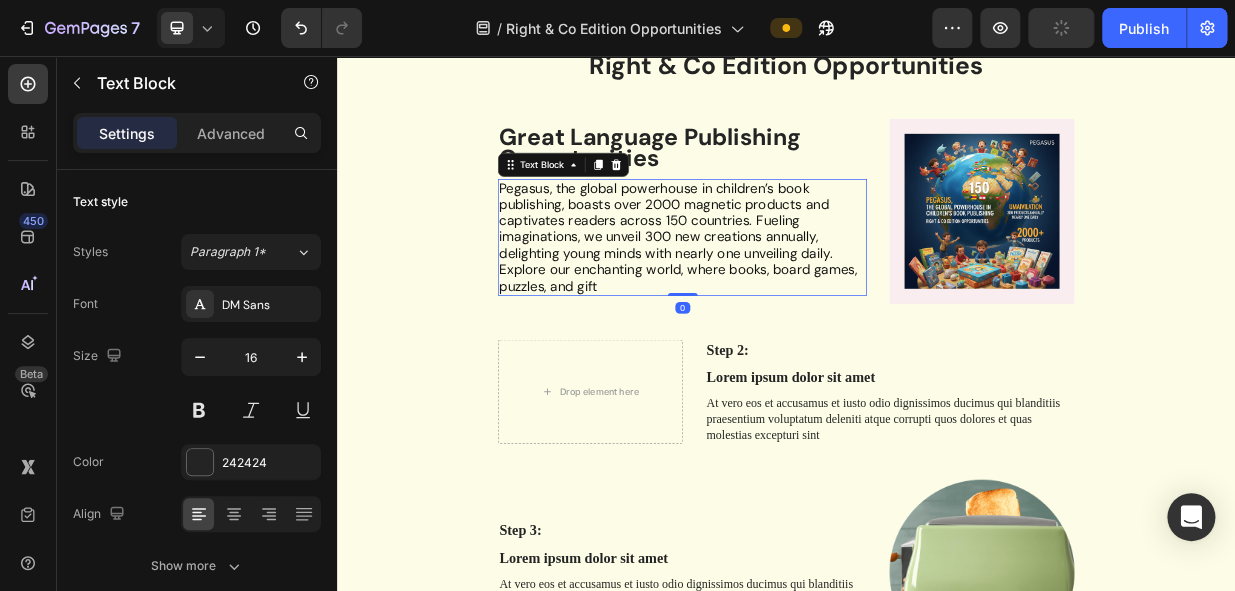 click on "Pegasus, the global powerhouse in children’s book publishing, boasts over 2000 magnetic products and captivates readers across 150 countries. Fueling imaginations, we unveil 300 new creations annually, delighting young minds with nearly one unveiling daily. Explore our enchanting world, where books, board games, puzzles, and gift" at bounding box center [798, 298] 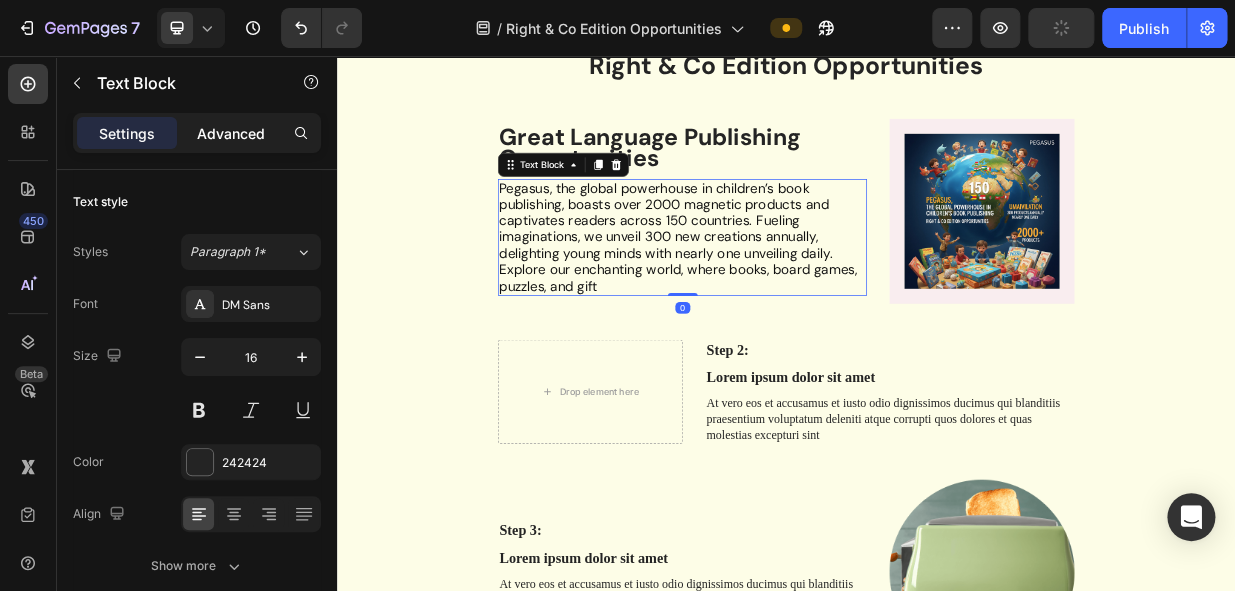 drag, startPoint x: 223, startPoint y: 136, endPoint x: 233, endPoint y: 140, distance: 10.770329 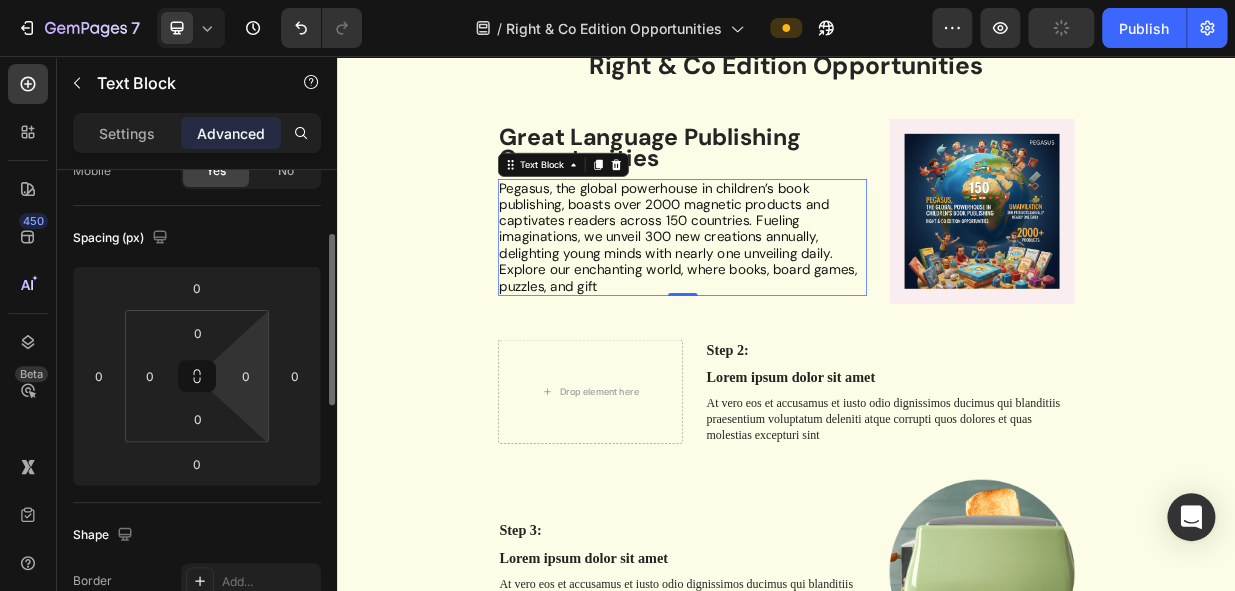 scroll, scrollTop: 272, scrollLeft: 0, axis: vertical 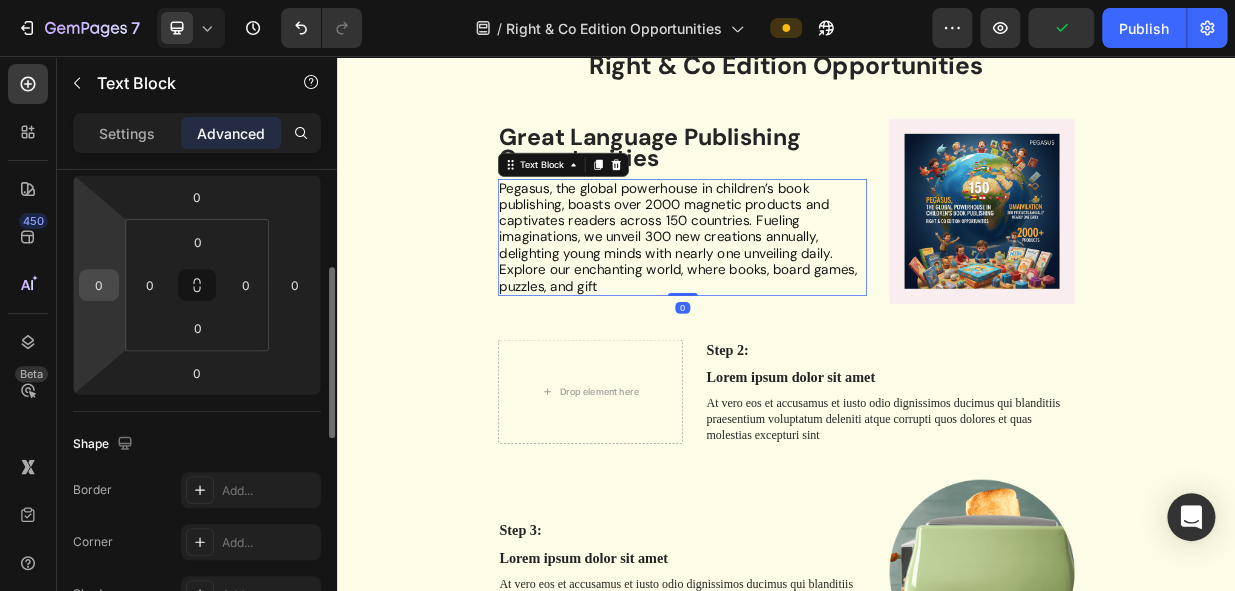 click on "0" at bounding box center [99, 285] 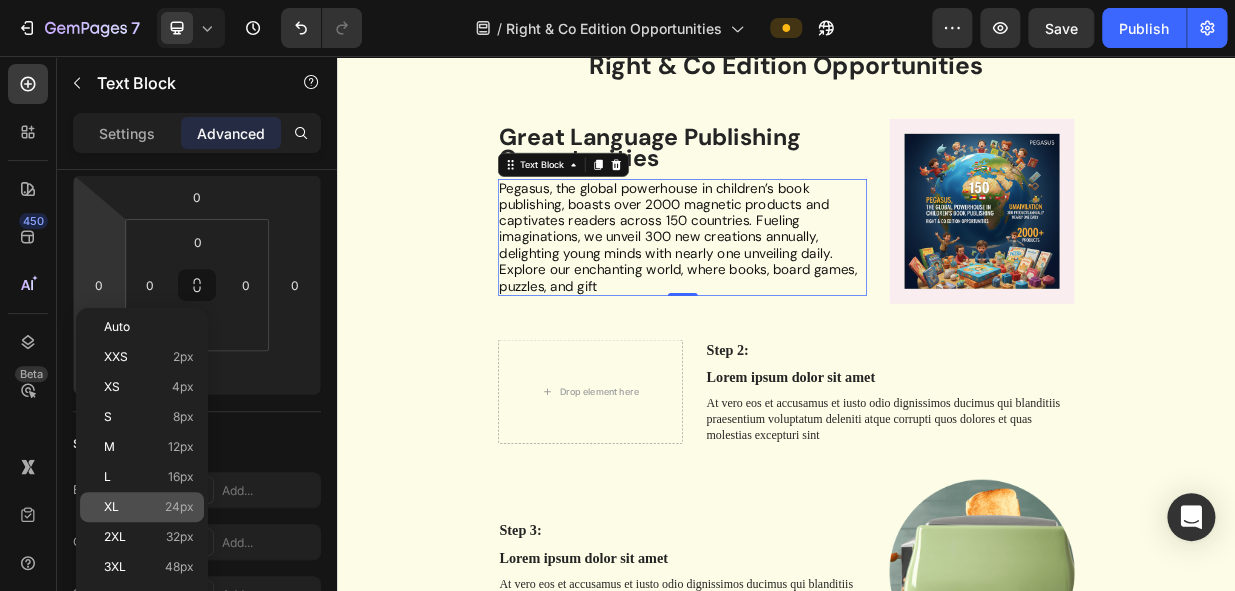 click on "24px" at bounding box center [179, 507] 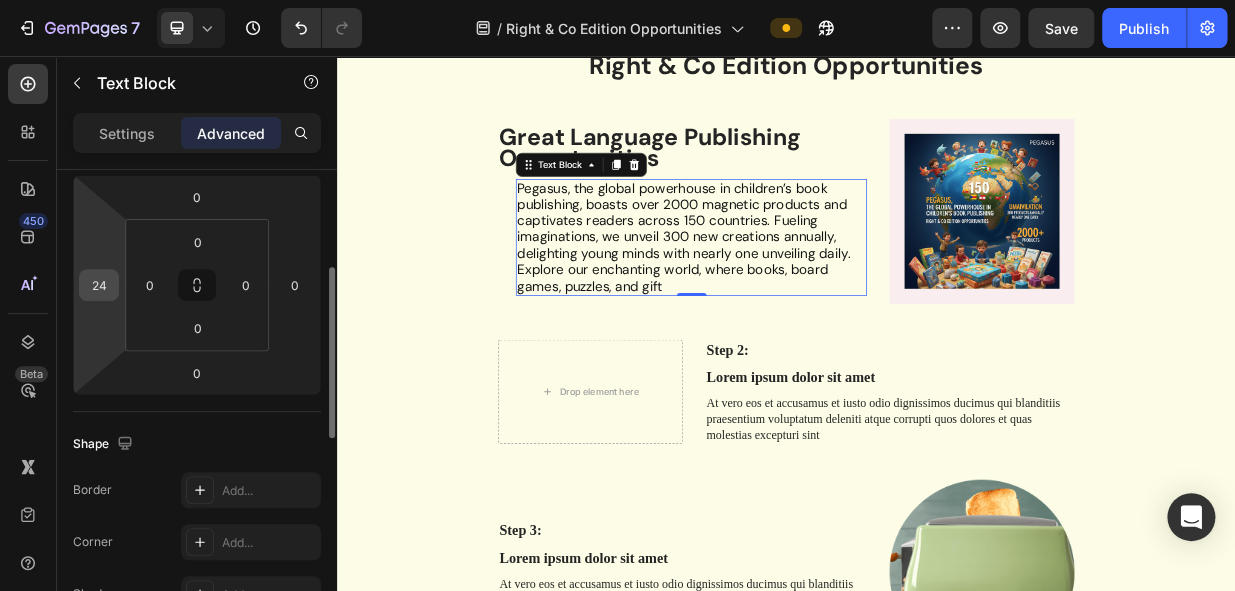 click on "24" at bounding box center [99, 285] 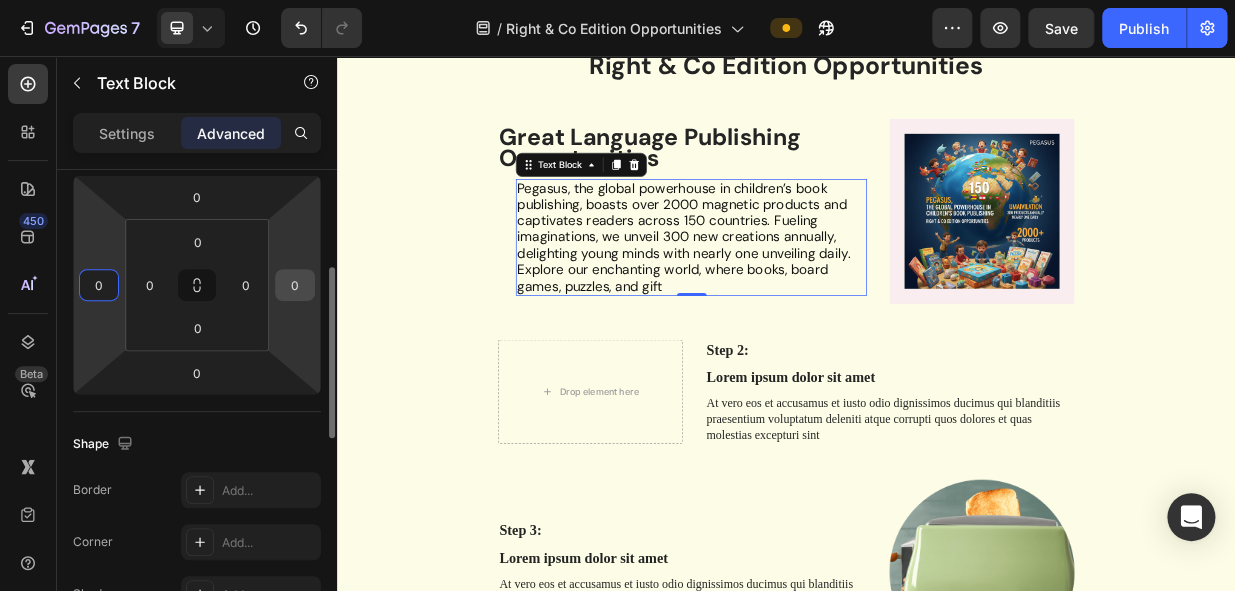 type on "0" 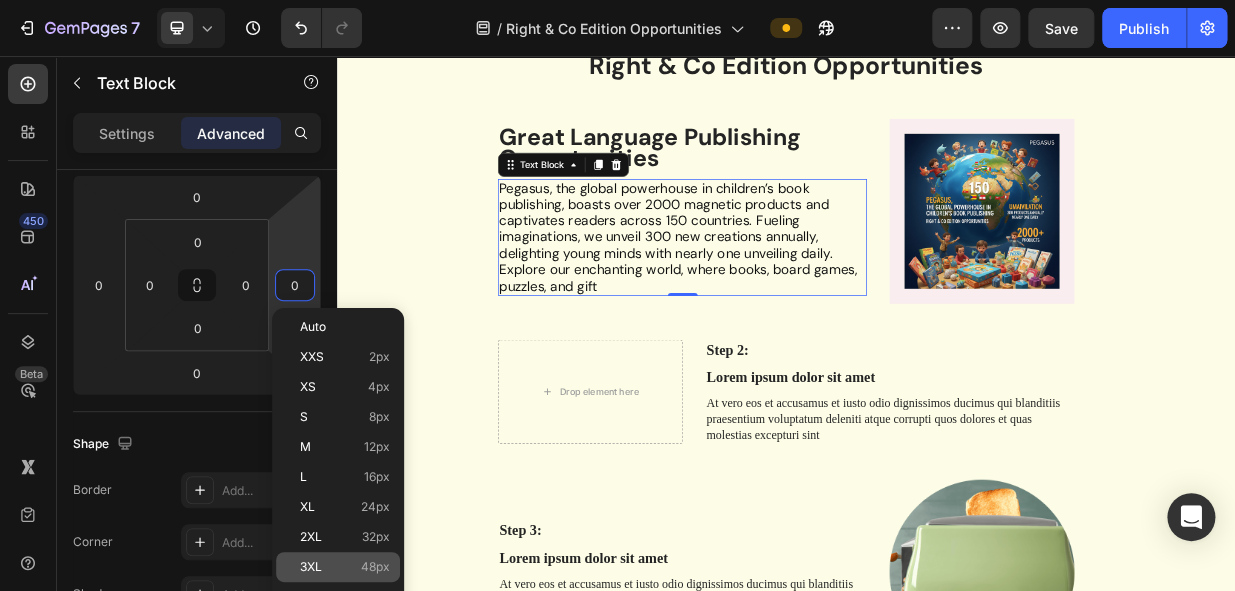 click on "3XL 48px" 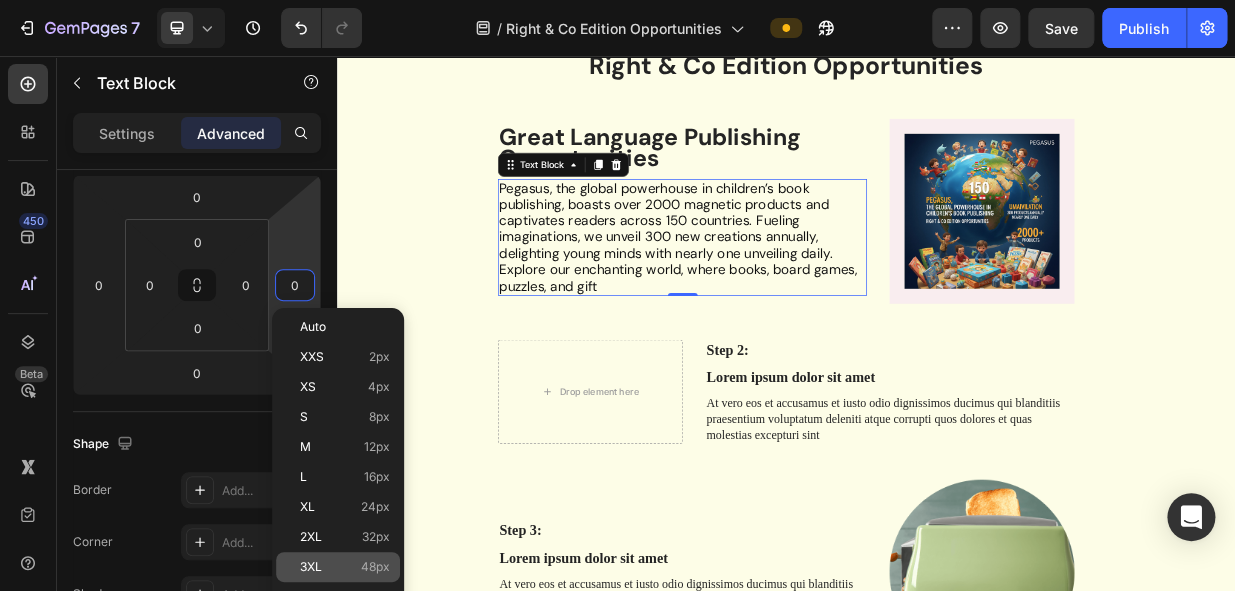 type on "48" 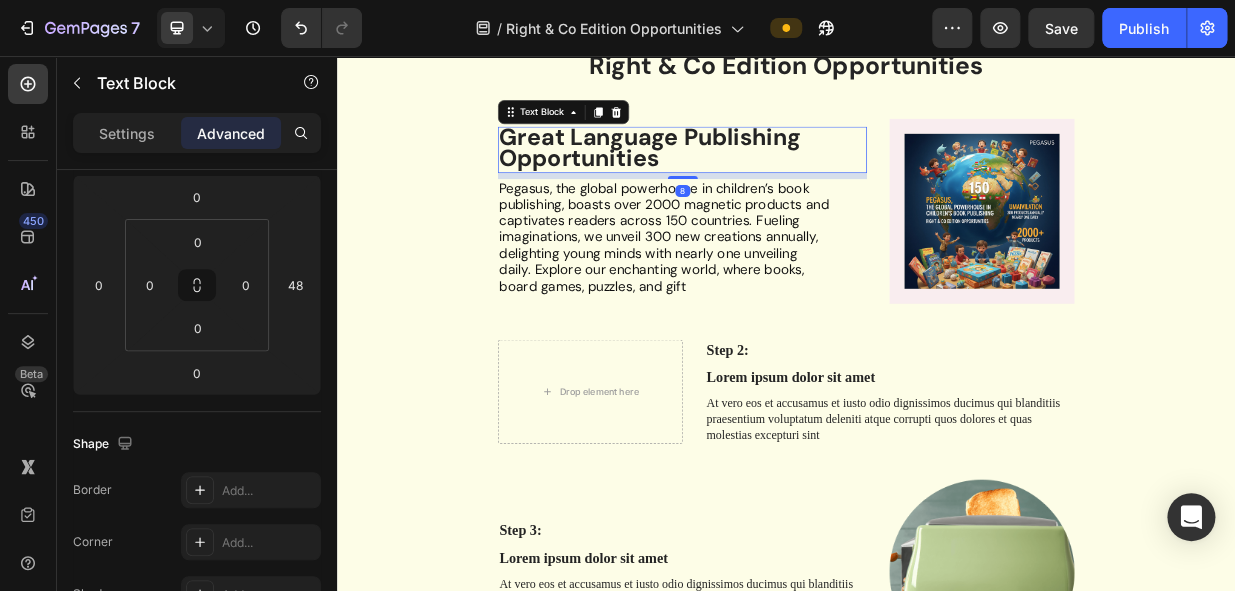 scroll, scrollTop: 271, scrollLeft: 0, axis: vertical 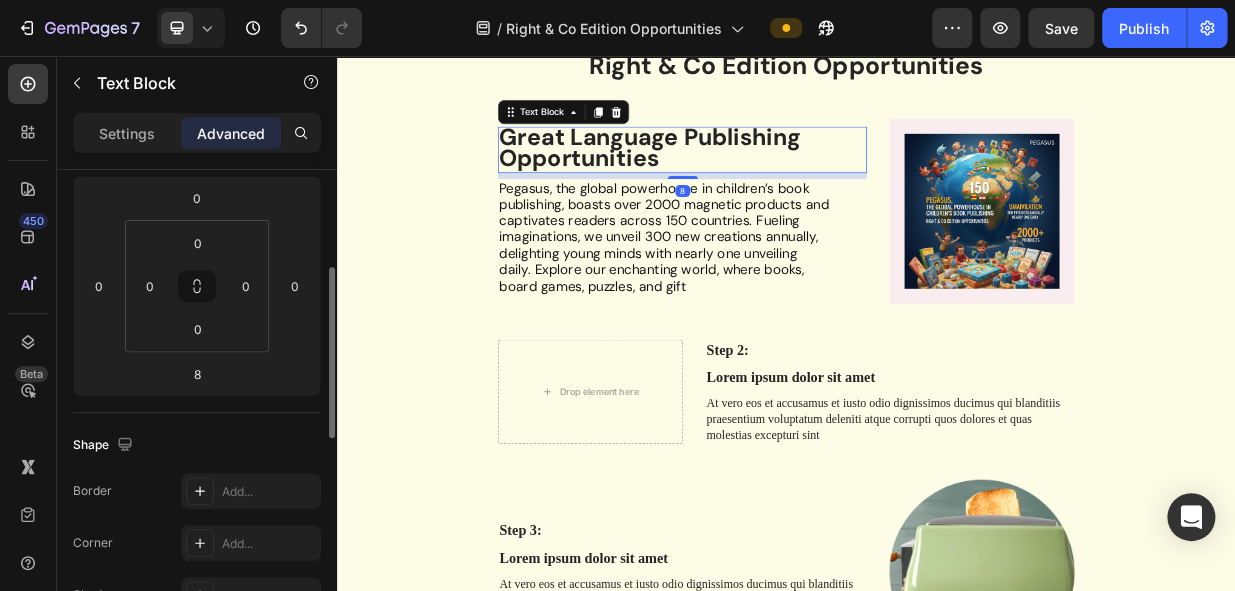 click on "Great Language Publishing Opportunities" at bounding box center [755, 178] 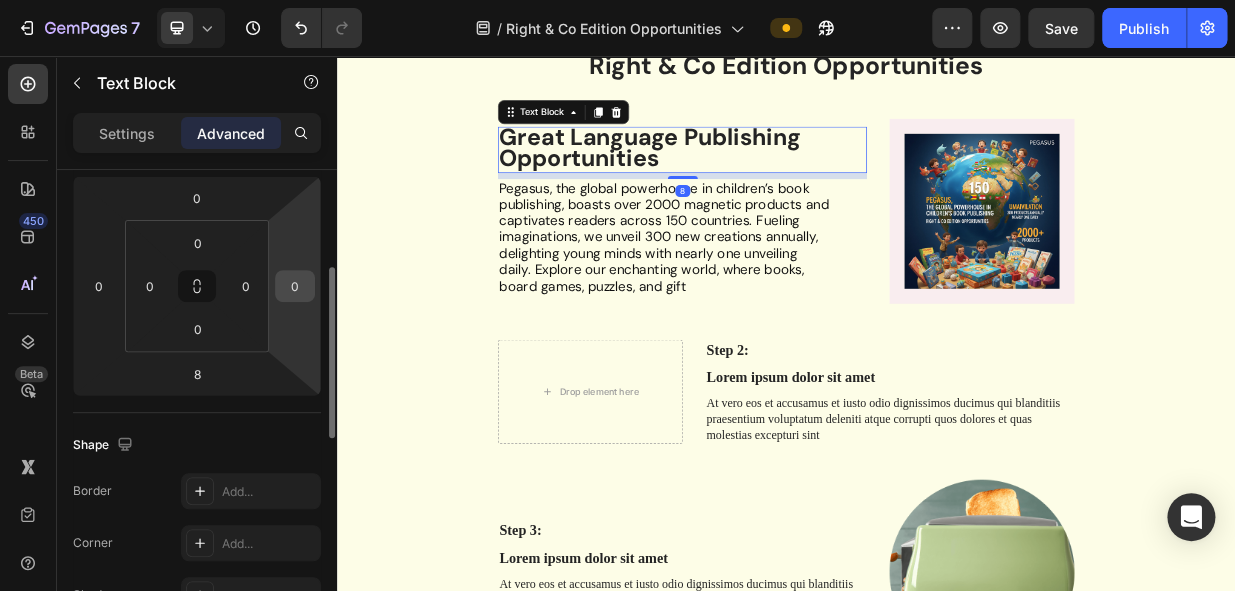 click on "0" at bounding box center (295, 286) 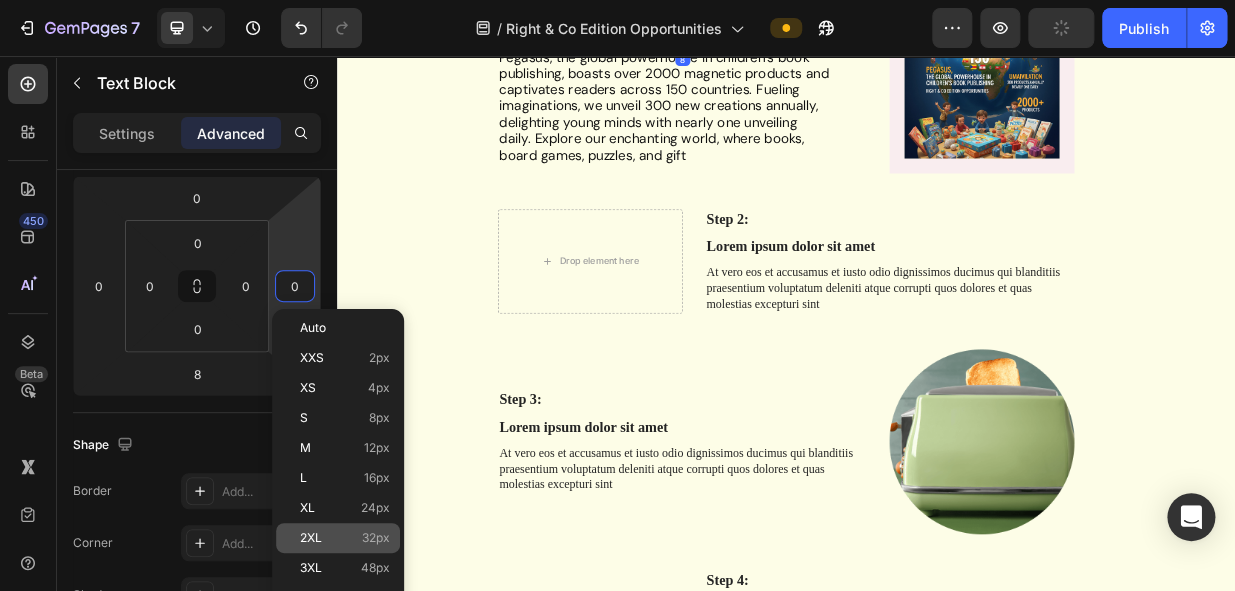 scroll, scrollTop: 2818, scrollLeft: 0, axis: vertical 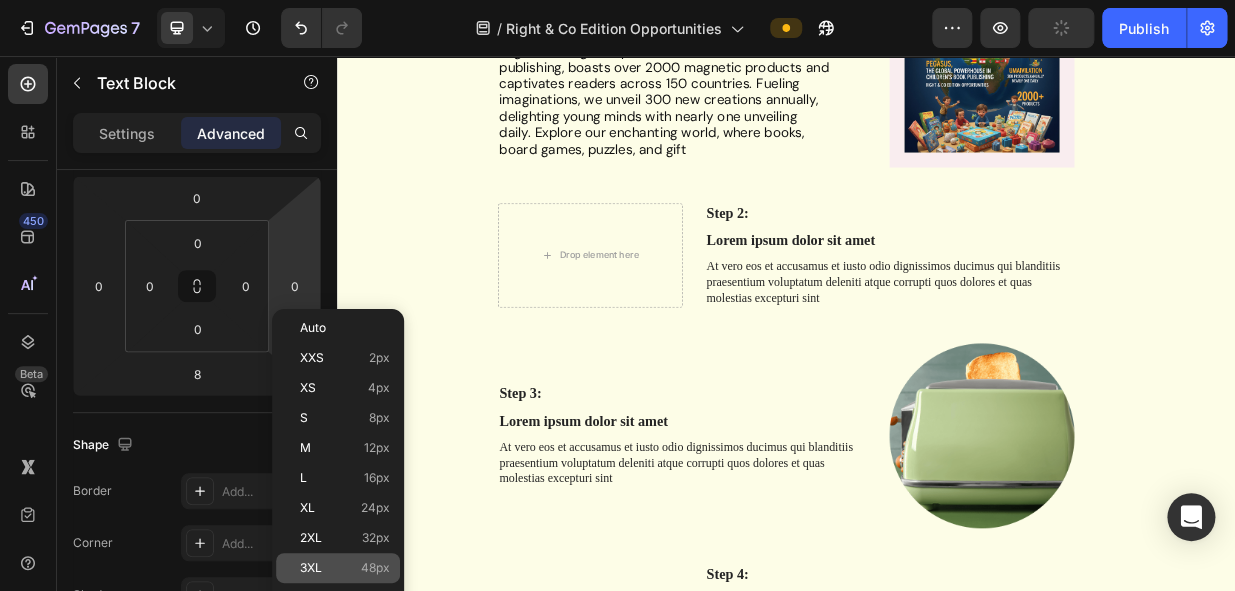 click on "48px" at bounding box center [375, 568] 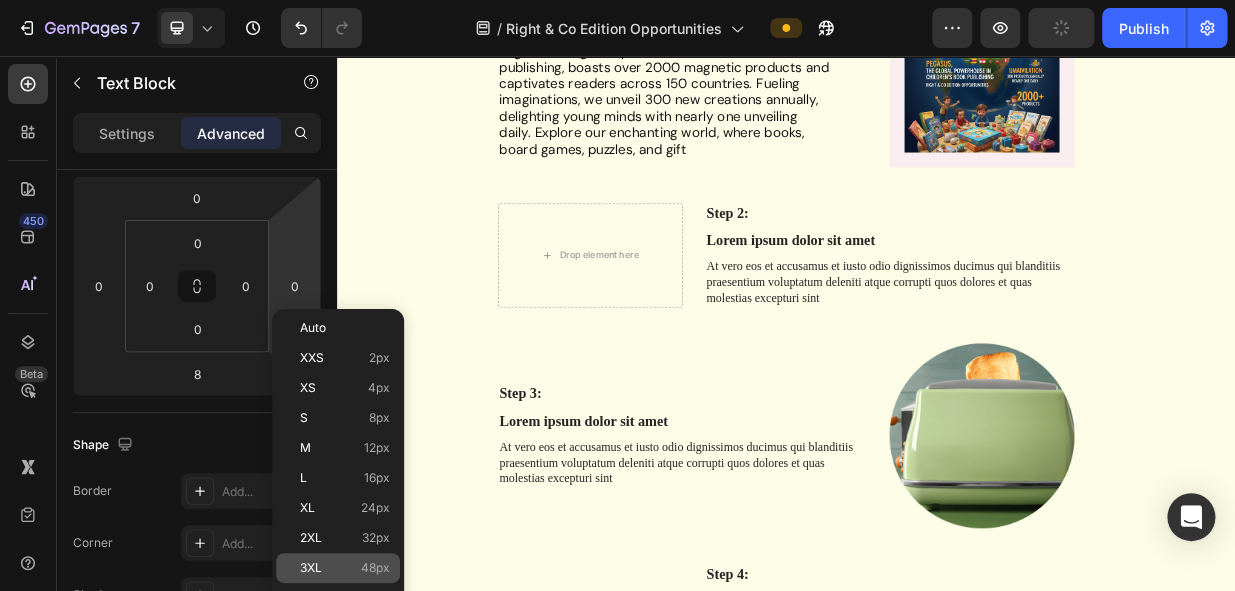 type on "48" 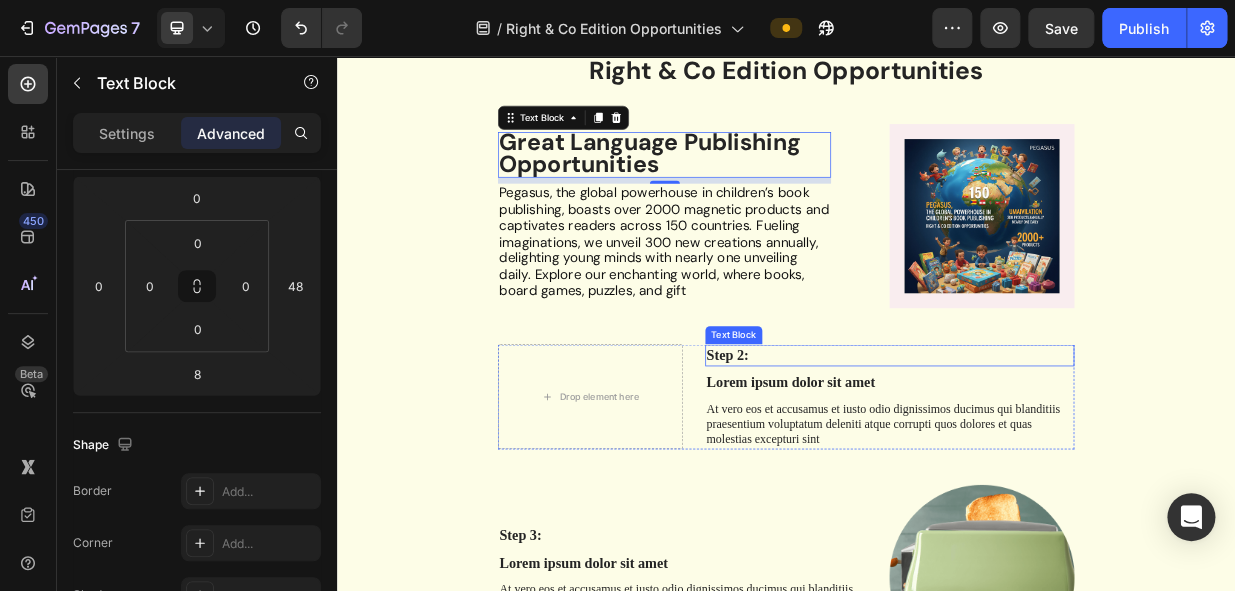 scroll, scrollTop: 2363, scrollLeft: 0, axis: vertical 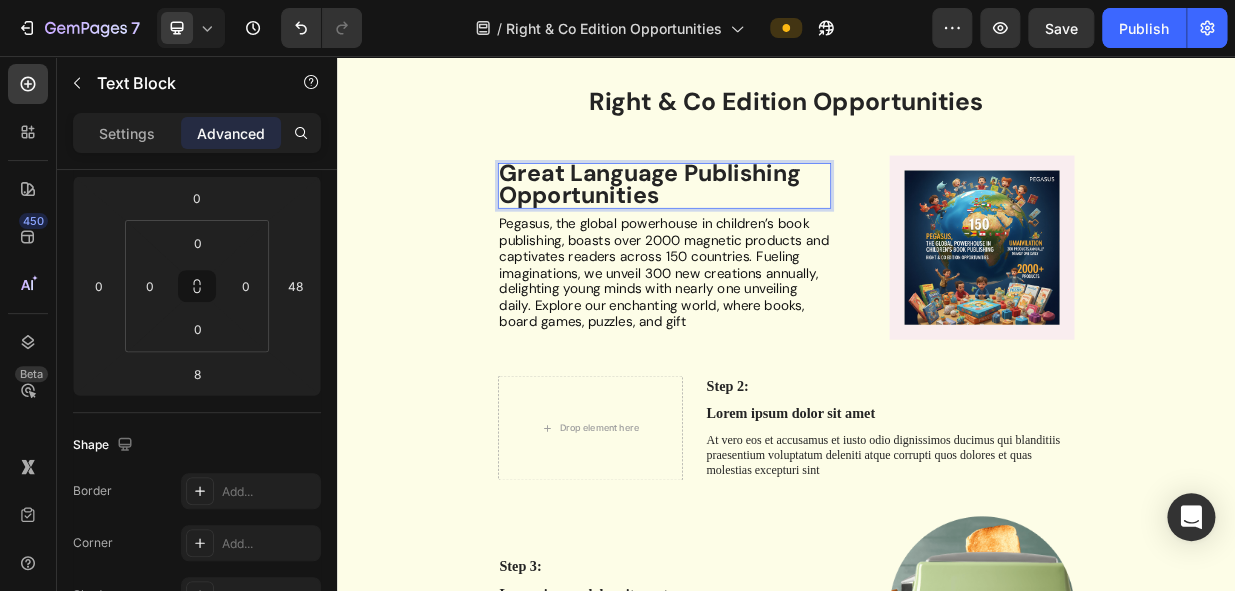 click on "Great Language Publishing Opportunities" at bounding box center [755, 227] 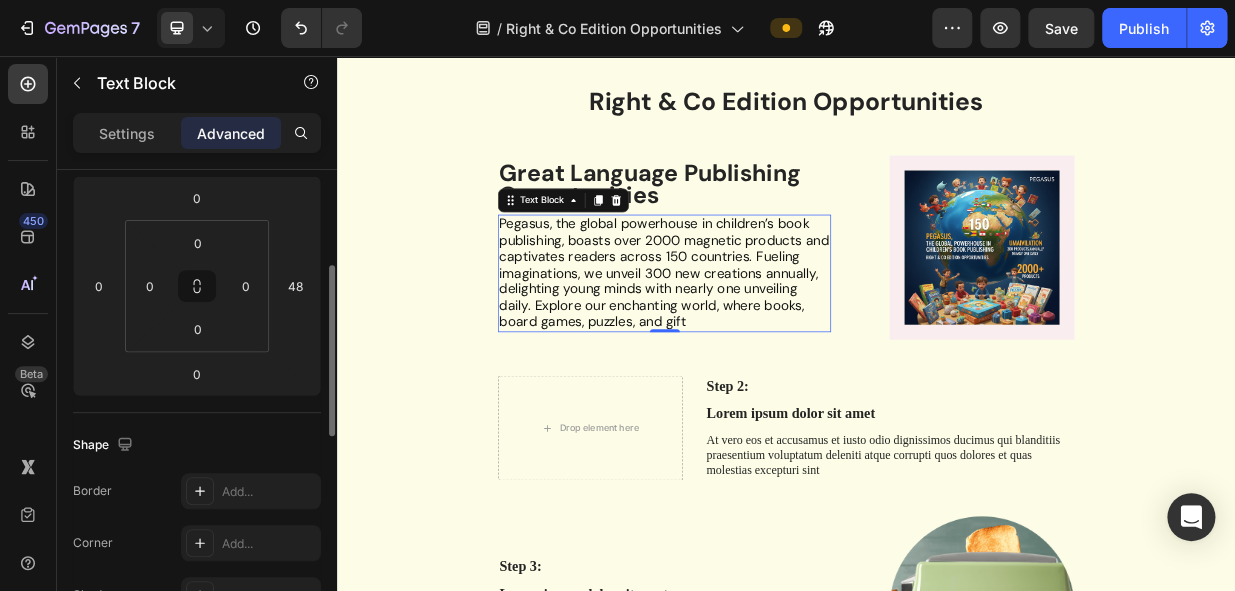 click on "Pegasus, the global powerhouse in children’s book publishing, boasts over 2000 magnetic products and captivates readers across 150 countries. Fueling imaginations, we unveil 300 new creations annually, delighting young minds with nearly one unveiling daily. Explore our enchanting world, where books, board games, puzzles, and gift" at bounding box center (774, 345) 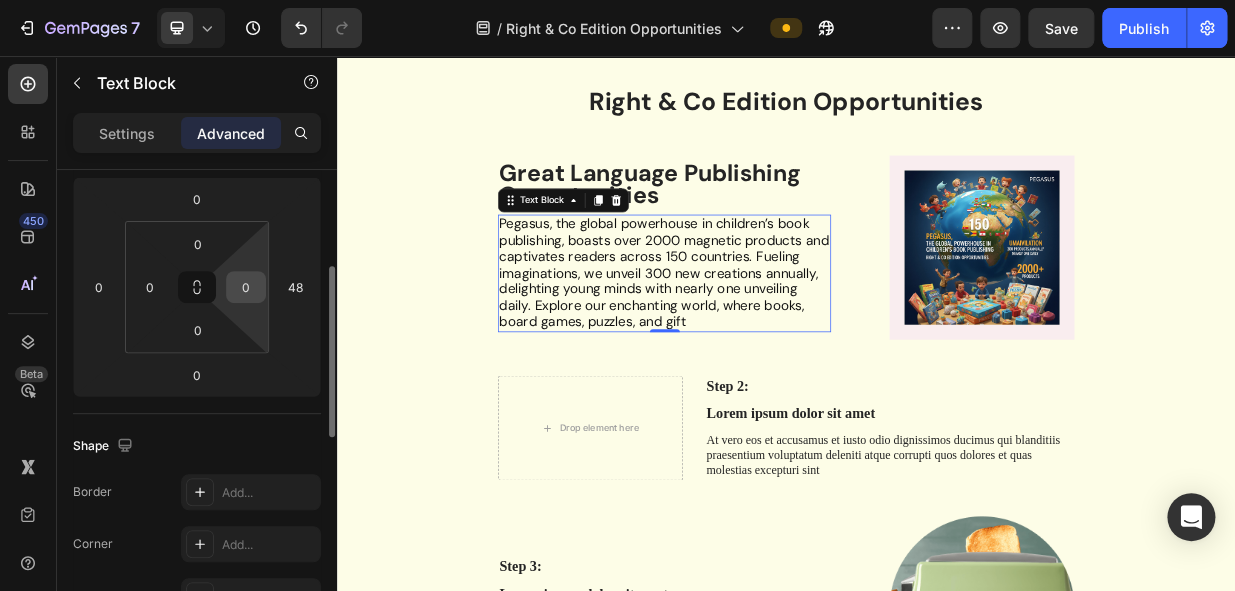 click on "0" at bounding box center (246, 287) 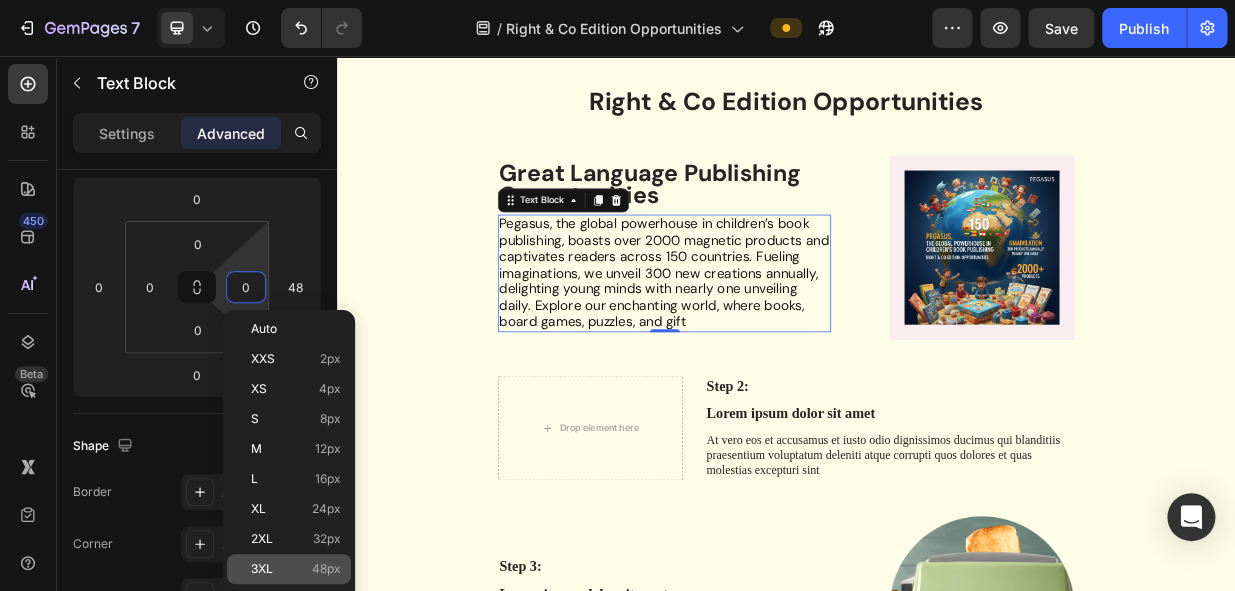 click on "48px" at bounding box center [326, 569] 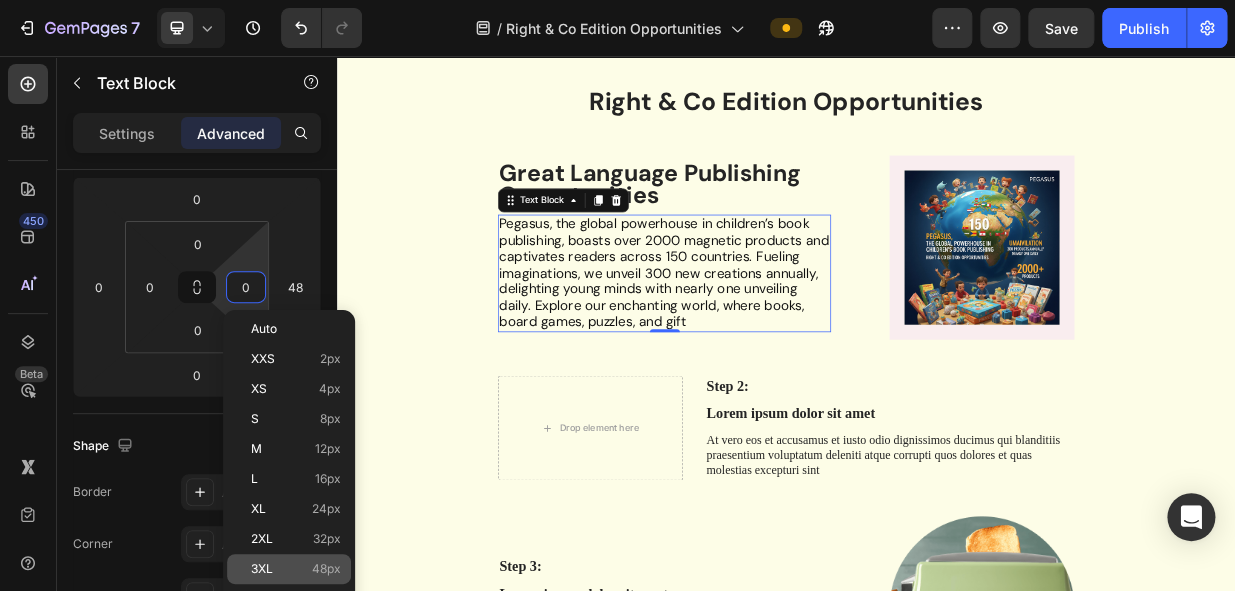type on "48" 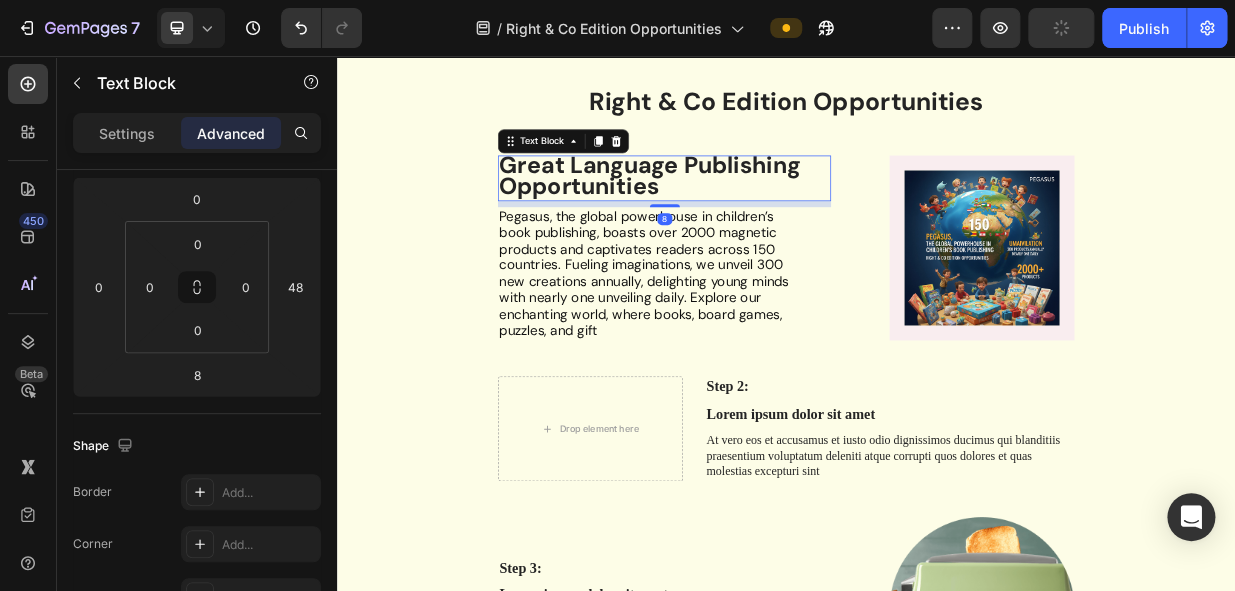 scroll, scrollTop: 270, scrollLeft: 0, axis: vertical 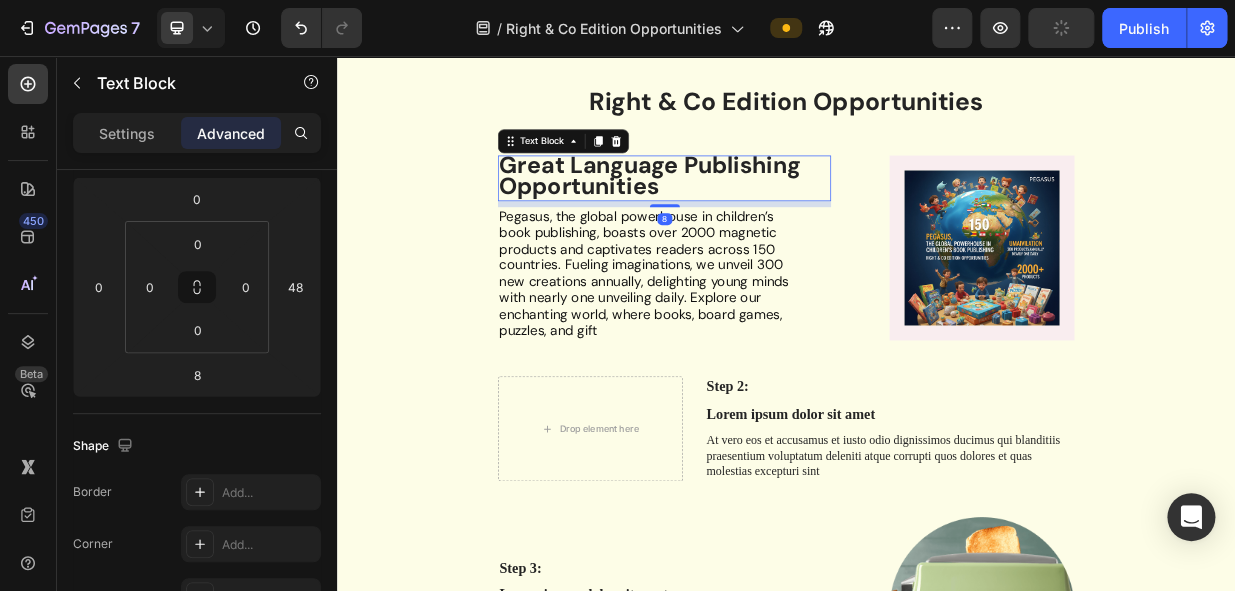 click on "Great Language Publishing Opportunities" at bounding box center [755, 217] 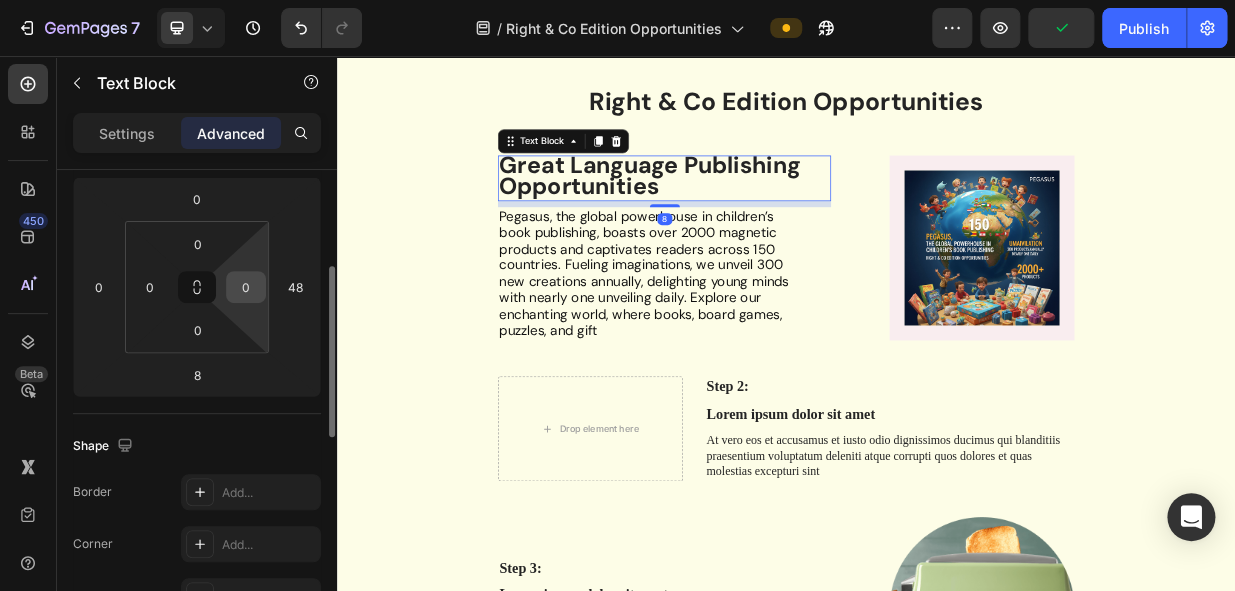 click on "0" at bounding box center [246, 287] 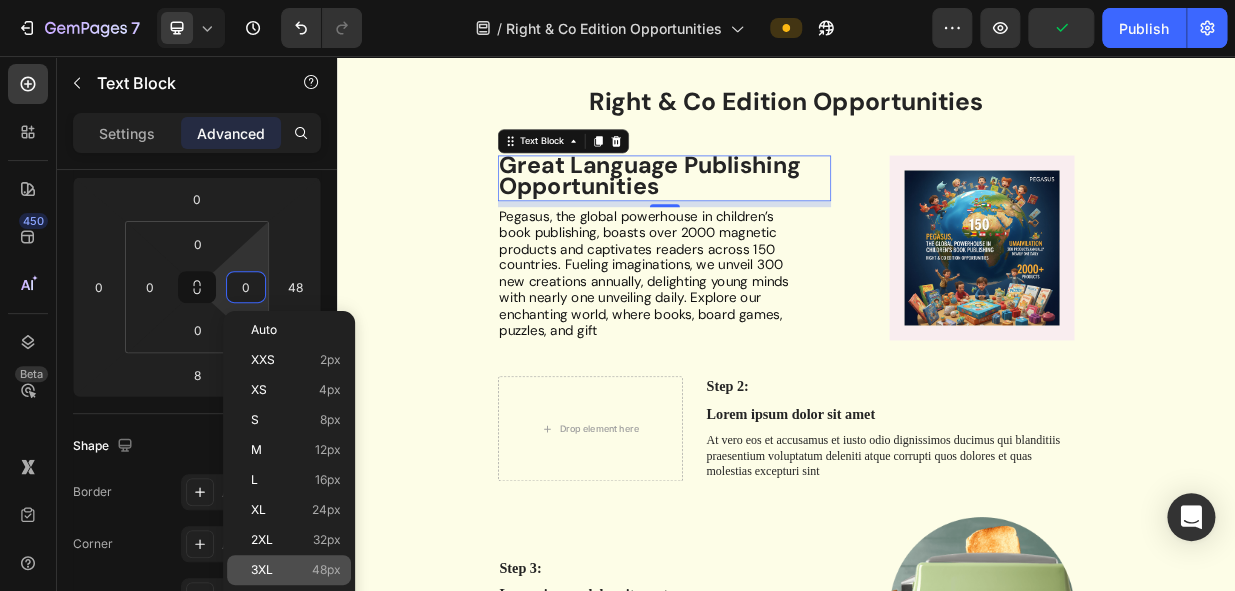 click on "3XL" at bounding box center (262, 570) 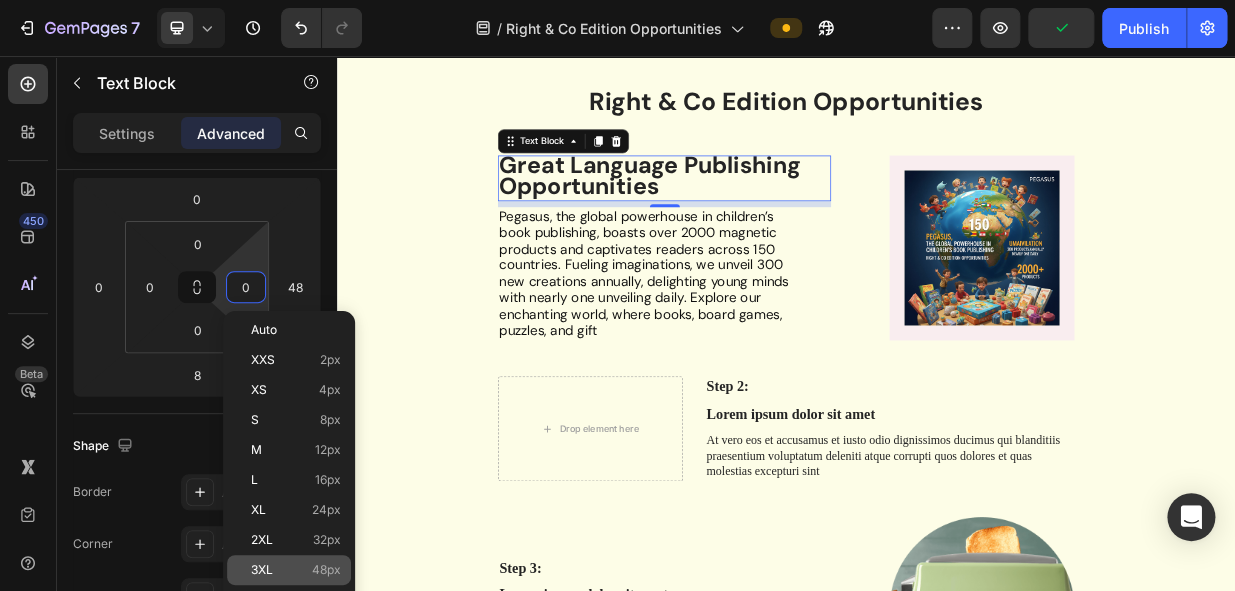 type on "48" 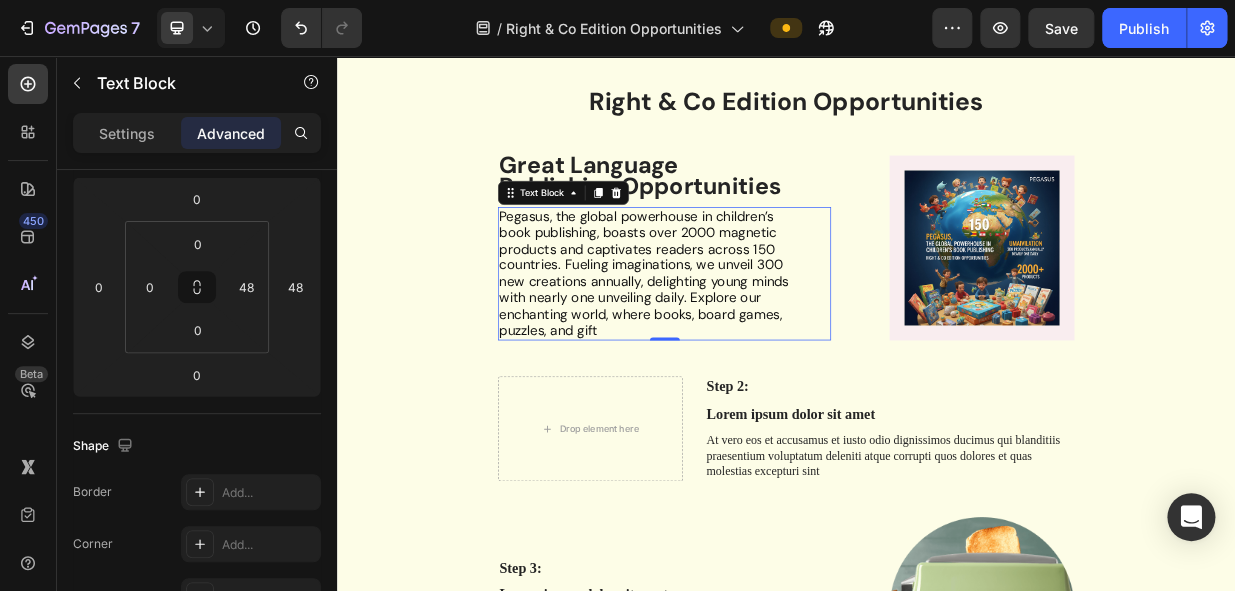 click on "Pegasus, the global powerhouse in children’s book publishing, boasts over 2000 magnetic products and captivates readers across 150 countries. Fueling imaginations, we unveil 300 new creations annually, delighting young minds with nearly one unveiling daily. Explore our enchanting world, where books, board games, puzzles, and gift" at bounding box center (750, 347) 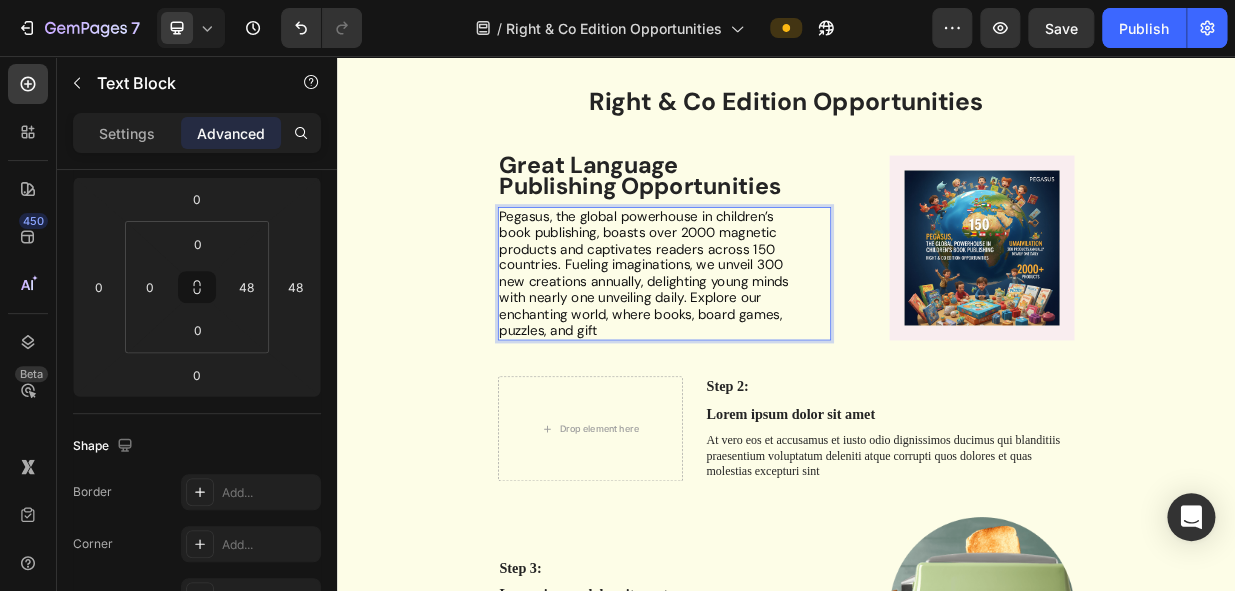 click on "Pegasus, the global powerhouse in children’s book publishing, boasts over 2000 magnetic products and captivates readers across 150 countries. Fueling imaginations, we unveil 300 new creations annually, delighting young minds with nearly one unveiling daily. Explore our enchanting world, where books, board games, puzzles, and gift" at bounding box center [750, 347] 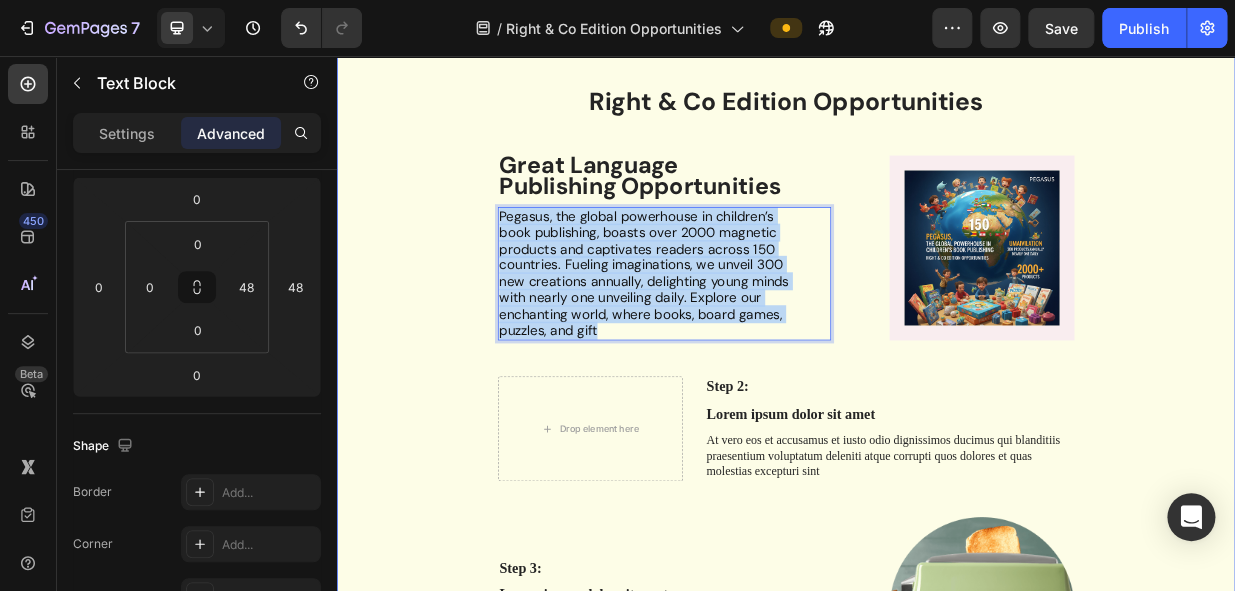 drag, startPoint x: 733, startPoint y: 413, endPoint x: 510, endPoint y: 267, distance: 266.5427 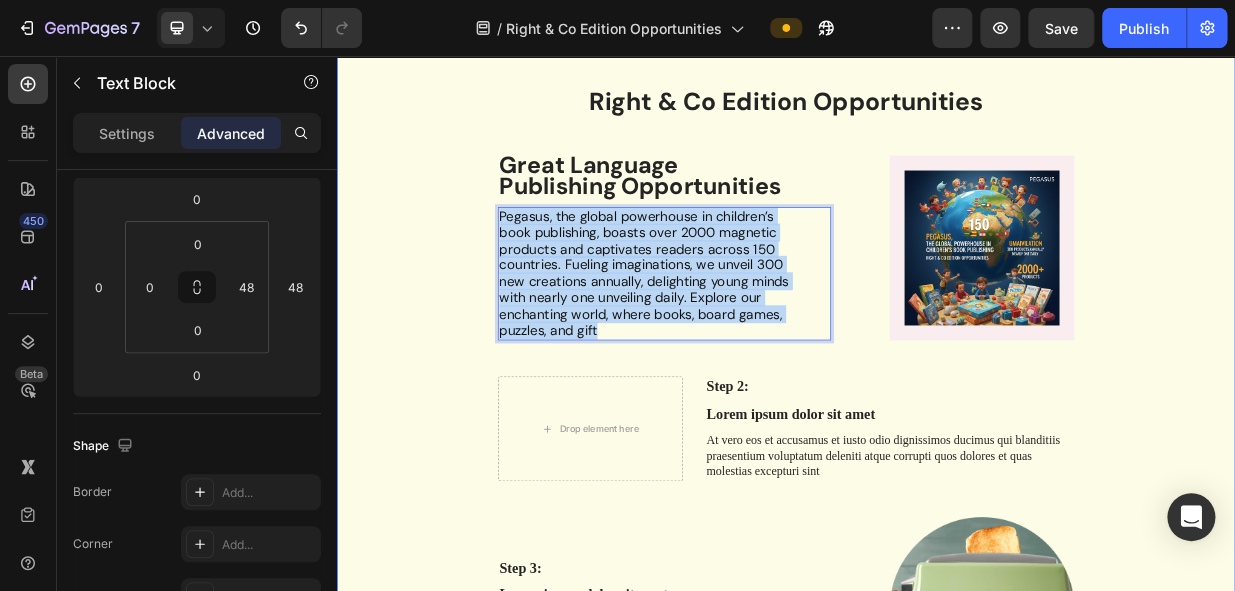 click on "Right & Co Edition Opportunities Heading Row Great Language Publishing Opportunities Text Block Pegasus, the global powerhouse in children’s book publishing, boasts over 2000 magnetic products and captivates readers across 150 countries. Fueling imaginations, we unveil 300 new creations annually, delighting young minds with nearly one unveiling daily. Explore our enchanting world, where books, board games, puzzles, and gift Text Block   0 Image Row
Drop element here Step 2: Text Block Lorem ipsum dolor sit amet Text Block At vero eos et accusamus et iusto odio dignissimos ducimus qui blanditiis praesentium voluptatum deleniti atque corrupti quos dolores et quas molestias excepturi sint Text Block Row Step 3: Text Block Lorem ipsum dolor sit amet Text Block At vero eos et accusamus et iusto odio dignissimos ducimus qui blanditiis praesentium voluptatum deleniti atque corrupti quos dolores et quas molestias excepturi sint Text Block Image Row Image Step 4: Text Block Text Block Text Block" at bounding box center (937, 779) 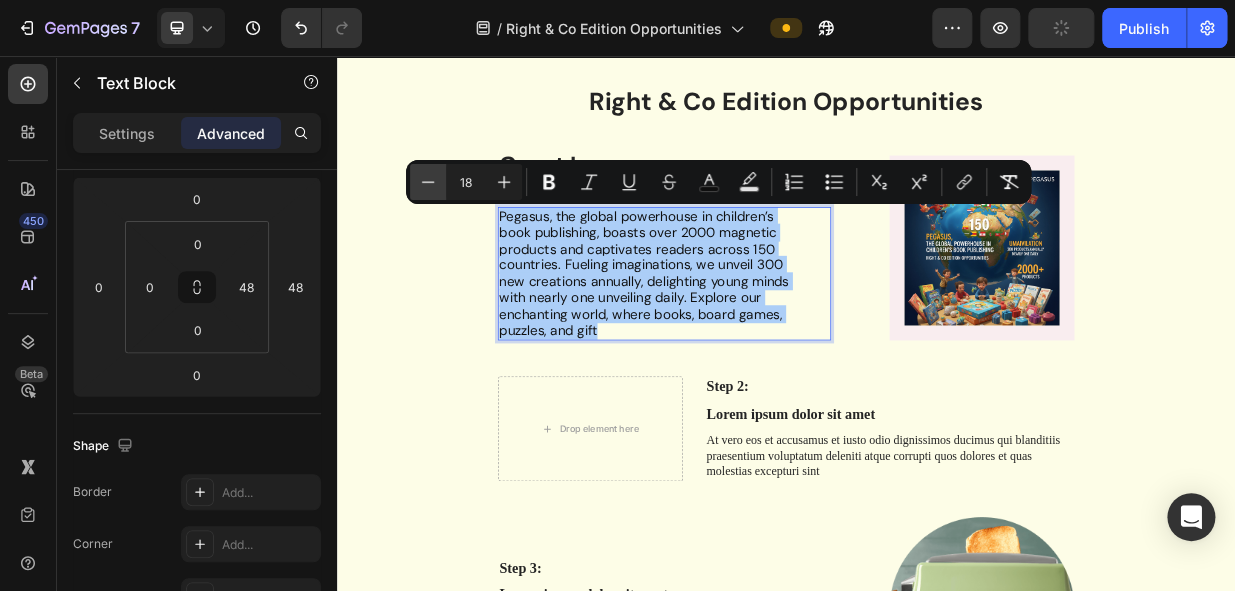 click 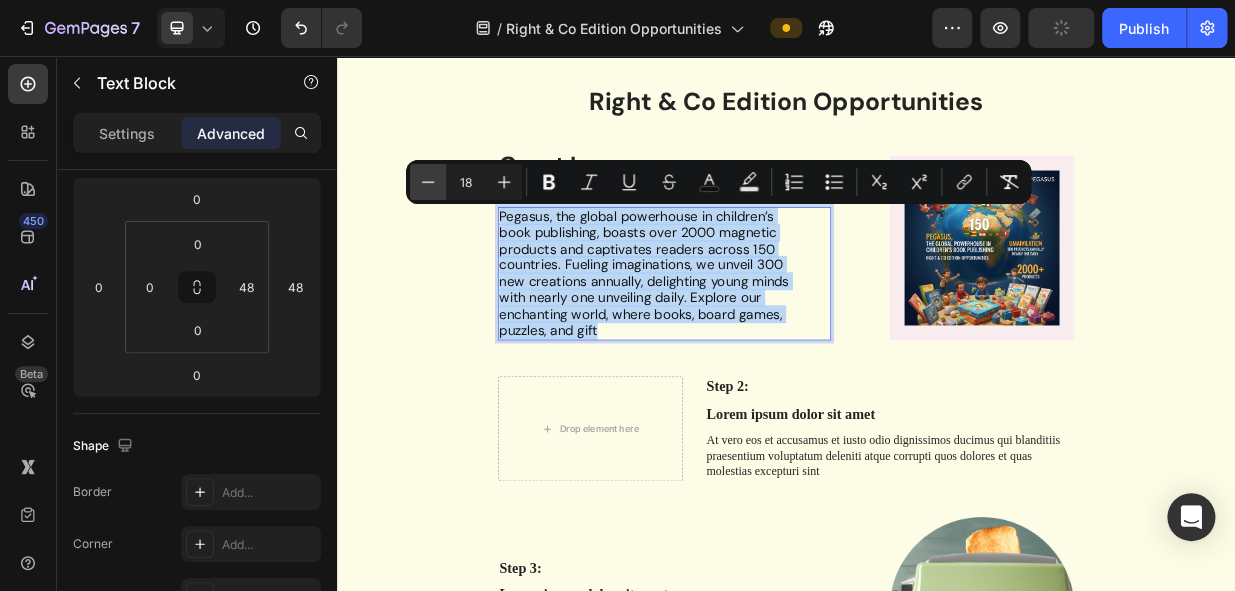 type on "17" 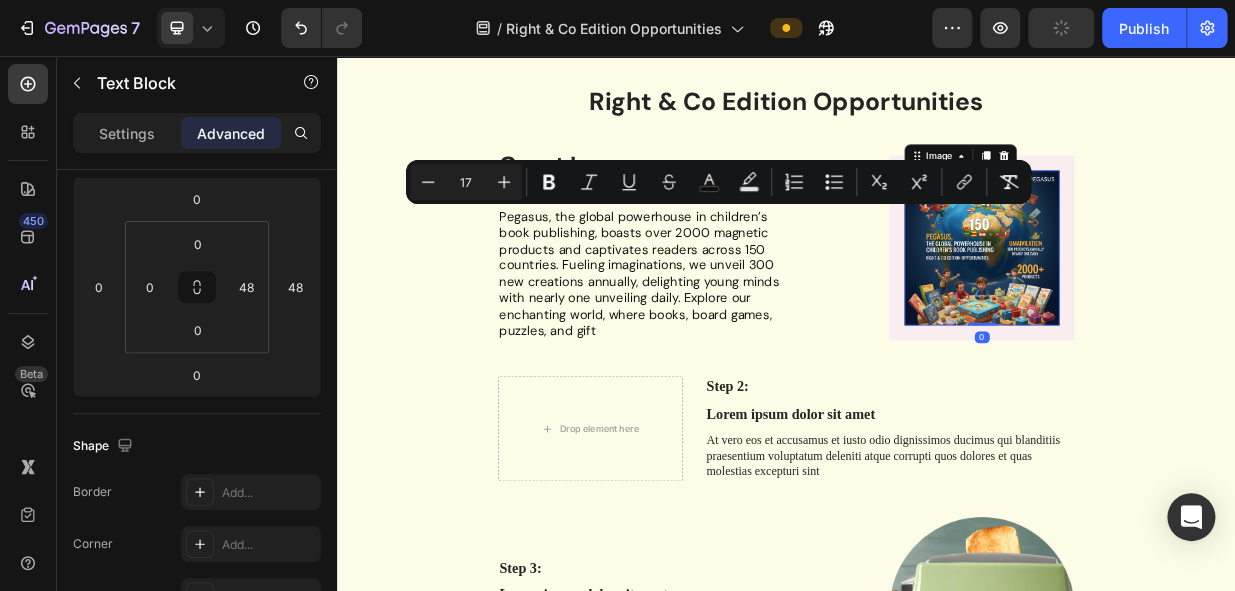 click at bounding box center [1198, 312] 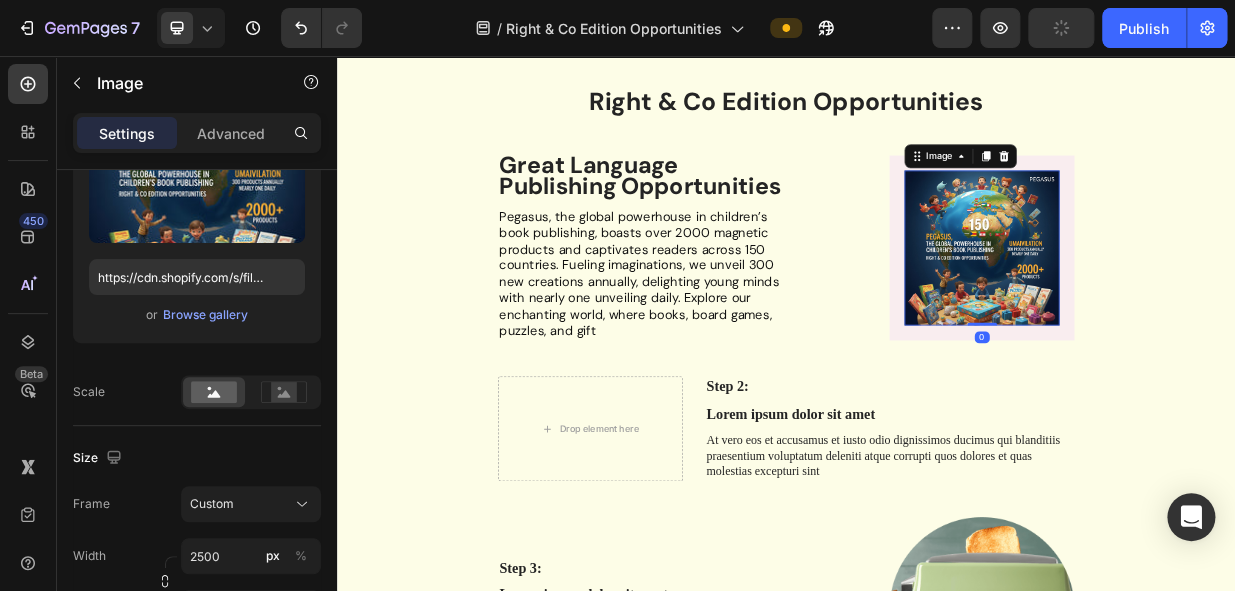 scroll, scrollTop: 0, scrollLeft: 0, axis: both 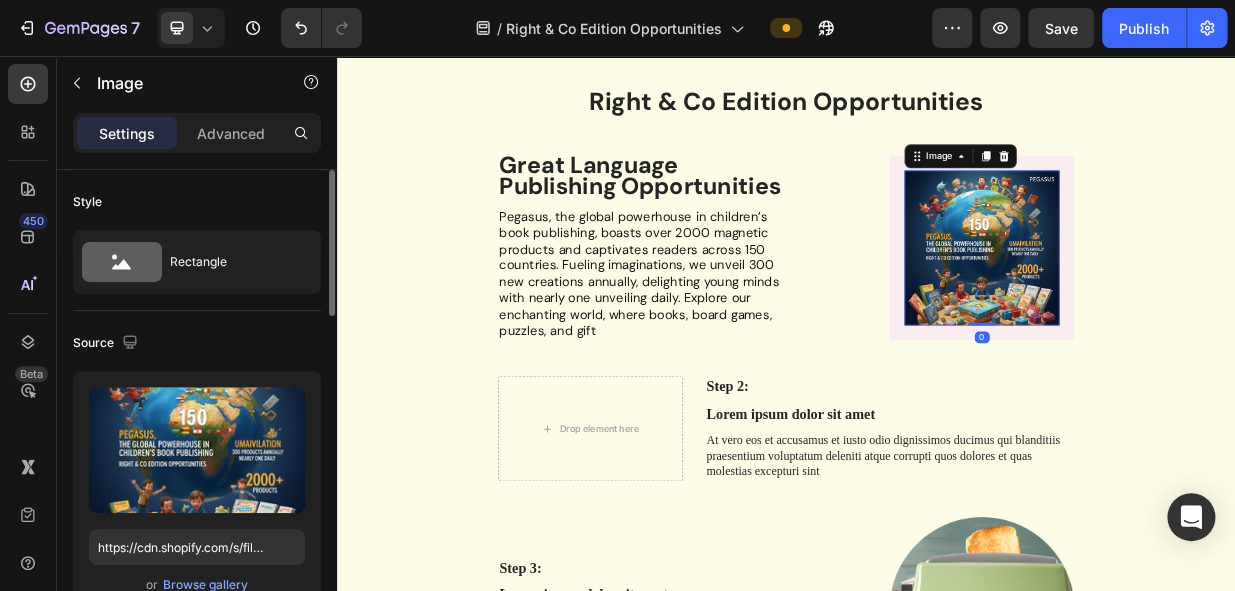 click at bounding box center (1198, 312) 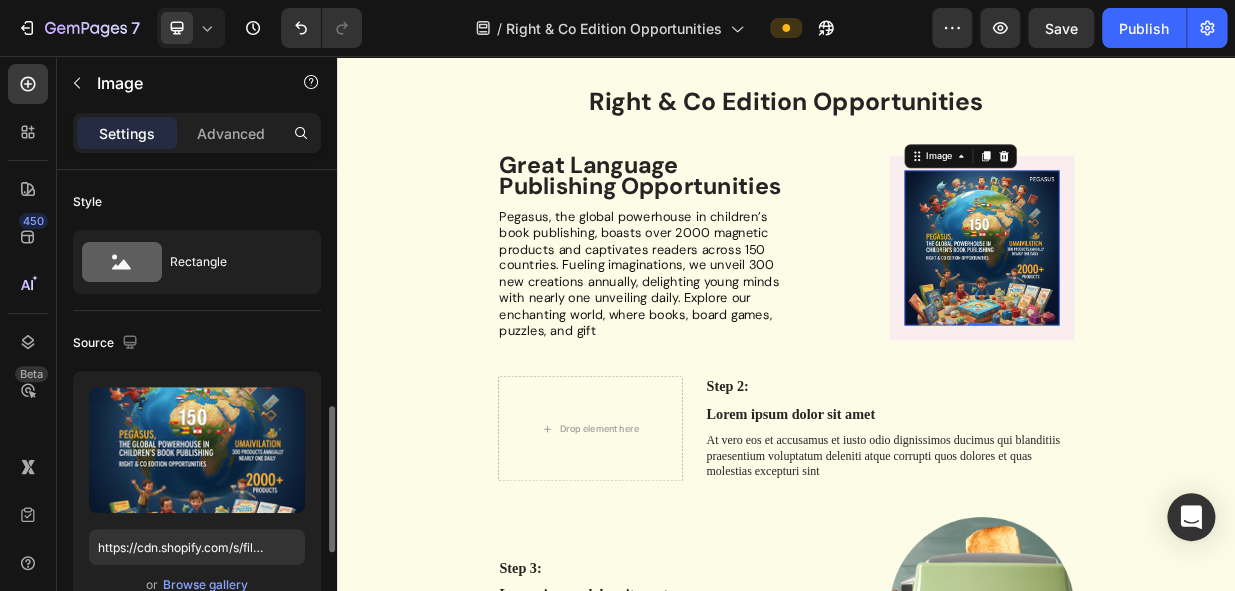 scroll, scrollTop: 272, scrollLeft: 0, axis: vertical 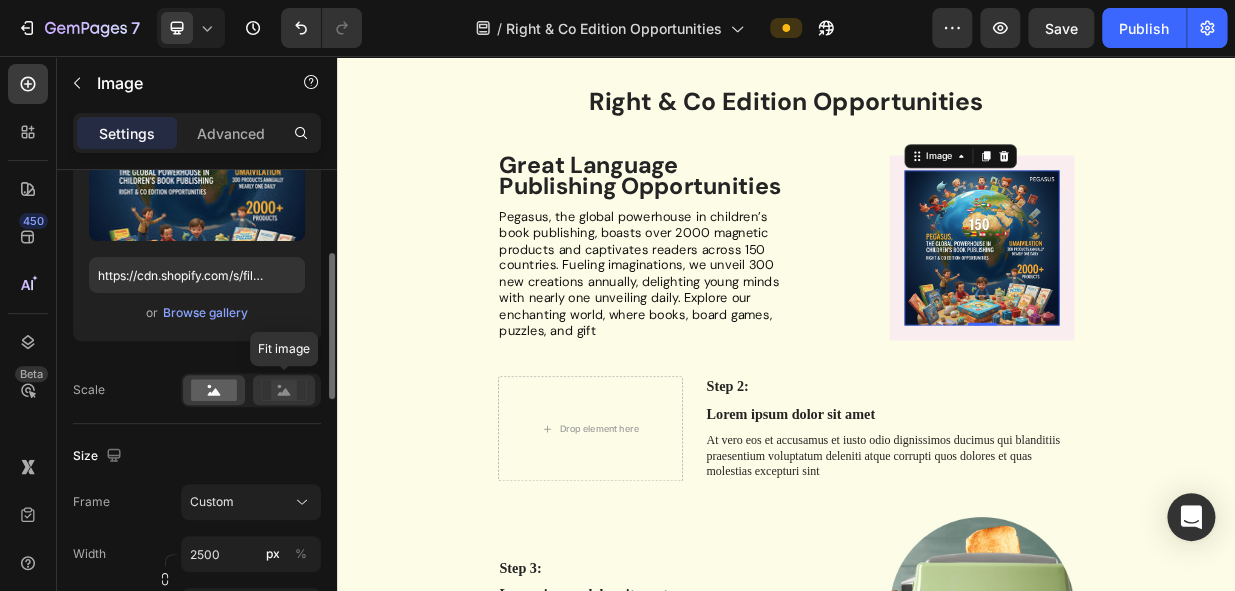 click 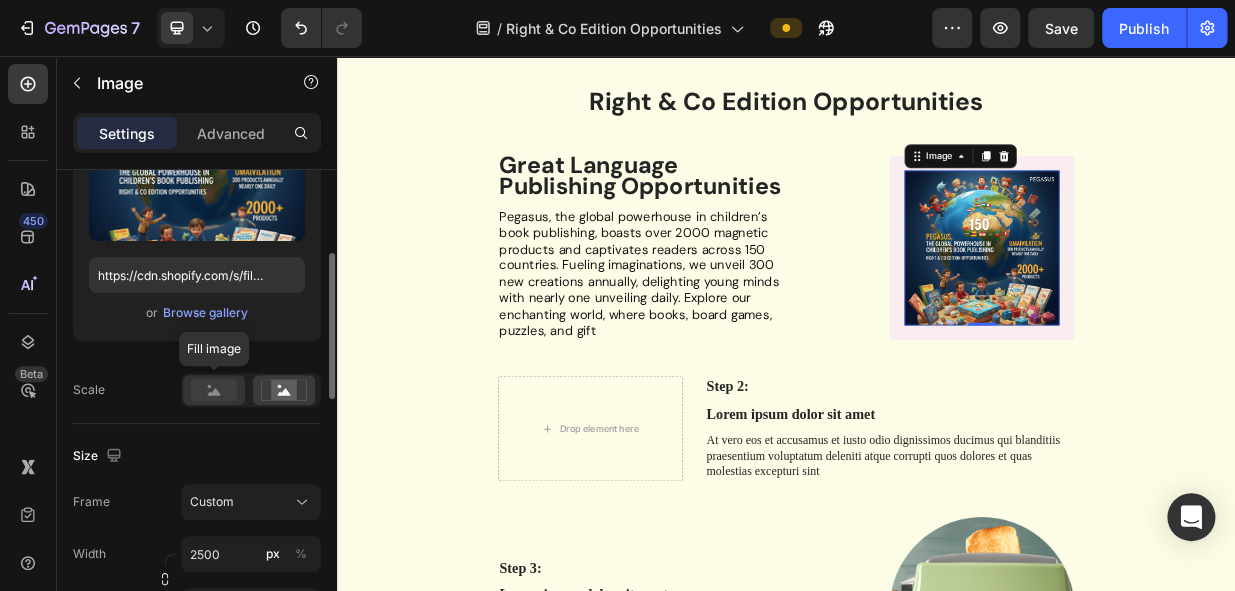 click 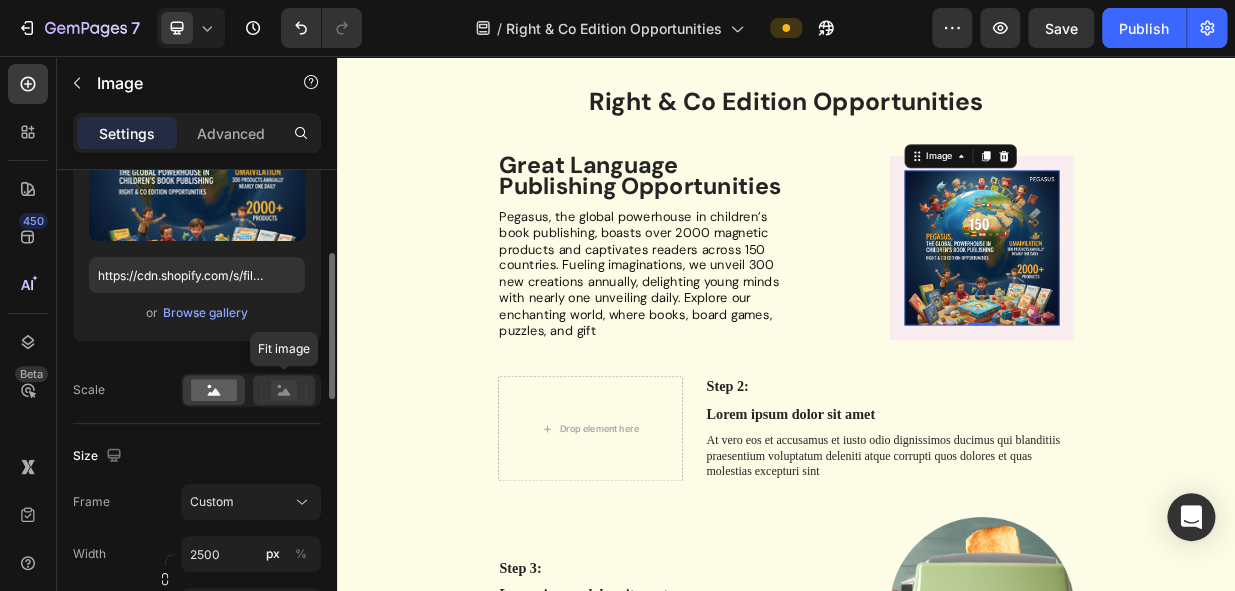 click 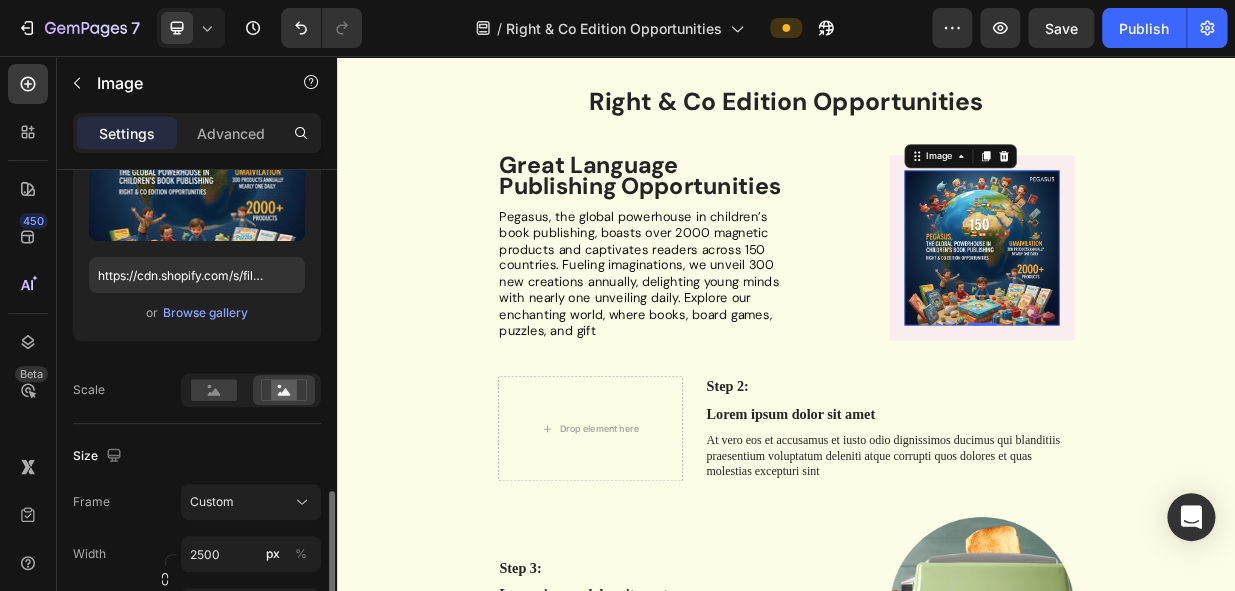 scroll, scrollTop: 545, scrollLeft: 0, axis: vertical 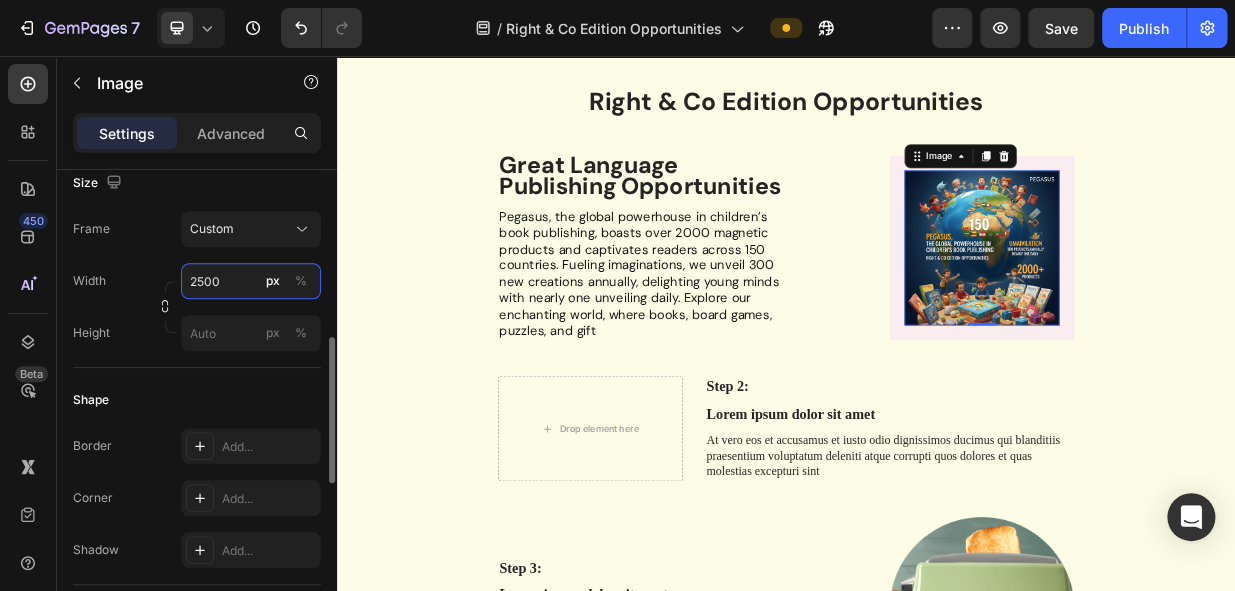 click on "2500" at bounding box center [251, 281] 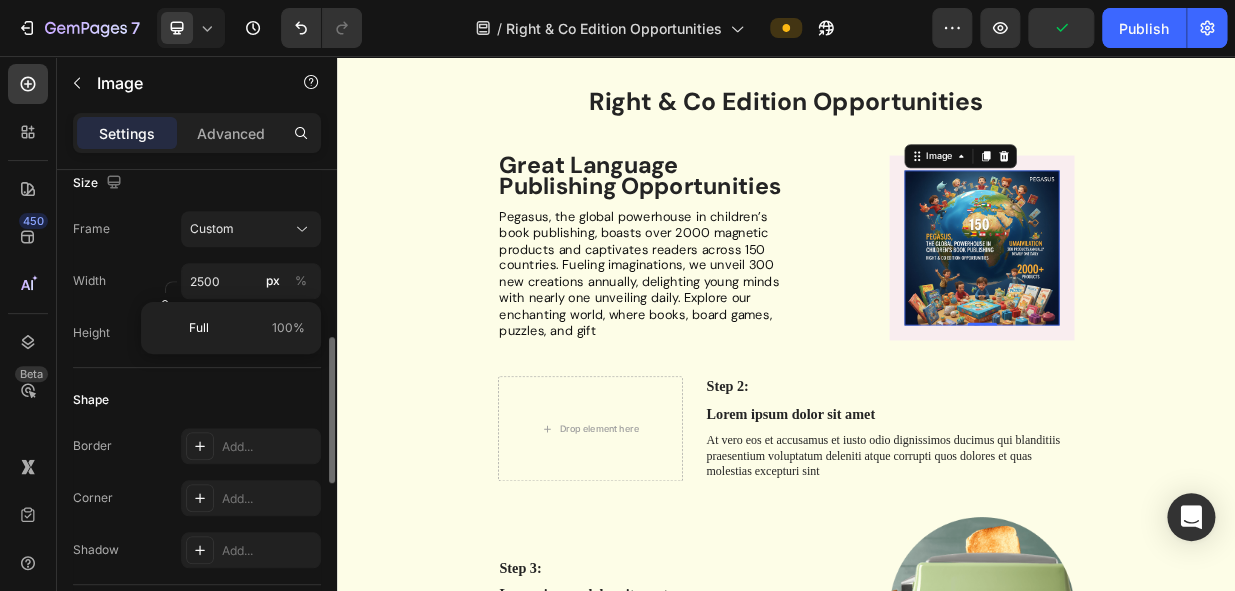 click on "Shape" at bounding box center [197, 400] 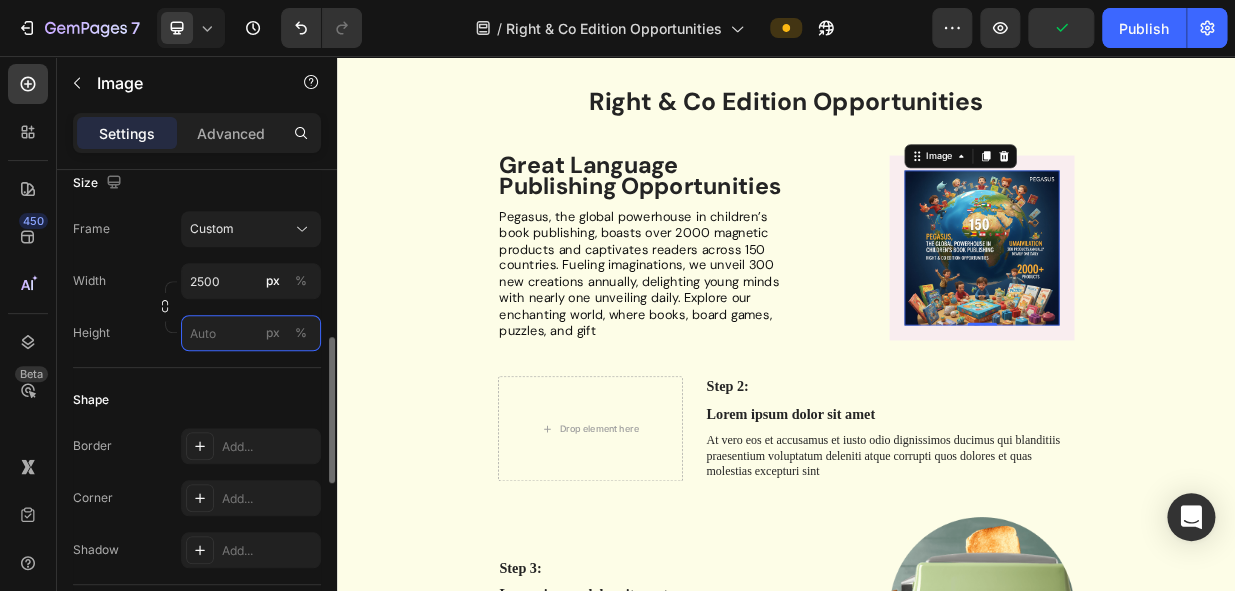 click on "px %" at bounding box center (251, 333) 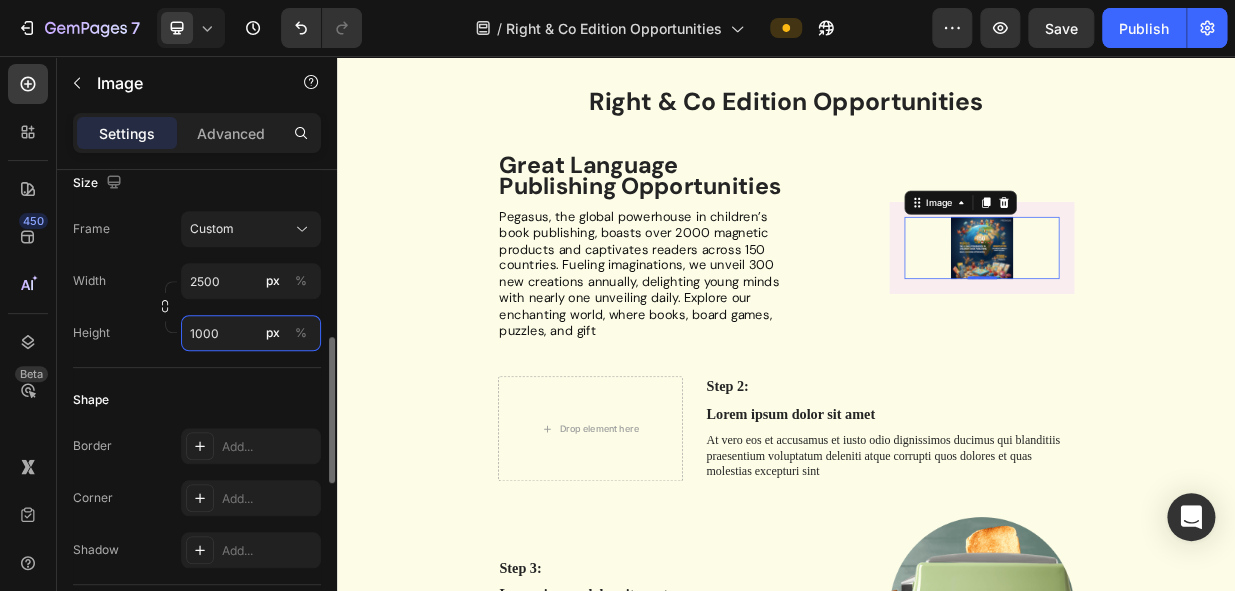 type on "10000" 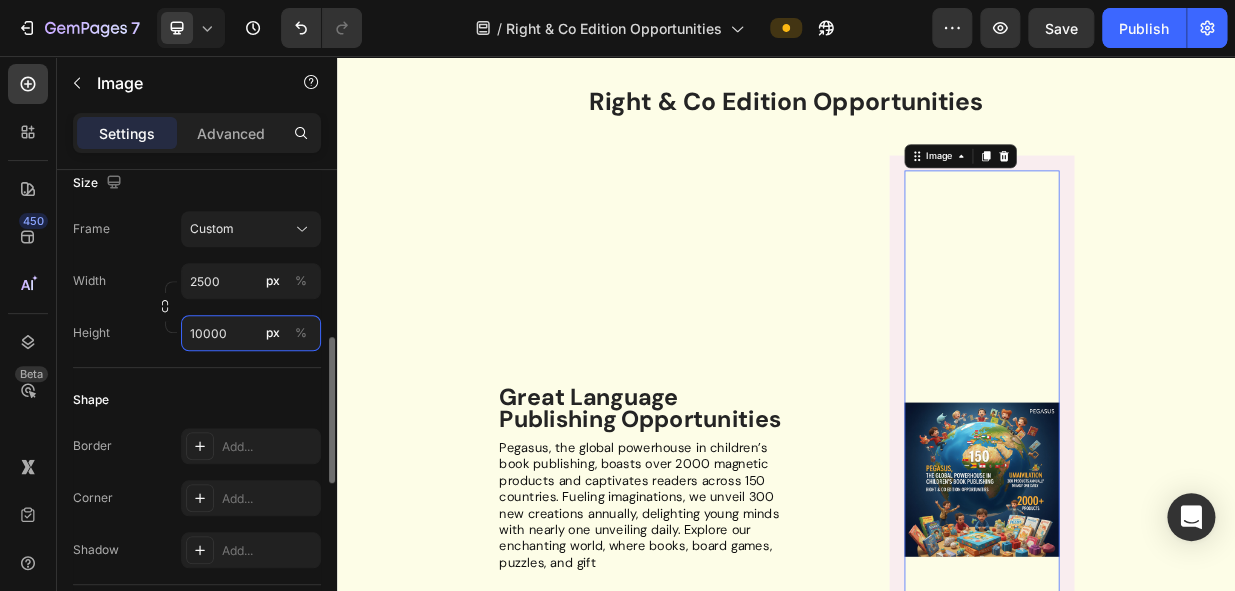 drag, startPoint x: 235, startPoint y: 333, endPoint x: 187, endPoint y: 337, distance: 48.166378 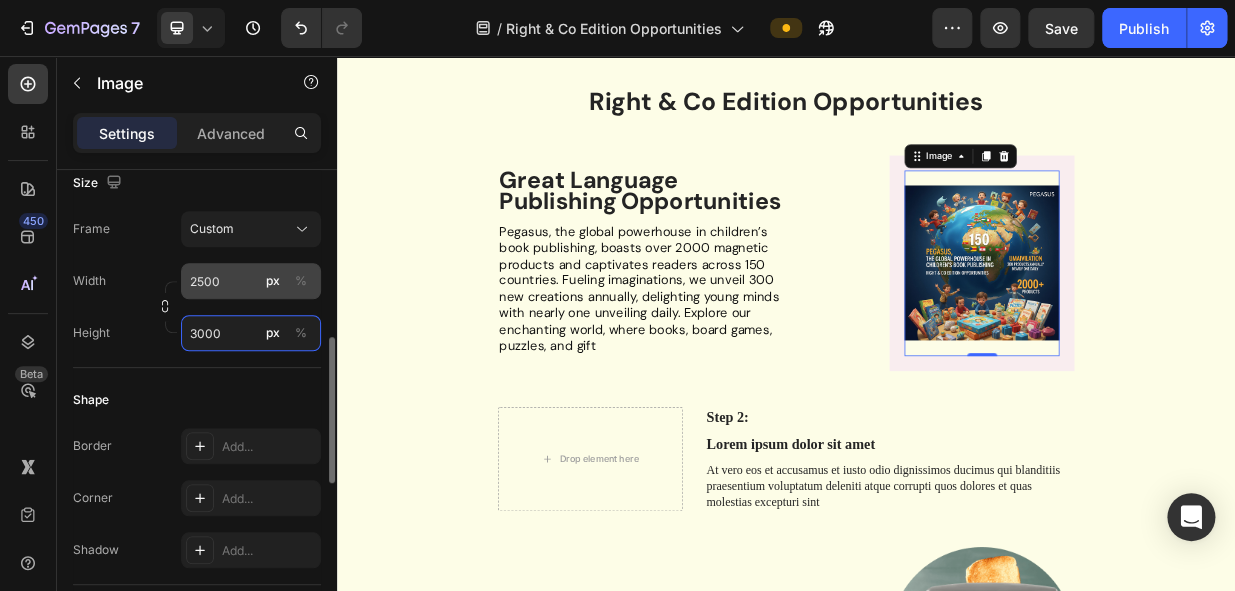 type on "3000" 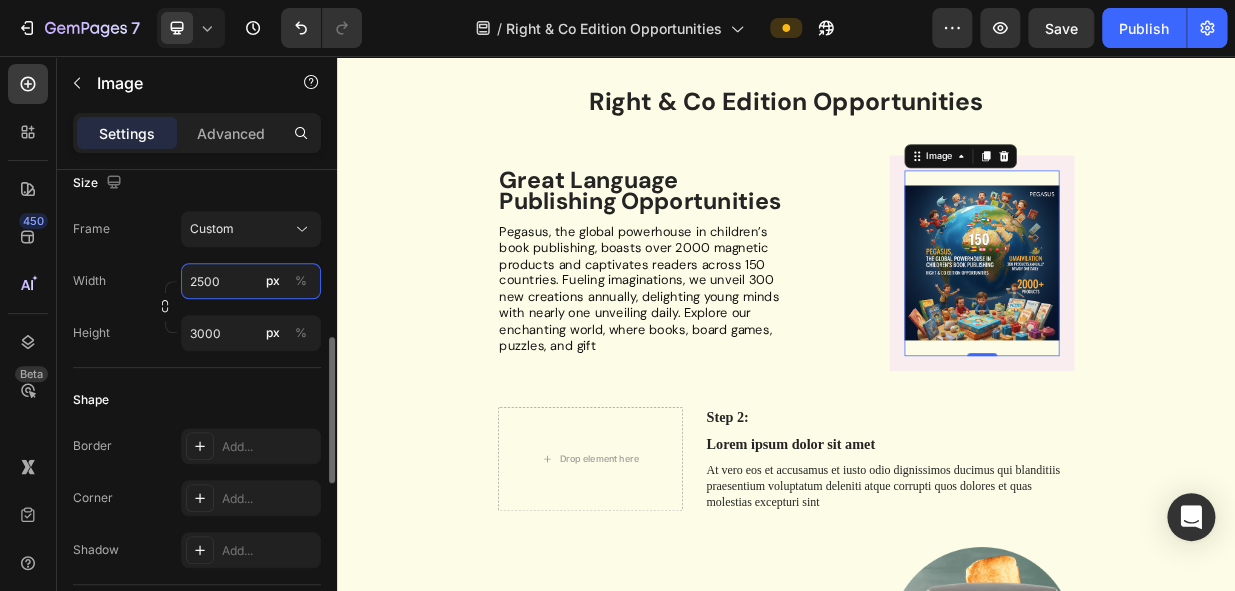 click on "2500" at bounding box center [251, 281] 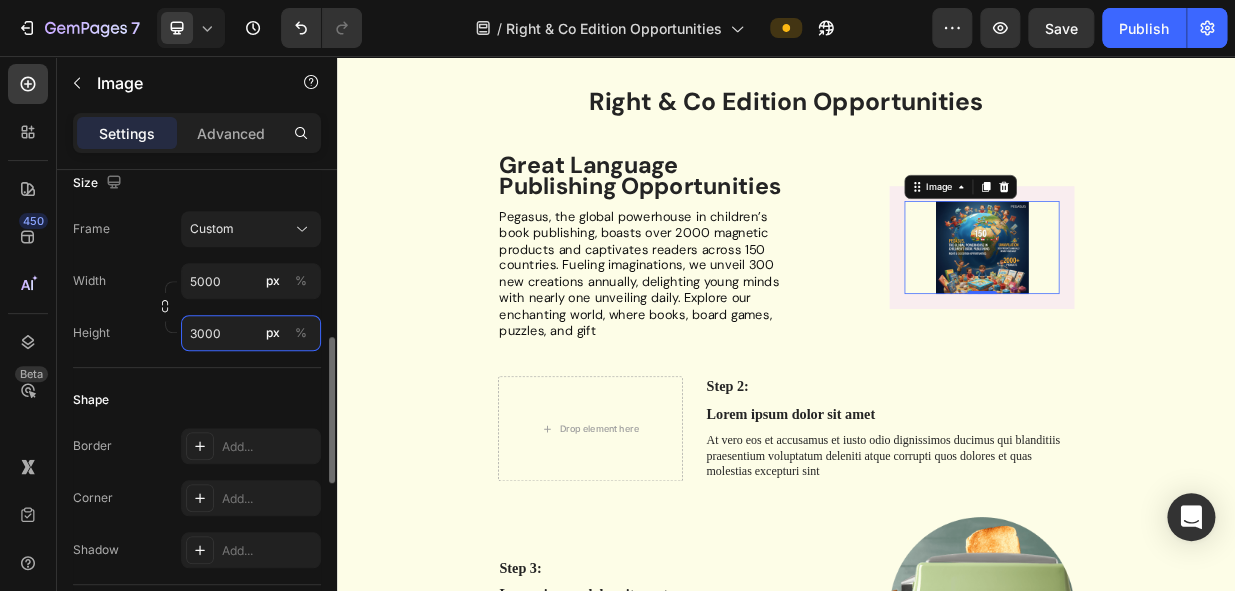 click on "3000" at bounding box center [251, 333] 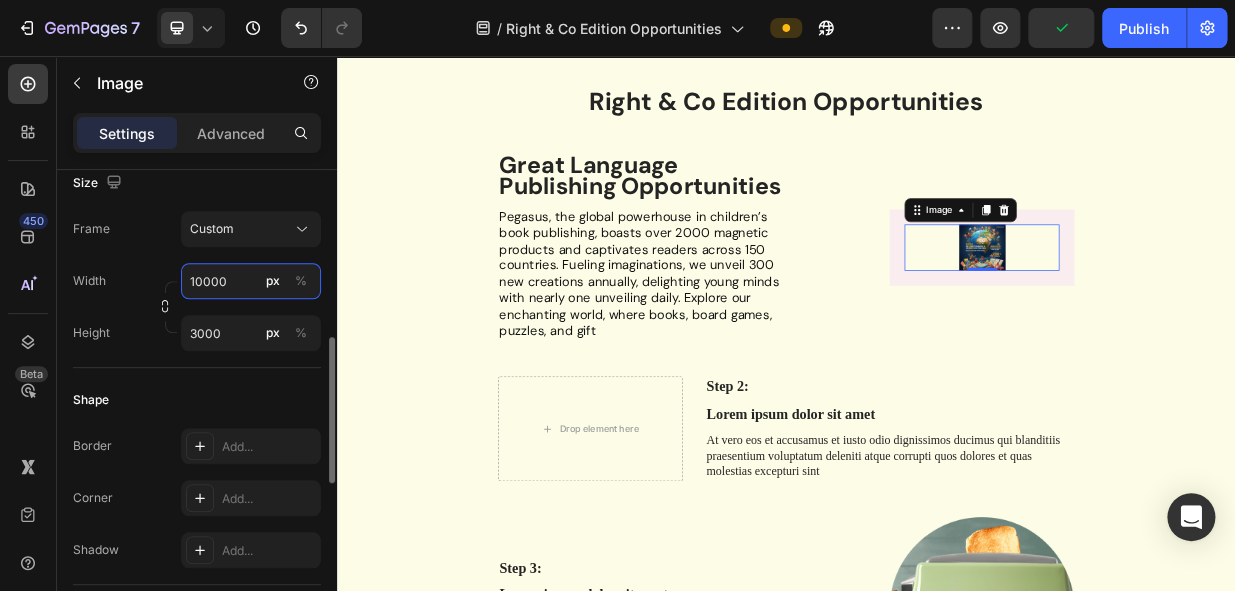 drag, startPoint x: 227, startPoint y: 282, endPoint x: 184, endPoint y: 282, distance: 43 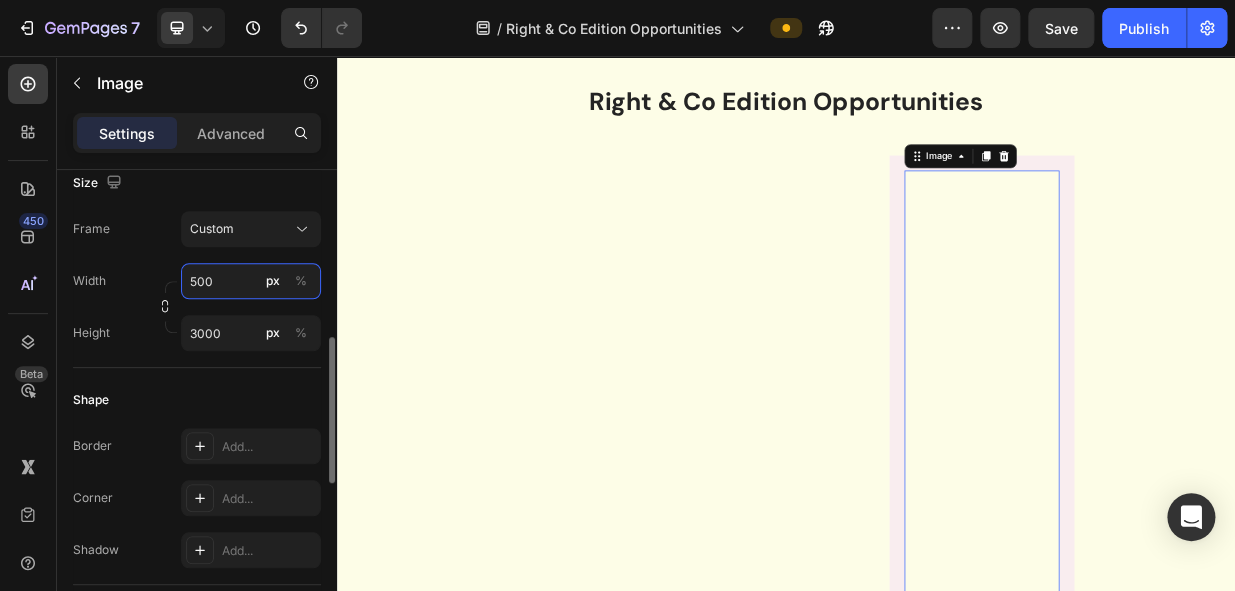 type on "5000" 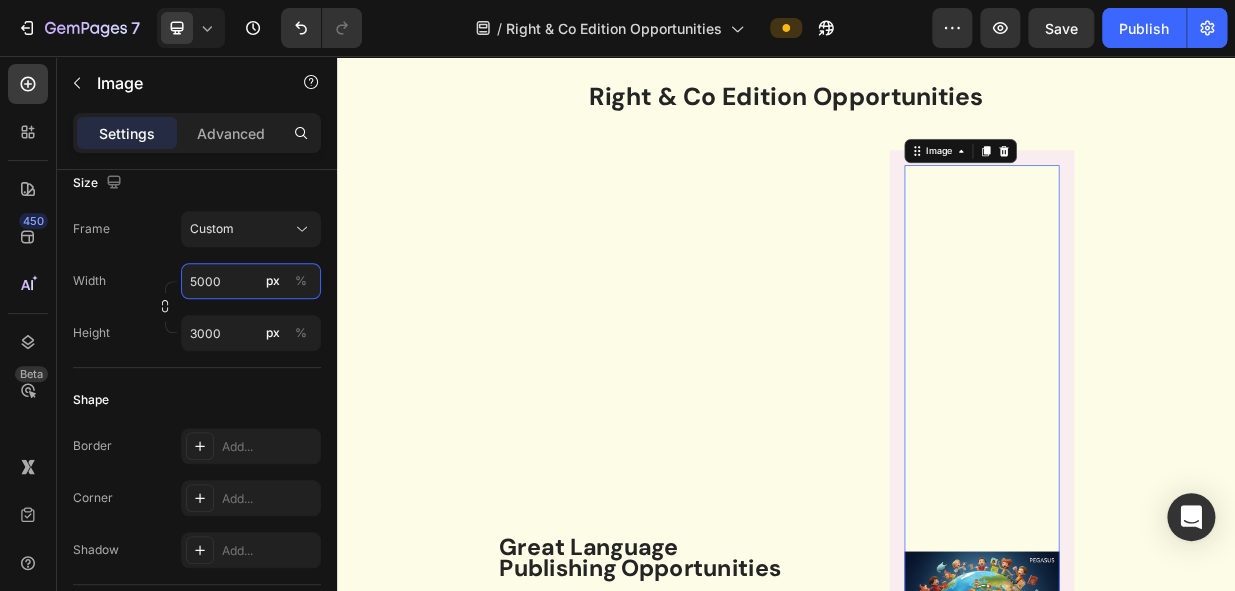 scroll, scrollTop: 2363, scrollLeft: 0, axis: vertical 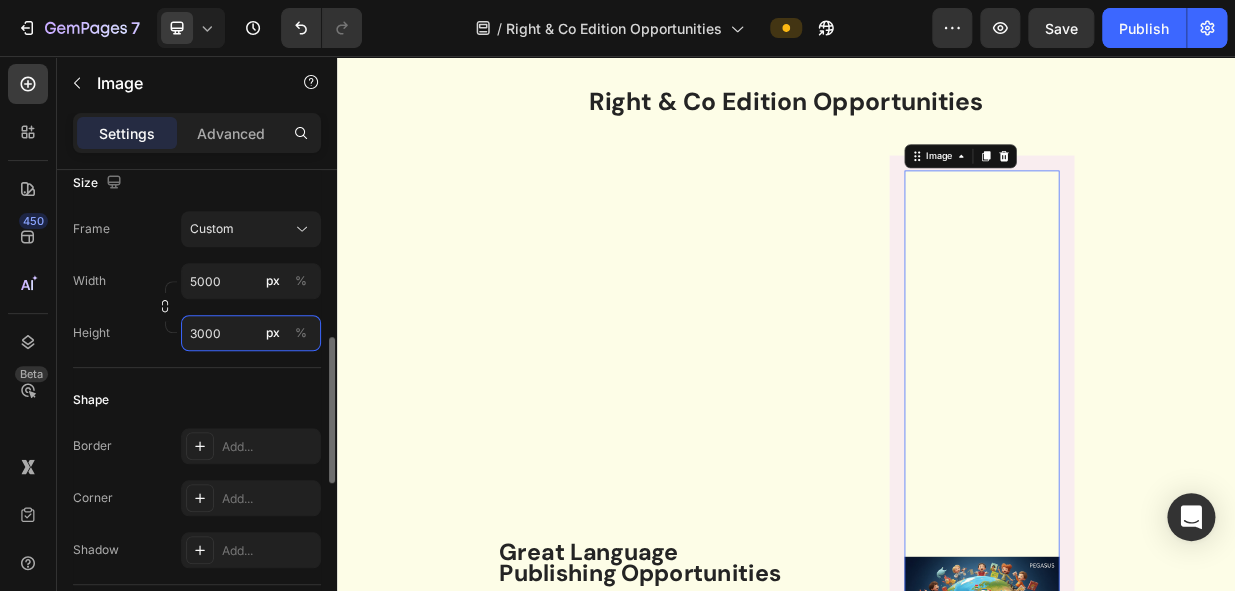 click on "3000" at bounding box center [251, 333] 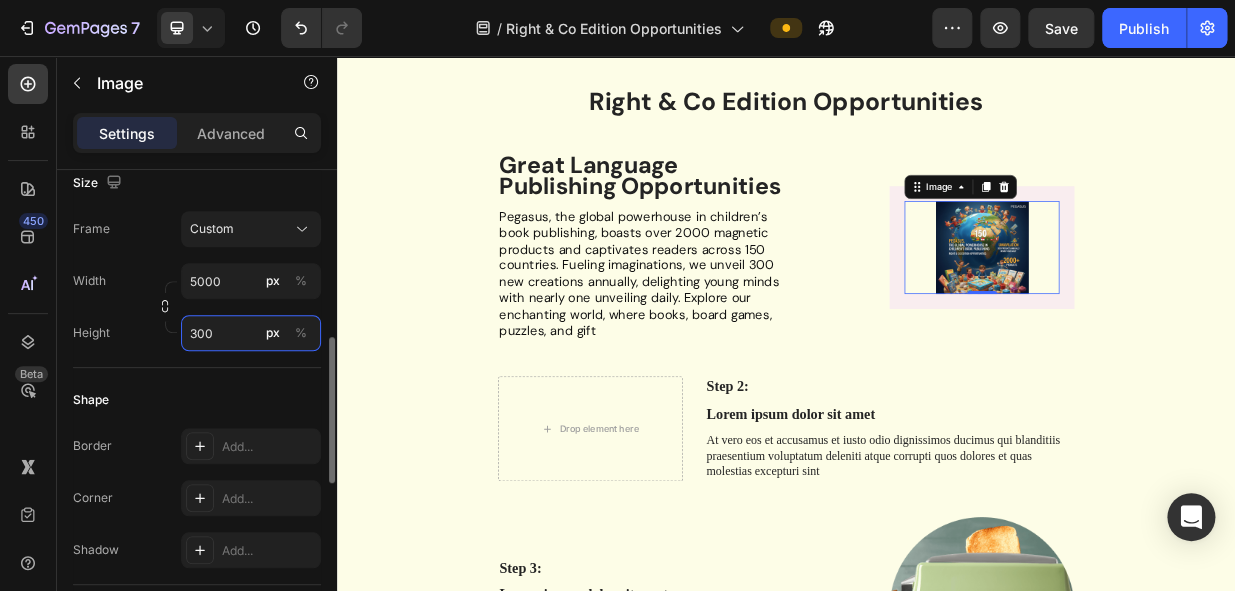 type on "3000" 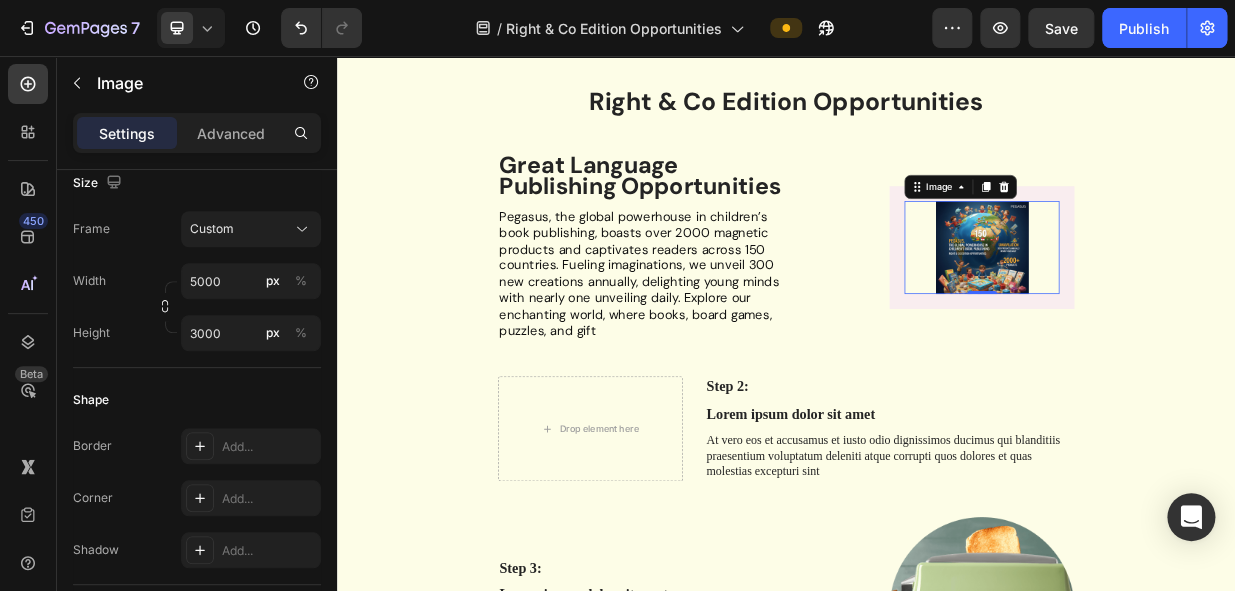 click at bounding box center (1198, 312) 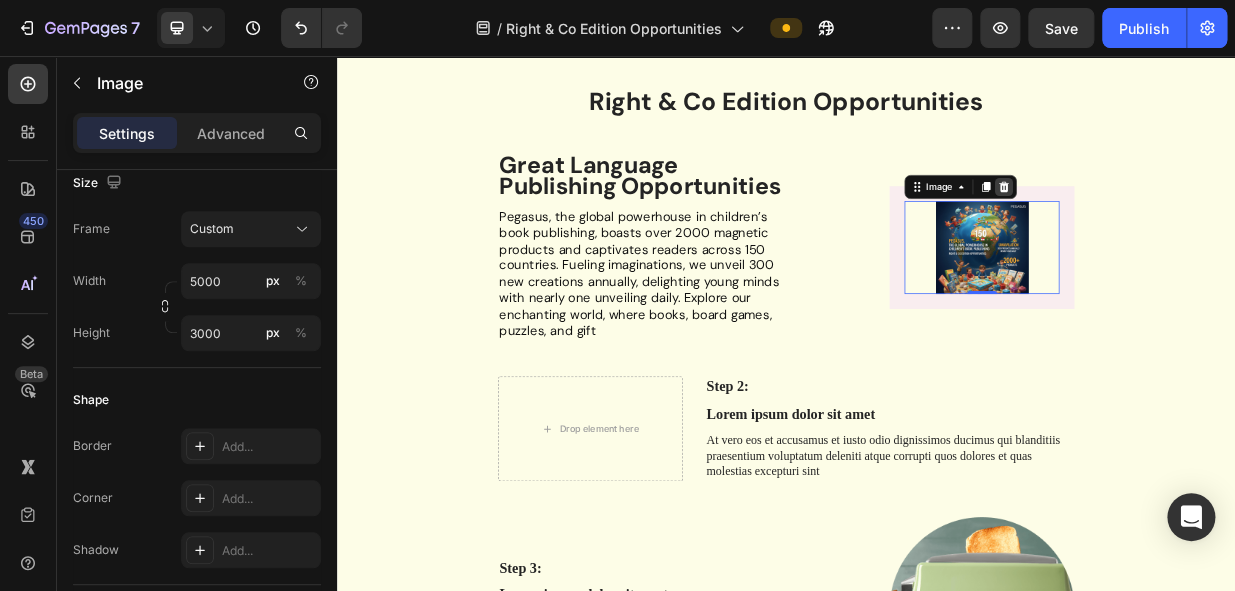 click 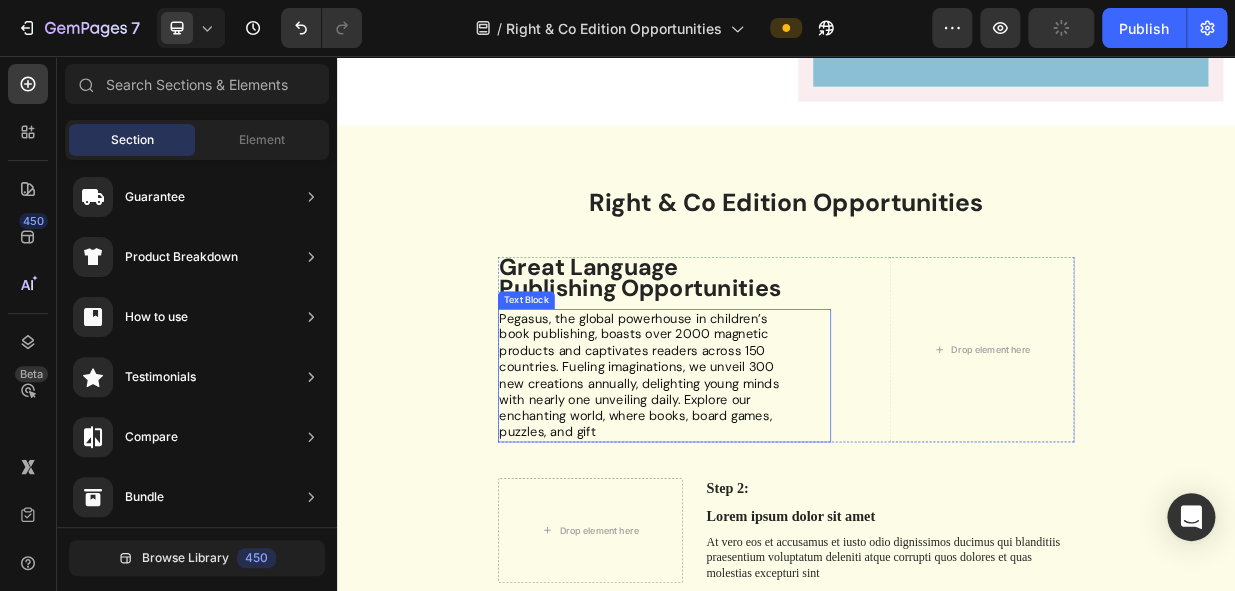 scroll, scrollTop: 2090, scrollLeft: 0, axis: vertical 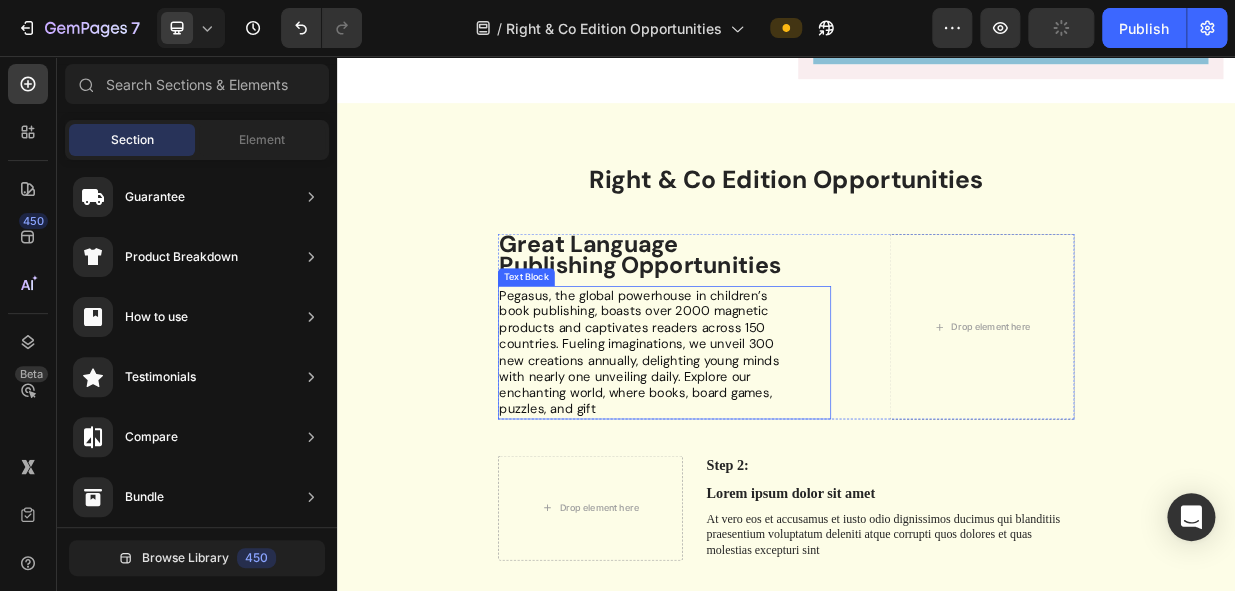 click on "Pegasus, the global powerhouse in children’s book publishing, boasts over 2000 magnetic products and captivates readers across 150 countries. Fueling imaginations, we unveil 300 new creations annually, delighting young minds with nearly one unveiling daily. Explore our enchanting world, where books, board games, puzzles, and gift" at bounding box center (741, 452) 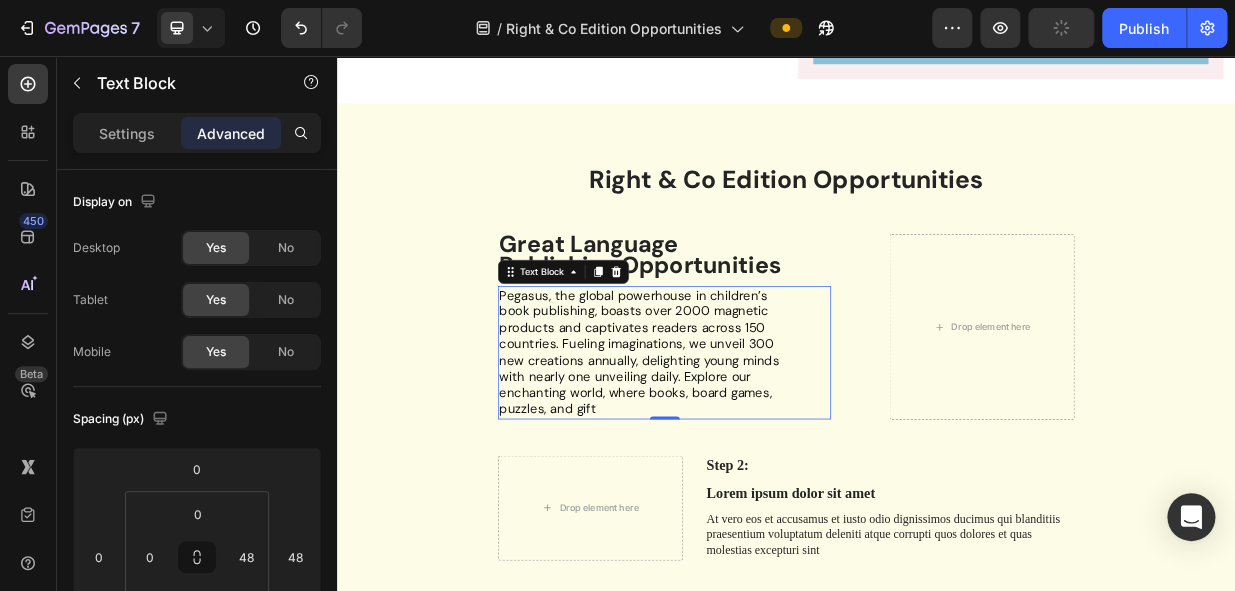 click on "Pegasus, the global powerhouse in children’s book publishing, boasts over 2000 magnetic products and captivates readers across 150 countries. Fueling imaginations, we unveil 300 new creations annually, delighting young minds with nearly one unveiling daily. Explore our enchanting world, where books, board games, puzzles, and gift Text Block   0" at bounding box center [774, 453] 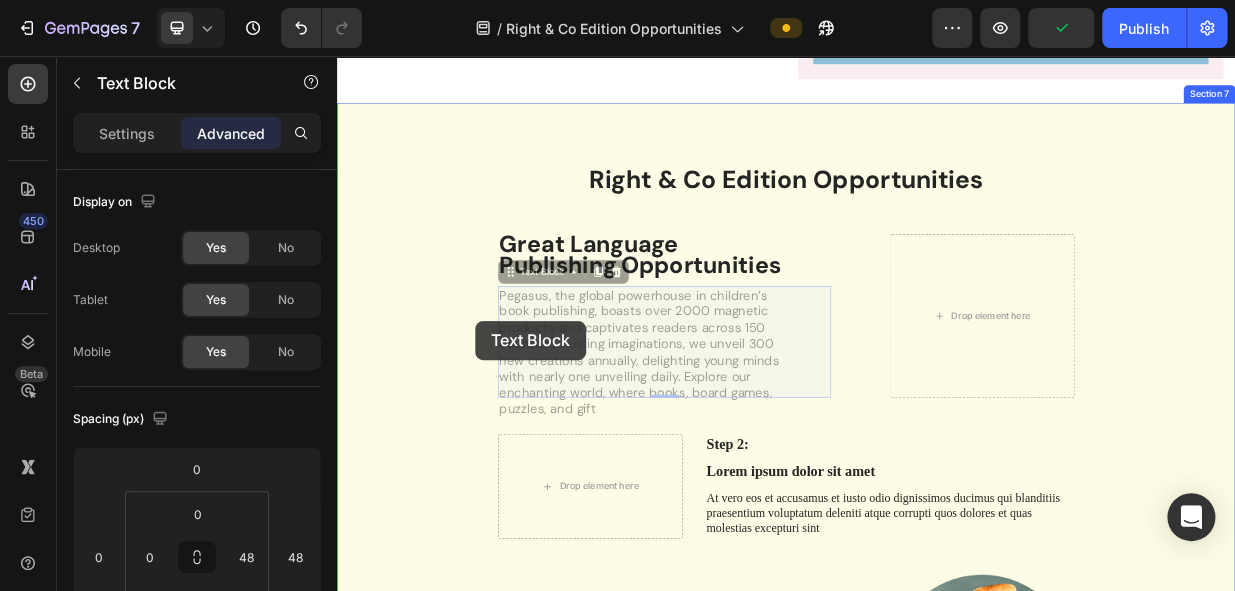 drag, startPoint x: 958, startPoint y: 484, endPoint x: 711, endPoint y: 450, distance: 249.3291 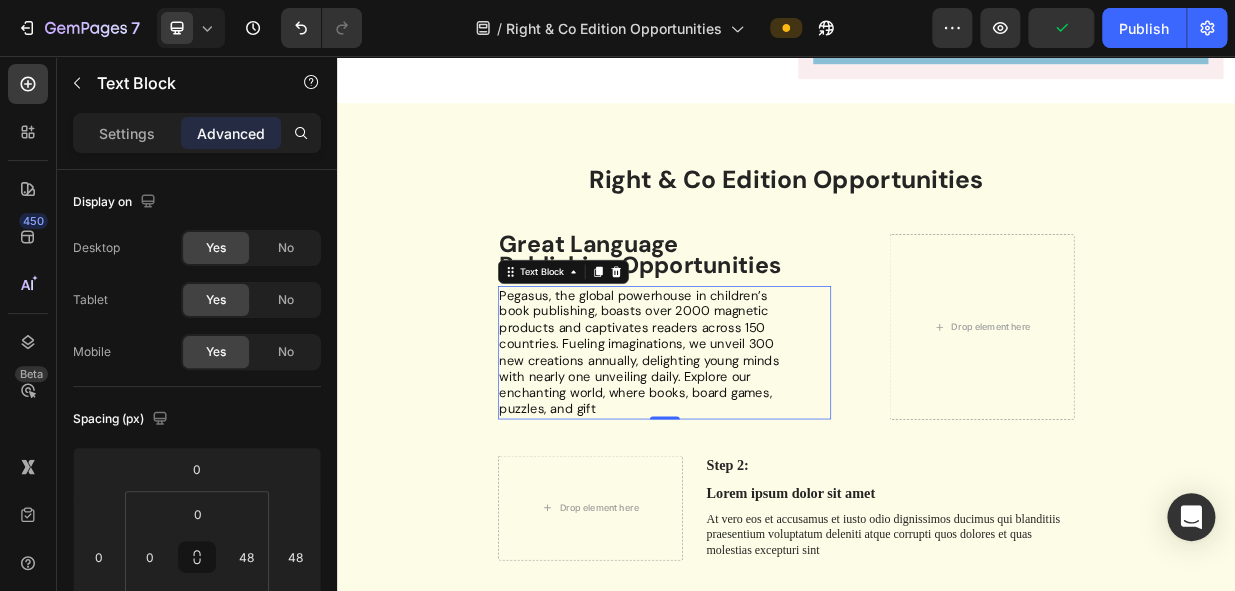 click on "Pegasus, the global powerhouse in children’s book publishing, boasts over 2000 magnetic products and captivates readers across 150 countries. Fueling imaginations, we unveil 300 new creations annually, delighting young minds with nearly one unveiling daily. Explore our enchanting world, where books, board games, puzzles, and gift" at bounding box center [741, 452] 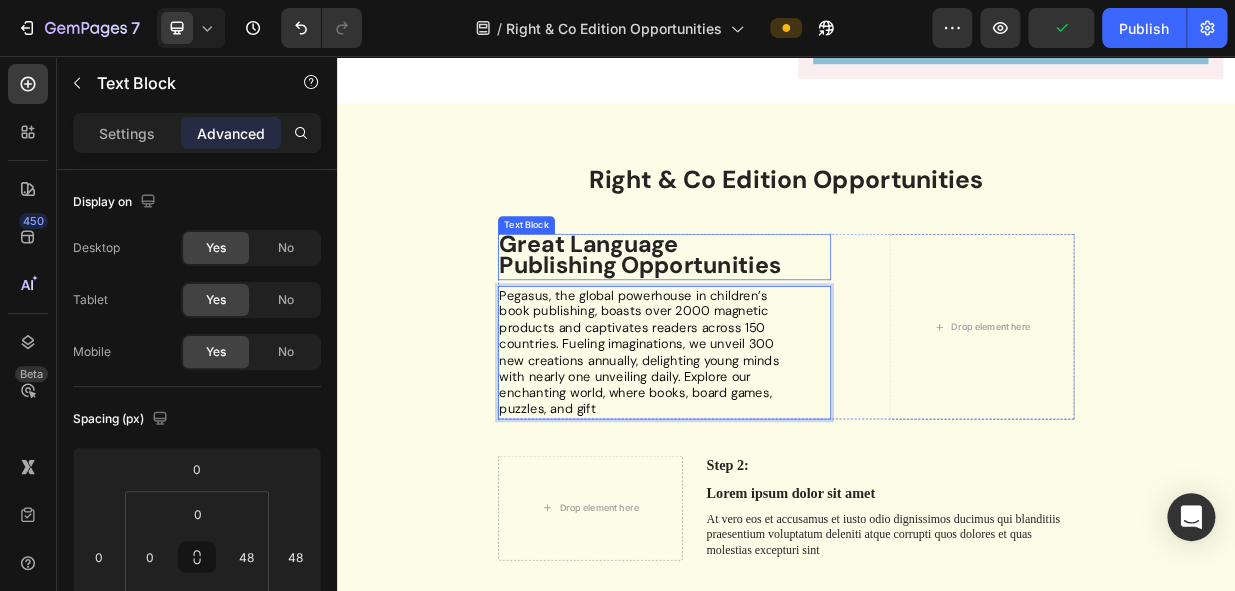 click on "Great Language Publishing Opportunities" at bounding box center [742, 322] 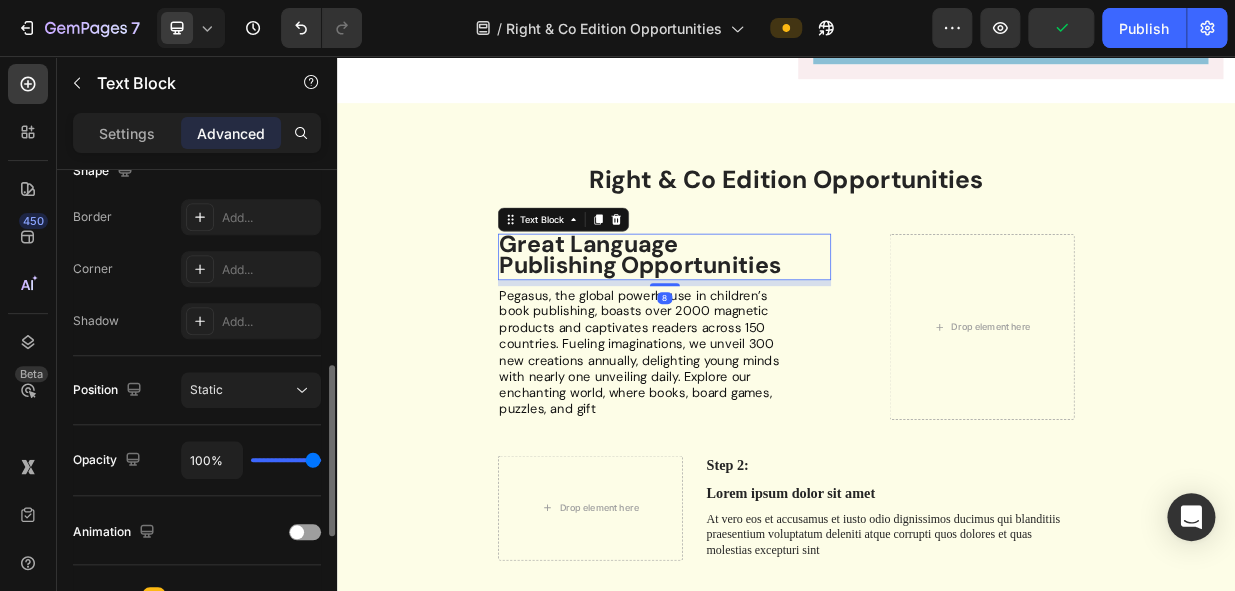 click on "Great Language Publishing Opportunities" at bounding box center (742, 322) 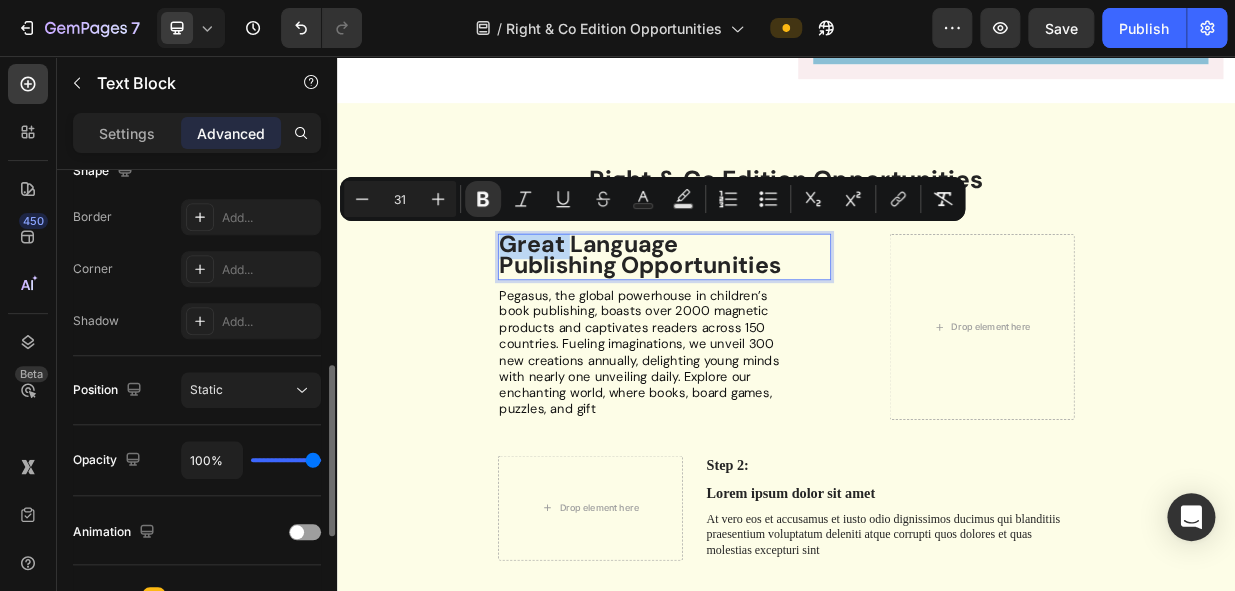click on "Great Language Publishing Opportunities Text Block   8" at bounding box center [774, 324] 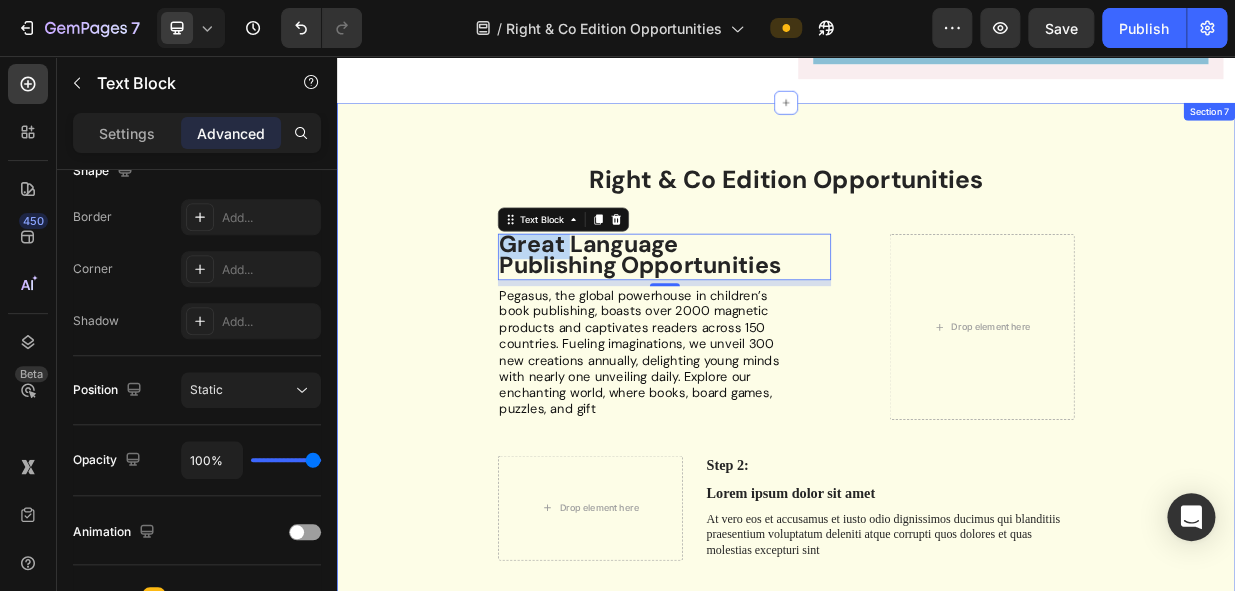 drag, startPoint x: 949, startPoint y: 327, endPoint x: 794, endPoint y: 328, distance: 155.00322 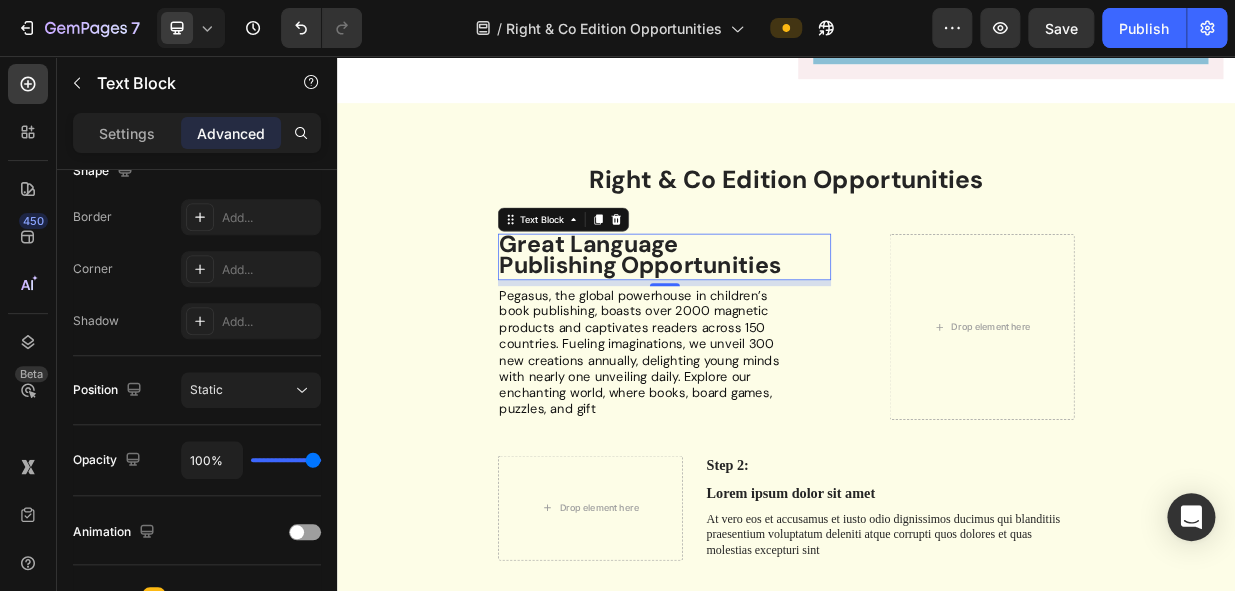 click on "Great Language Publishing Opportunities" at bounding box center (742, 322) 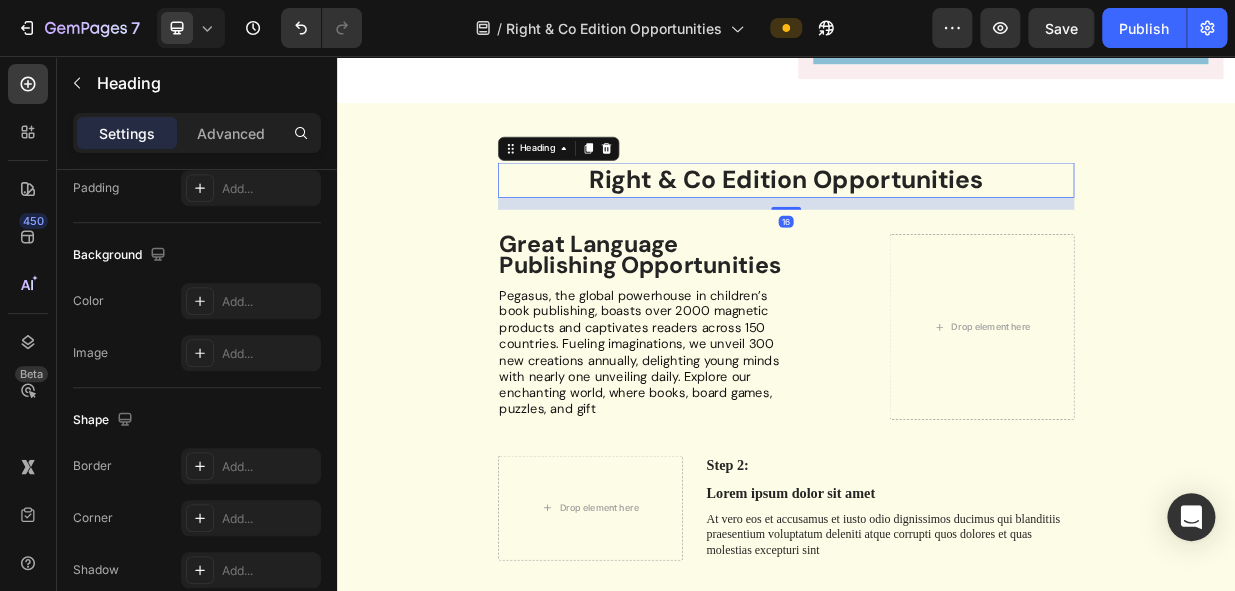 click on "Right & Co Edition Opportunities" at bounding box center (937, 222) 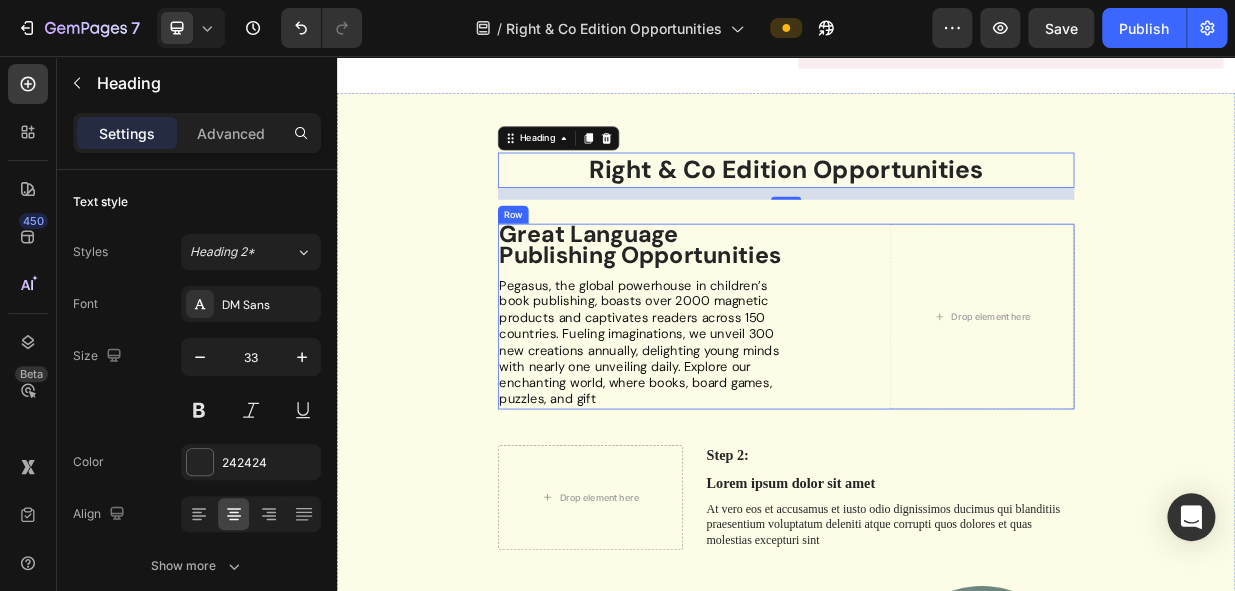scroll, scrollTop: 2181, scrollLeft: 0, axis: vertical 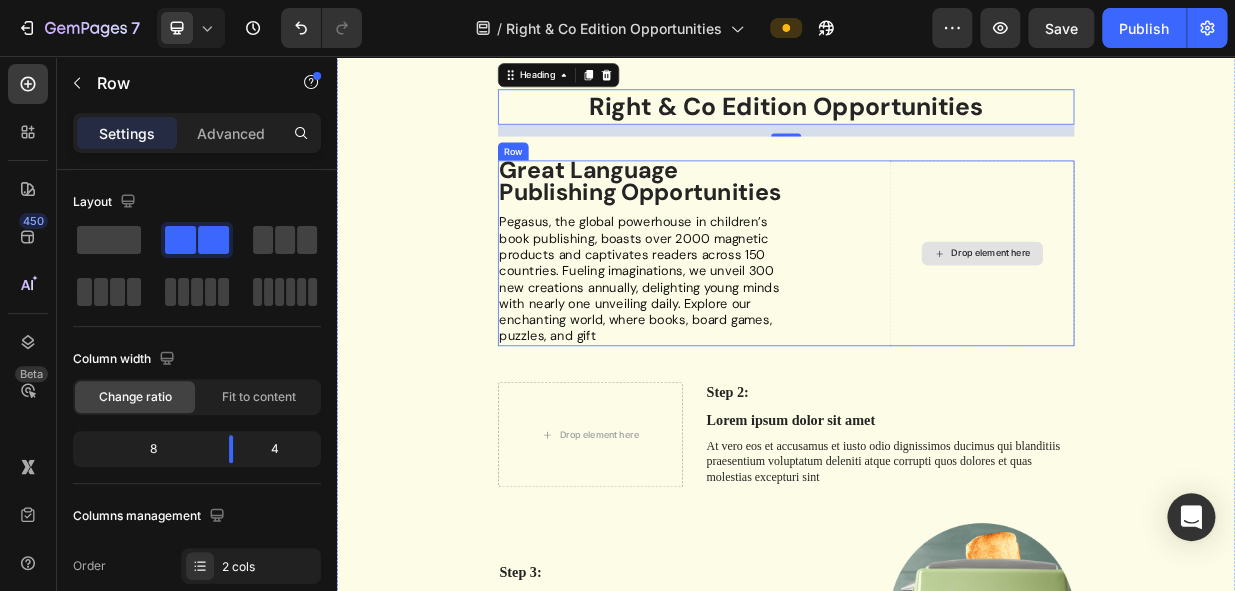 click on "Drop element here" at bounding box center [1198, 320] 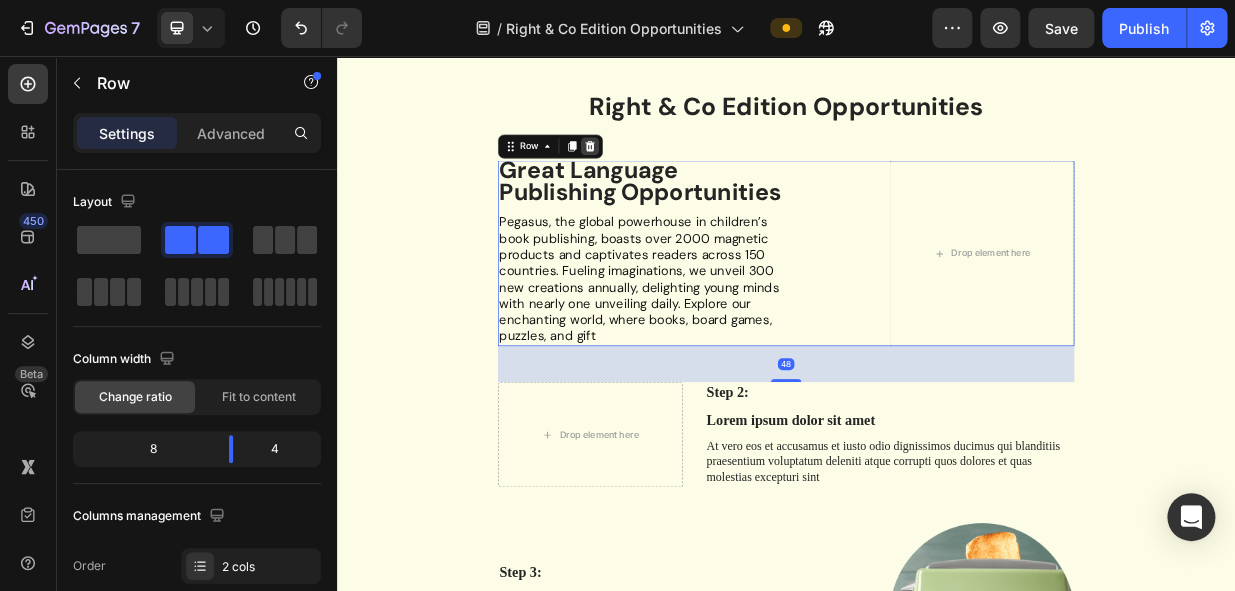 click 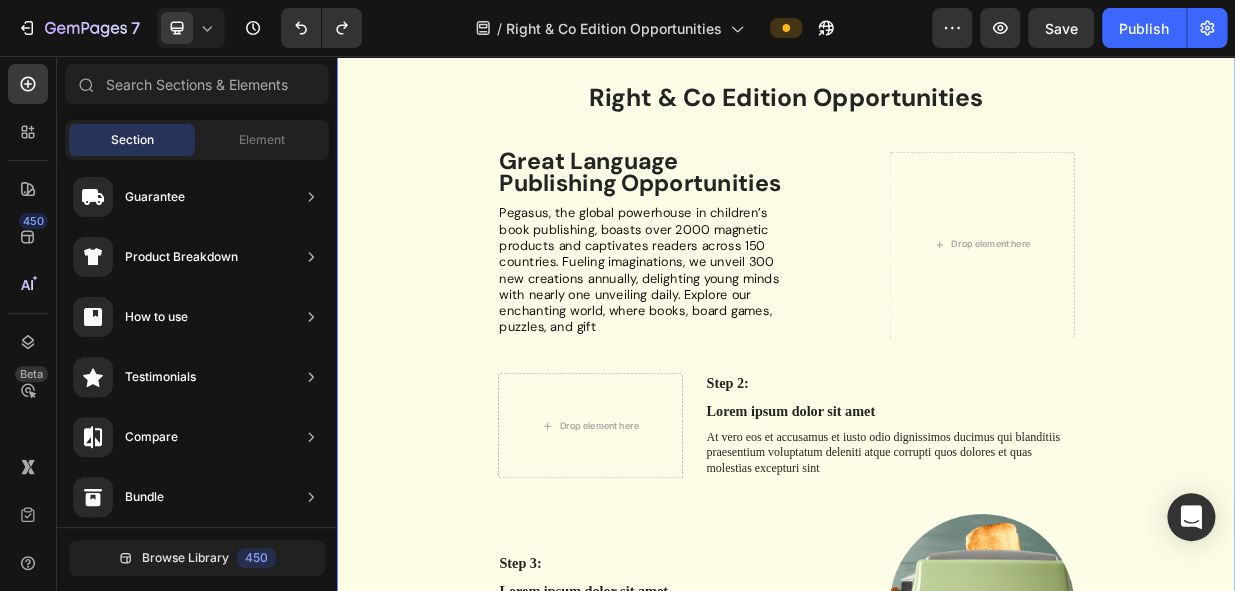 scroll, scrollTop: 2272, scrollLeft: 0, axis: vertical 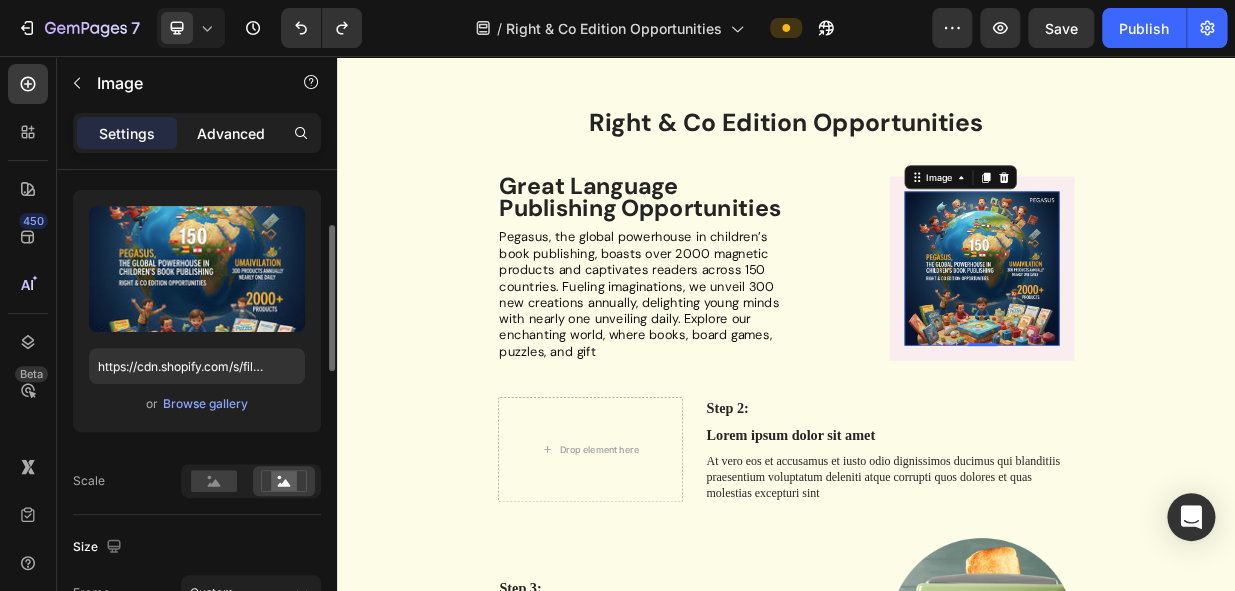 click on "Advanced" at bounding box center [231, 133] 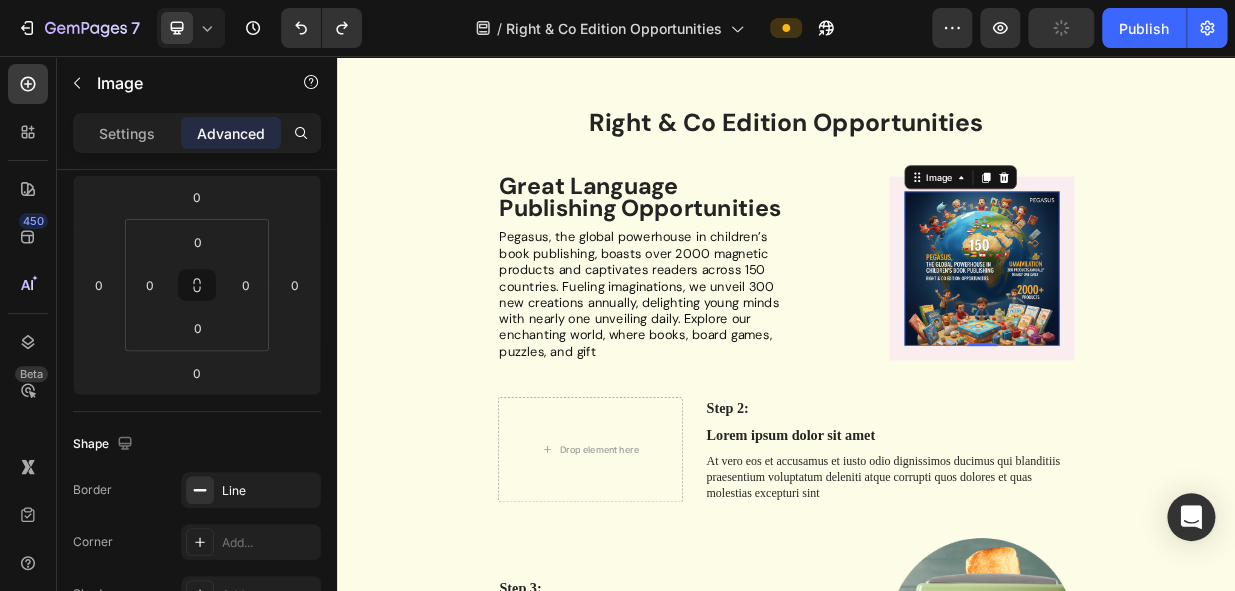 scroll, scrollTop: 636, scrollLeft: 0, axis: vertical 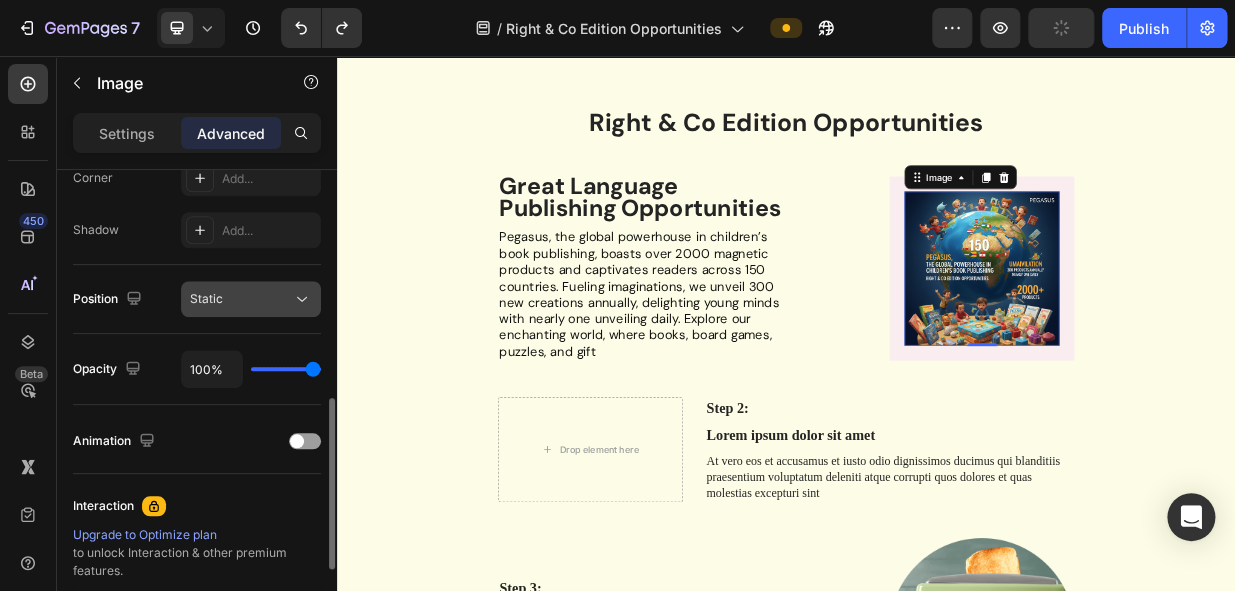 click on "Static" at bounding box center [241, 299] 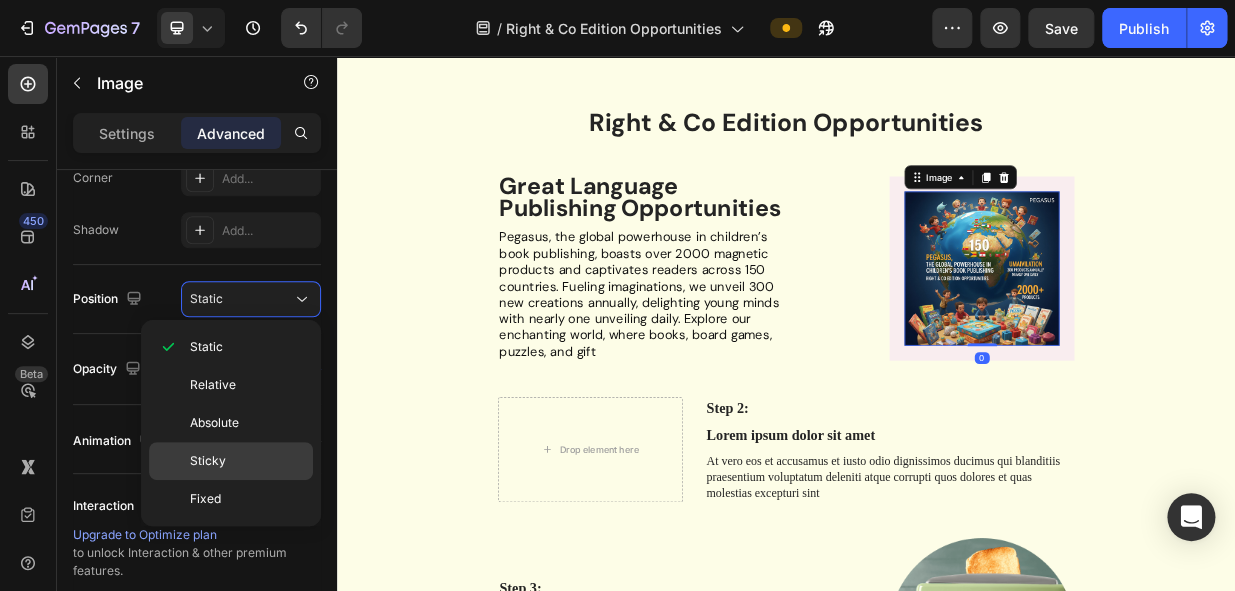 click on "Sticky" 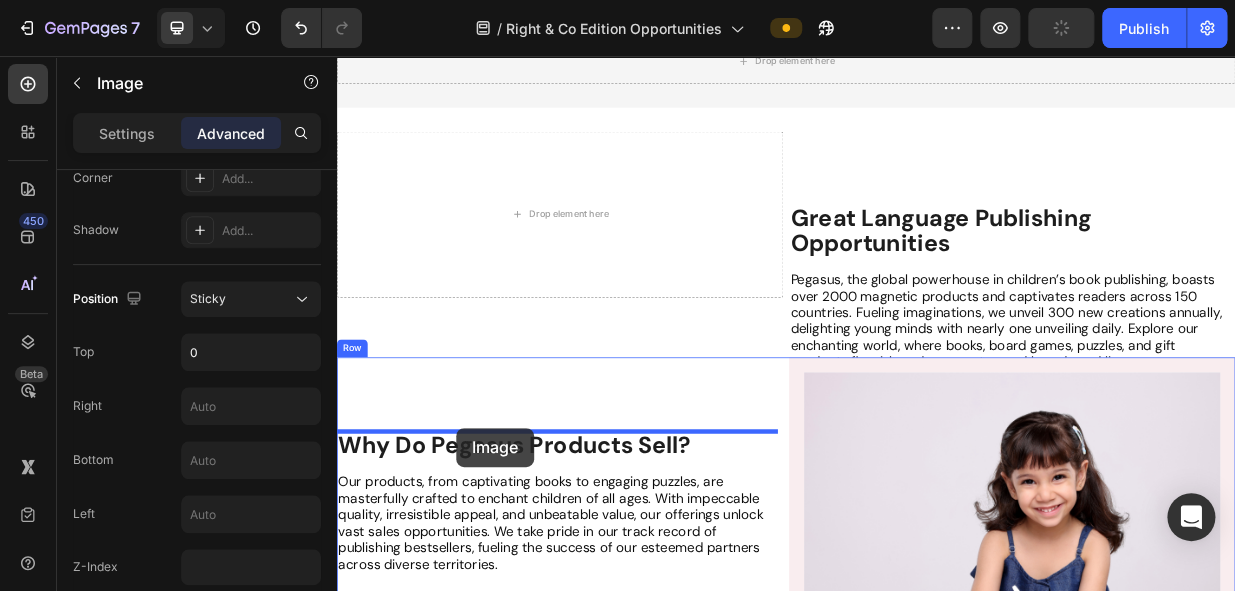 scroll, scrollTop: 246, scrollLeft: 0, axis: vertical 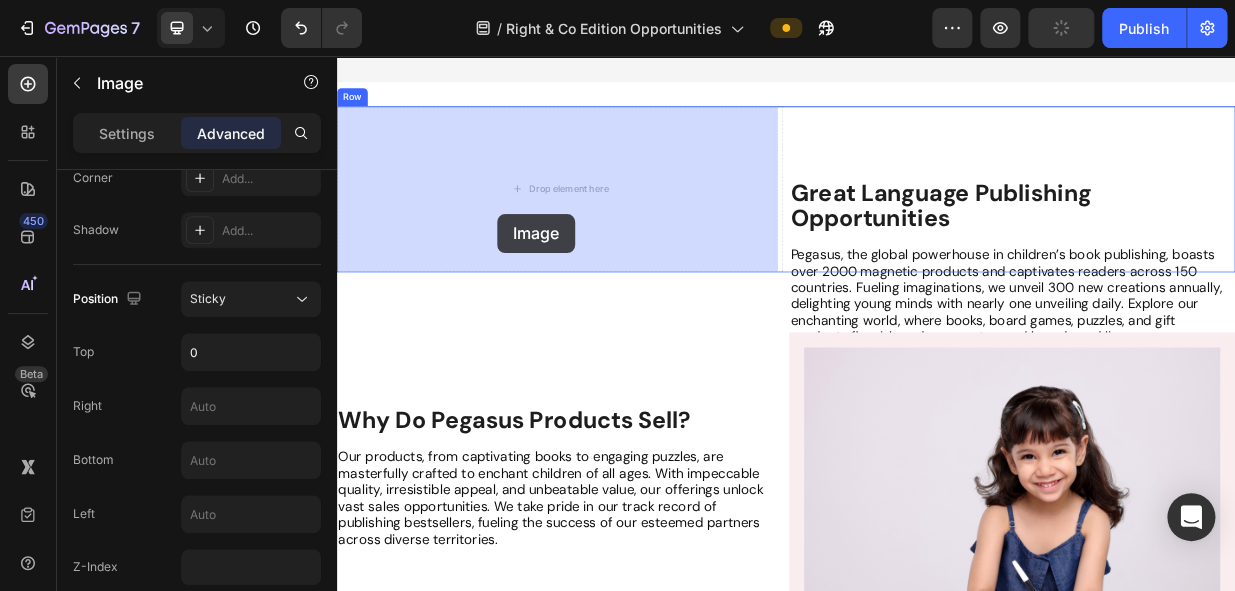drag, startPoint x: 1214, startPoint y: 566, endPoint x: 551, endPoint y: 267, distance: 727.3032 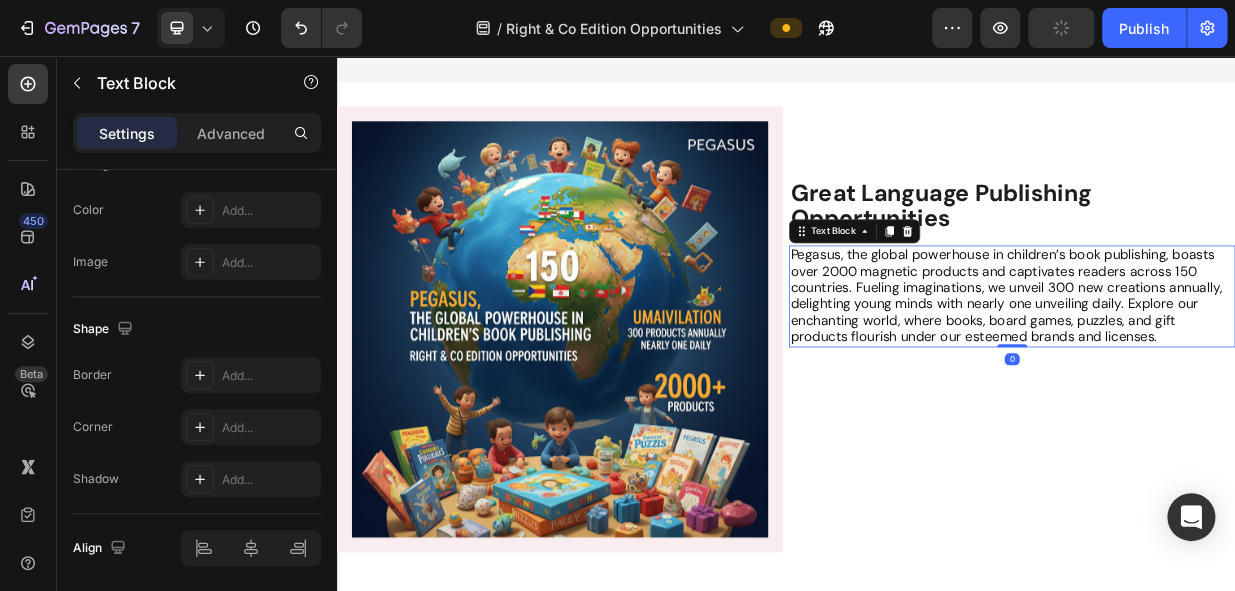 click on "Pegasus, the global powerhouse in children’s book publishing, boasts over 2000 magnetic products and captivates readers across 150 countries. Fueling imaginations, we unveil 300 new creations annually, delighting young minds with nearly one unveiling daily. Explore our enchanting world, where books, board games, puzzles, and gift products flourish under our esteemed brands and licenses." at bounding box center [1231, 376] 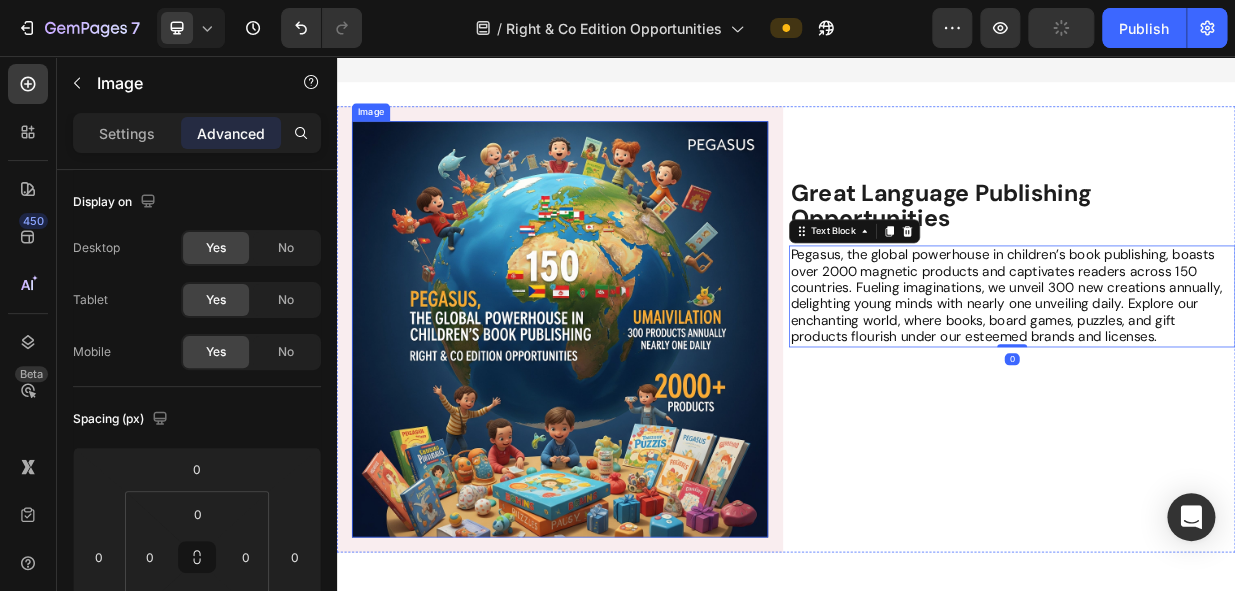 click at bounding box center (635, 421) 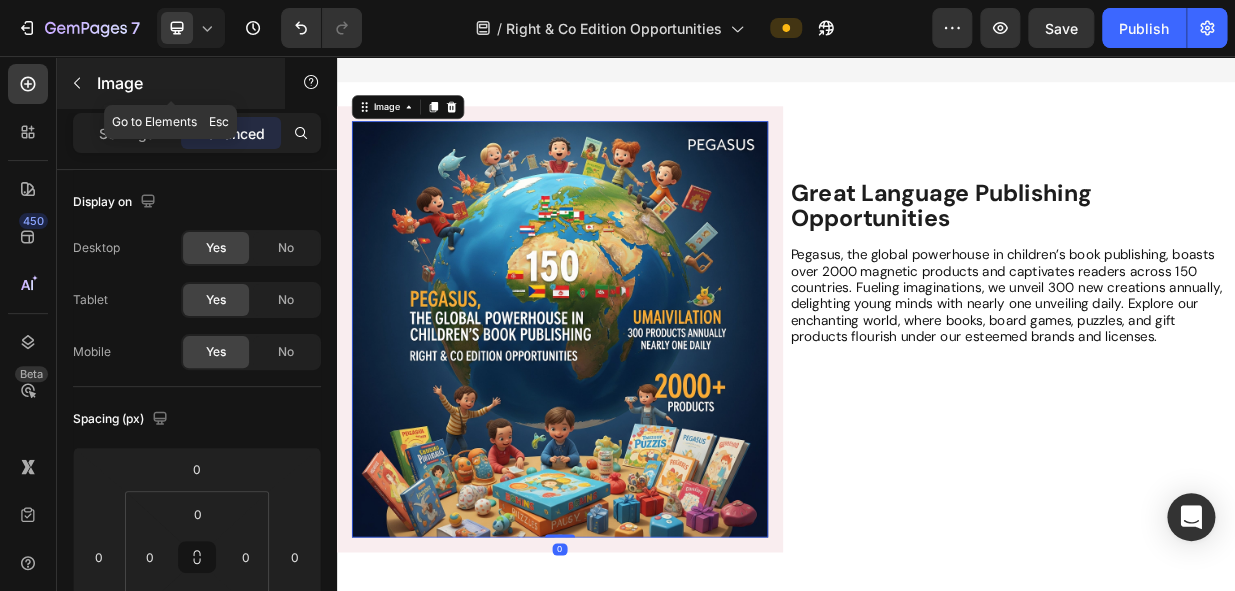 click at bounding box center (77, 83) 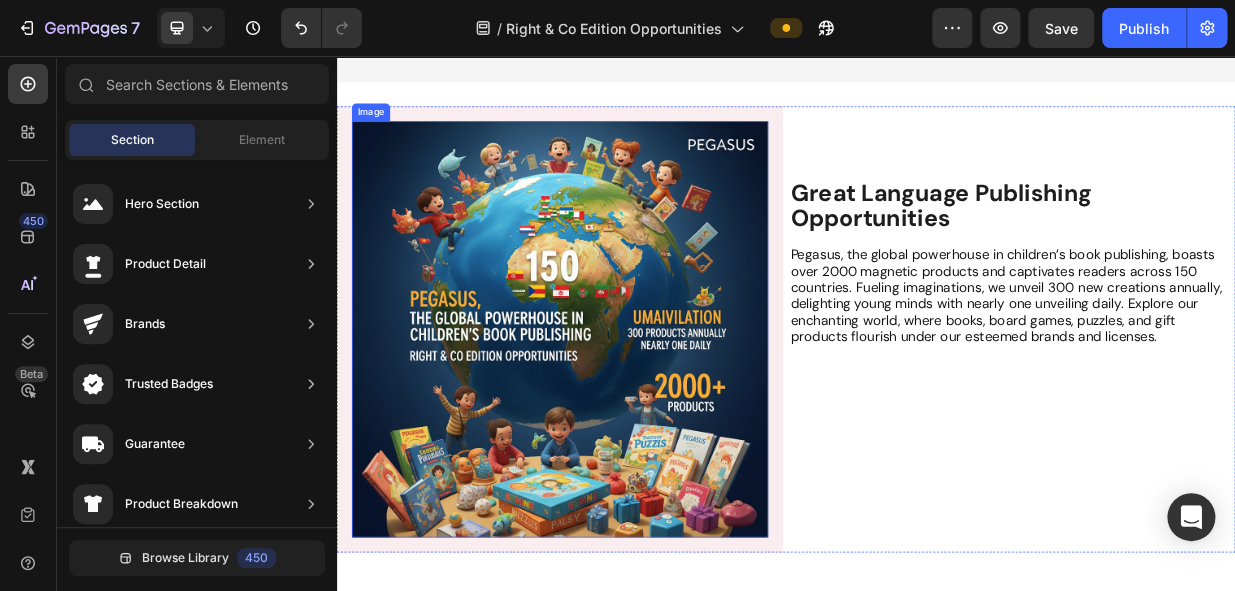 click at bounding box center [635, 421] 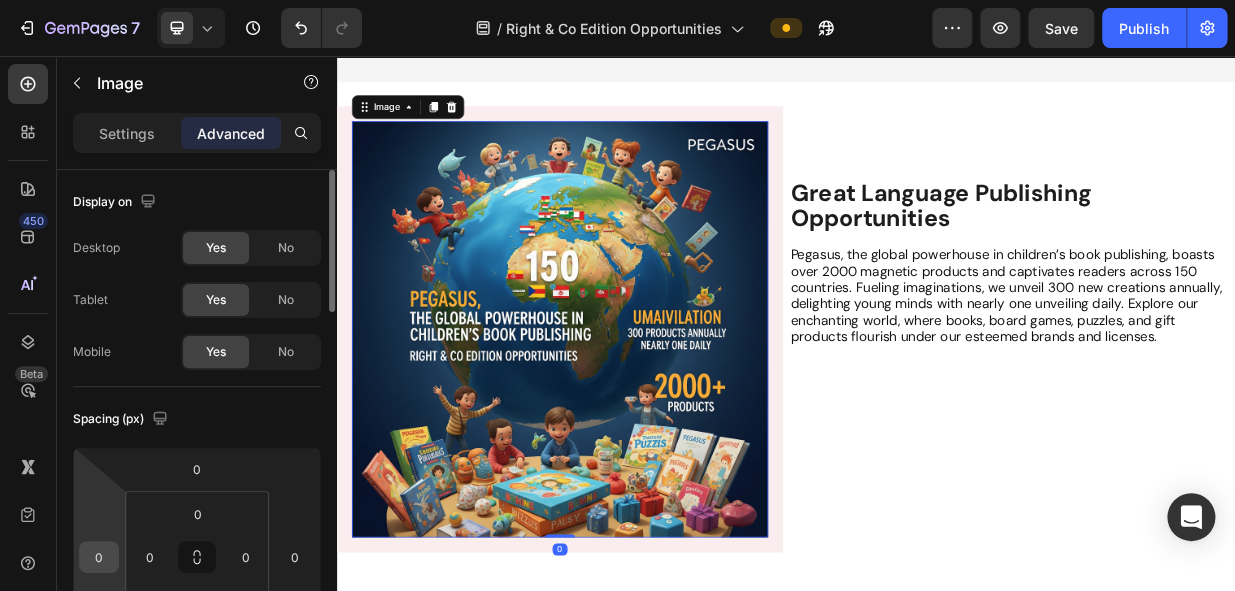 click on "0" at bounding box center (99, 557) 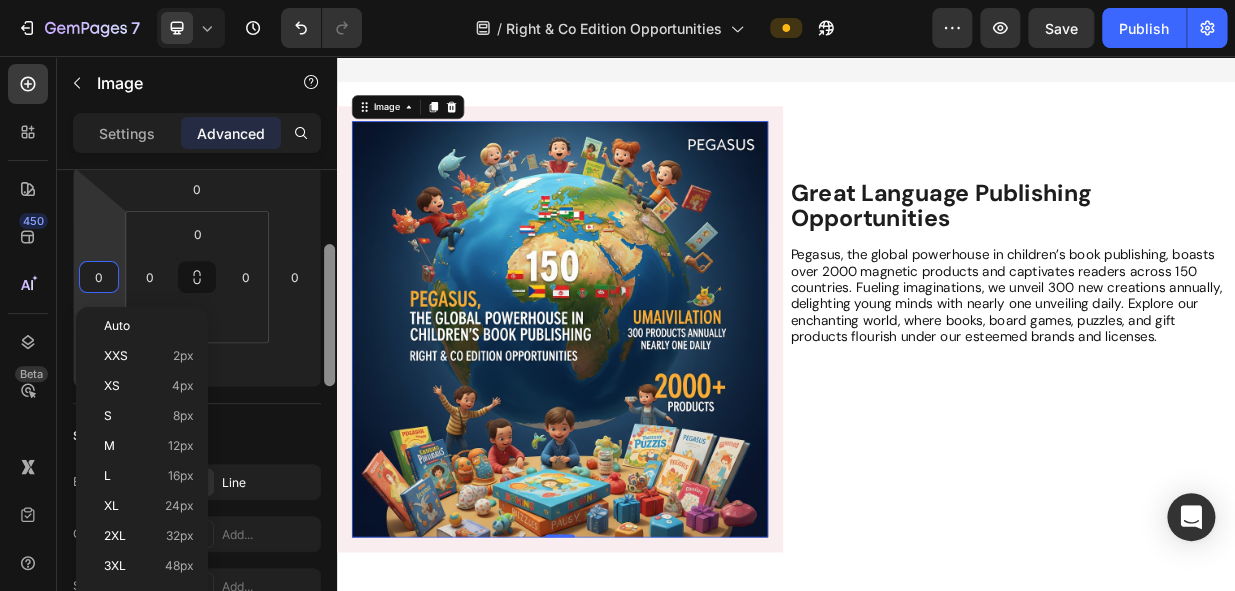 scroll, scrollTop: 297, scrollLeft: 0, axis: vertical 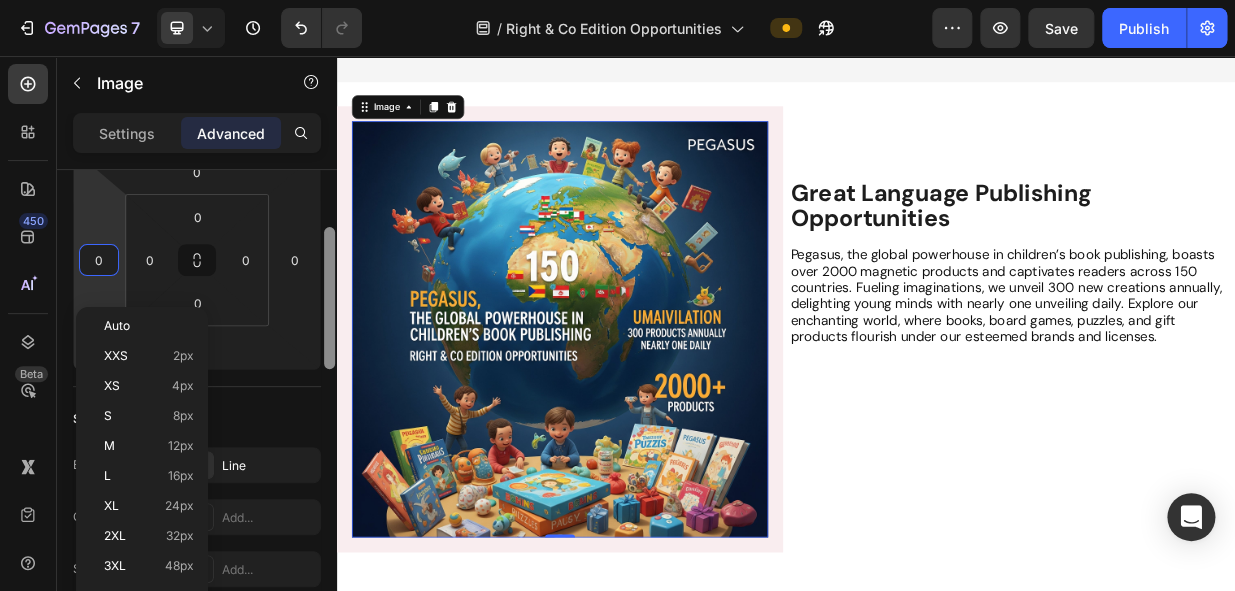 drag, startPoint x: 325, startPoint y: 286, endPoint x: 326, endPoint y: 374, distance: 88.005684 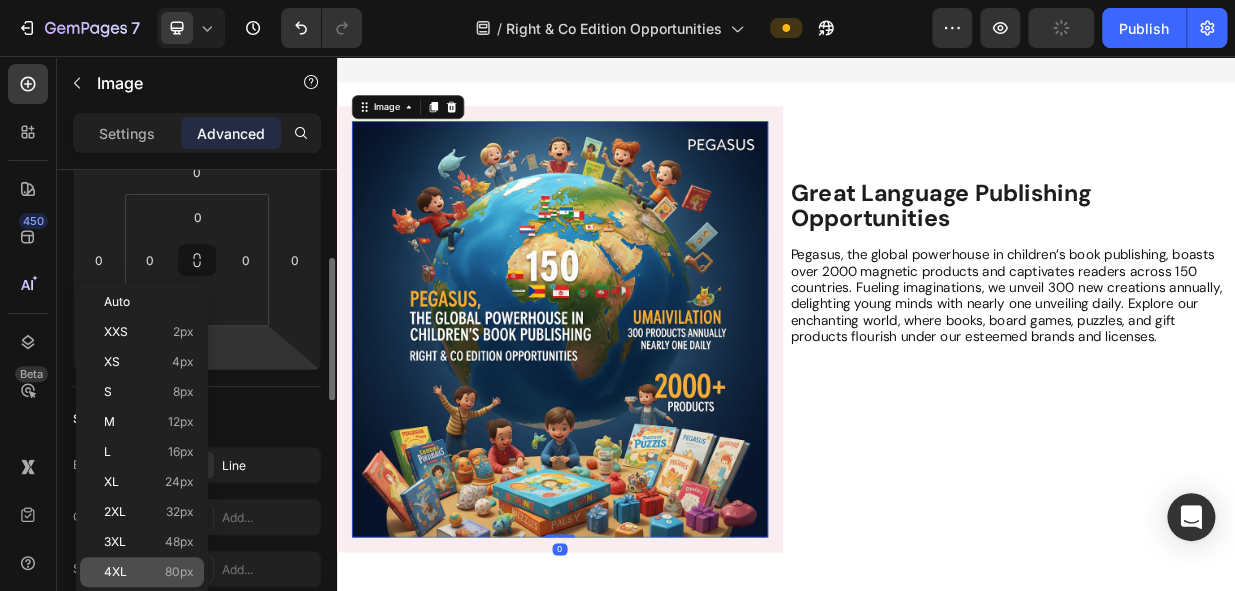 click on "4XL" at bounding box center [115, 572] 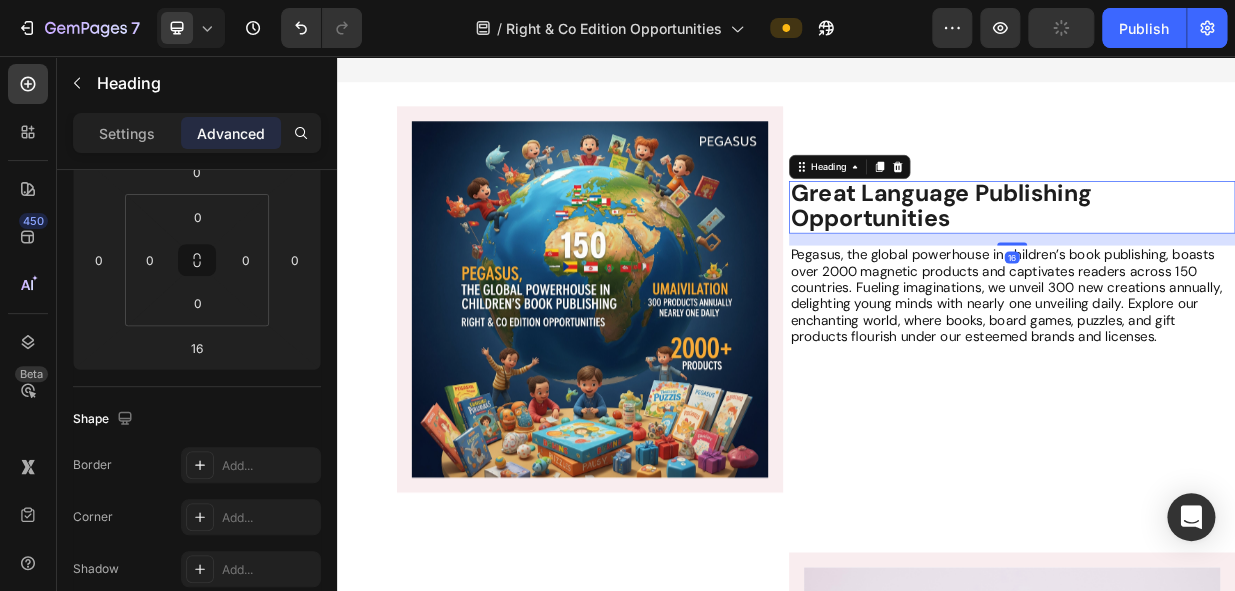 click on "Great Language Publishing Opportunities" at bounding box center [1144, 256] 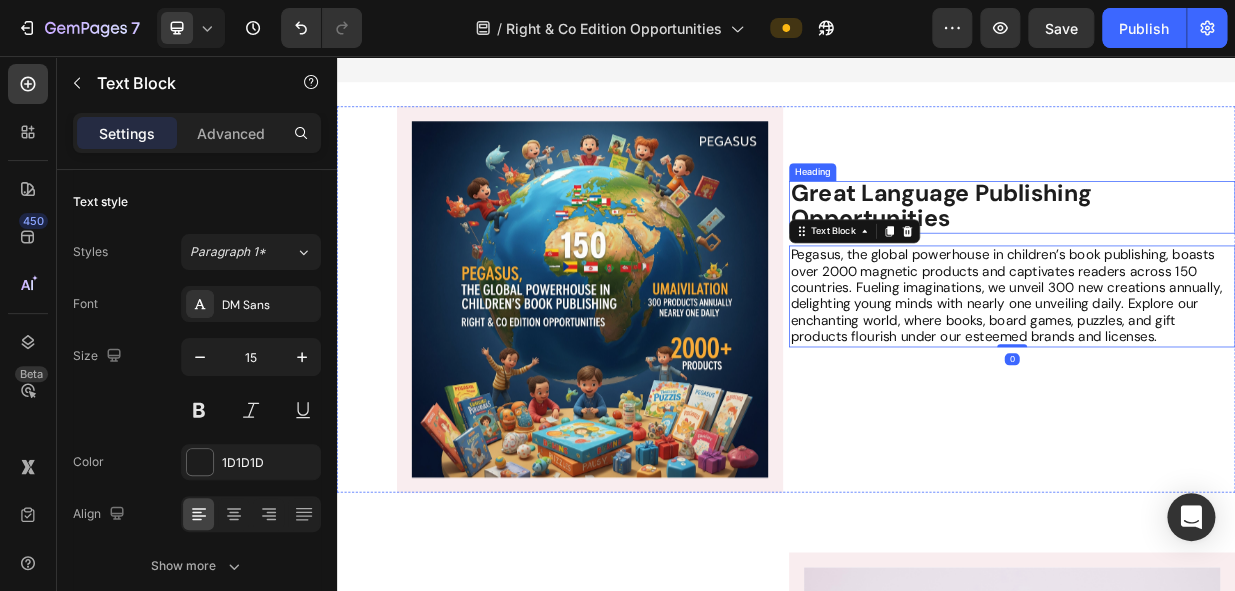 click on "Great Language Publishing Opportunities" at bounding box center [1144, 256] 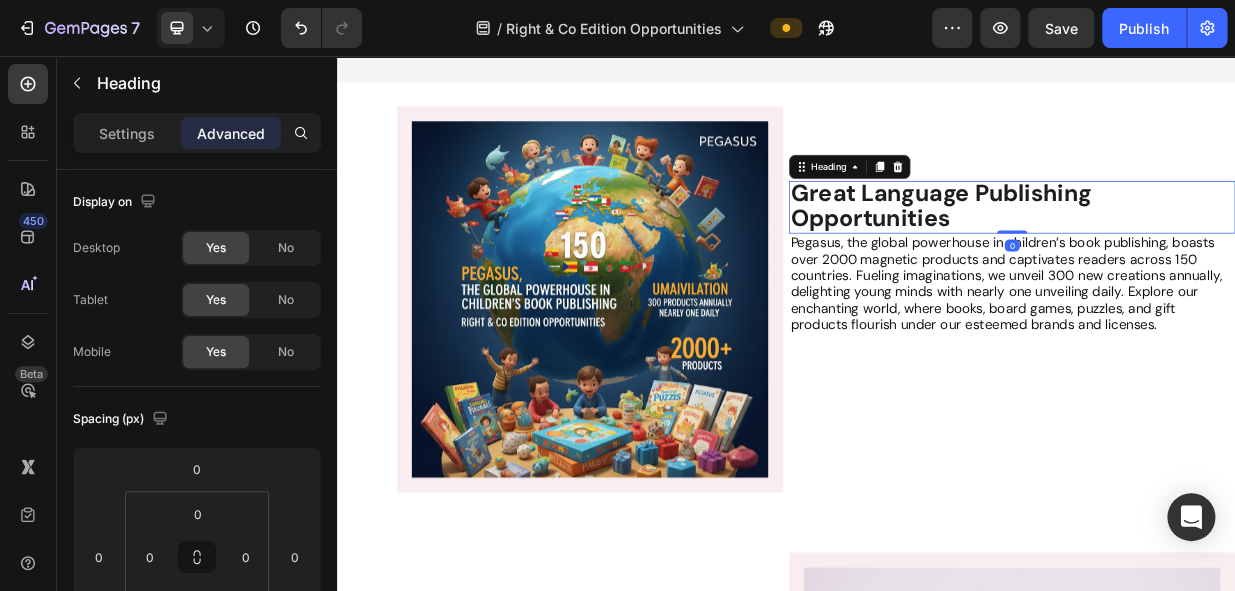 drag, startPoint x: 1218, startPoint y: 303, endPoint x: 1212, endPoint y: 270, distance: 33.54102 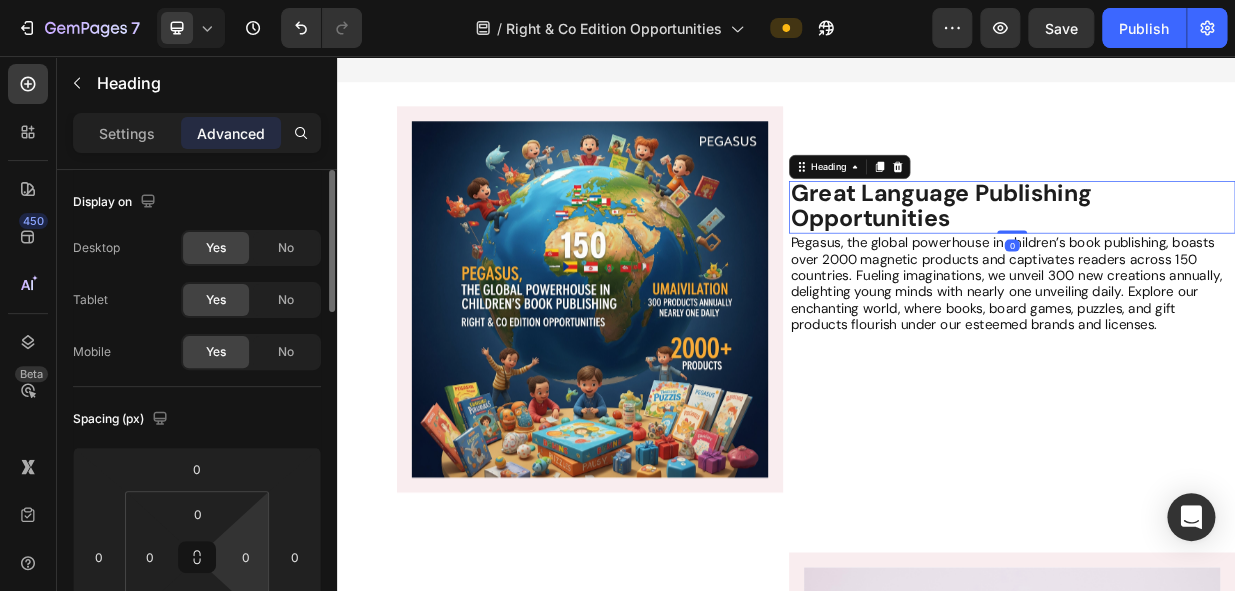scroll, scrollTop: 181, scrollLeft: 0, axis: vertical 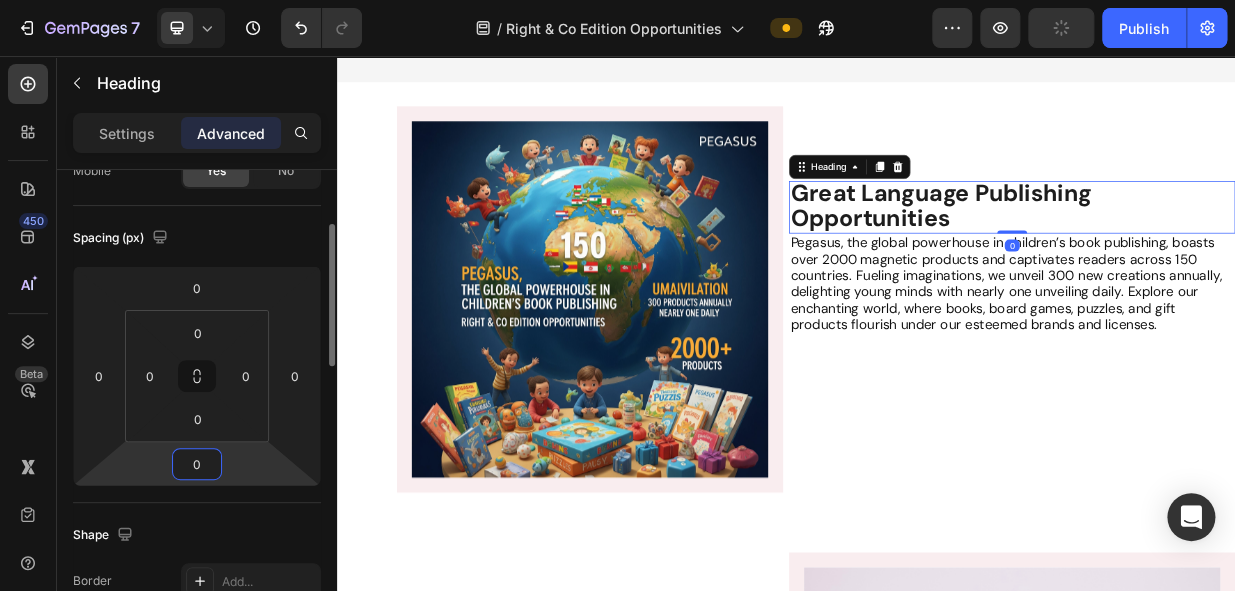 click on "0" at bounding box center (197, 464) 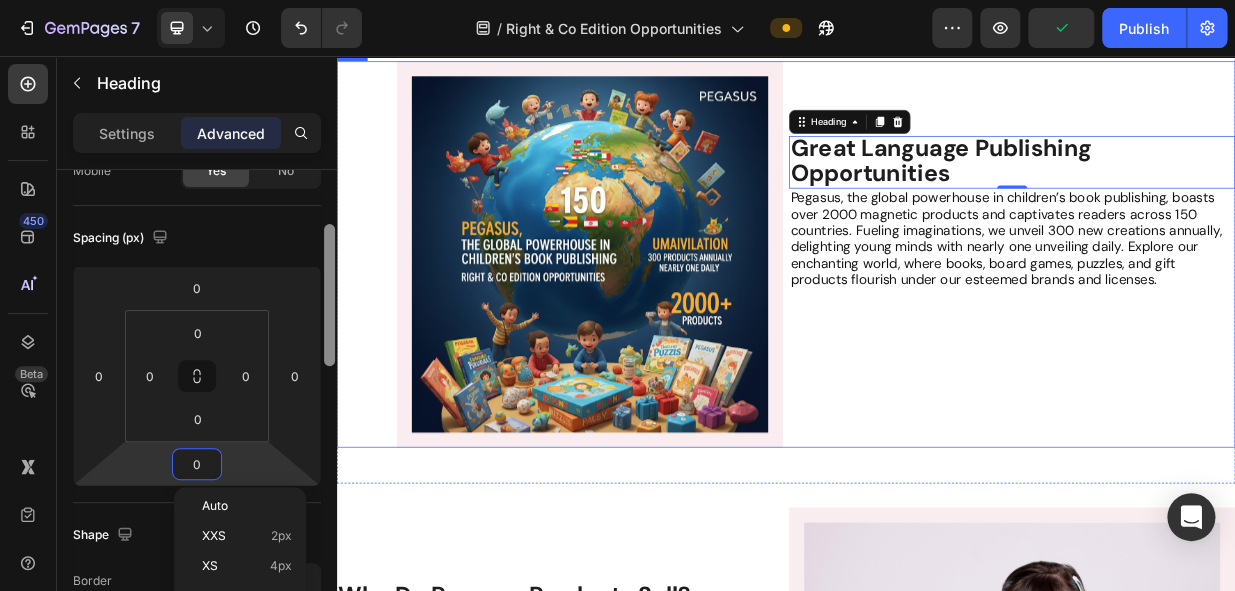 scroll, scrollTop: 337, scrollLeft: 0, axis: vertical 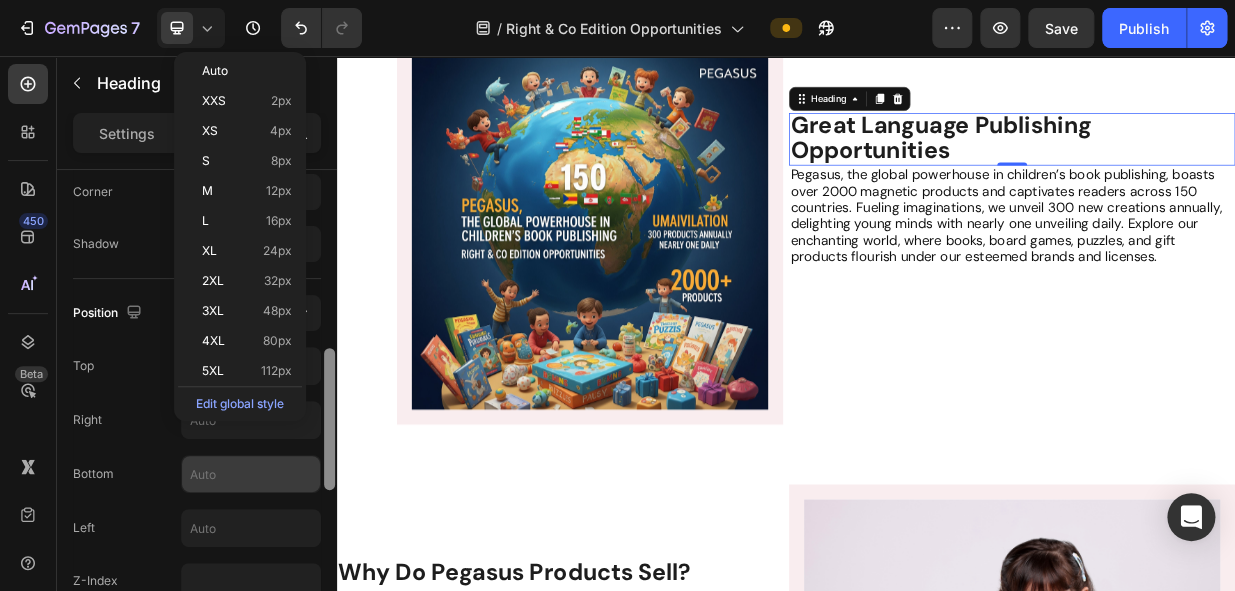 drag, startPoint x: 334, startPoint y: 335, endPoint x: 313, endPoint y: 468, distance: 134.64769 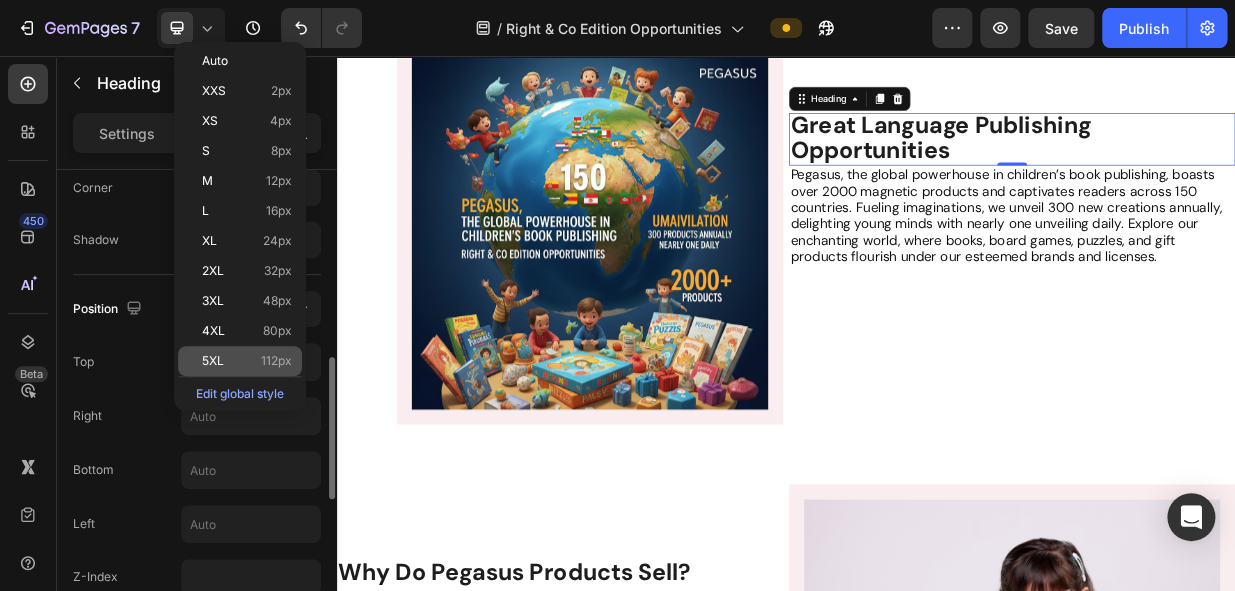 click on "5XL" at bounding box center (213, 361) 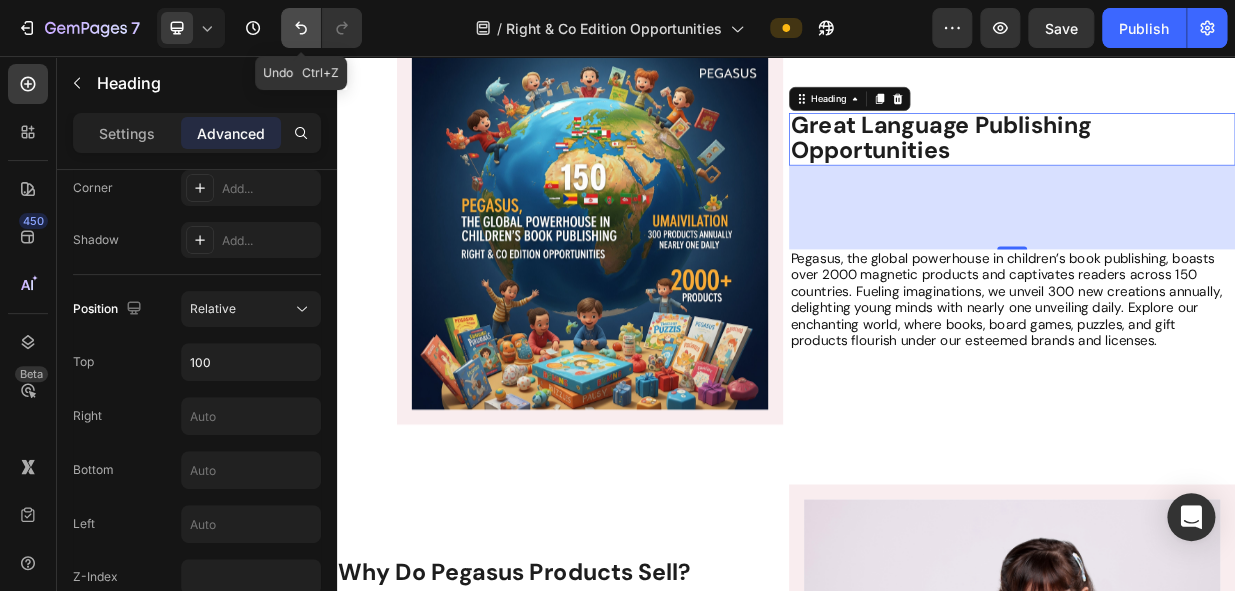 click 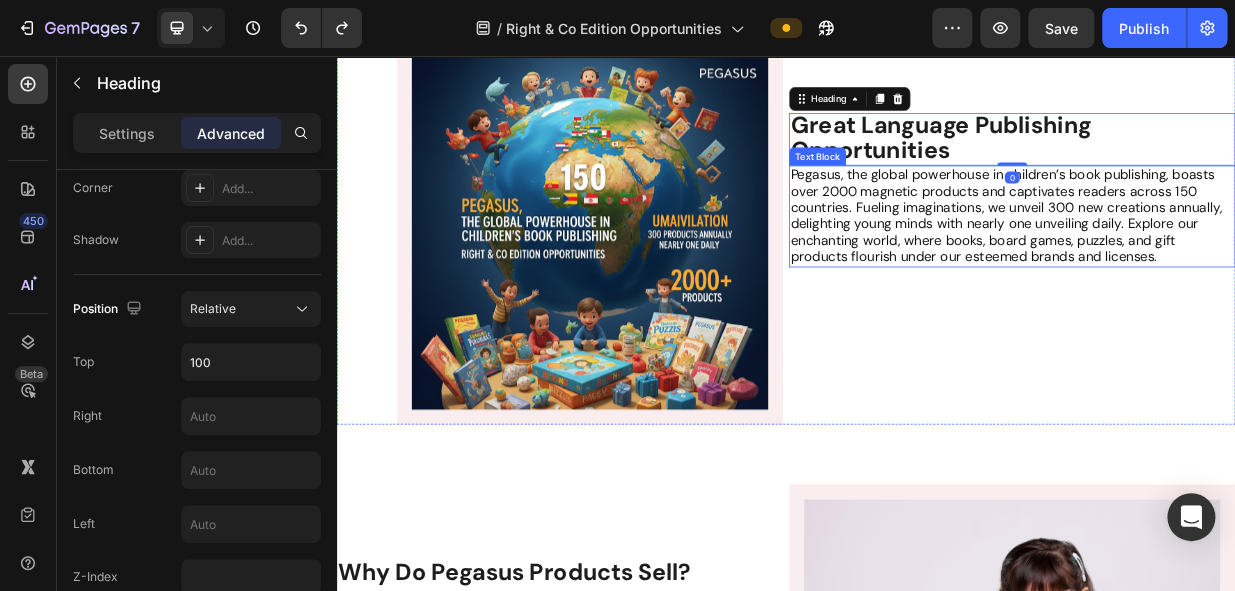 click on "Pegasus, the global powerhouse in children’s book publishing, boasts over 2000 magnetic products and captivates readers across 150 countries. Fueling imaginations, we unveil 300 new creations annually, delighting young minds with nearly one unveiling daily. Explore our enchanting world, where books, board games, puzzles, and gift products flourish under our esteemed brands and licenses." at bounding box center [1231, 269] 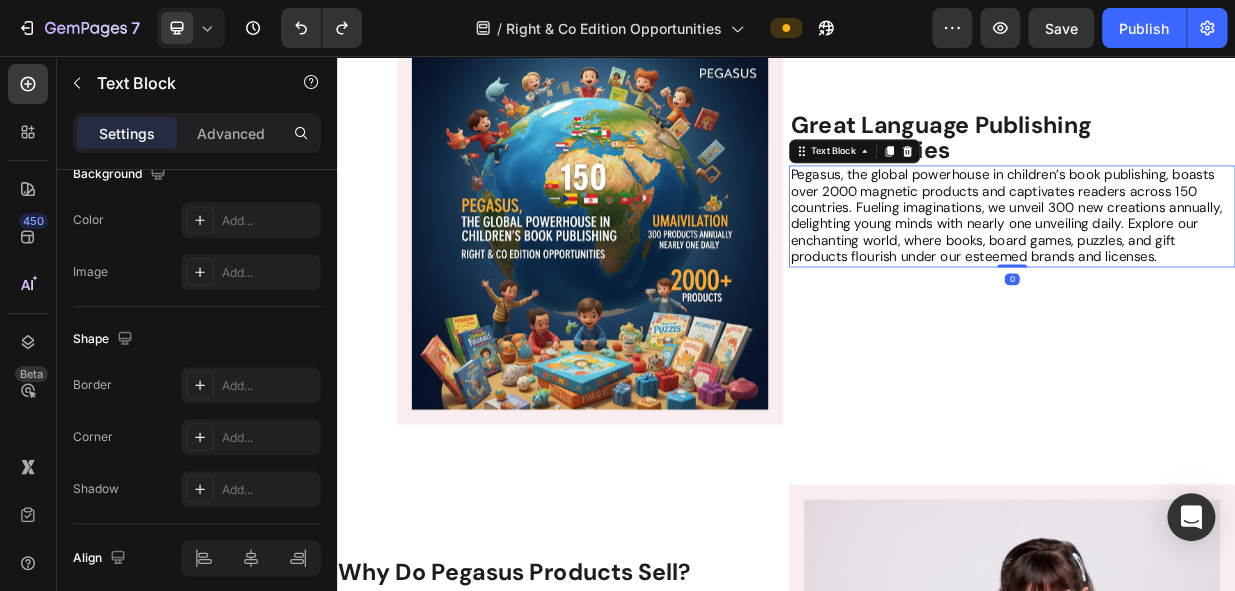 scroll, scrollTop: 0, scrollLeft: 0, axis: both 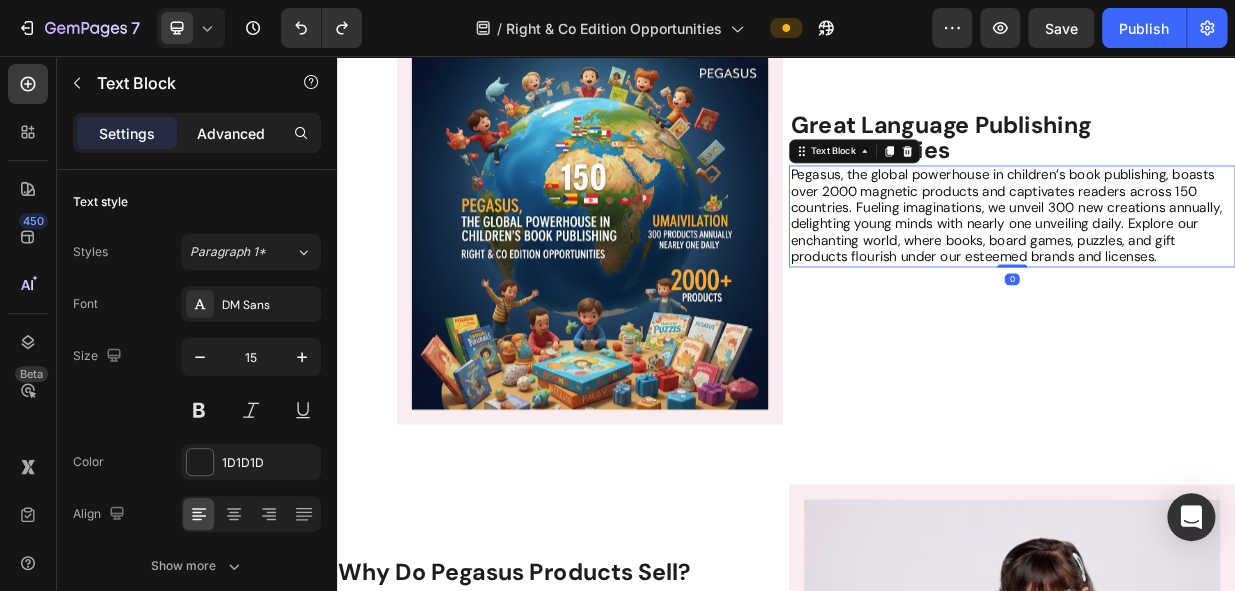click on "Advanced" at bounding box center [231, 133] 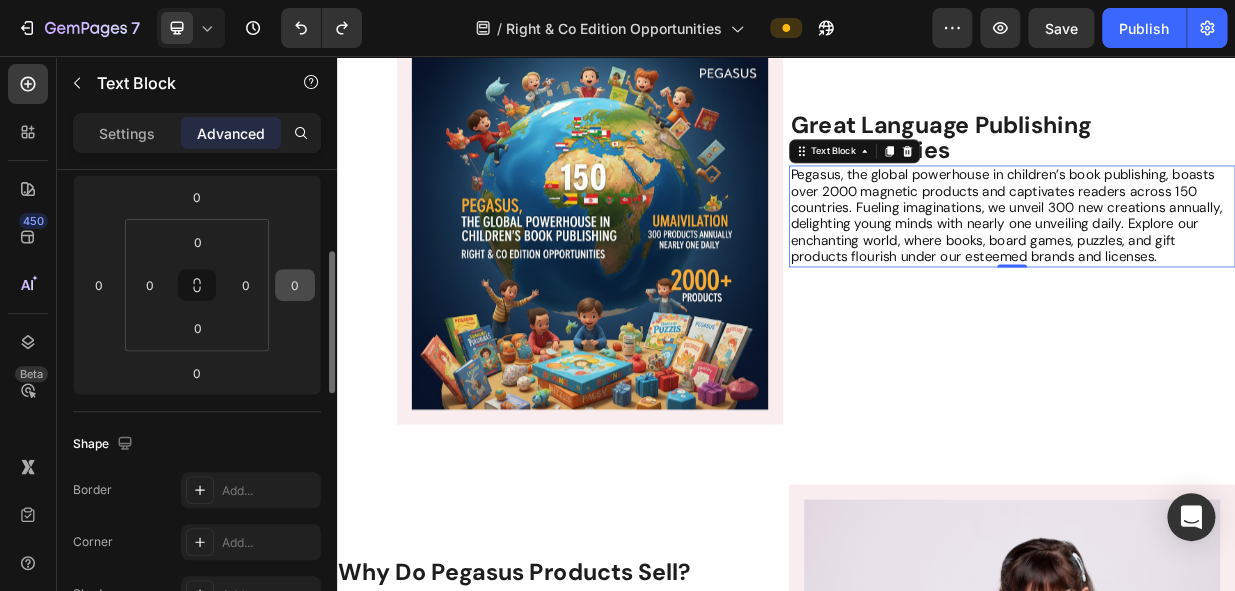 scroll, scrollTop: 181, scrollLeft: 0, axis: vertical 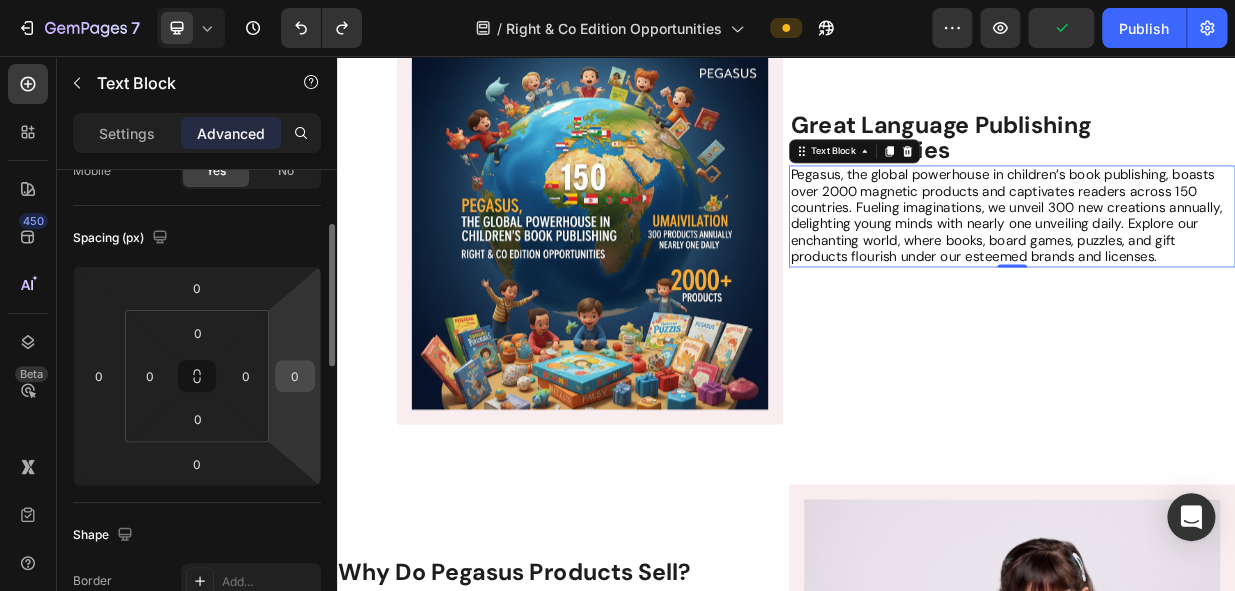 click on "0" at bounding box center (295, 376) 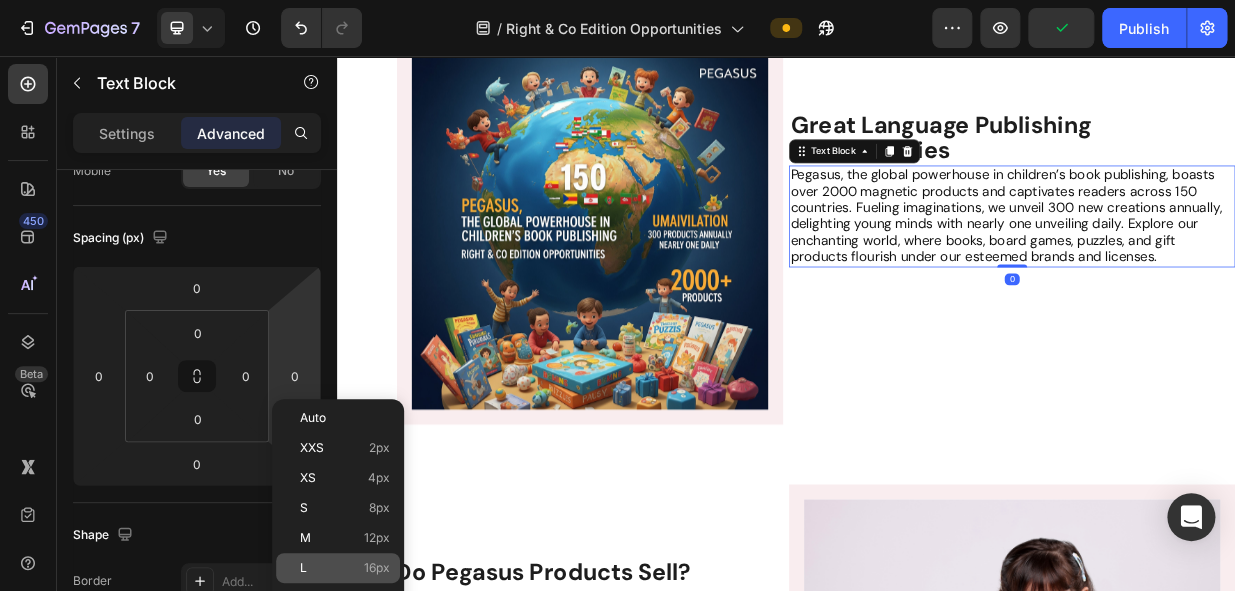 click on "L 16px" 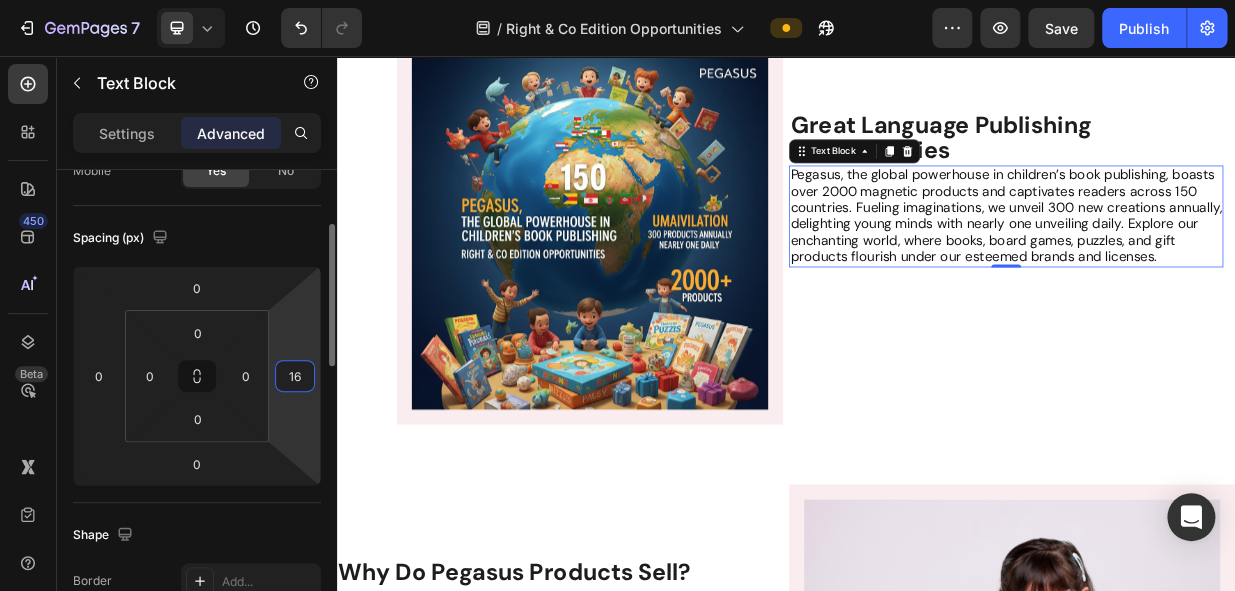 click on "16" at bounding box center (295, 376) 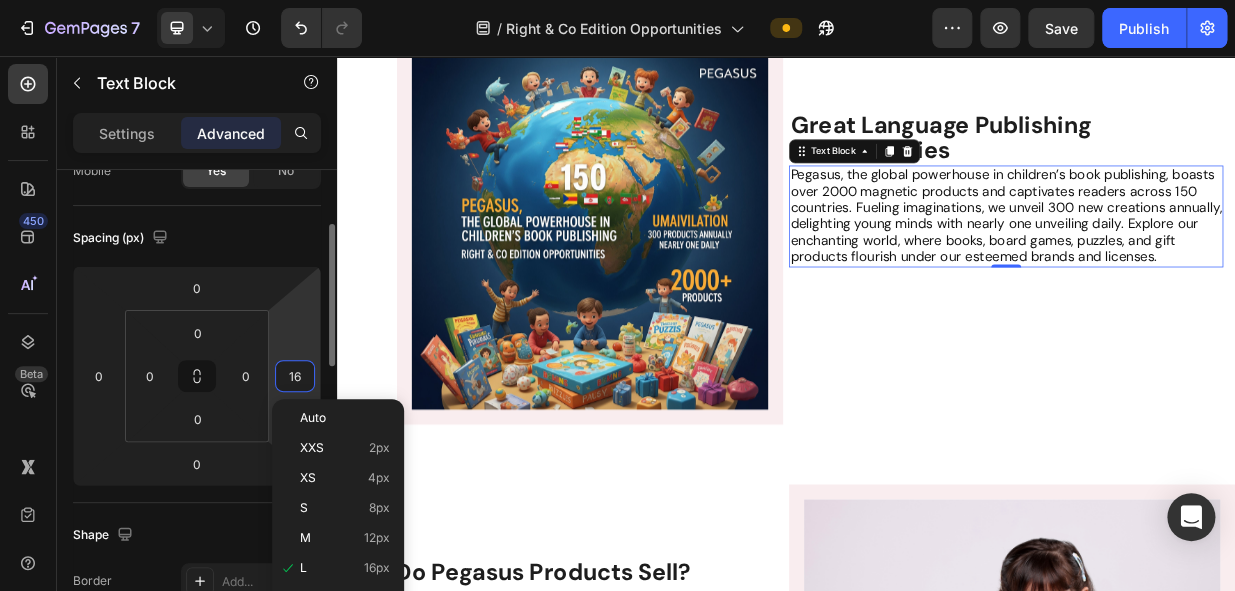 click on "16" at bounding box center [295, 376] 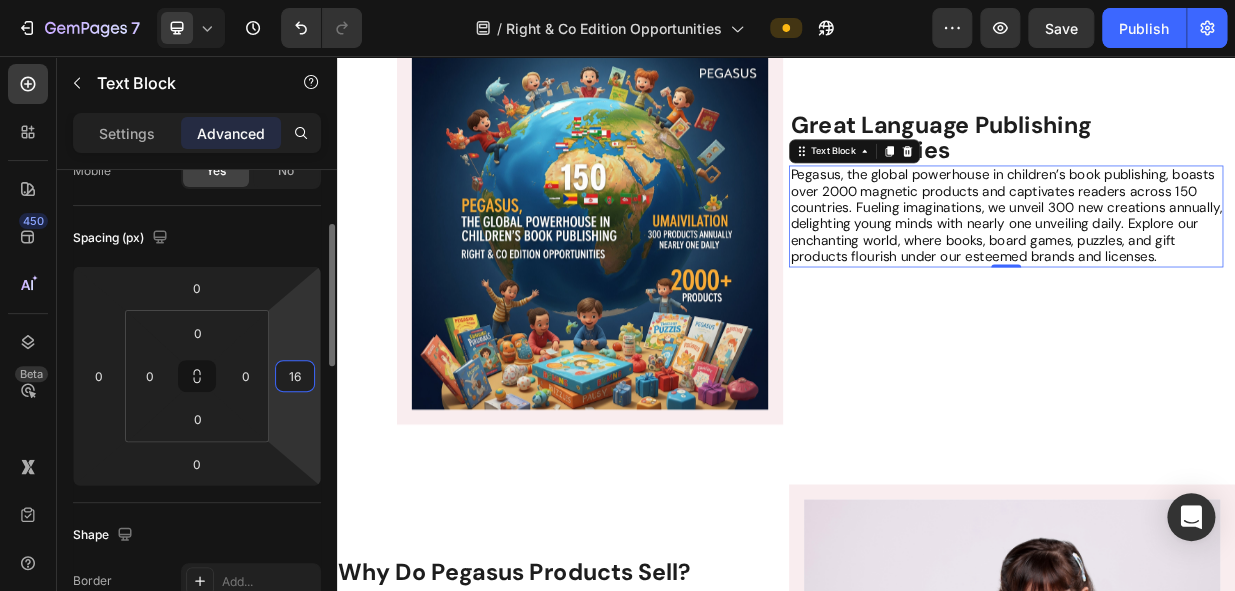 drag, startPoint x: 296, startPoint y: 375, endPoint x: 311, endPoint y: 390, distance: 21.213203 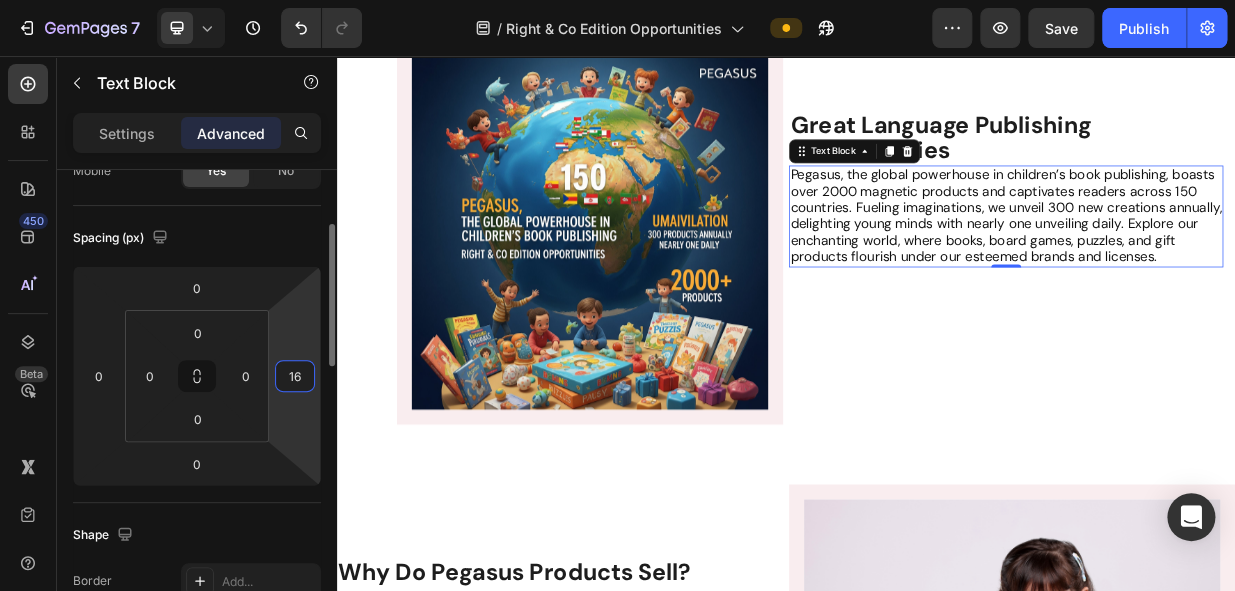 click on "16" at bounding box center (295, 376) 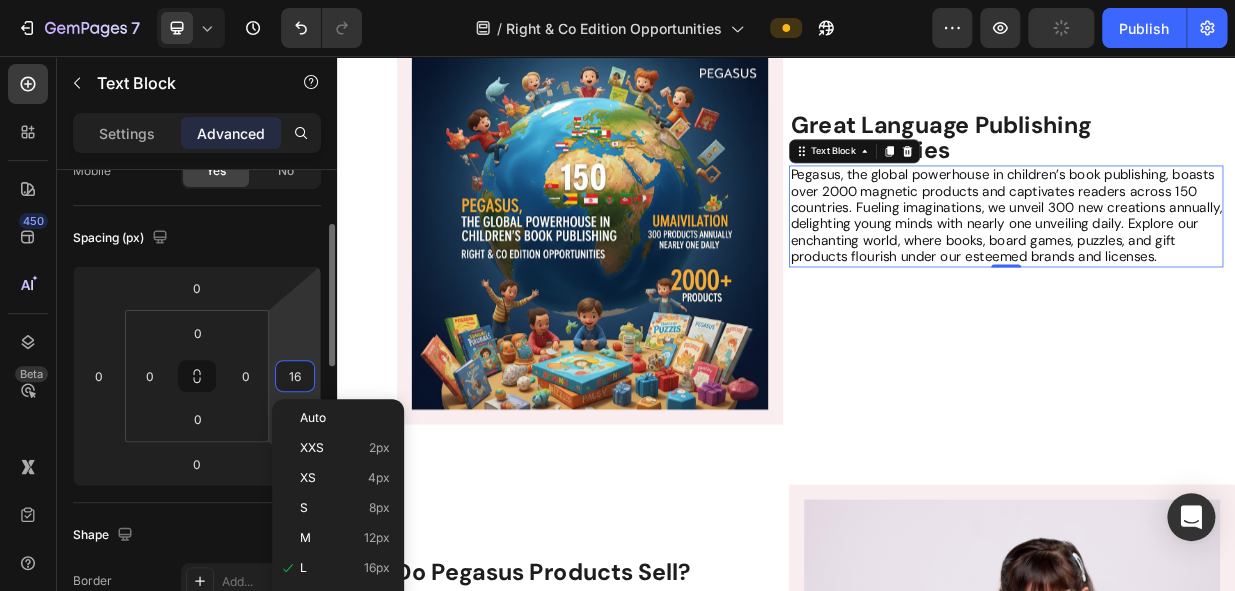 click on "16" at bounding box center [295, 376] 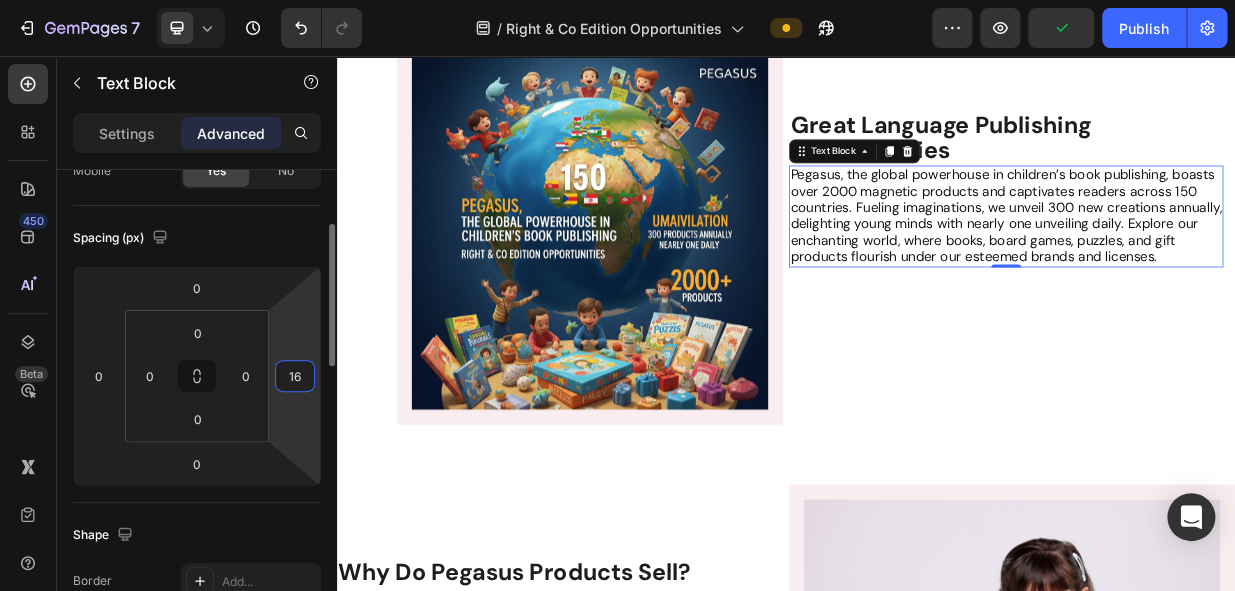 drag, startPoint x: 287, startPoint y: 375, endPoint x: 311, endPoint y: 375, distance: 24 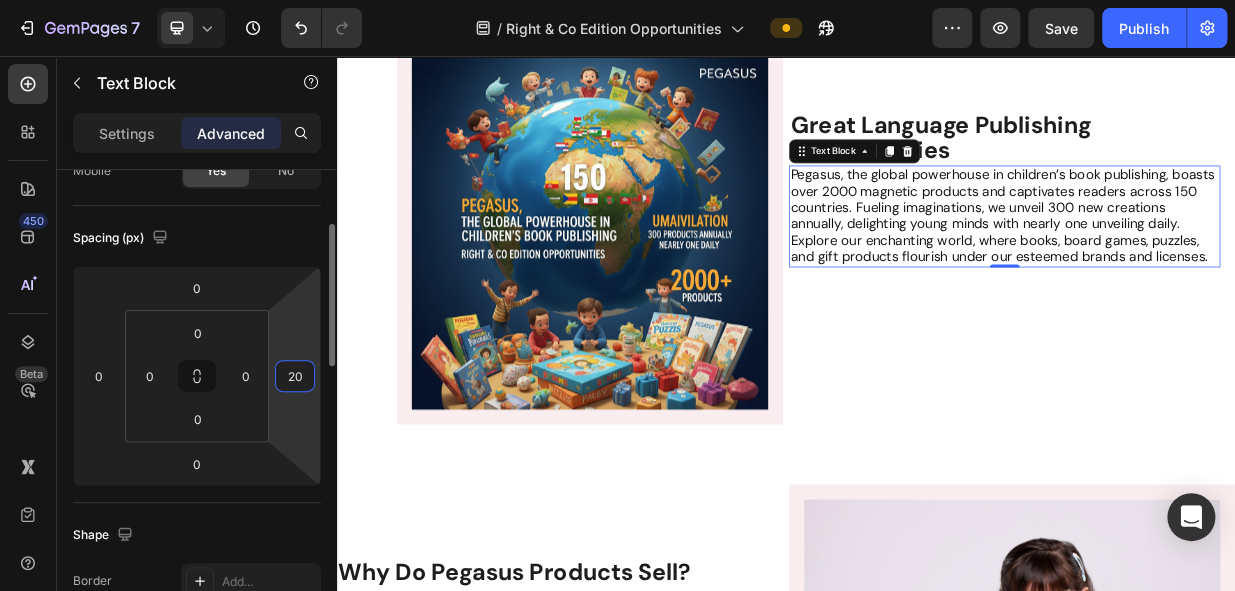 click on "20" at bounding box center [295, 376] 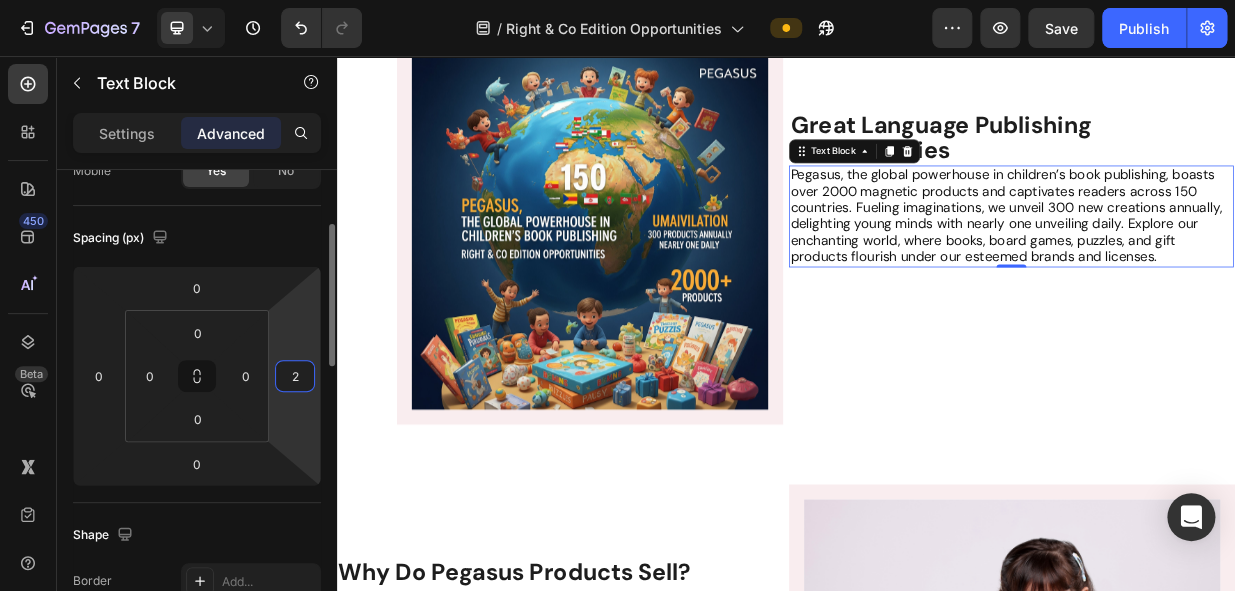 type on "25" 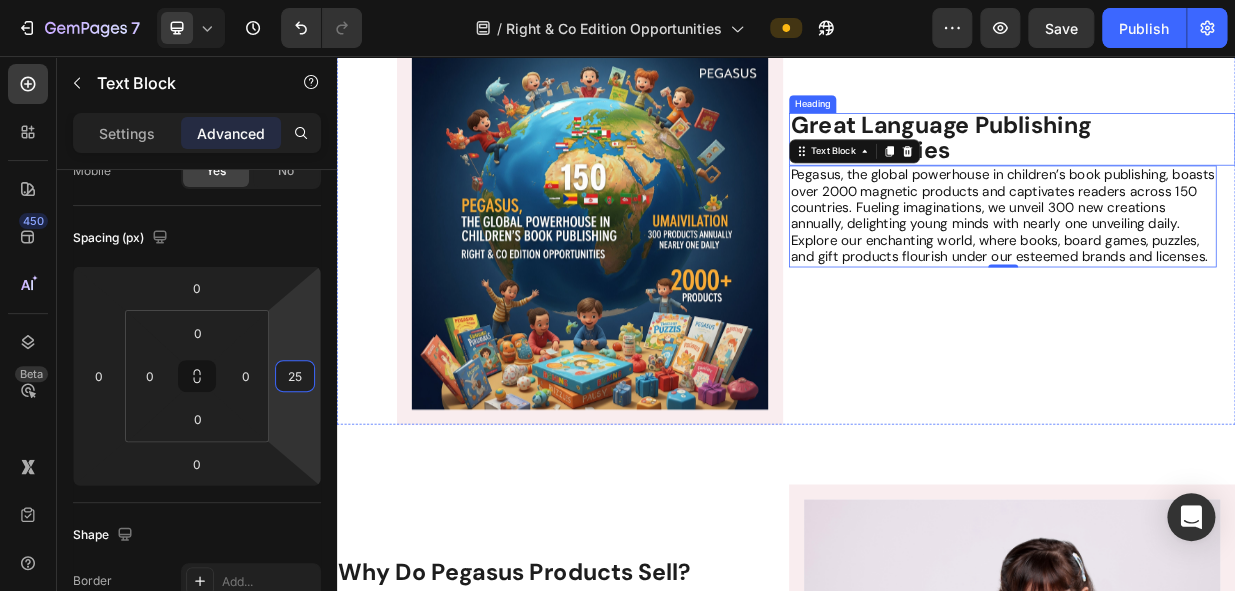 click on "Great Language Publishing Opportunities" at bounding box center (1144, 165) 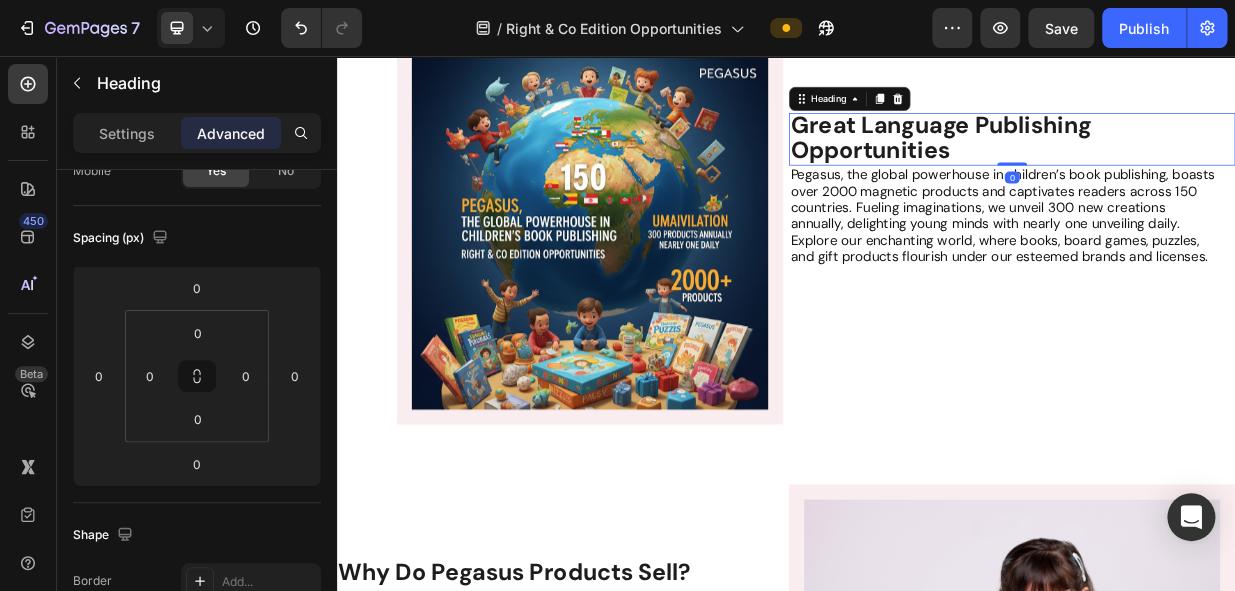 scroll, scrollTop: 0, scrollLeft: 0, axis: both 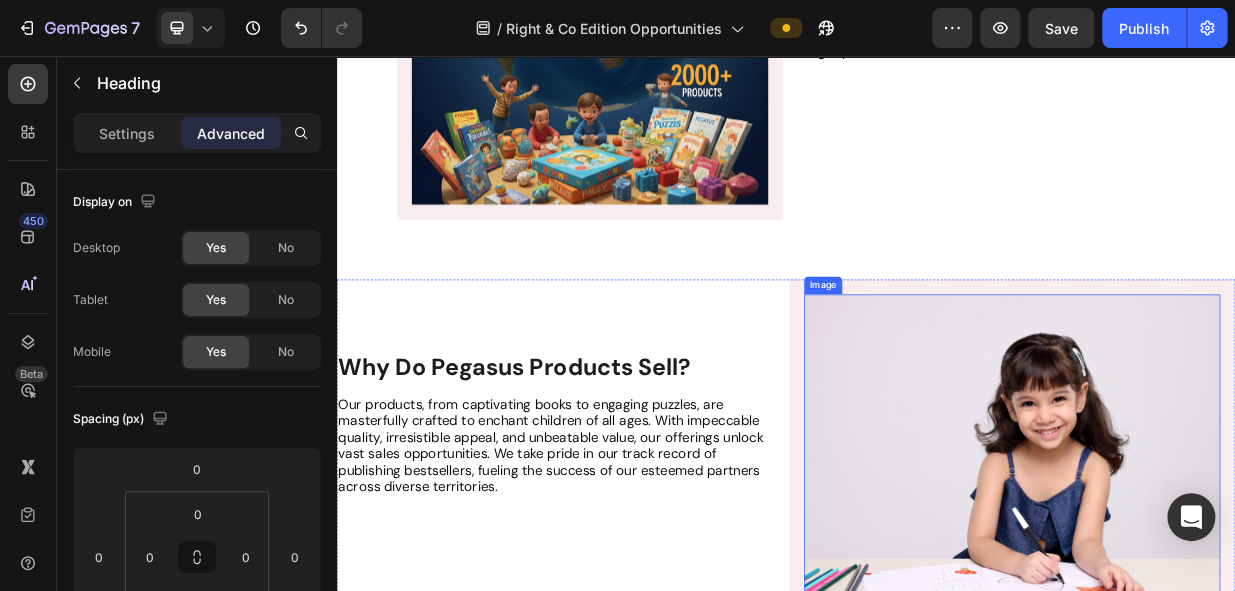 click at bounding box center [1239, 653] 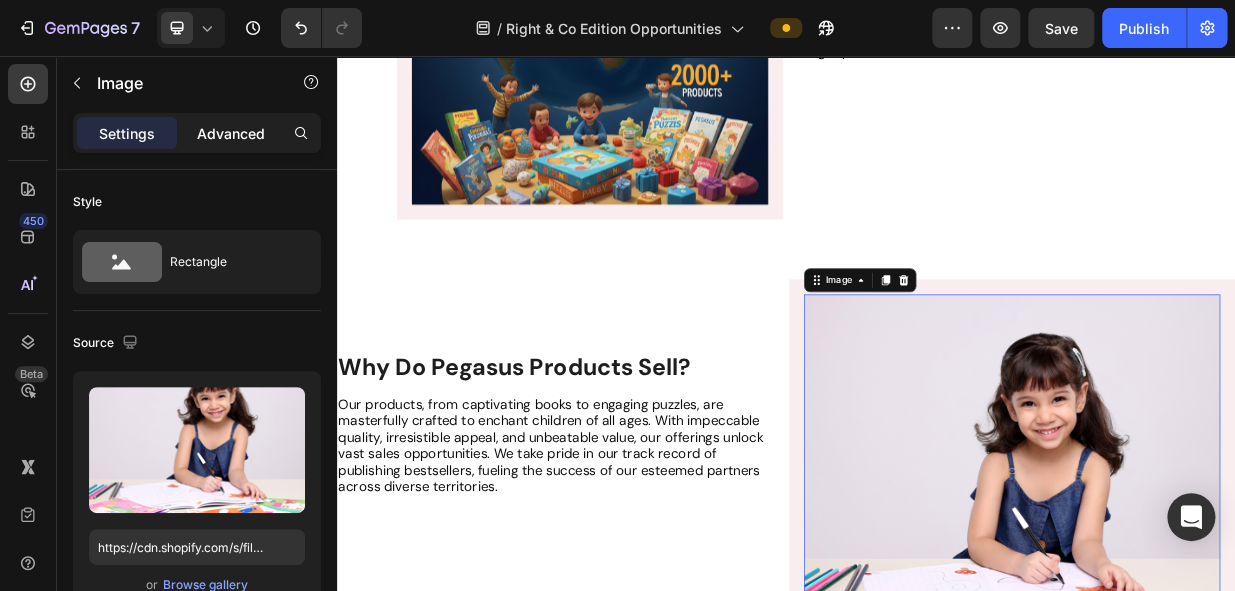 click on "Advanced" at bounding box center [231, 133] 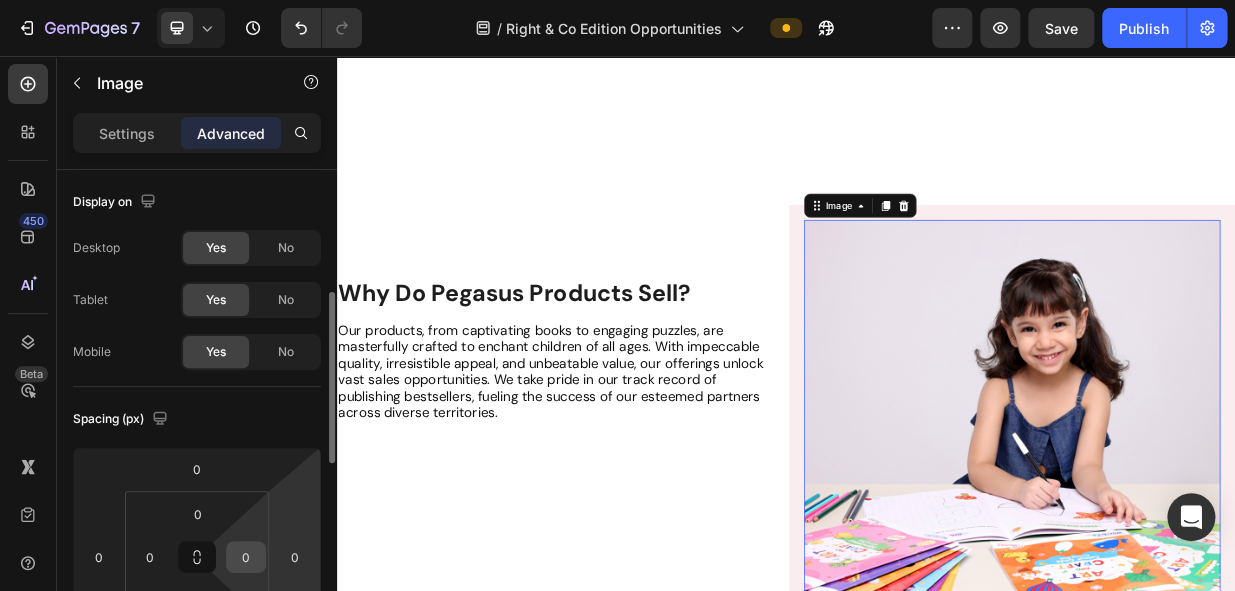 scroll, scrollTop: 882, scrollLeft: 0, axis: vertical 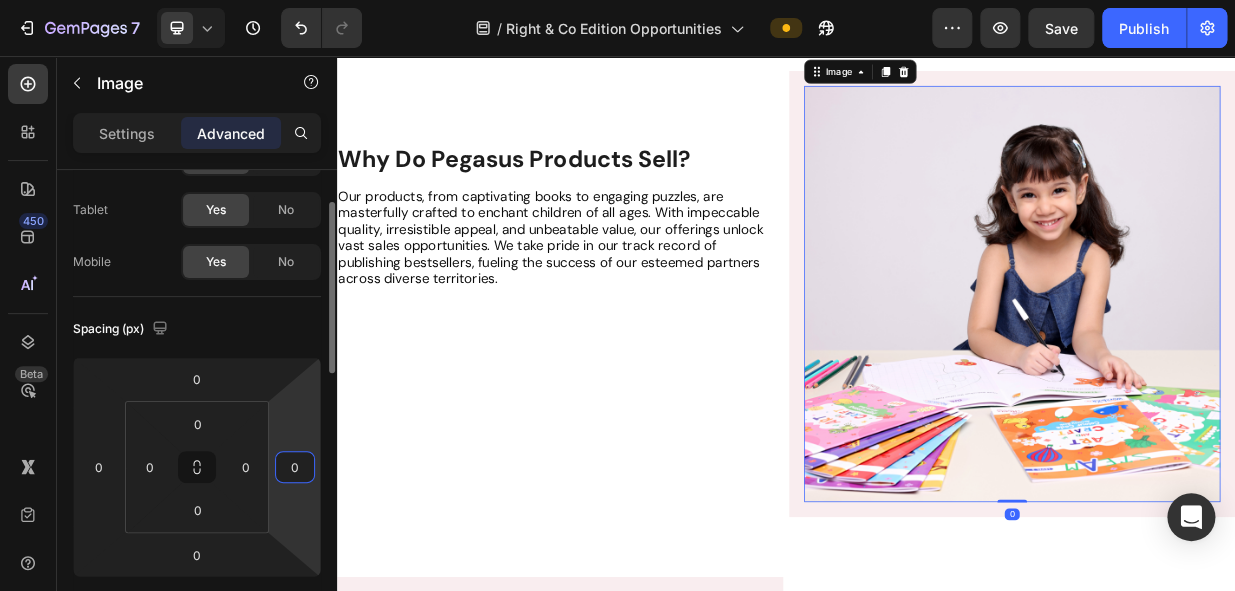 click on "0" at bounding box center [295, 467] 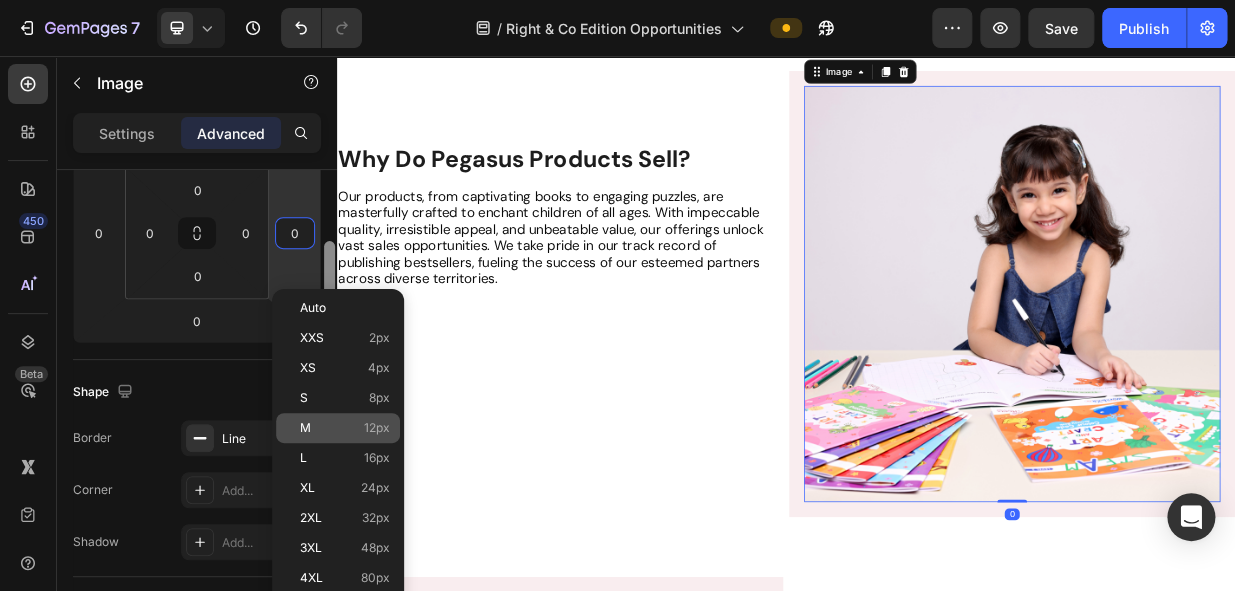 scroll, scrollTop: 344, scrollLeft: 0, axis: vertical 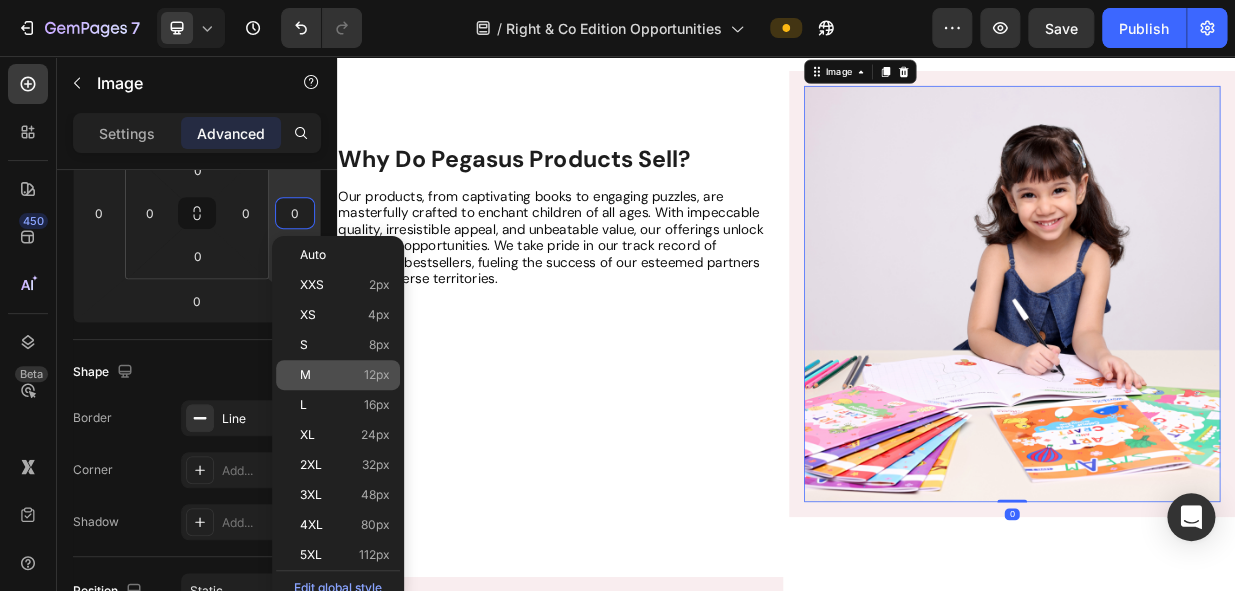 drag, startPoint x: 329, startPoint y: 287, endPoint x: 335, endPoint y: 378, distance: 91.197586 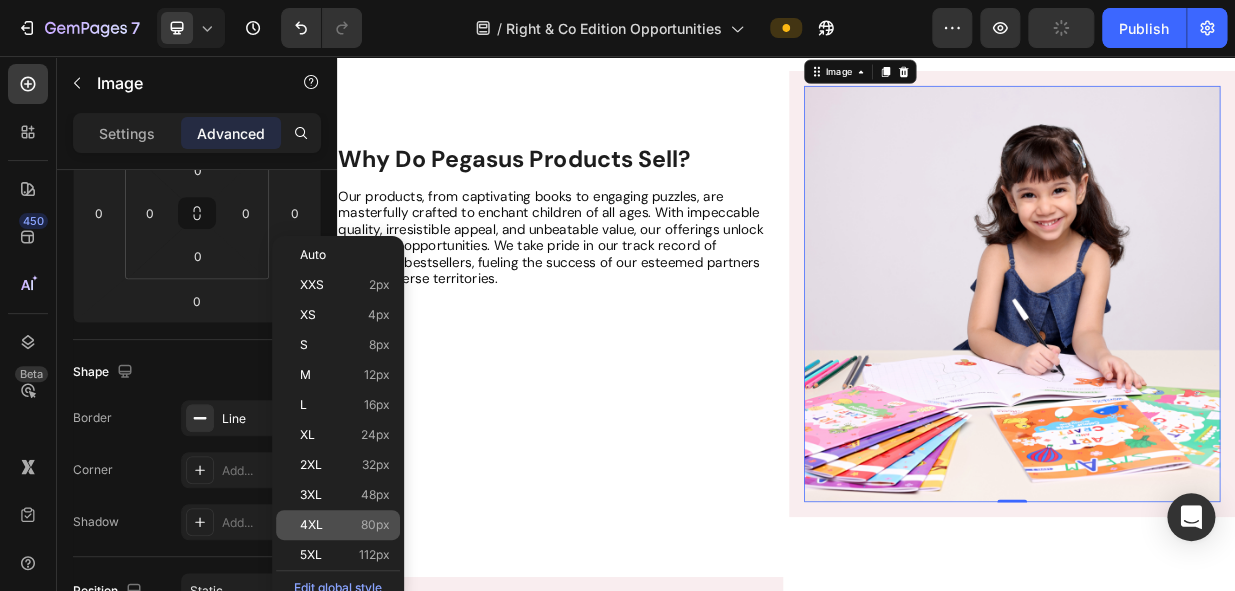 click on "4XL 80px" 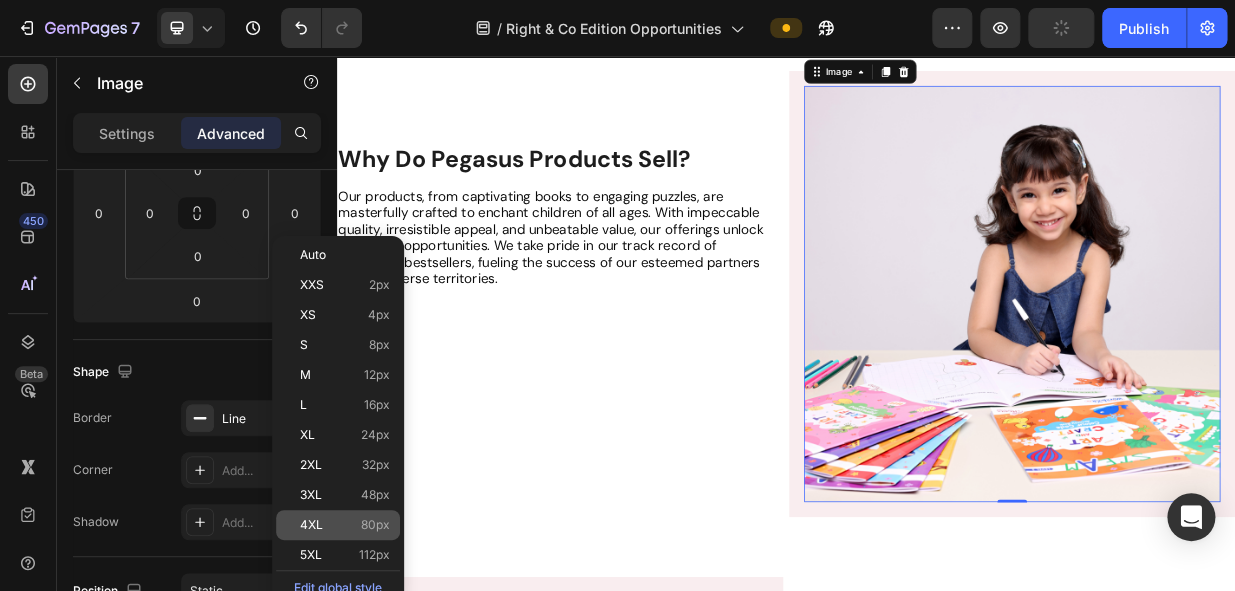 type on "80" 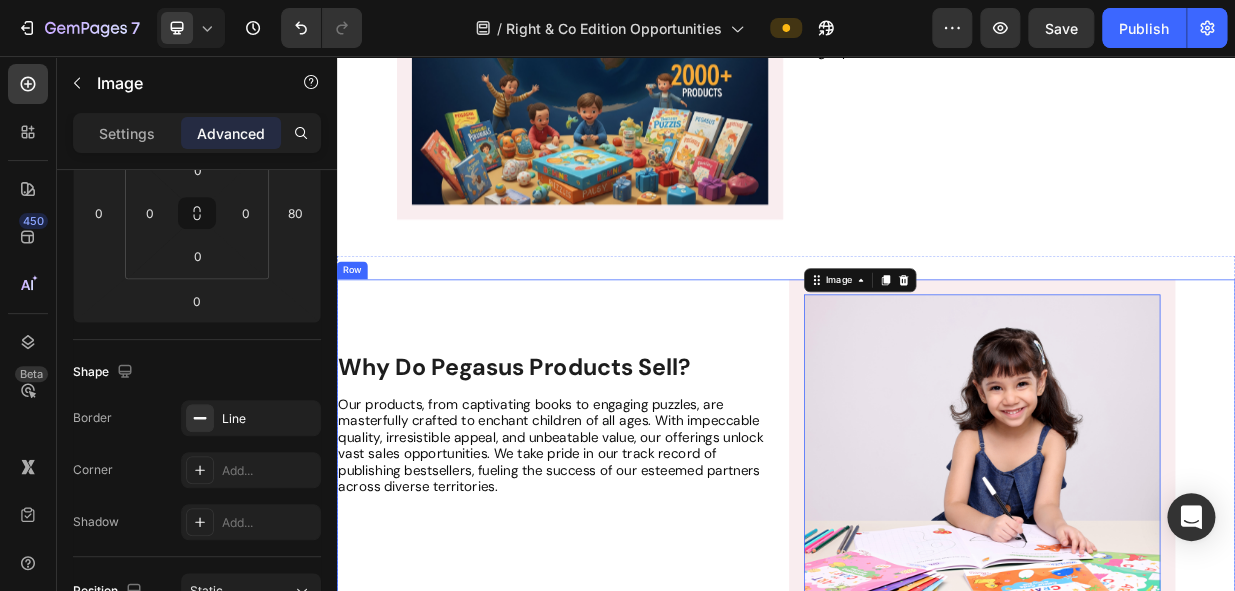 scroll, scrollTop: 700, scrollLeft: 0, axis: vertical 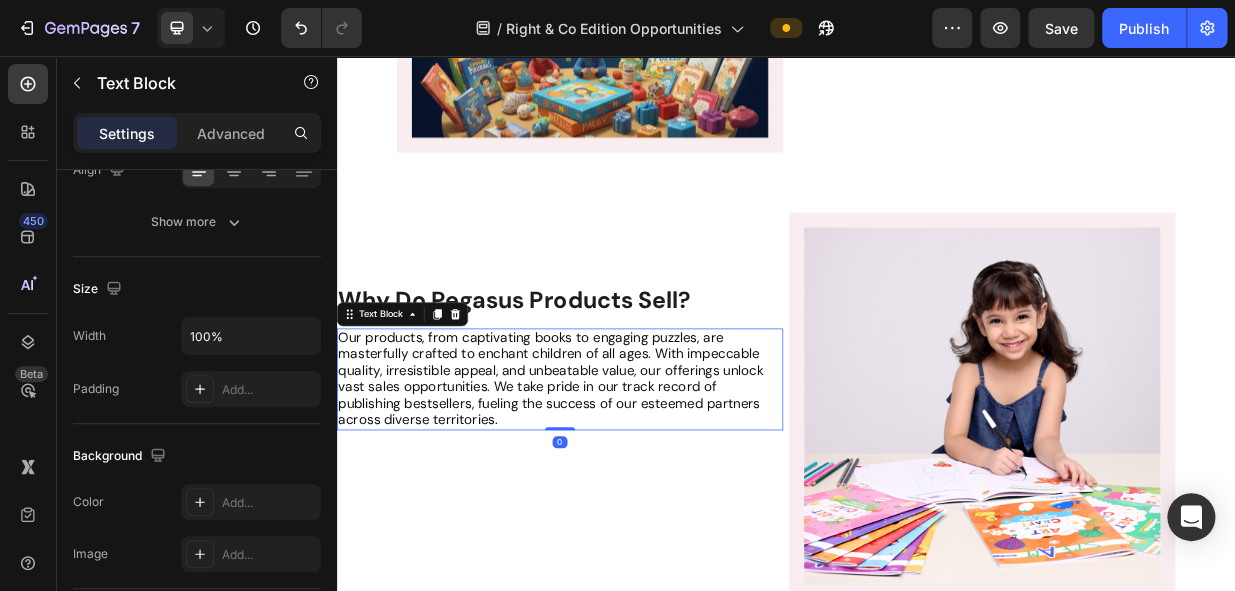 click on "Our products, from captivating books to engaging puzzles, are masterfully crafted to enchant children of all ages. With impeccable quality, irresistible appeal, and unbeatable value, our offerings unlock vast sales opportunities. We take pride in our track record of publishing bestsellers, fueling the success of our esteemed partners across diverse territories." at bounding box center (623, 487) 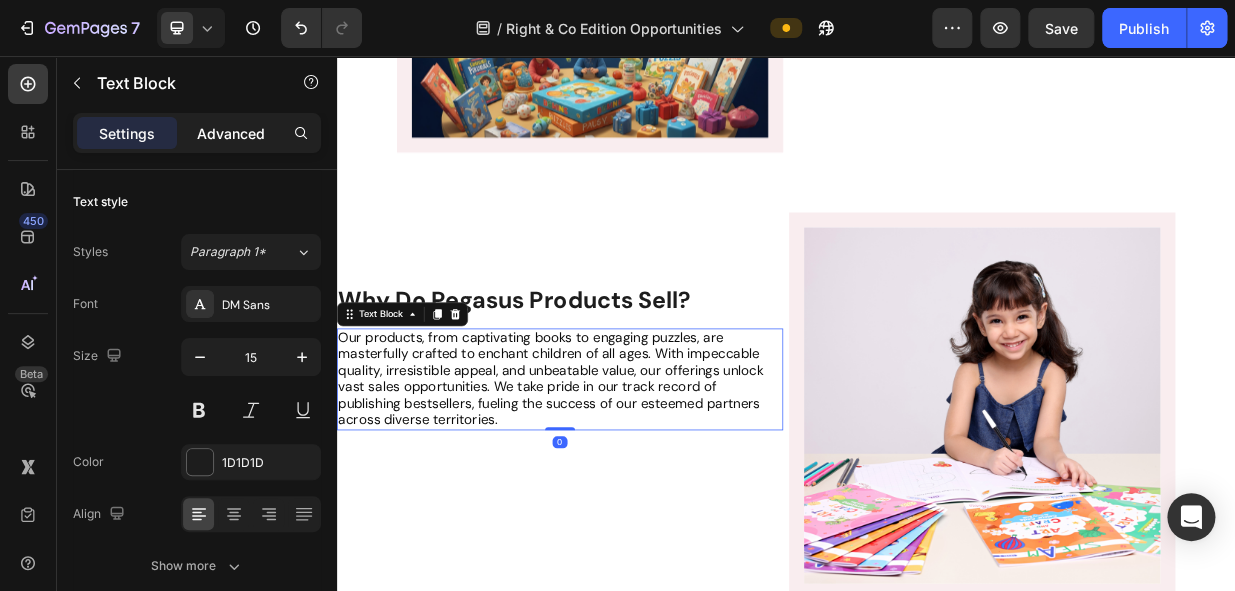 click on "Advanced" at bounding box center [231, 133] 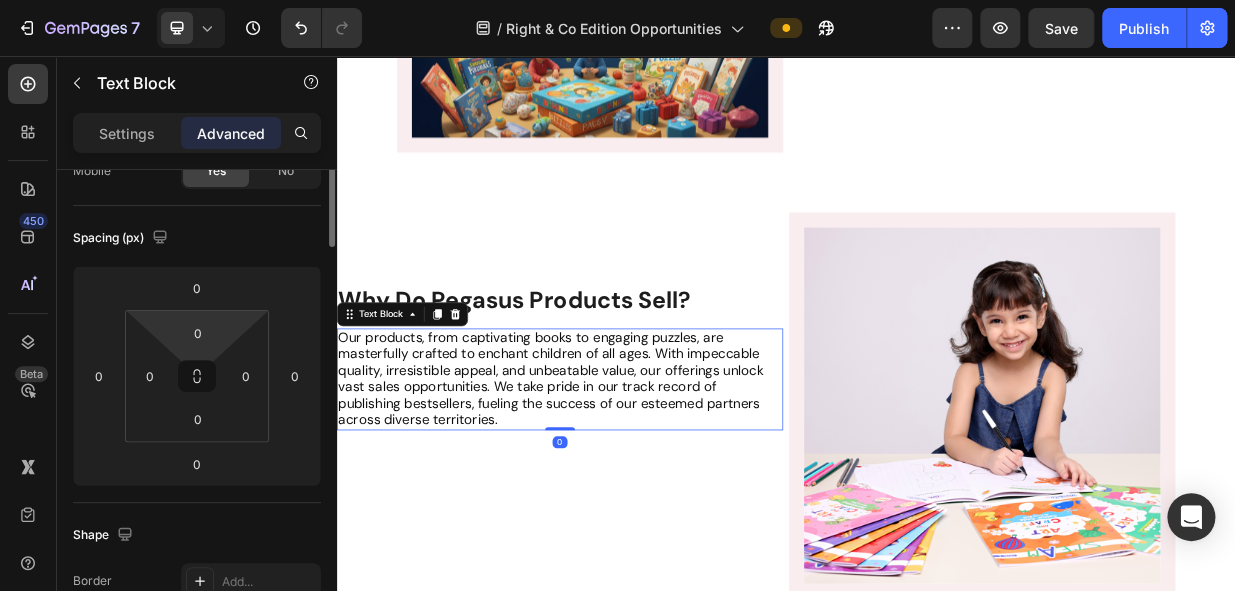scroll, scrollTop: 272, scrollLeft: 0, axis: vertical 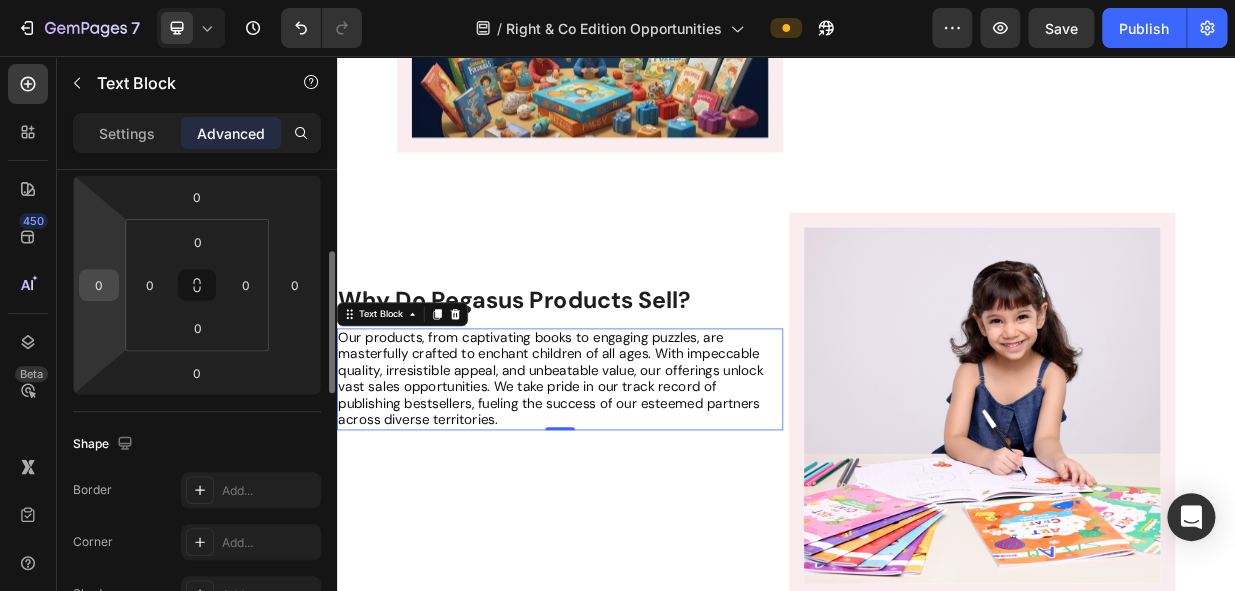 click on "0" at bounding box center [99, 285] 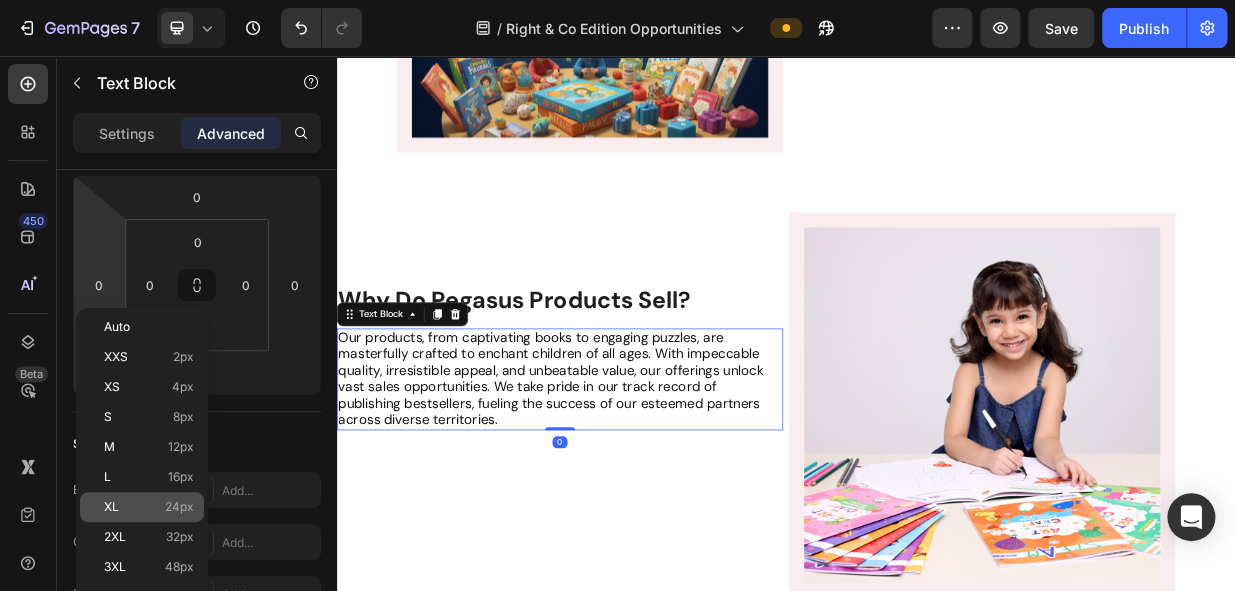 click on "XL 24px" at bounding box center [149, 507] 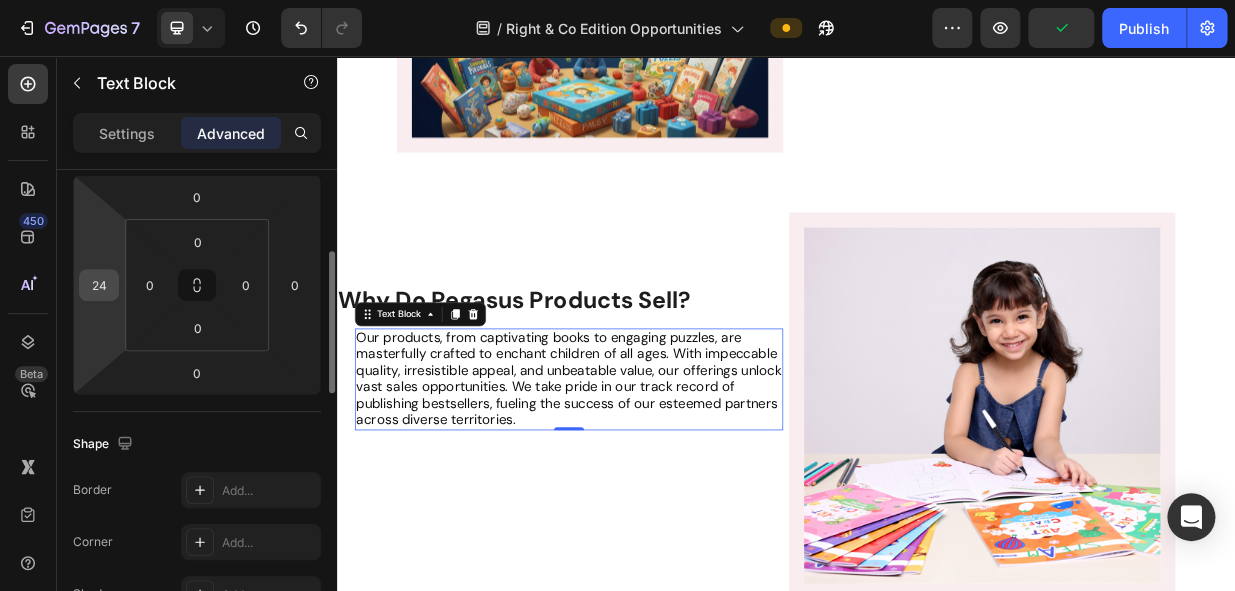 click on "24" at bounding box center [99, 285] 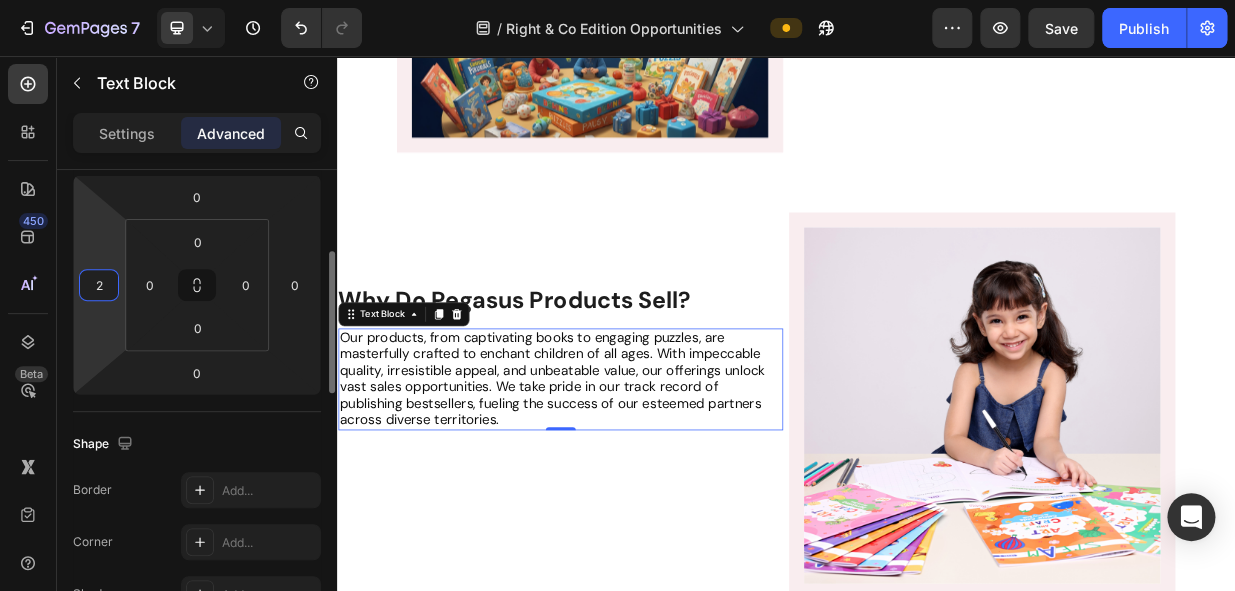 type on "25" 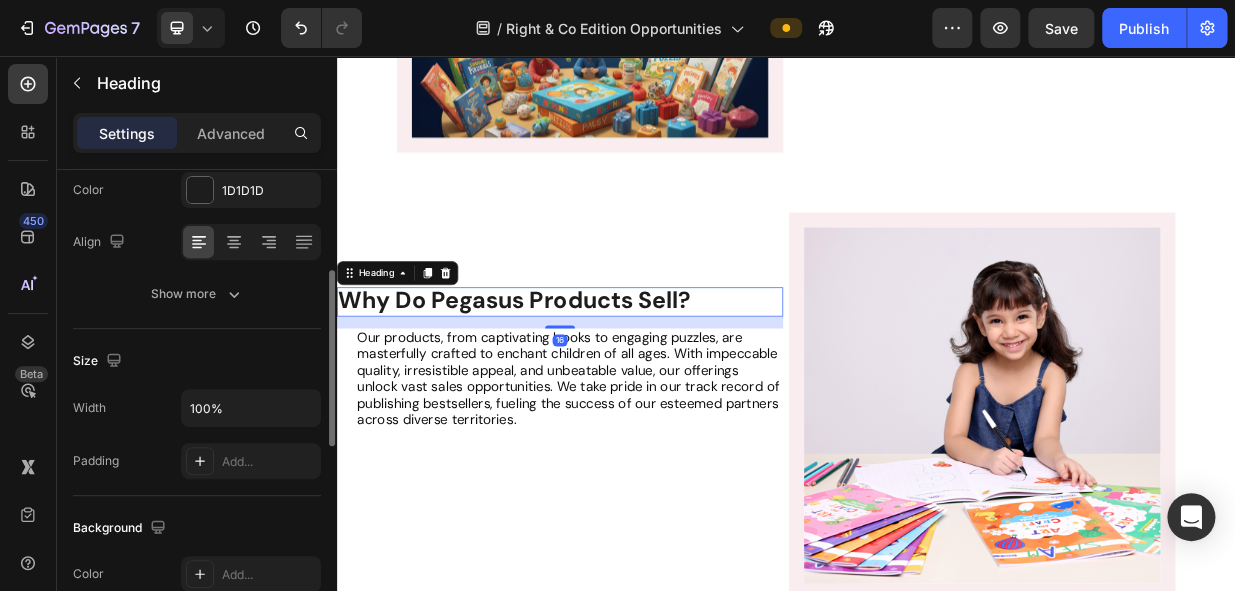 click on "Why Do Pegasus Products Sell?" at bounding box center [574, 382] 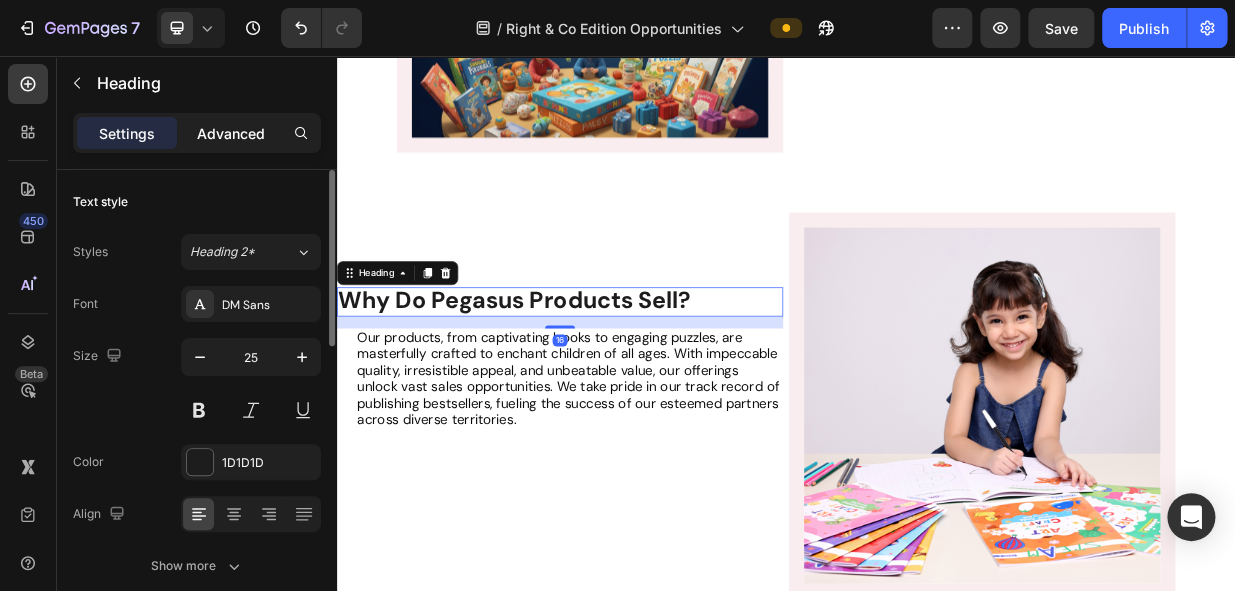 click on "Settings Advanced" at bounding box center [197, 133] 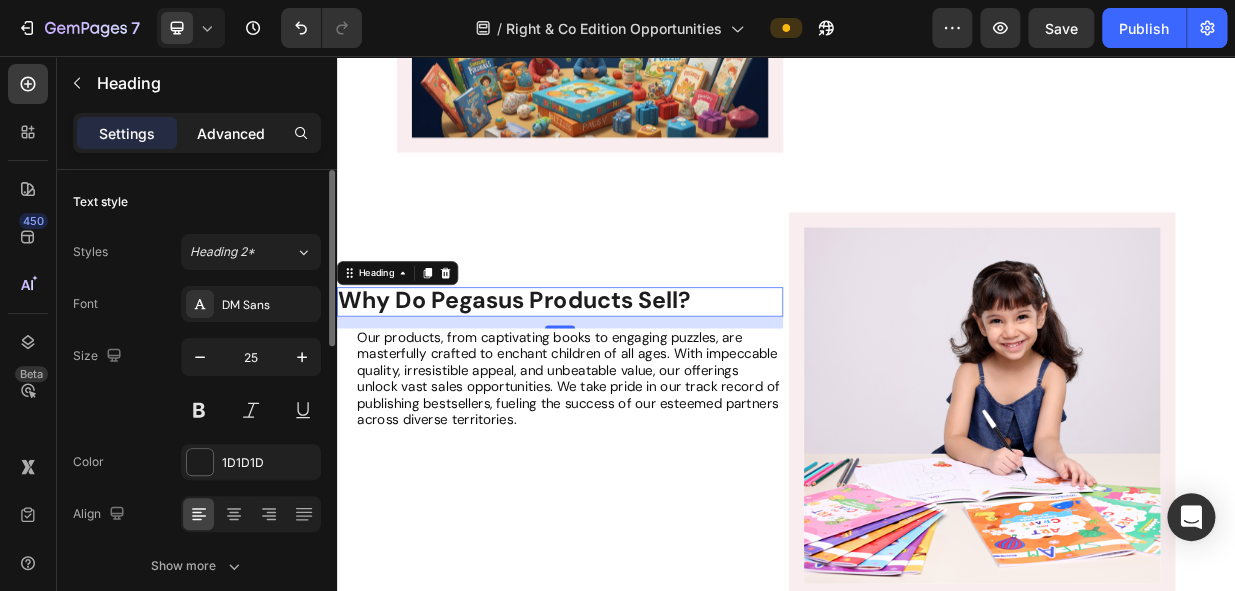 click on "Advanced" at bounding box center (231, 133) 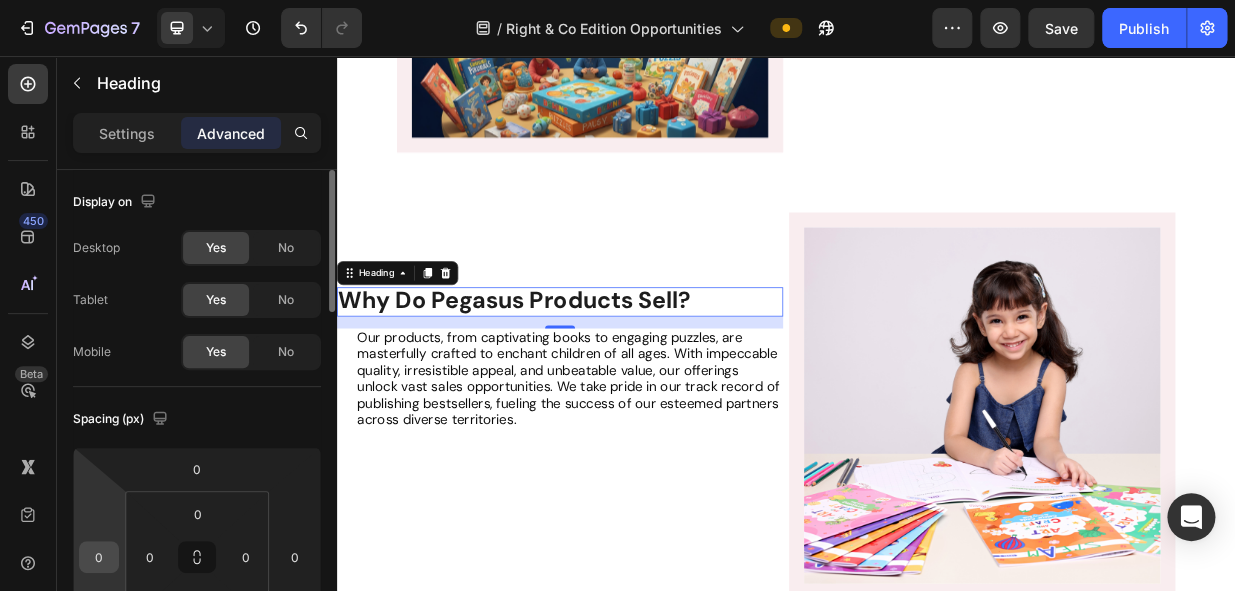 click on "0" at bounding box center (99, 557) 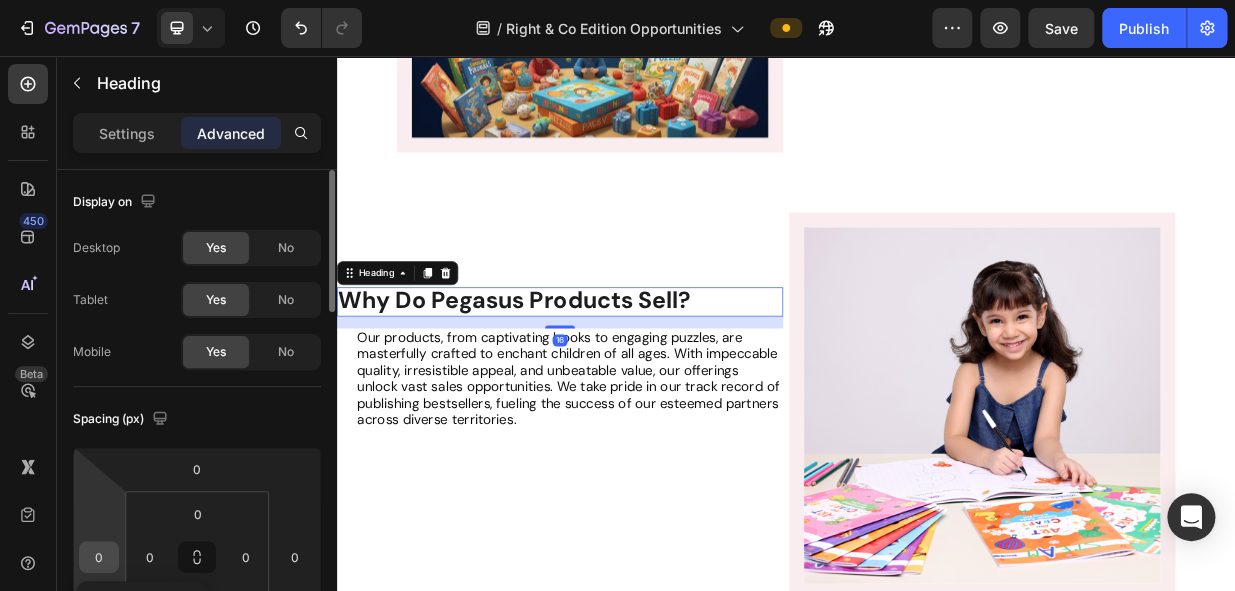 click on "0" at bounding box center [99, 557] 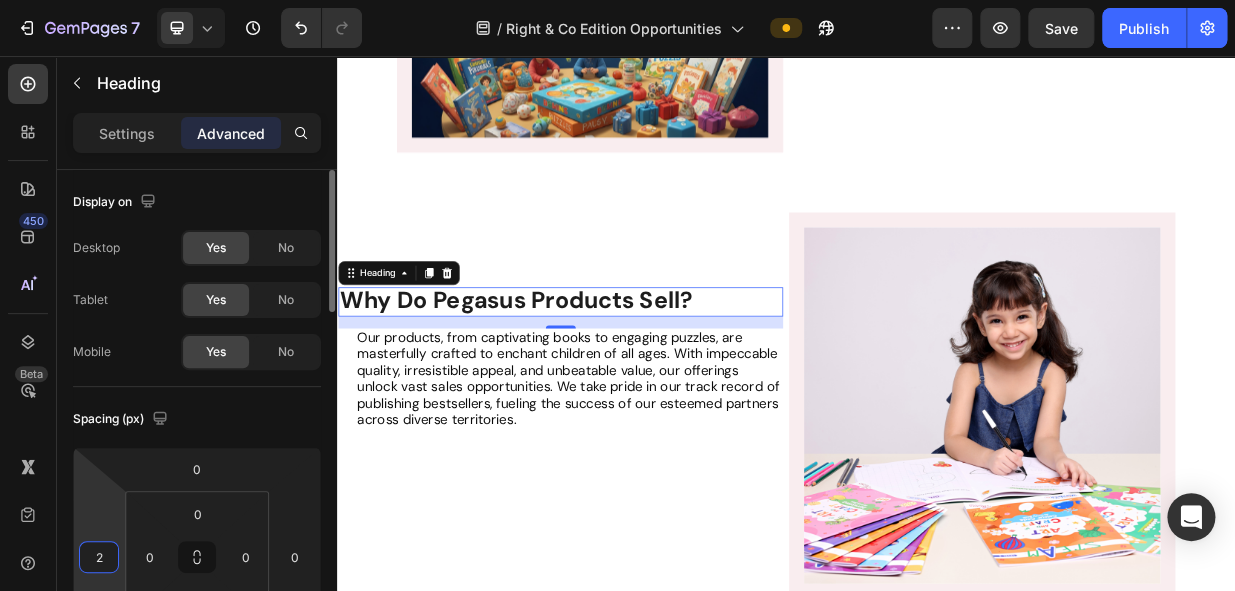 type on "25" 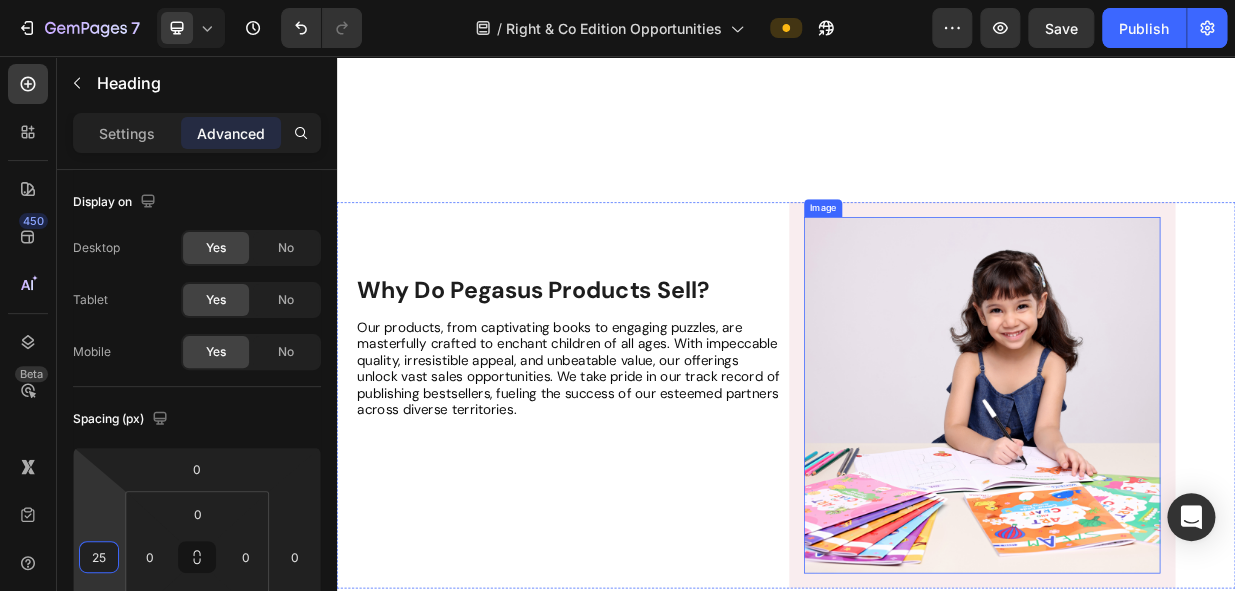 scroll, scrollTop: 882, scrollLeft: 0, axis: vertical 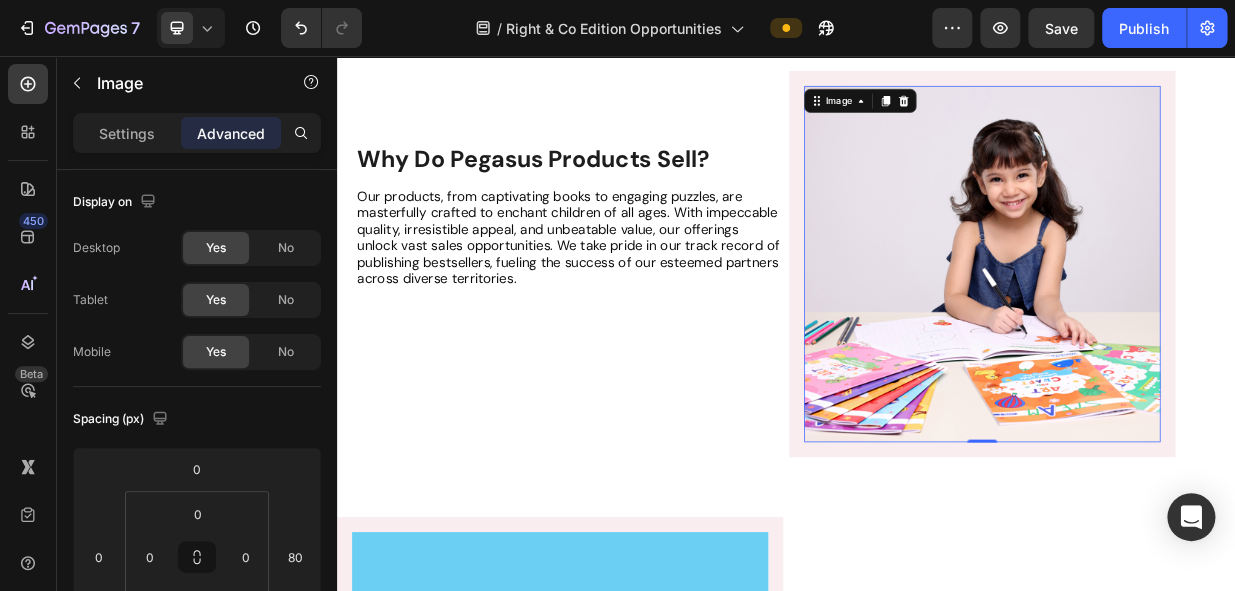 click on "Image   0" at bounding box center (1199, 334) 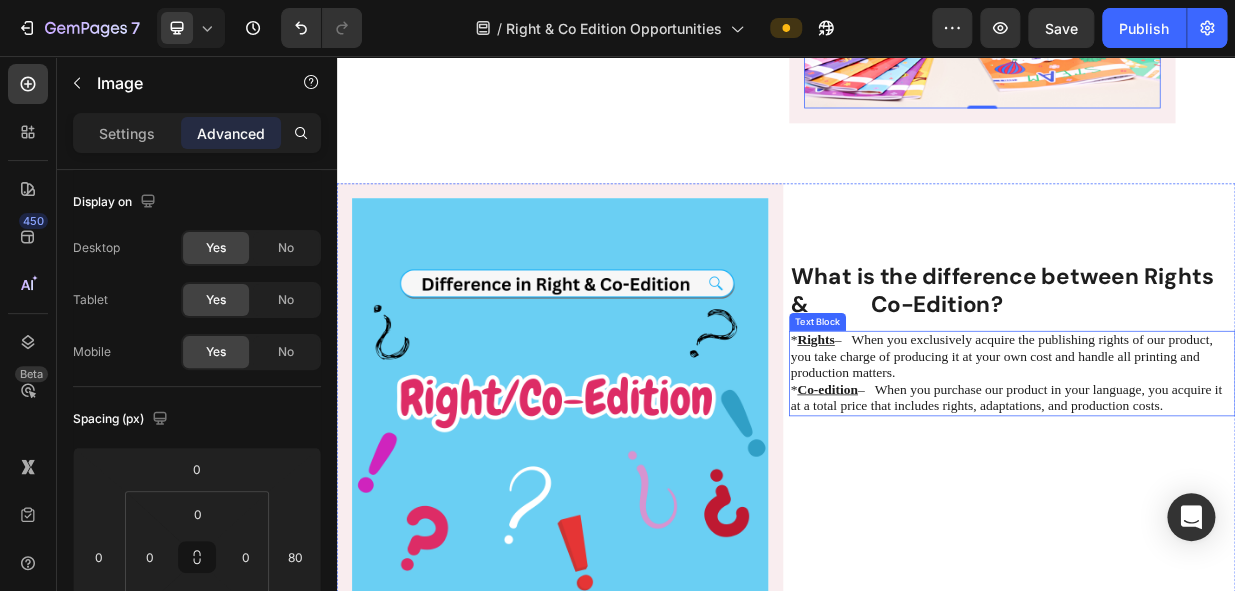 scroll, scrollTop: 1337, scrollLeft: 0, axis: vertical 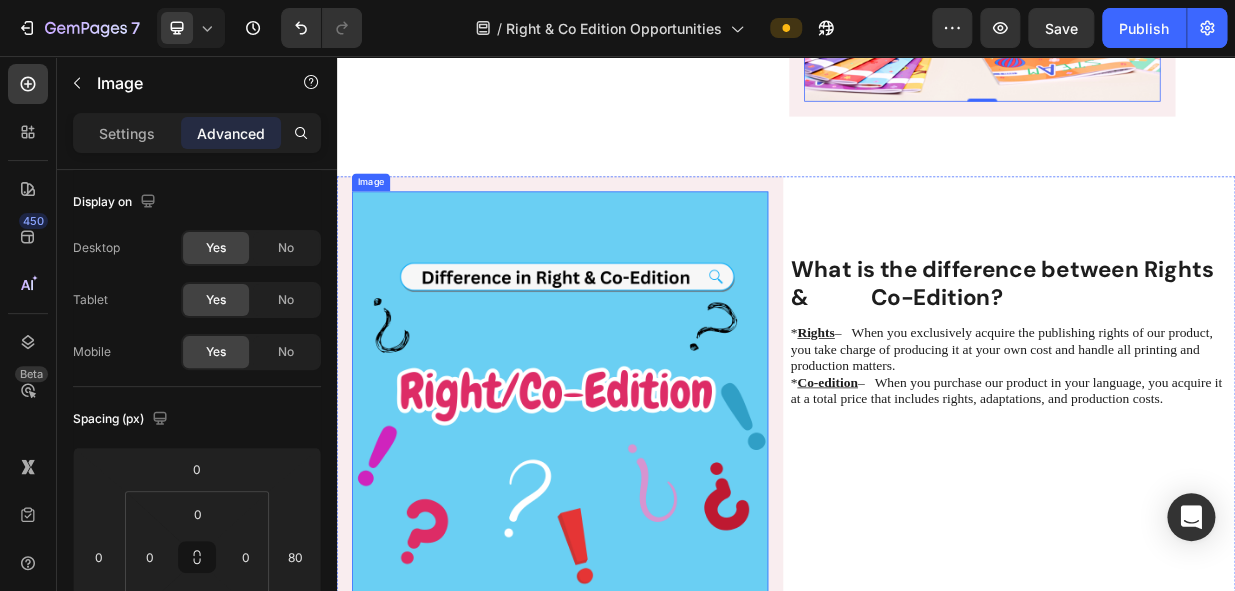 click at bounding box center [635, 515] 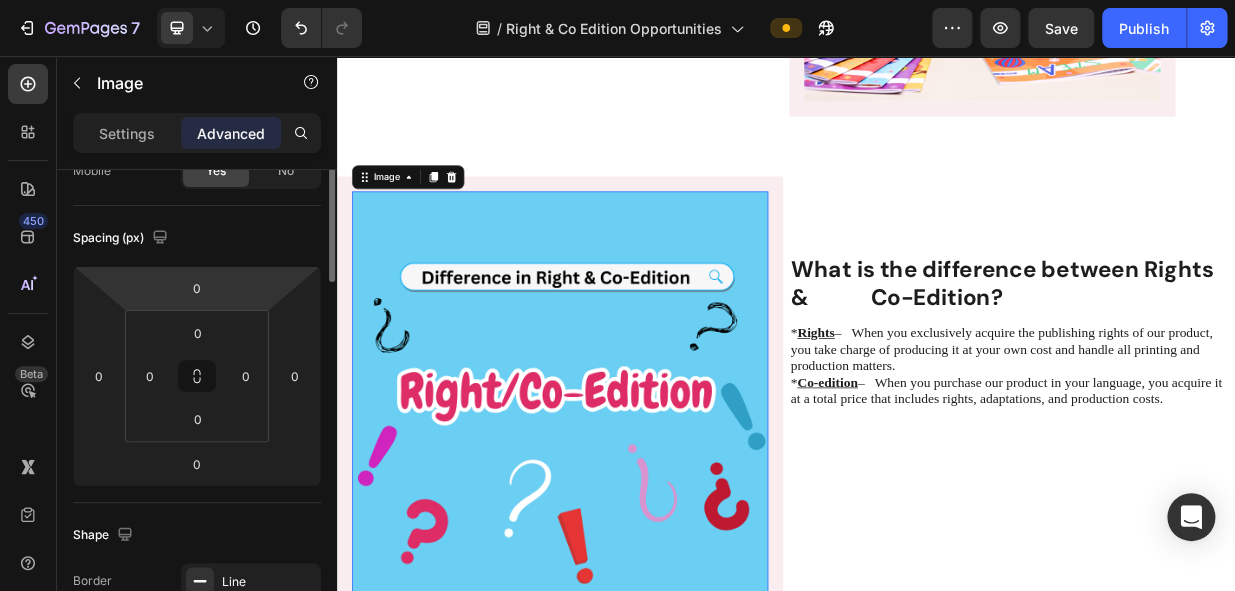 scroll, scrollTop: 272, scrollLeft: 0, axis: vertical 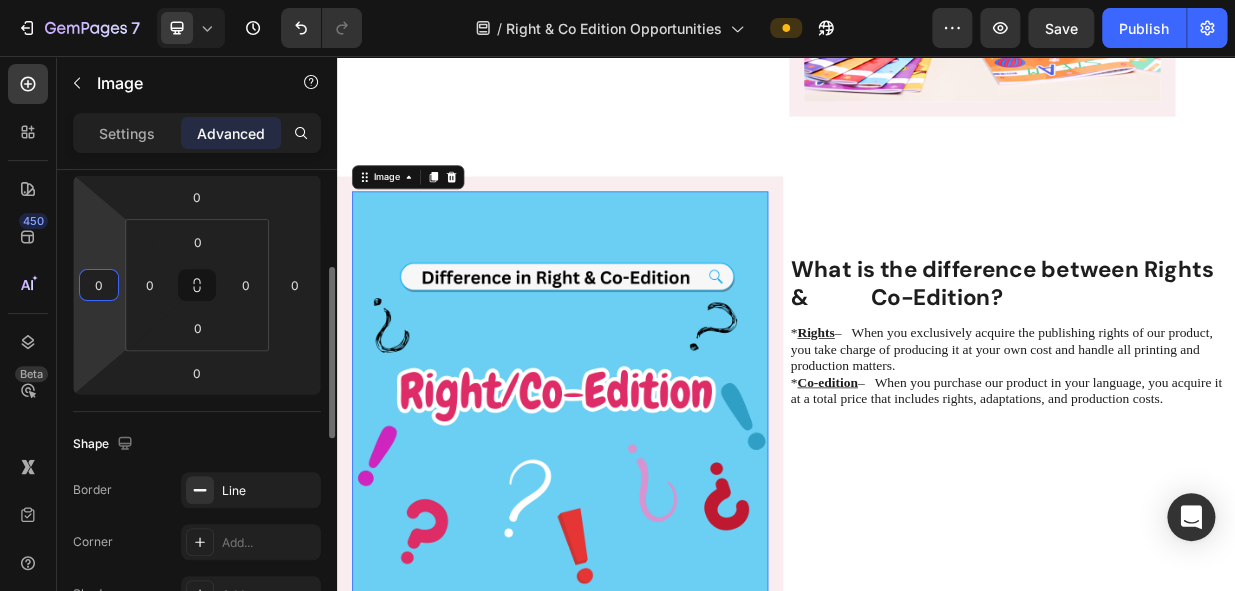 click on "0" at bounding box center [99, 285] 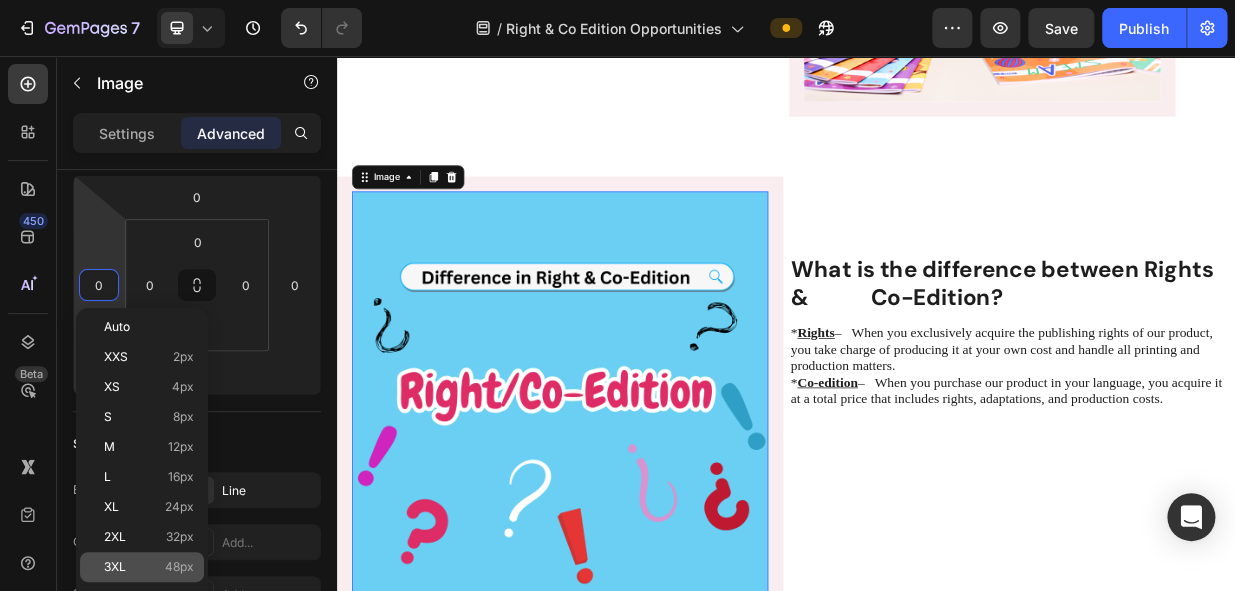 click on "48px" at bounding box center (179, 567) 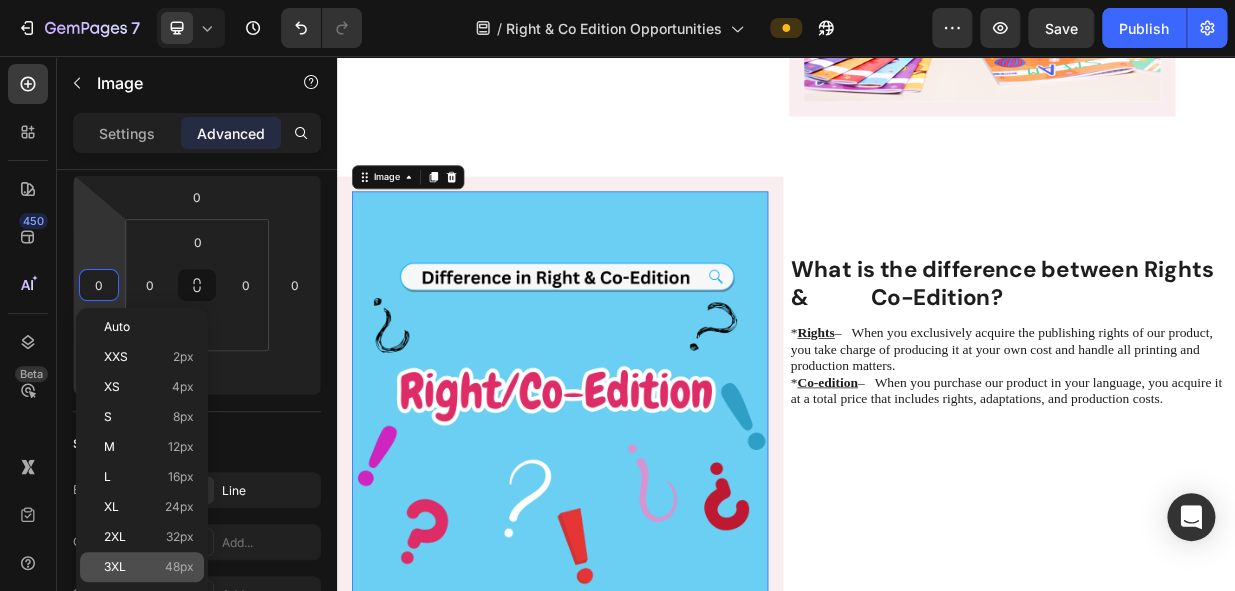 type on "48" 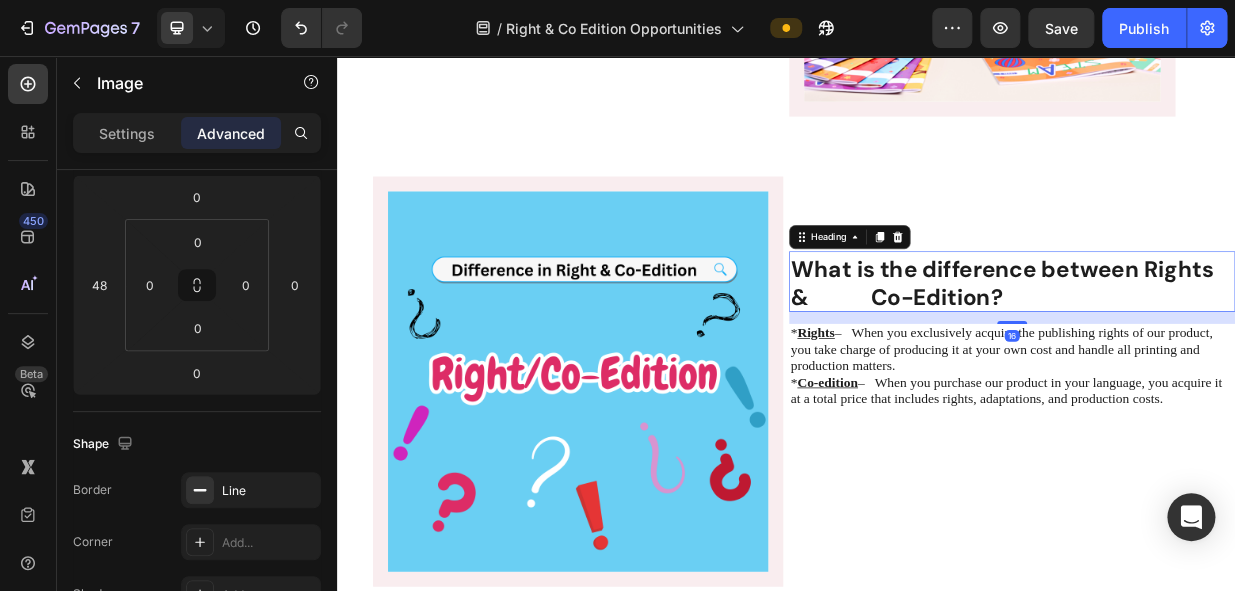 click on "What is the difference between Rights &            Co-Edition?" at bounding box center (1225, 359) 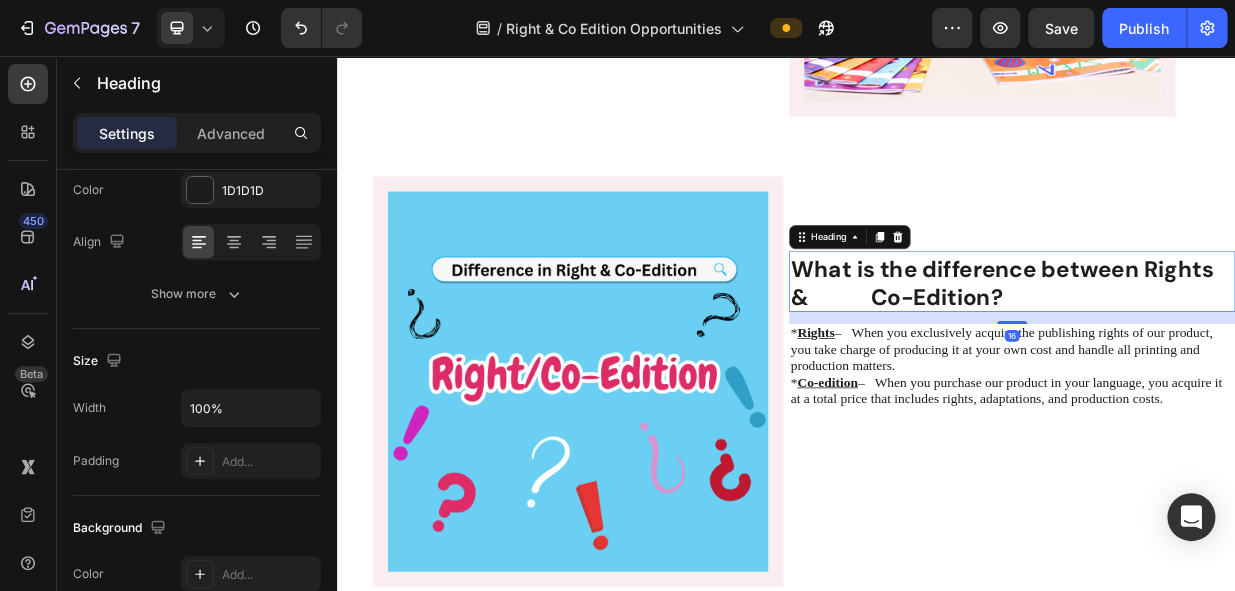 scroll, scrollTop: 0, scrollLeft: 0, axis: both 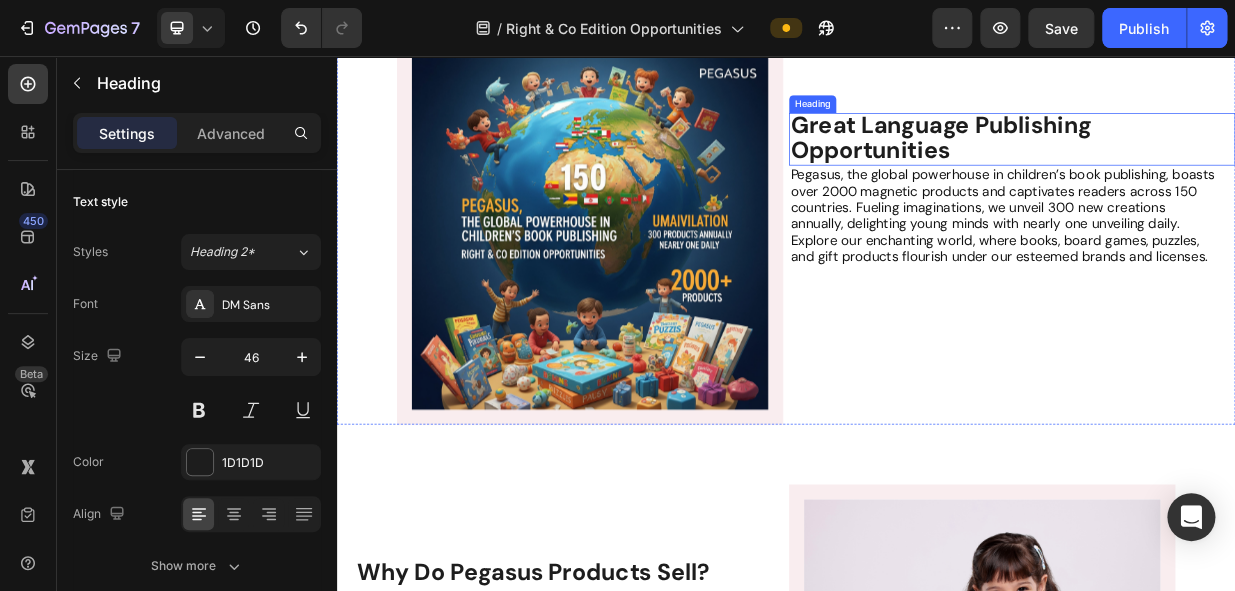 click on "Great Language Publishing Opportunities" at bounding box center [1144, 165] 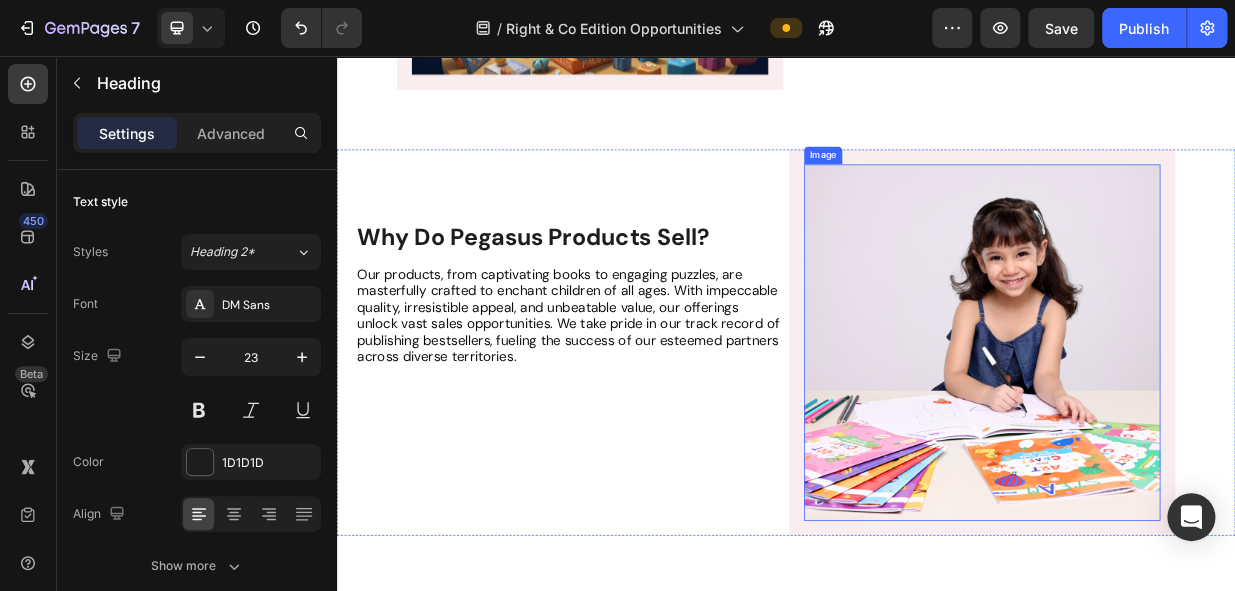 scroll, scrollTop: 882, scrollLeft: 0, axis: vertical 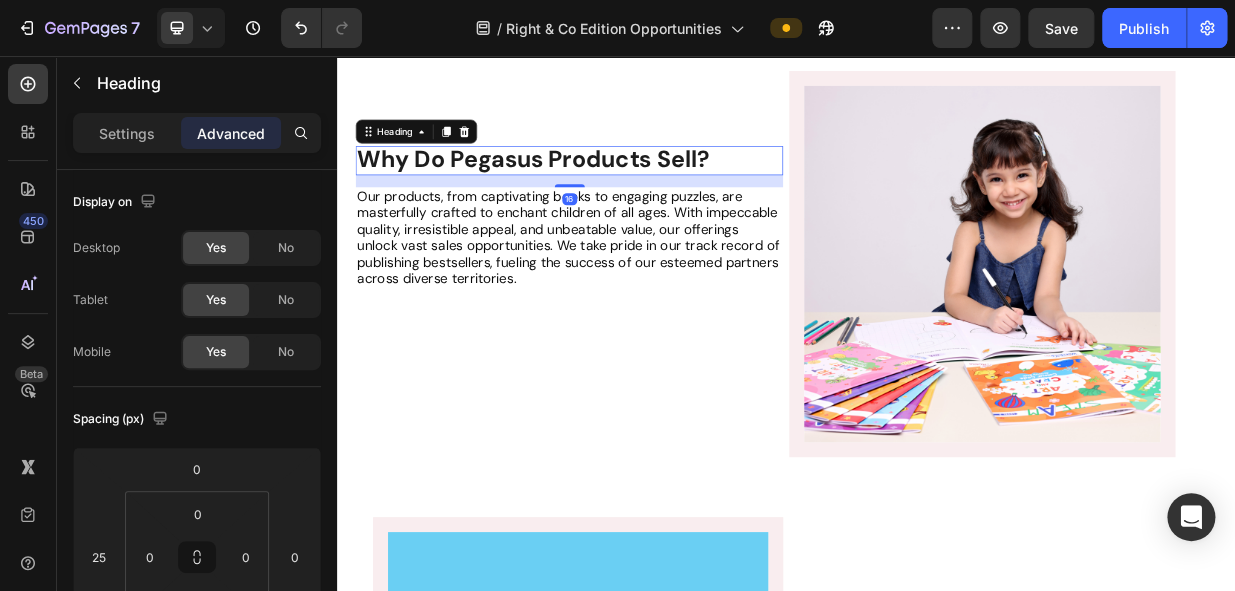 click on "Why Do Pegasus Products Sell?" at bounding box center [599, 193] 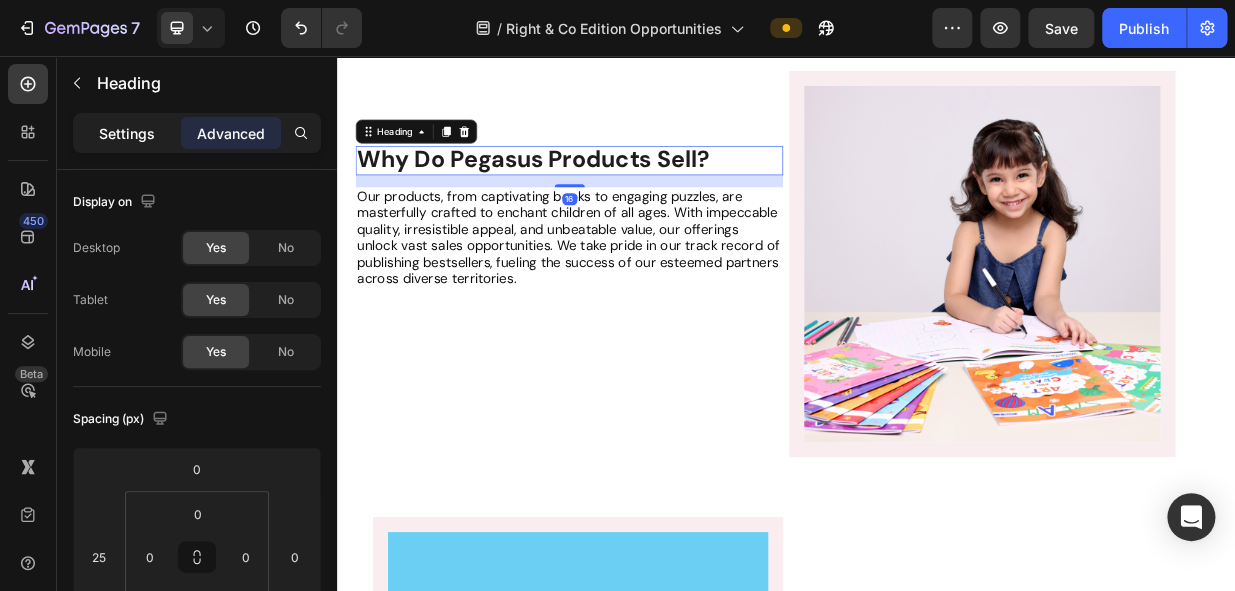 click on "Settings" at bounding box center (127, 133) 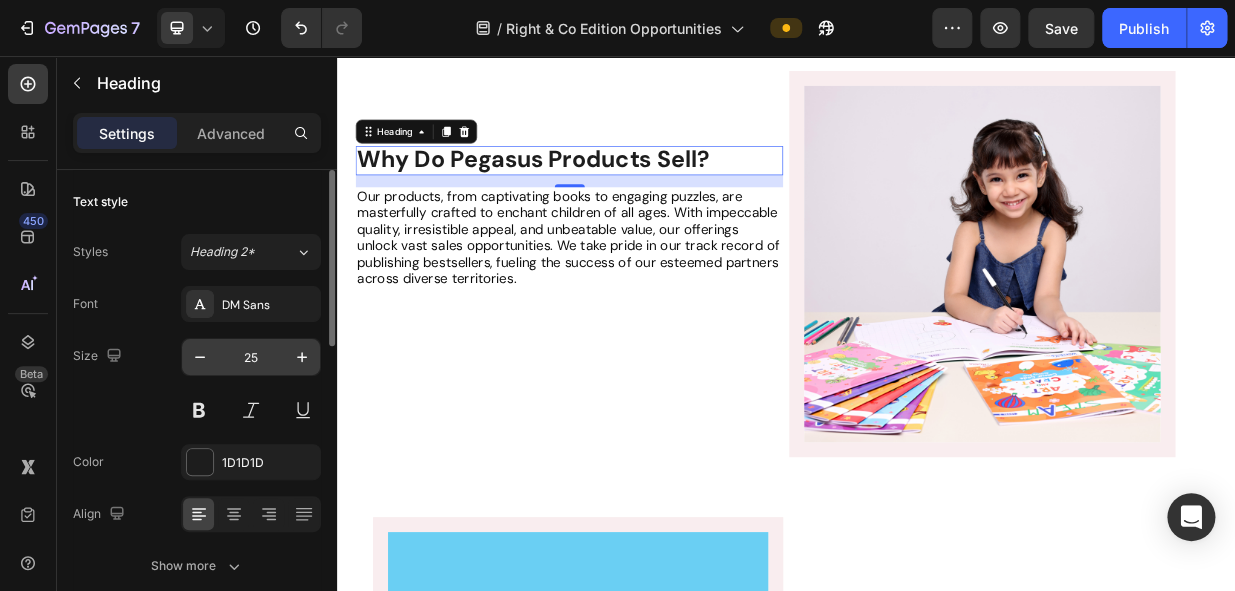 click on "25" at bounding box center [251, 357] 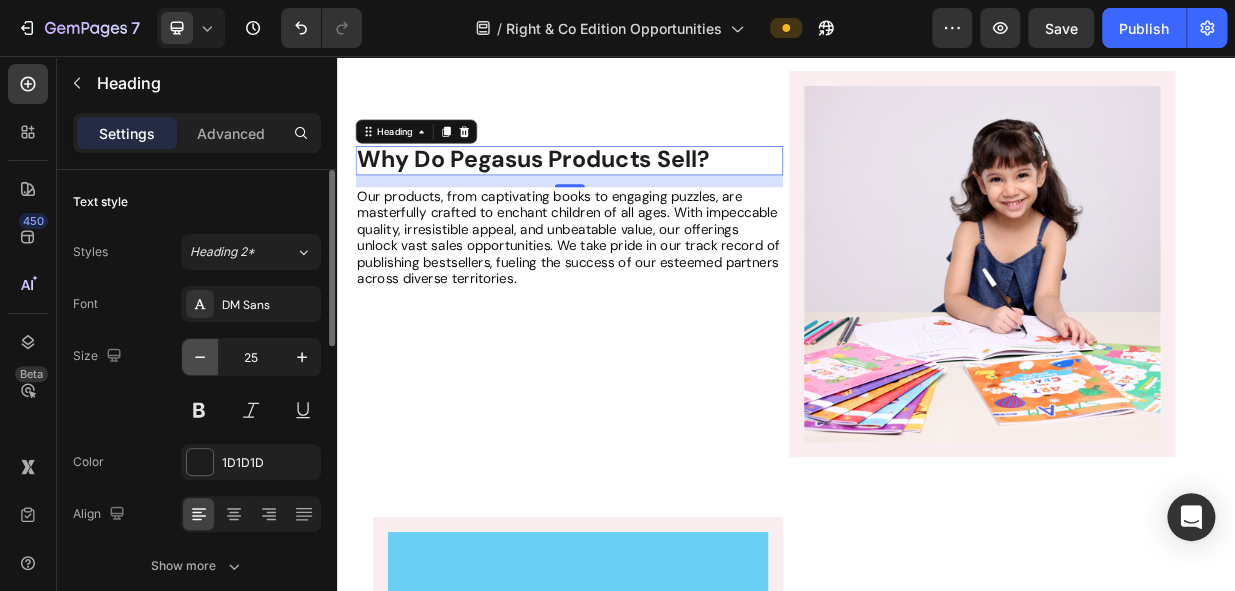 click 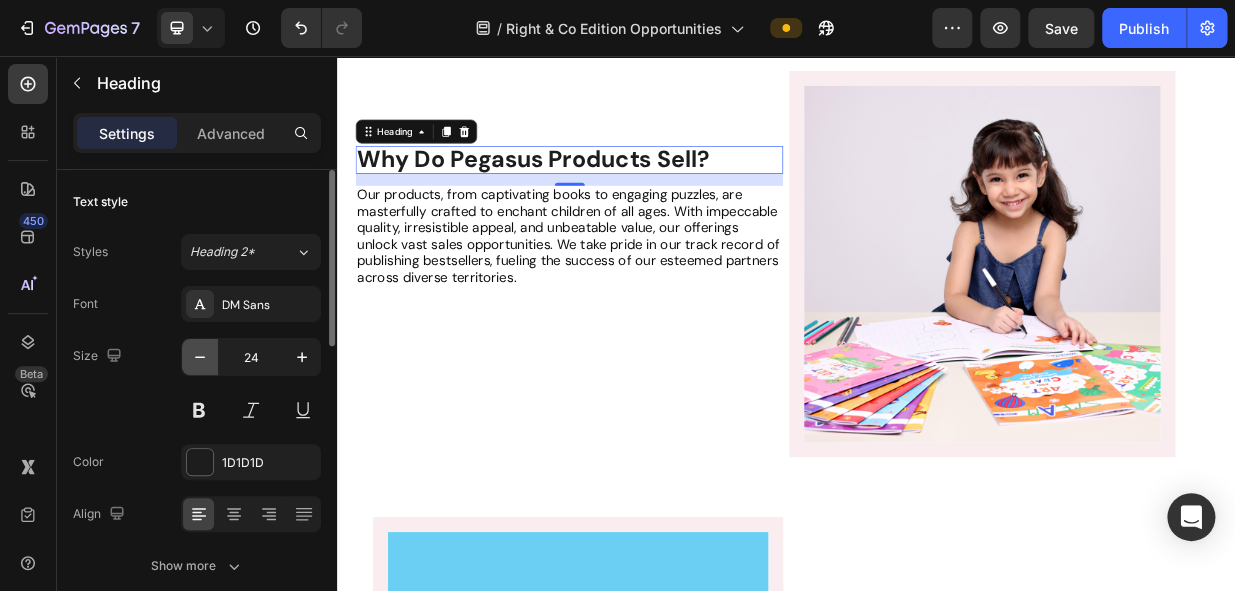 click 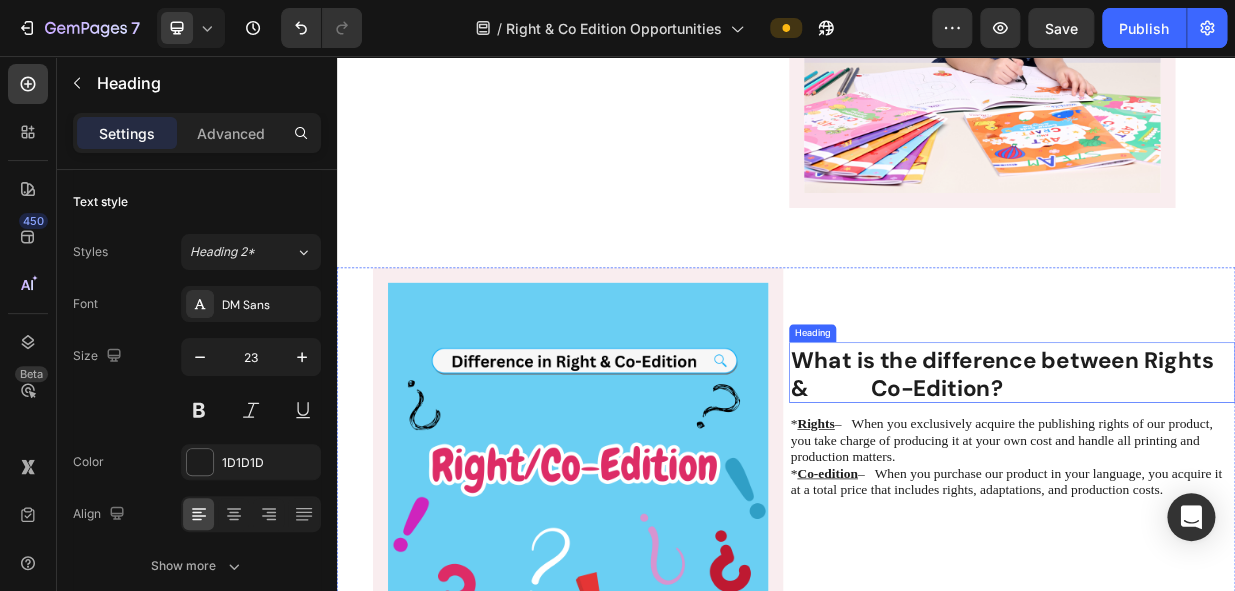 scroll, scrollTop: 1246, scrollLeft: 0, axis: vertical 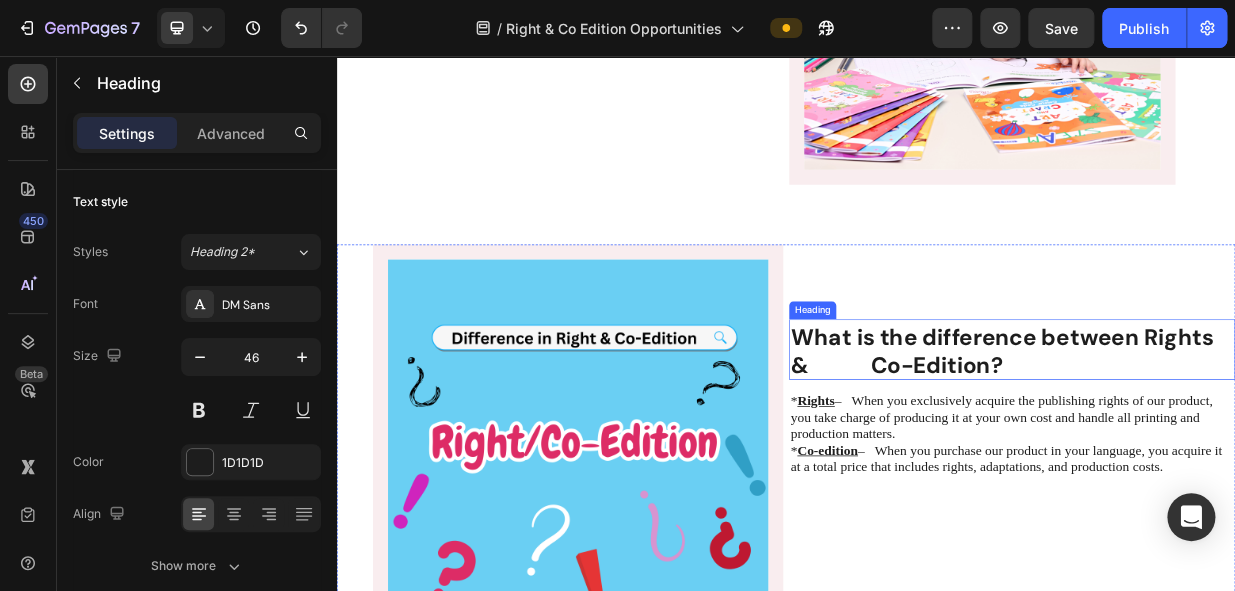 click on "What is the difference between Rights &            Co-Edition?" at bounding box center [1225, 450] 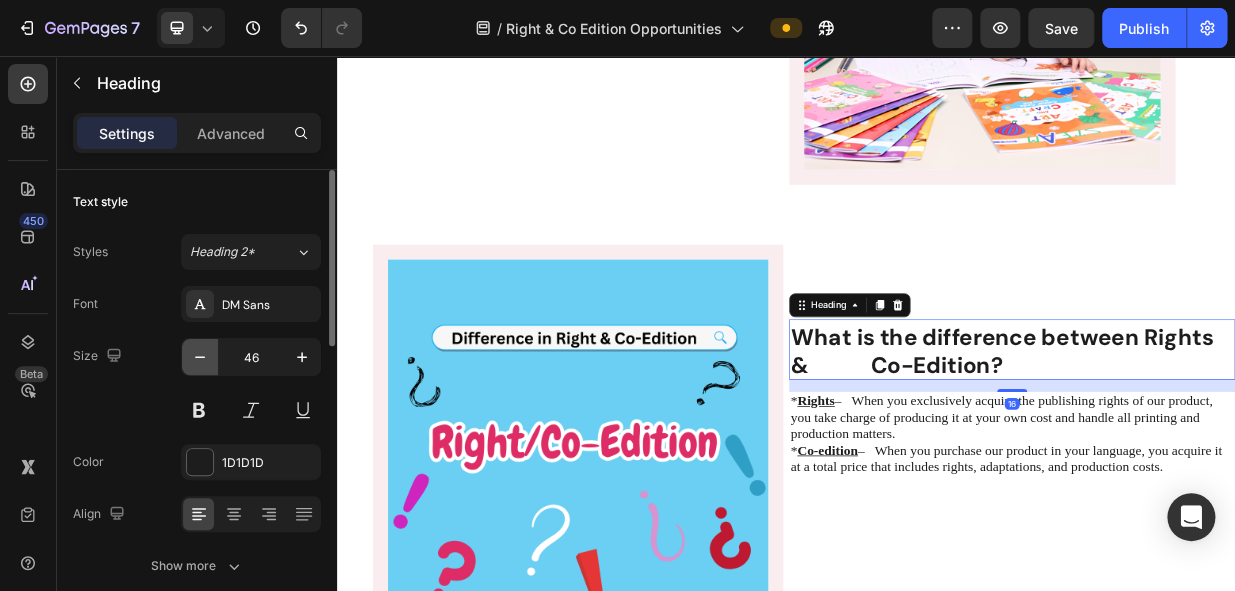click 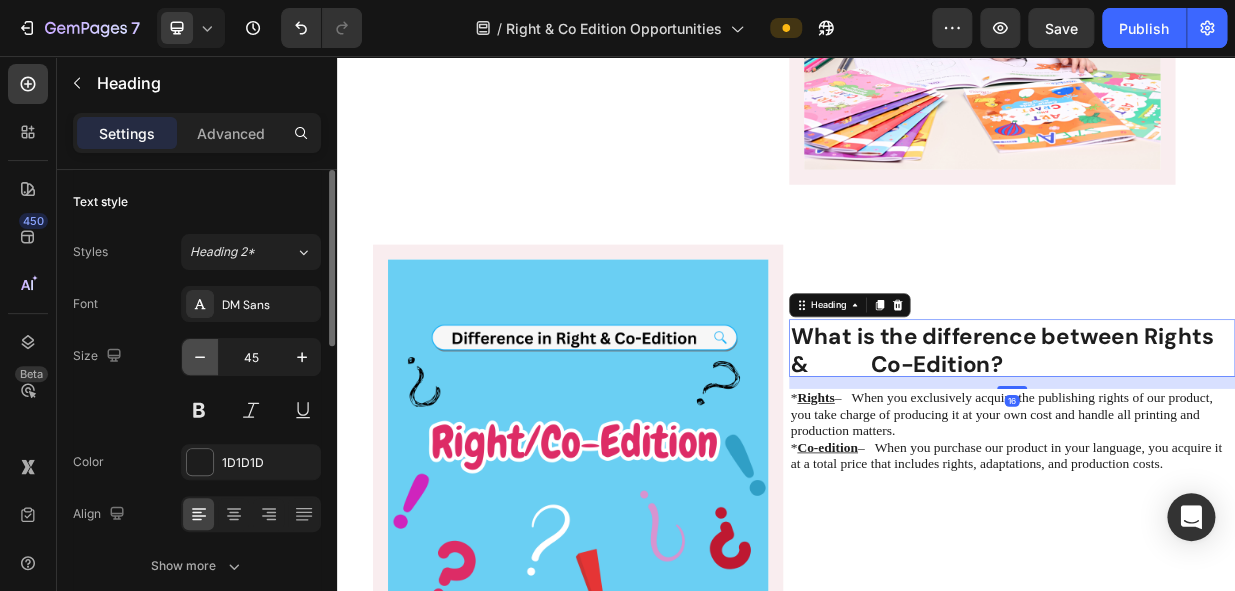 click 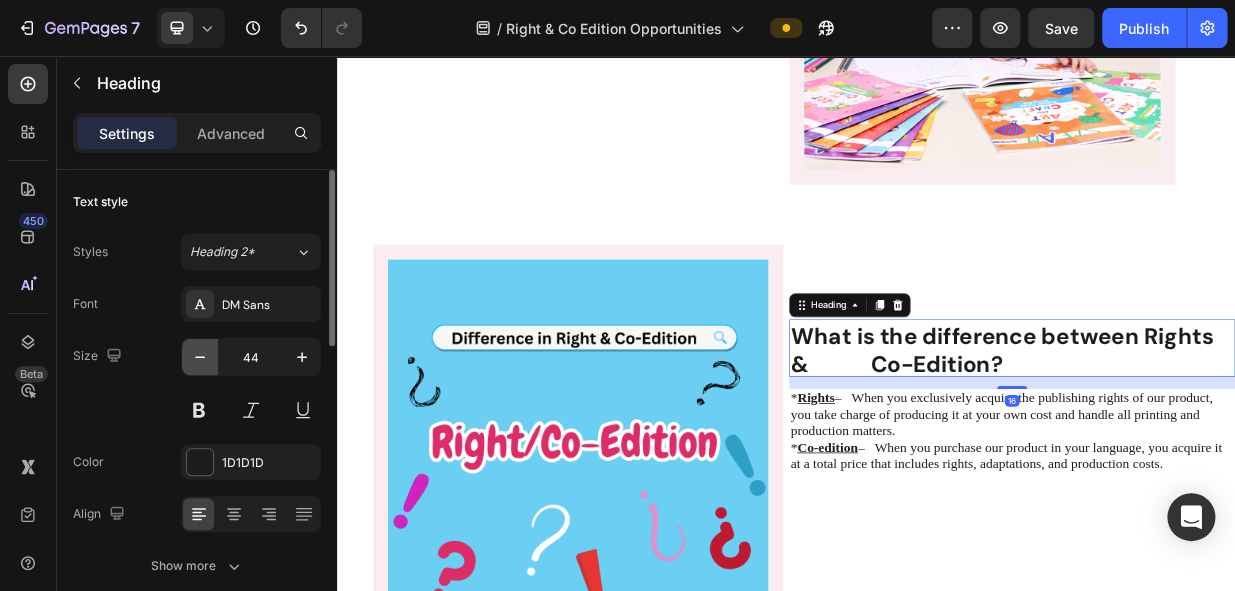 click 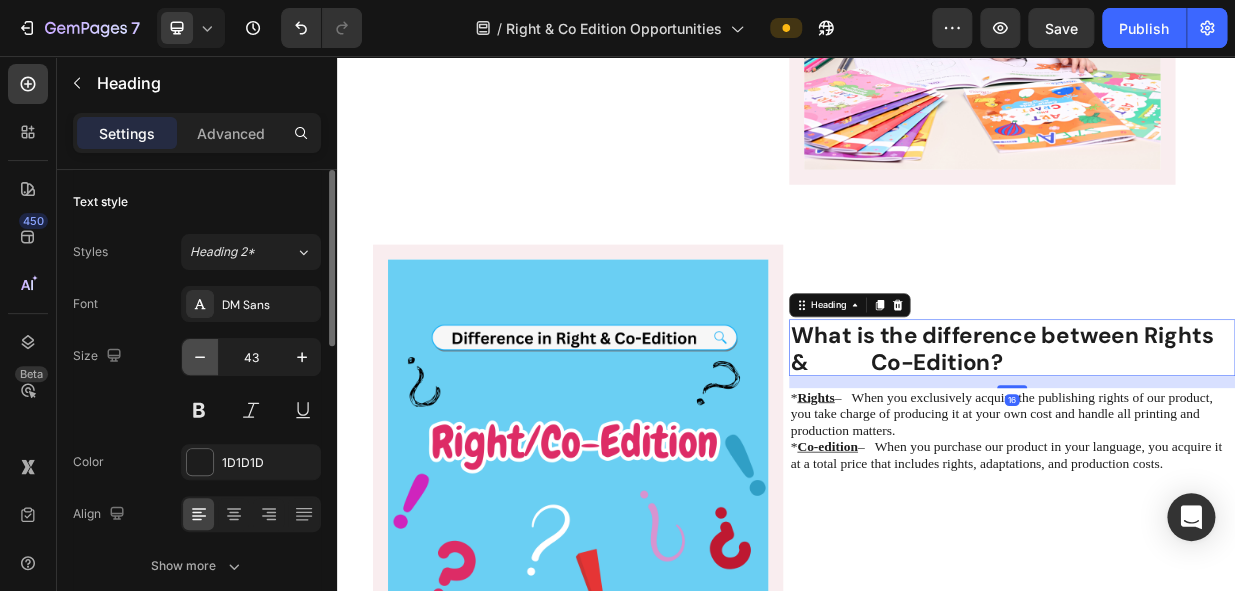 click 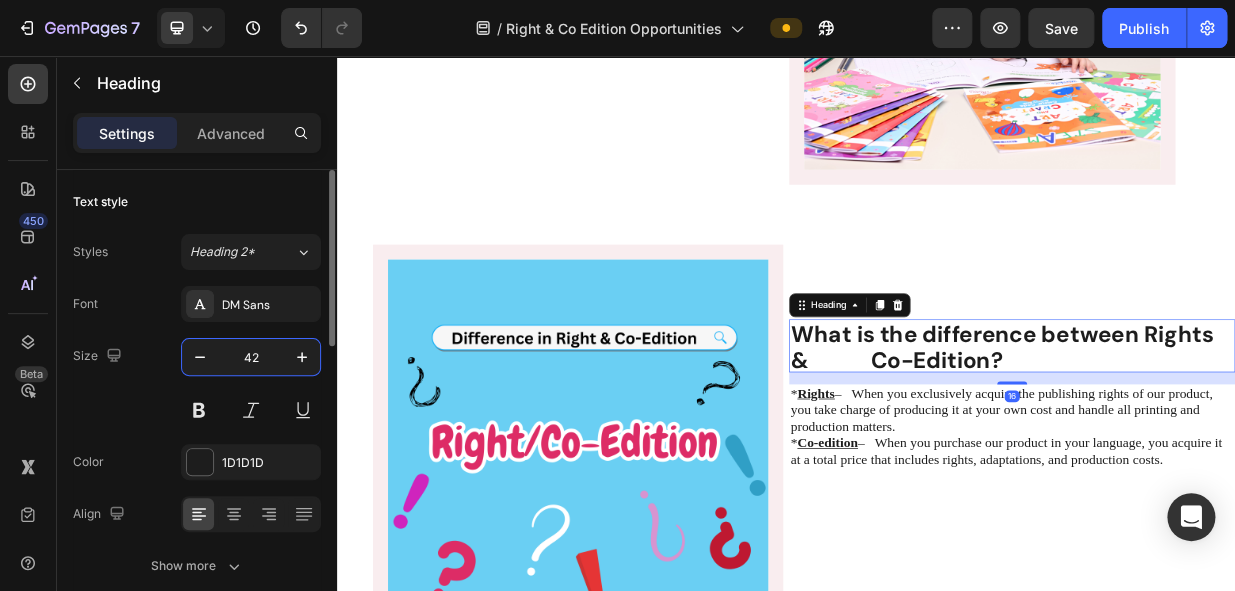 click on "42" at bounding box center [251, 357] 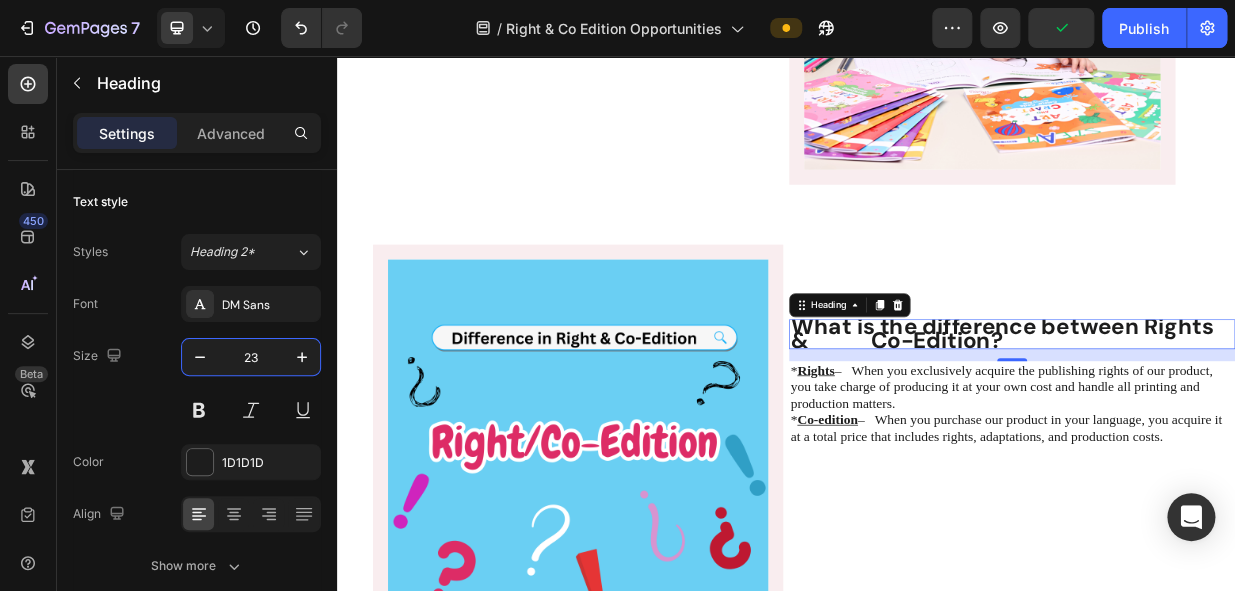 type on "23" 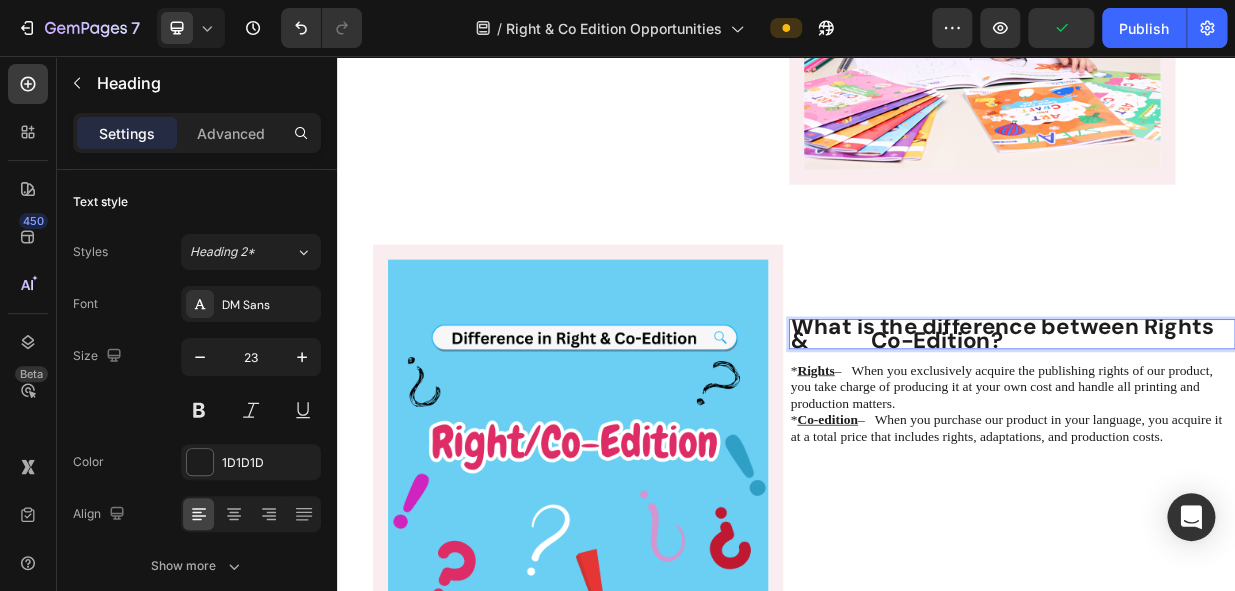 click on "What is the difference between Rights &            Co-Edition?" at bounding box center (1225, 426) 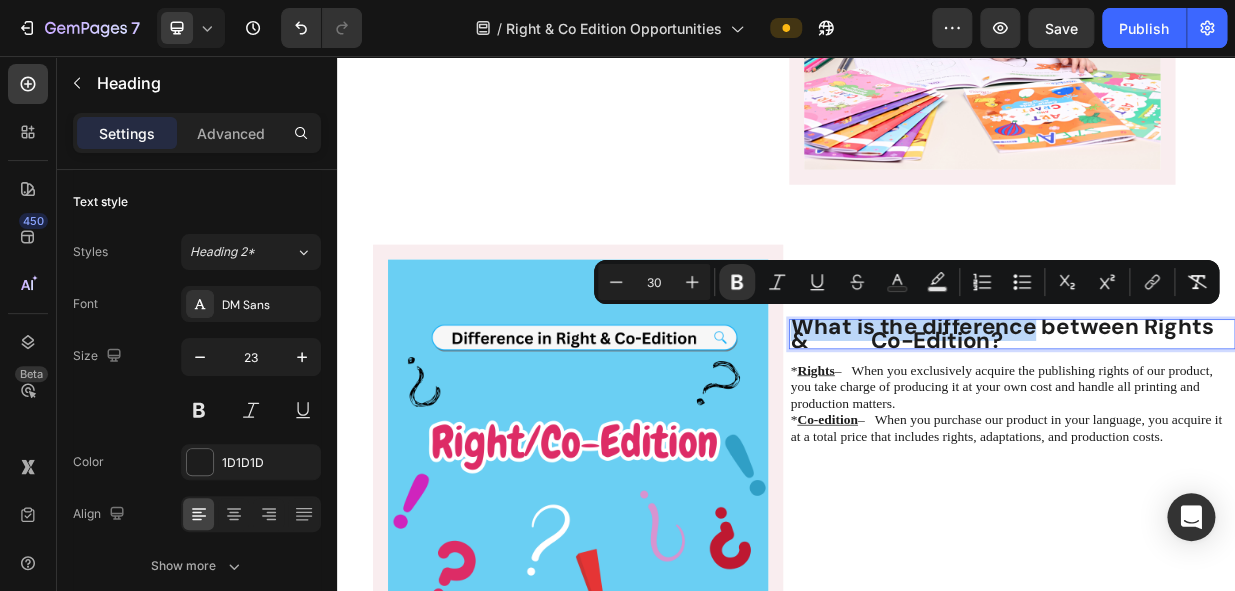 drag, startPoint x: 1260, startPoint y: 425, endPoint x: 949, endPoint y: 416, distance: 311.1302 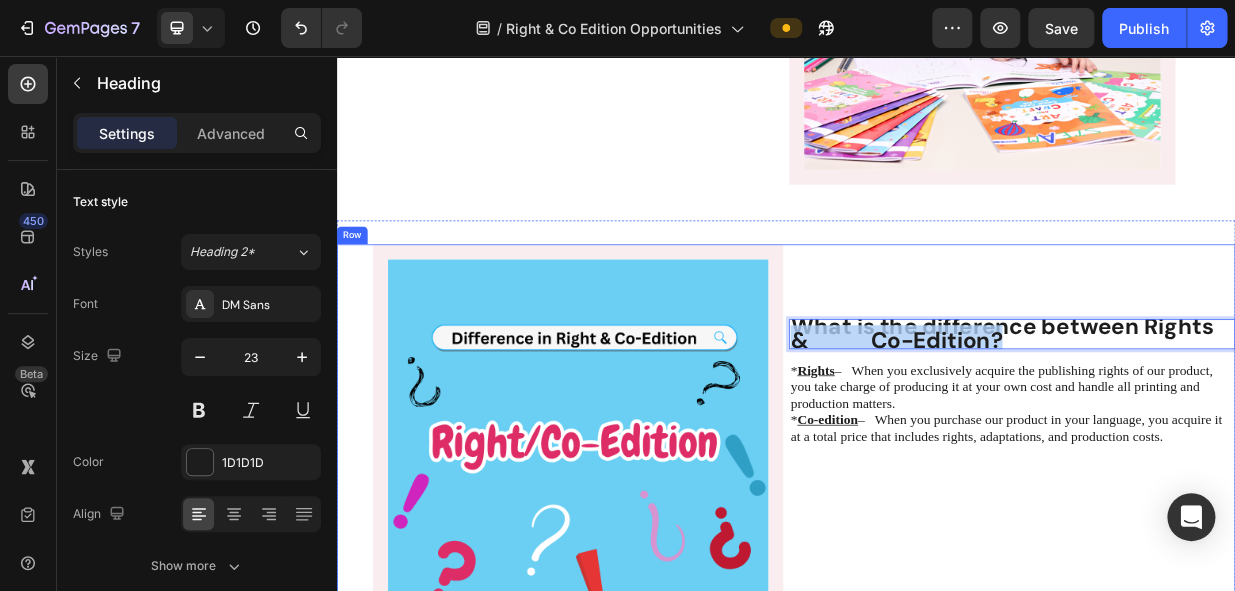 drag, startPoint x: 1267, startPoint y: 433, endPoint x: 928, endPoint y: 423, distance: 339.14746 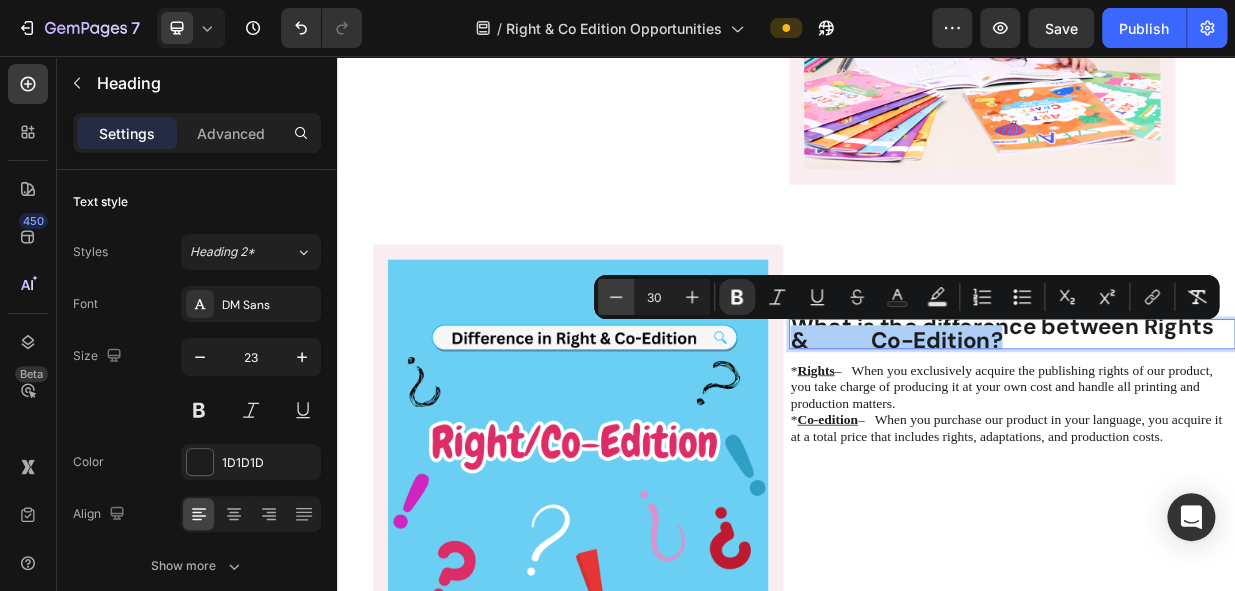 click on "Minus" at bounding box center (616, 297) 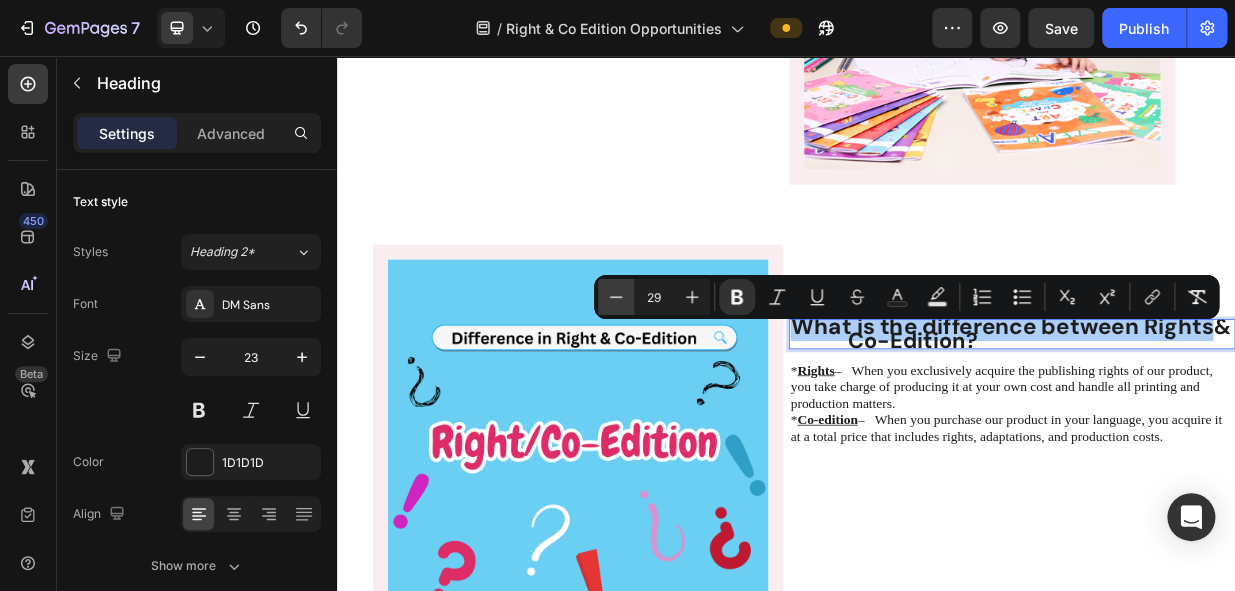 click on "Minus" at bounding box center (616, 297) 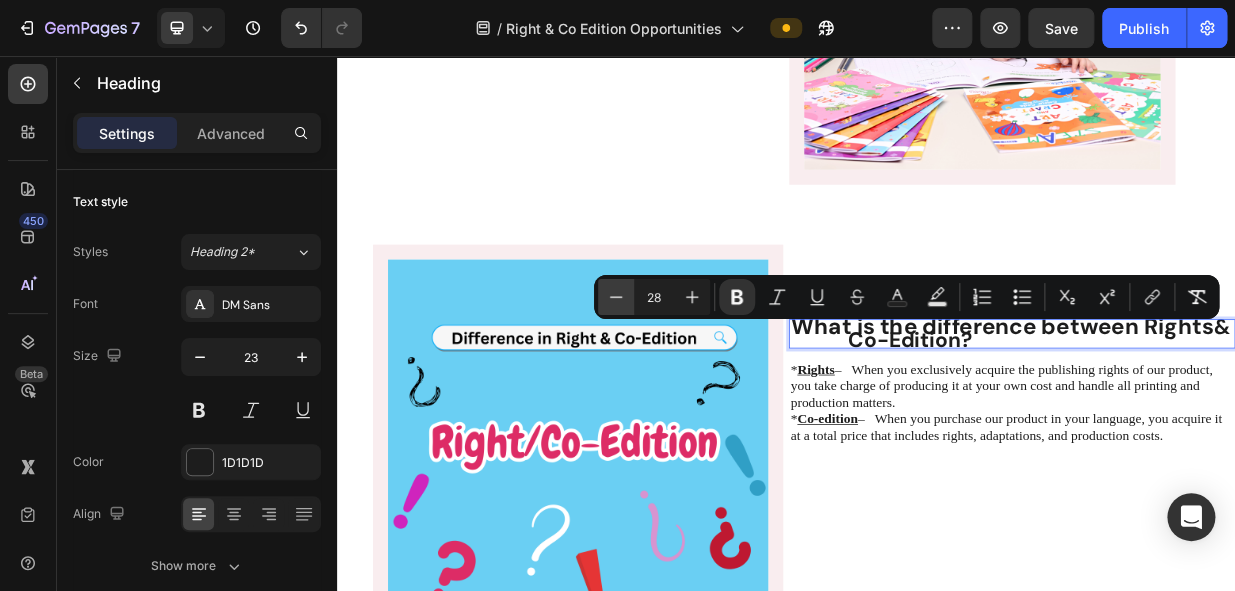 click on "Minus" at bounding box center (616, 297) 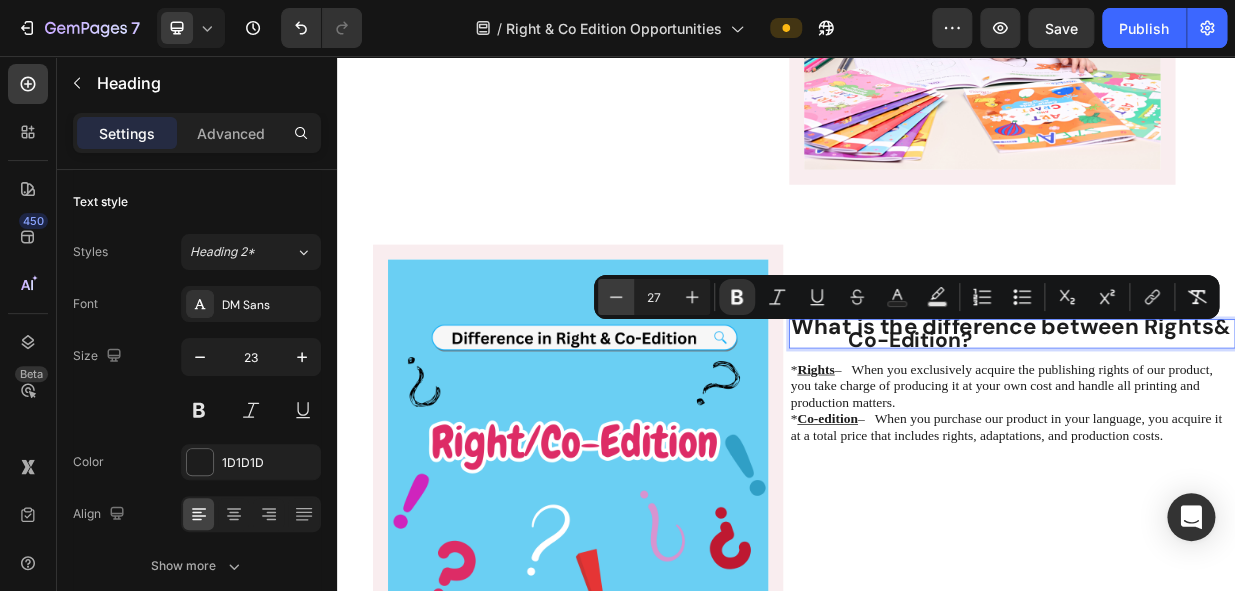 click on "Minus" at bounding box center (616, 297) 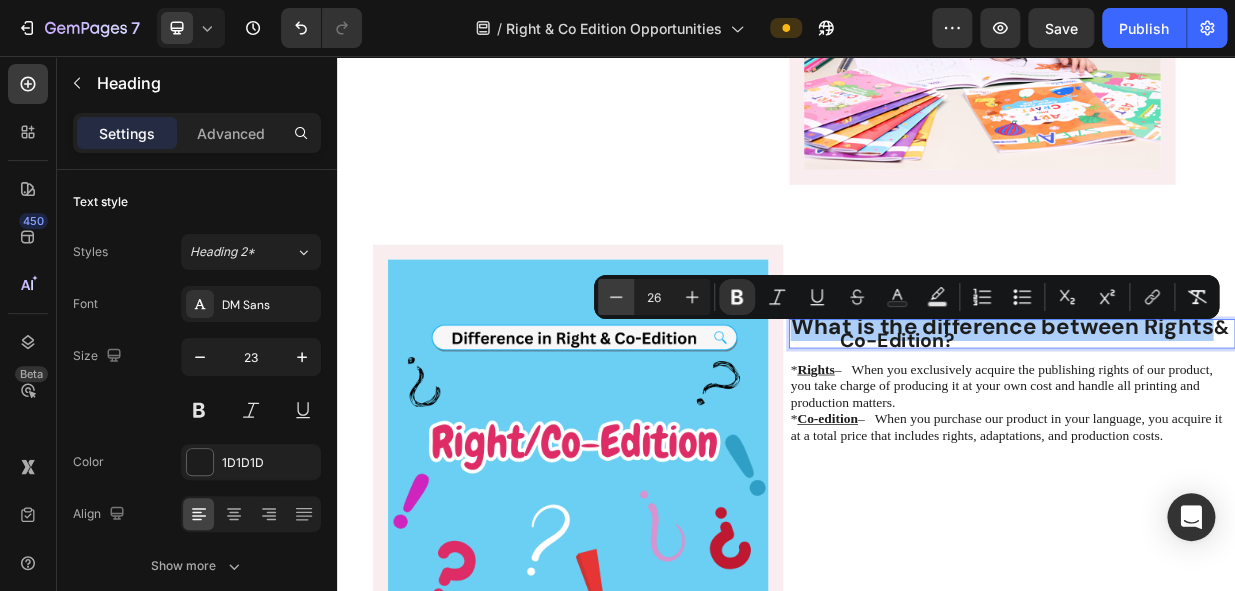 click on "Minus" at bounding box center (616, 297) 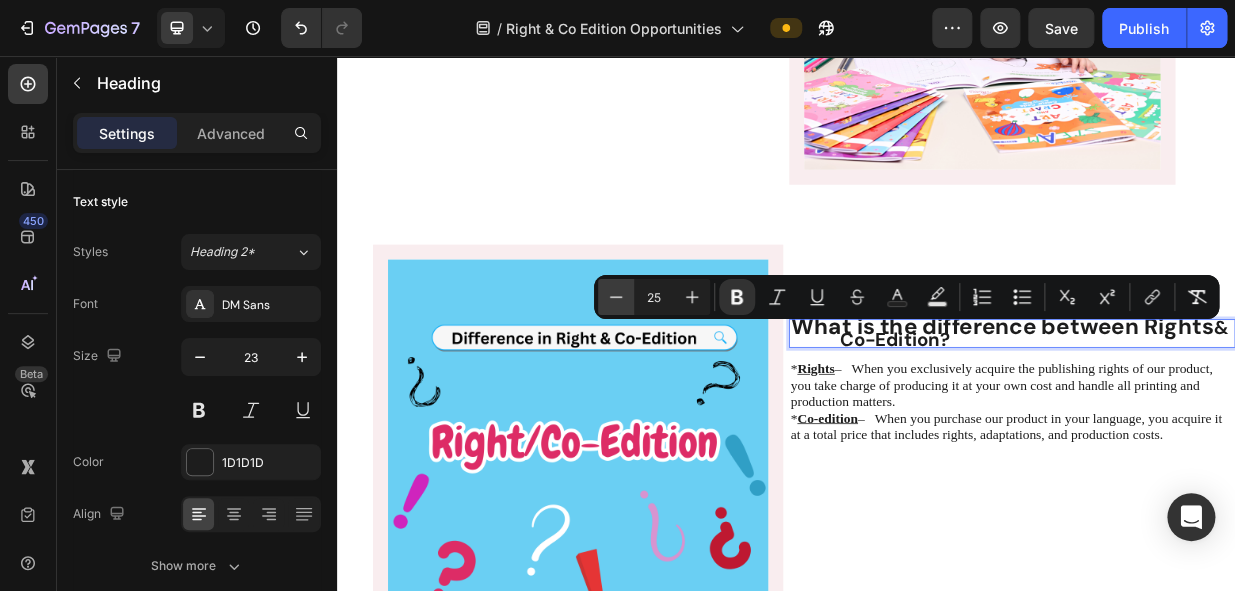 click on "Minus" at bounding box center [616, 297] 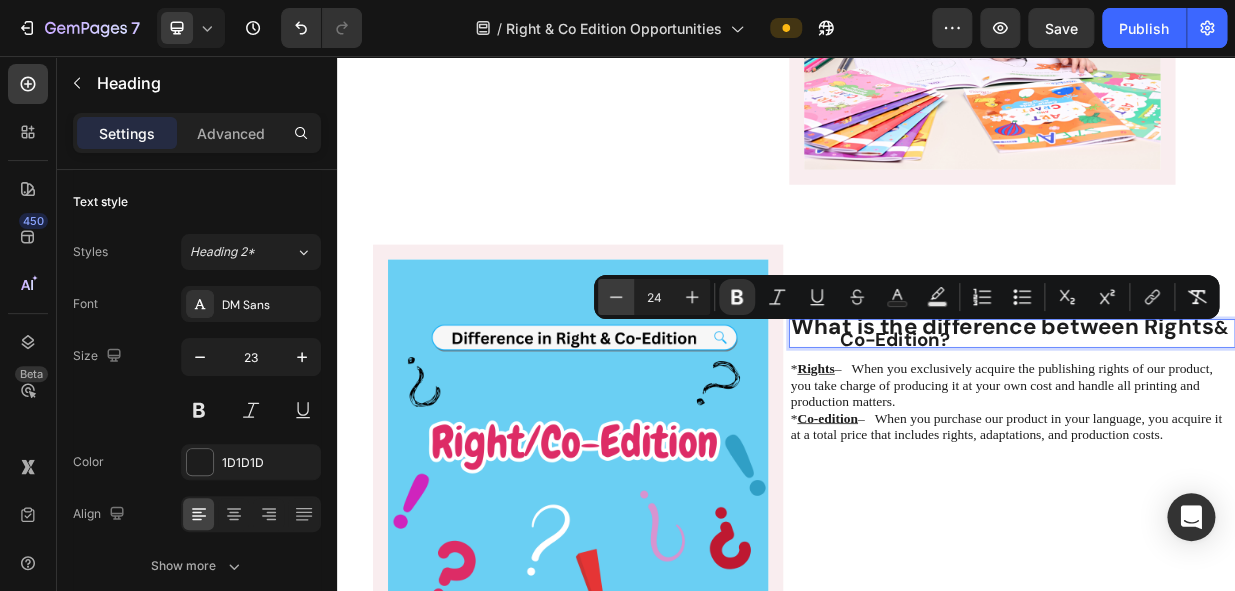 click on "Minus" at bounding box center (616, 297) 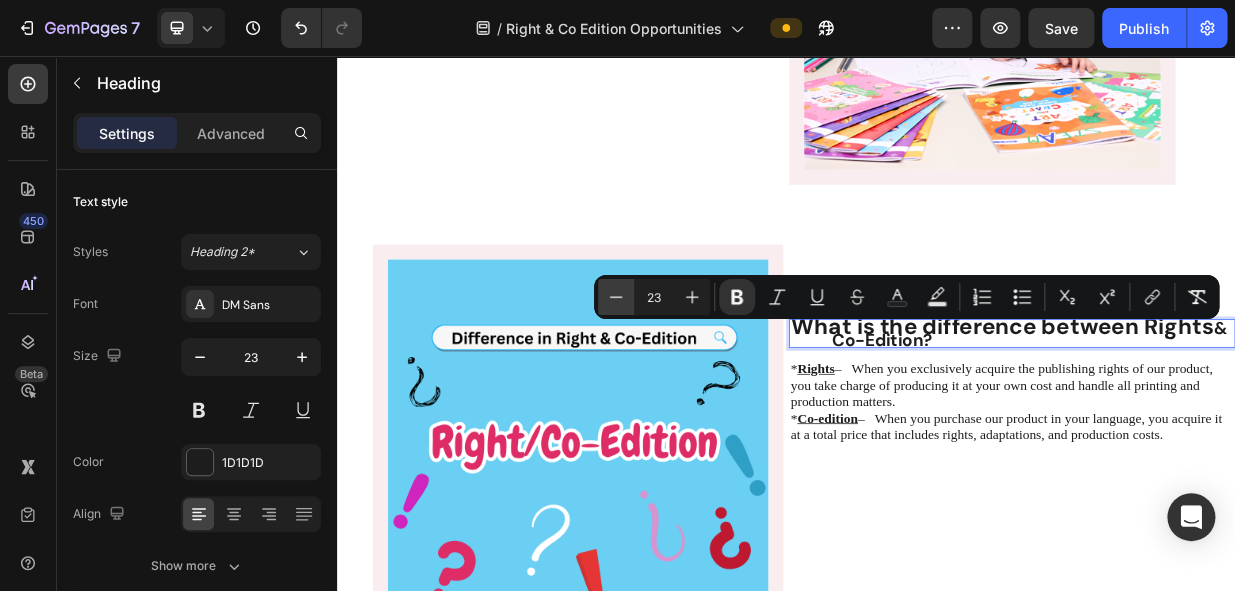 click on "Minus" at bounding box center (616, 297) 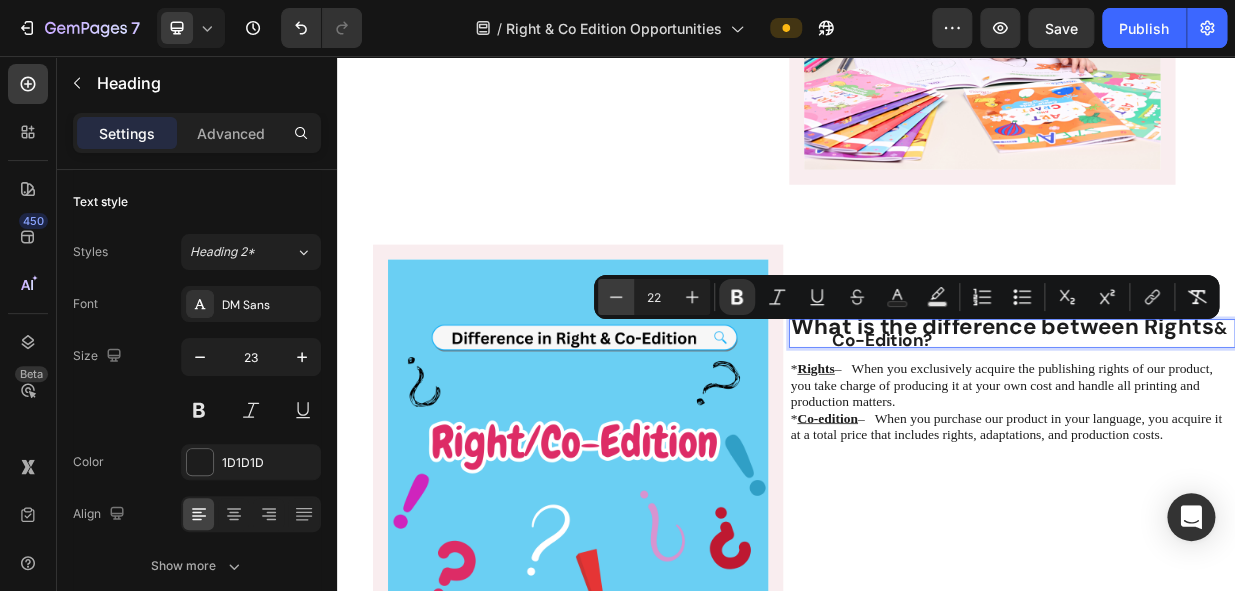 click on "Minus" at bounding box center [616, 297] 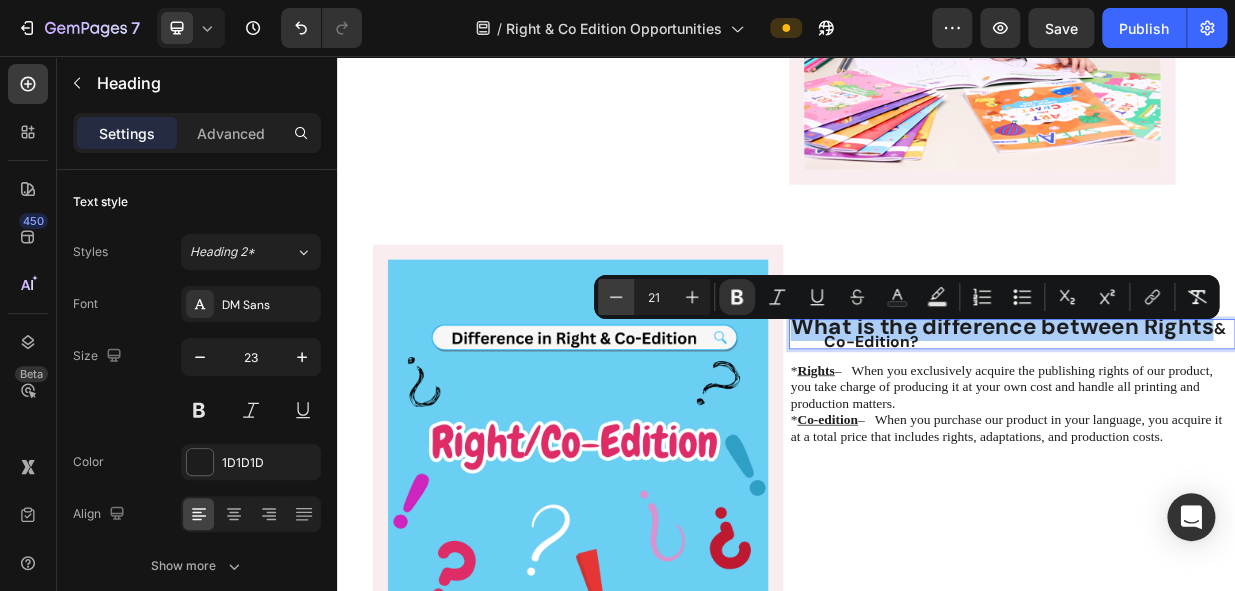 click on "Minus" at bounding box center (616, 297) 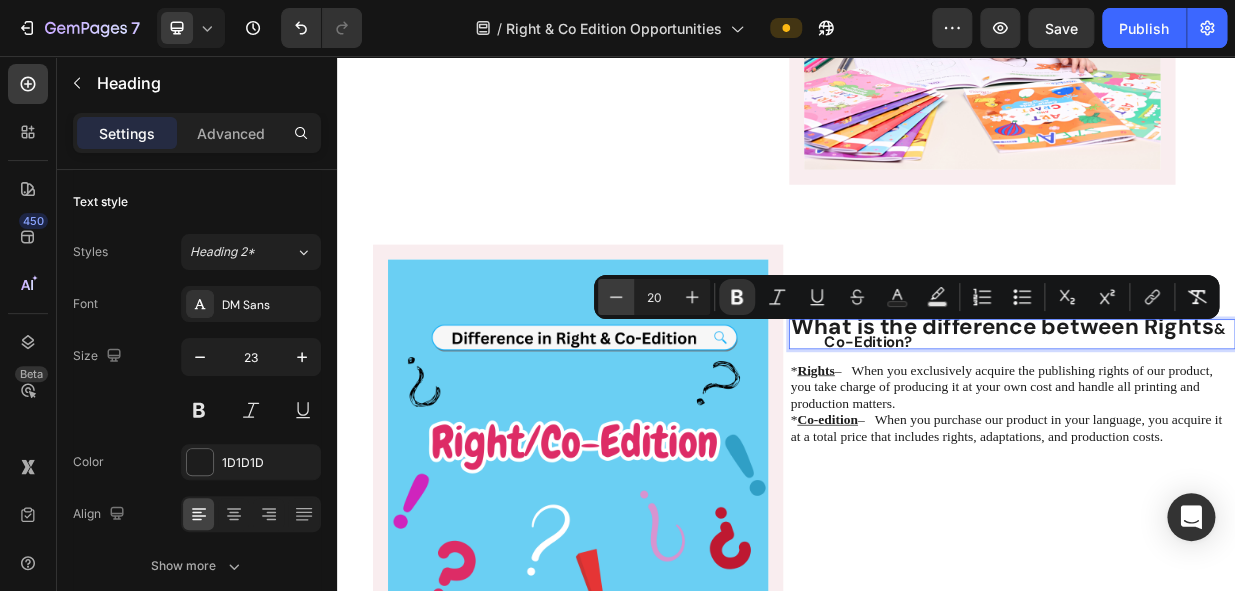 click on "Minus" at bounding box center [616, 297] 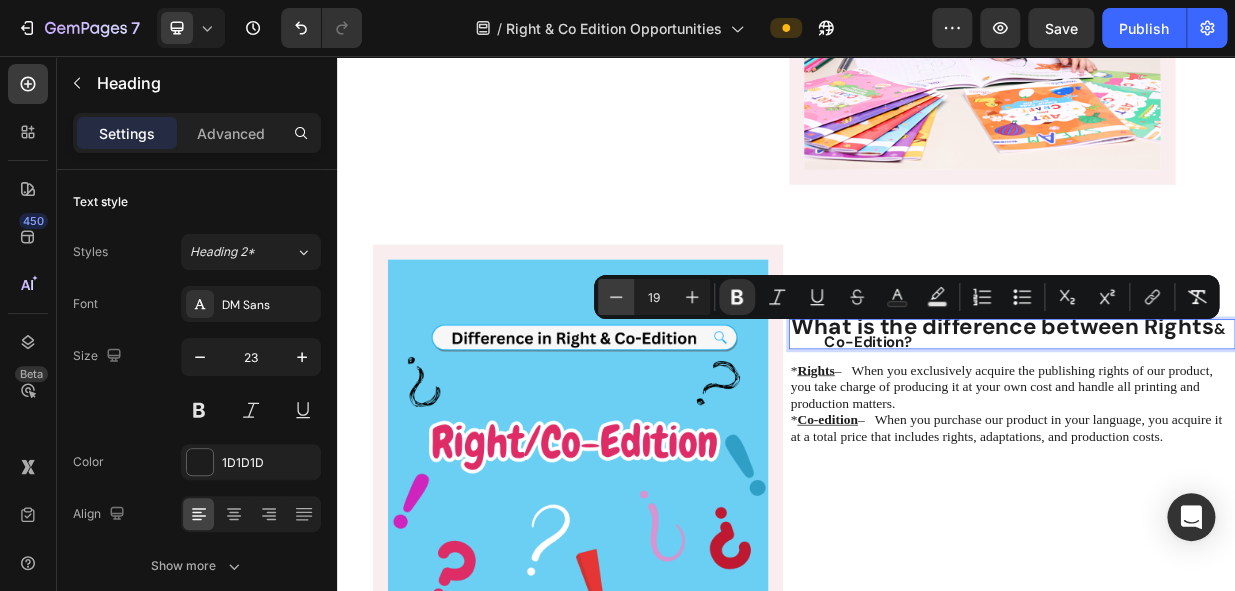 click on "Minus" at bounding box center [616, 297] 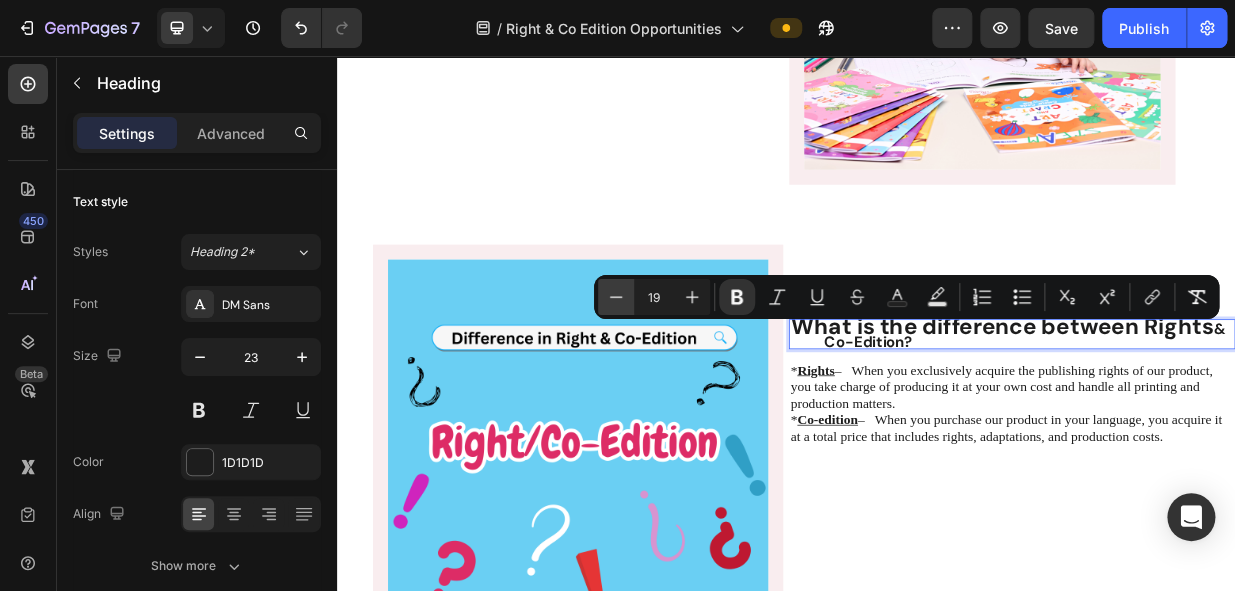 type on "18" 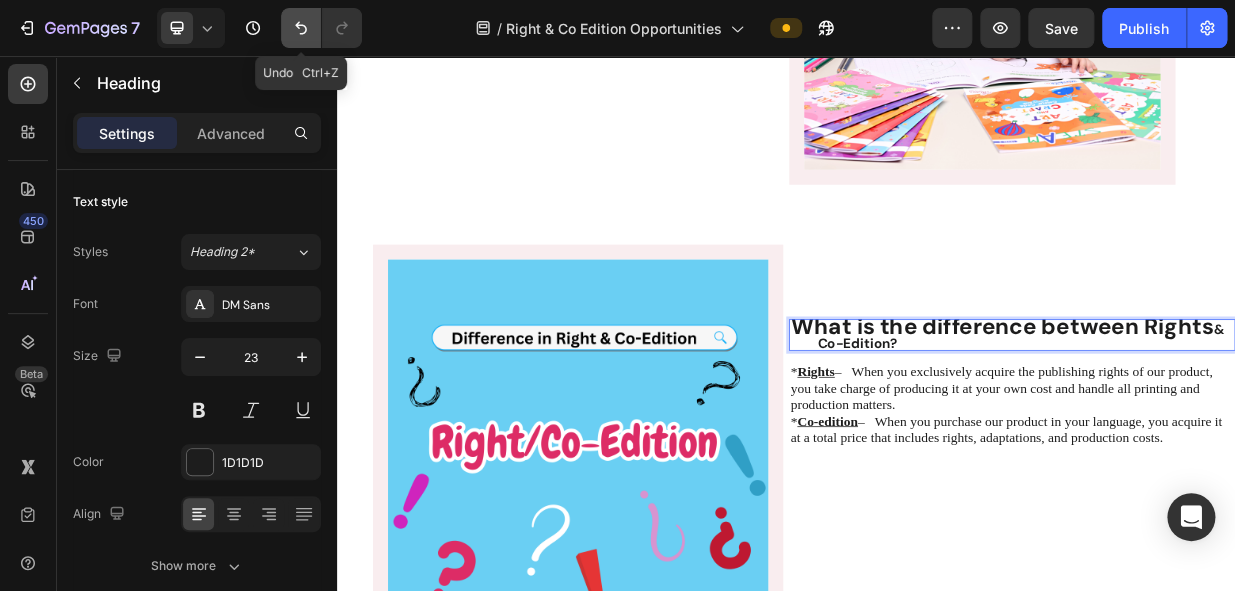 click 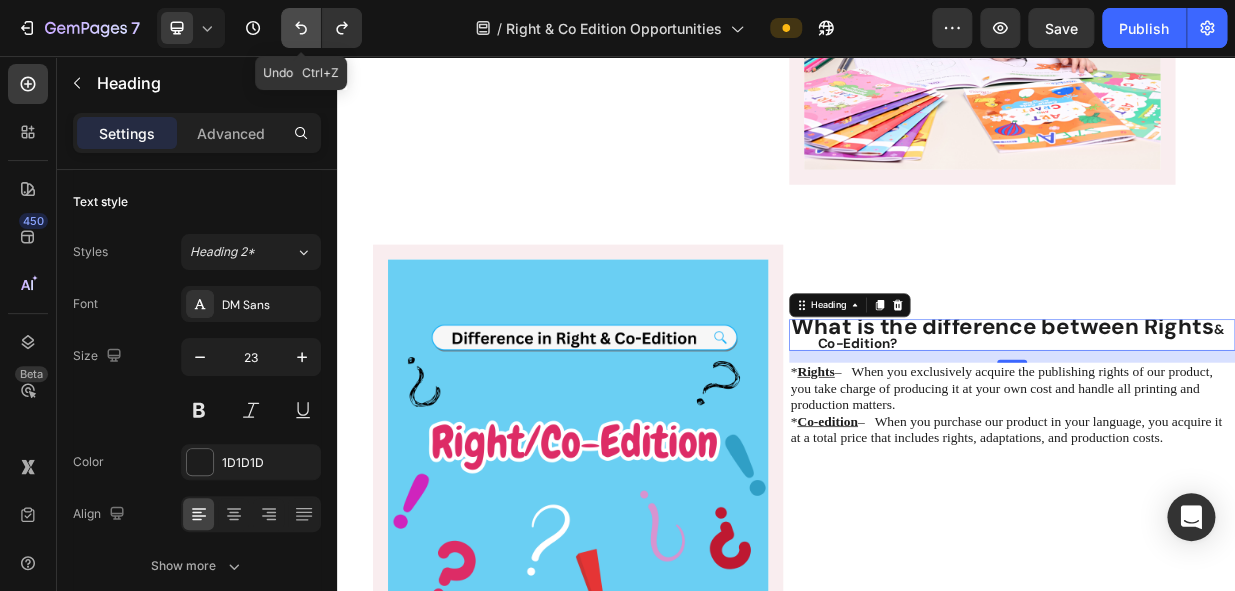 click 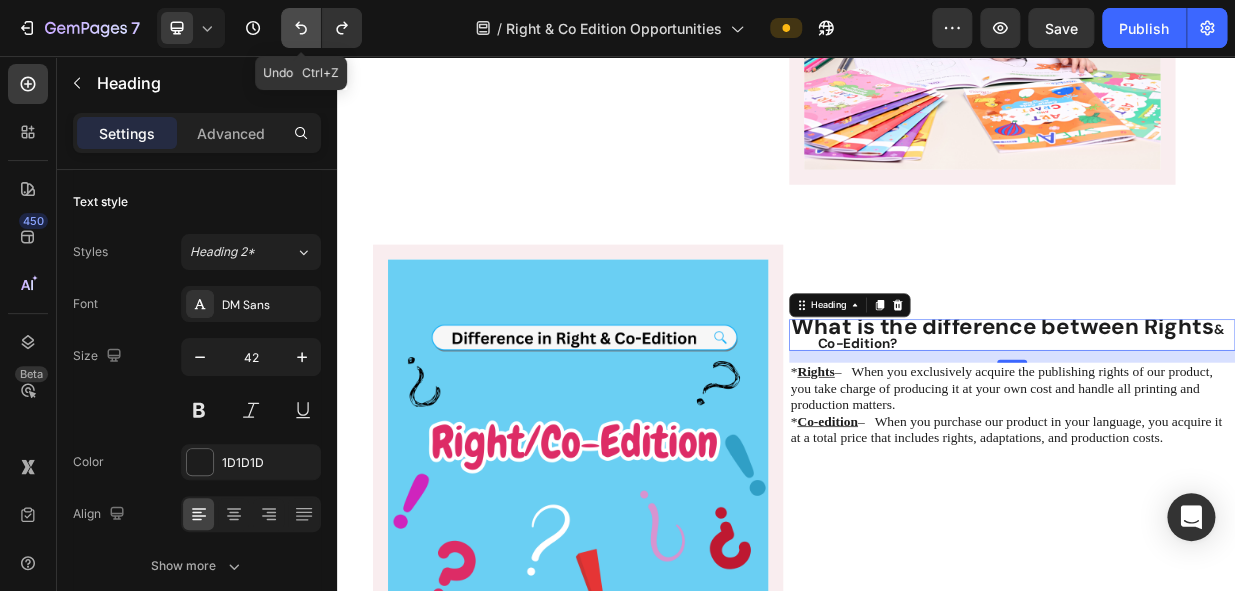 click 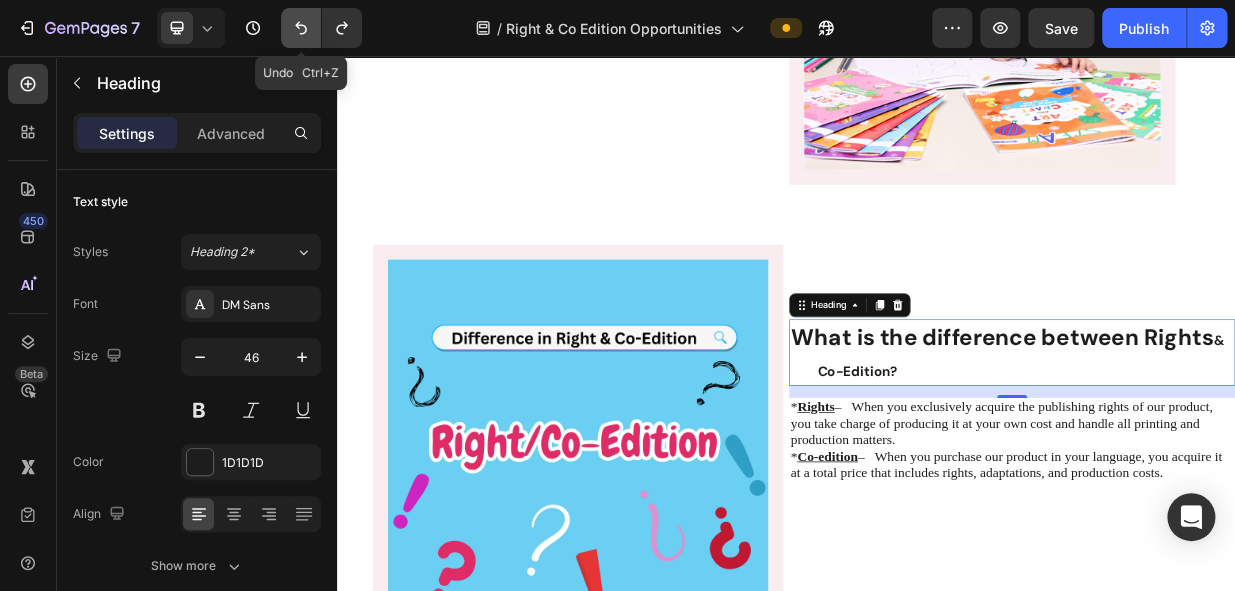 click 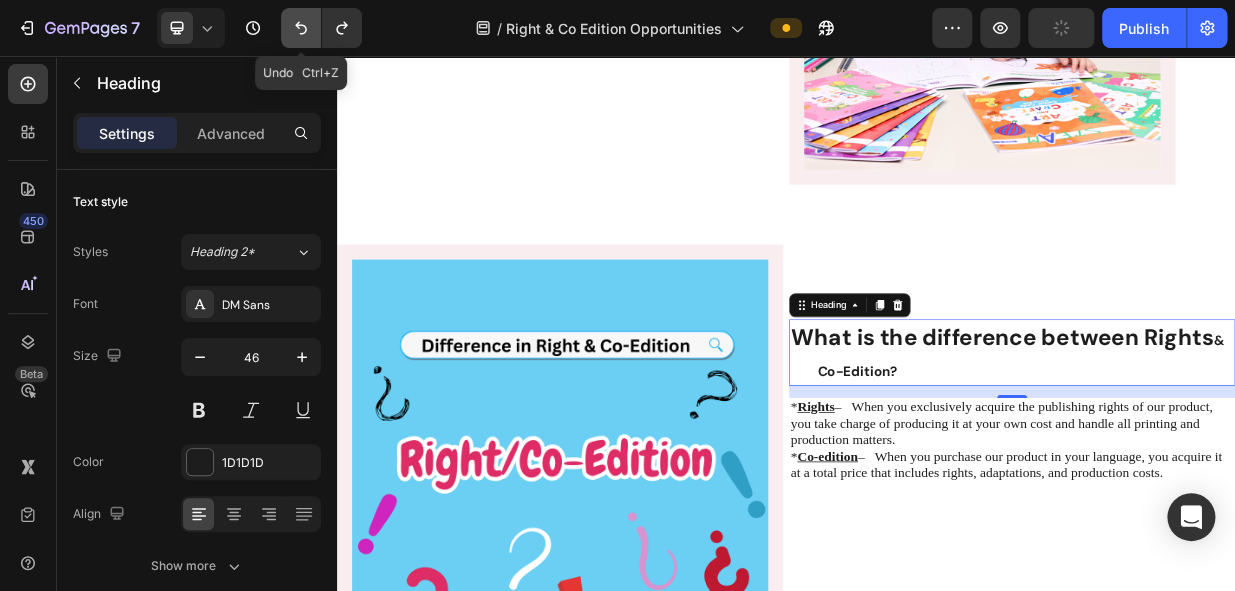 click 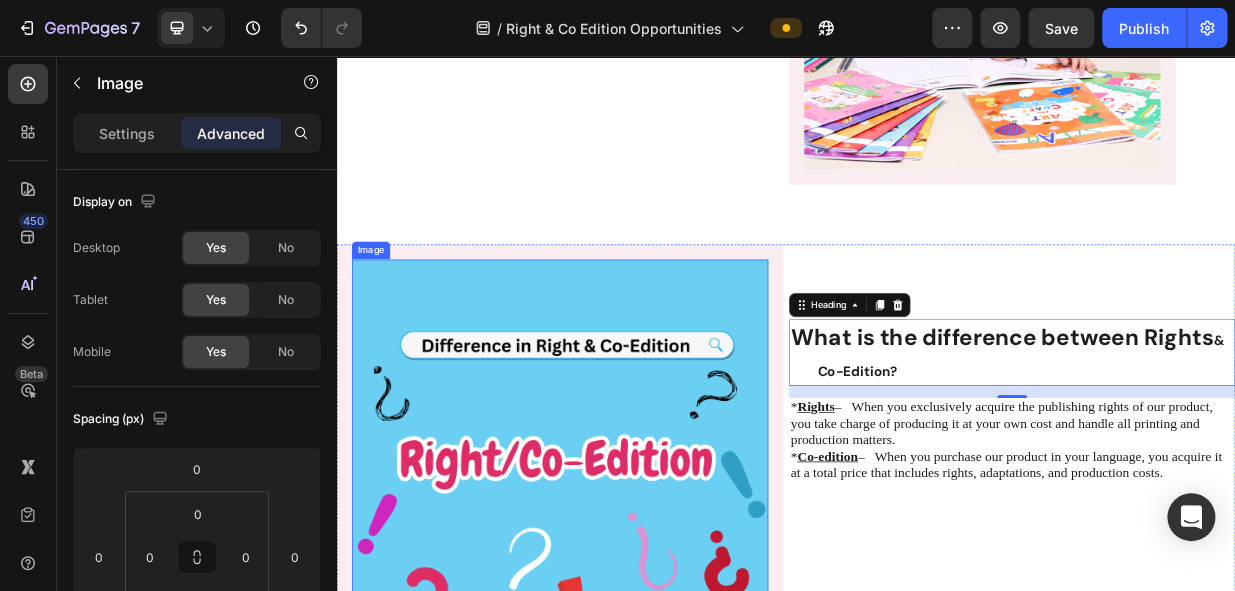 click at bounding box center [635, 606] 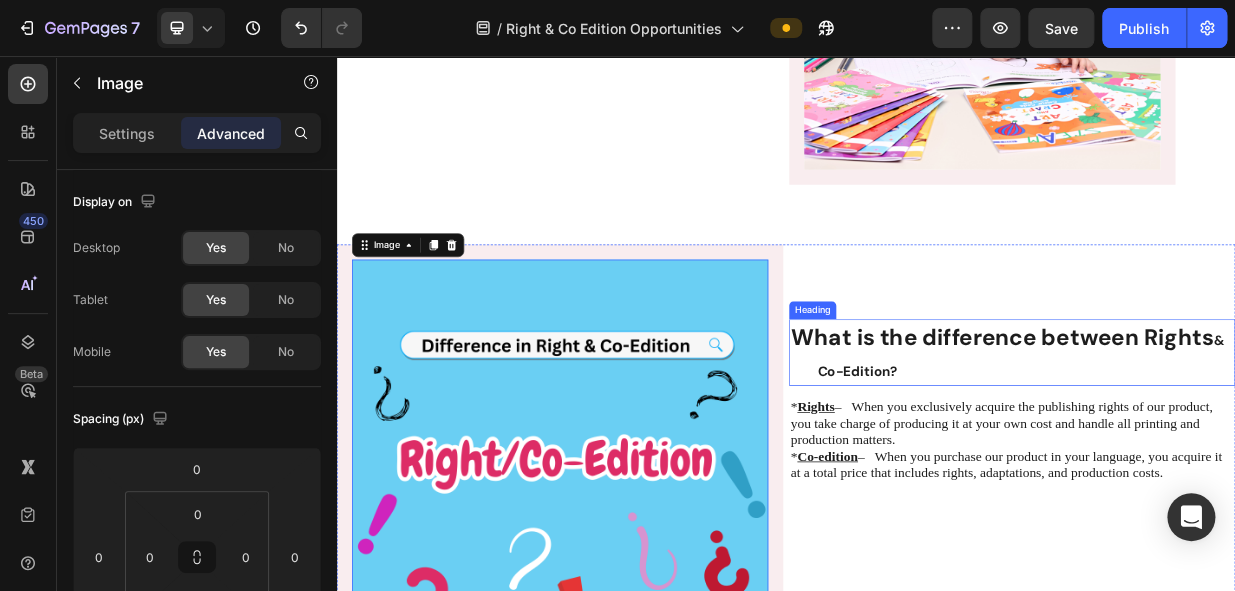 click on "What is the difference between Rights" at bounding box center [1225, 431] 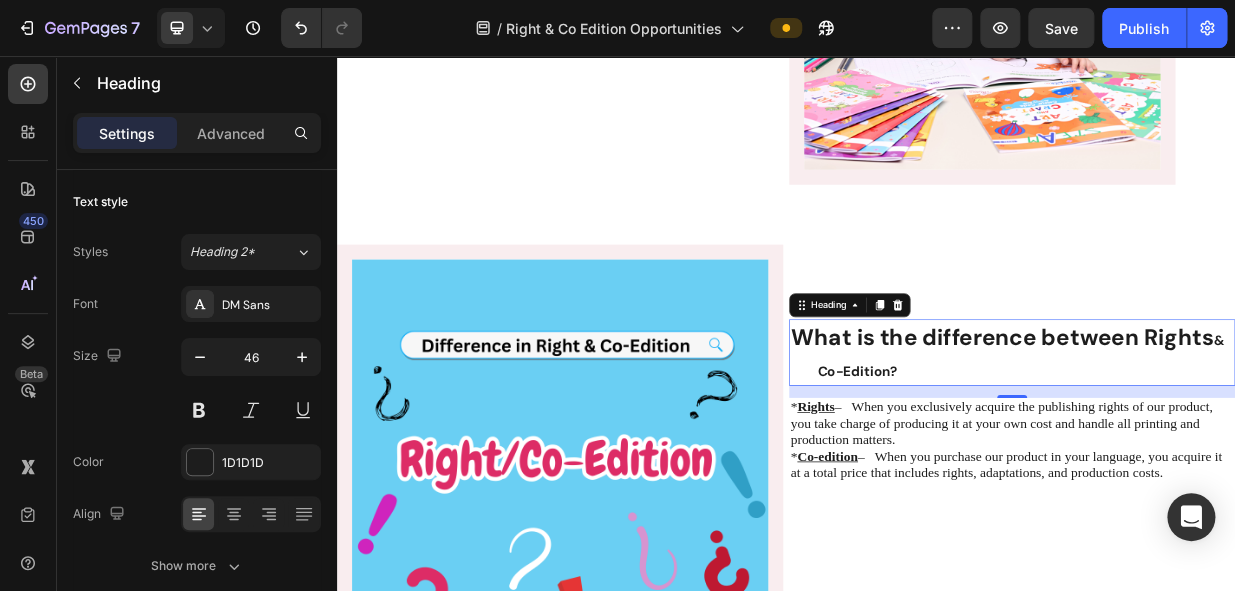 click on "What is the difference between Rights  &            Co-Edition?" at bounding box center [1239, 452] 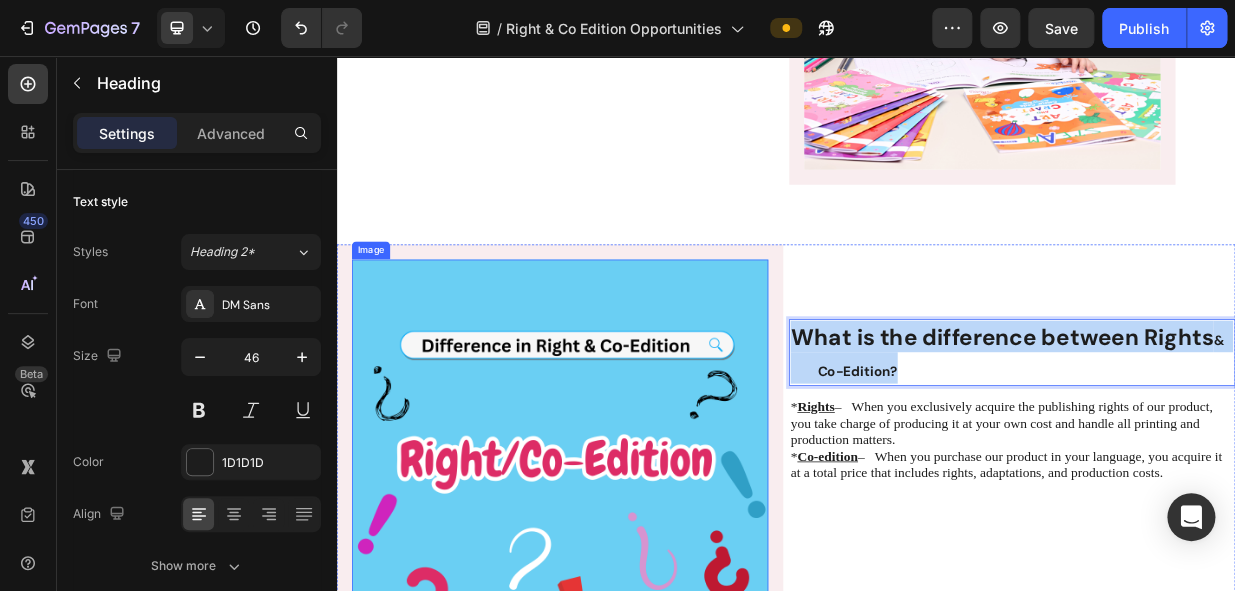 drag, startPoint x: 1019, startPoint y: 465, endPoint x: 906, endPoint y: 411, distance: 125.23977 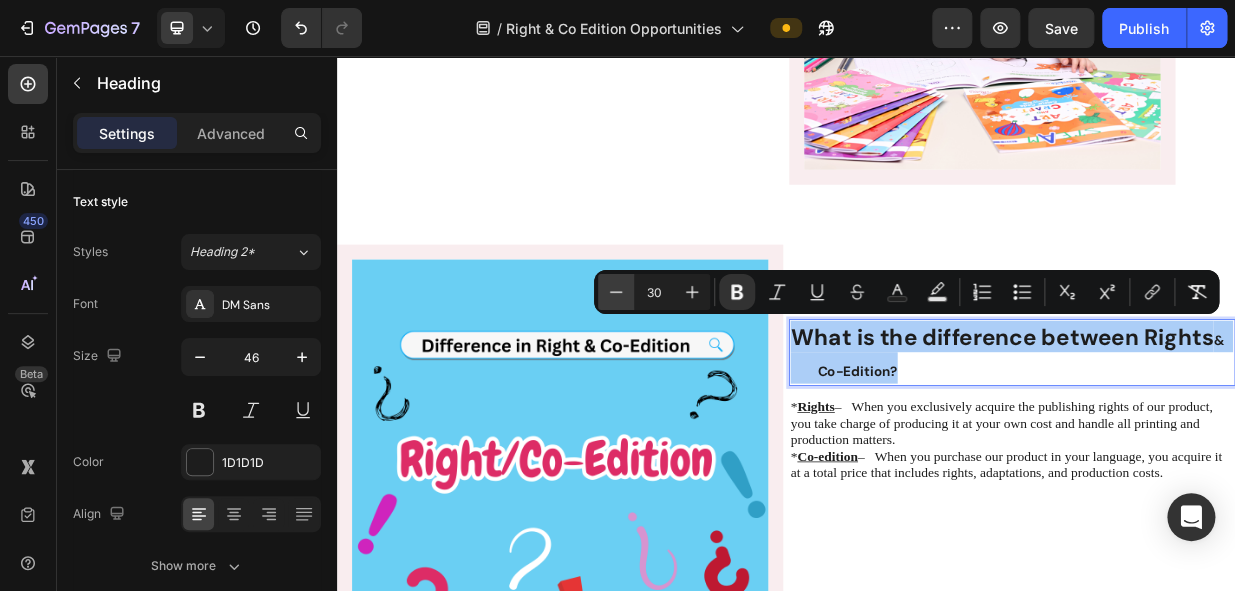 click 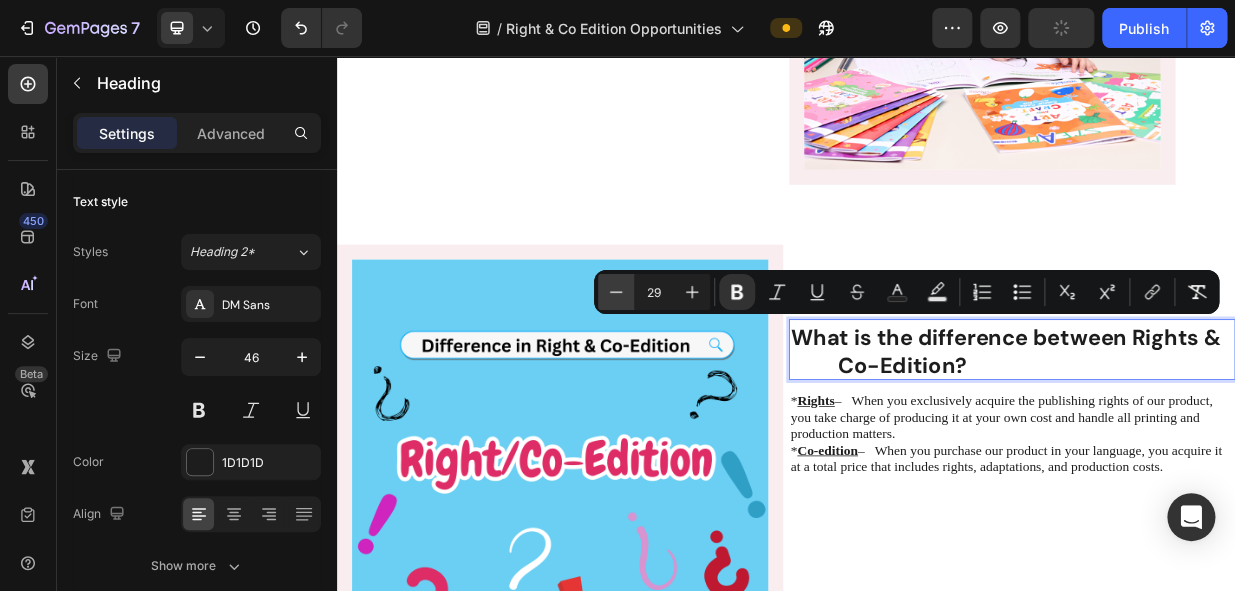 click 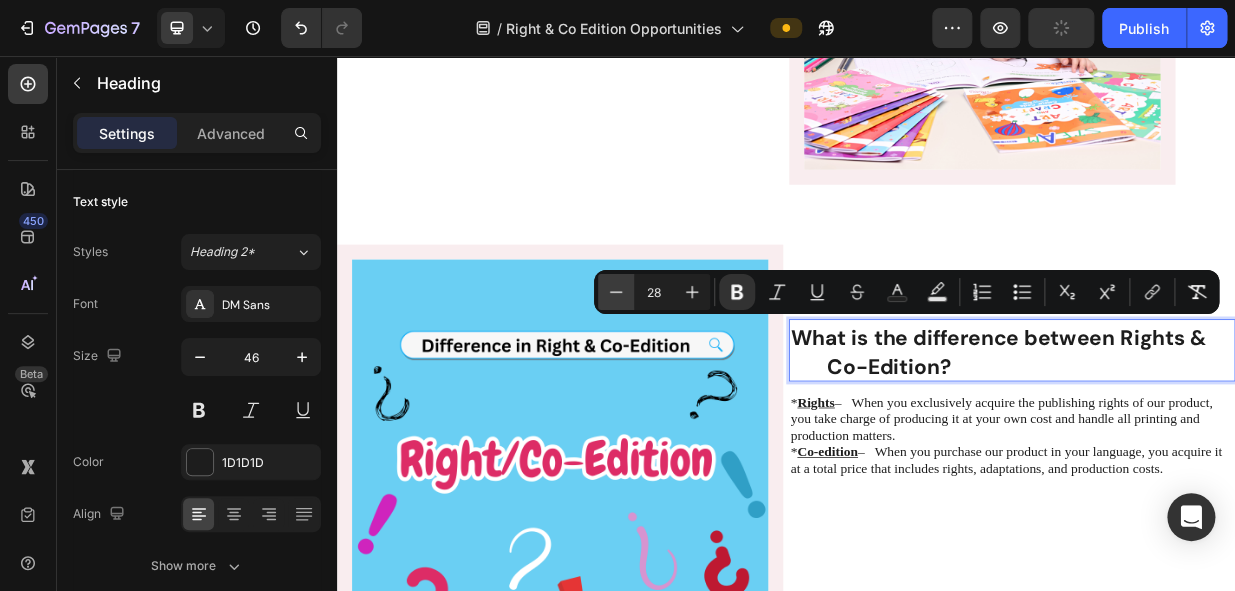click 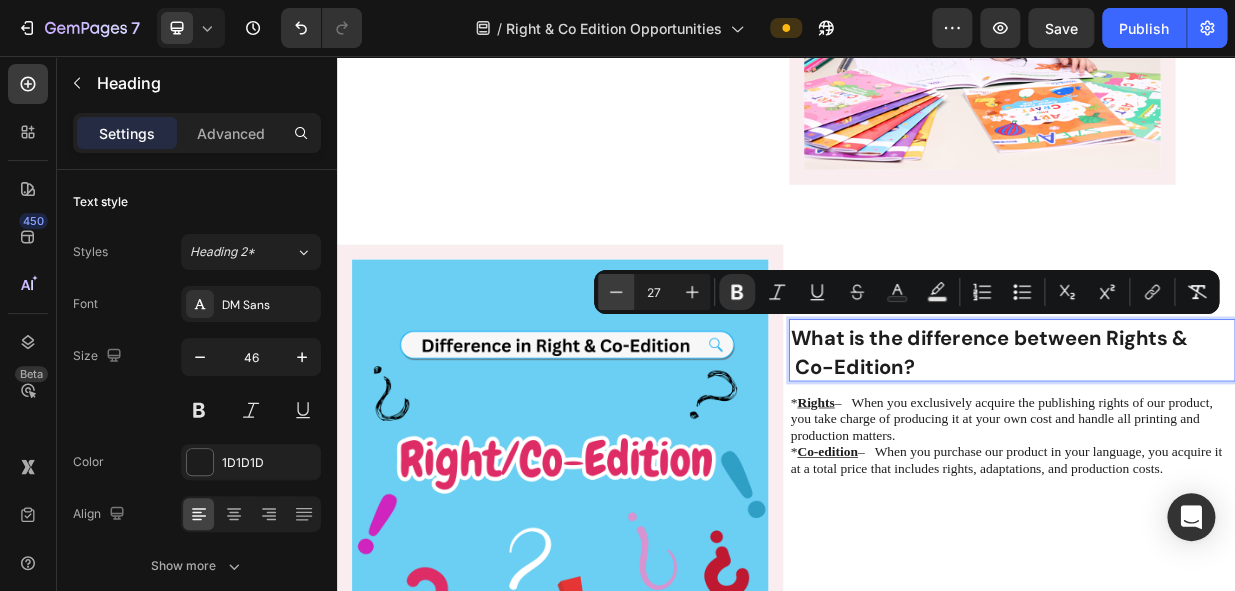 click 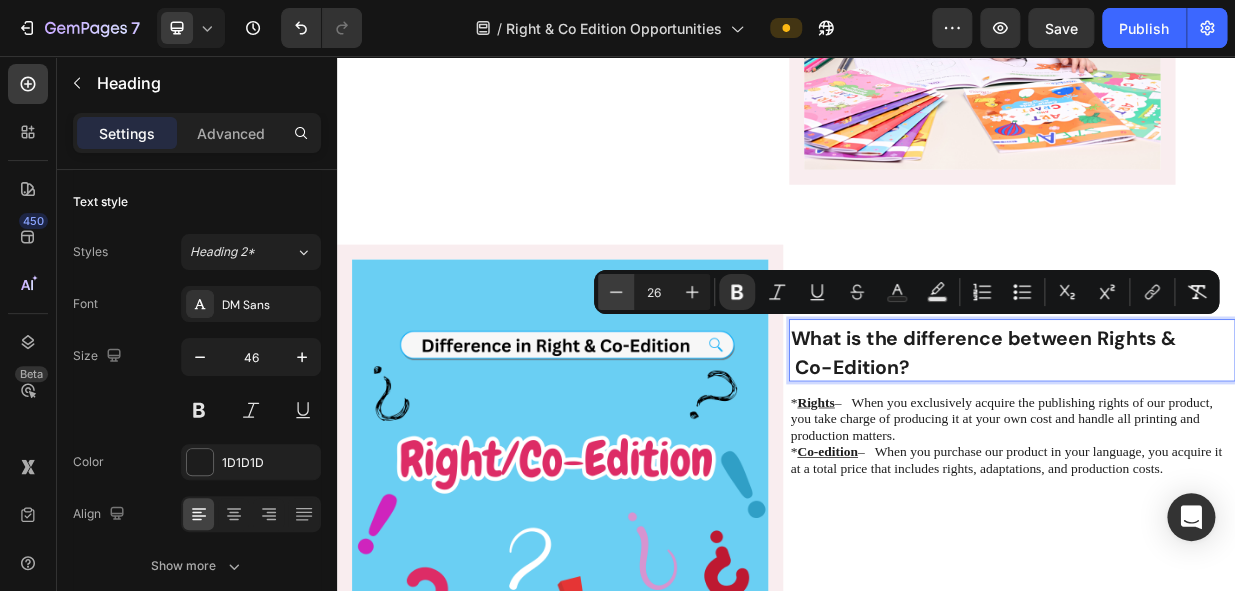 click 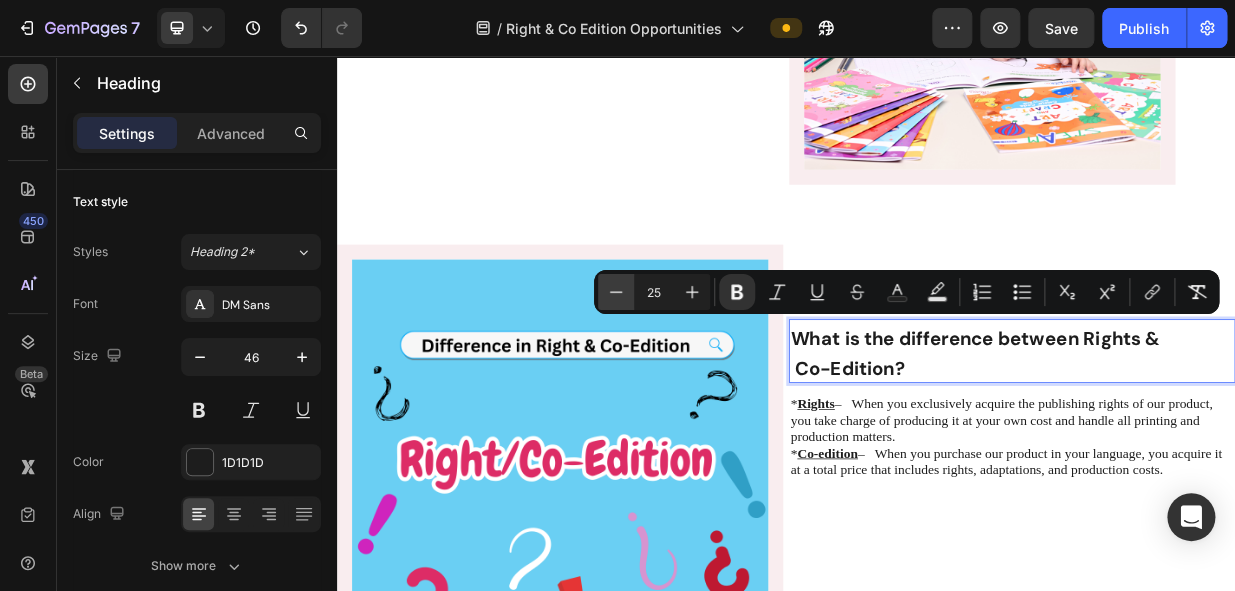 click 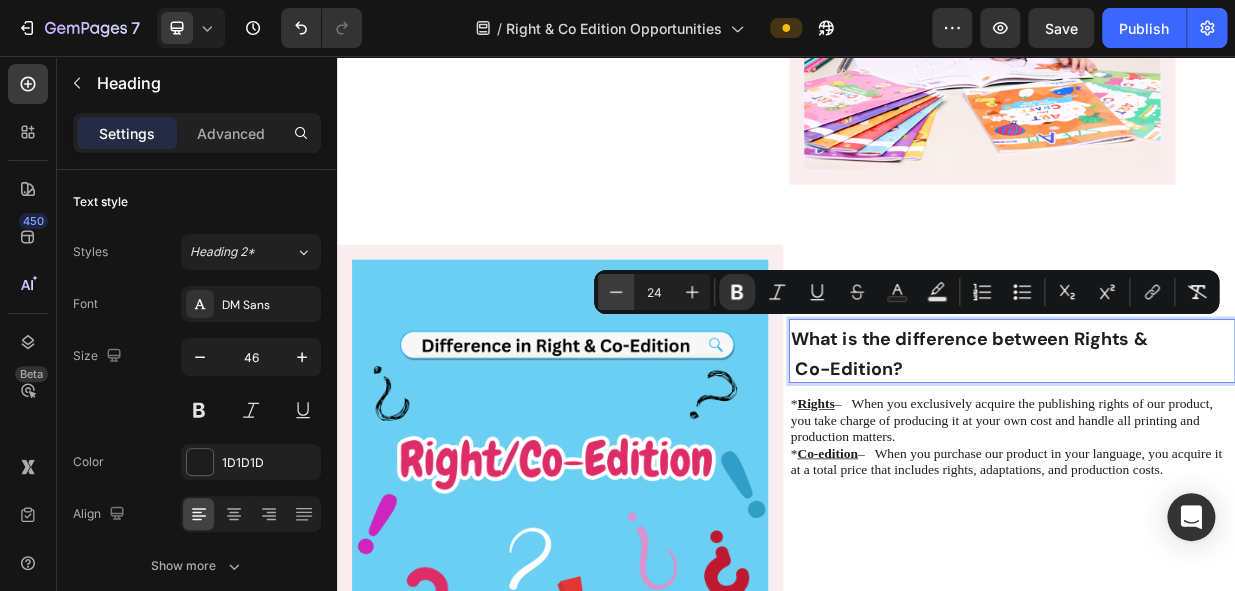 click 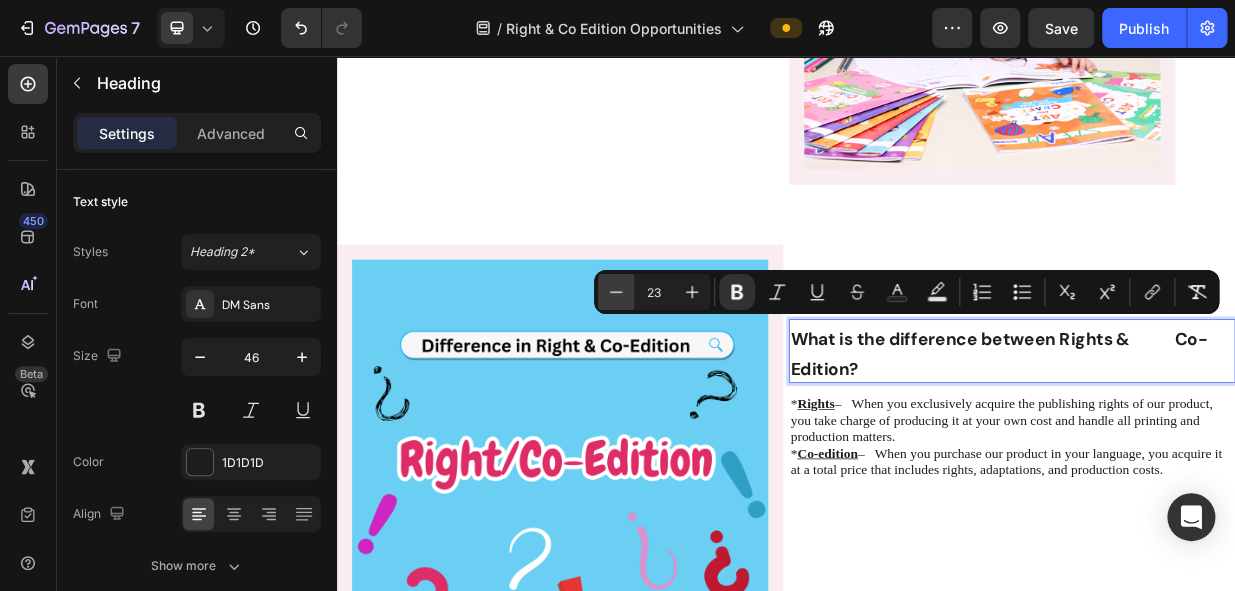 click 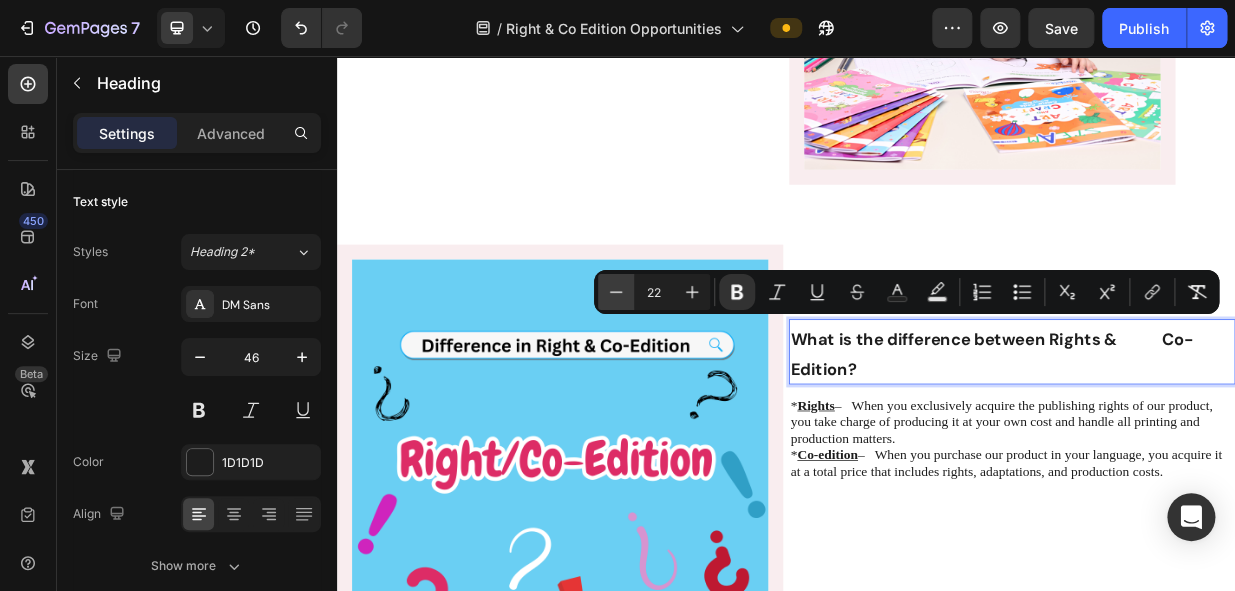 click 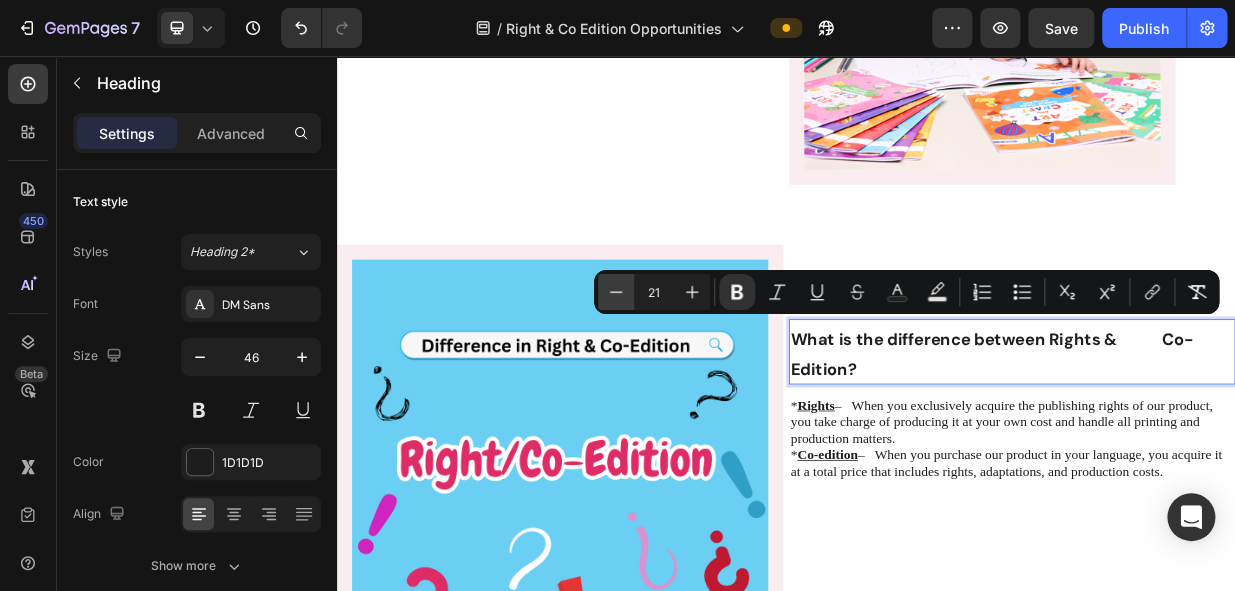 click 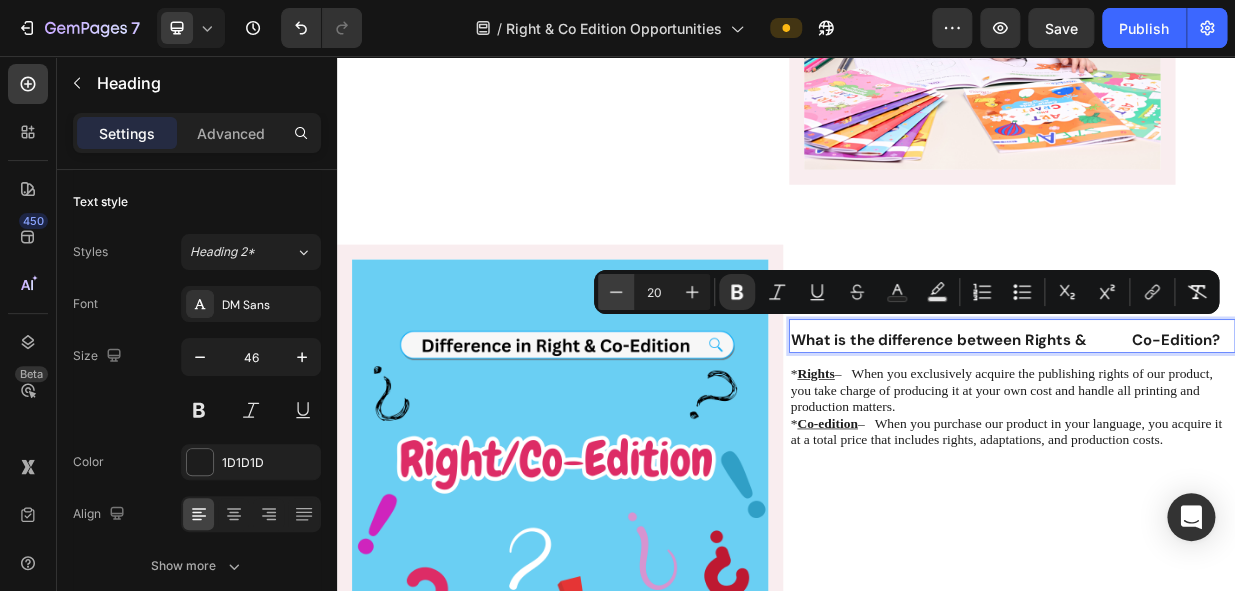 click 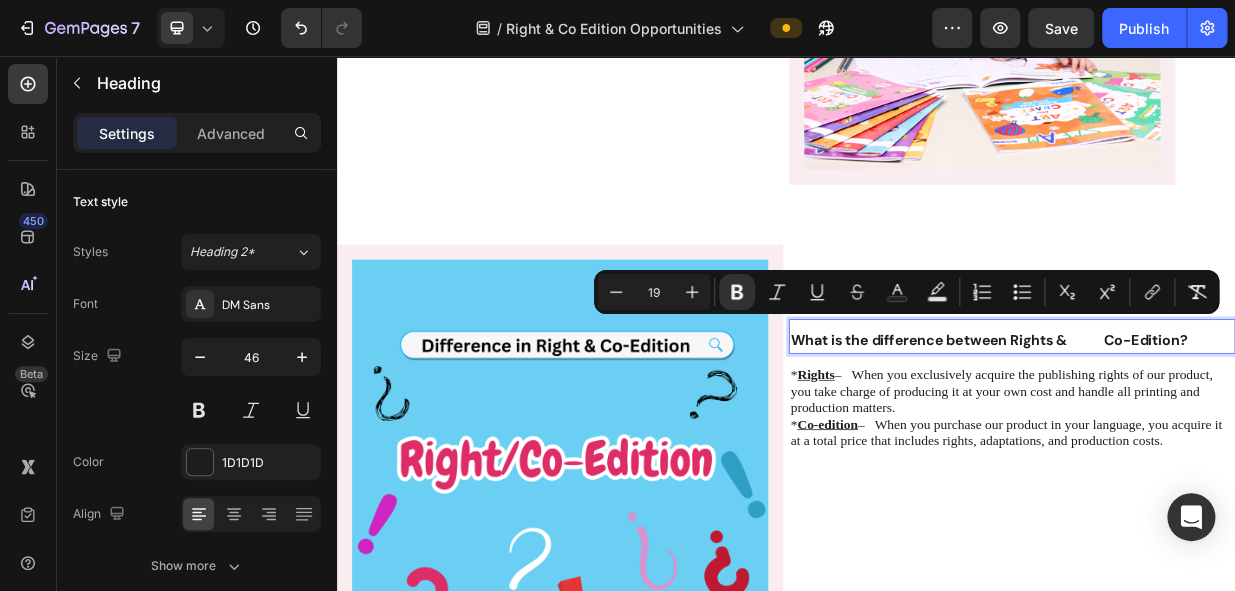 click on "What is the difference between Rights &            Co-Edition?" at bounding box center (1208, 435) 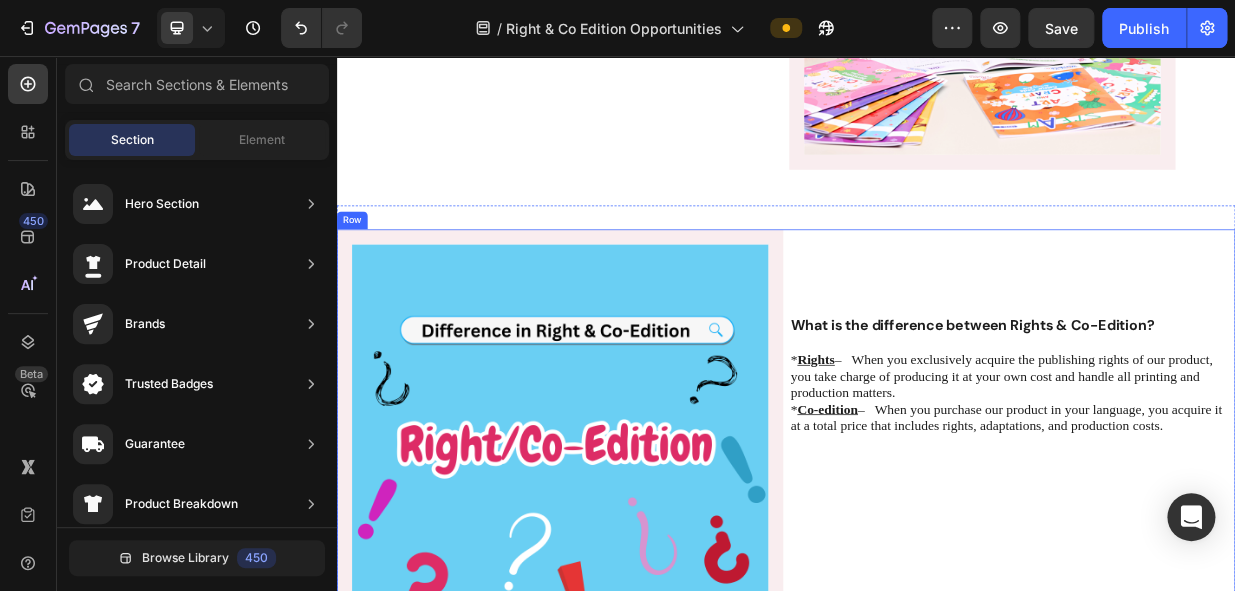 scroll, scrollTop: 1234, scrollLeft: 0, axis: vertical 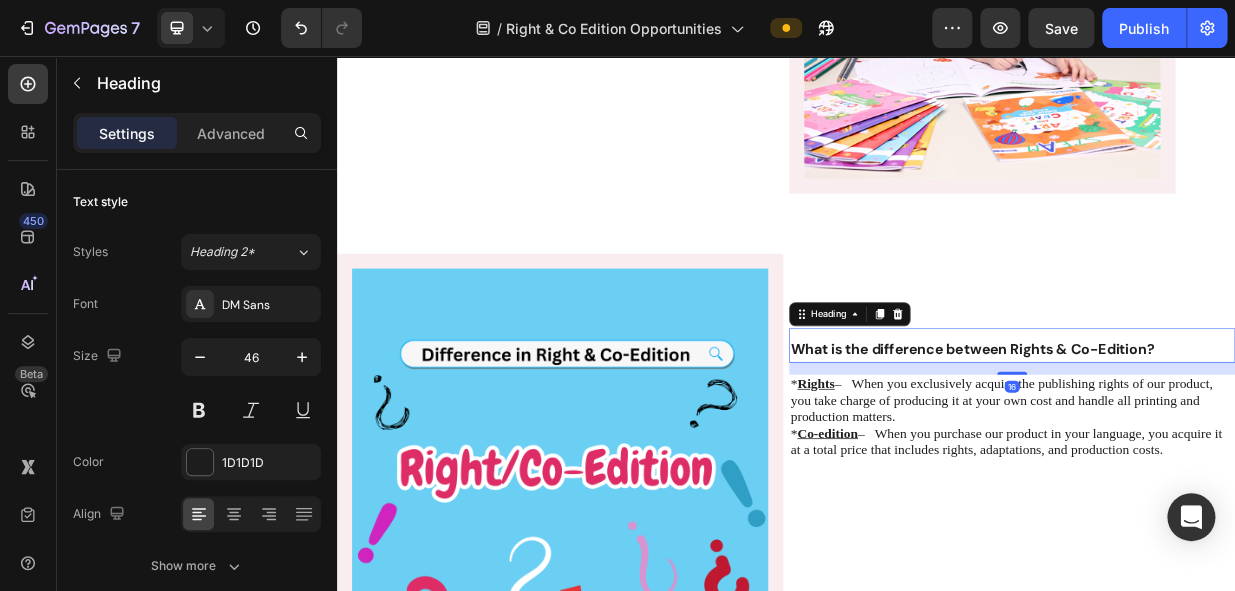 click on "What is the difference between Rights & Co-Edition?" at bounding box center (1186, 447) 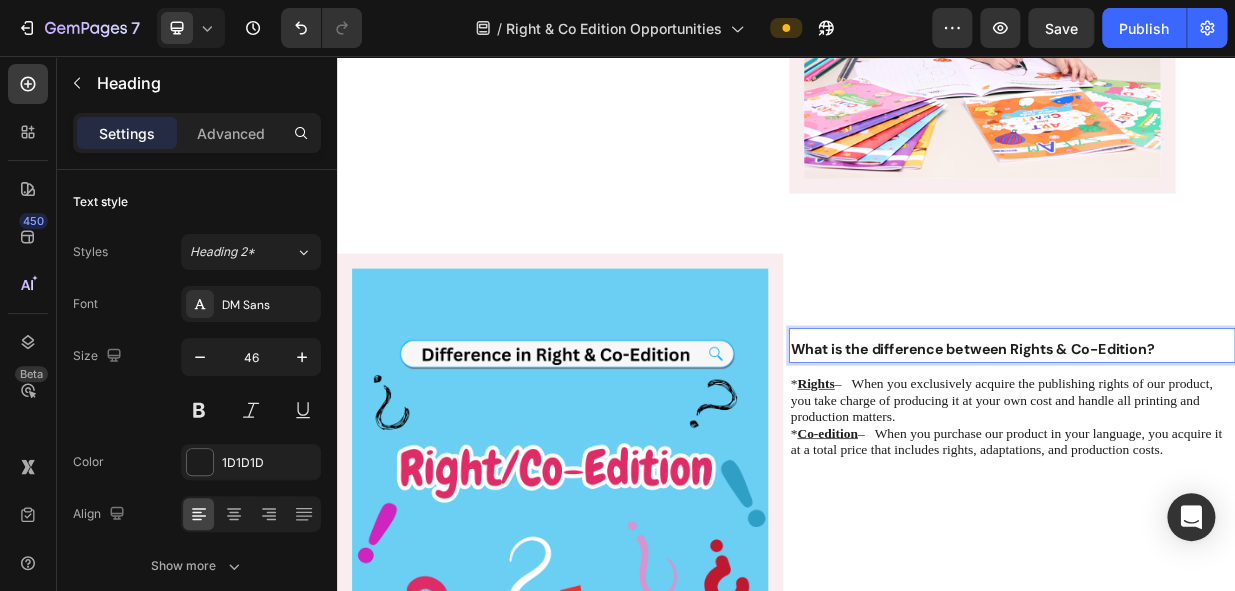 click on "What is the difference between Rights & Co-Edition?" at bounding box center [1239, 443] 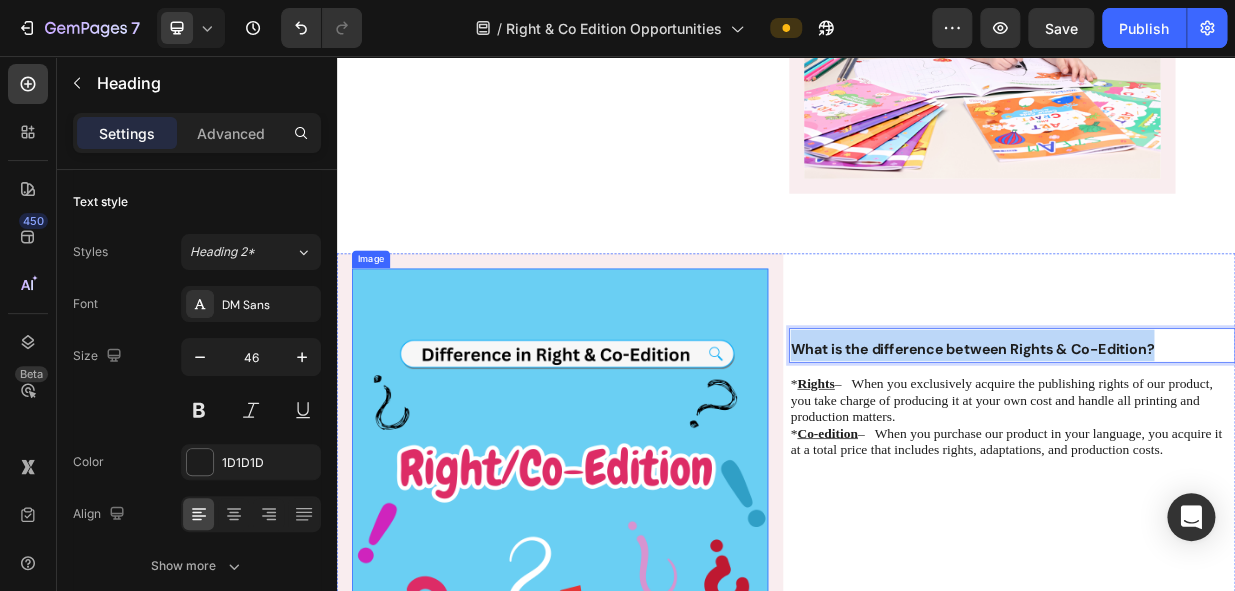 drag, startPoint x: 1461, startPoint y: 434, endPoint x: 911, endPoint y: 434, distance: 550 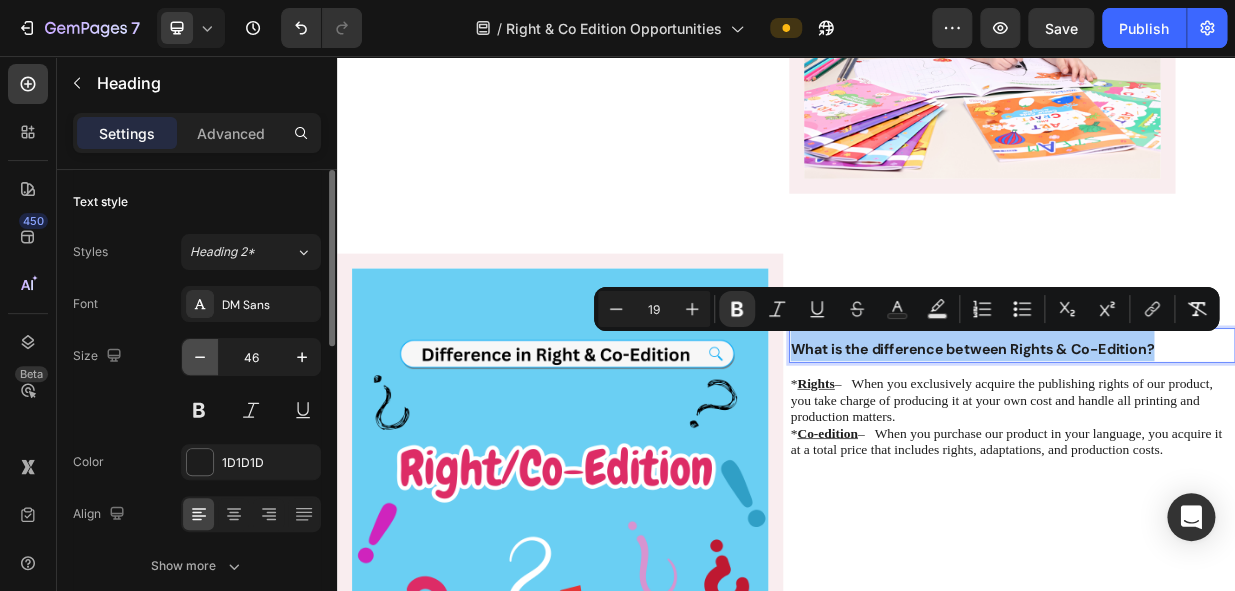 click 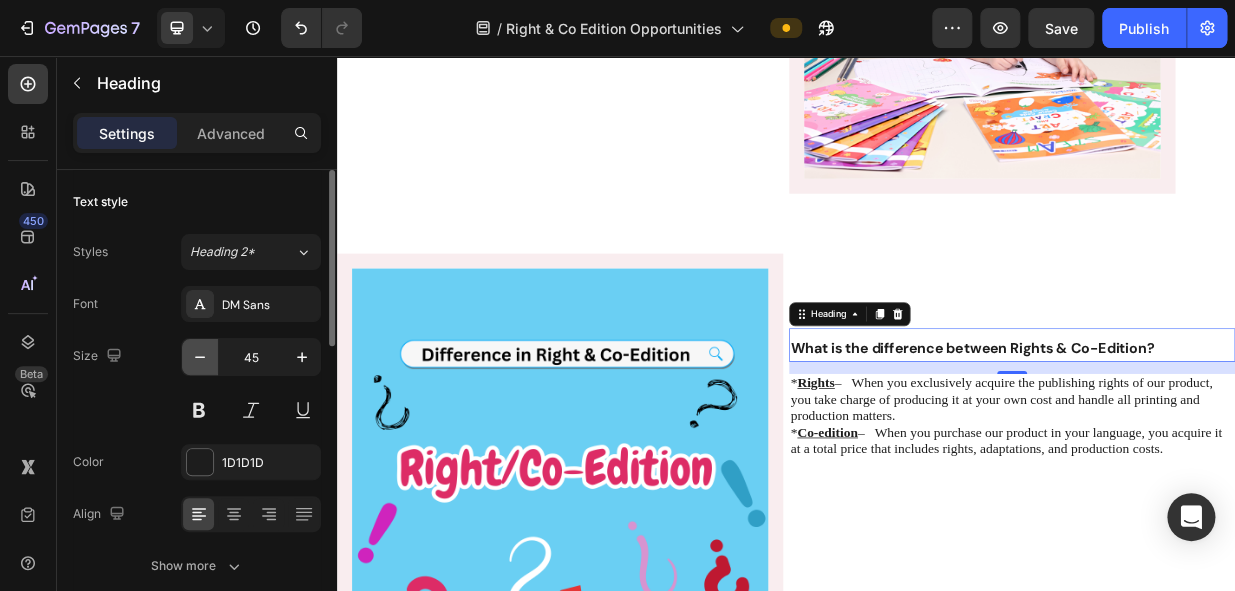 click 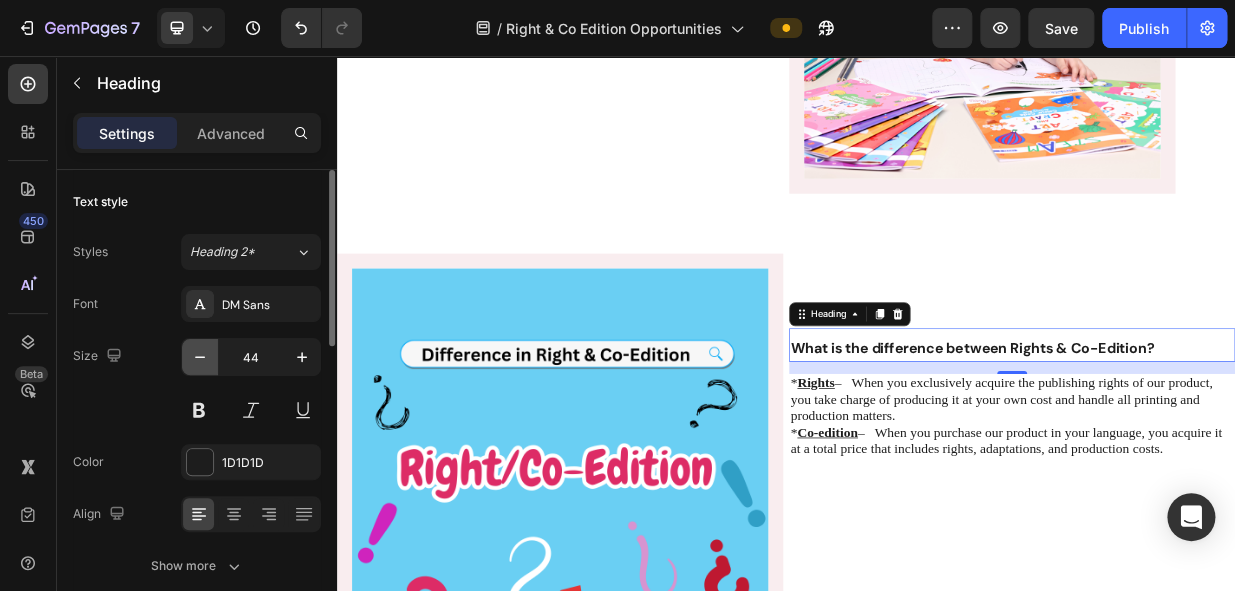 click 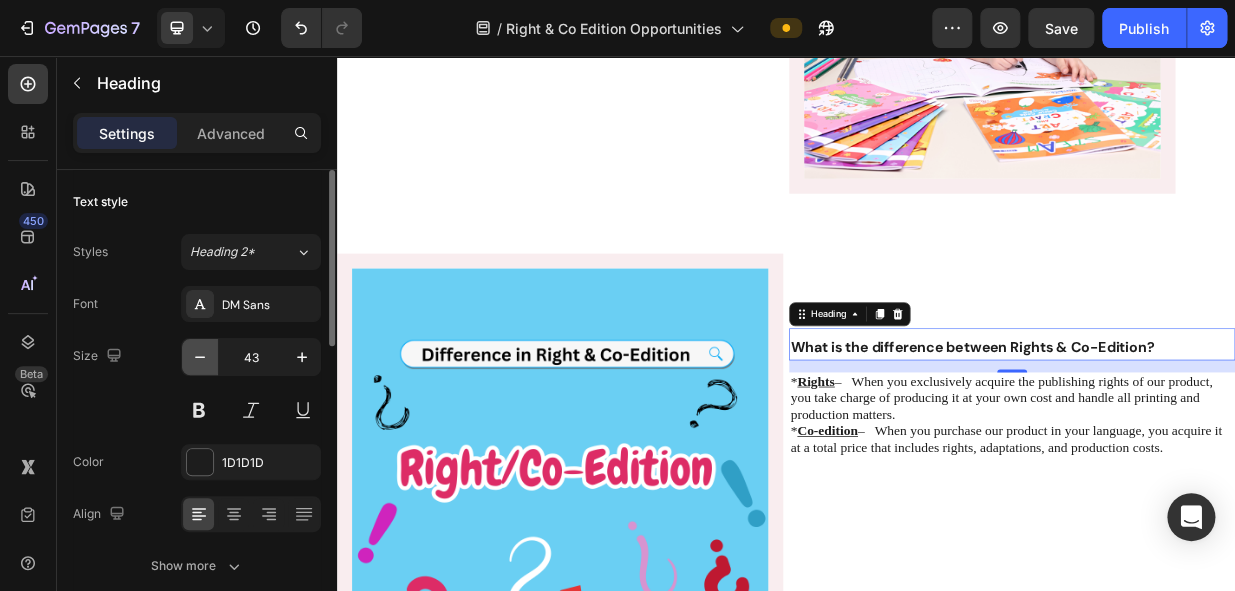 click 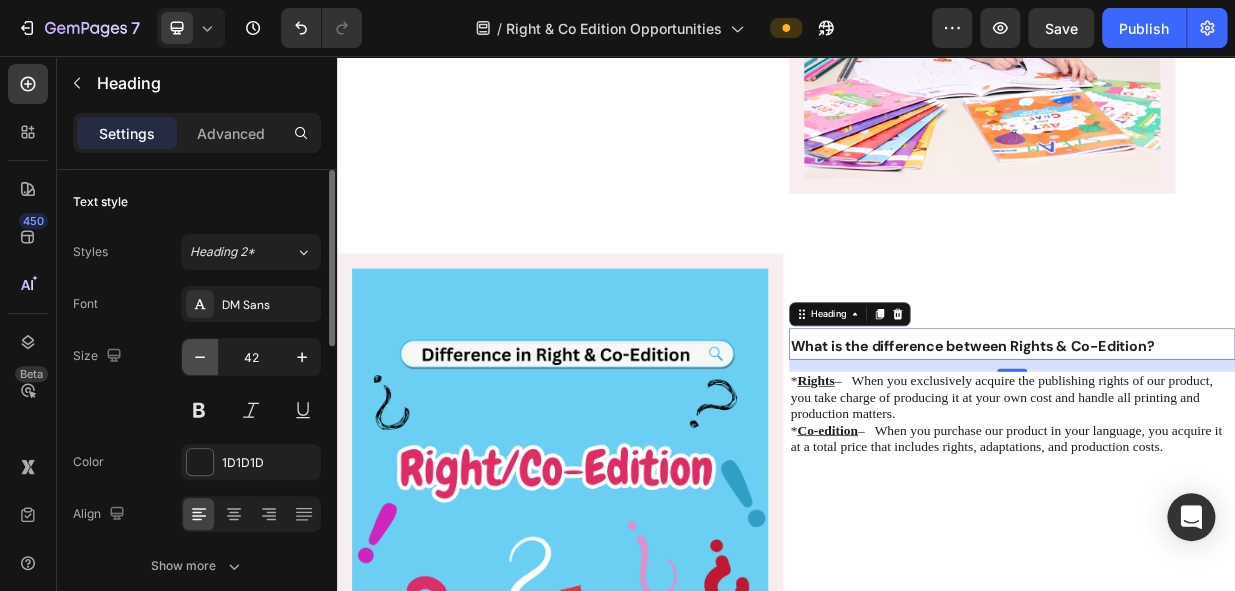 click 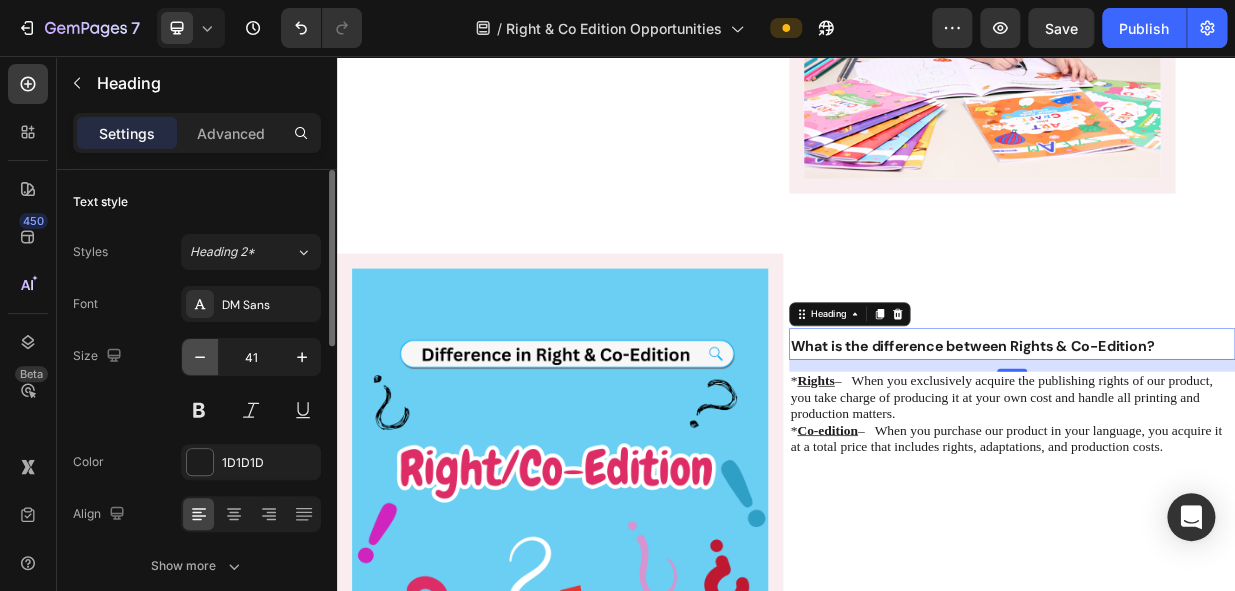 click 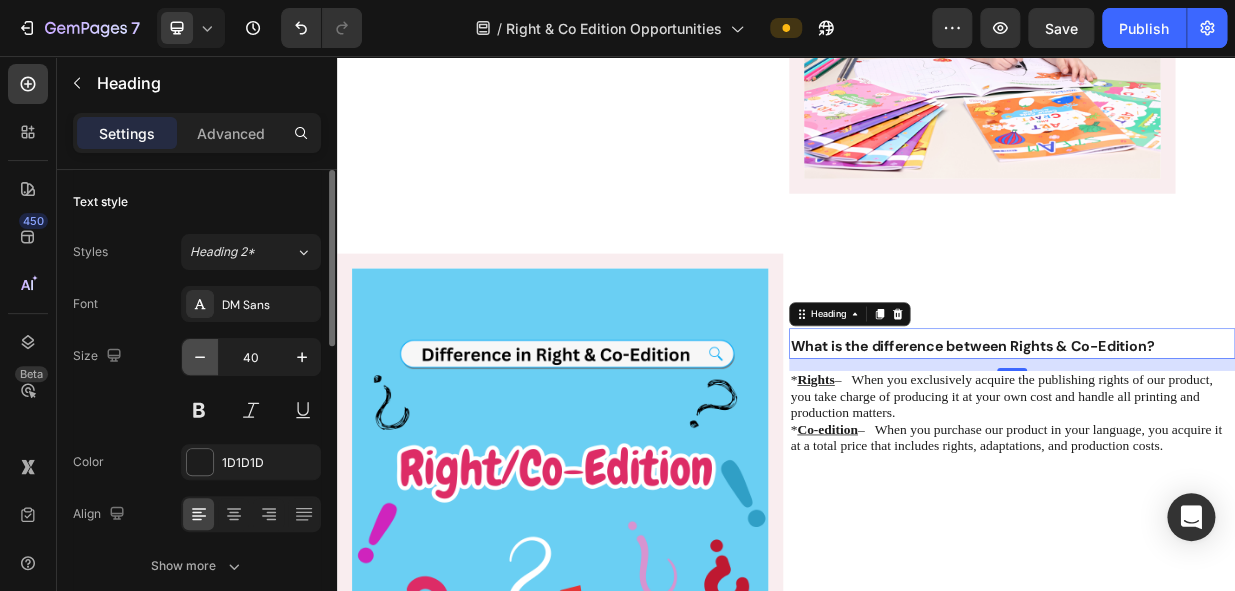 click 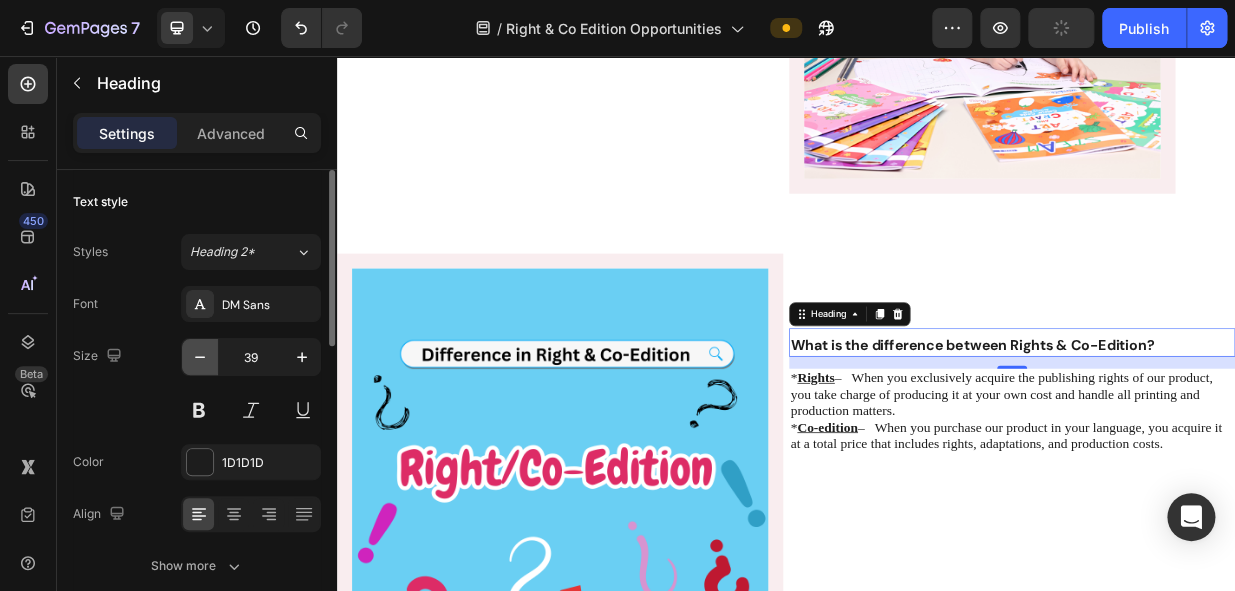 click 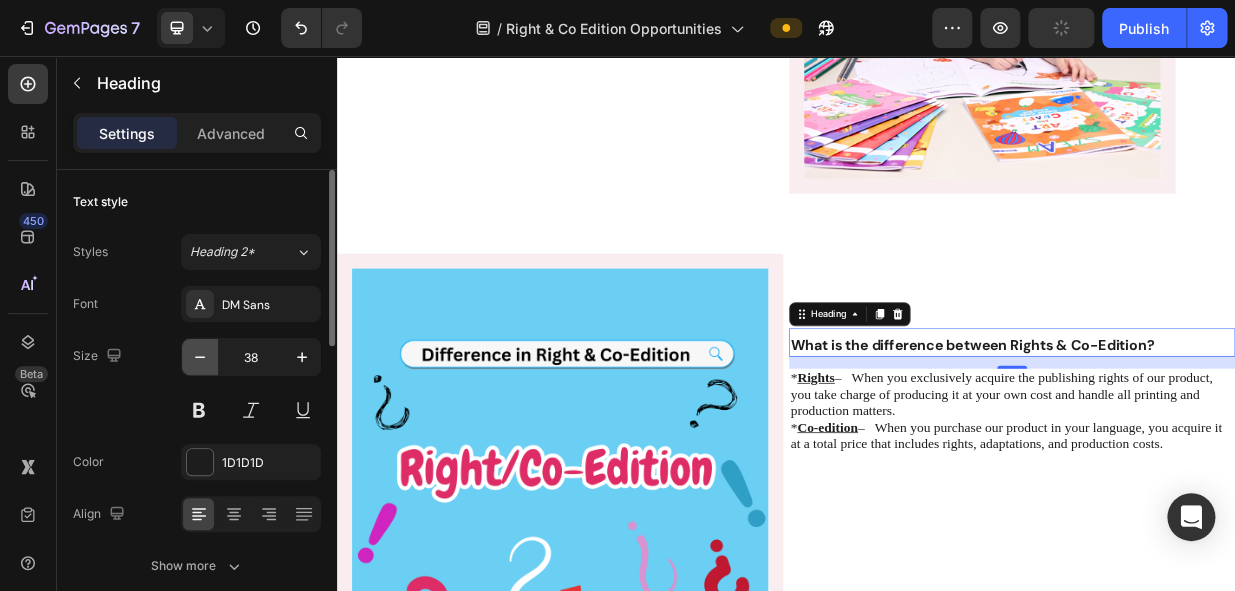 click 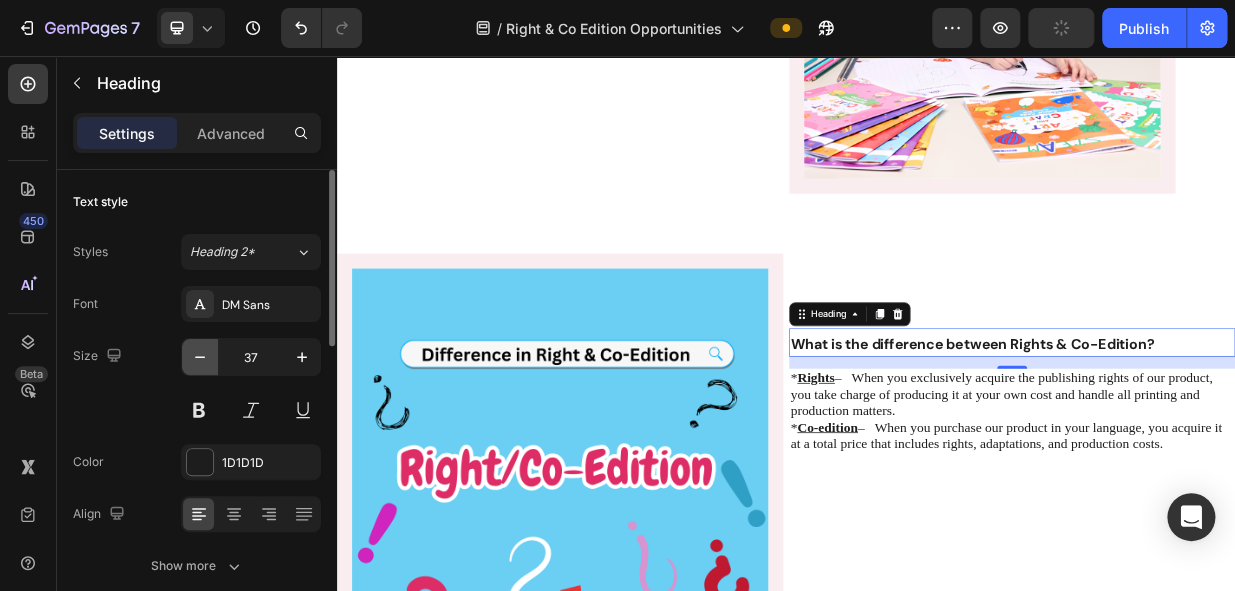 click 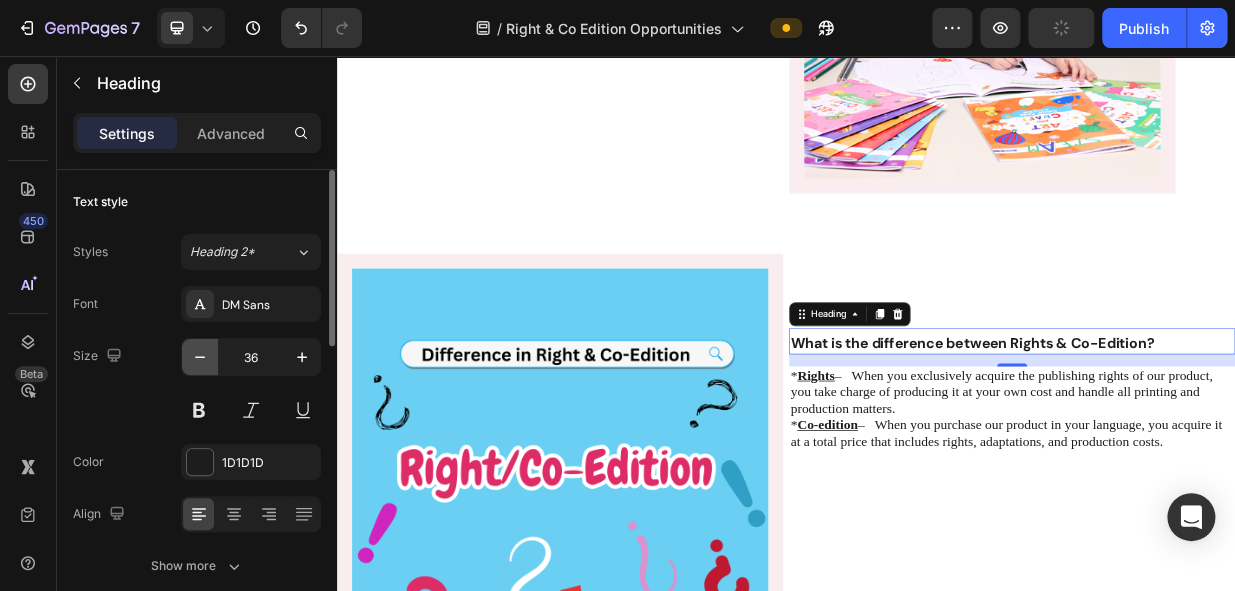 click 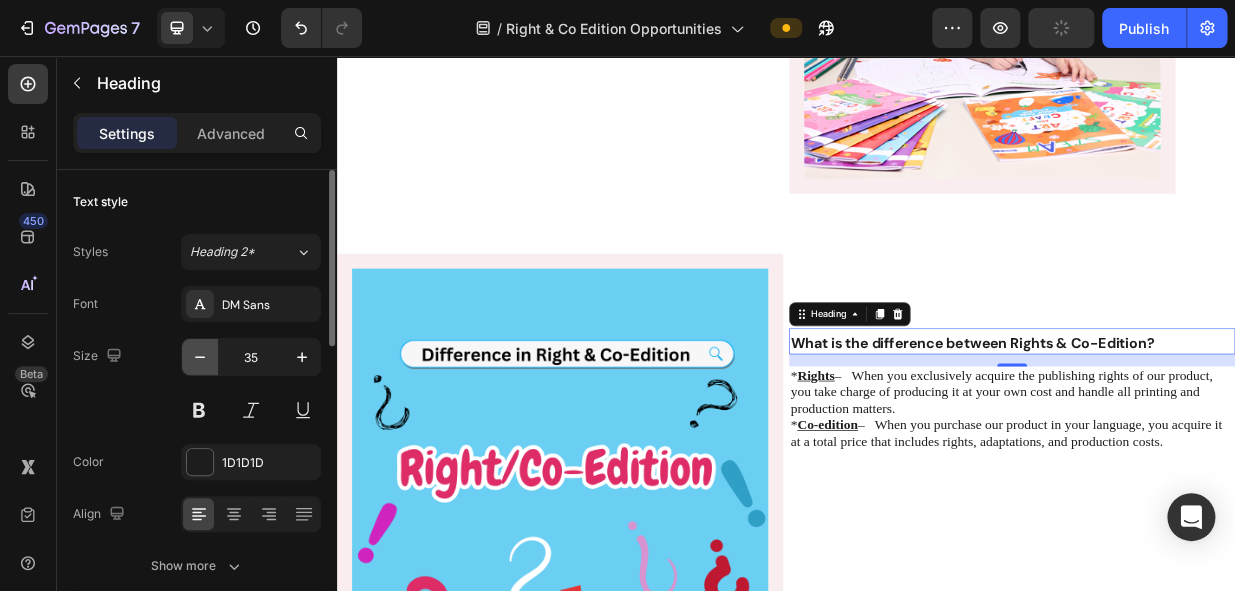 click 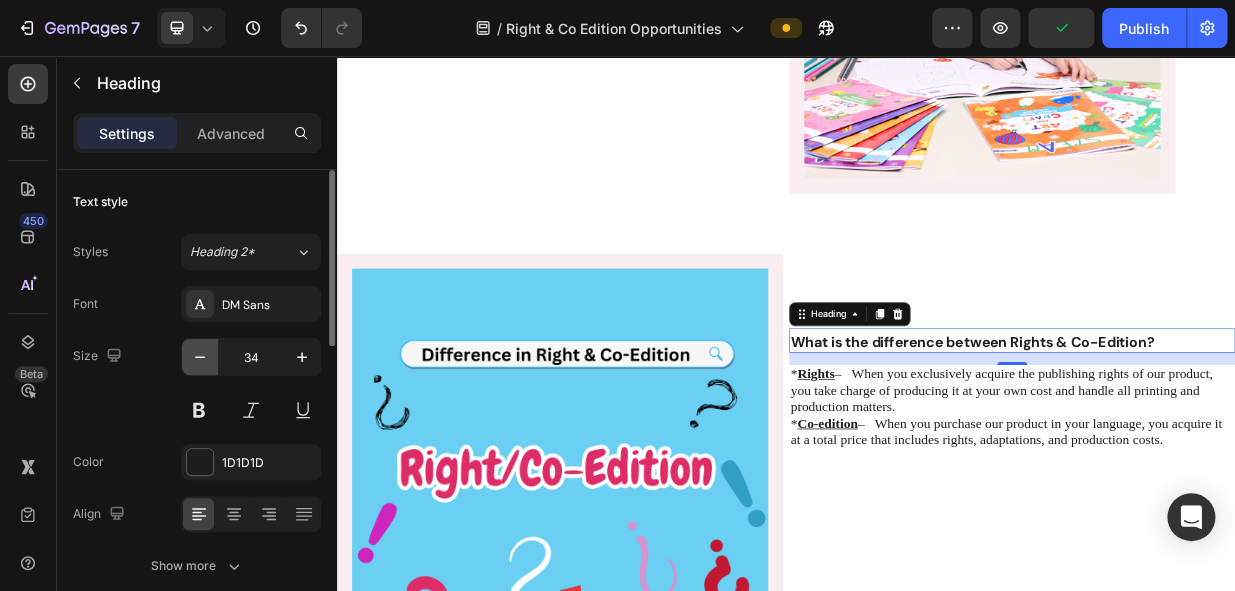 click 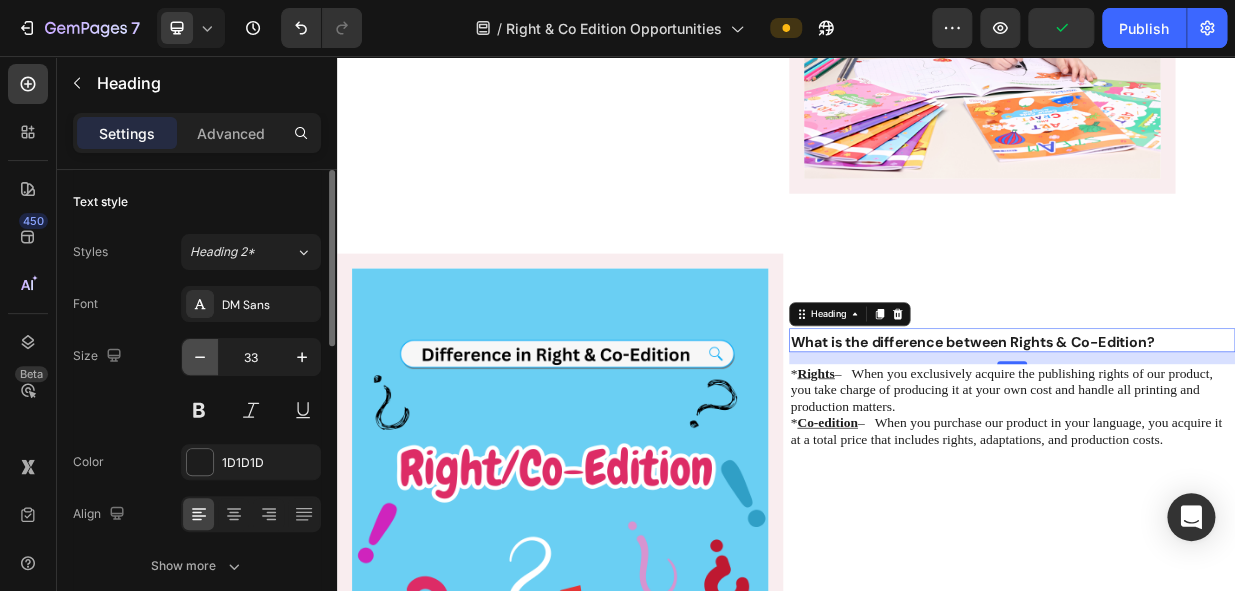 click 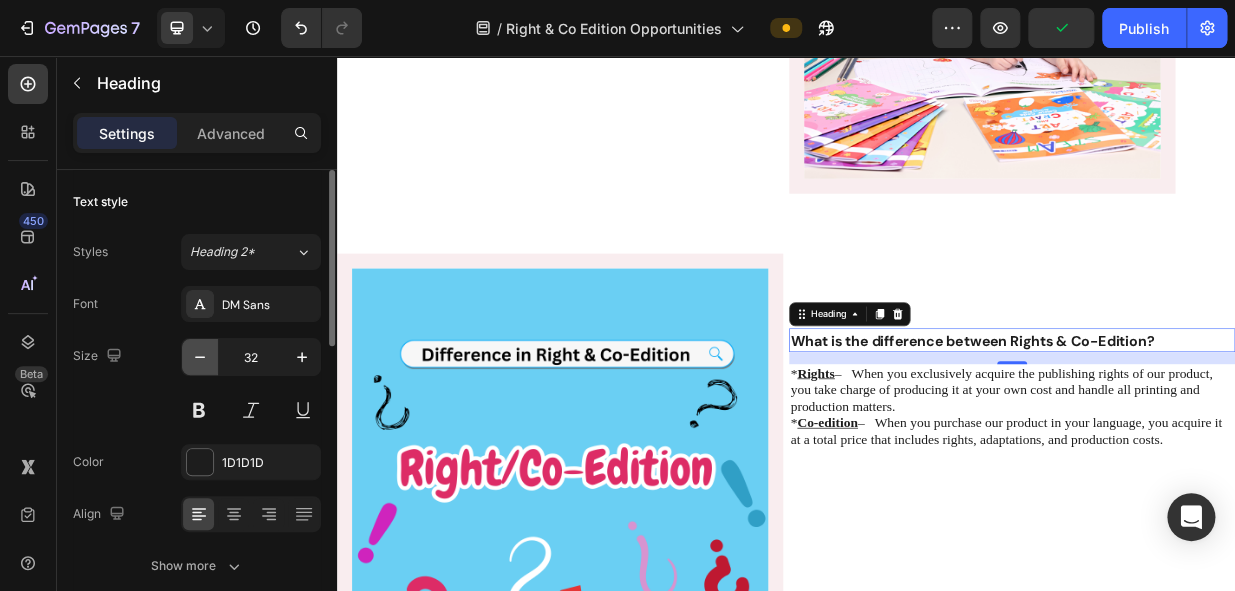 click 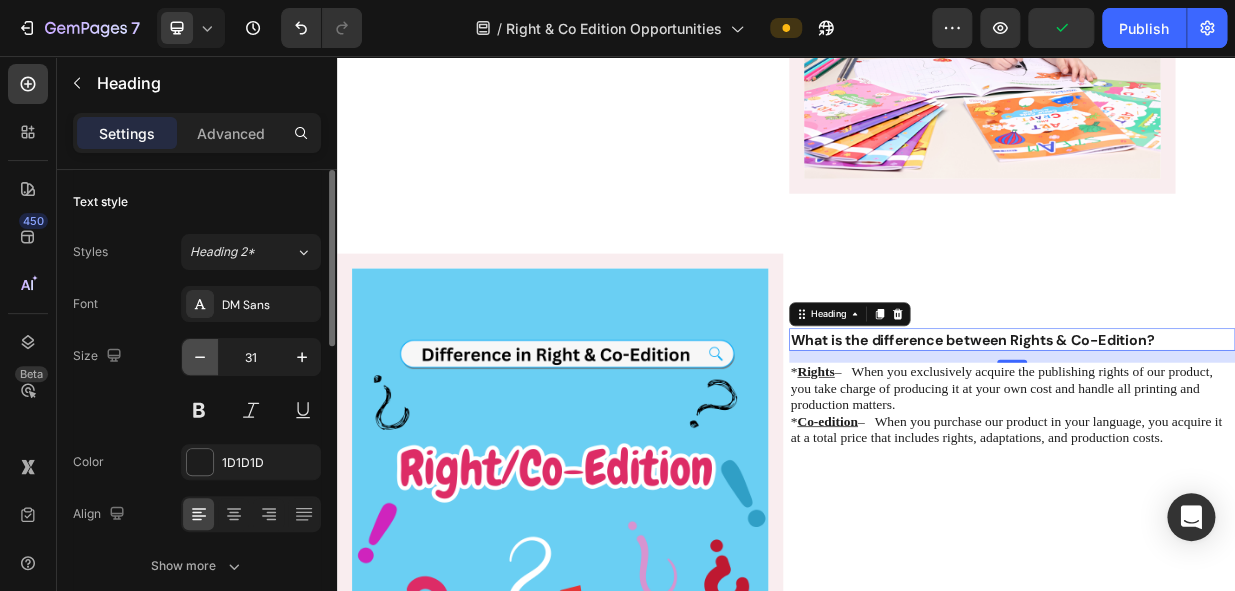 click 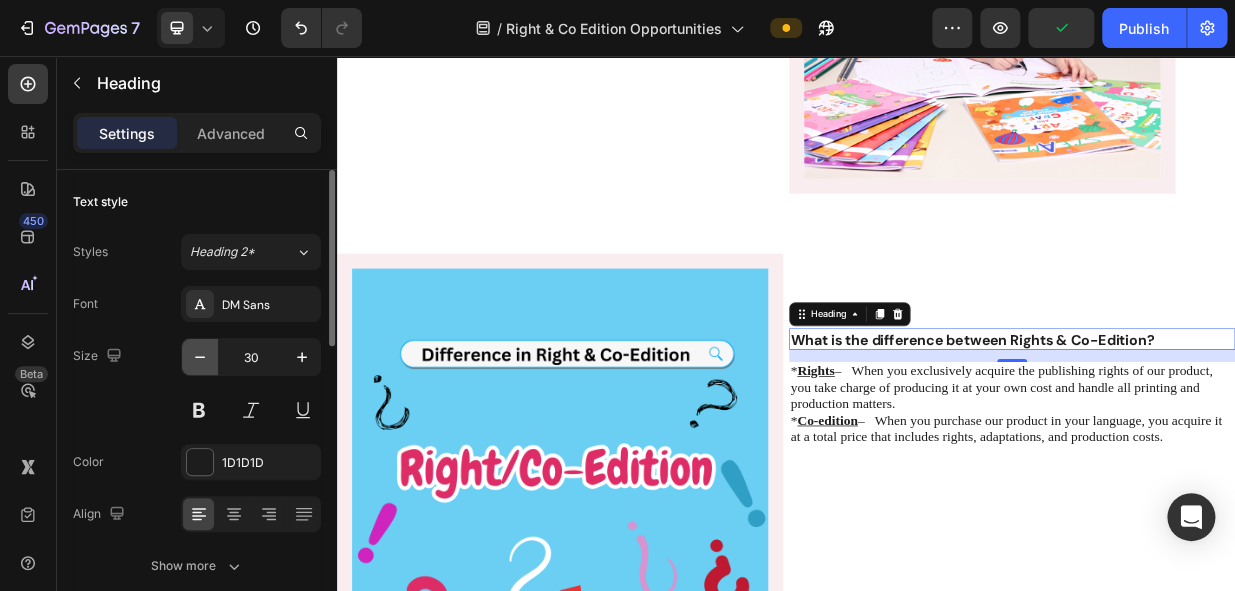 click 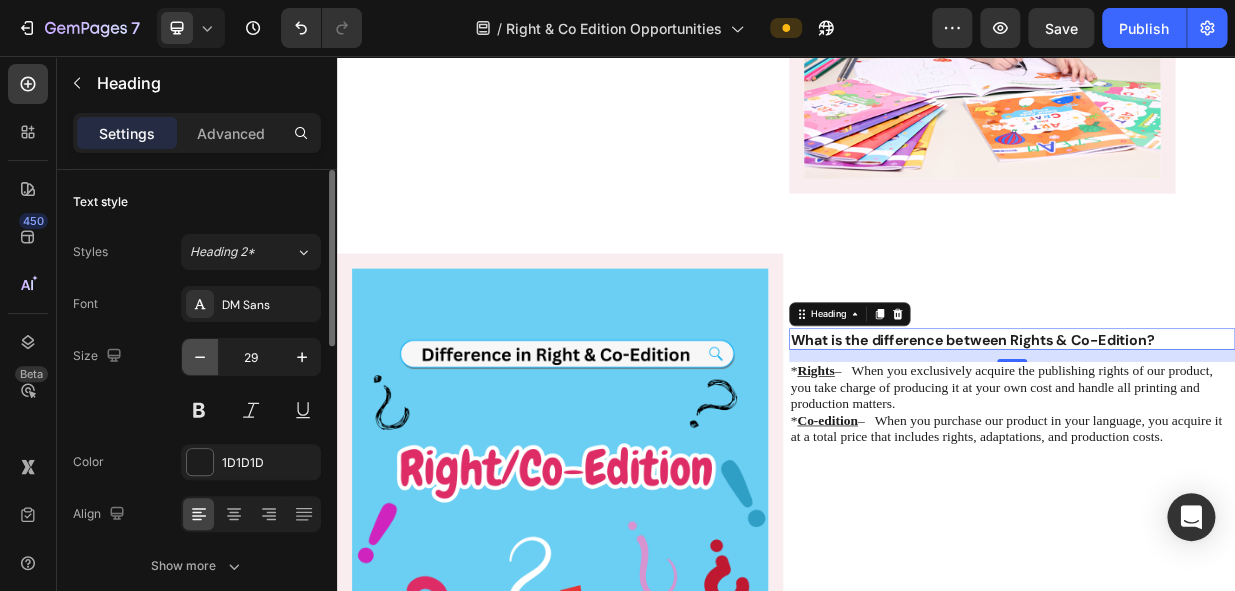click 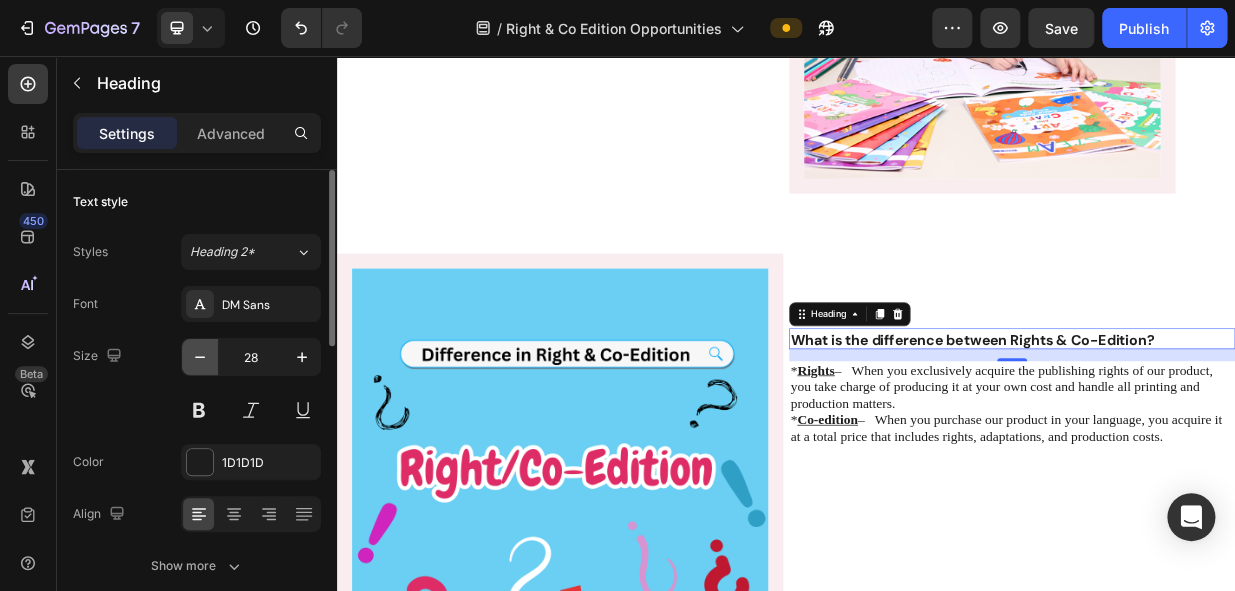 click 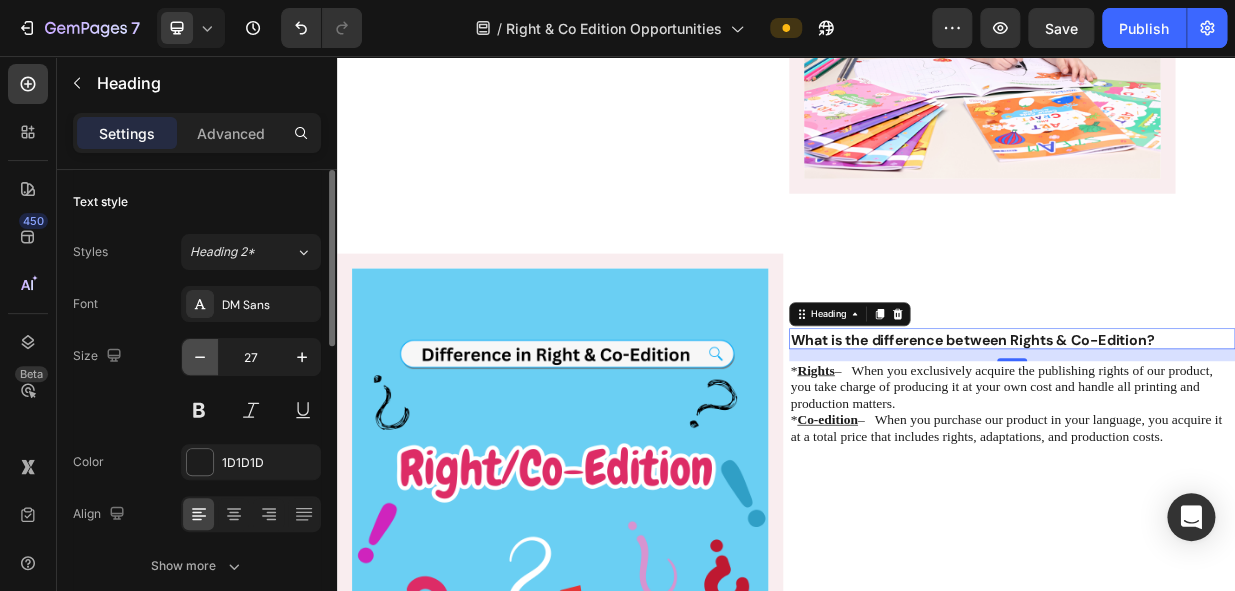 click 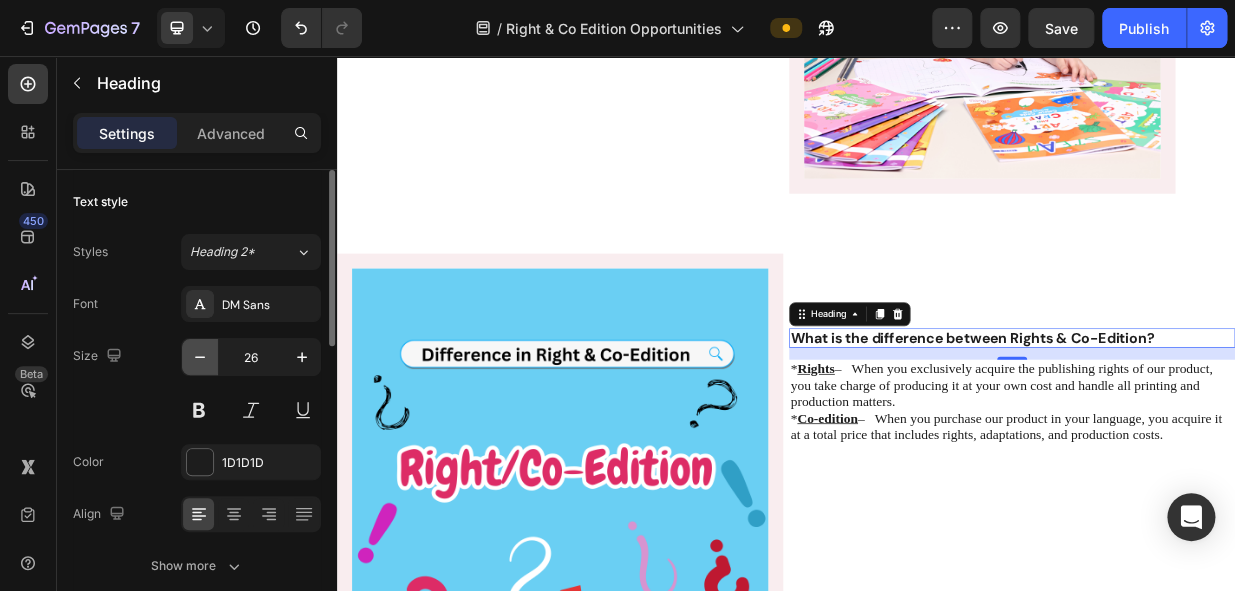 click 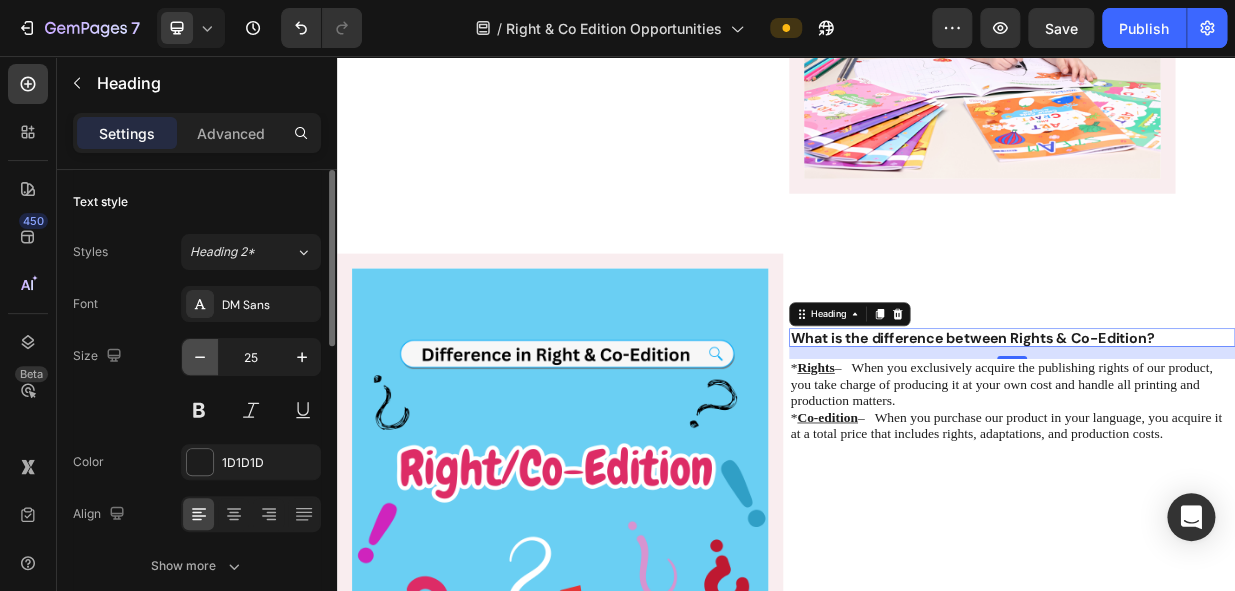 click 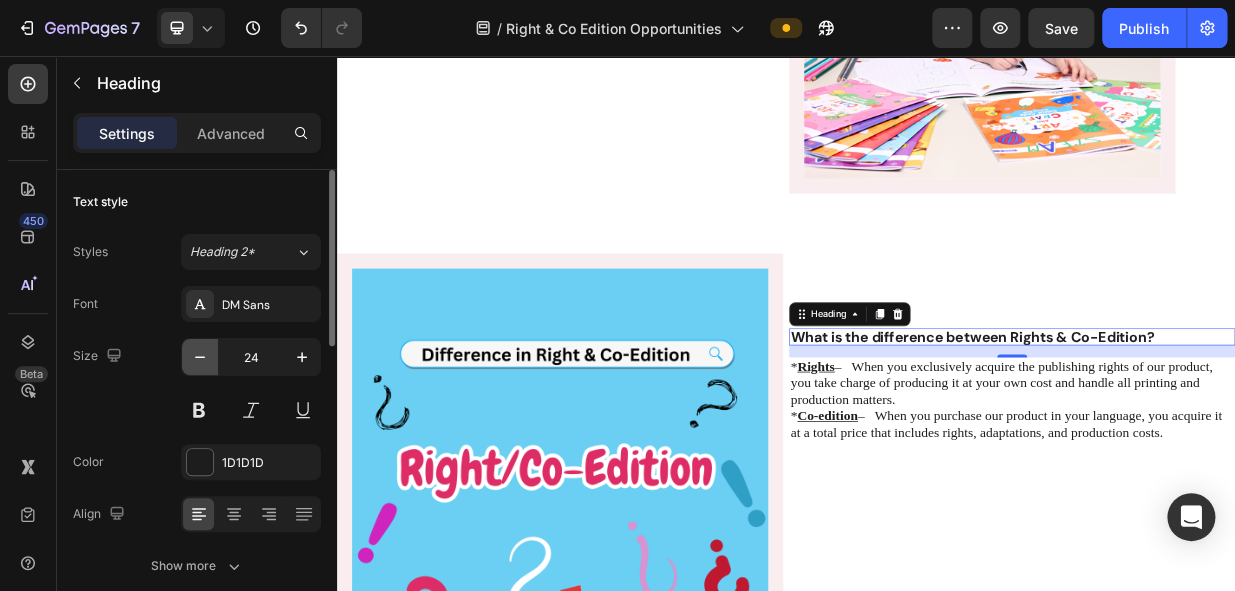 click 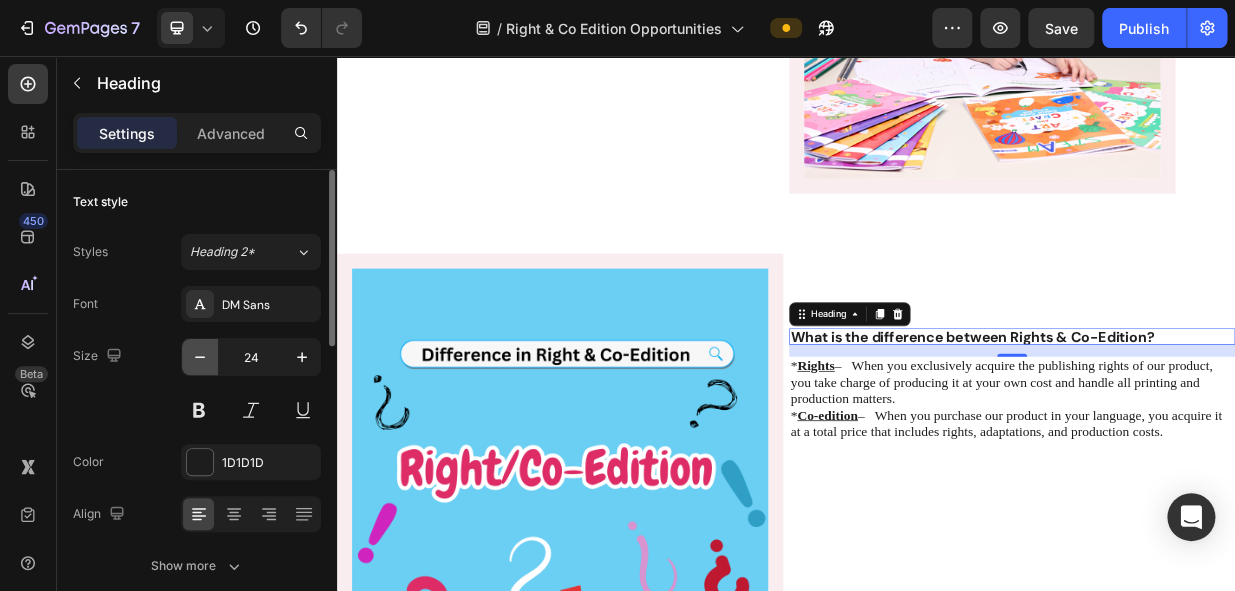 type on "23" 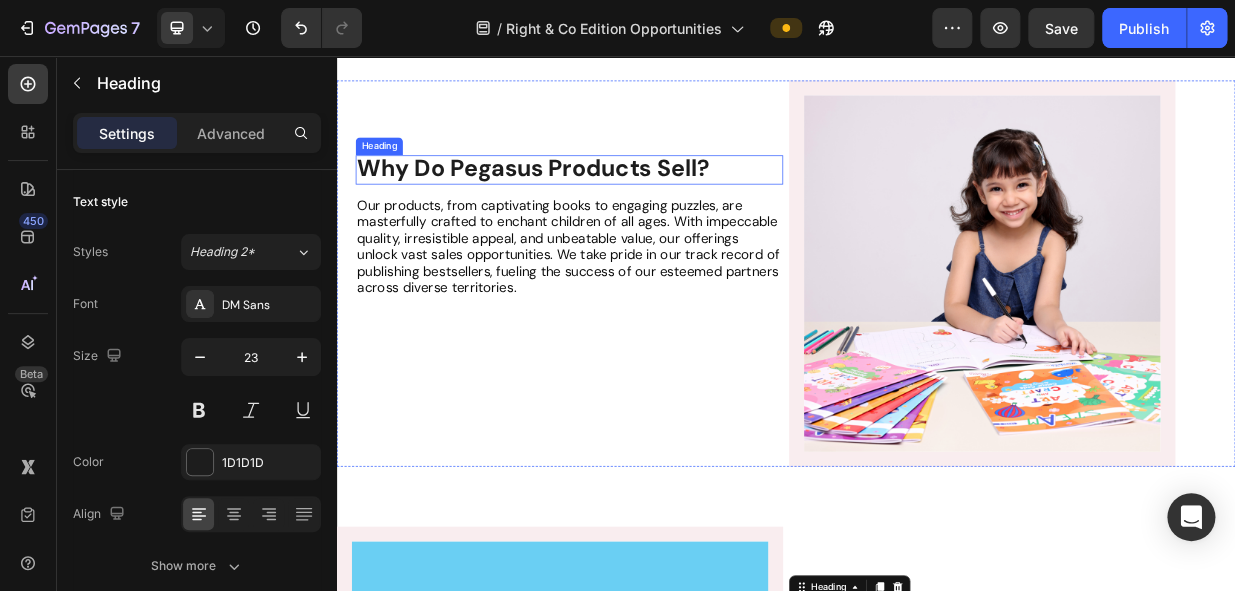 scroll, scrollTop: 780, scrollLeft: 0, axis: vertical 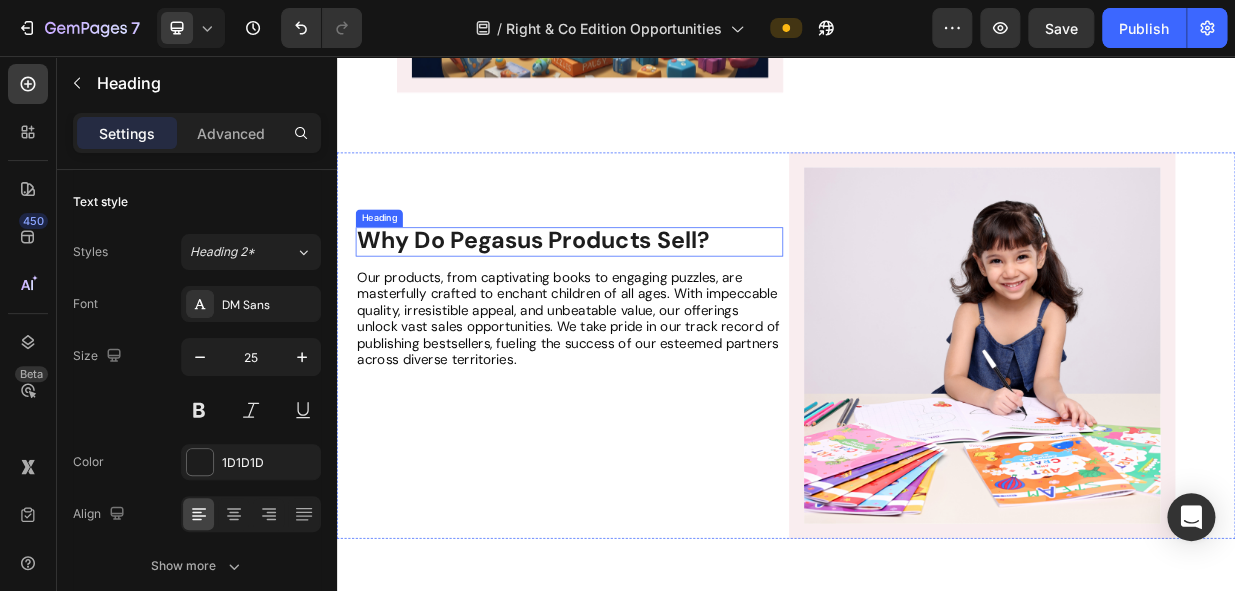 click on "Why Do Pegasus Products Sell?" at bounding box center [599, 302] 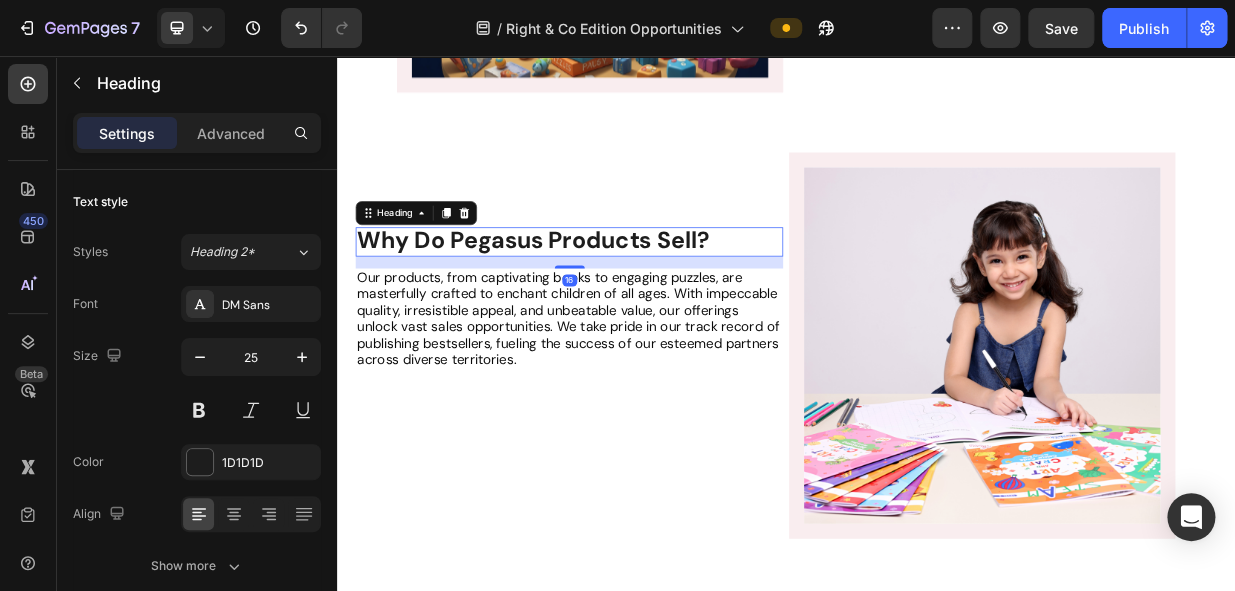 click on "Why Do Pegasus Products Sell?" at bounding box center (599, 302) 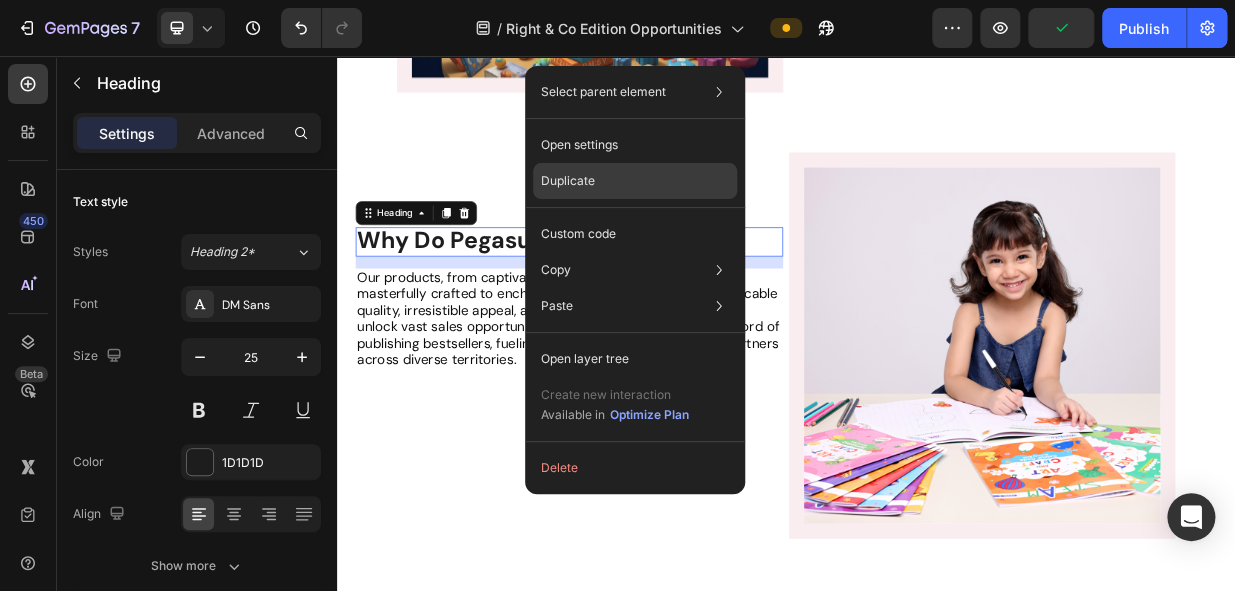 click on "Duplicate" at bounding box center [568, 181] 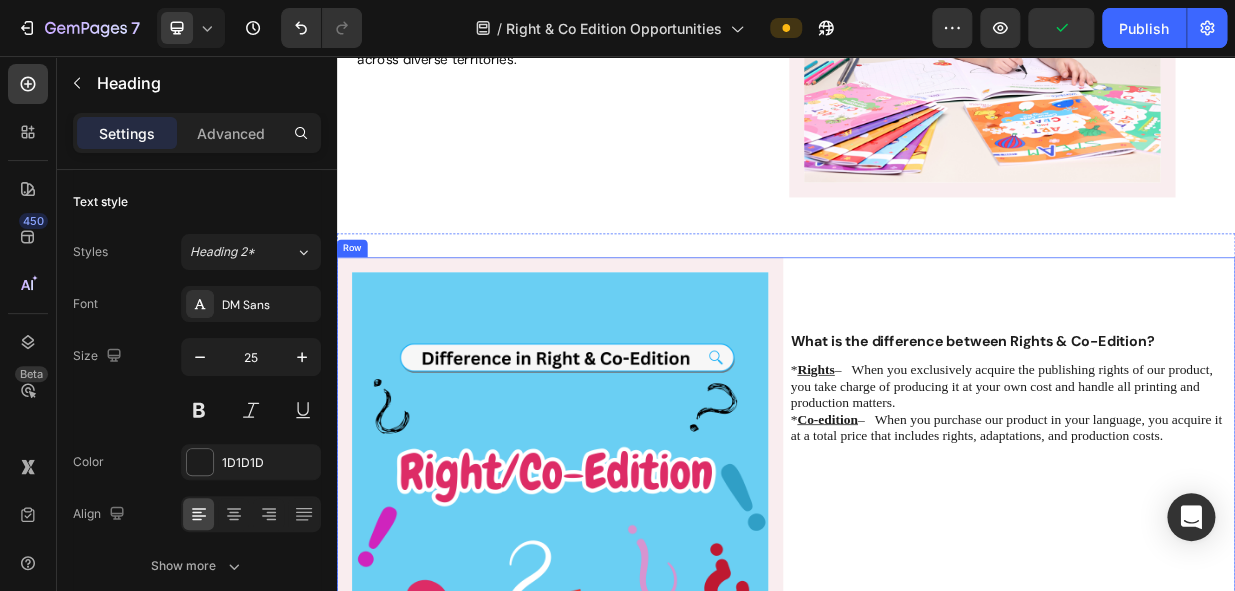 scroll, scrollTop: 1325, scrollLeft: 0, axis: vertical 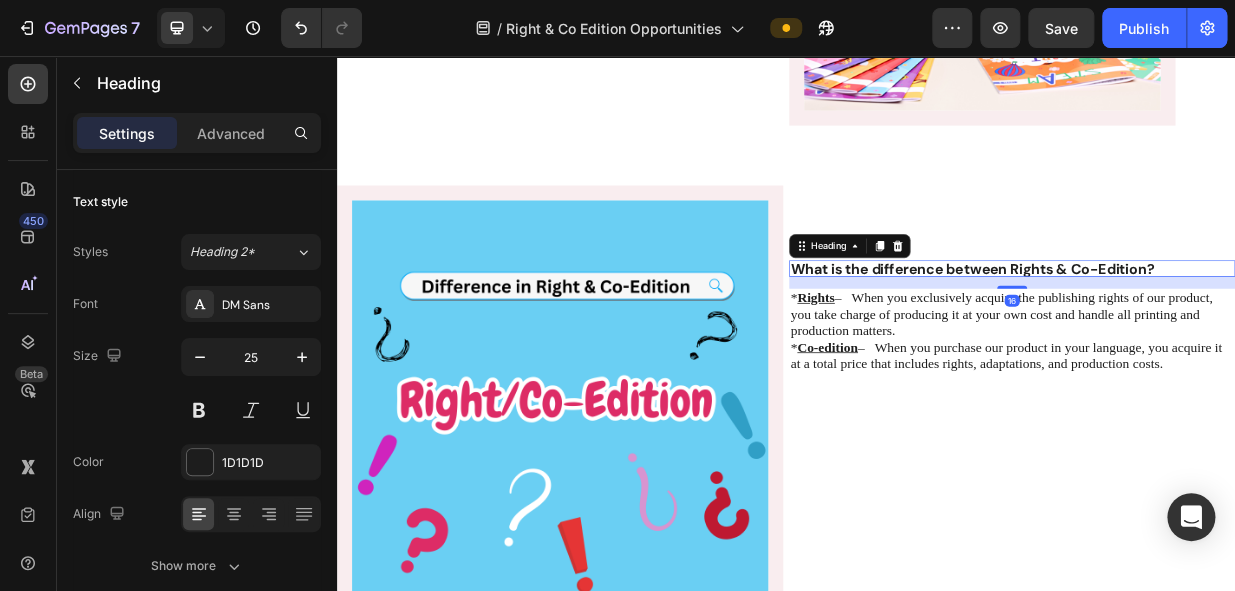 click on "What is the difference between Rights & Co-Edition?" at bounding box center [1186, 340] 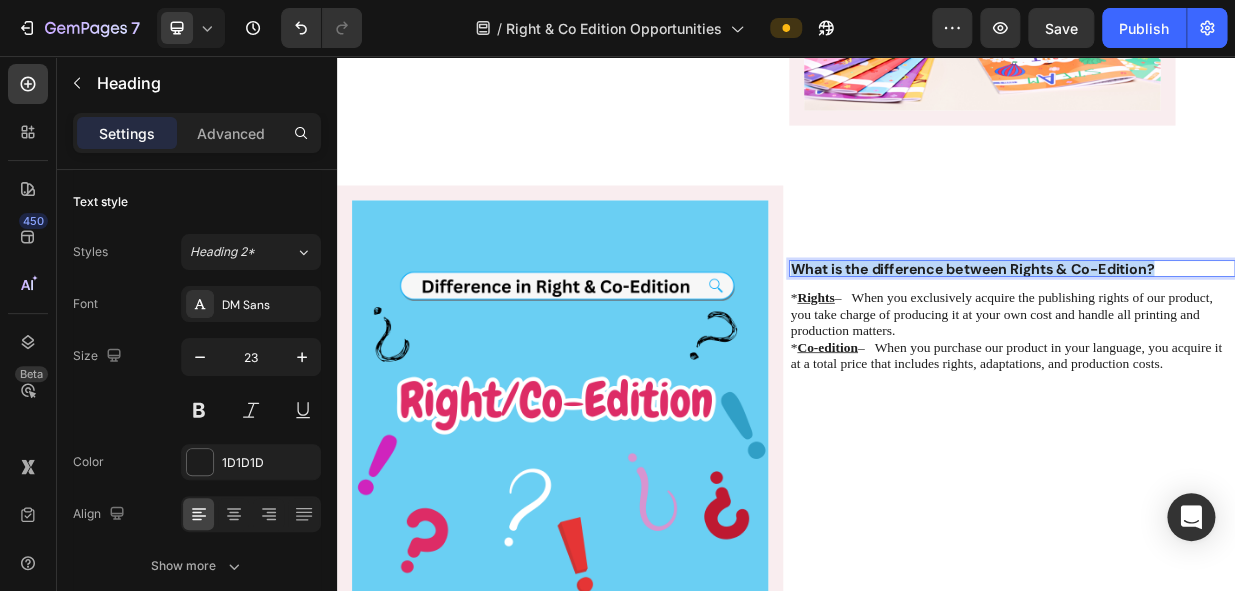 drag, startPoint x: 1339, startPoint y: 328, endPoint x: 935, endPoint y: 327, distance: 404.00125 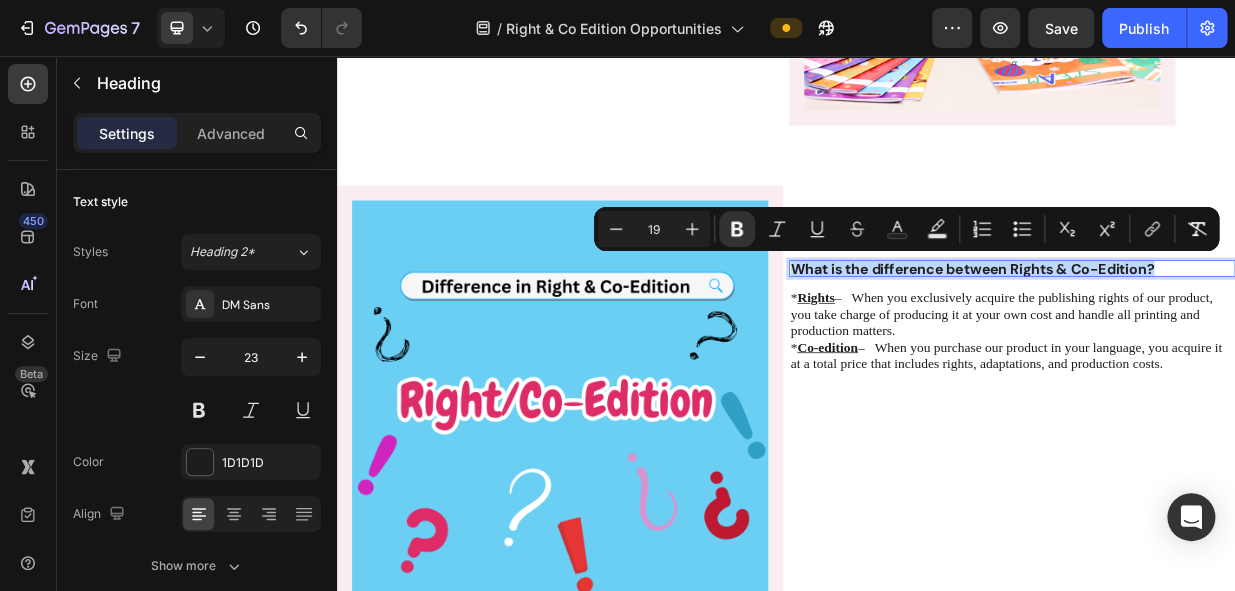 copy on "What is the difference between Rights & Co-Edition?" 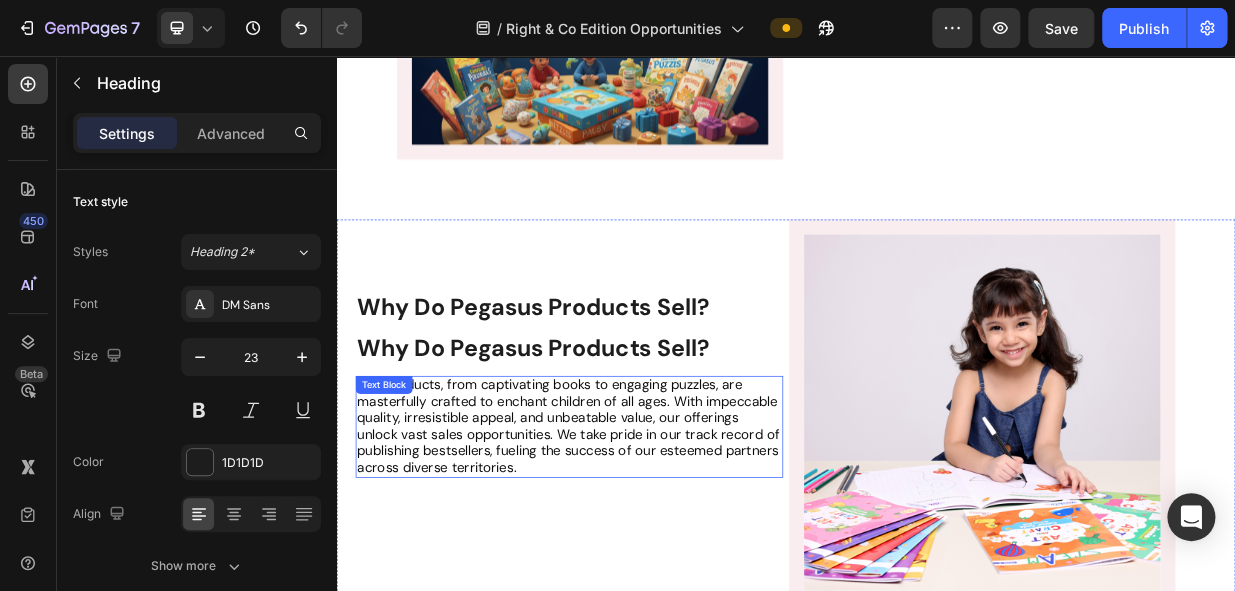 scroll, scrollTop: 689, scrollLeft: 0, axis: vertical 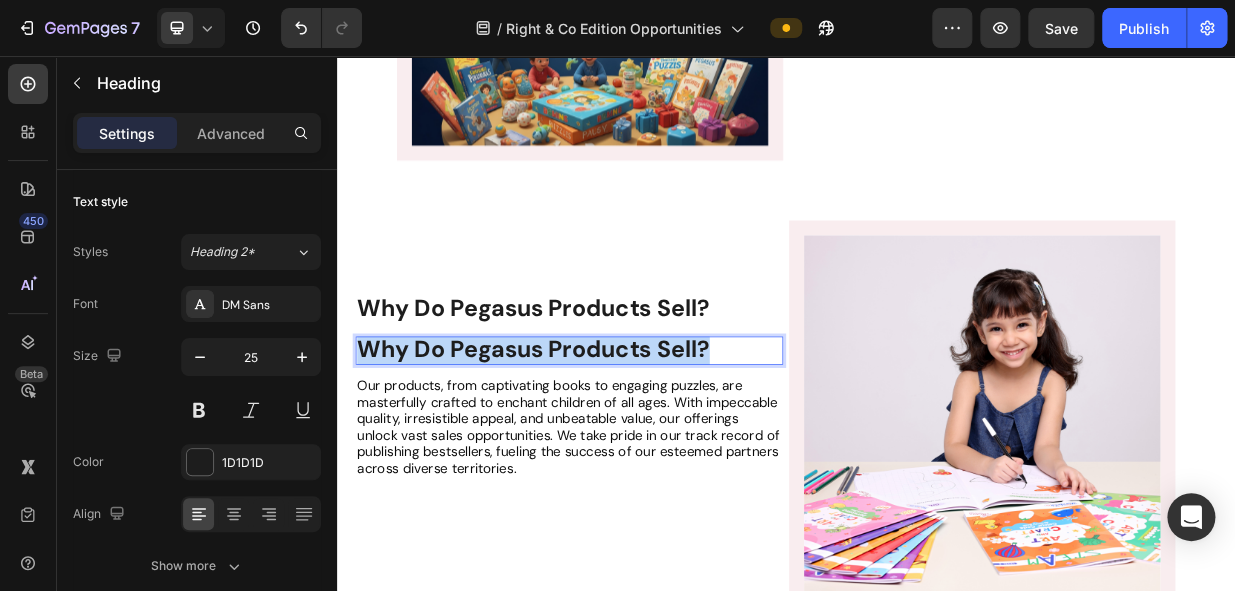 click on "Header Image Great Language Publishing Opportunities Heading Pegasus, the global powerhouse in children’s book publishing, boasts over 2000 magnetic products and captivates readers across 150 countries. Fueling imaginations, we unveil 300 new creations annually, delighting young minds with nearly one unveiling daily. Explore our enchanting world, where books, board games, puzzles, and gift products flourish under our esteemed brands and licenses. Text Block Row Section 3 Image Why Do Pegasus Products Sell? Heading Why Do Pegasus Products Sell? Heading   16 Our products, from captivating books to engaging puzzles, are masterfully crafted to enchant children of all ages. With impeccable quality, irresistible appeal, and unbeatable value, our offerings unlock vast sales opportunities. We take pride in our track record of publishing bestsellers, fueling the success of our esteemed partners across diverse territories.  Text Block Row Section 4 Root Start with Sections from sidebar Add sections Add elements" at bounding box center (937, 1740) 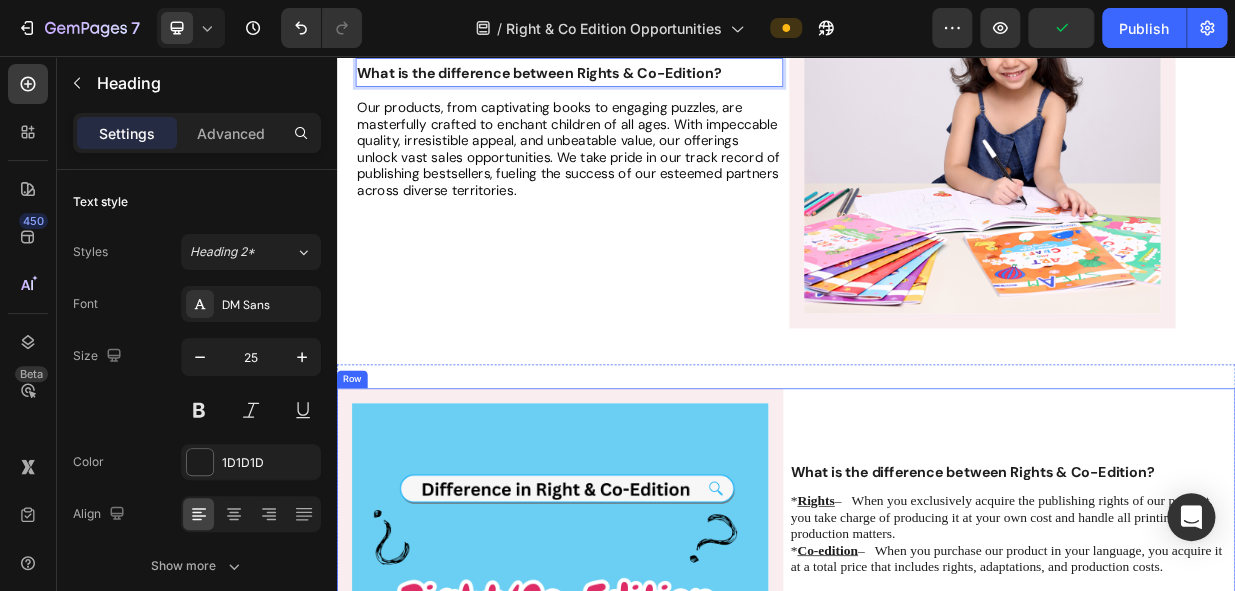scroll, scrollTop: 1234, scrollLeft: 0, axis: vertical 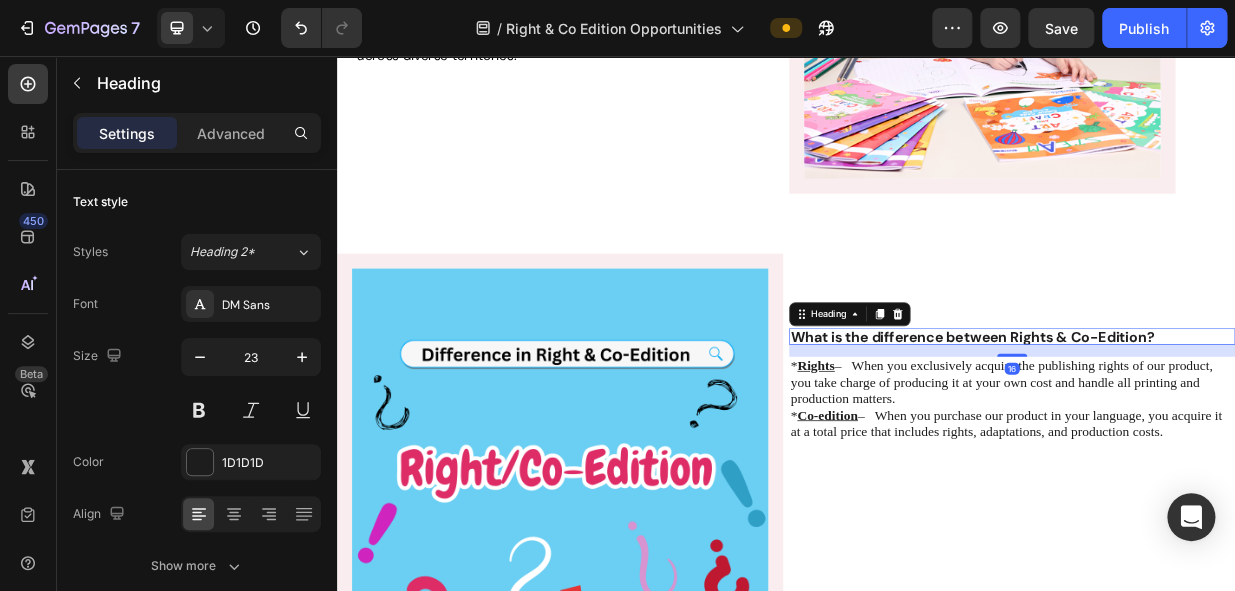 click on "What is the difference between Rights & Co-Edition?" at bounding box center [1186, 431] 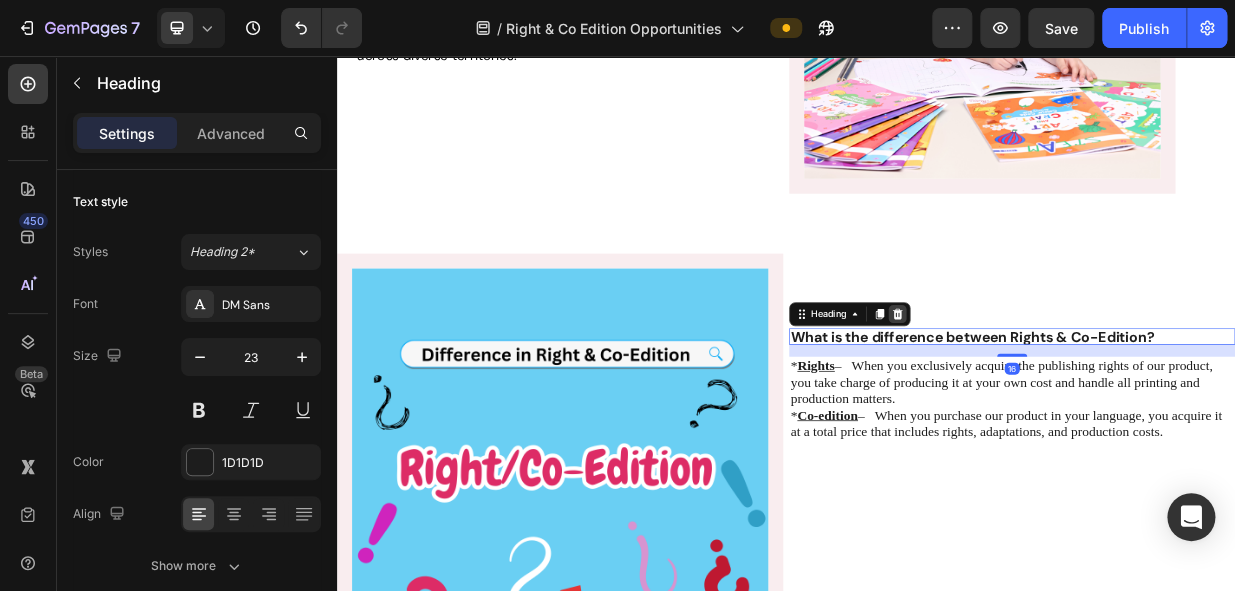 click 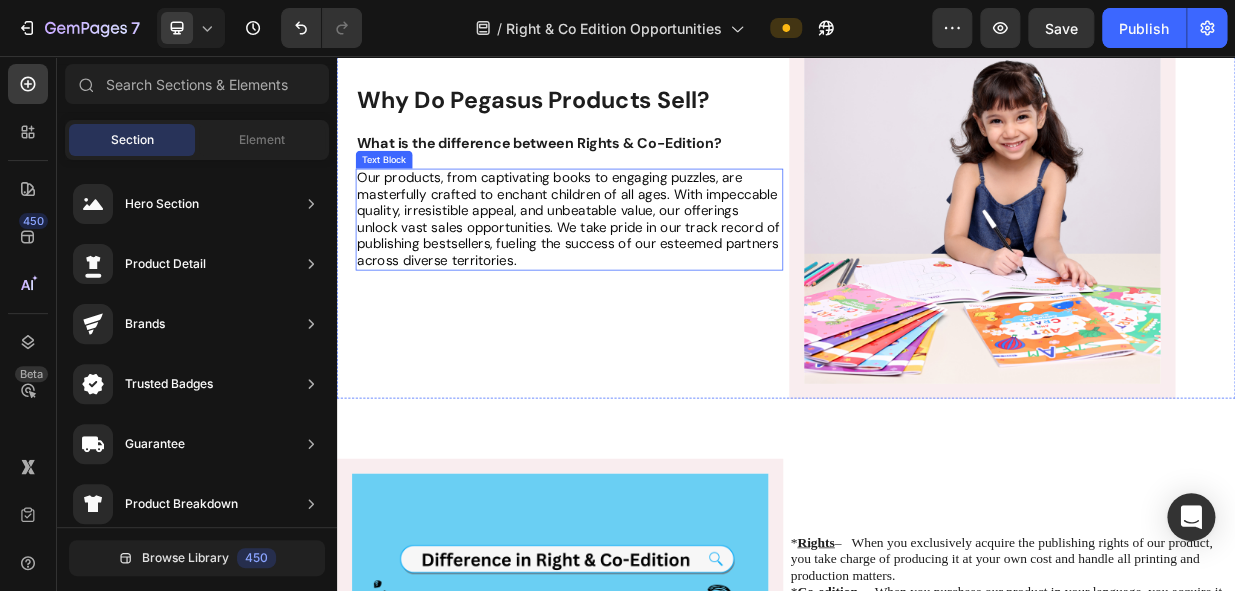 scroll, scrollTop: 780, scrollLeft: 0, axis: vertical 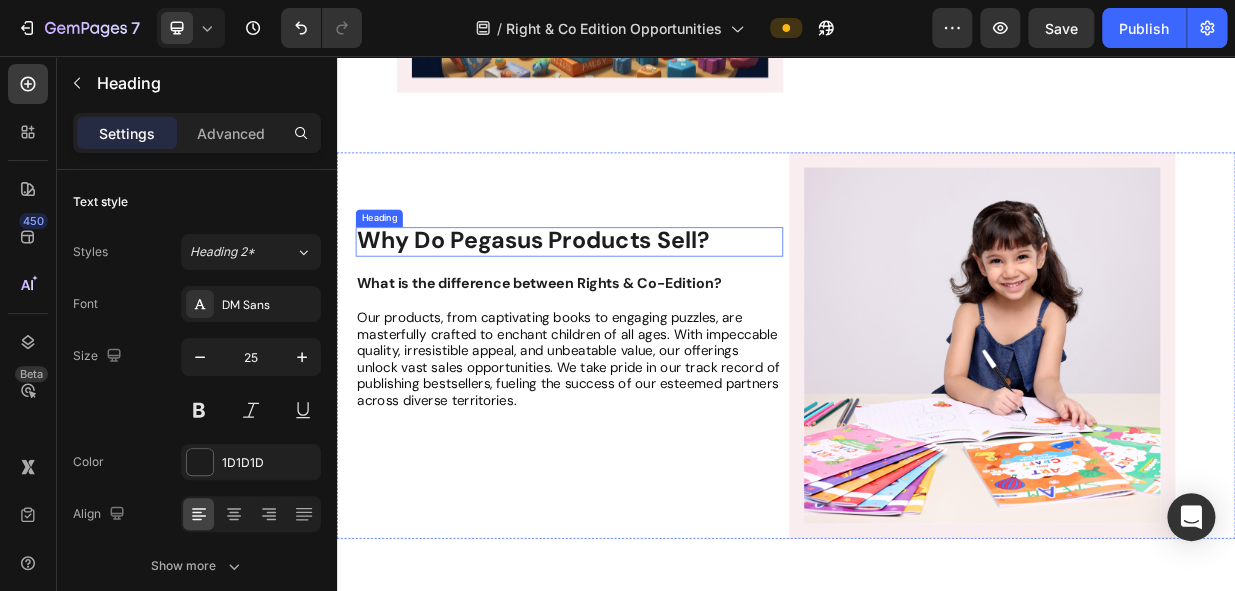 click on "Why Do Pegasus Products Sell?" at bounding box center [599, 302] 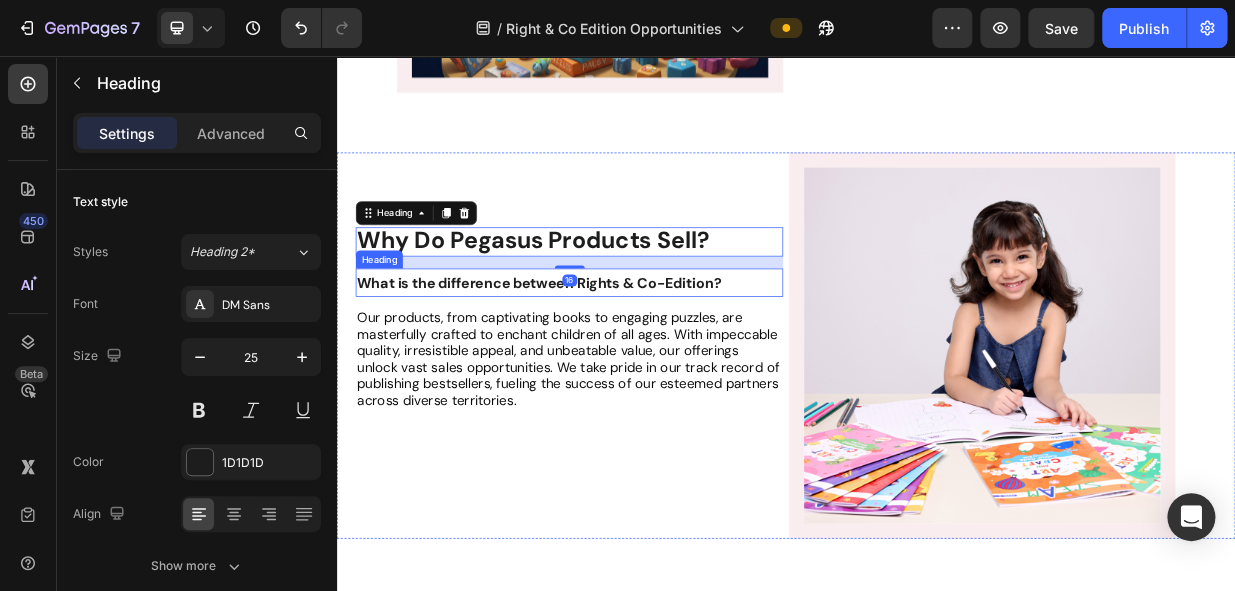 click on "What is the difference between Rights & Co-Edition?" at bounding box center [607, 359] 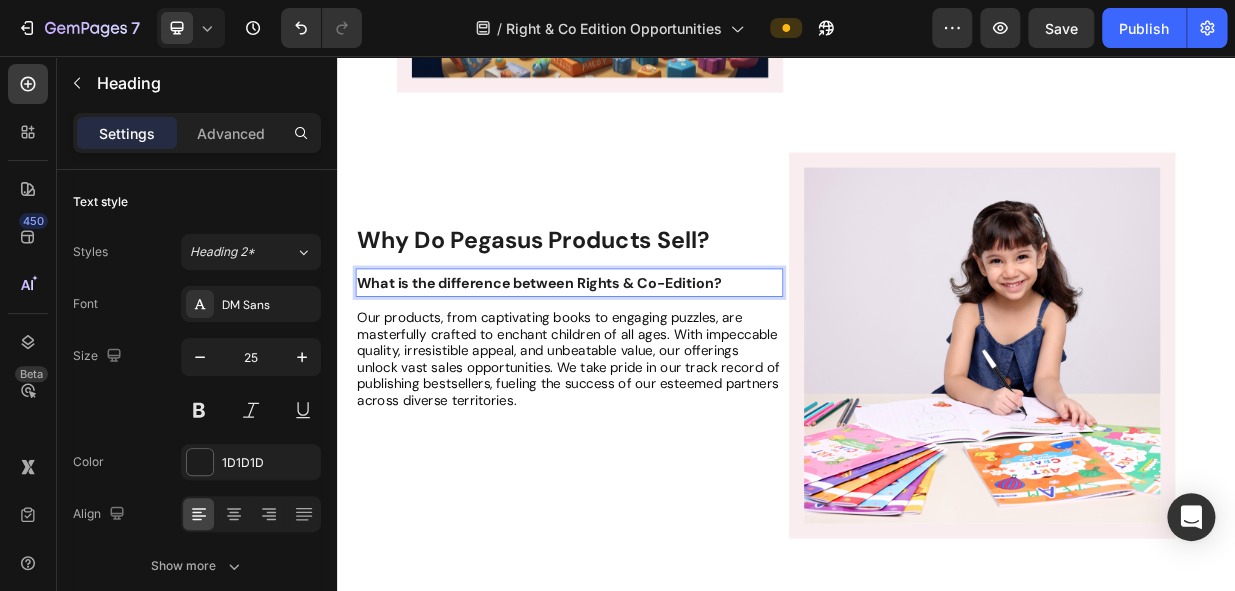 click on "What is the difference between Rights & Co-Edition?" at bounding box center [647, 359] 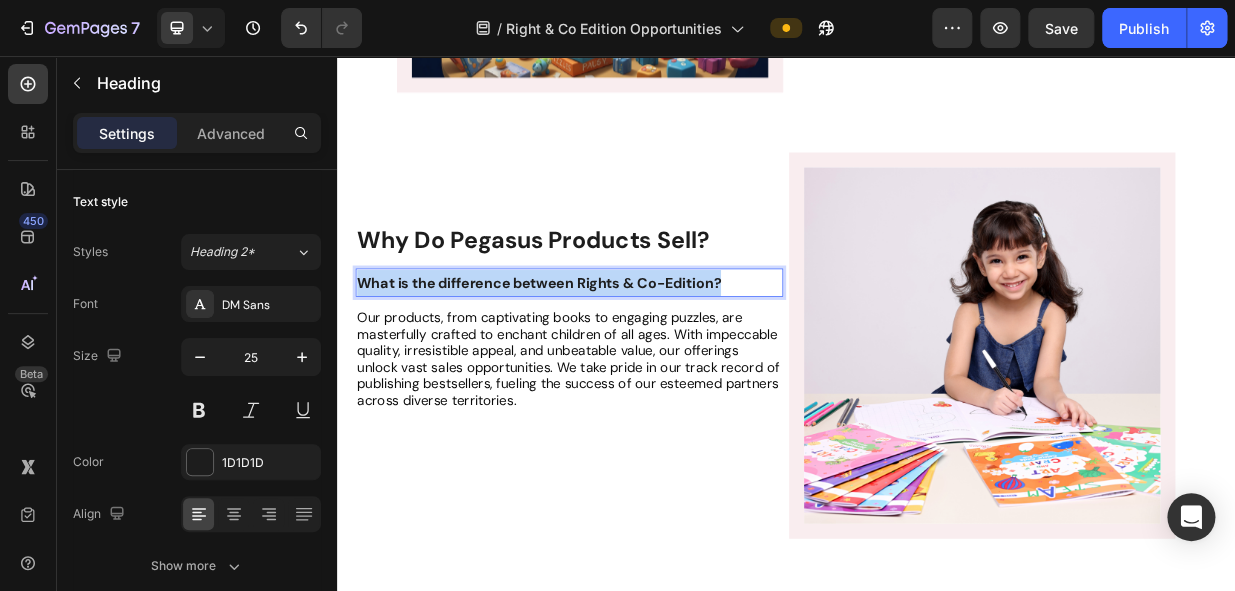 drag, startPoint x: 892, startPoint y: 352, endPoint x: 601, endPoint y: 336, distance: 291.43954 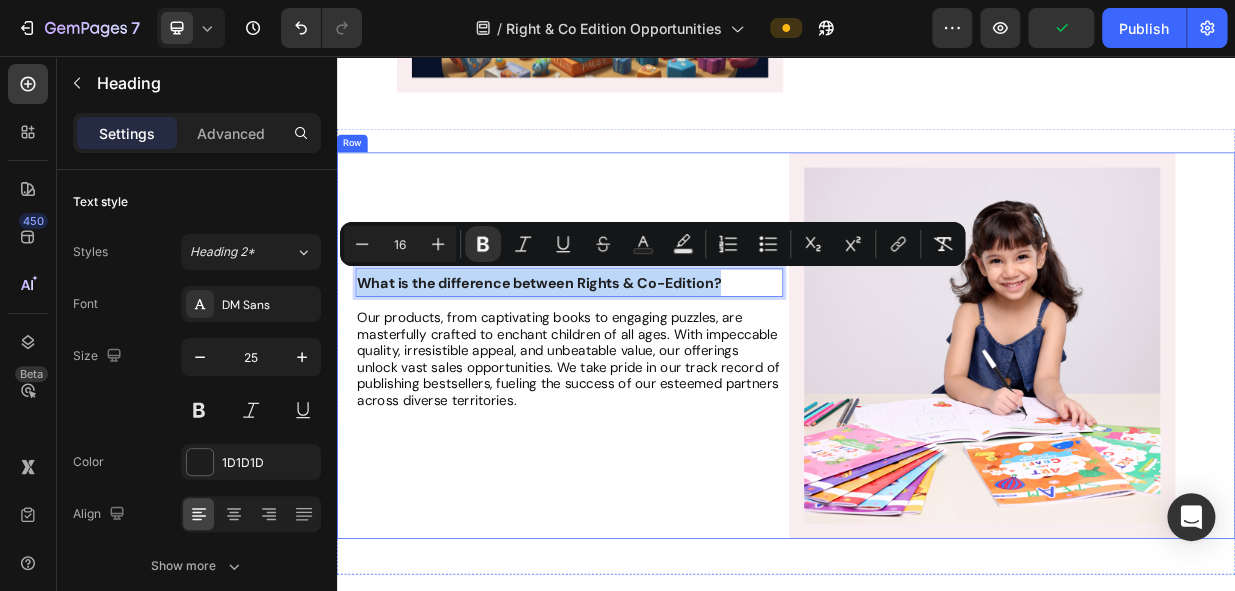 click on "Why Do Pegasus Products Sell? Heading What is the difference between Rights & Co-Edition? Heading   16 Our products, from captivating books to engaging puzzles, are masterfully crafted to enchant children of all ages. With impeccable quality, irresistible appeal, and unbeatable value, our offerings unlock vast sales opportunities. We take pride in our track record of publishing bestsellers, fueling the success of our esteemed partners across diverse territories.  Text Block" at bounding box center (635, 443) 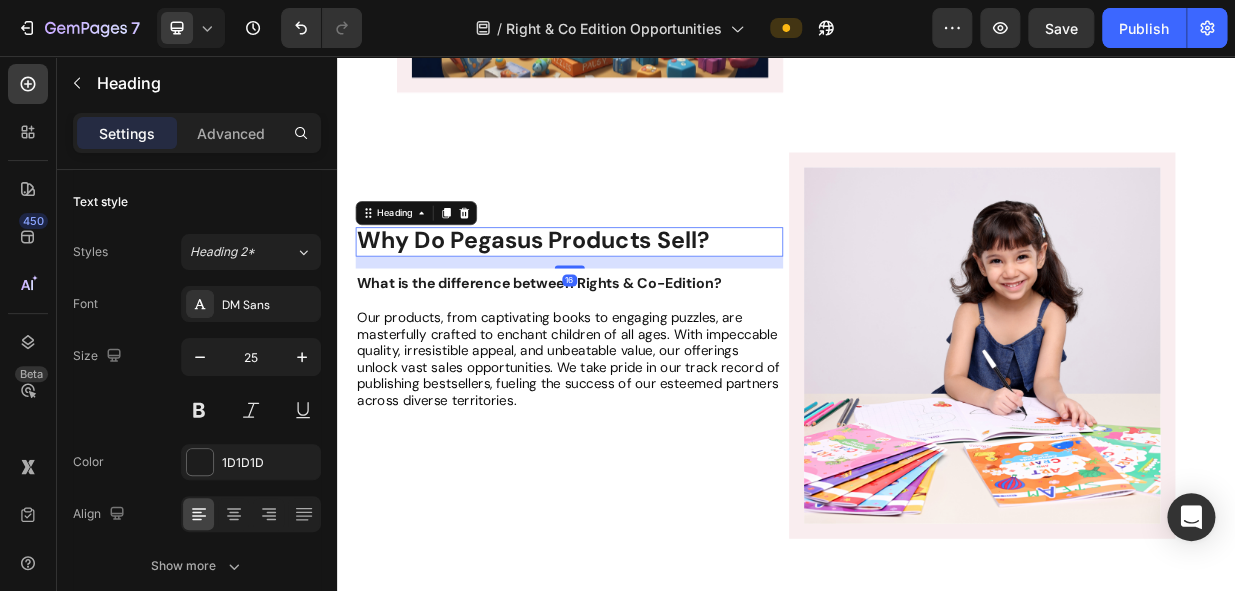 click on "Why Do Pegasus Products Sell?" at bounding box center (599, 302) 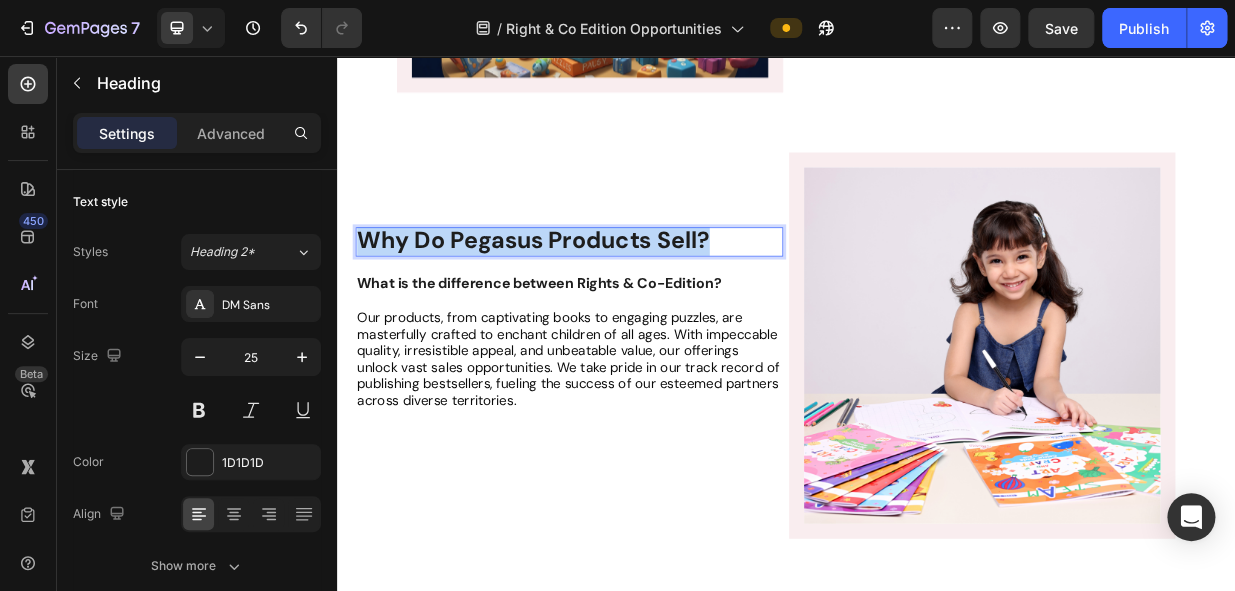 drag, startPoint x: 864, startPoint y: 288, endPoint x: 196, endPoint y: 314, distance: 668.5058 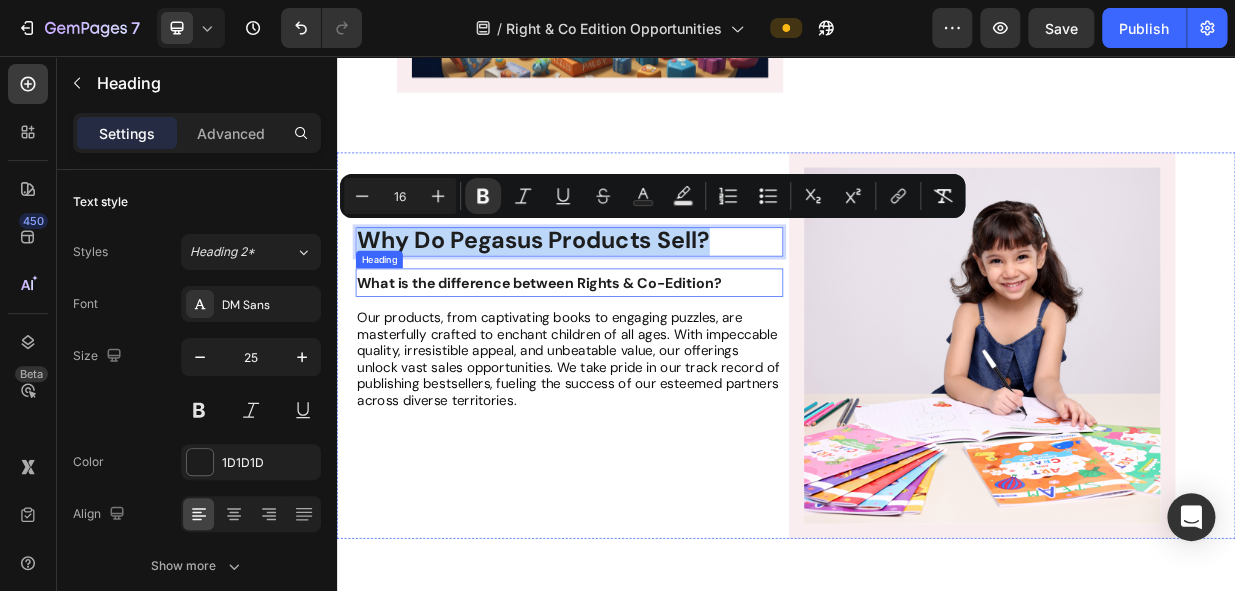 click on "What is the difference between Rights & Co-Edition?" at bounding box center [607, 359] 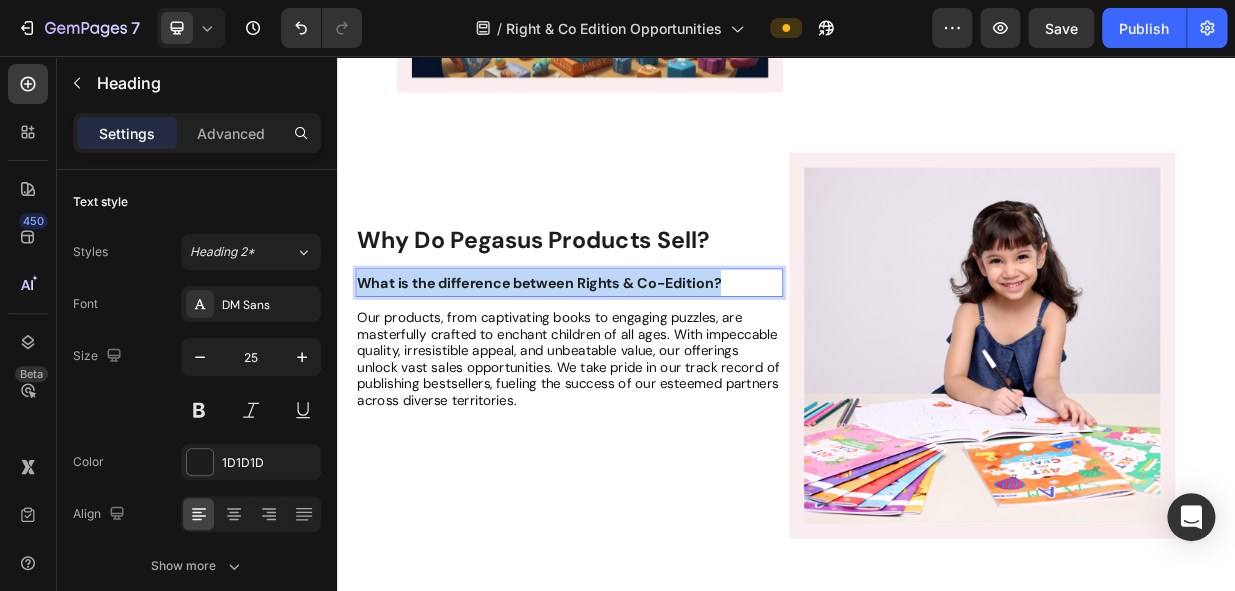 drag, startPoint x: 884, startPoint y: 344, endPoint x: 662, endPoint y: 329, distance: 222.50618 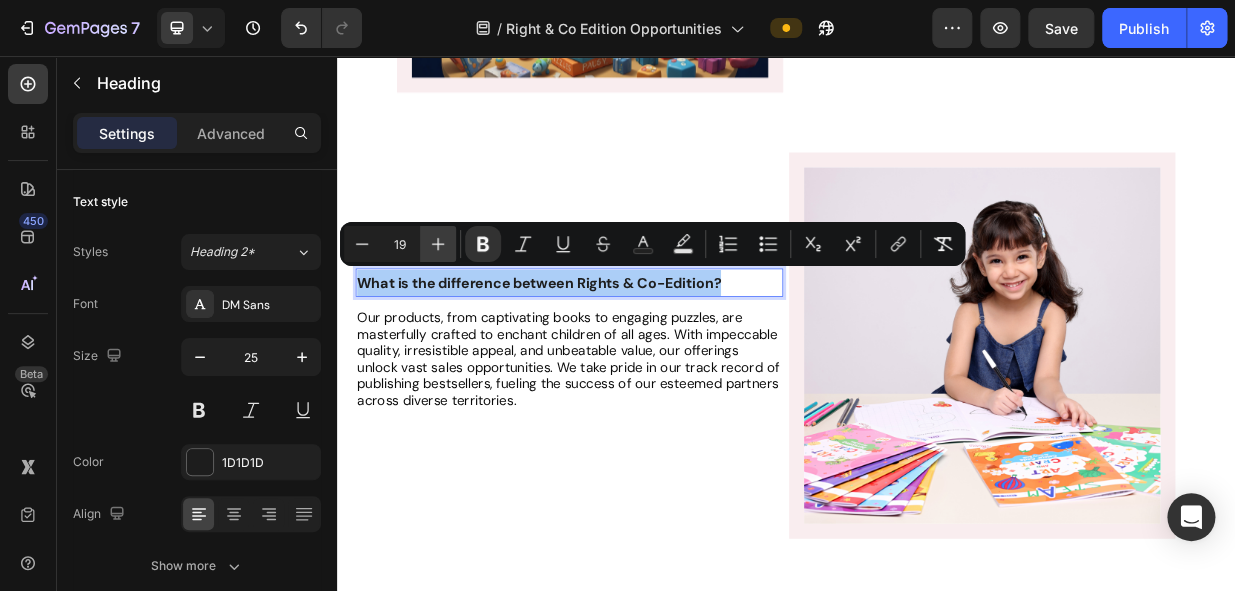 click 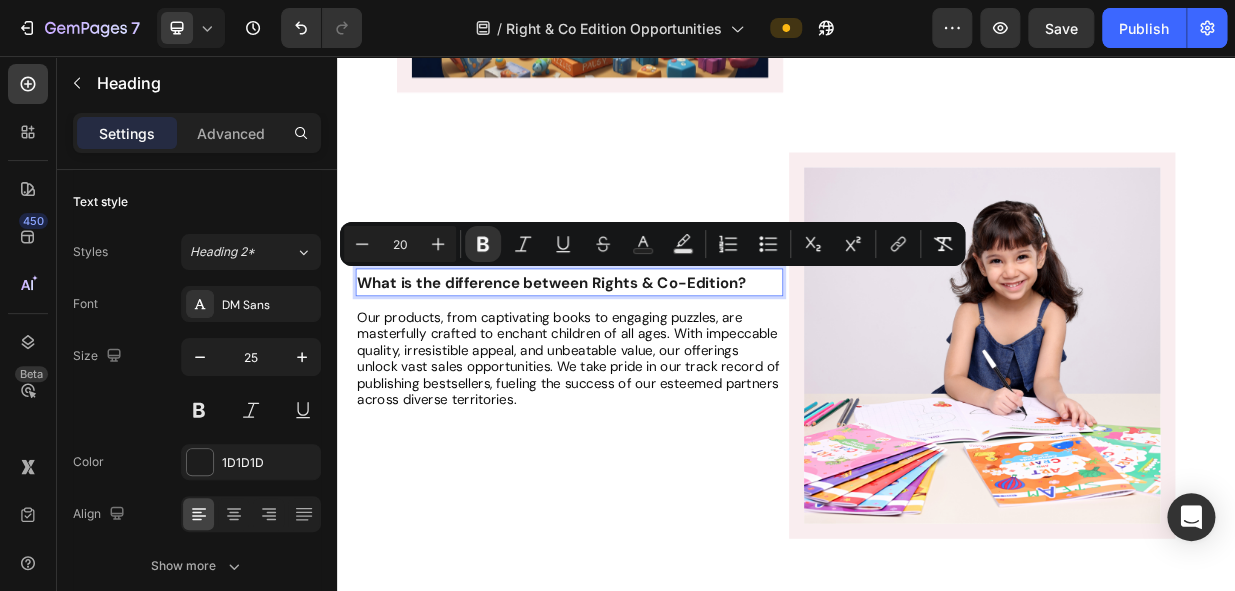 click on "20" at bounding box center (400, 244) 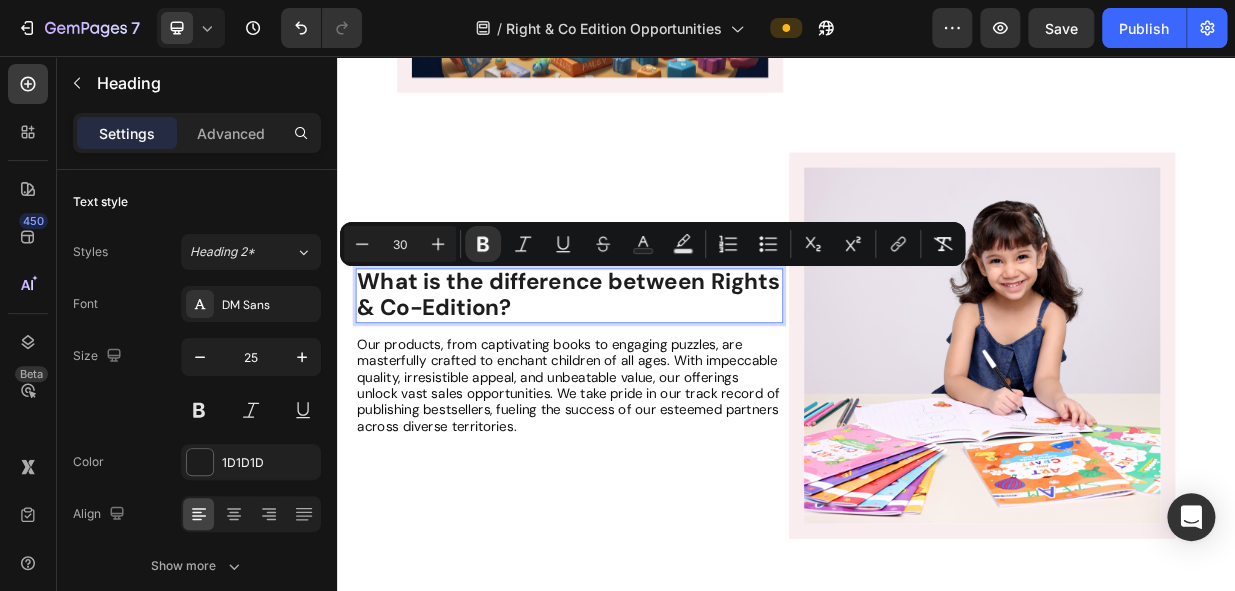 click on "30" at bounding box center [400, 244] 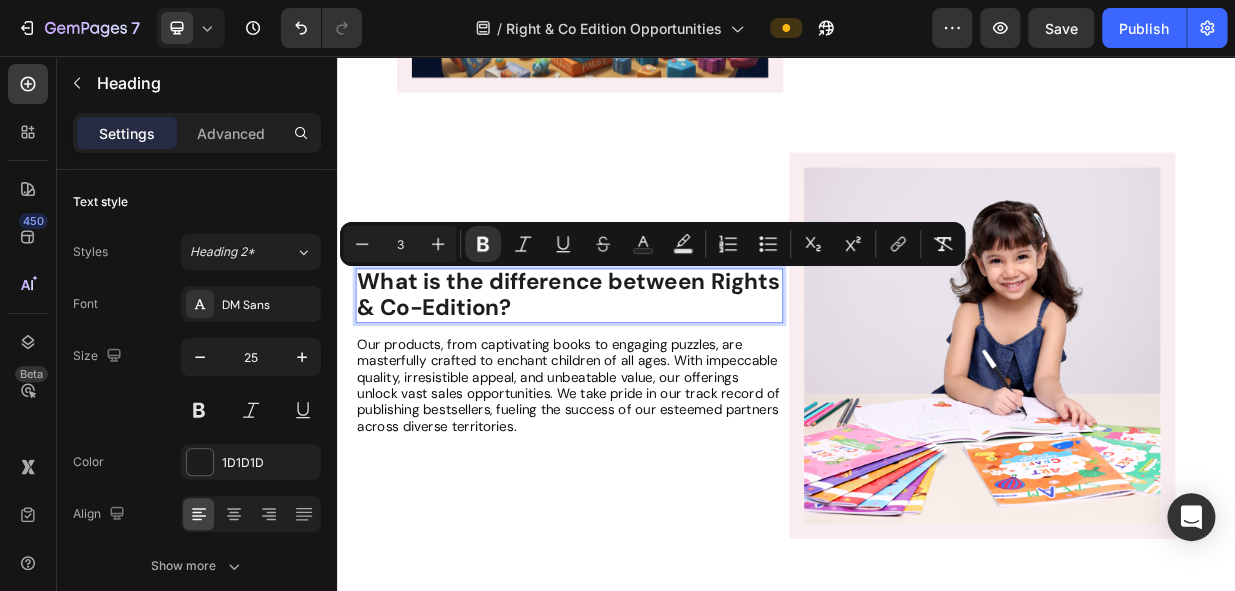 type on "3" 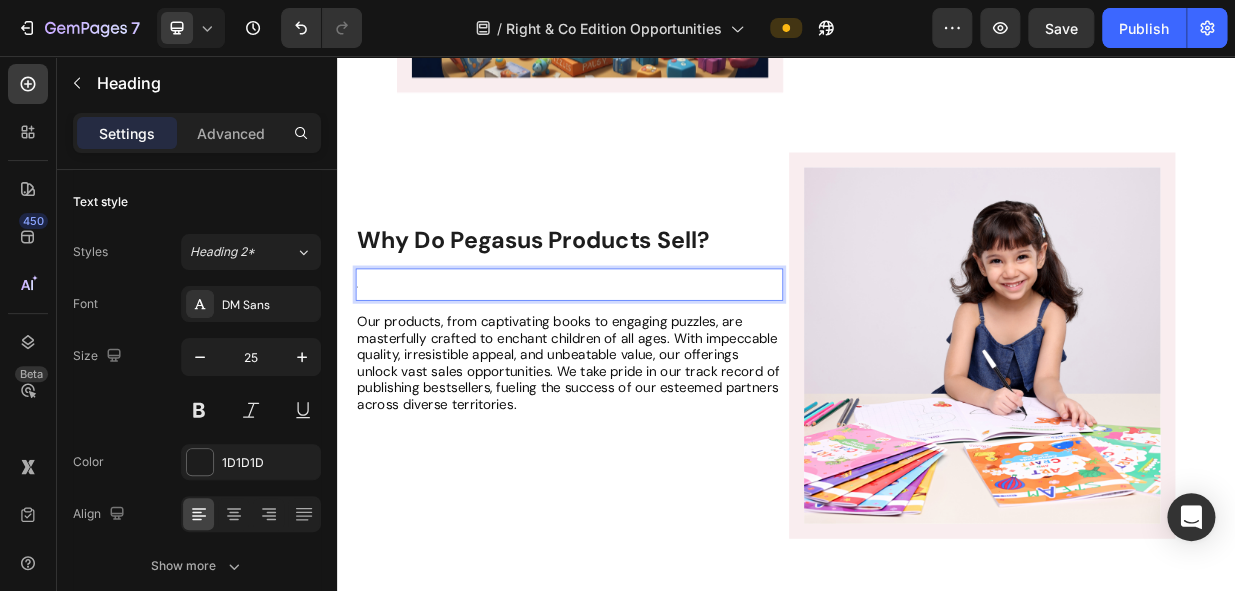 click on "1" at bounding box center [647, 362] 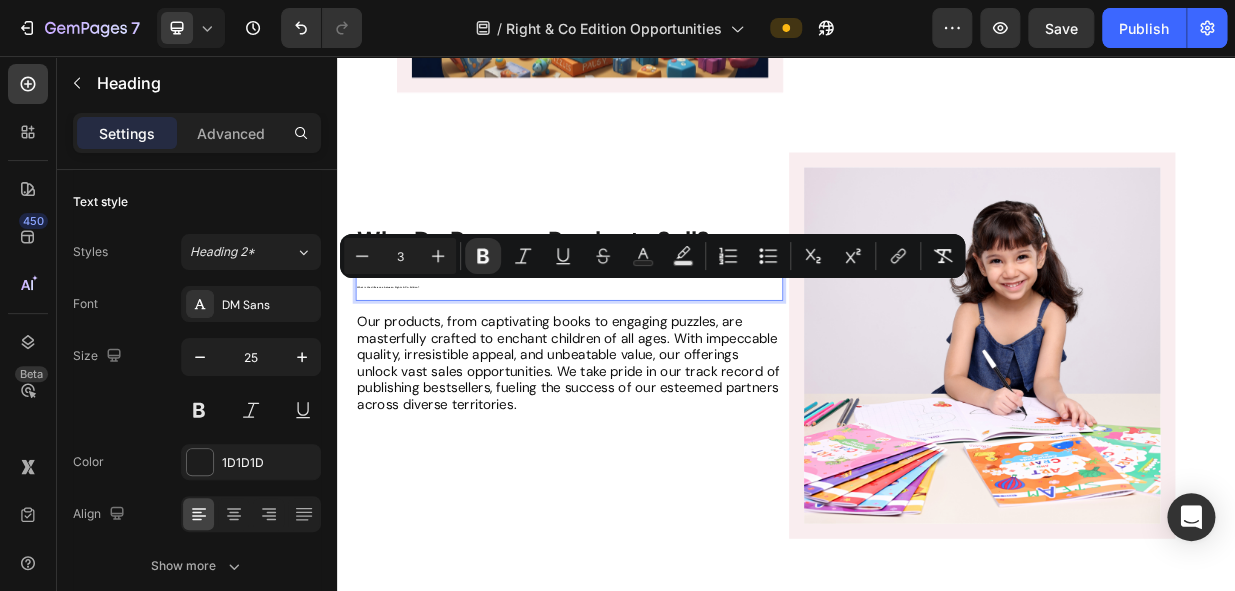 type on "30" 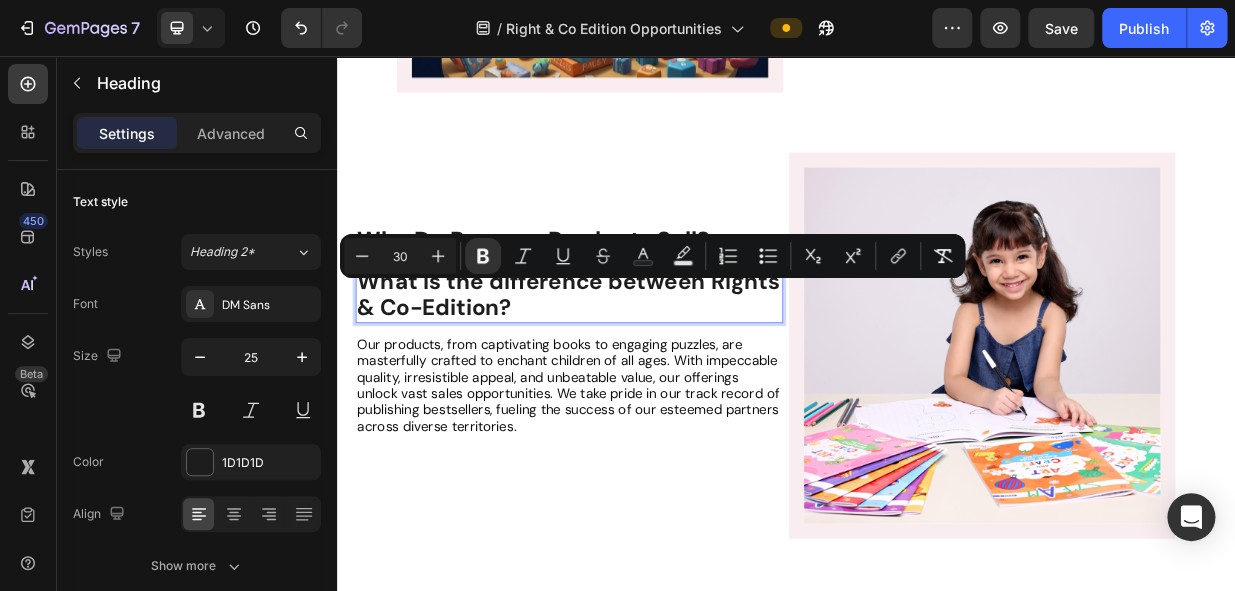 click on "30" at bounding box center (400, 256) 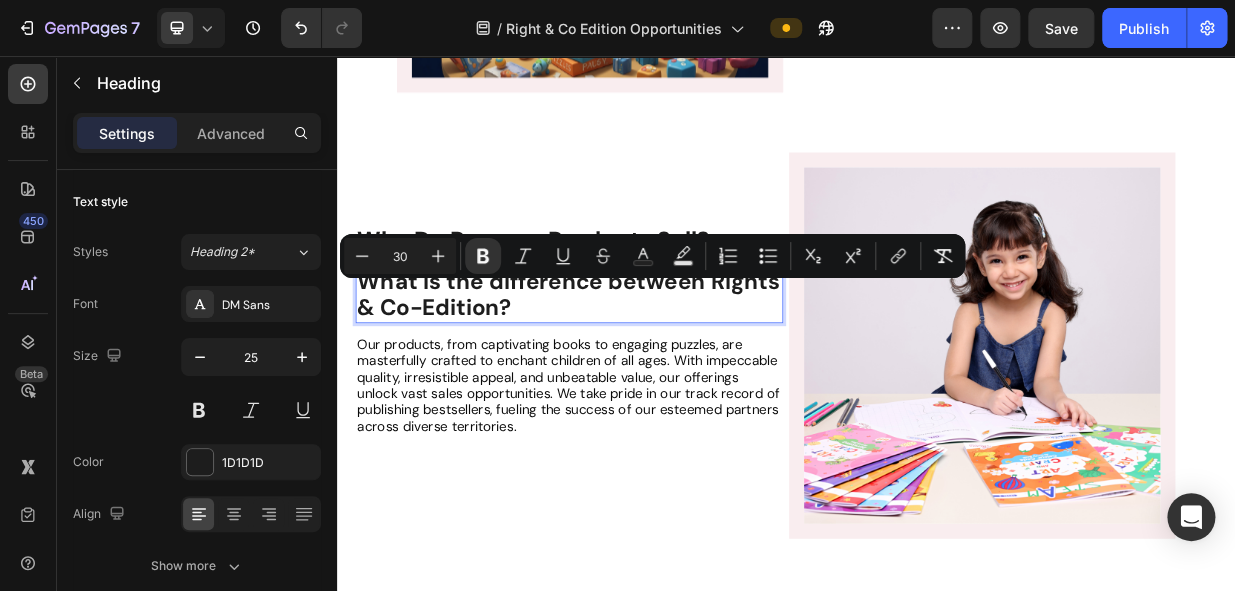 click on "What is the difference between Rights & Co-Edition?" at bounding box center (647, 376) 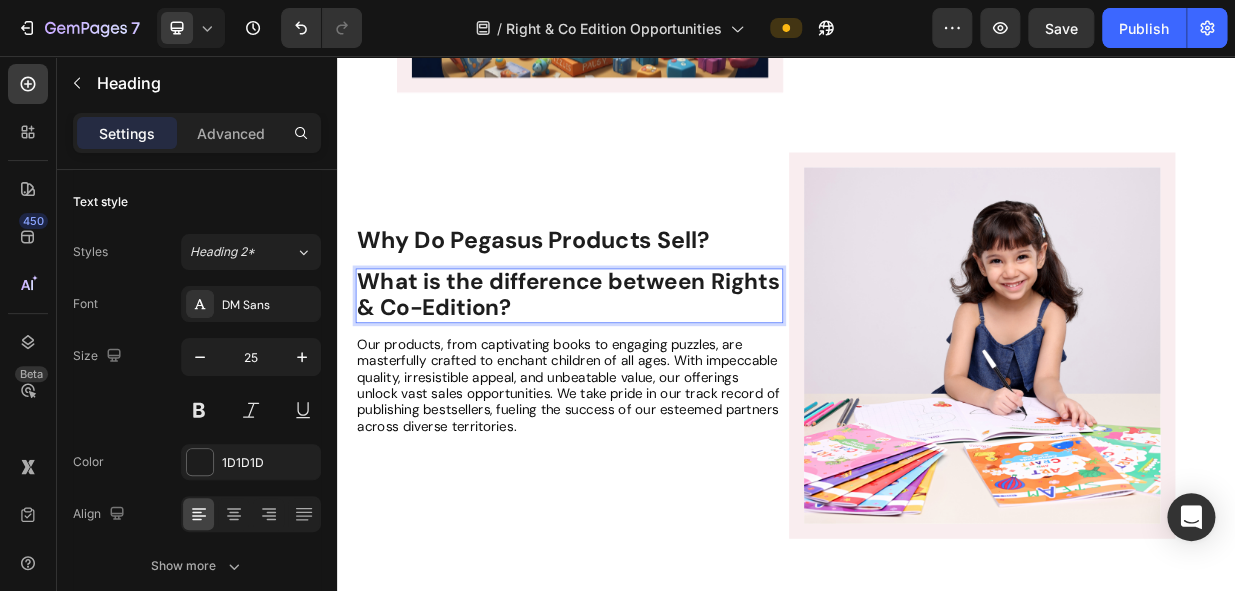 click on "What is the difference between Rights & Co-Edition?" at bounding box center (647, 376) 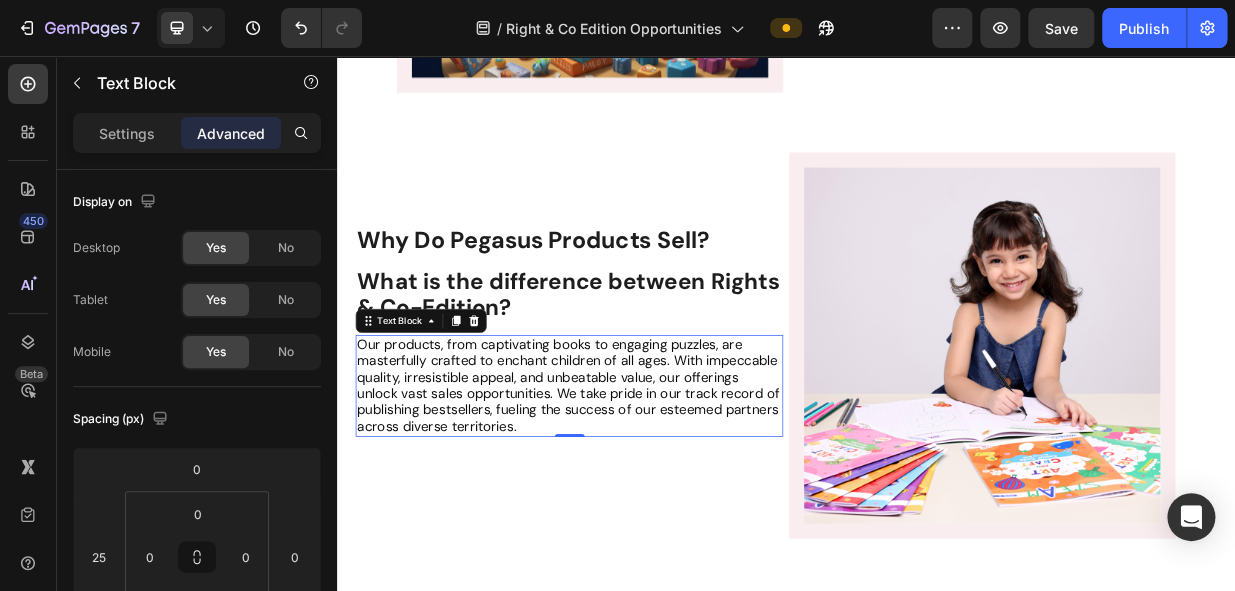 click on "Our products, from captivating books to engaging puzzles, are masterfully crafted to enchant children of all ages. With impeccable quality, irresistible appeal, and unbeatable value, our offerings unlock vast sales opportunities. We take pride in our track record of publishing bestsellers, fueling the success of our esteemed partners across diverse territories." at bounding box center (647, 497) 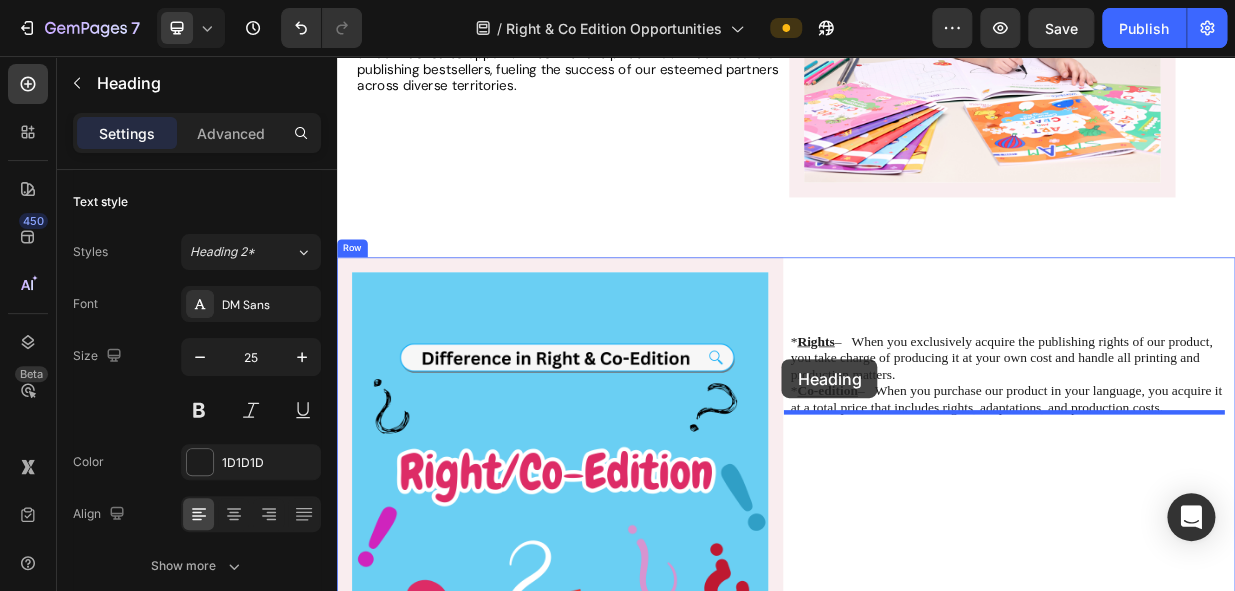 scroll, scrollTop: 1325, scrollLeft: 0, axis: vertical 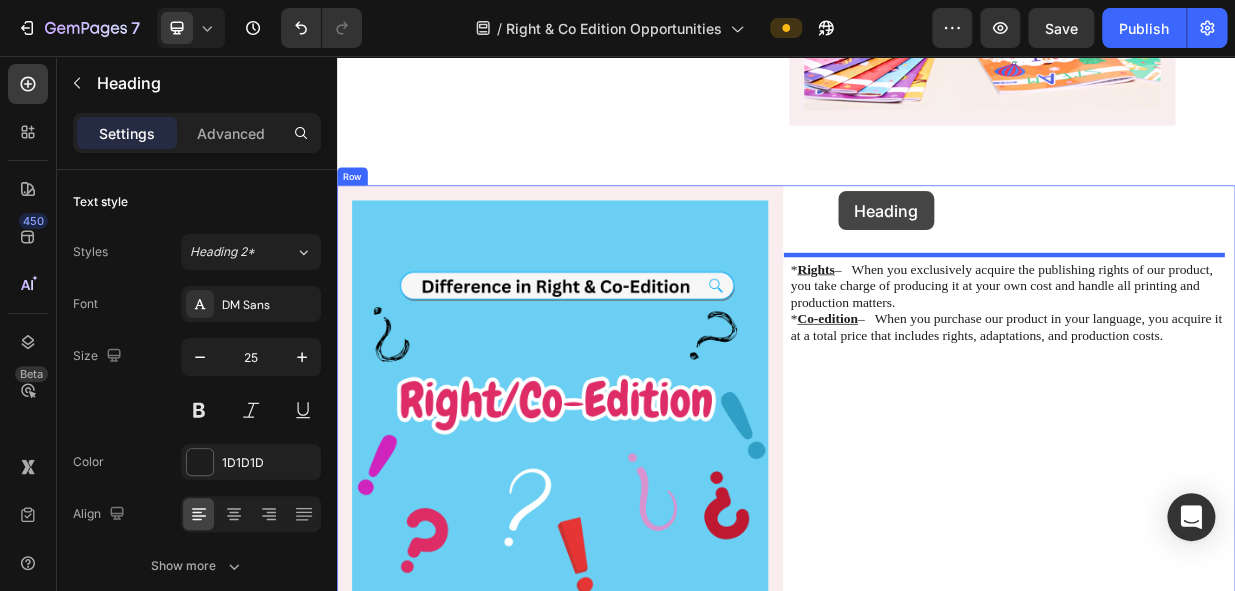drag, startPoint x: 623, startPoint y: 369, endPoint x: 1007, endPoint y: 237, distance: 406.05417 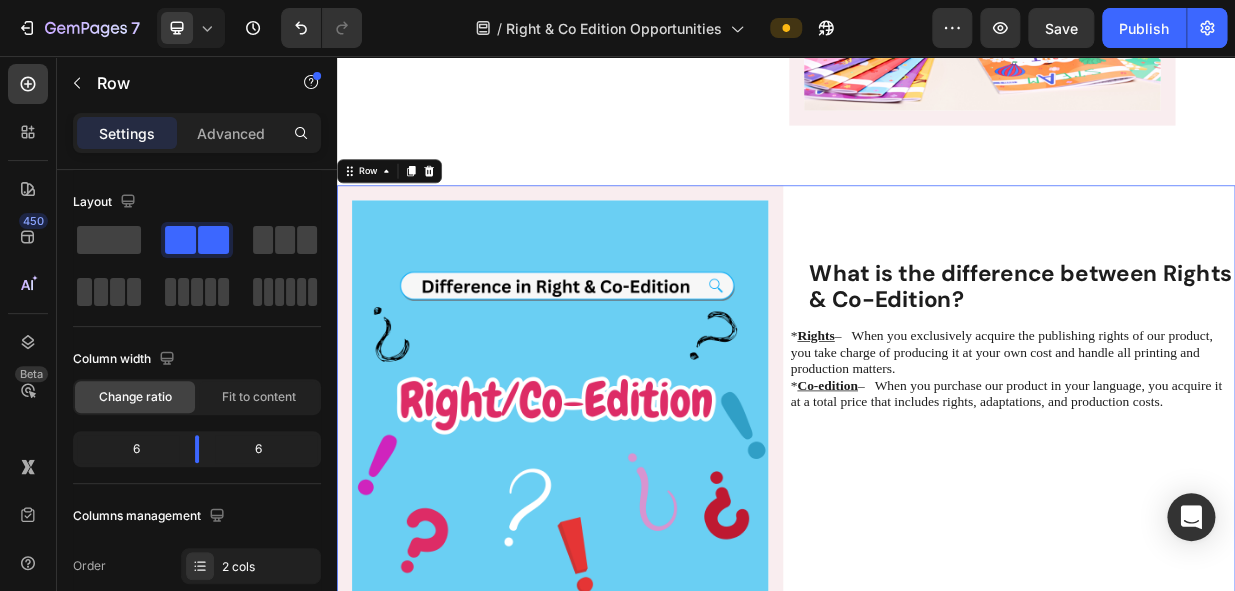 click on "What is the difference between Rights & Co-Edition? Heading *  Rights  –   When you exclusively acquire the publishing rights of our product, you take charge of producing it at your own cost and handle all printing and production matters.  *  Co-edition  –   When you purchase our product in your language, you acquire it at a total price that includes rights, adaptations, and production costs. Text Block" at bounding box center (1239, 527) 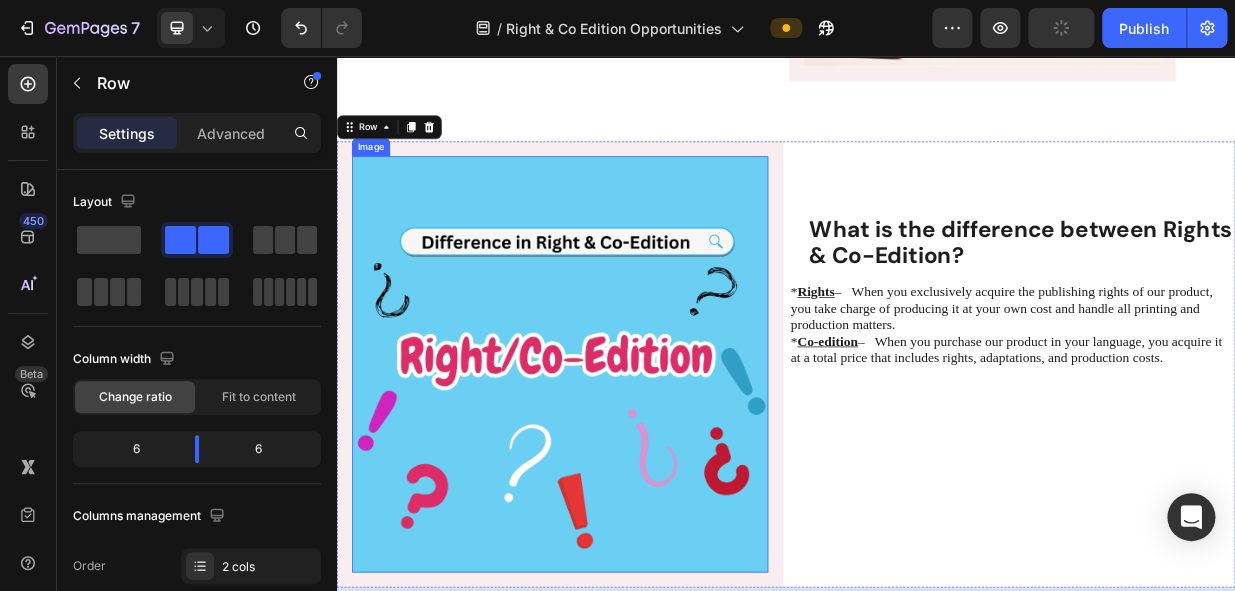 scroll, scrollTop: 1416, scrollLeft: 0, axis: vertical 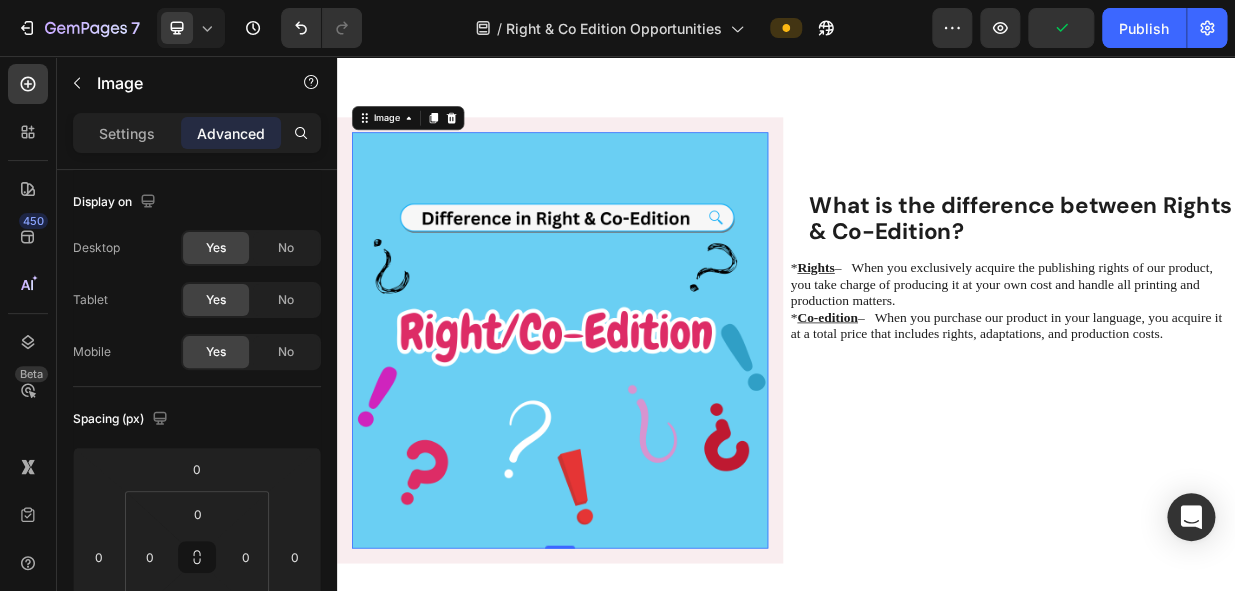 click at bounding box center (635, 436) 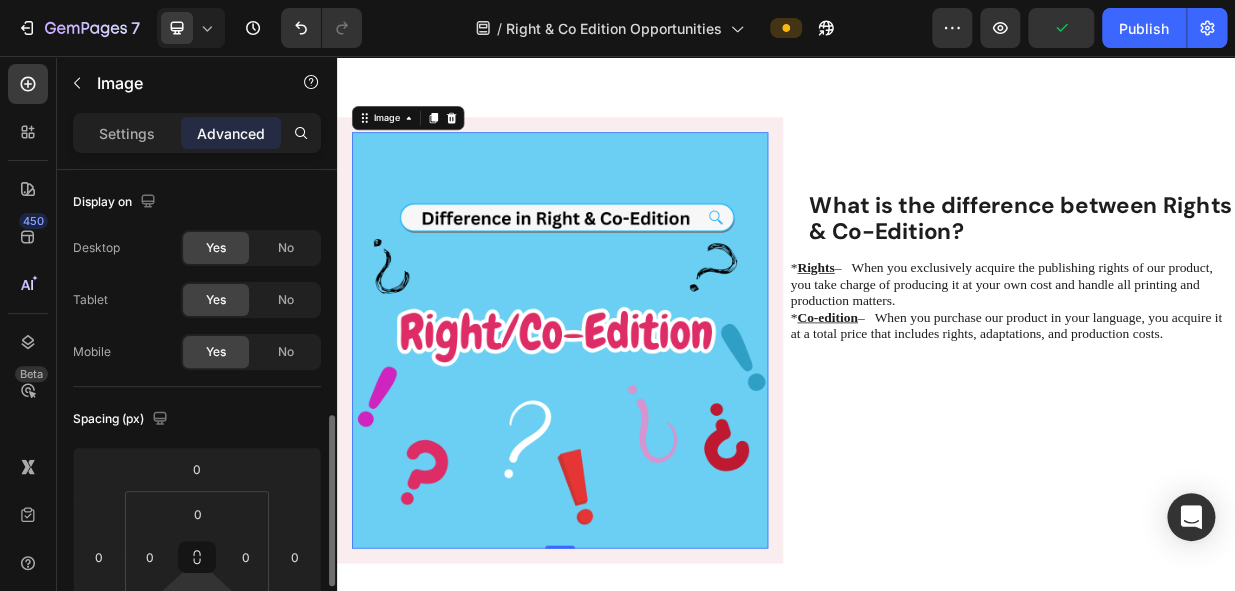 scroll, scrollTop: 272, scrollLeft: 0, axis: vertical 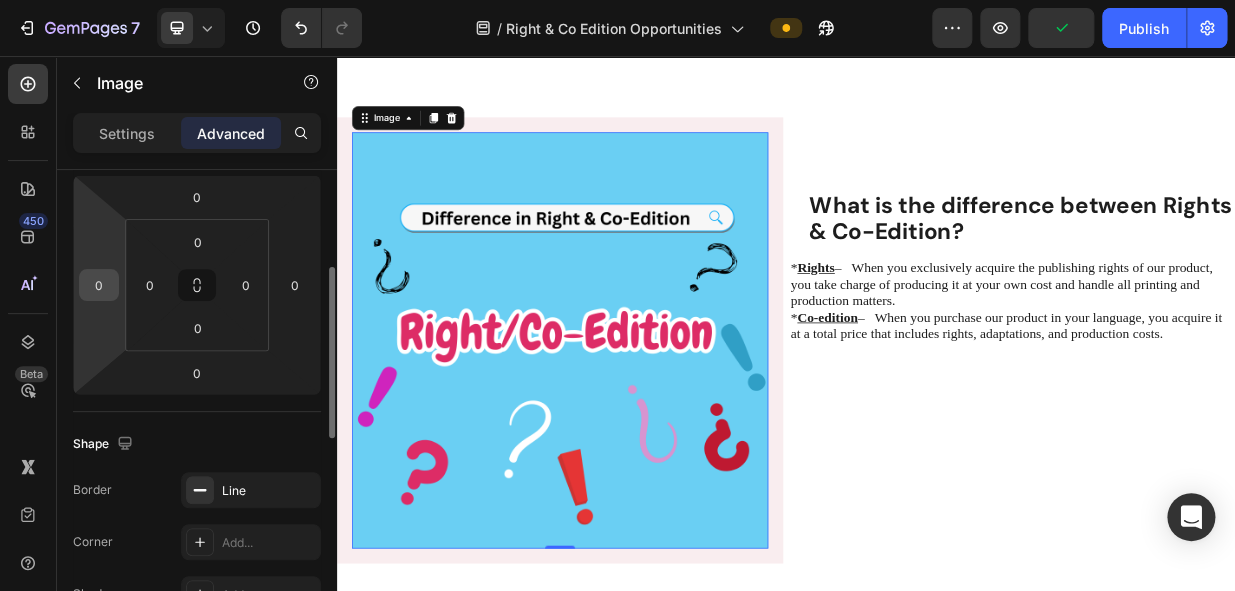 click on "0" at bounding box center [99, 285] 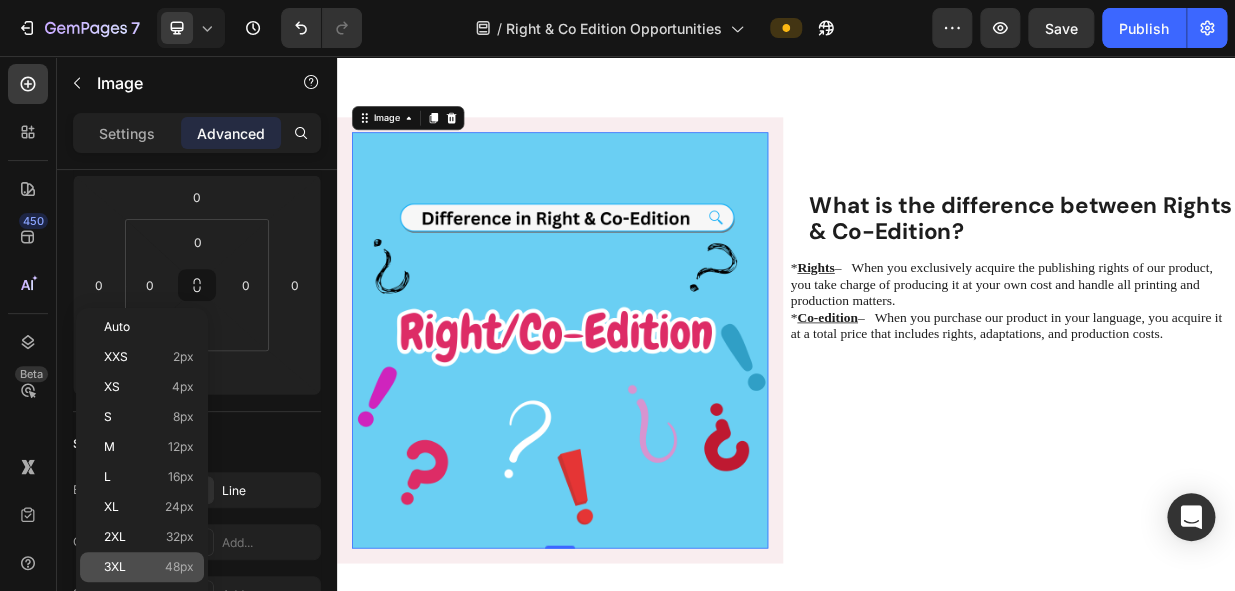 click on "48px" at bounding box center [179, 567] 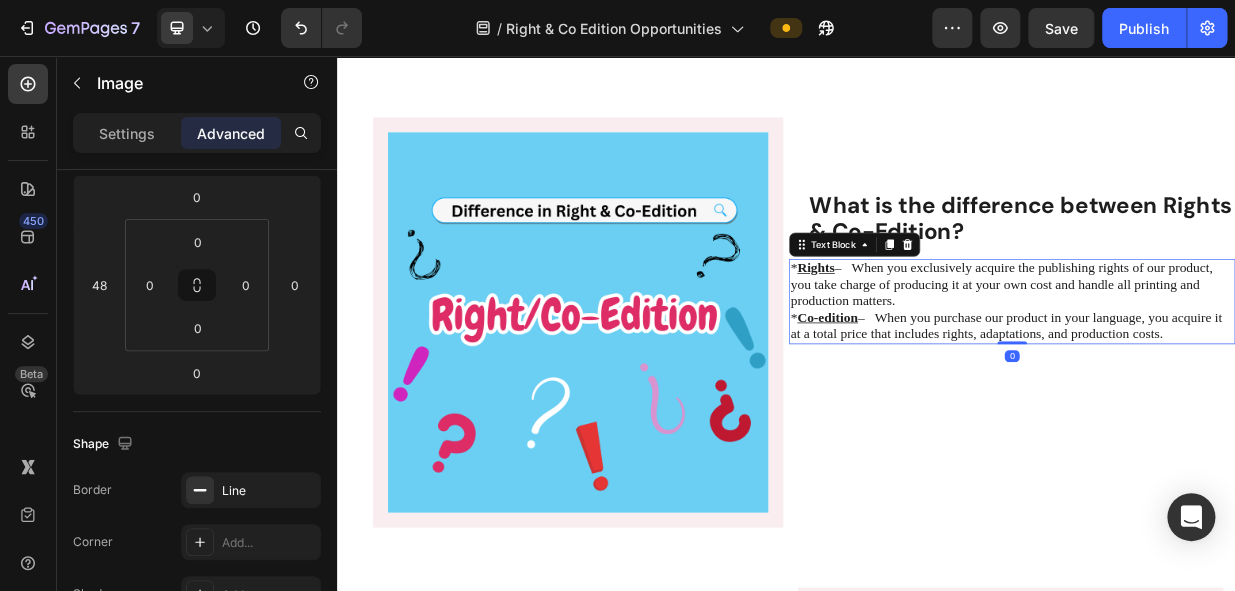 click on "*  Rights  –   When you exclusively acquire the publishing rights of our product, you take charge of producing it at your own cost and handle all printing and production matters." at bounding box center (1225, 361) 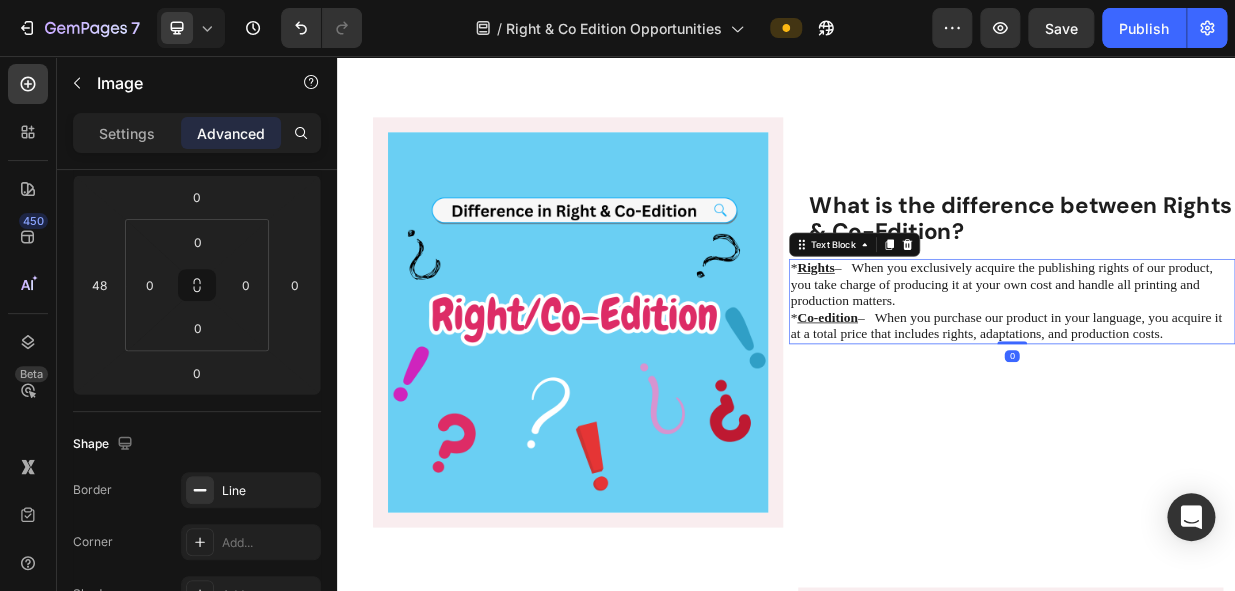 scroll, scrollTop: 0, scrollLeft: 0, axis: both 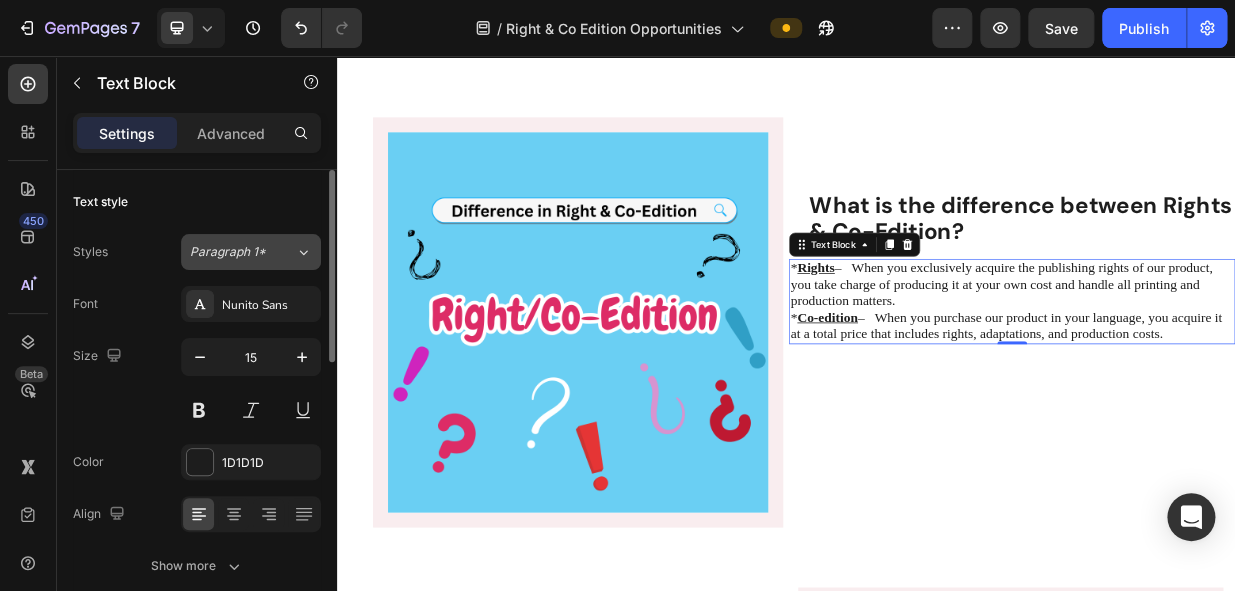 click on "Paragraph 1*" 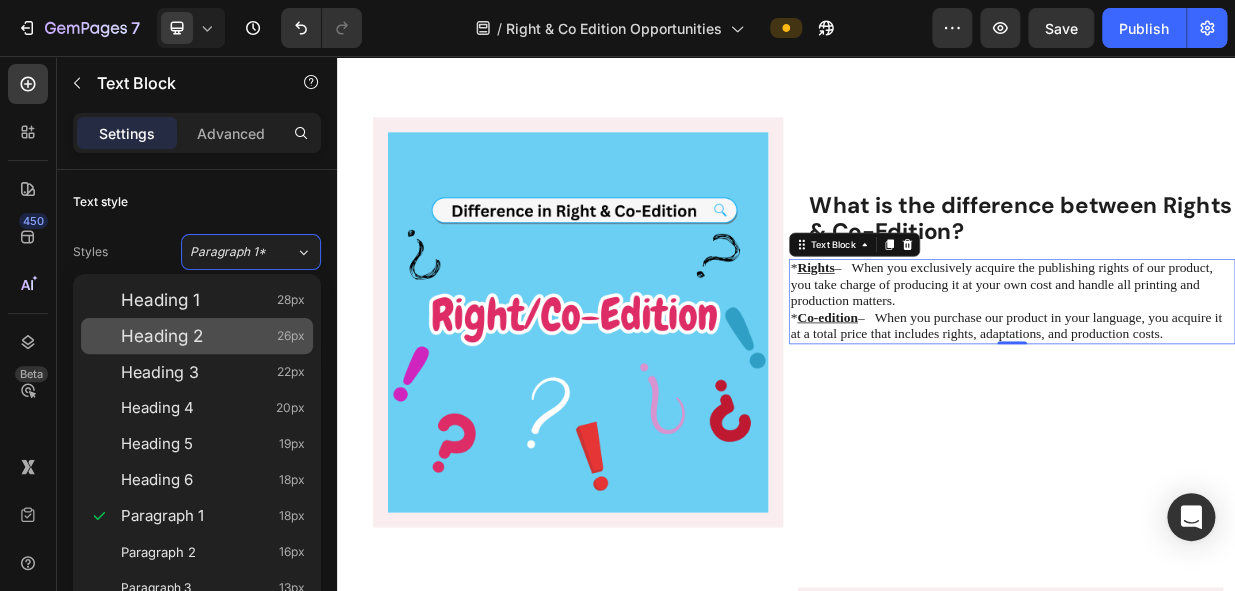 click on "Heading 2 26px" at bounding box center (197, 336) 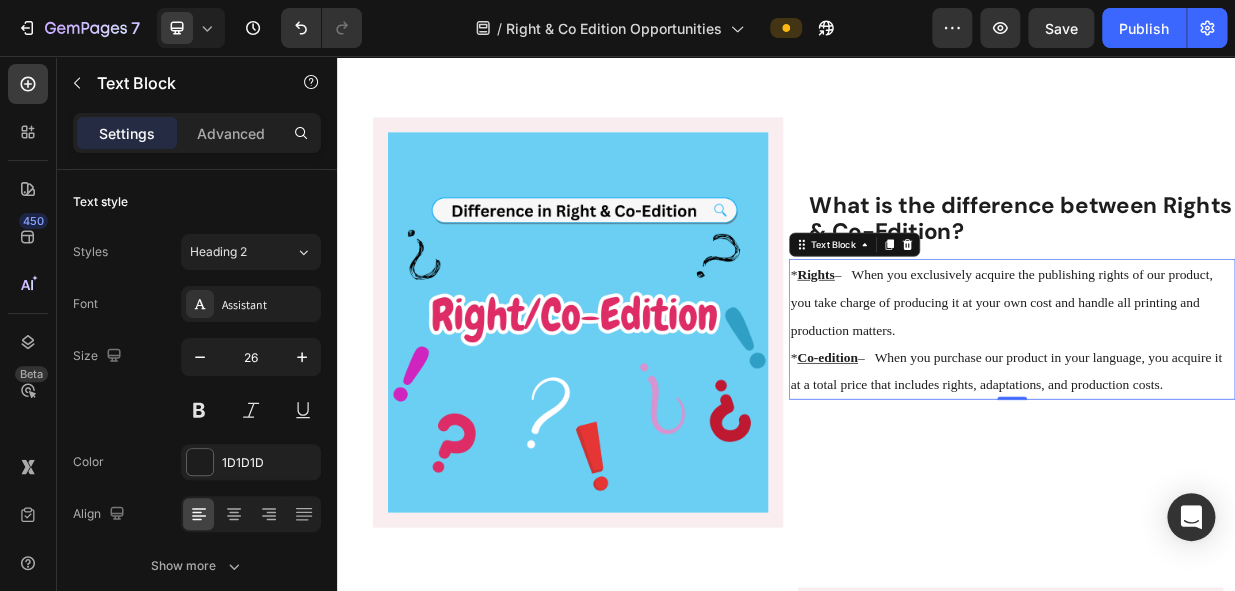 type on "15" 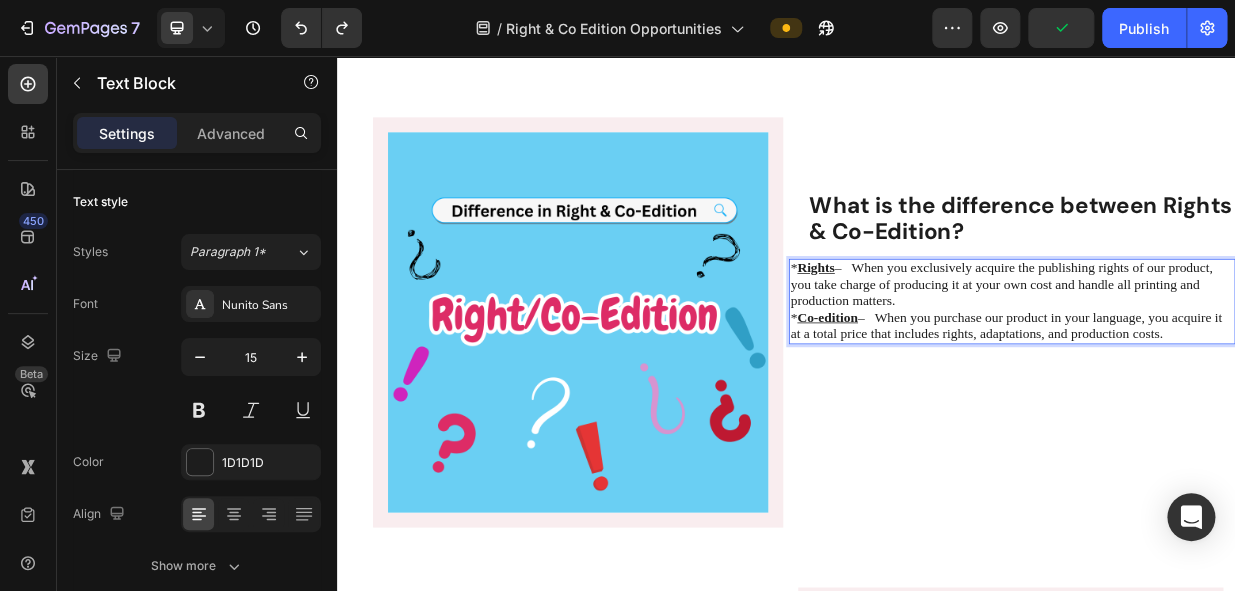 click on "Rights" at bounding box center [977, 339] 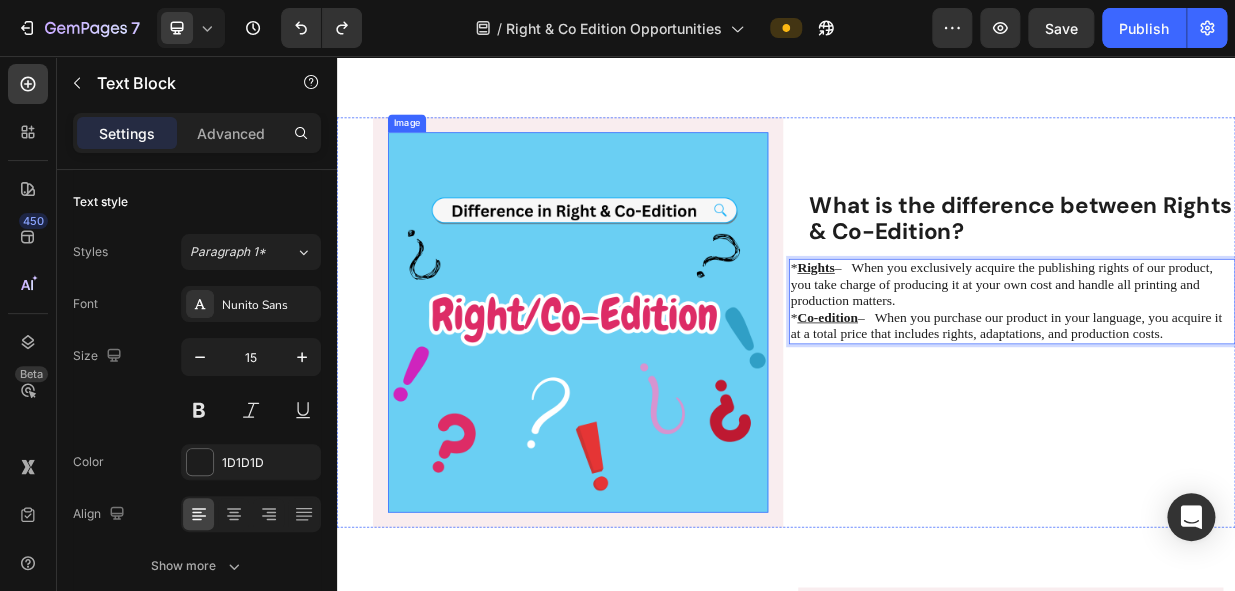 drag, startPoint x: 1469, startPoint y: 412, endPoint x: 776, endPoint y: 312, distance: 700.17786 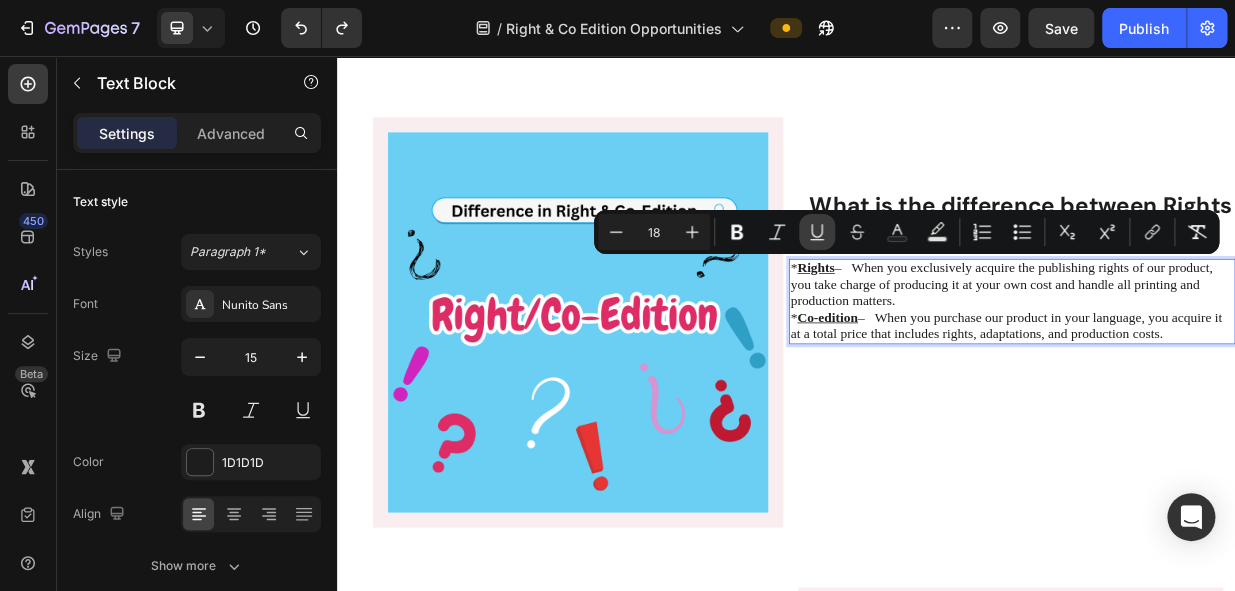 click on "Underline" at bounding box center [817, 232] 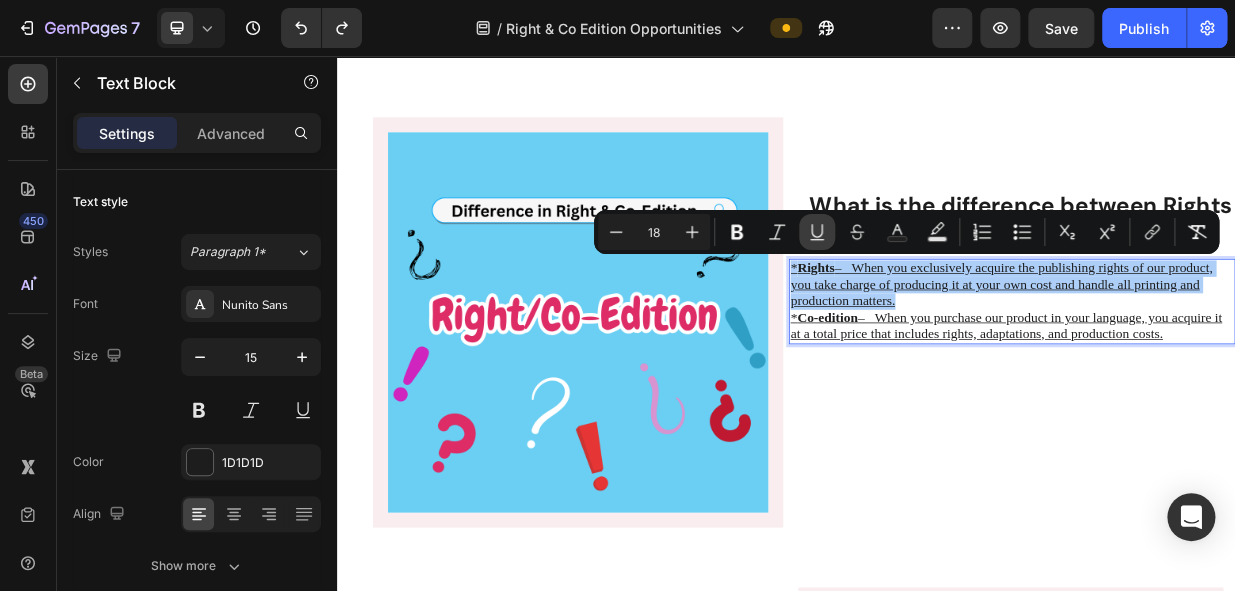 click 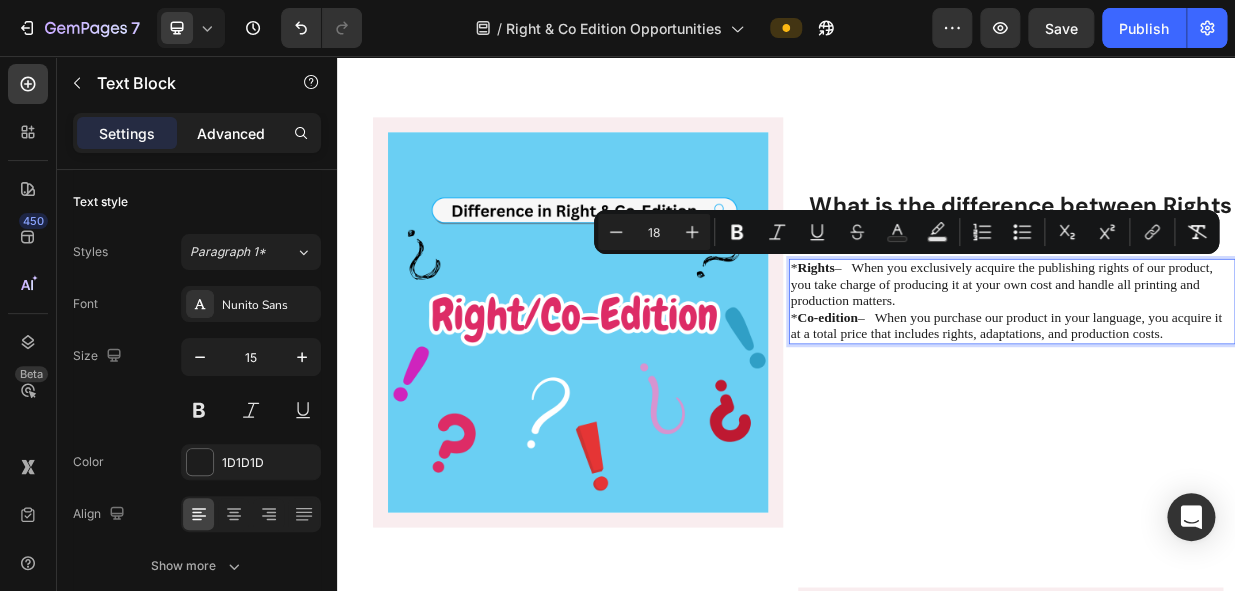 click on "Advanced" at bounding box center [231, 133] 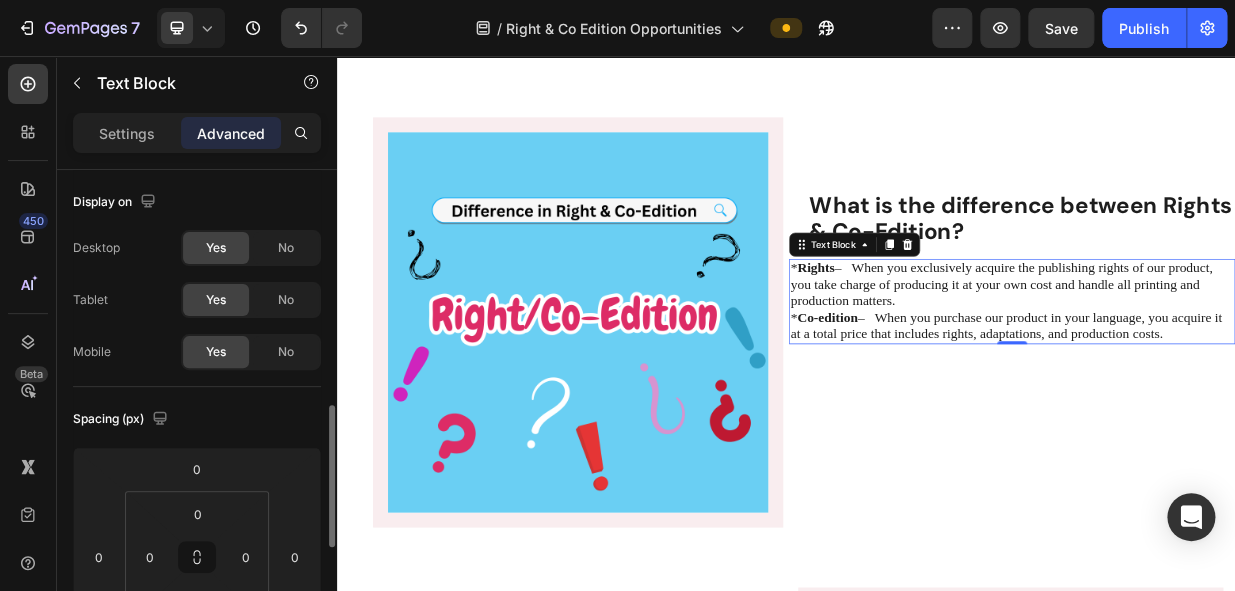 scroll, scrollTop: 181, scrollLeft: 0, axis: vertical 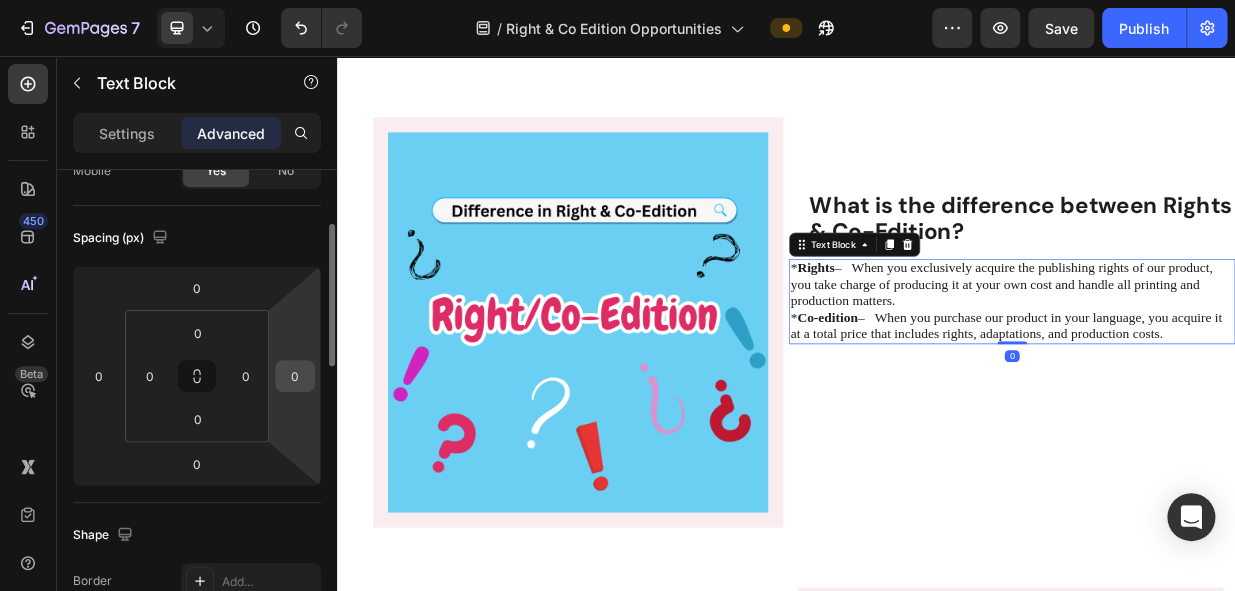 click on "0" at bounding box center (295, 376) 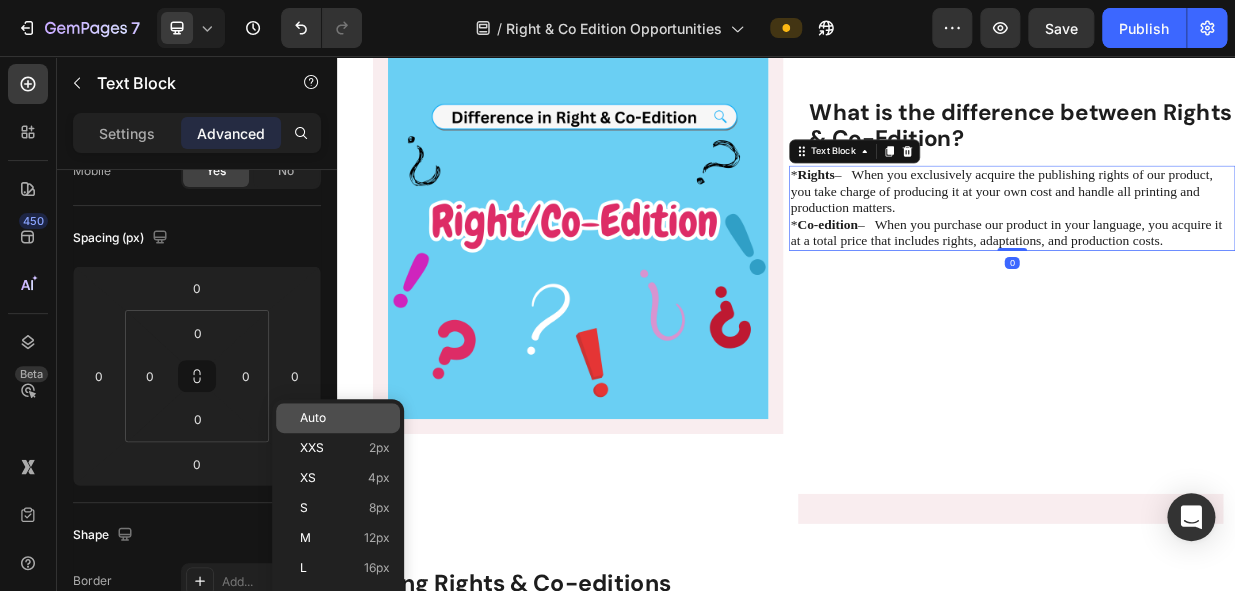 scroll, scrollTop: 1689, scrollLeft: 0, axis: vertical 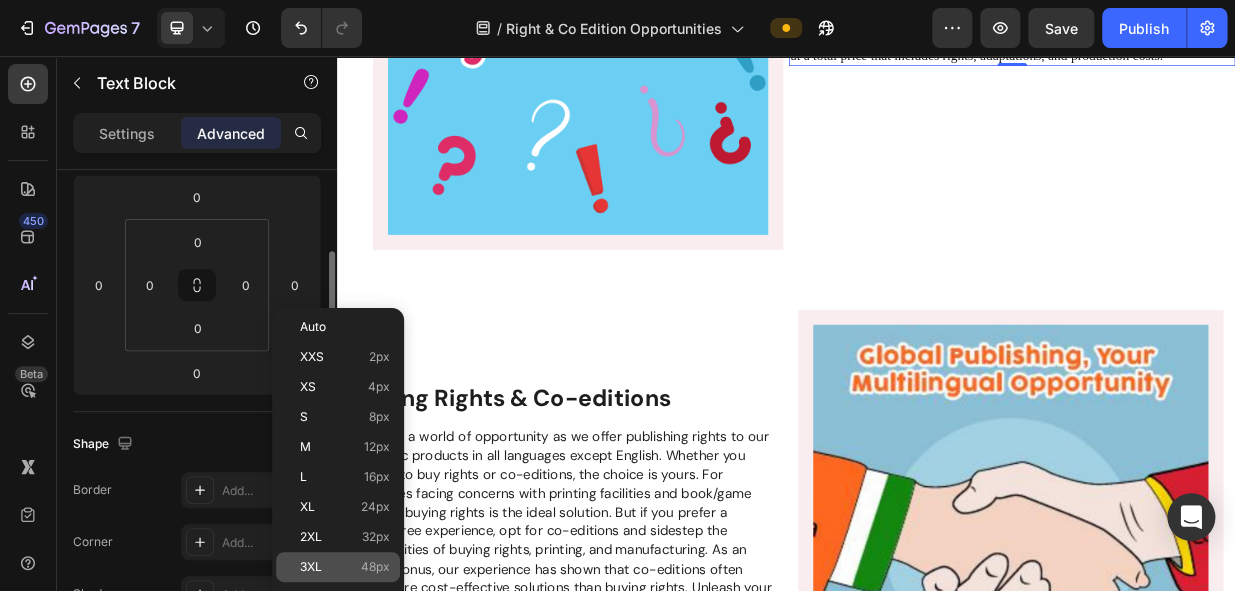 click on "3XL 48px" 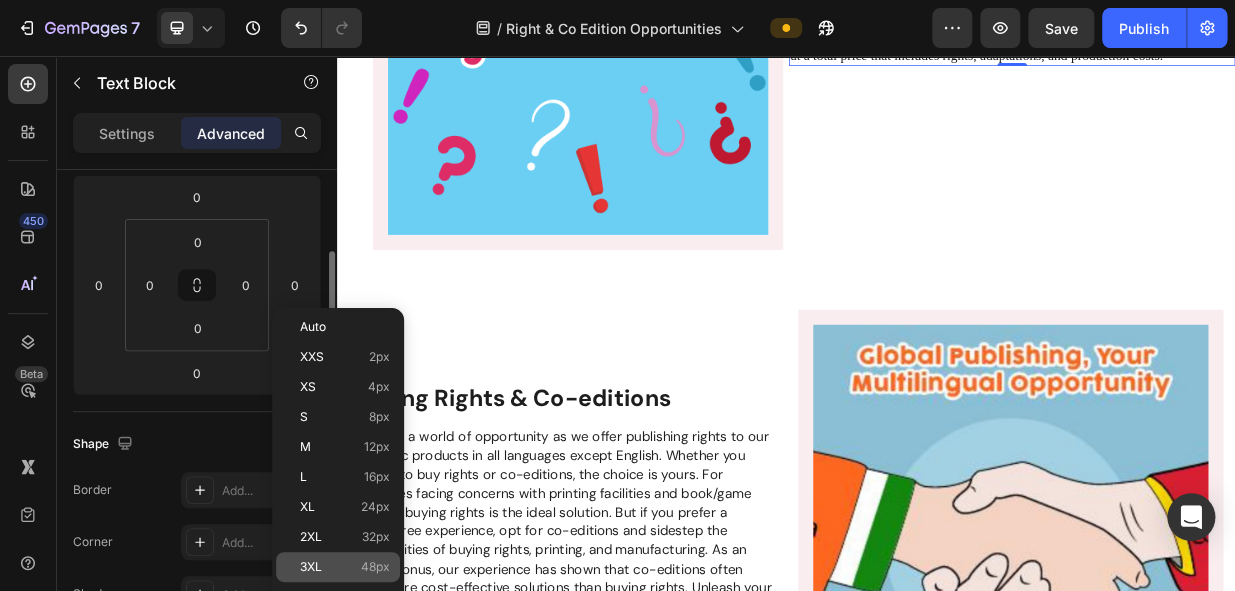 type on "48" 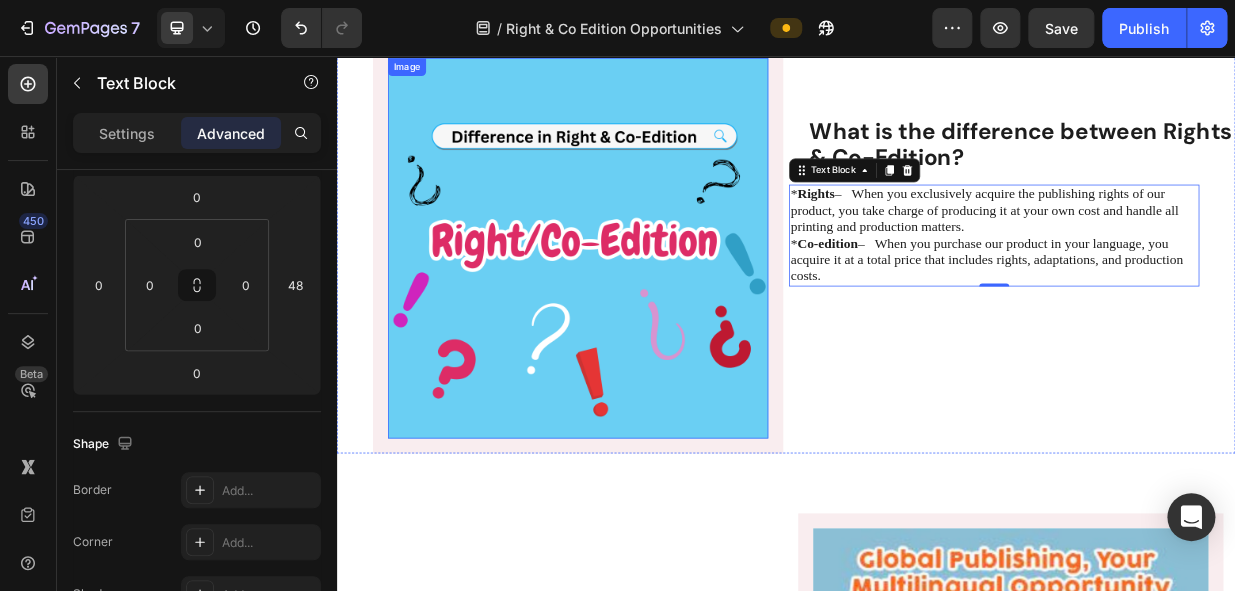 scroll, scrollTop: 1507, scrollLeft: 0, axis: vertical 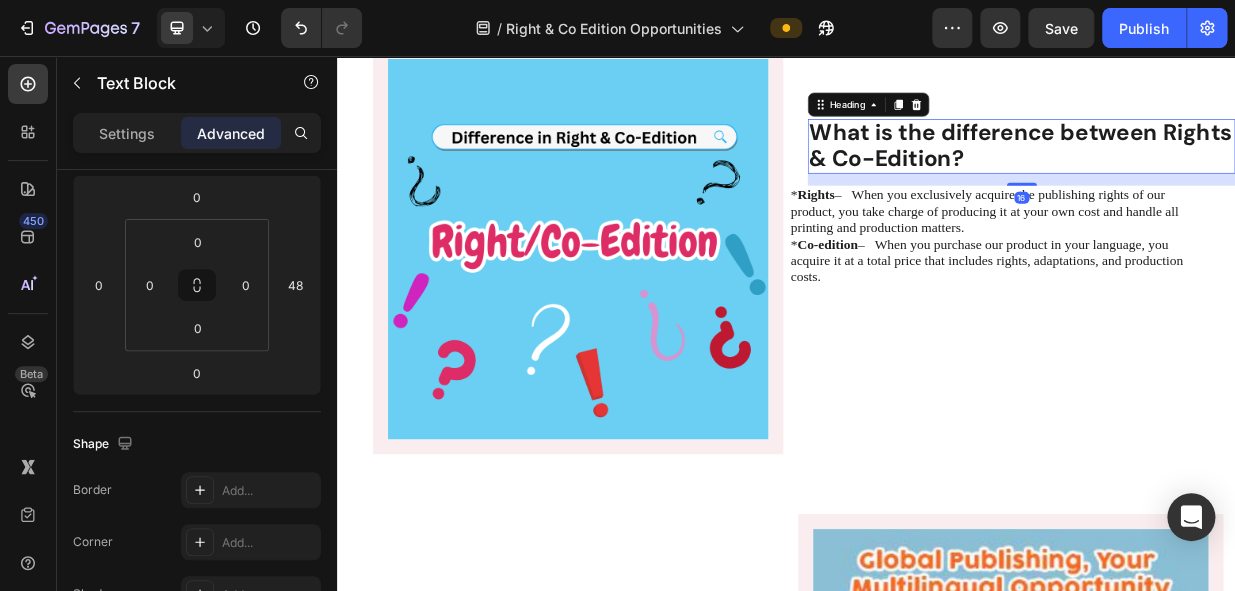 click on "What is the difference between Rights & Co-Edition?" at bounding box center (1250, 175) 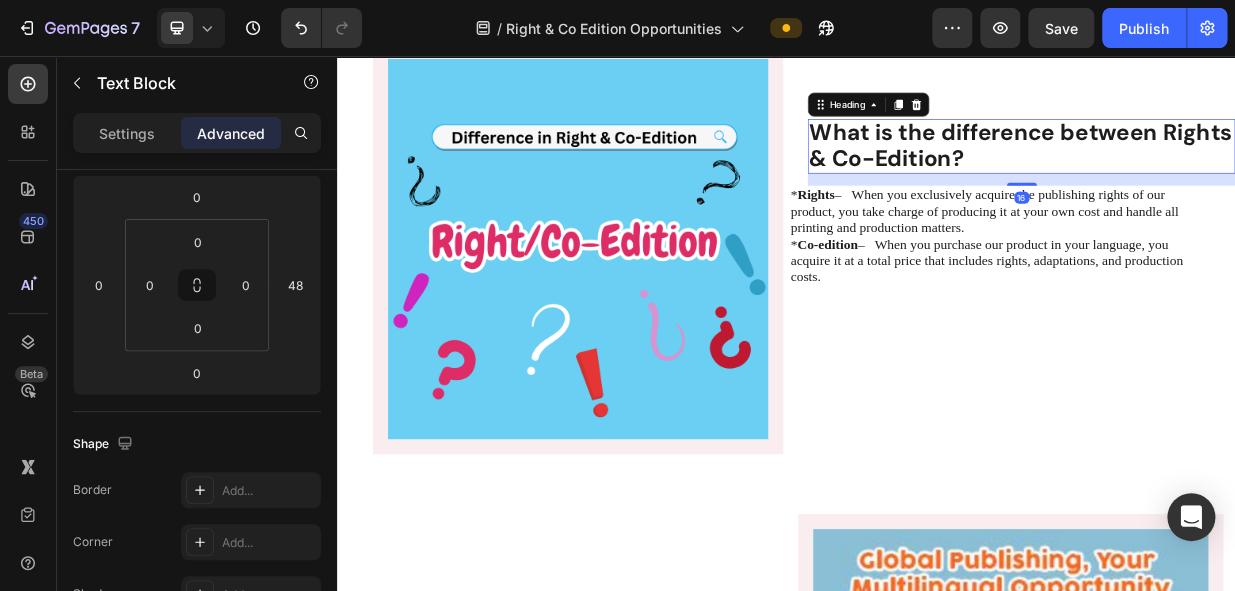 scroll, scrollTop: 0, scrollLeft: 0, axis: both 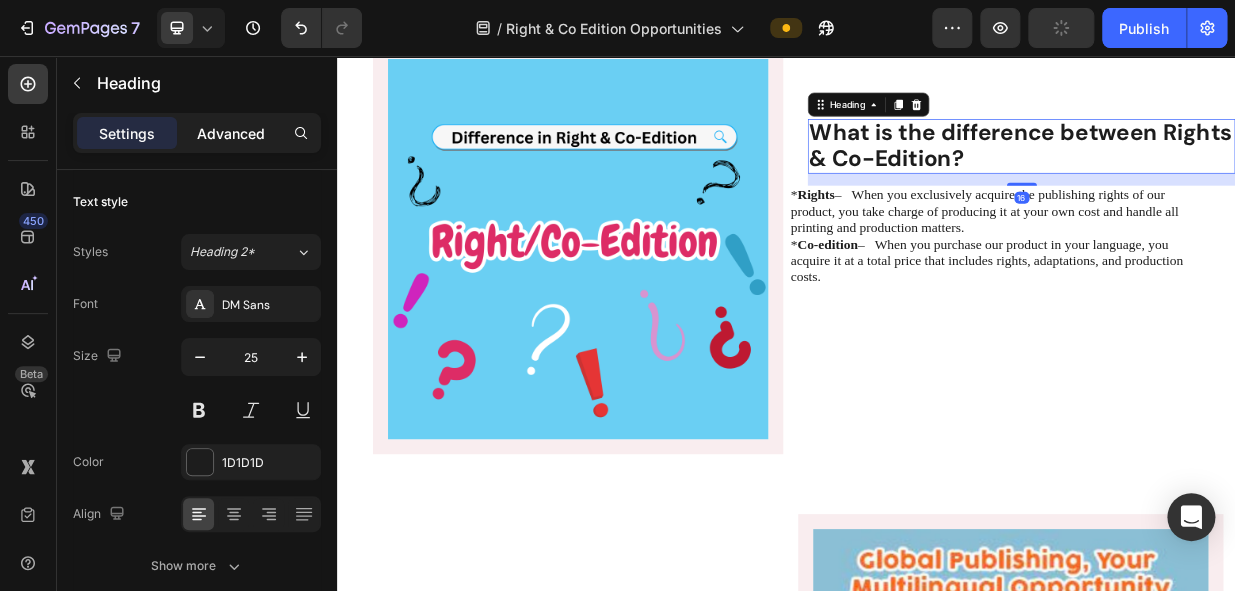 click on "Advanced" at bounding box center [231, 133] 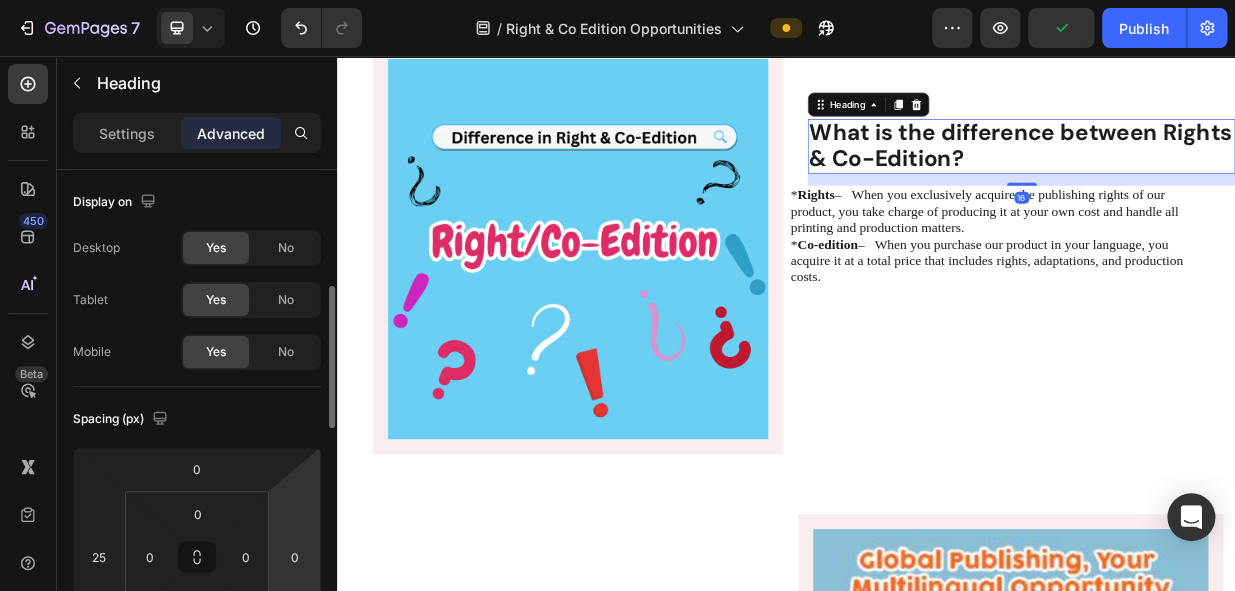 scroll, scrollTop: 181, scrollLeft: 0, axis: vertical 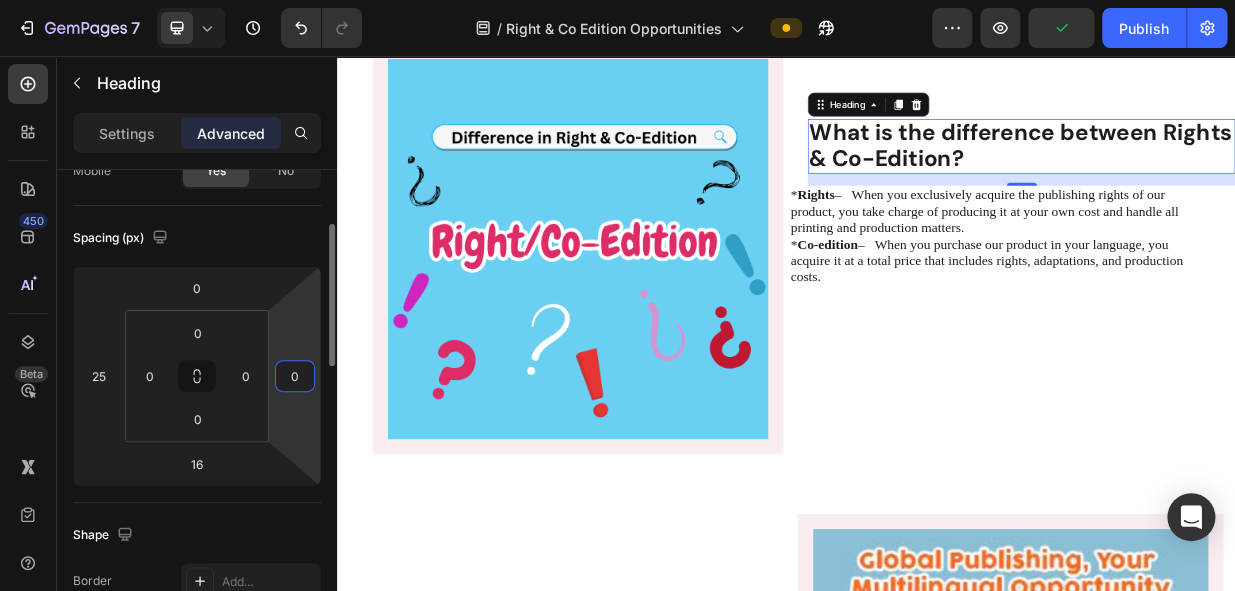 click on "0" at bounding box center [295, 376] 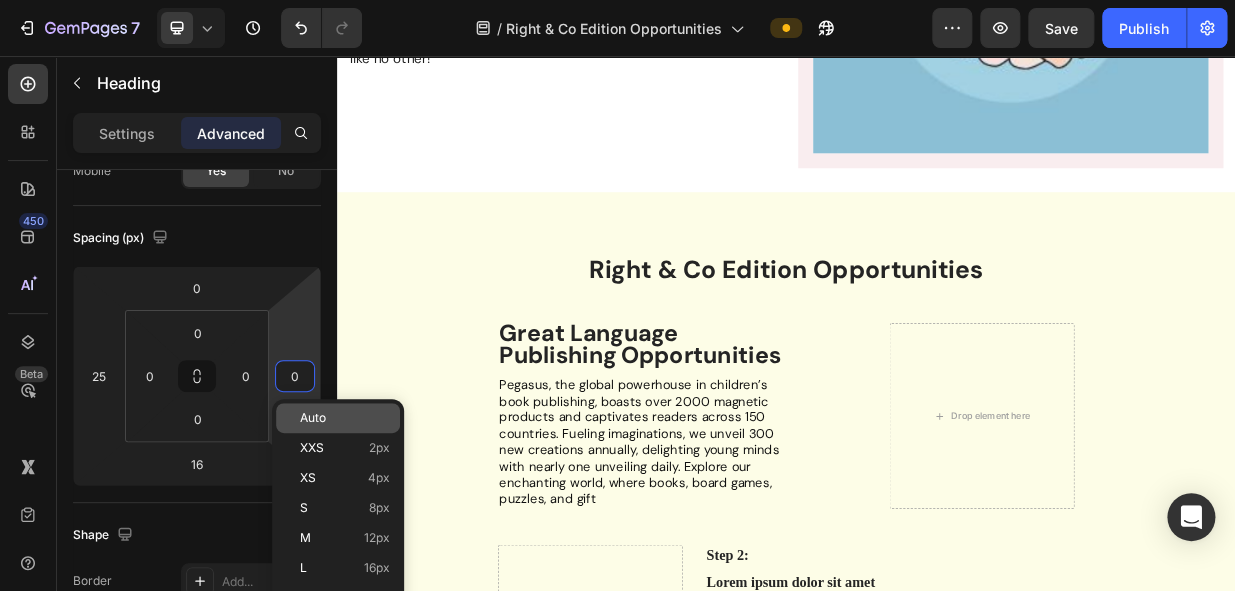 scroll, scrollTop: 2597, scrollLeft: 0, axis: vertical 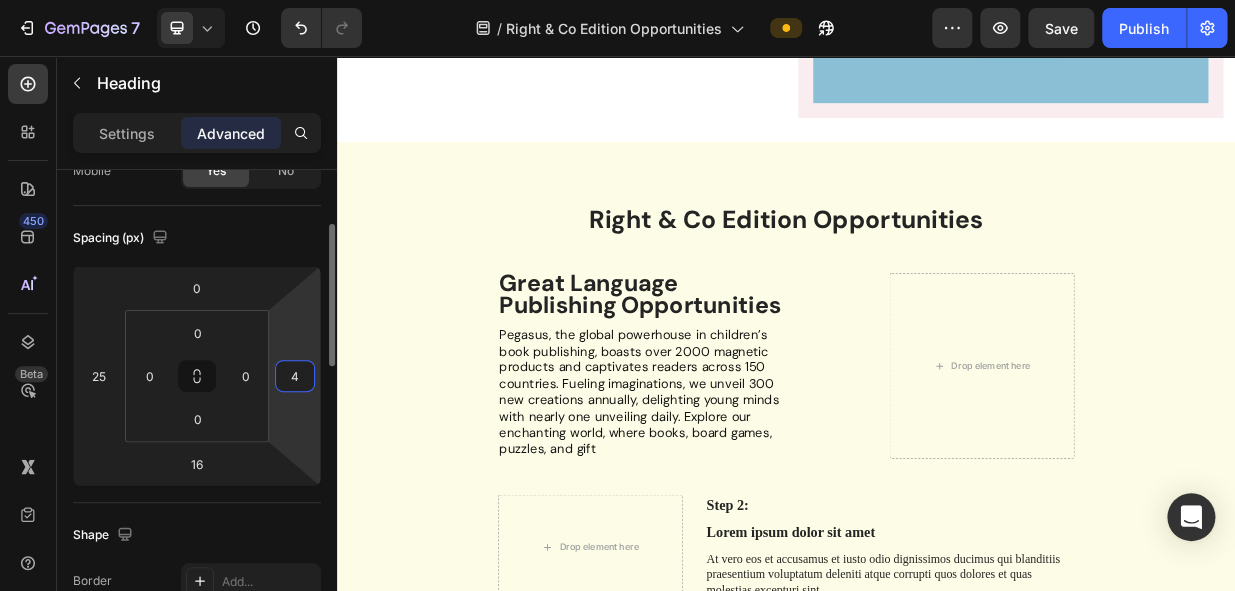 type on "48" 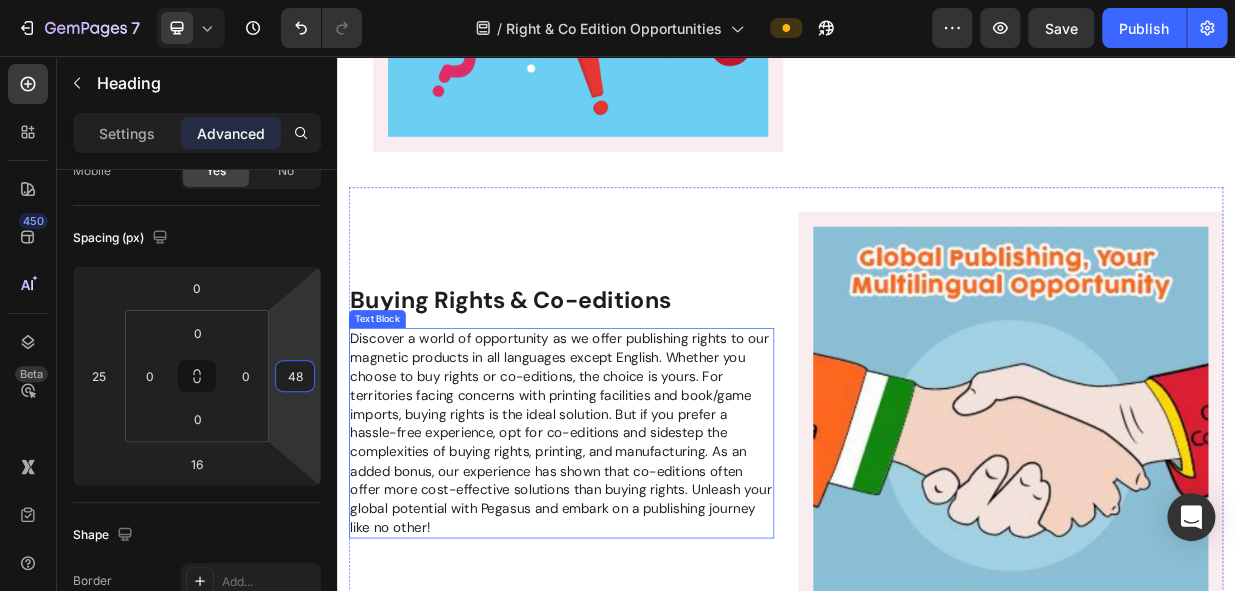 scroll, scrollTop: 1870, scrollLeft: 0, axis: vertical 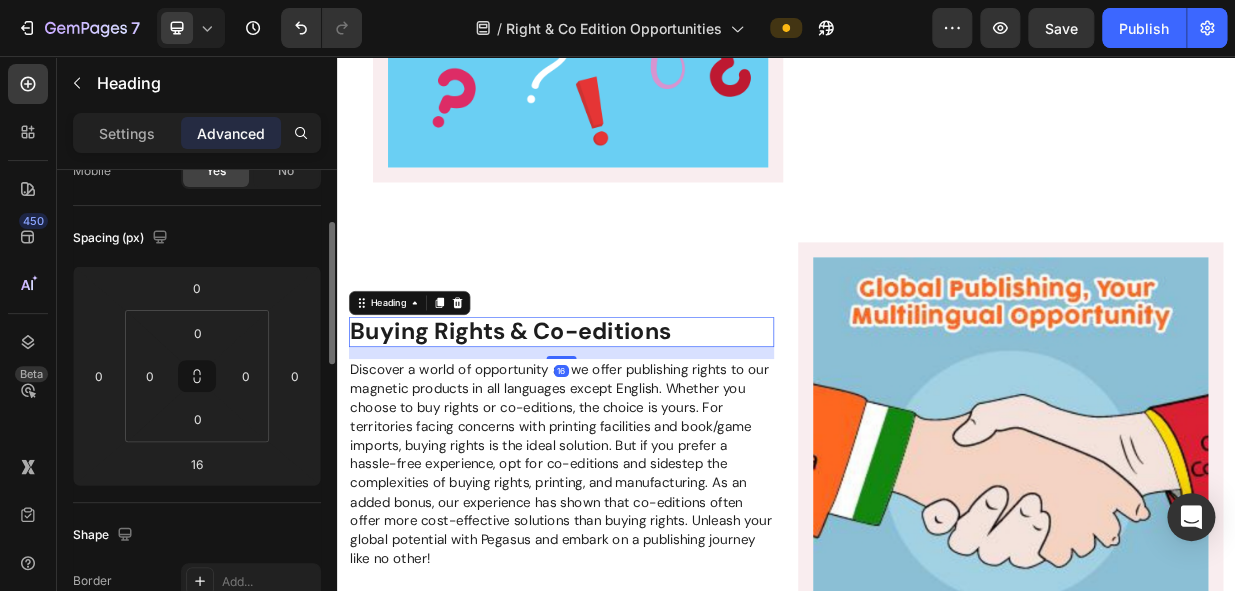 click on "Buying Rights & Co-editions" at bounding box center (569, 423) 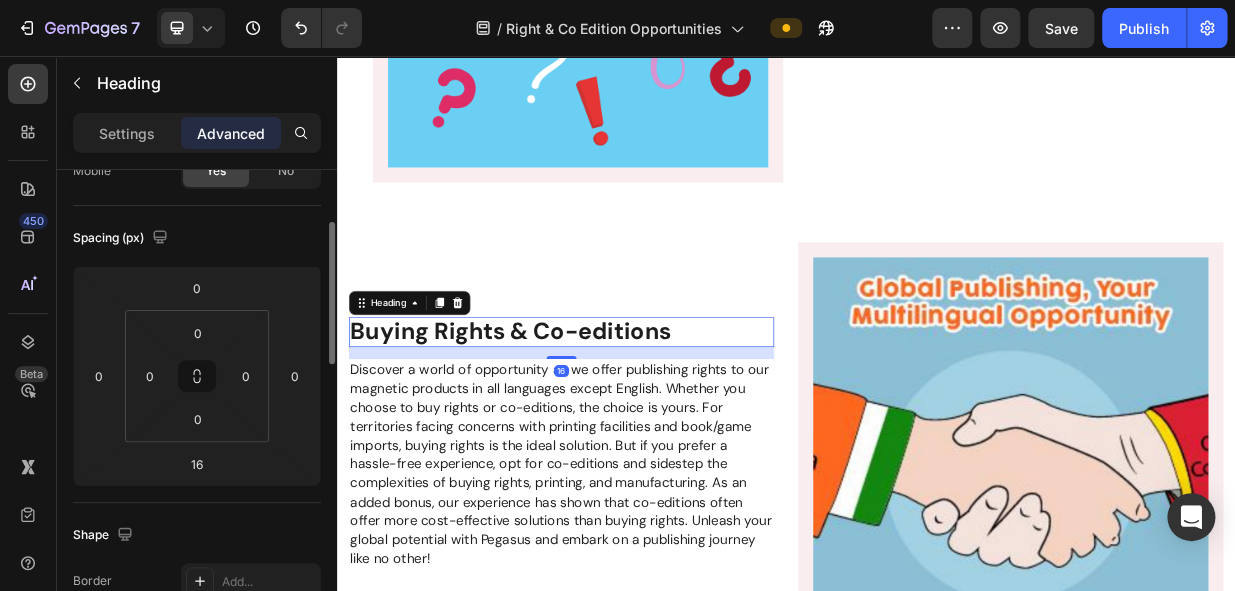 scroll, scrollTop: 180, scrollLeft: 0, axis: vertical 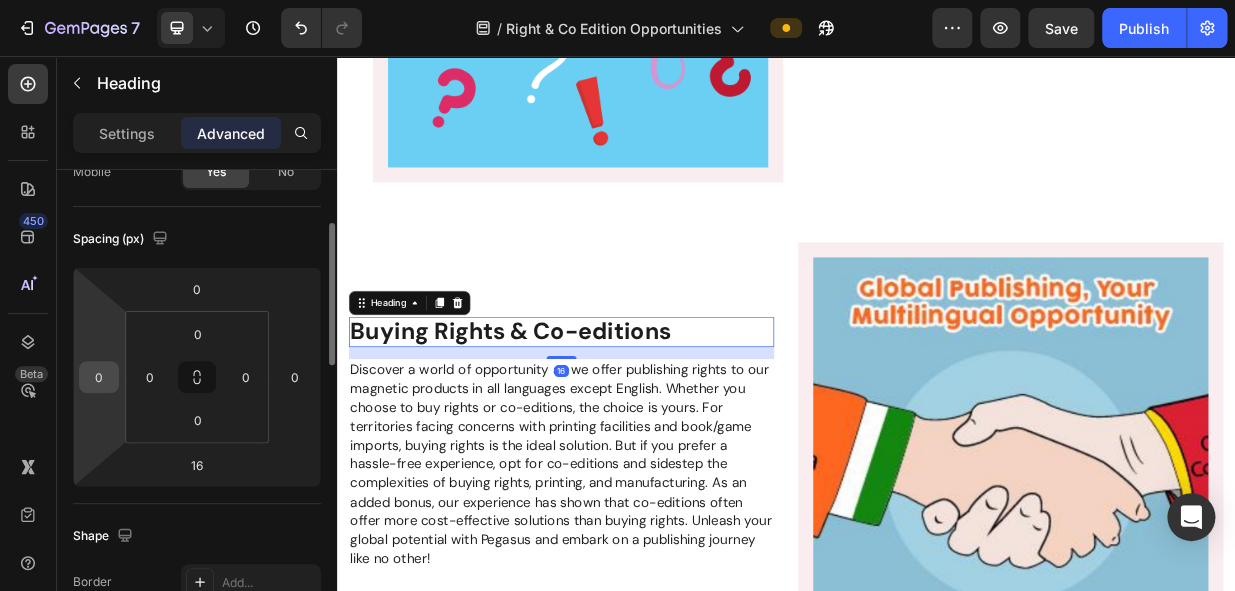 click on "0" at bounding box center (99, 377) 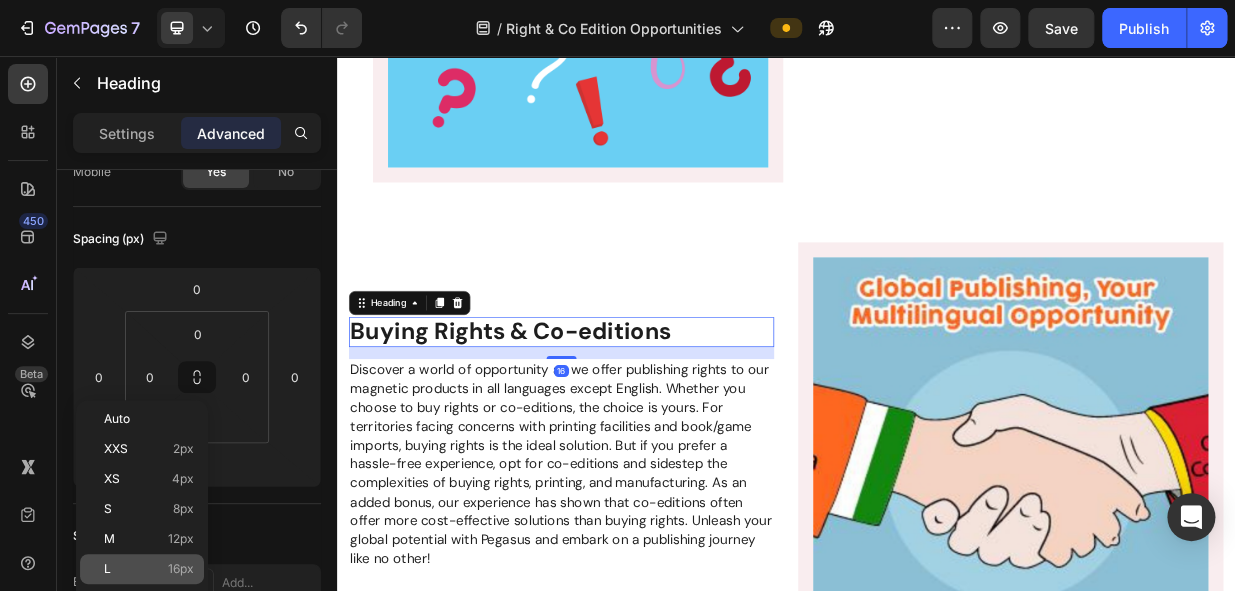 click on "L 16px" 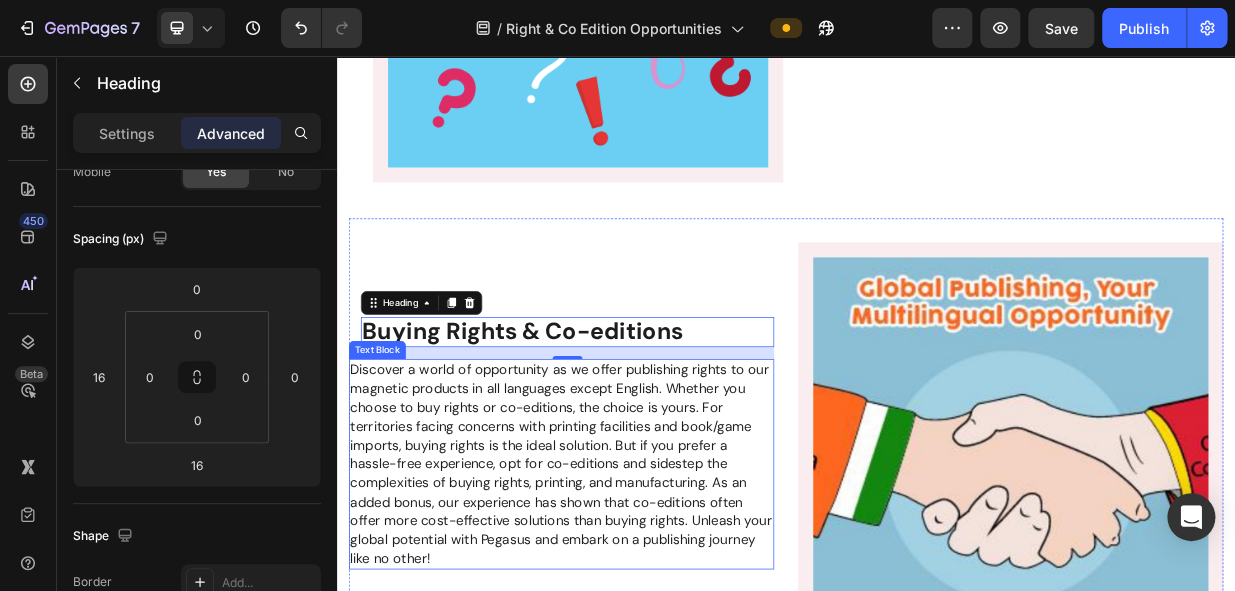 click on "Discover a world of opportunity as we offer publishing rights to our magnetic products in all languages except English. Whether you choose to buy rights or co-editions, the choice is yours. For territories facing concerns with printing facilities and book/game imports, buying rights is the ideal solution. But if you prefer a hassle-free experience, opt for co-editions and sidestep the complexities of buying rights, printing, and manufacturing. As an added bonus, our experience has shown that co-editions often offer more cost-effective solutions than buying rights. Unleash your global potential with Pegasus and embark on a publishing journey like no other!" at bounding box center [636, 601] 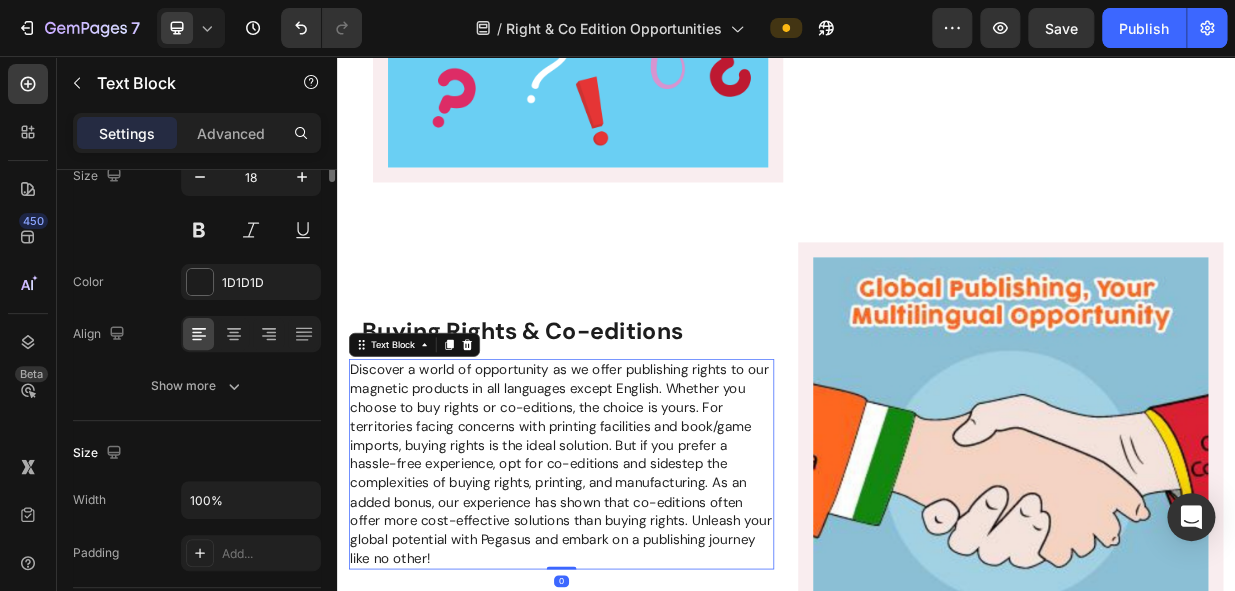 scroll, scrollTop: 0, scrollLeft: 0, axis: both 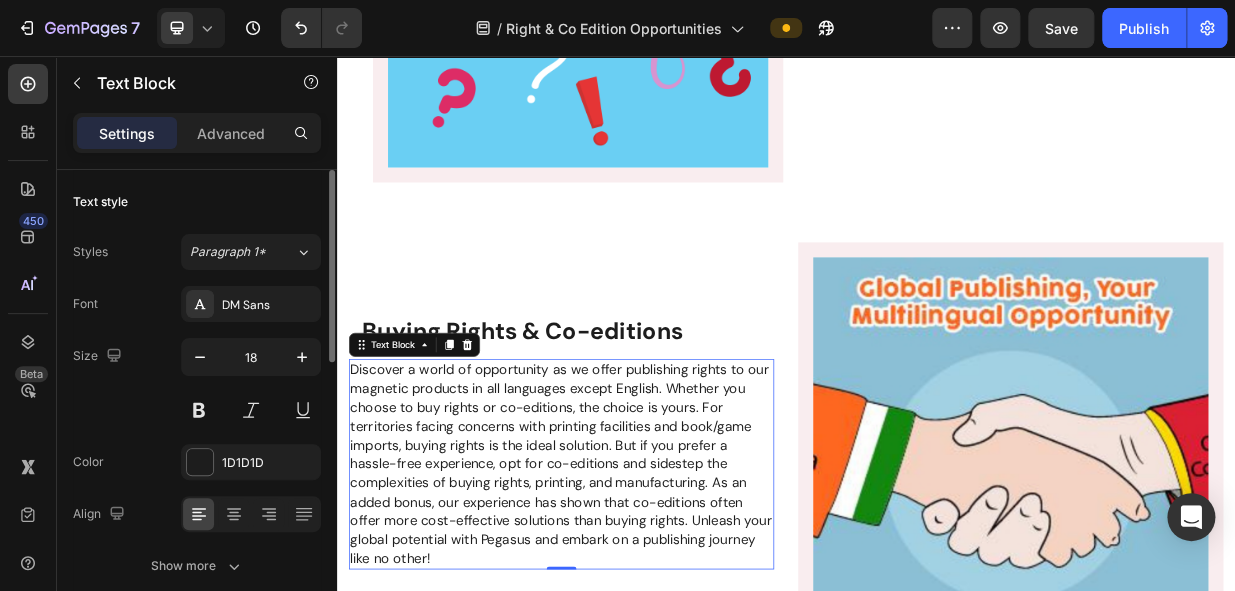 drag, startPoint x: 249, startPoint y: 126, endPoint x: 252, endPoint y: 190, distance: 64.070274 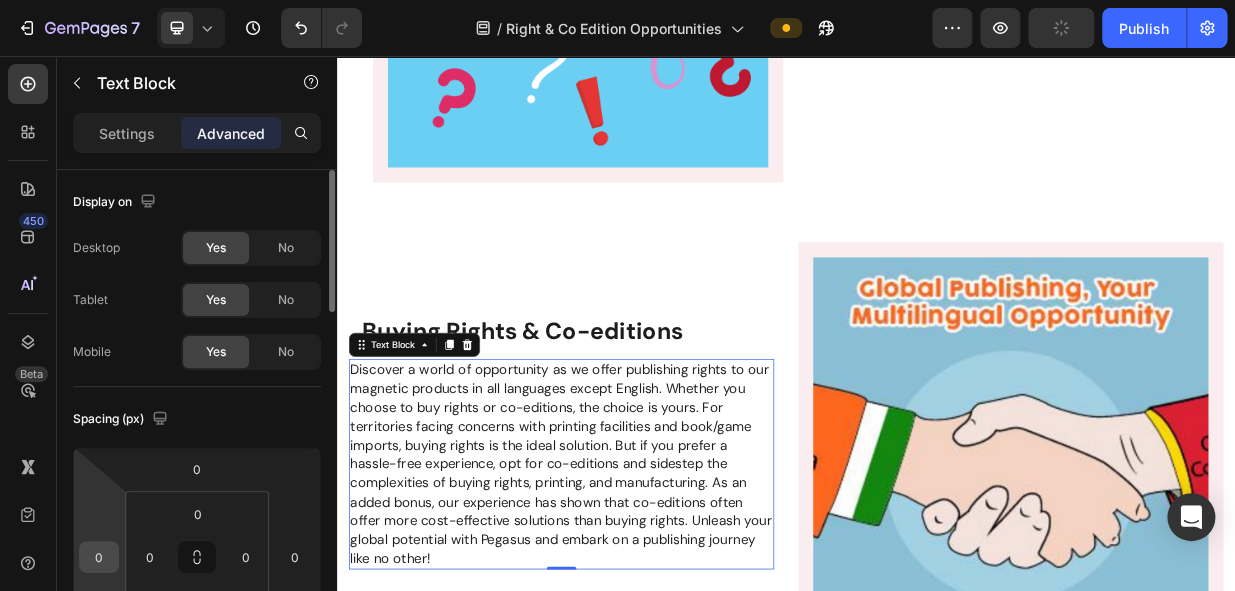 click on "0" at bounding box center (99, 557) 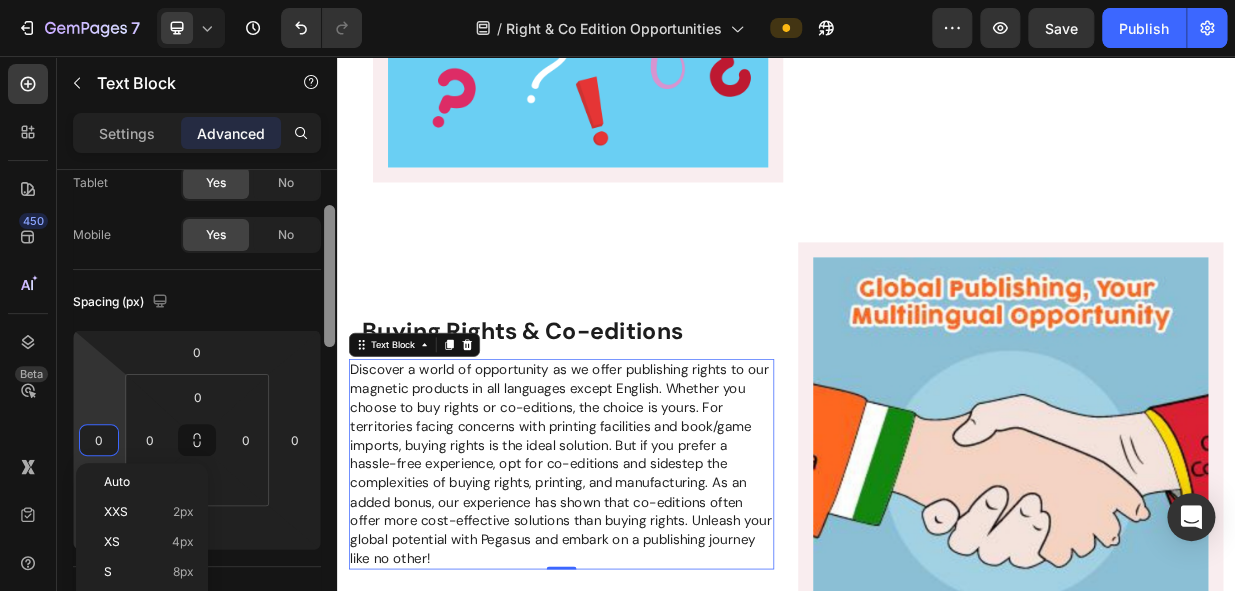drag, startPoint x: 667, startPoint y: 354, endPoint x: 344, endPoint y: 479, distance: 346.34375 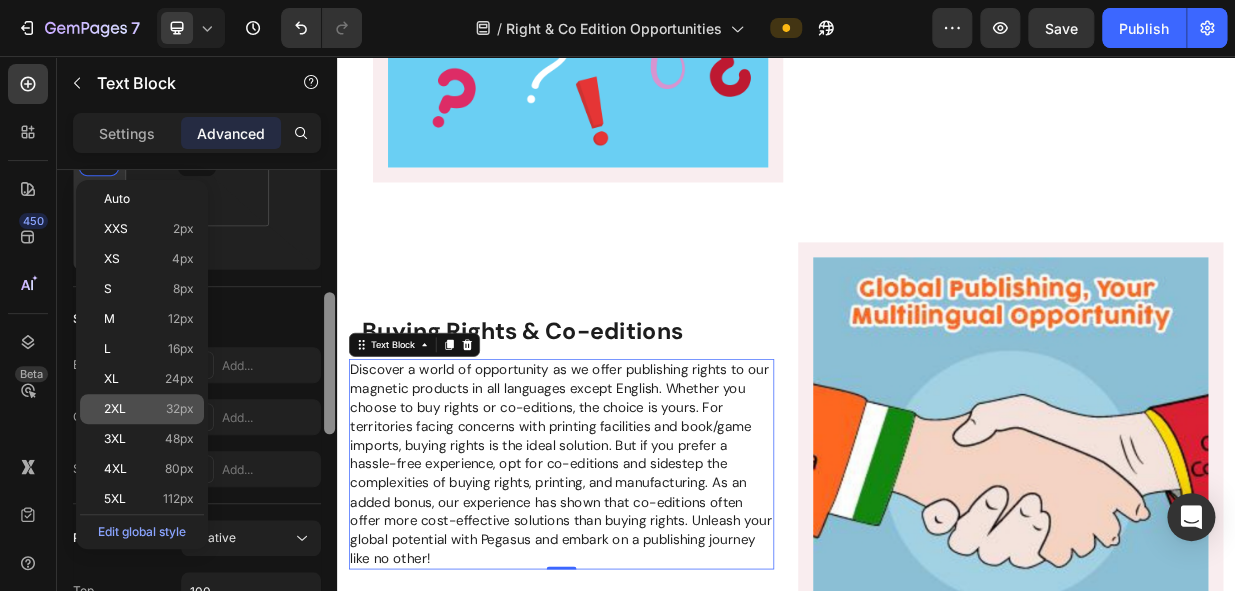 scroll, scrollTop: 387, scrollLeft: 0, axis: vertical 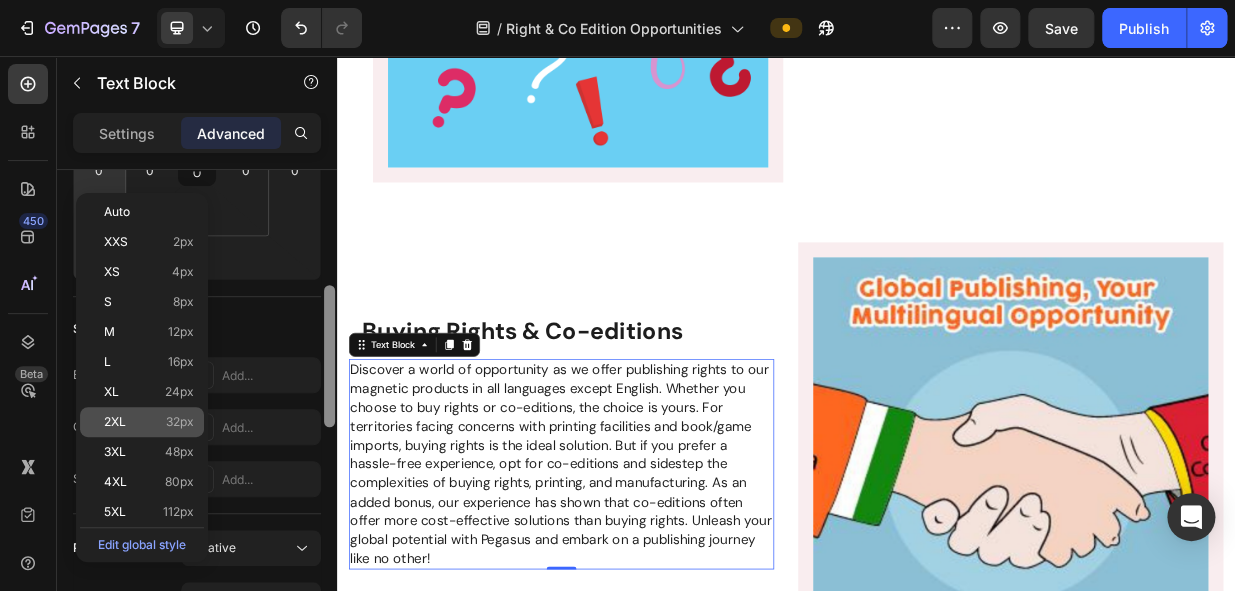 click on "32px" at bounding box center [180, 422] 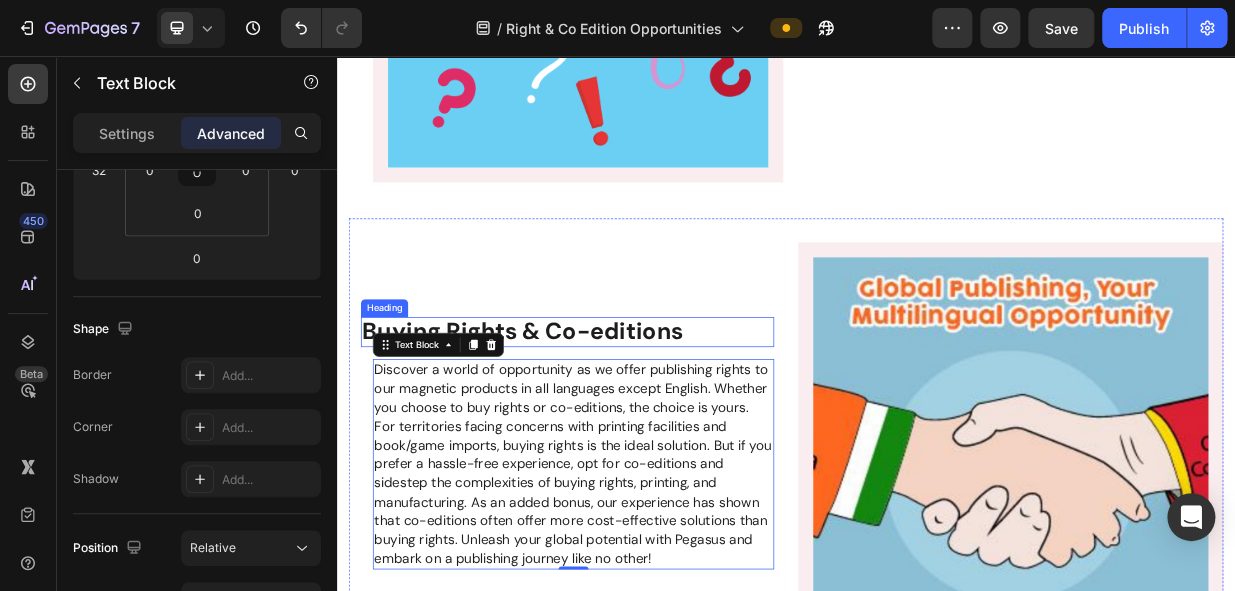 click on "Buying Rights & Co-editions" at bounding box center (585, 423) 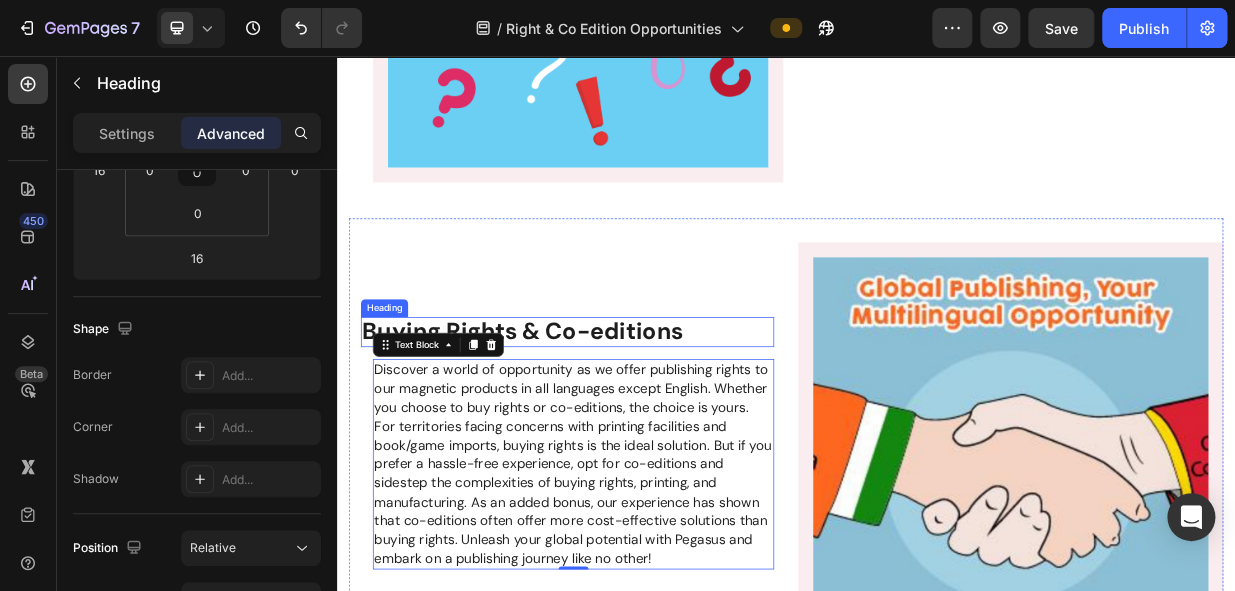 scroll, scrollTop: 0, scrollLeft: 0, axis: both 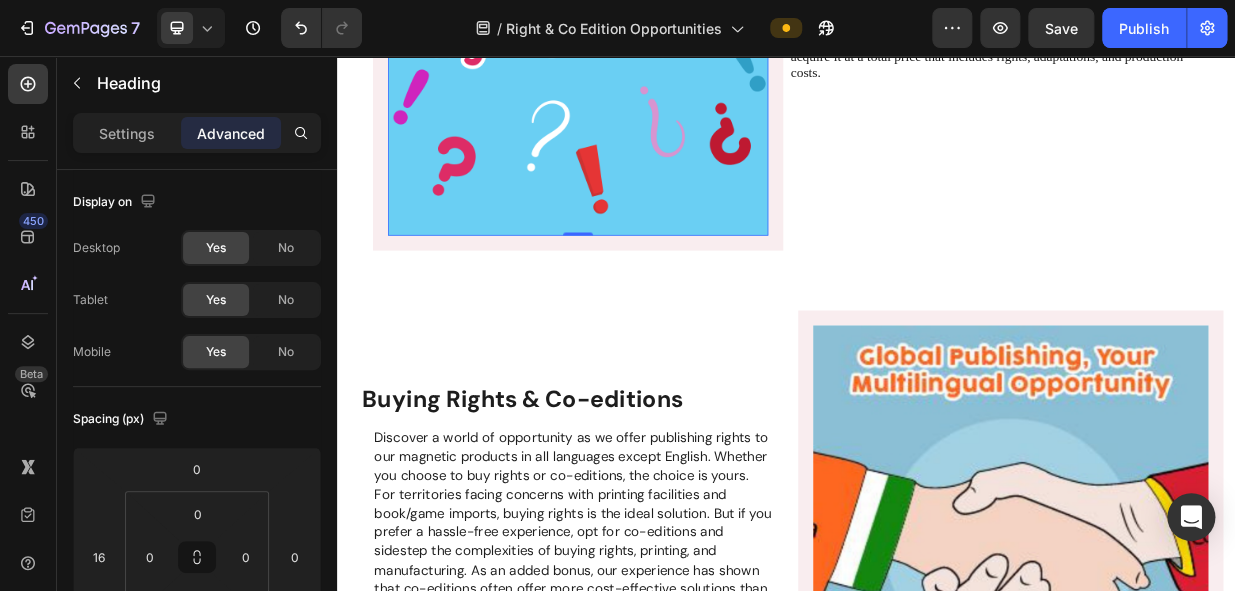 click at bounding box center (659, 42) 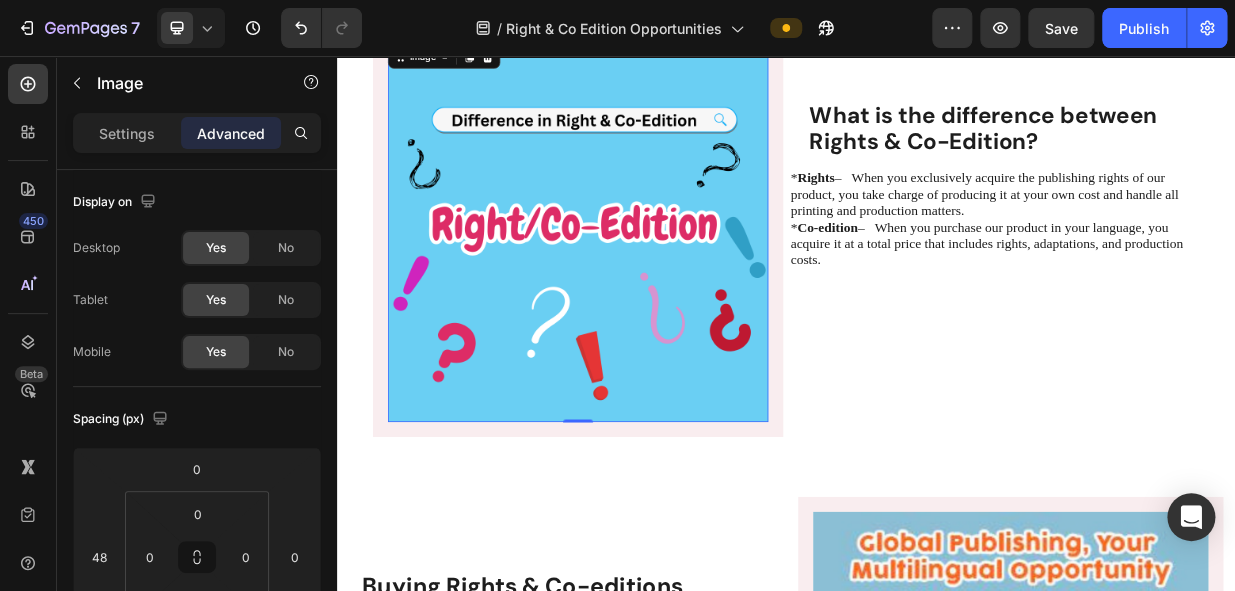 scroll, scrollTop: 1506, scrollLeft: 0, axis: vertical 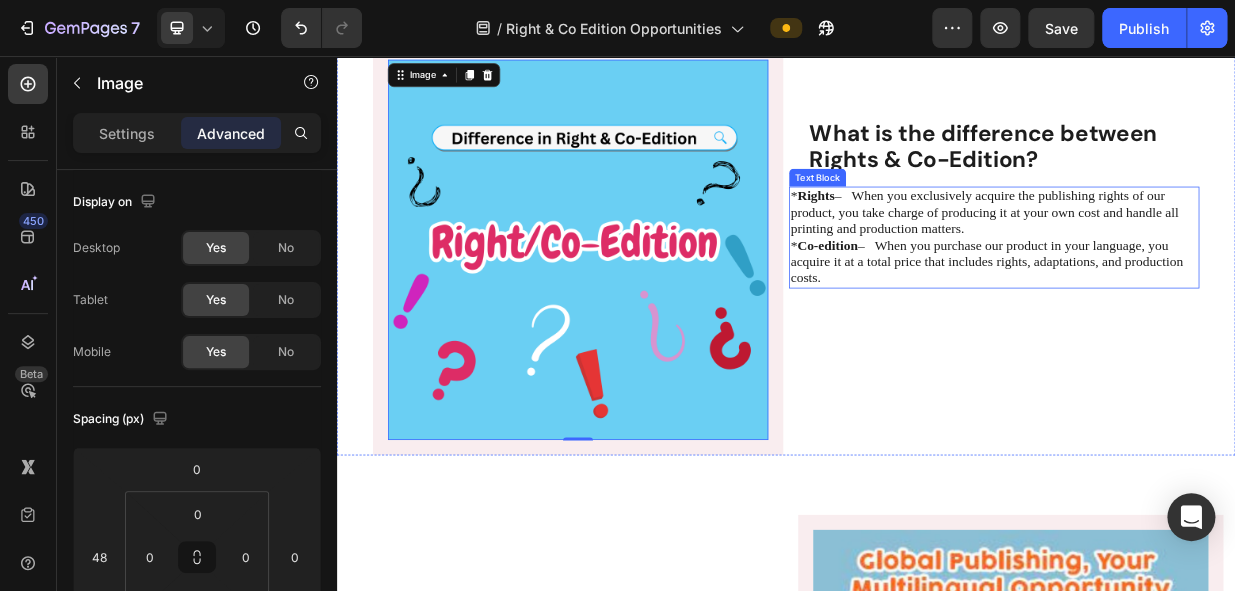 click on "*  Rights  –   When you exclusively acquire the publishing rights of our product, you take charge of producing it at your own cost and handle all printing and production matters." at bounding box center [1202, 264] 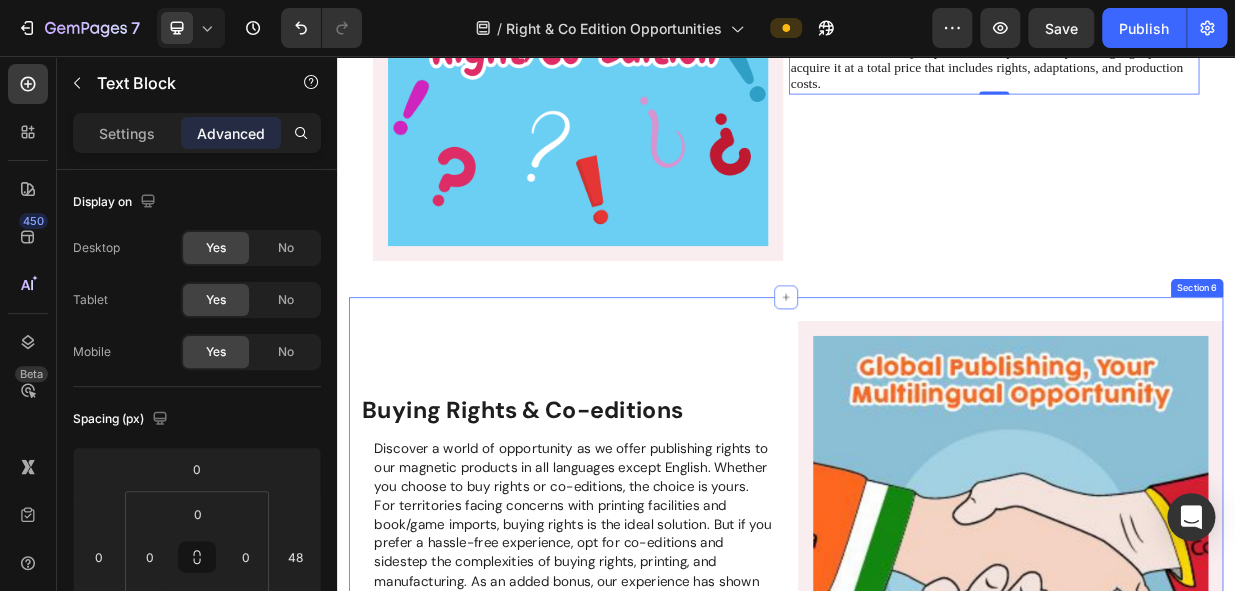 scroll, scrollTop: 1960, scrollLeft: 0, axis: vertical 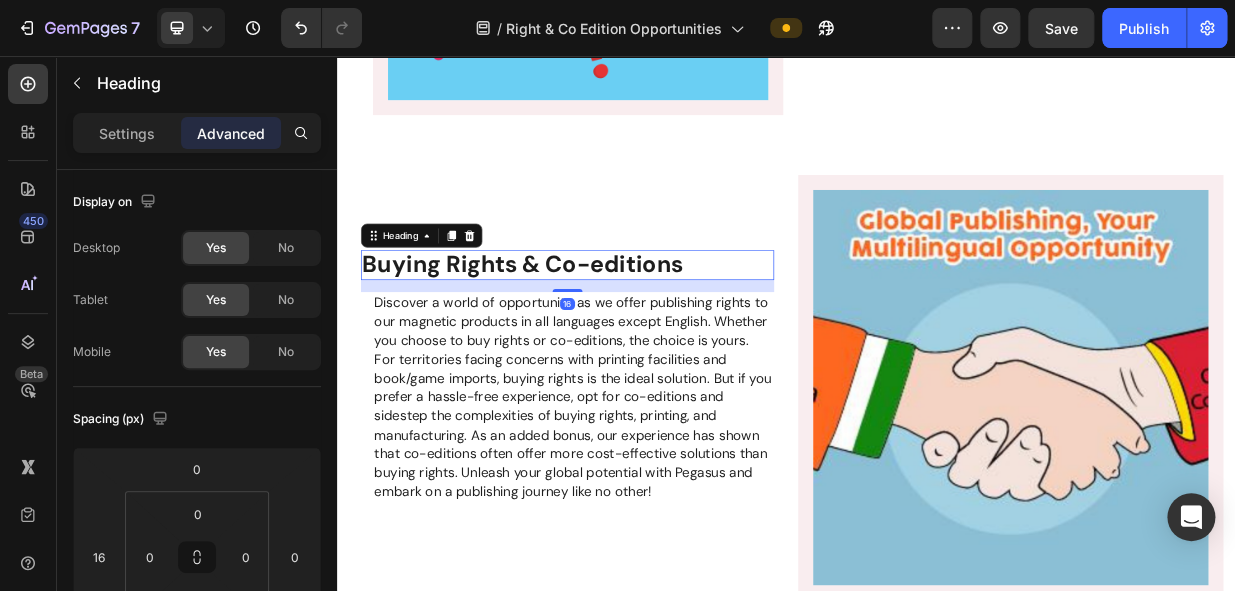 click on "Buying Rights & Co-editions" at bounding box center [585, 333] 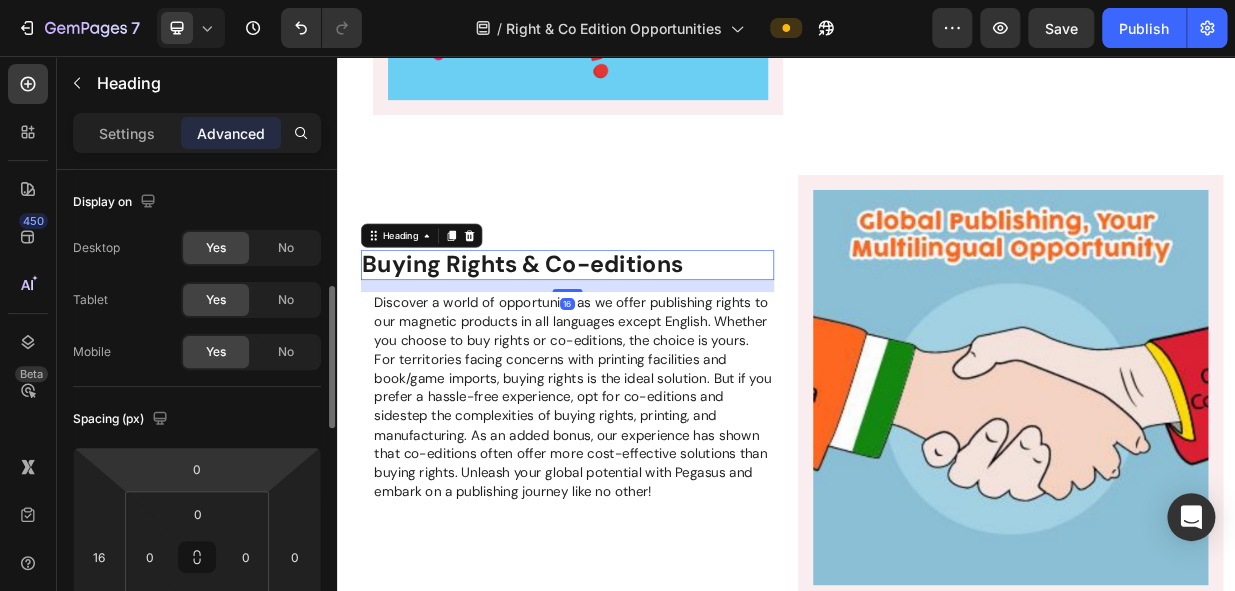 scroll, scrollTop: 181, scrollLeft: 0, axis: vertical 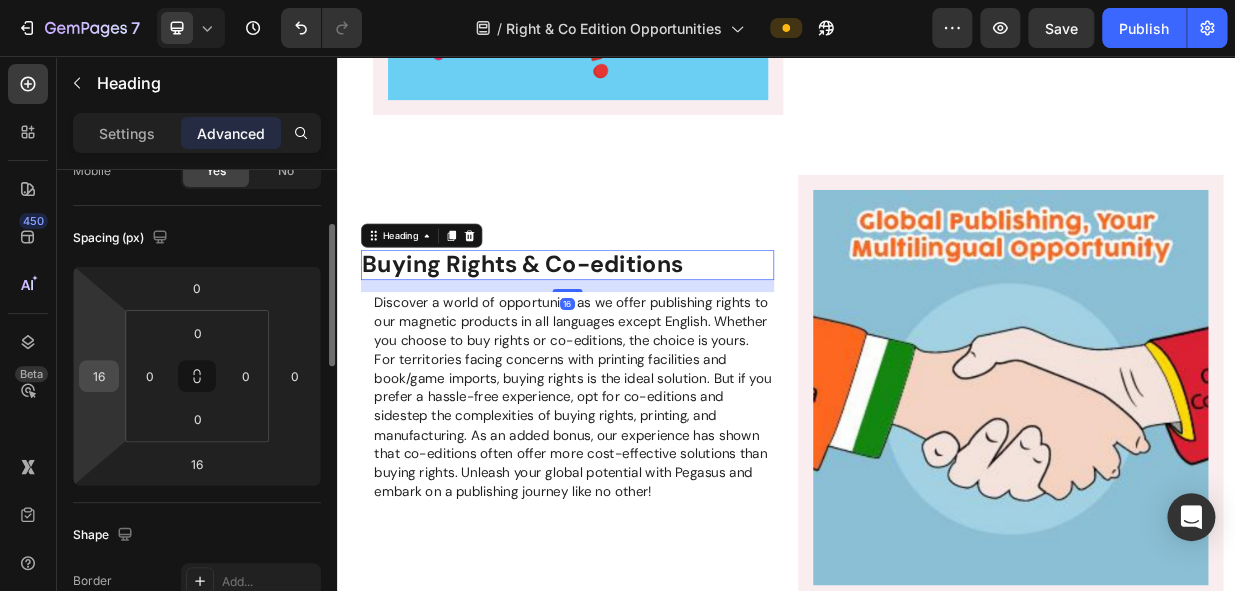 click on "16" at bounding box center (99, 376) 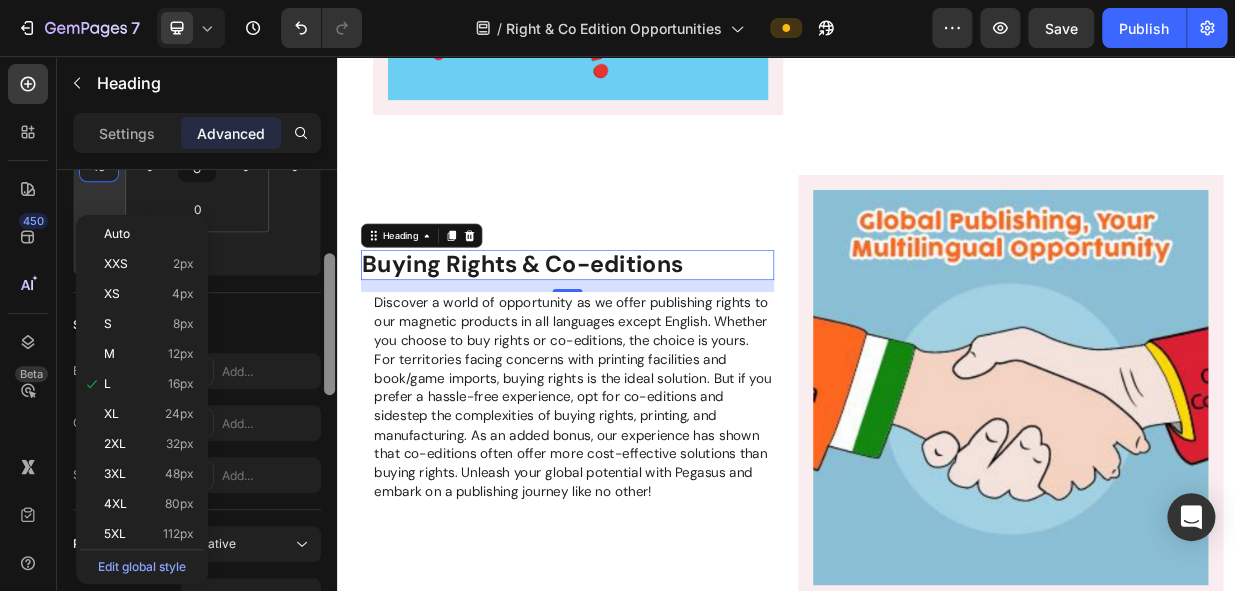 scroll, scrollTop: 419, scrollLeft: 0, axis: vertical 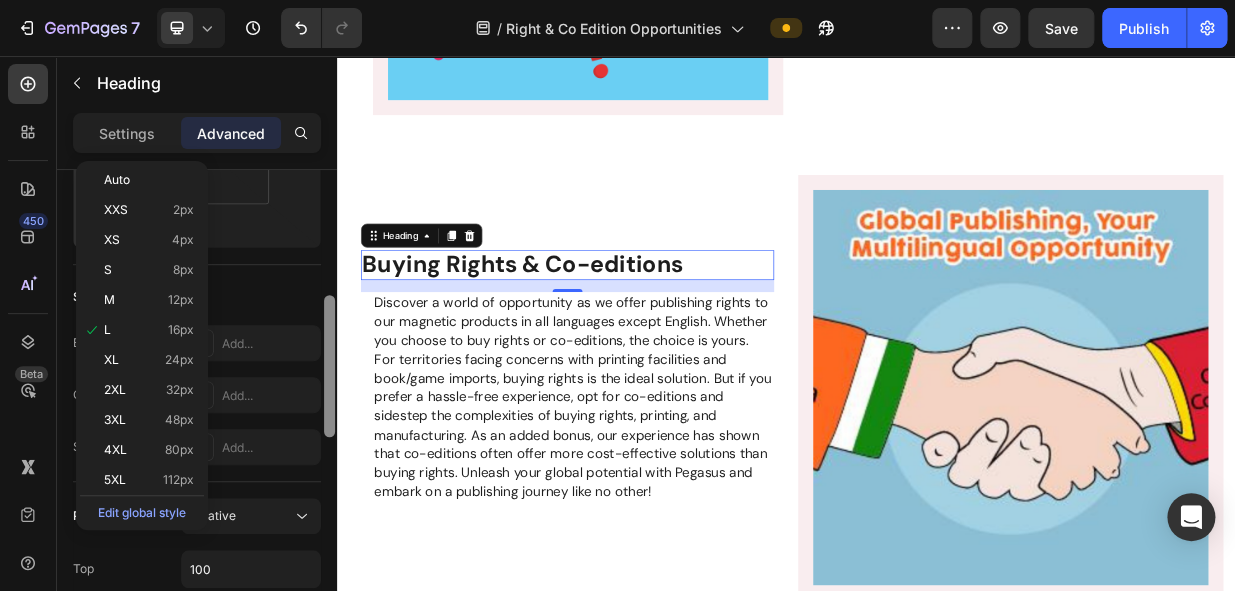 drag, startPoint x: 330, startPoint y: 353, endPoint x: 320, endPoint y: 424, distance: 71.70077 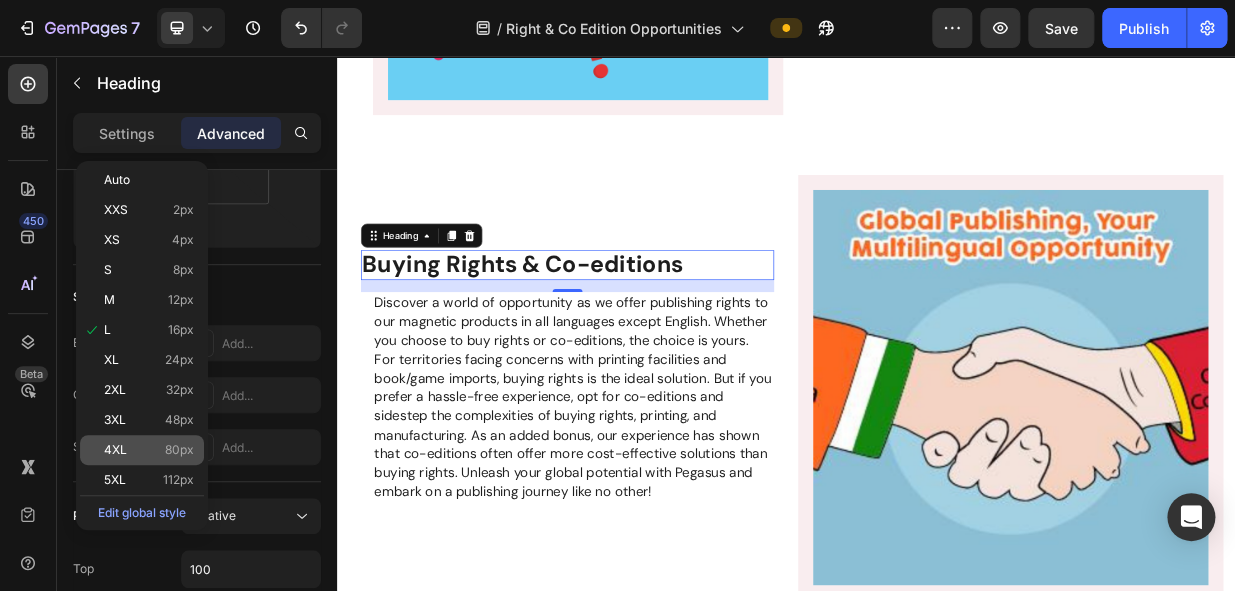 click on "4XL 80px" at bounding box center [149, 450] 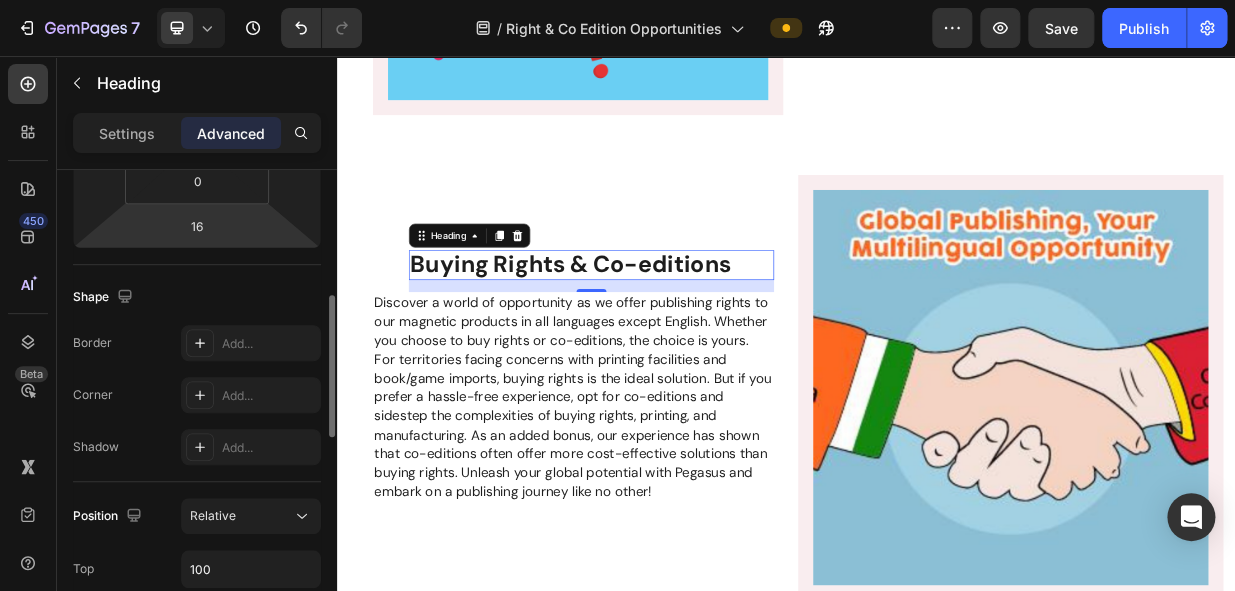 scroll, scrollTop: 328, scrollLeft: 0, axis: vertical 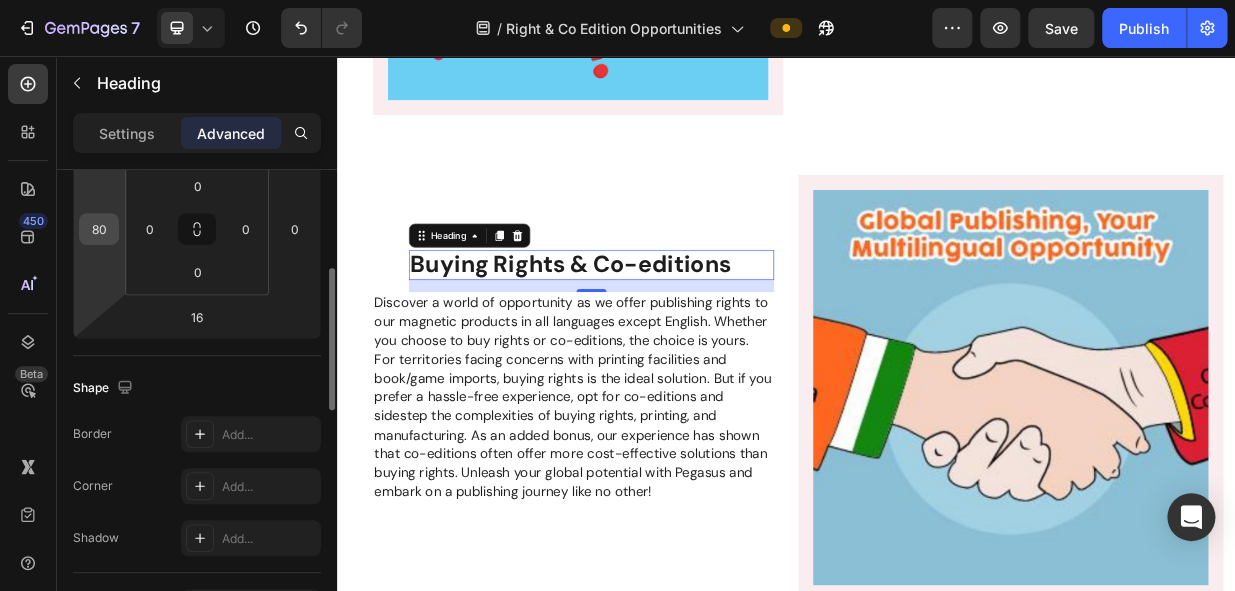 click on "80" at bounding box center [99, 229] 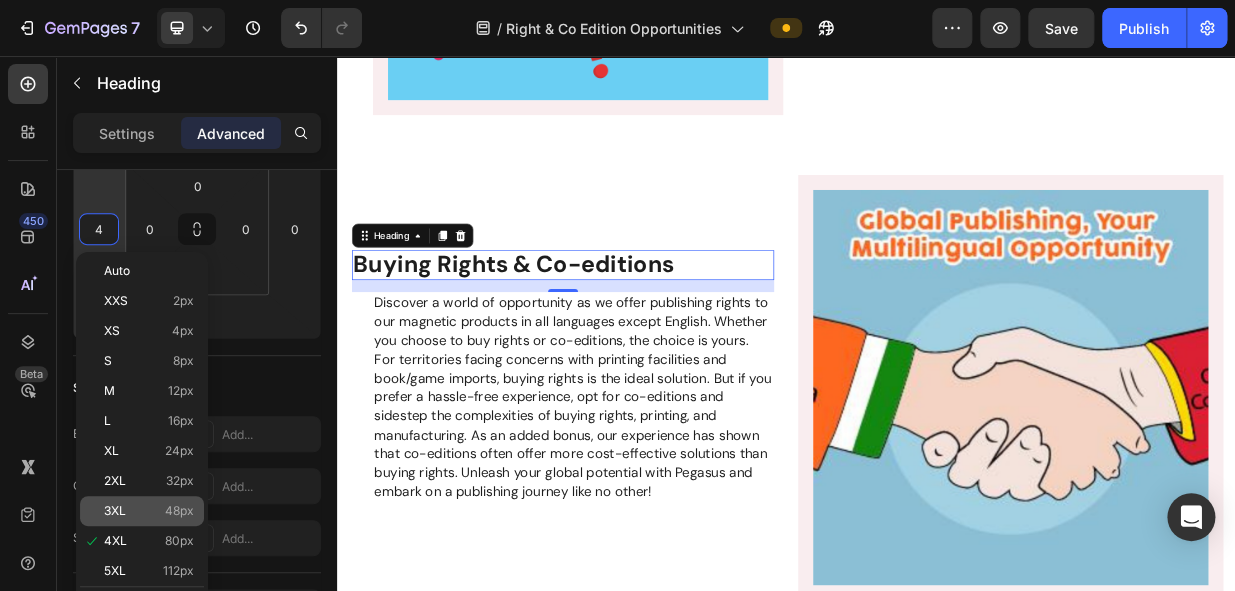 click on "3XL 48px" at bounding box center [149, 511] 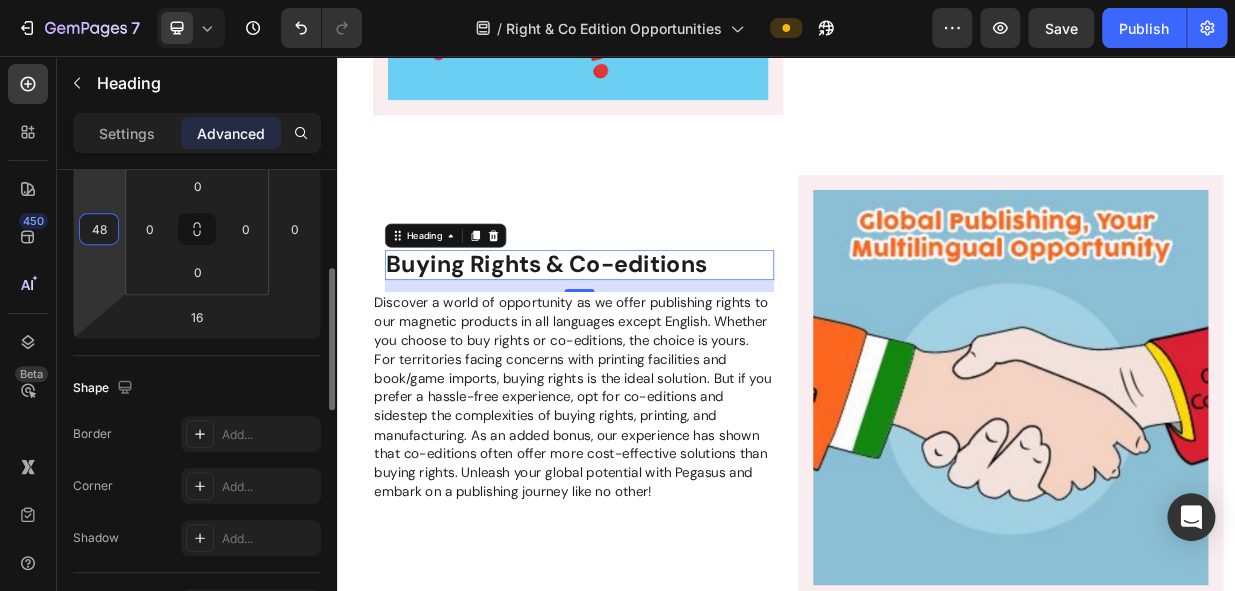 click on "48" at bounding box center [99, 229] 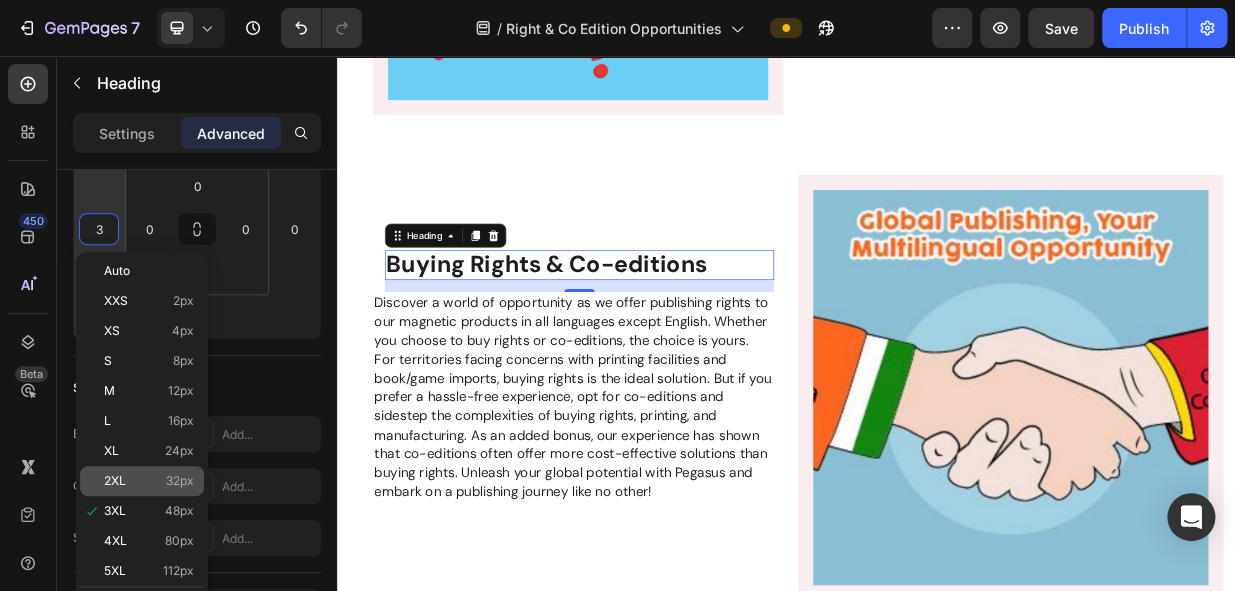 click on "2XL" at bounding box center [115, 481] 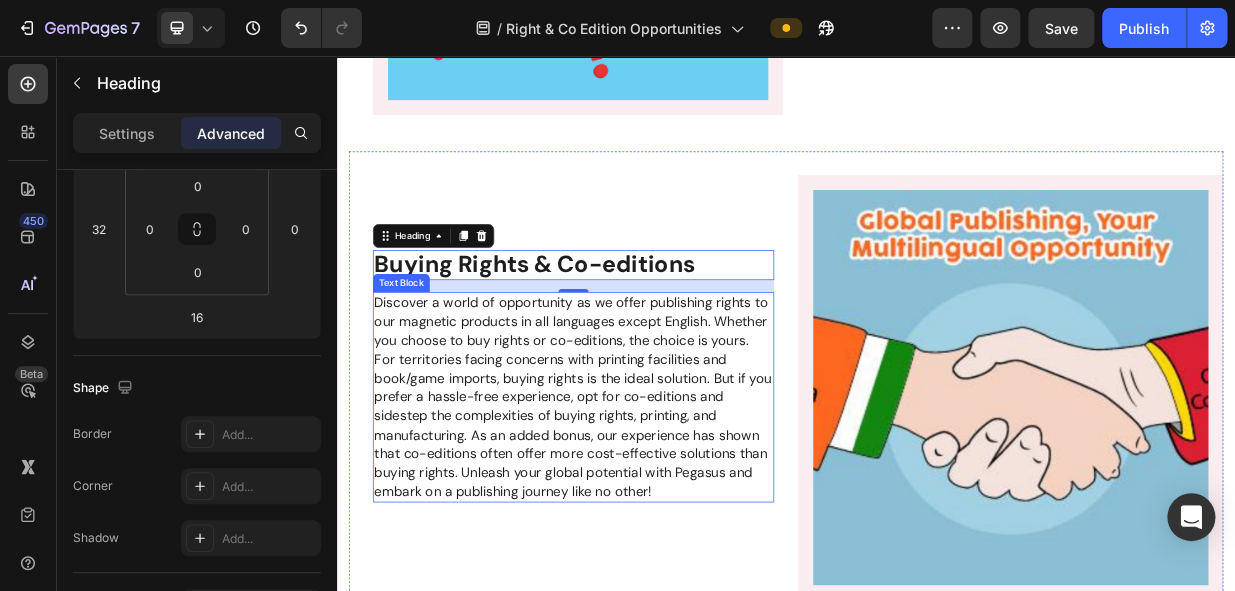 click on "Discover a world of opportunity as we offer publishing rights to our magnetic products in all languages except English. Whether you choose to buy rights or co-editions, the choice is yours. For territories facing concerns with printing facilities and book/game imports, buying rights is the ideal solution. But if you prefer a hassle-free experience, opt for co-editions and sidestep the complexities of buying rights, printing, and manufacturing. As an added bonus, our experience has shown that co-editions often offer more cost-effective solutions than buying rights. Unleash your global potential with Pegasus and embark on a publishing journey like no other!" at bounding box center [652, 511] 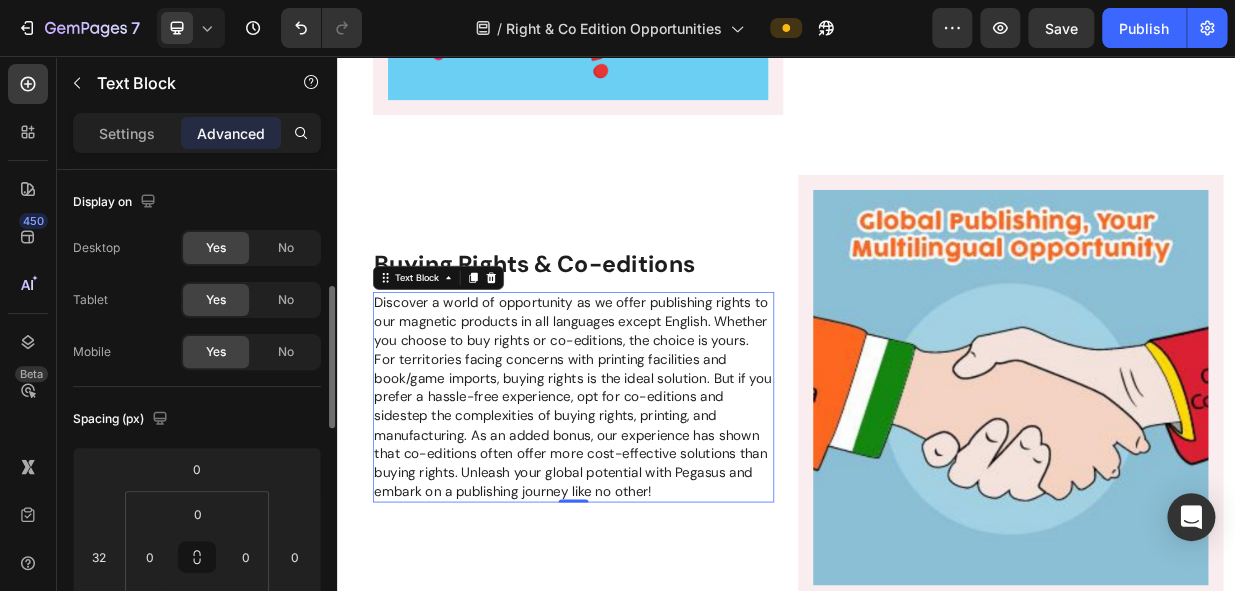 scroll, scrollTop: 90, scrollLeft: 0, axis: vertical 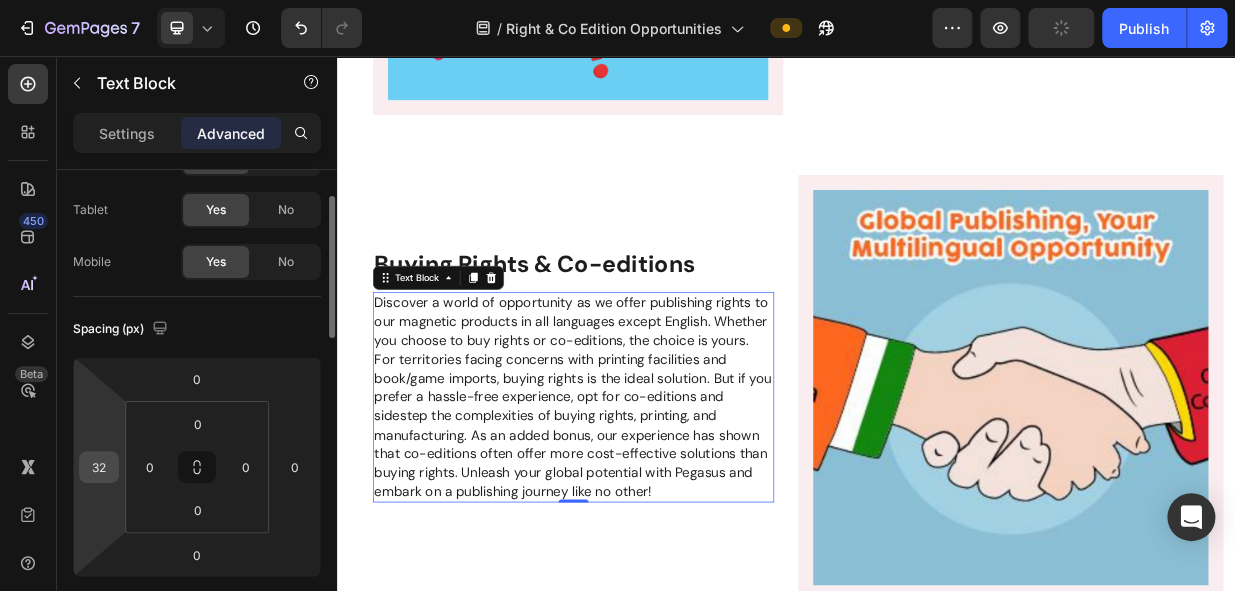 click on "32" at bounding box center (99, 467) 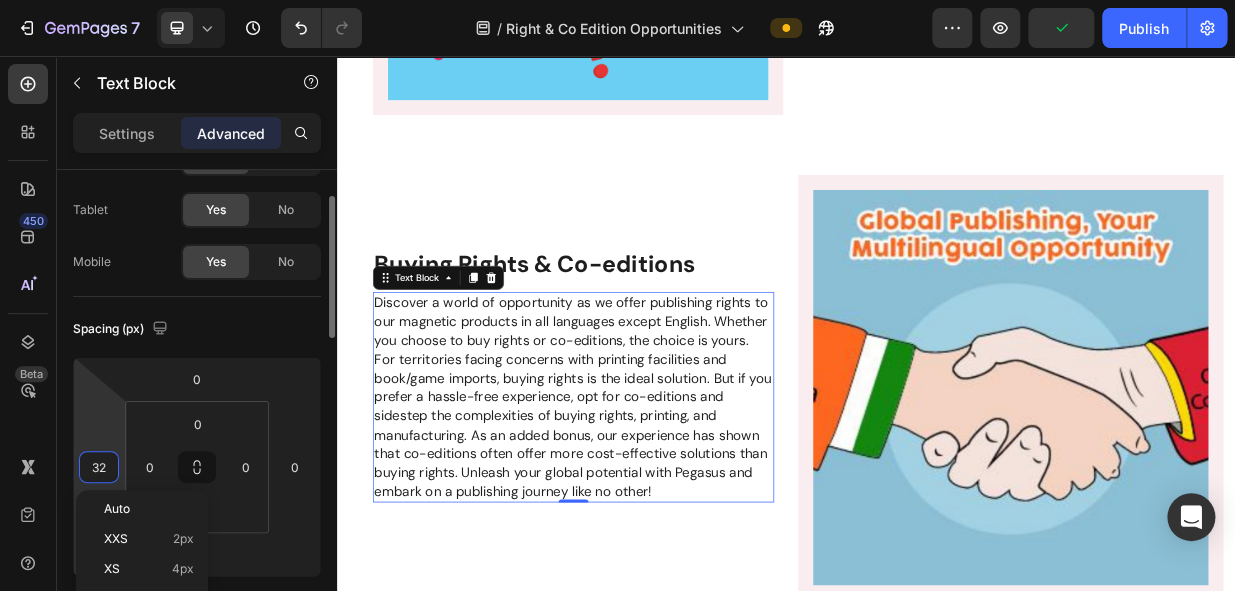 click on "32" at bounding box center (99, 467) 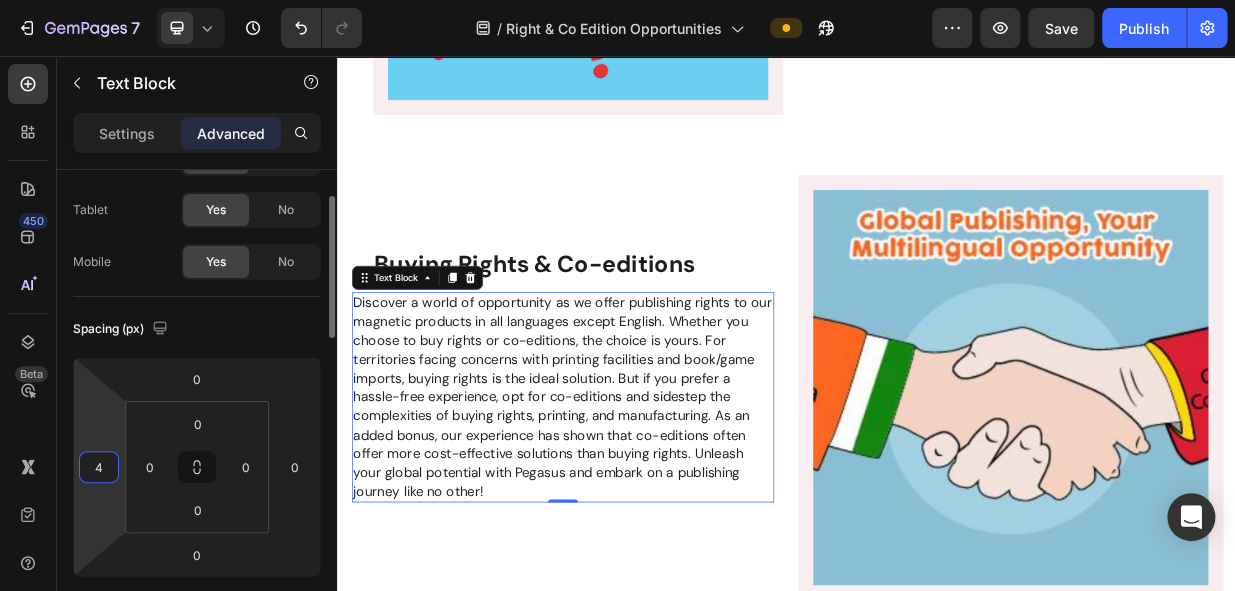 type on "48" 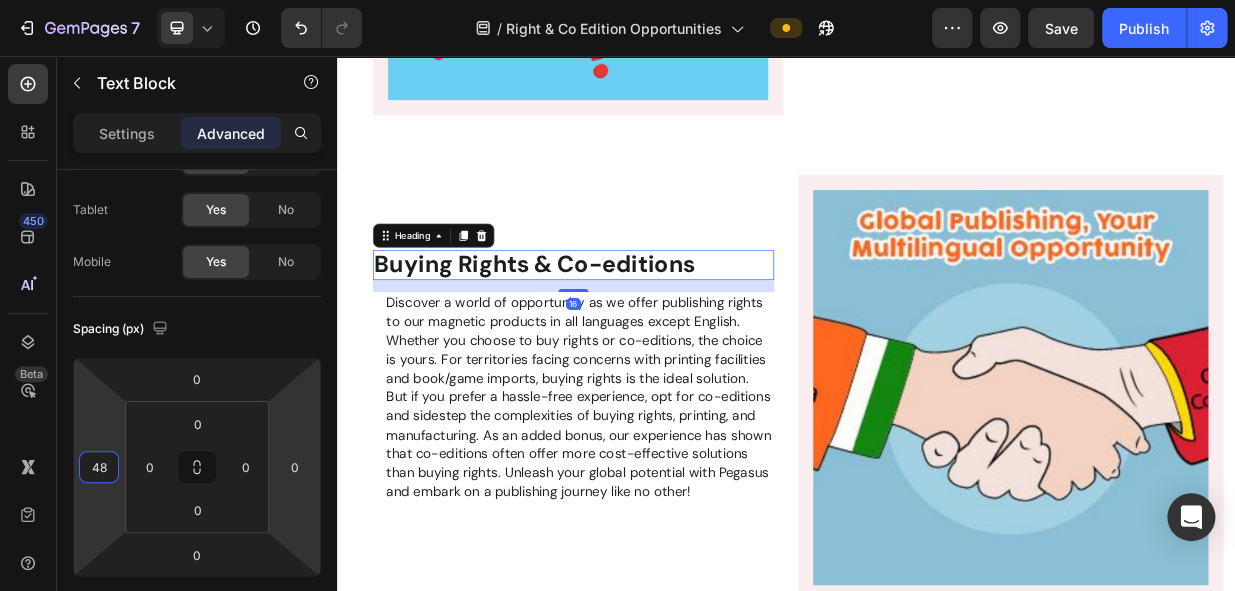 click on "Buying Rights & Co-editions" at bounding box center (601, 333) 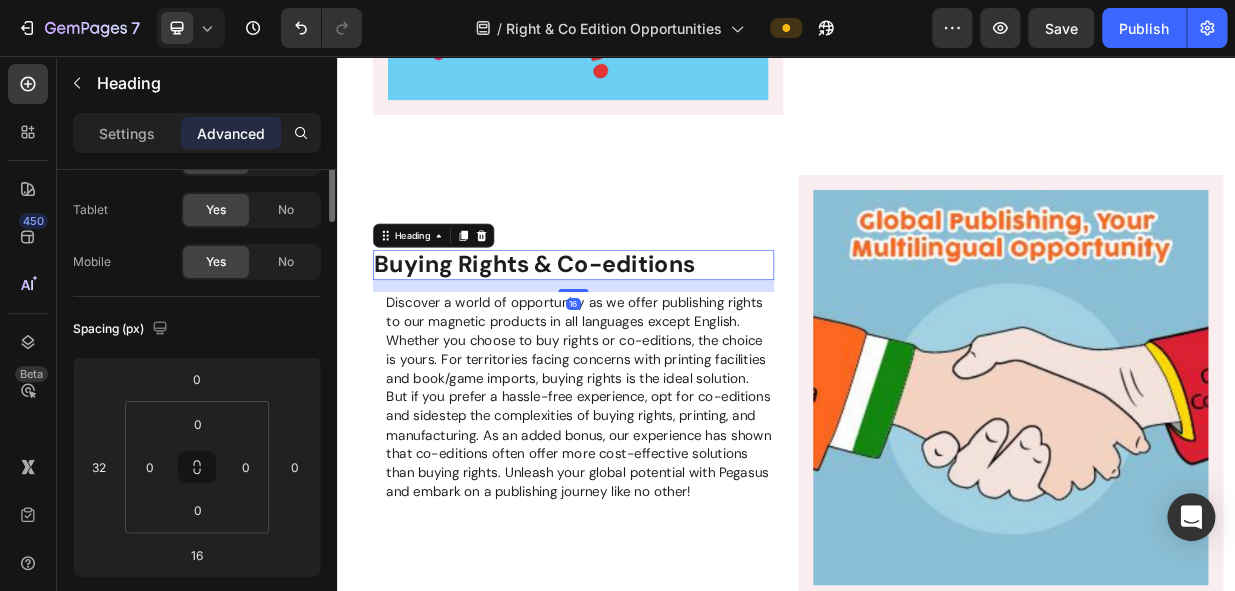 scroll, scrollTop: 0, scrollLeft: 0, axis: both 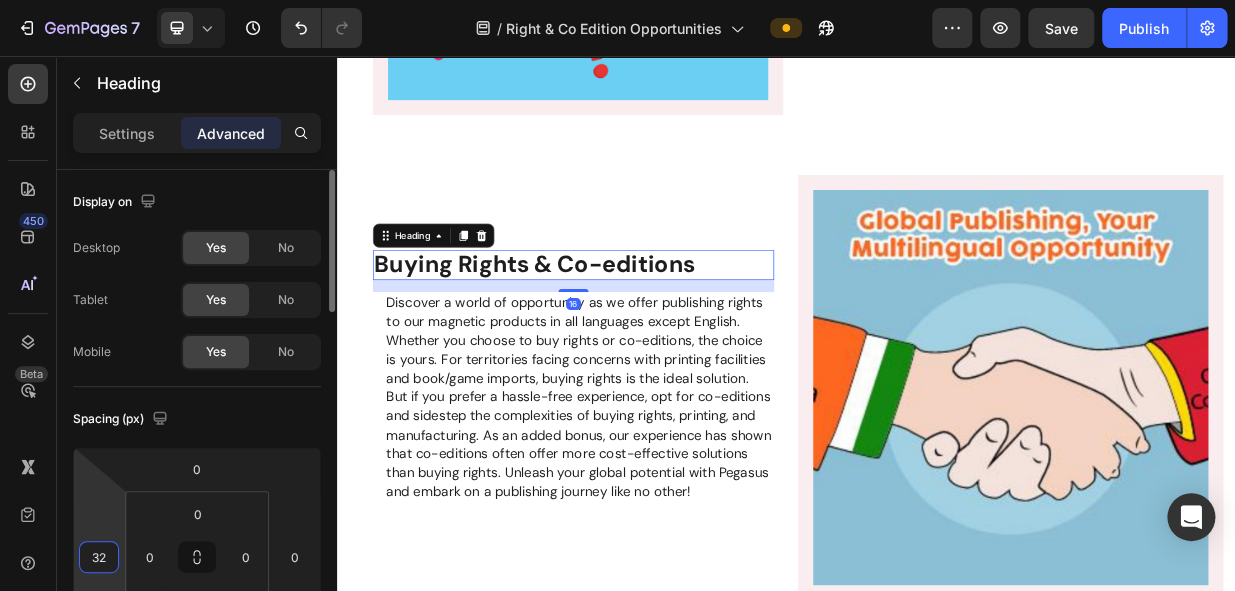 click on "32" at bounding box center [99, 557] 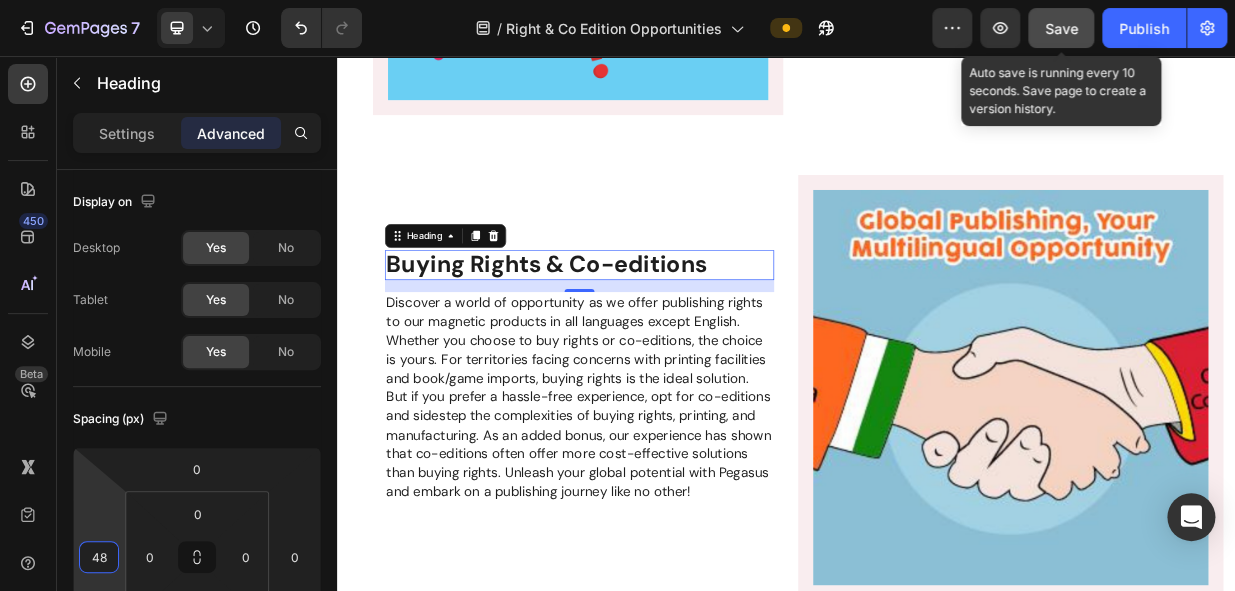 type on "48" 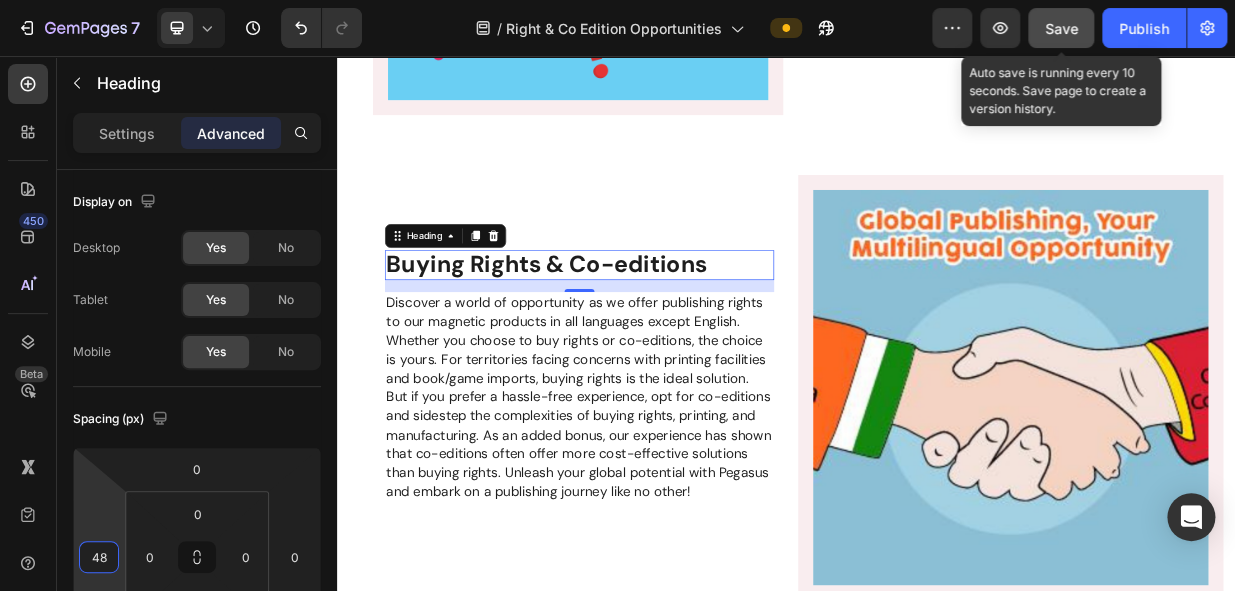click on "Save" at bounding box center (1061, 28) 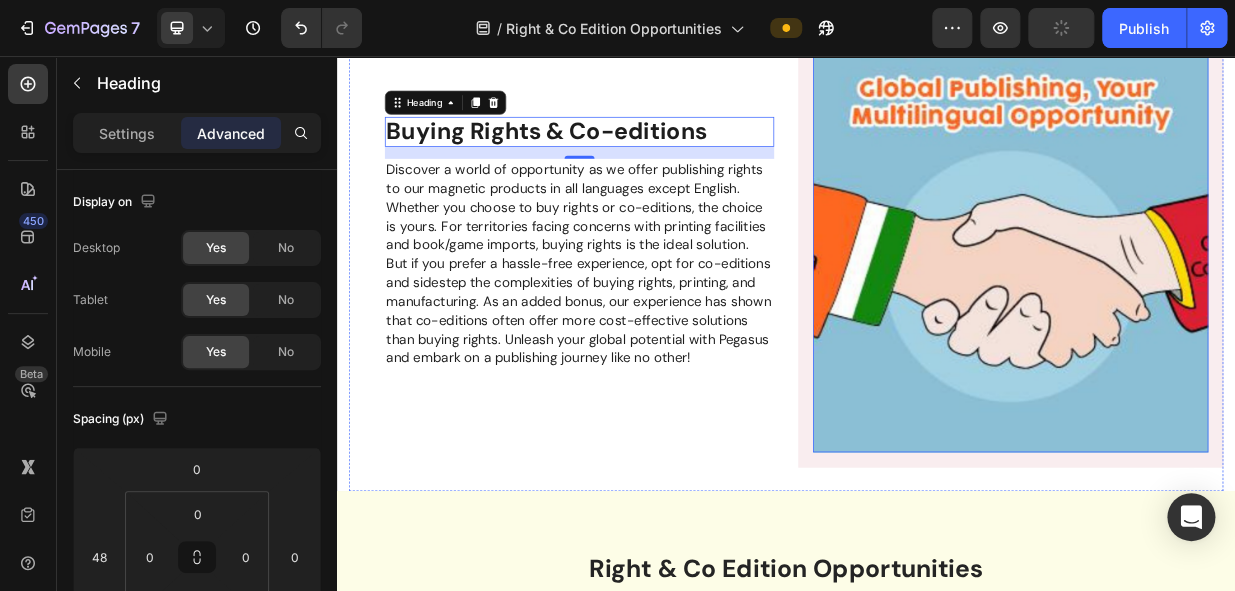 scroll, scrollTop: 2141, scrollLeft: 0, axis: vertical 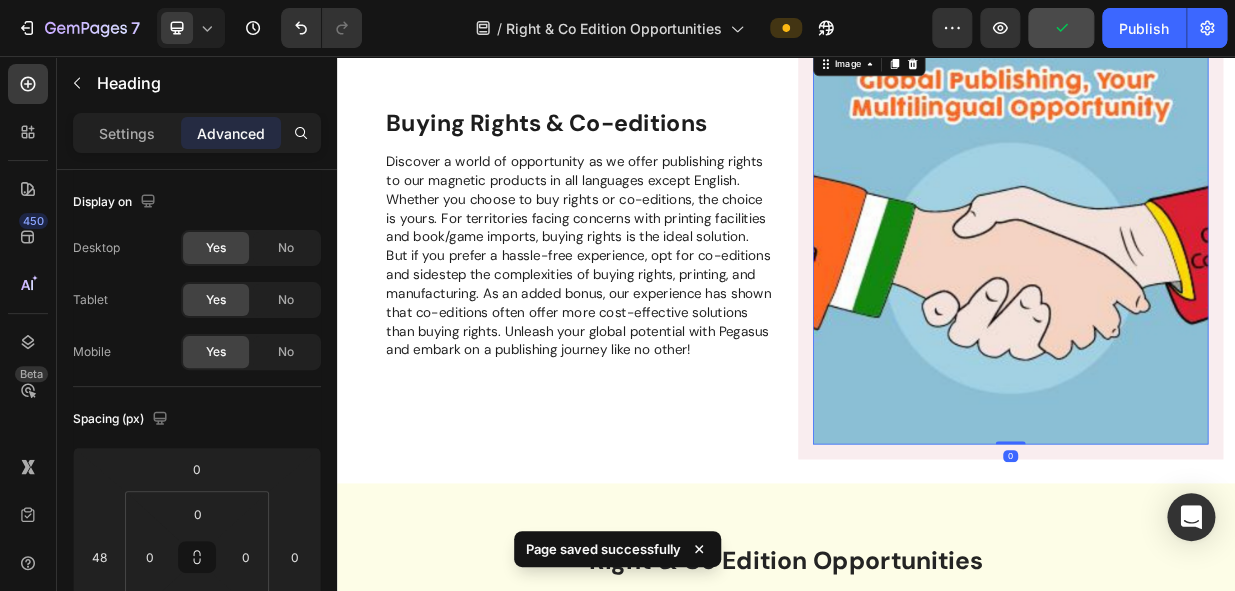 click at bounding box center [1237, 311] 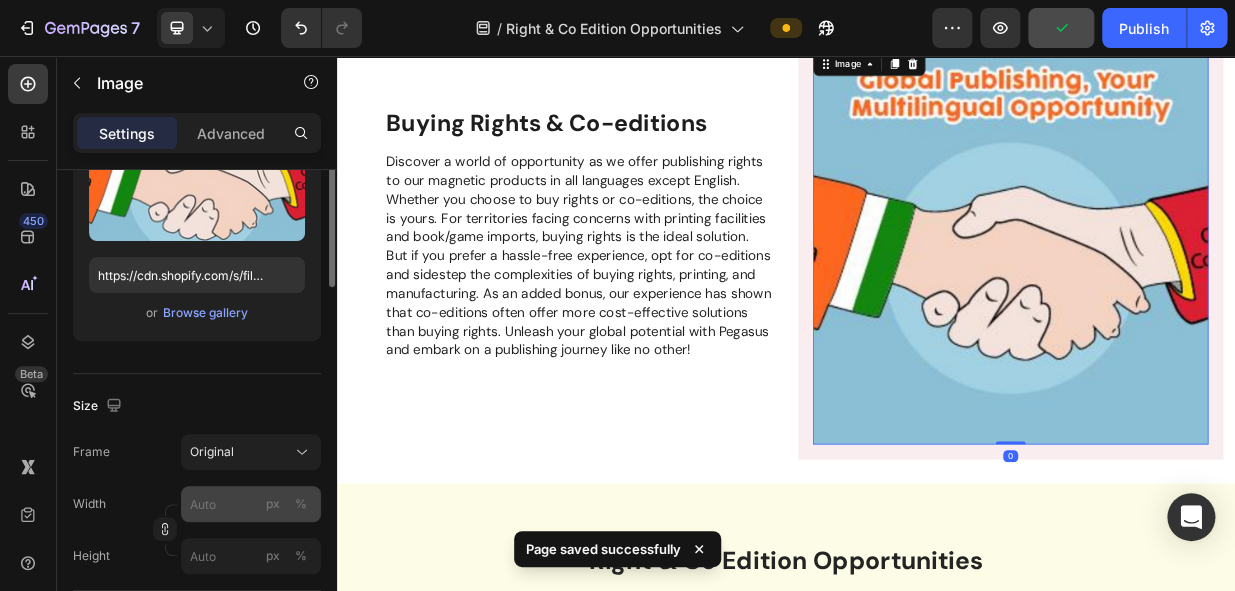 scroll, scrollTop: 363, scrollLeft: 0, axis: vertical 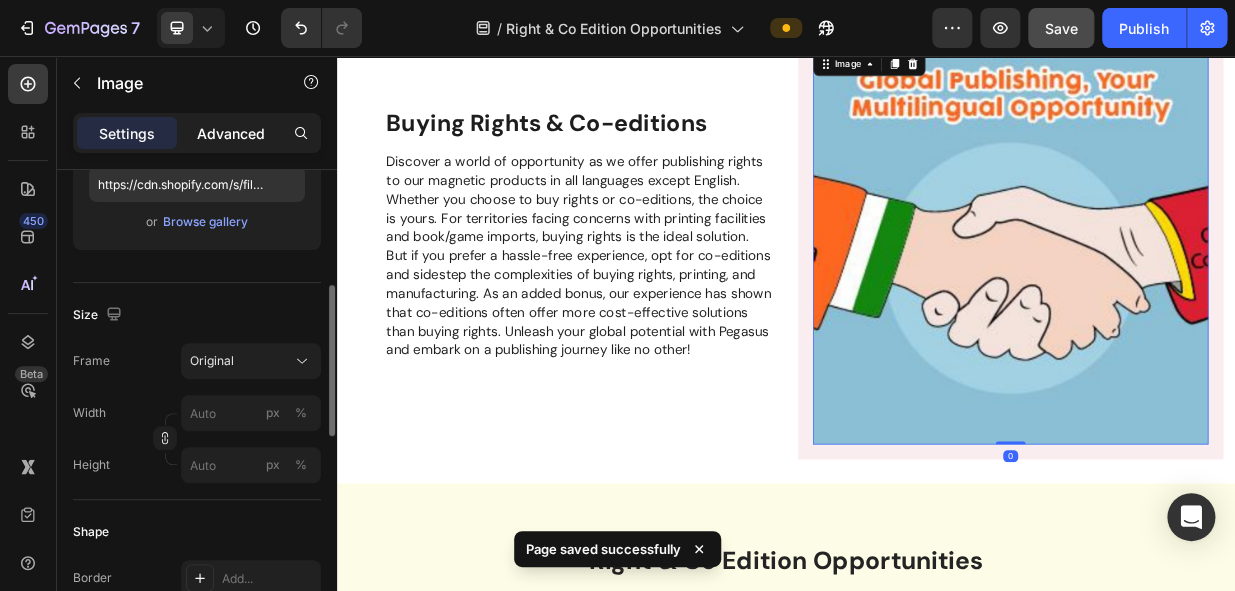 click on "Advanced" at bounding box center (231, 133) 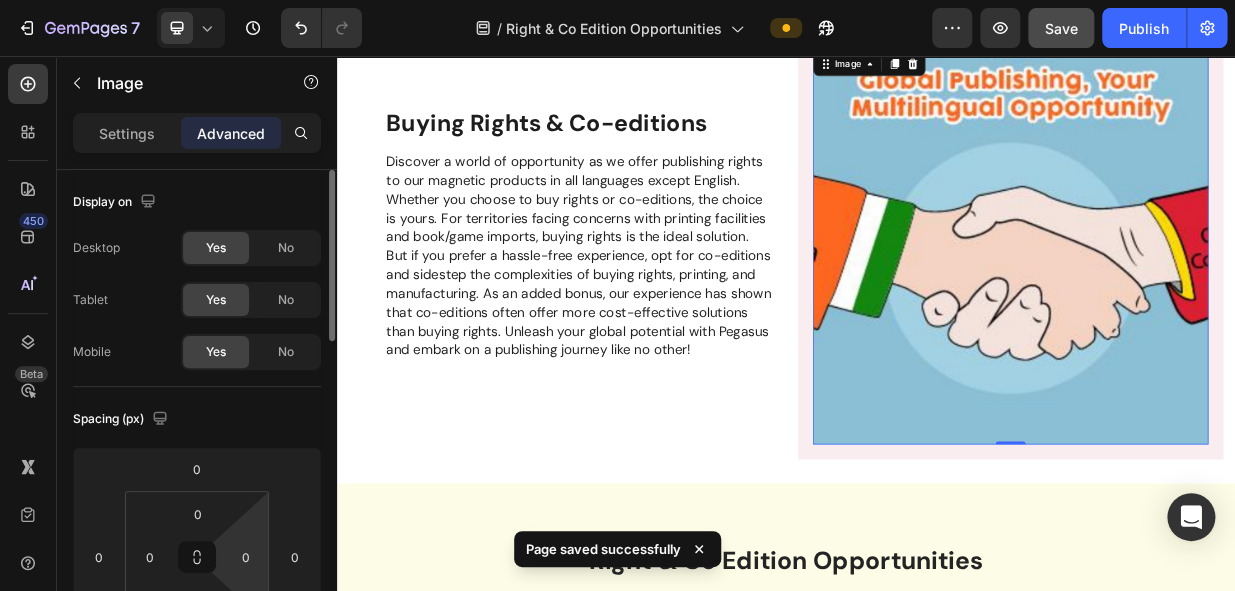 scroll, scrollTop: 181, scrollLeft: 0, axis: vertical 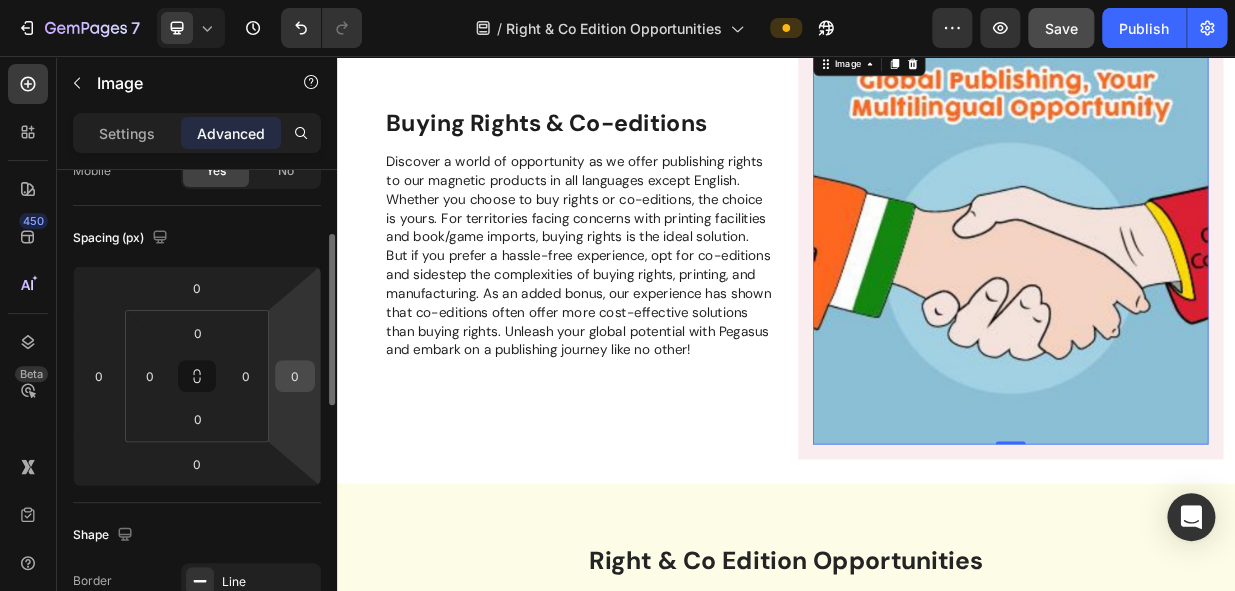 click on "0" at bounding box center [295, 376] 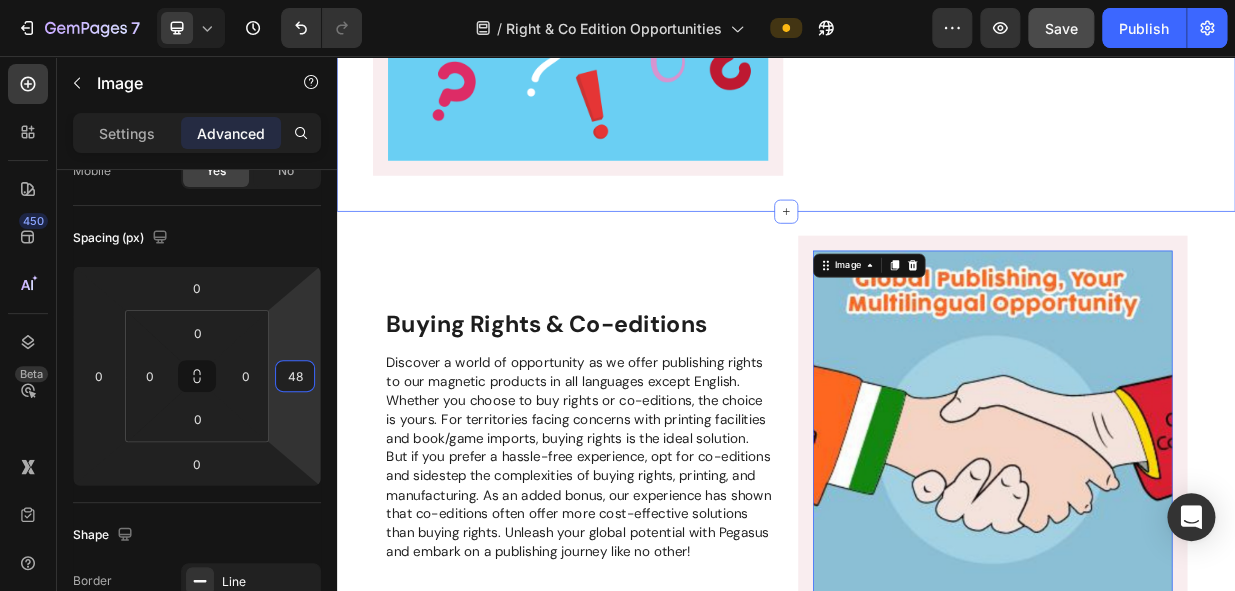 scroll, scrollTop: 1869, scrollLeft: 0, axis: vertical 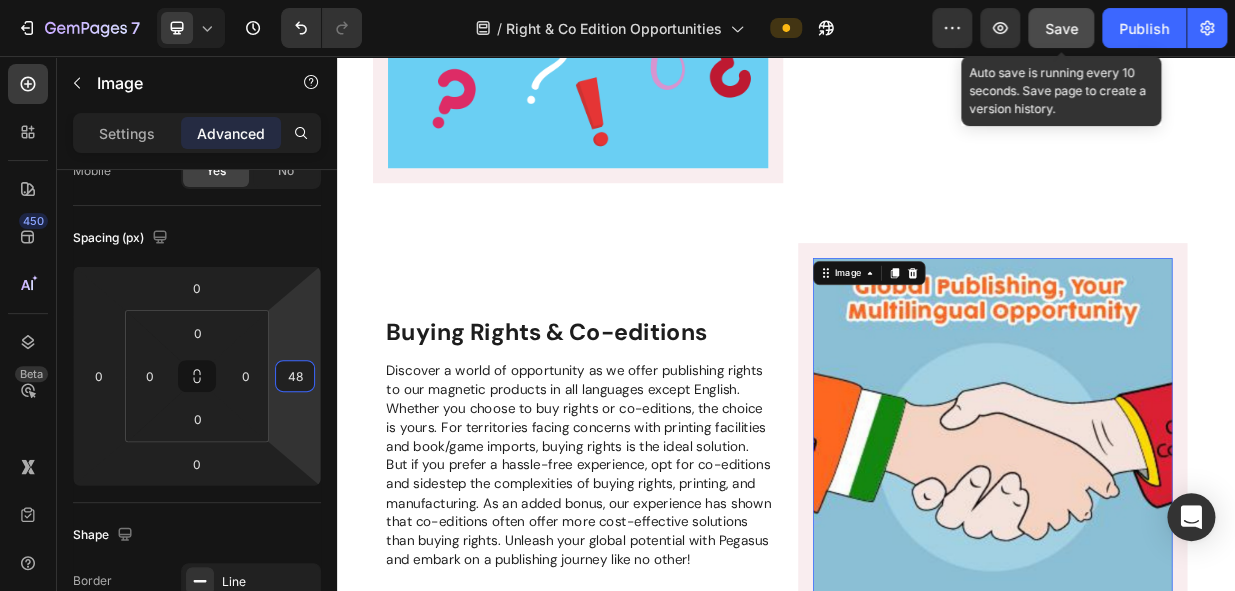 type on "48" 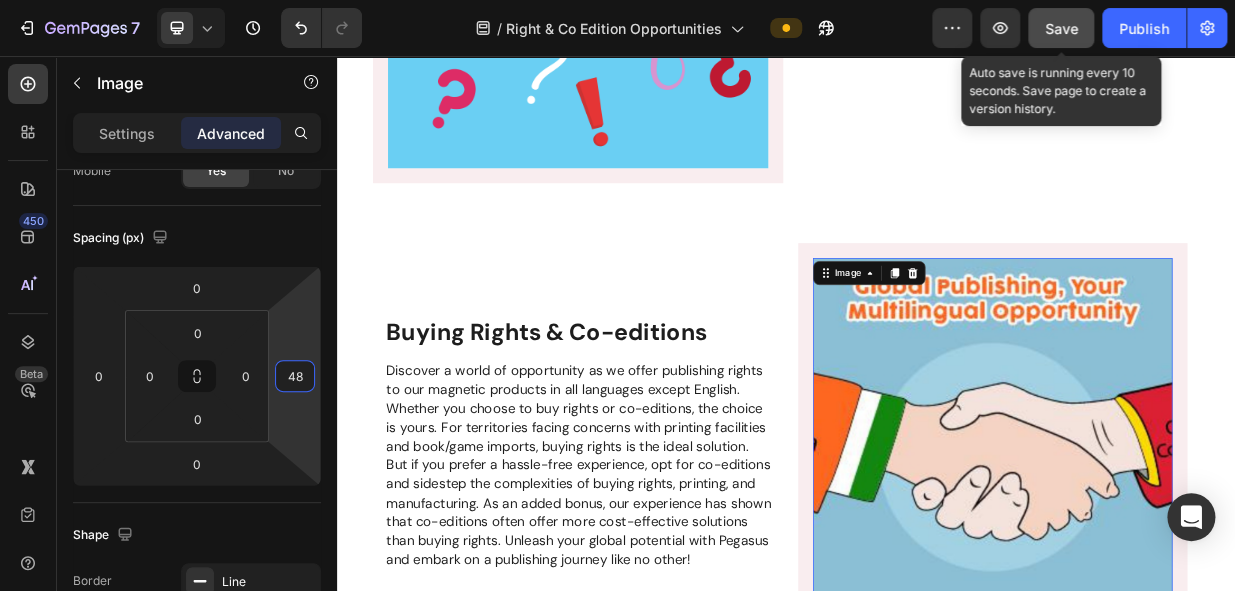 click on "Save" at bounding box center [1061, 28] 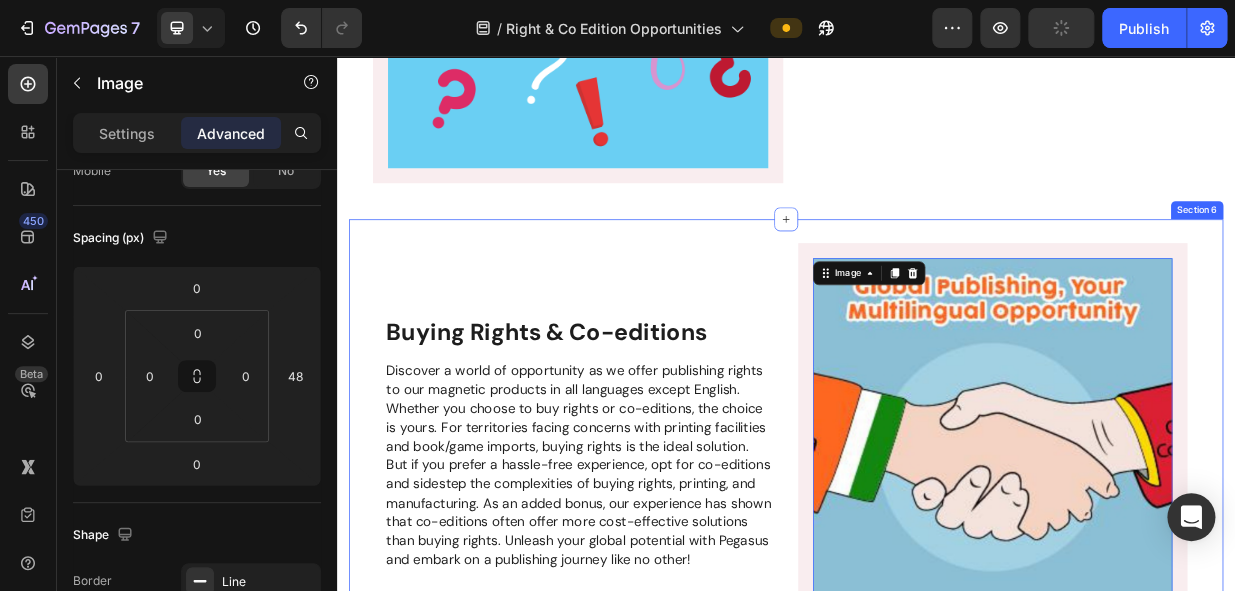 click on "Buying Rights & Co-editions Heading Discover a world of opportunity as we offer publishing rights to our magnetic products in all languages except English. Whether you choose to buy rights or co-editions, the choice is yours. For territories facing concerns with printing facilities and book/game imports, buying rights is the ideal solution. But if you prefer a hassle-free experience, opt for co-editions and sidestep the complexities of buying rights, printing, and manufacturing. As an added bonus, our experience has shown that co-editions often offer more cost-effective solutions than buying rights. Unleash your global potential with Pegasus and embark on a publishing journey like no other! Text Block" at bounding box center [637, 566] 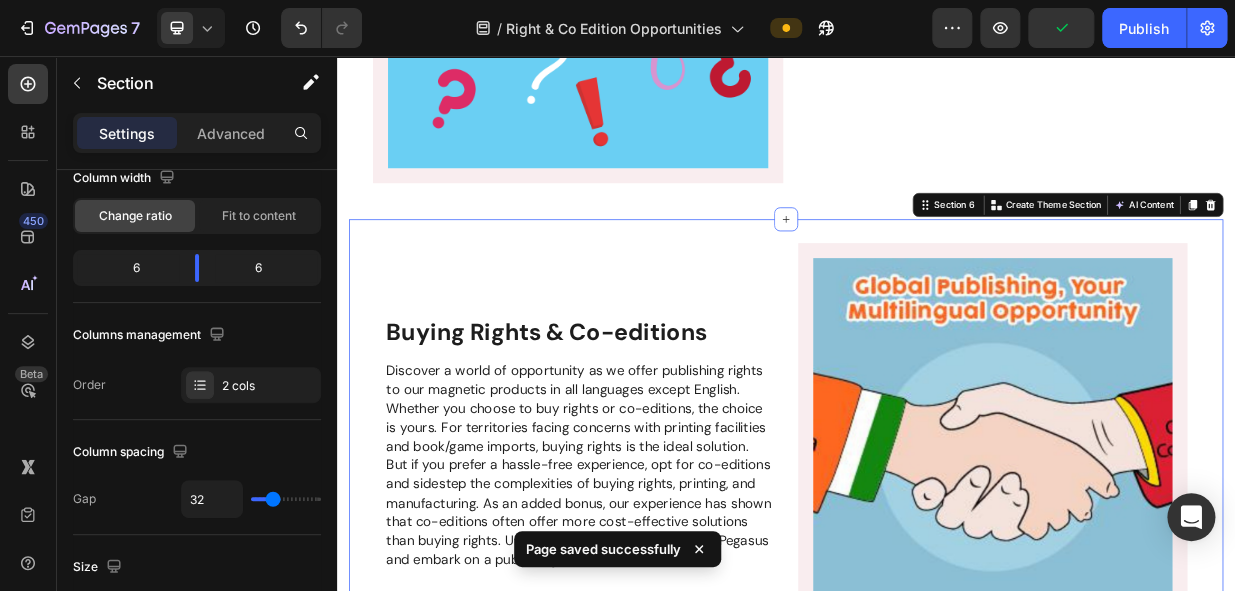 scroll, scrollTop: 0, scrollLeft: 0, axis: both 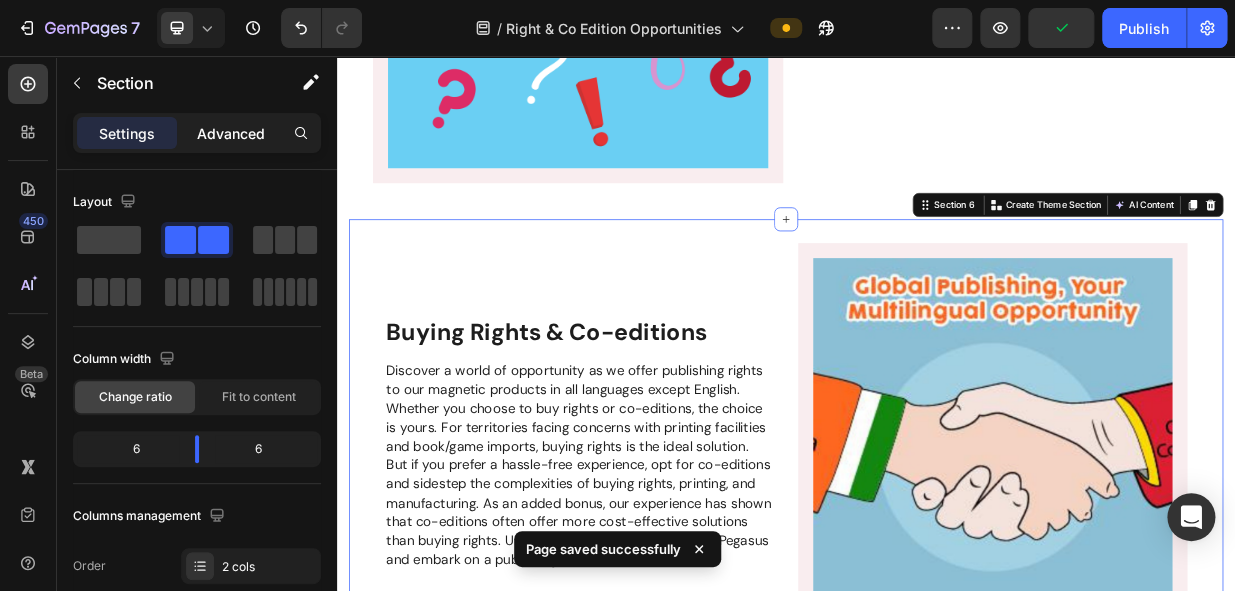 click on "Advanced" at bounding box center [231, 133] 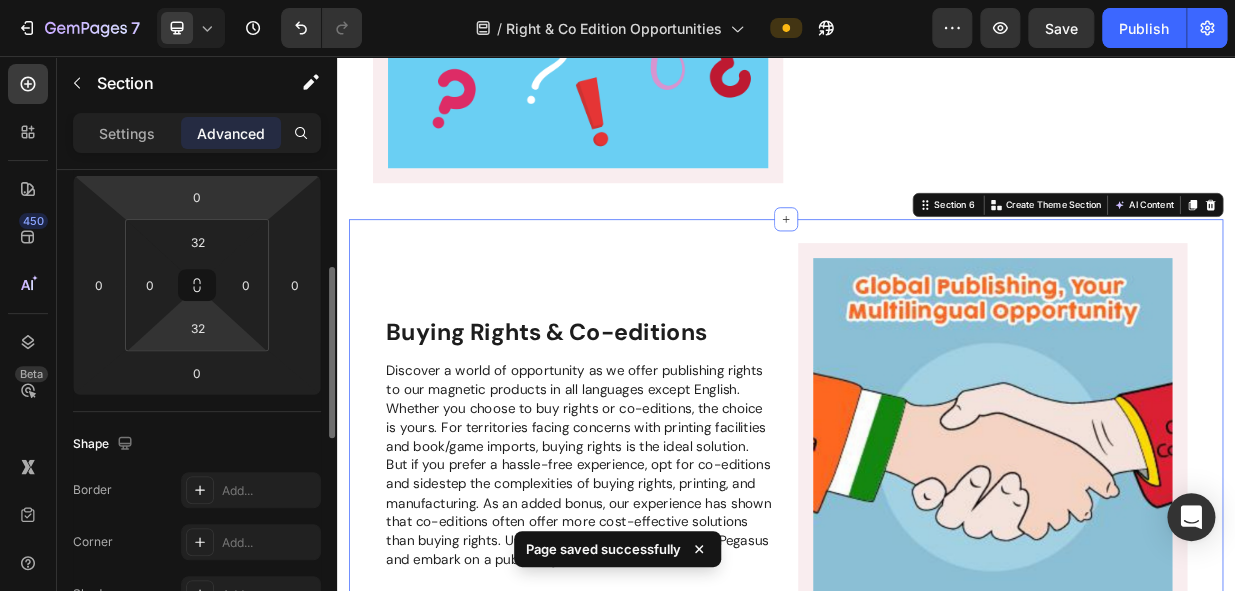 scroll, scrollTop: 181, scrollLeft: 0, axis: vertical 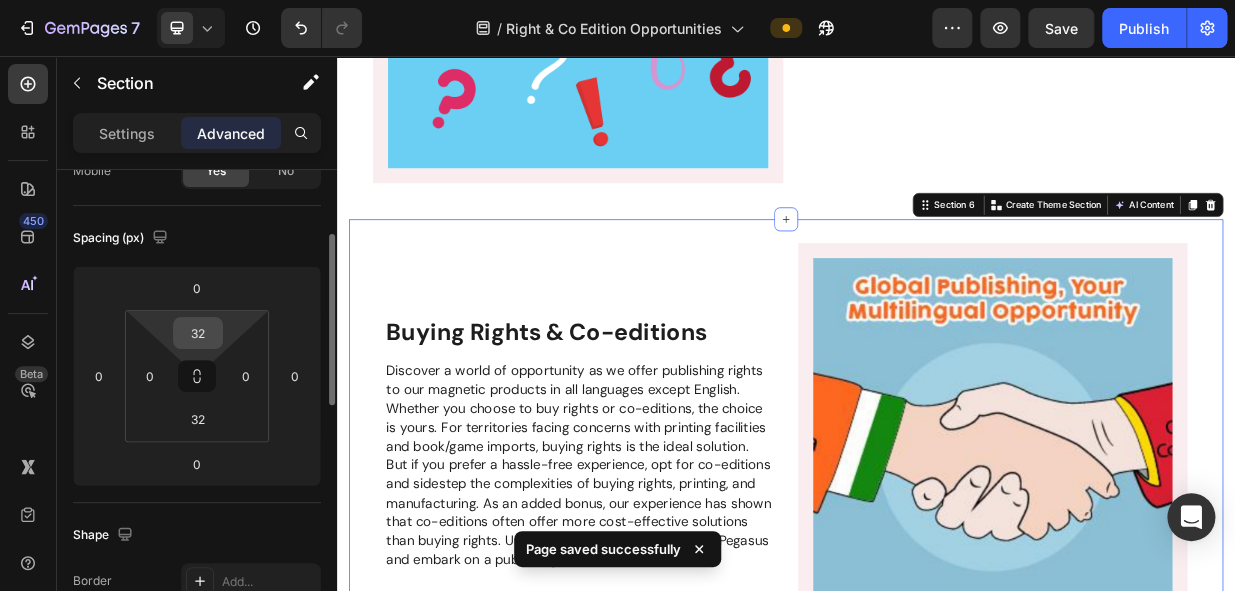 click on "32" at bounding box center [198, 333] 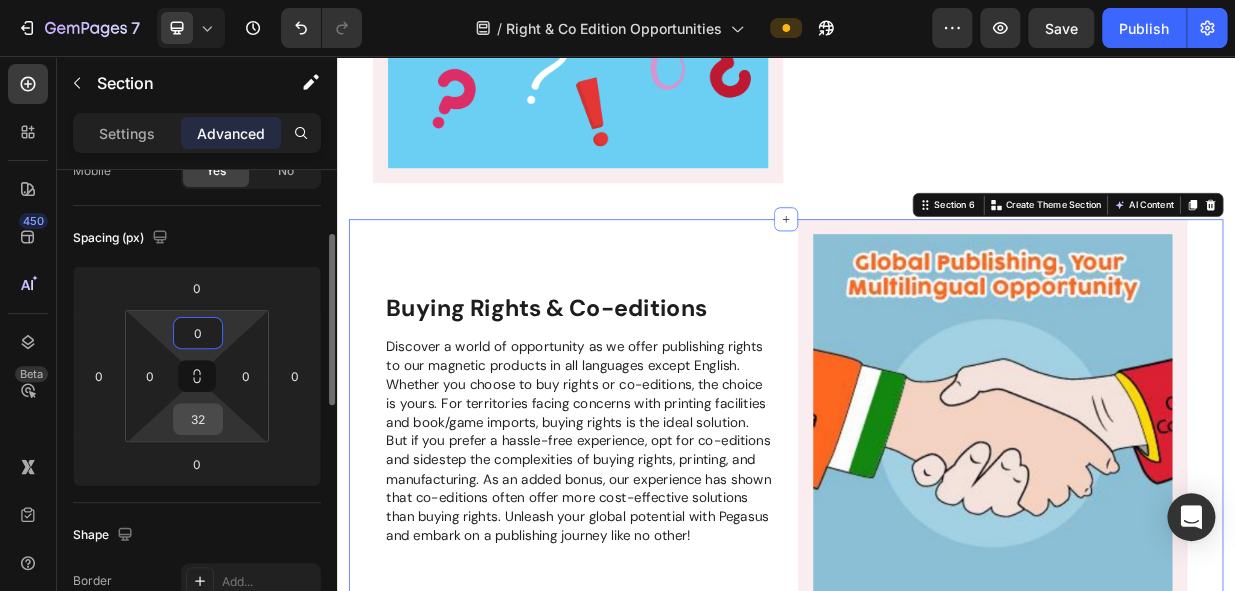 type on "0" 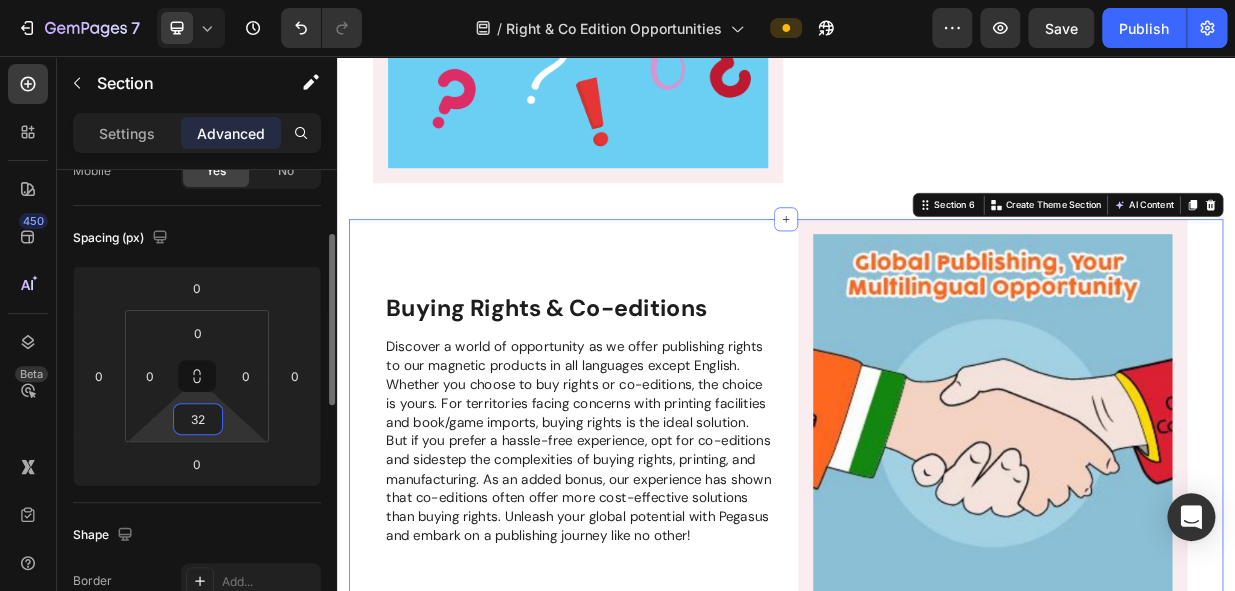 click on "32" at bounding box center (198, 419) 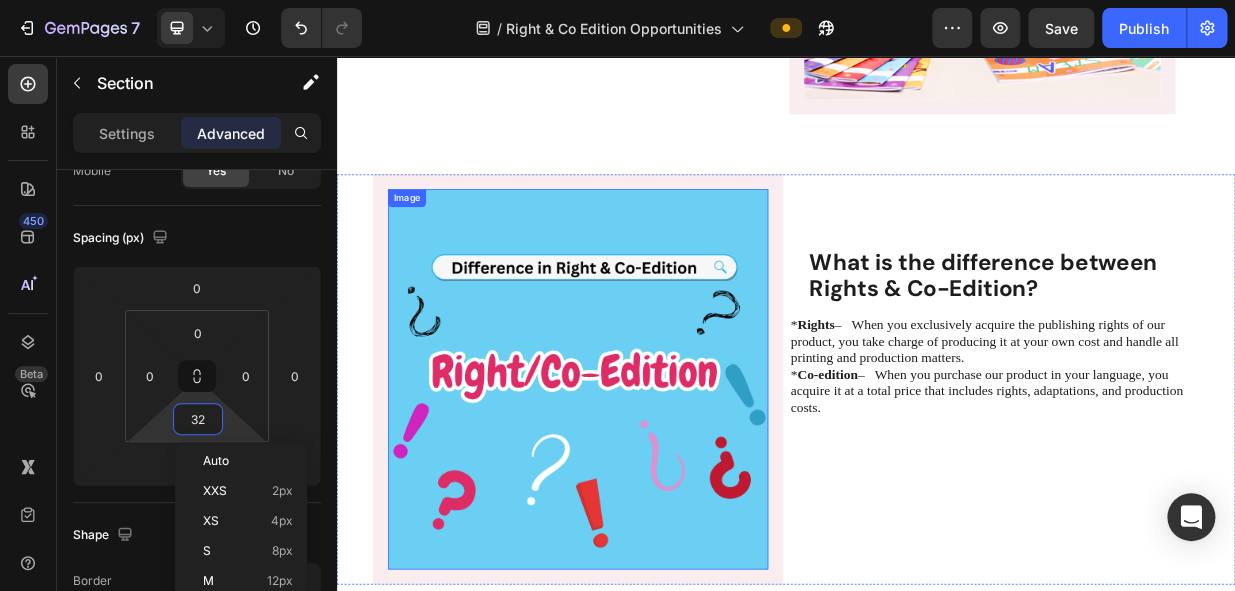 scroll, scrollTop: 1232, scrollLeft: 0, axis: vertical 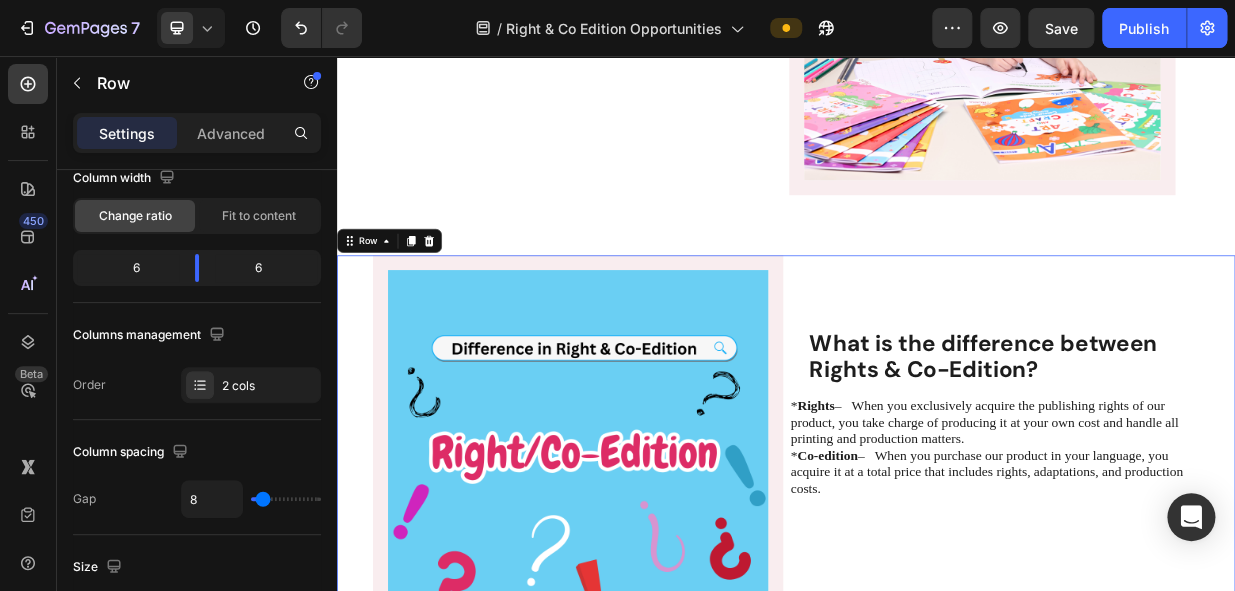 click on "What is the difference between Rights & Co-Edition? Heading *  Rights  –   When you exclusively acquire the publishing rights of our product, you take charge of producing it at your own cost and handle all printing and production matters.  *  Co-edition  –   When you purchase our product in your language, you acquire it at a total price that includes rights, adaptations, and production costs. Text Block" at bounding box center (1239, 596) 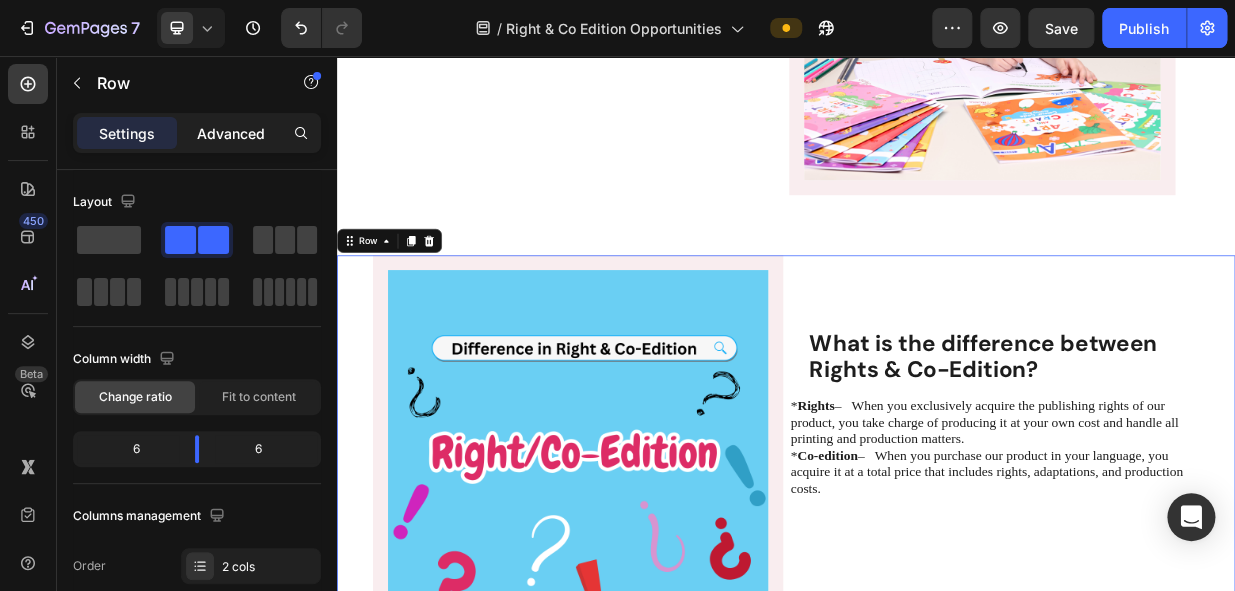 click on "Advanced" at bounding box center (231, 133) 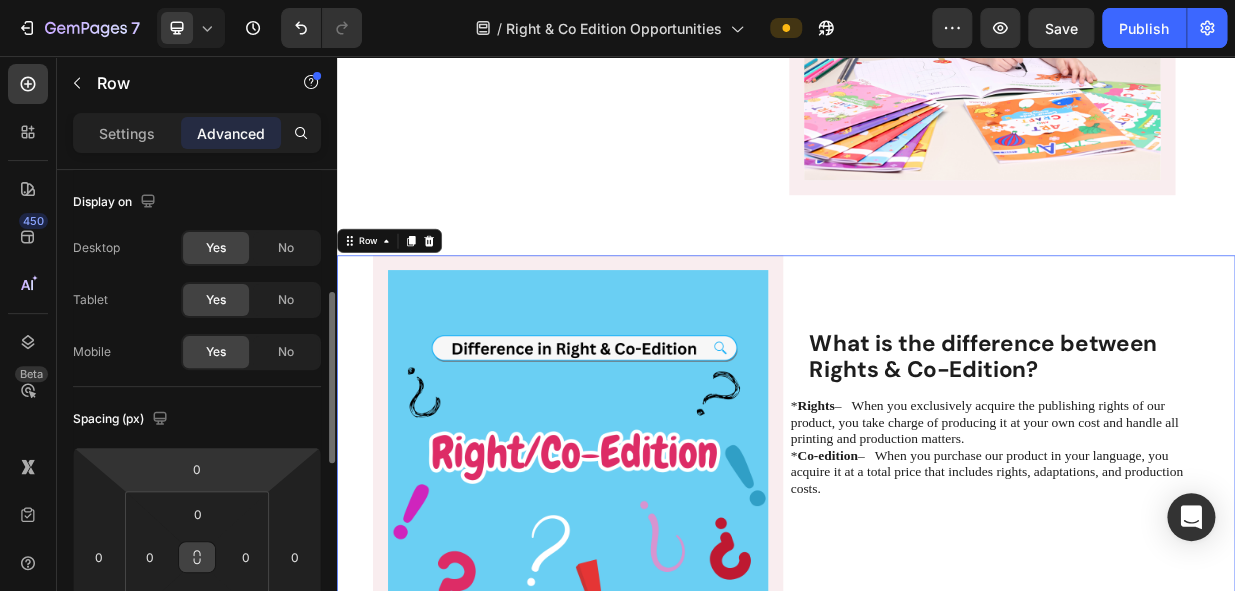 scroll, scrollTop: 90, scrollLeft: 0, axis: vertical 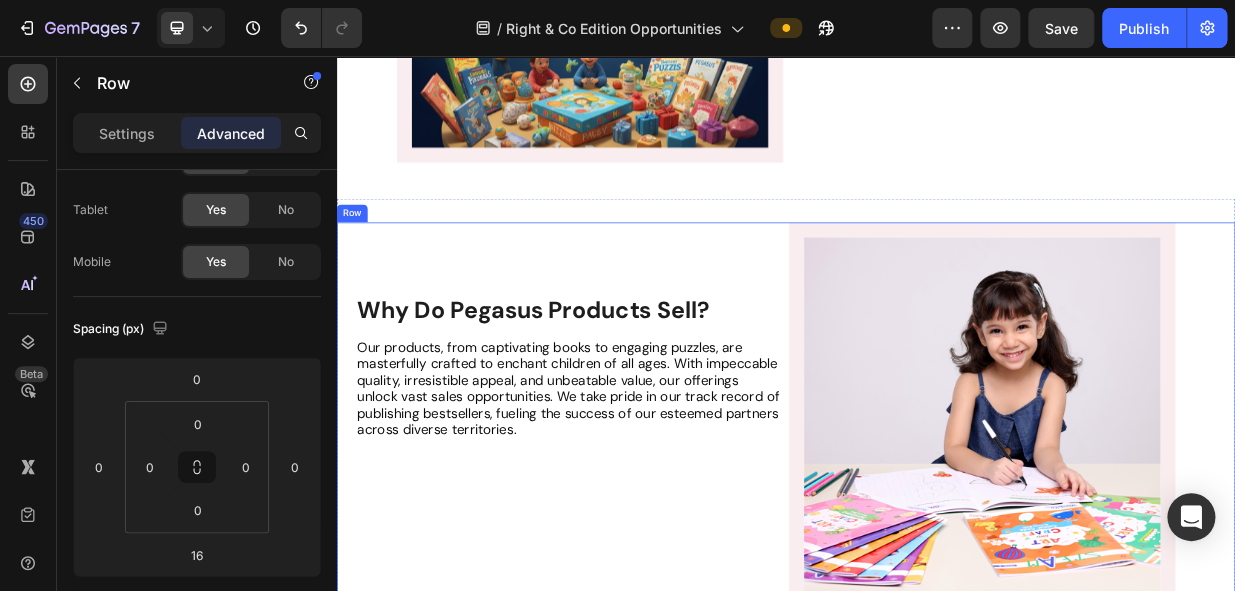click on "Why Do Pegasus Products Sell? Heading Our products, from captivating books to engaging puzzles, are masterfully crafted to enchant children of all ages. With impeccable quality, irresistible appeal, and unbeatable value, our offerings unlock vast sales opportunities. We take pride in our track record of publishing bestsellers, fueling the success of our esteemed partners across diverse territories.  Text Block" at bounding box center [635, 536] 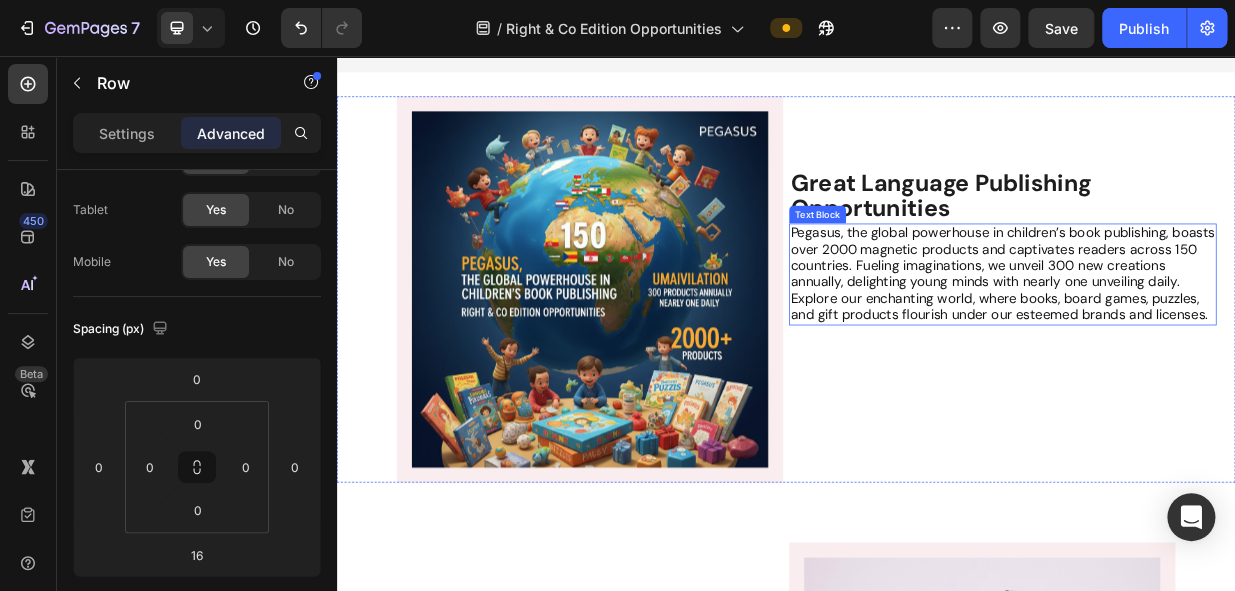 scroll, scrollTop: 232, scrollLeft: 0, axis: vertical 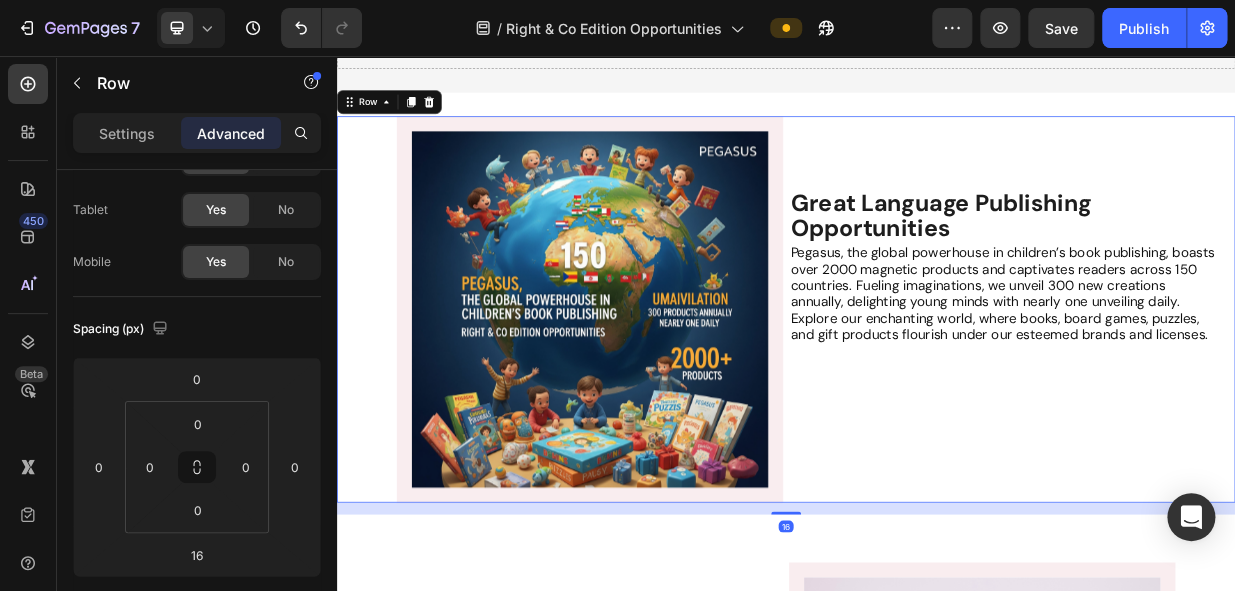 click on "Great Language Publishing Opportunities Heading Pegasus, the global powerhouse in children’s book publishing, boasts over 2000 magnetic products and captivates readers across 150 countries. Fueling imaginations, we unveil 300 new creations annually, delighting young minds with nearly one unveiling daily. Explore our enchanting world, where books, board games, puzzles, and gift products flourish under our esteemed brands and licenses. Text Block" at bounding box center (1239, 395) 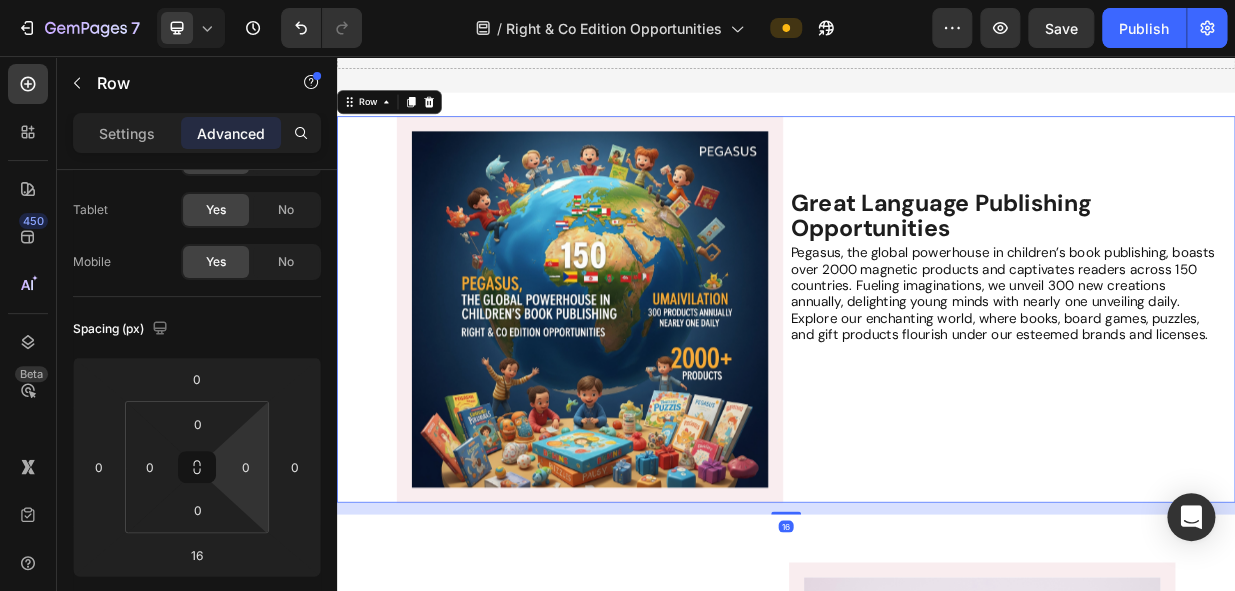 scroll, scrollTop: 453, scrollLeft: 0, axis: vertical 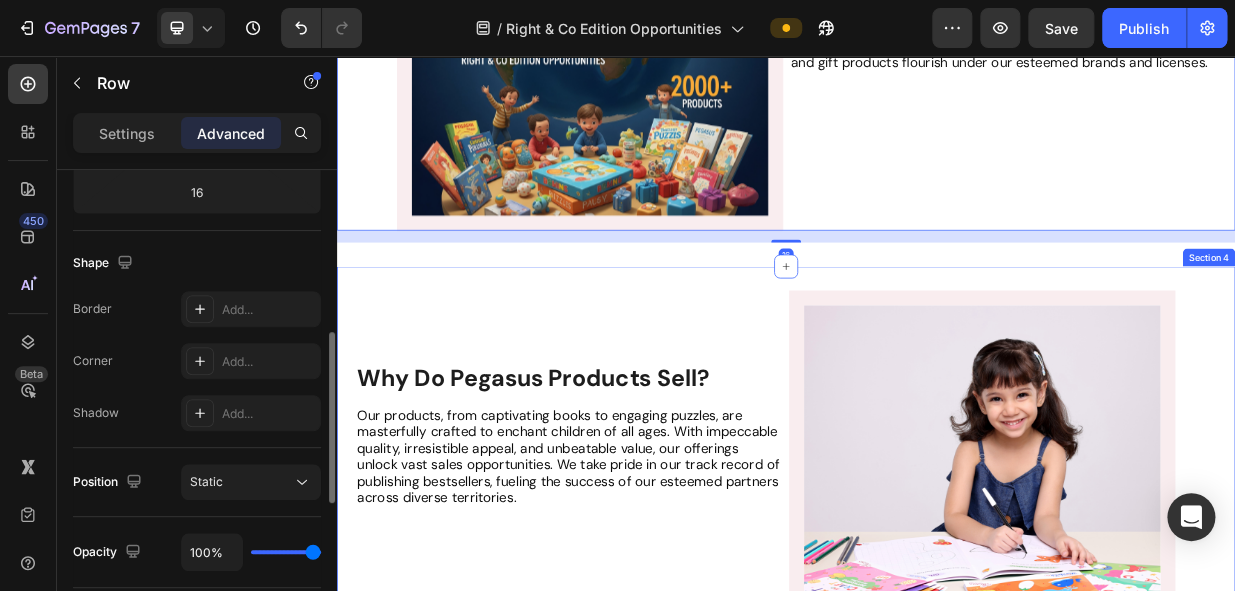 click on "Image Why Do Pegasus Products Sell? Heading Our products, from captivating books to engaging puzzles, are masterfully crafted to enchant children of all ages. With impeccable quality, irresistible appeal, and unbeatable value, our offerings unlock vast sales opportunities. We take pride in our track record of publishing bestsellers, fueling the success of our esteemed partners across diverse territories.  Text Block Row Section 4" at bounding box center [937, 635] 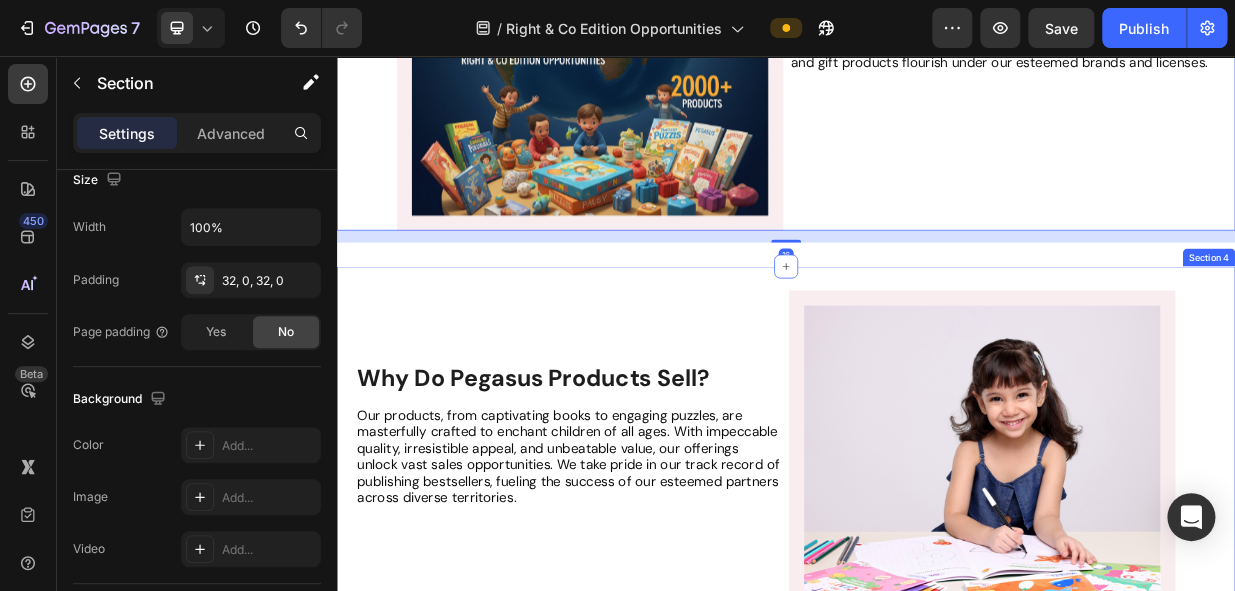 scroll, scrollTop: 0, scrollLeft: 0, axis: both 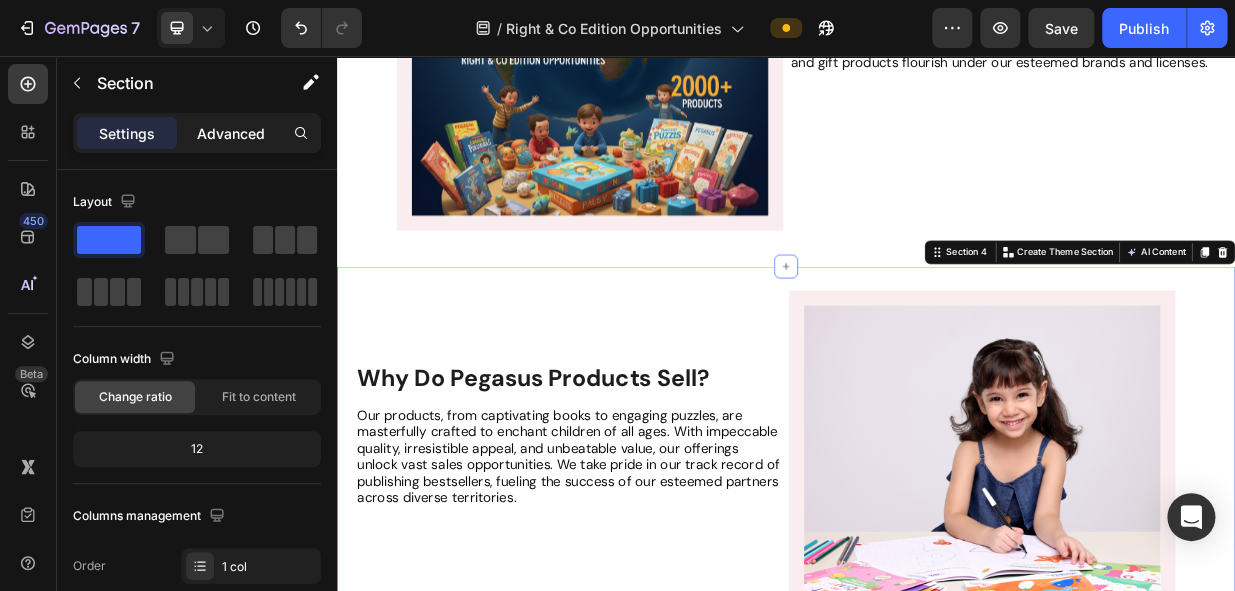 click on "Advanced" at bounding box center [231, 133] 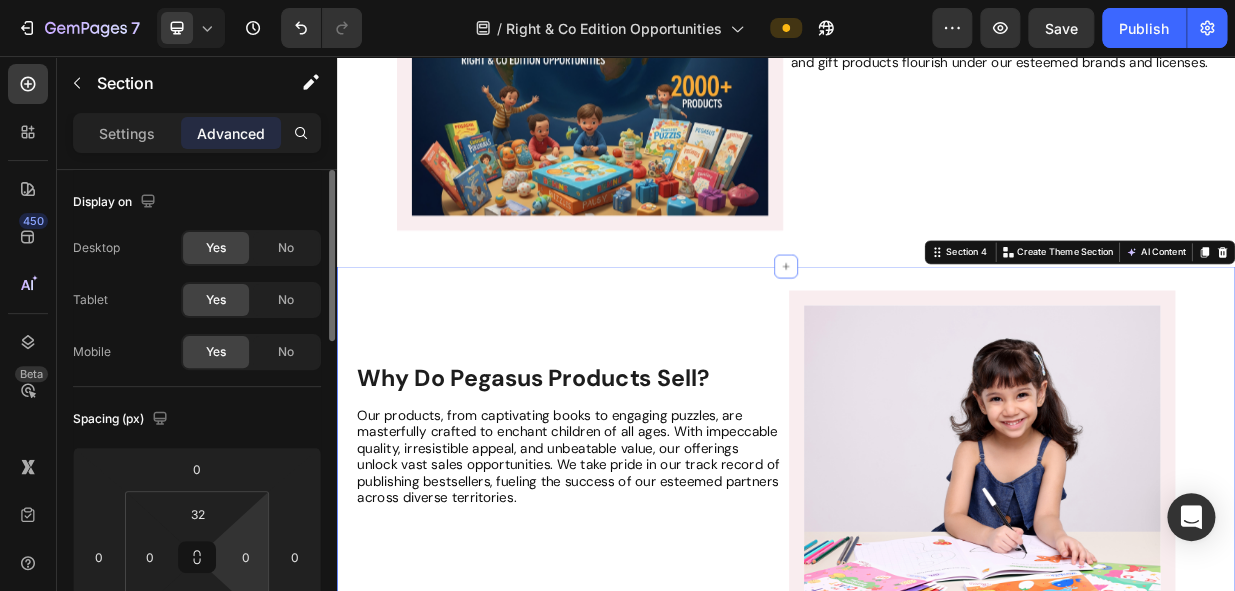 scroll, scrollTop: 272, scrollLeft: 0, axis: vertical 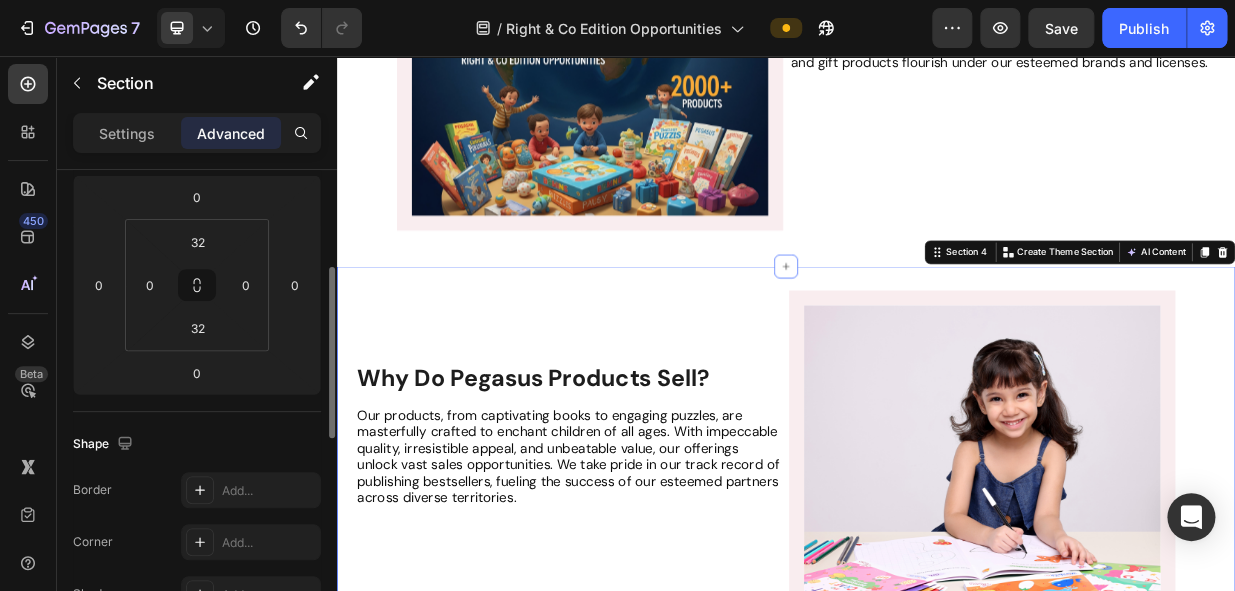 click 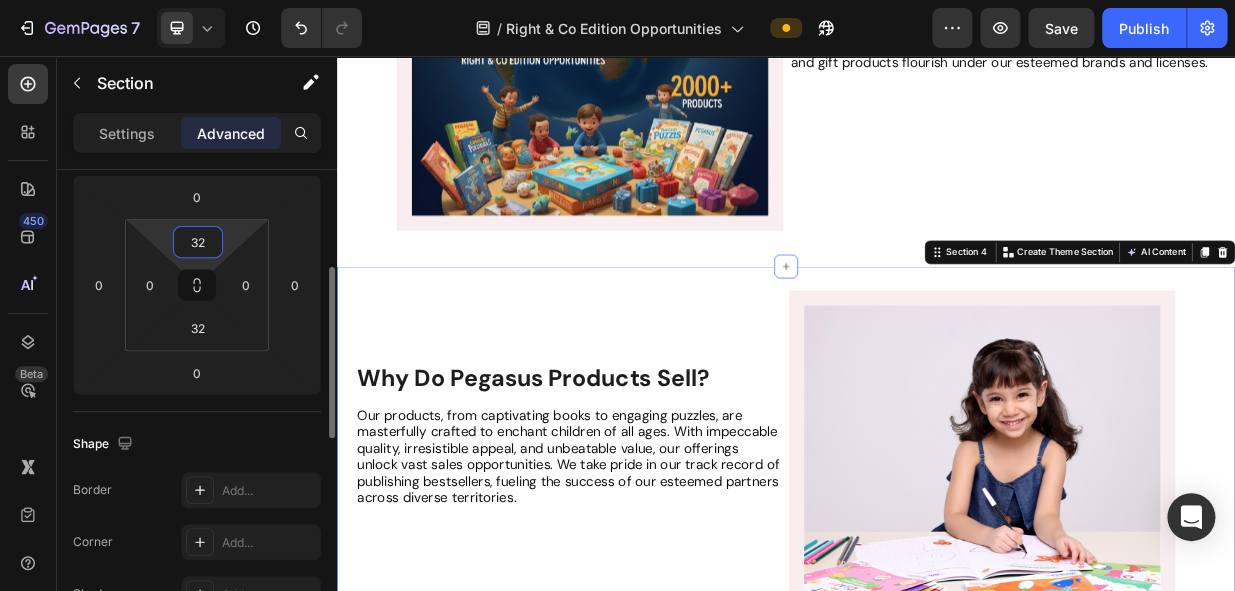 click on "32" at bounding box center (198, 242) 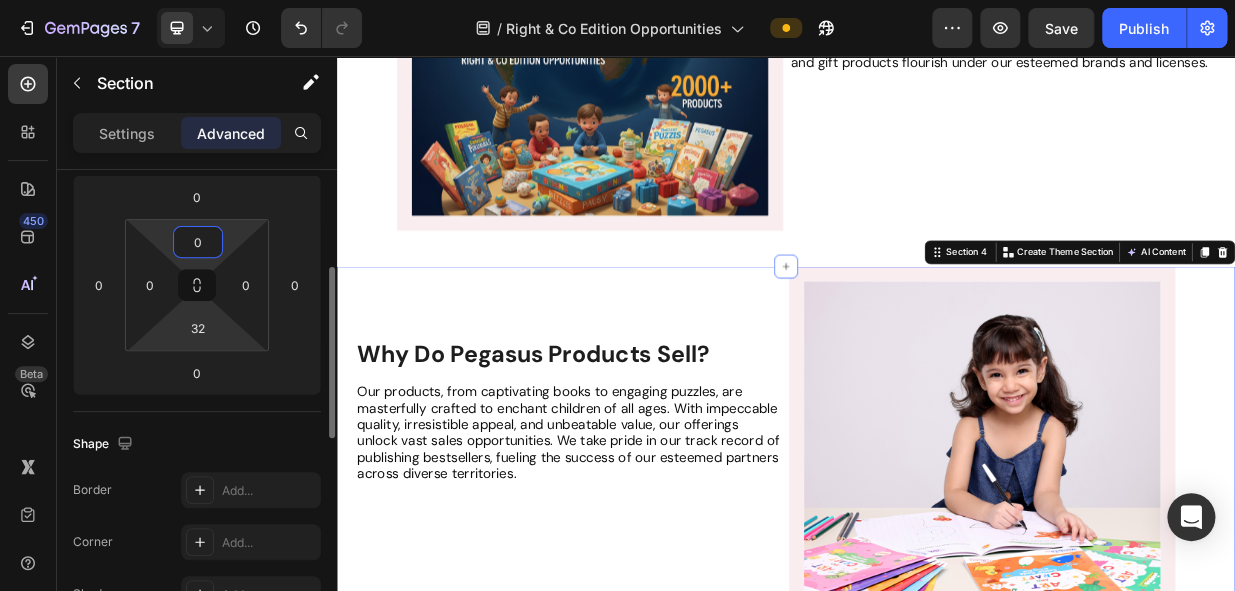 type on "0" 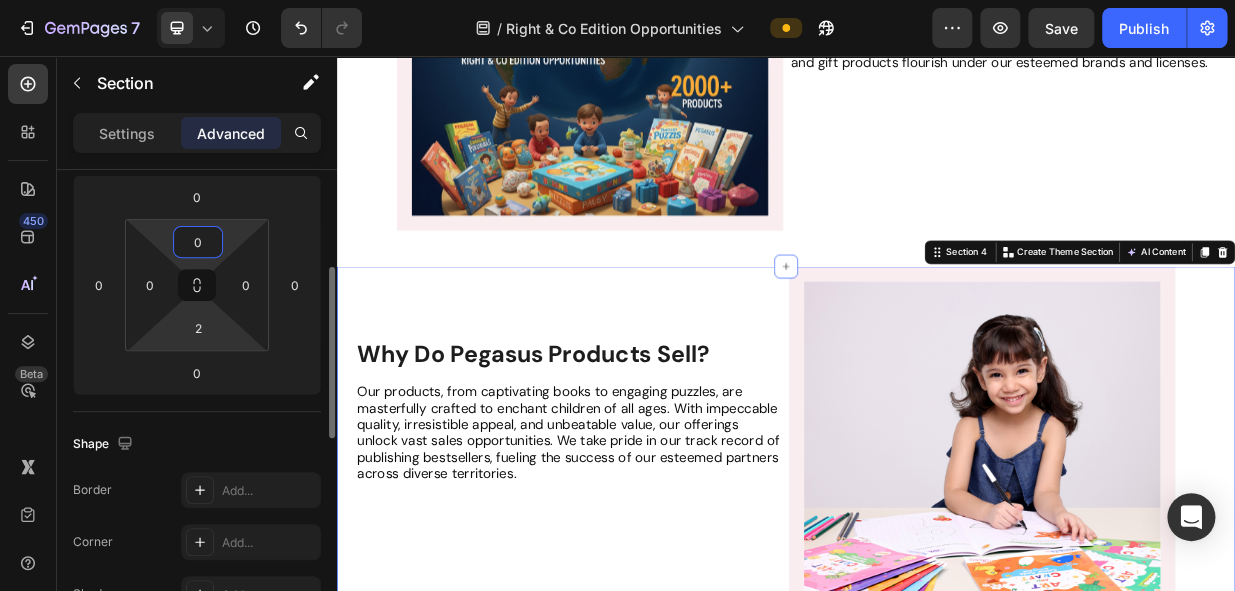 click on "7  Version history  /  Right & Co Edition Opportunities Preview  Save   Publish  450 Beta Sections(18) Elements(83) Section Element Hero Section Product Detail Brands Trusted Badges Guarantee Product Breakdown How to use Testimonials Compare Bundle FAQs Social Proof Brand Story Product List Collection Blog List Contact Sticky Add to Cart Custom Footer Browse Library 450 Layout
Row
Row
Row
Row Text
Heading
Text Block Button
Button
Button Media
Image
Image" at bounding box center (617, 0) 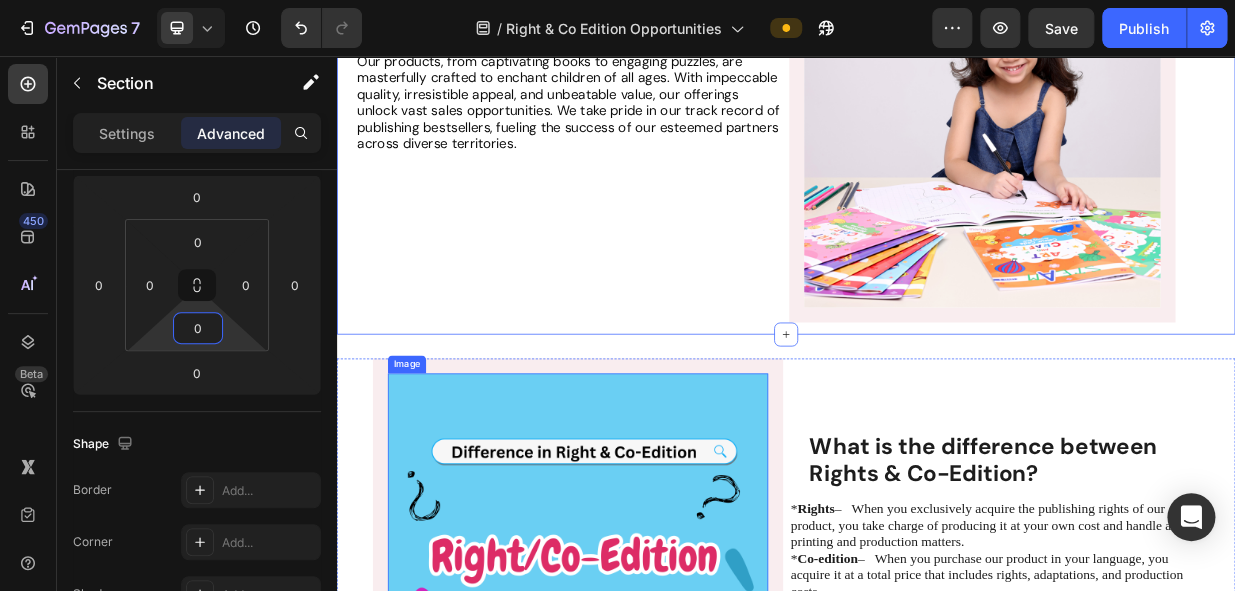 scroll, scrollTop: 1050, scrollLeft: 0, axis: vertical 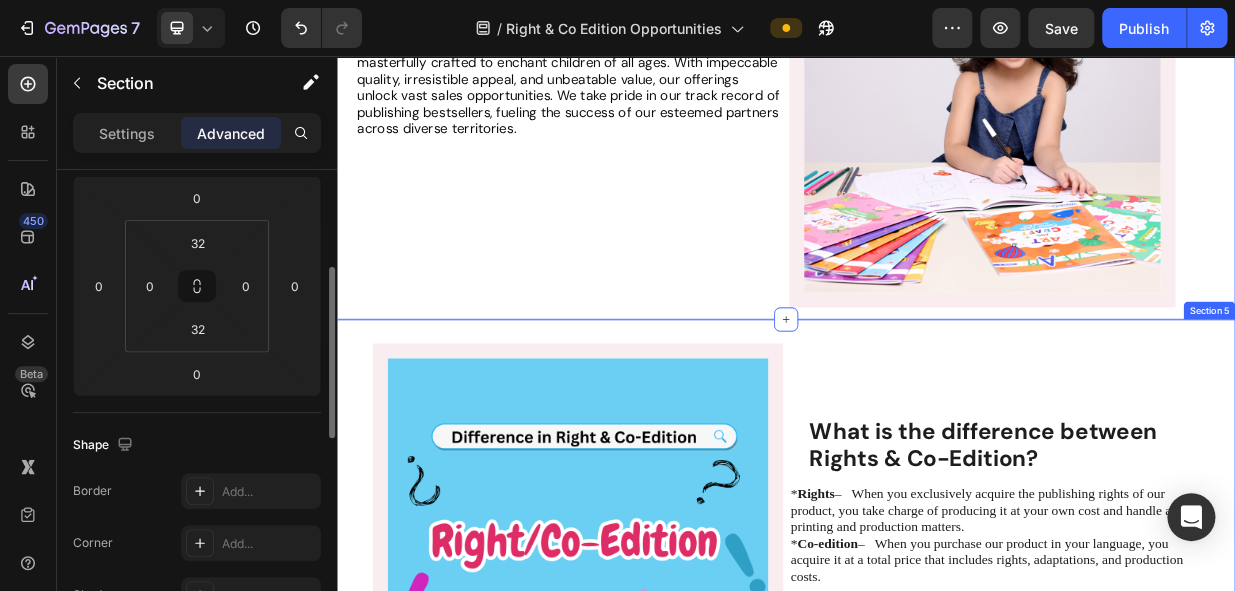 click on "Image What is the difference between Rights & Co-Edition? Heading *  Rights  –   When you exclusively acquire the publishing rights of our product, you take charge of producing it at your own cost and handle all printing and production matters.  *  Co-edition  –   When you purchase our product in your language, you acquire it at a total price that includes rights, adaptations, and production costs. Text Block Row Section 5" at bounding box center (937, 722) 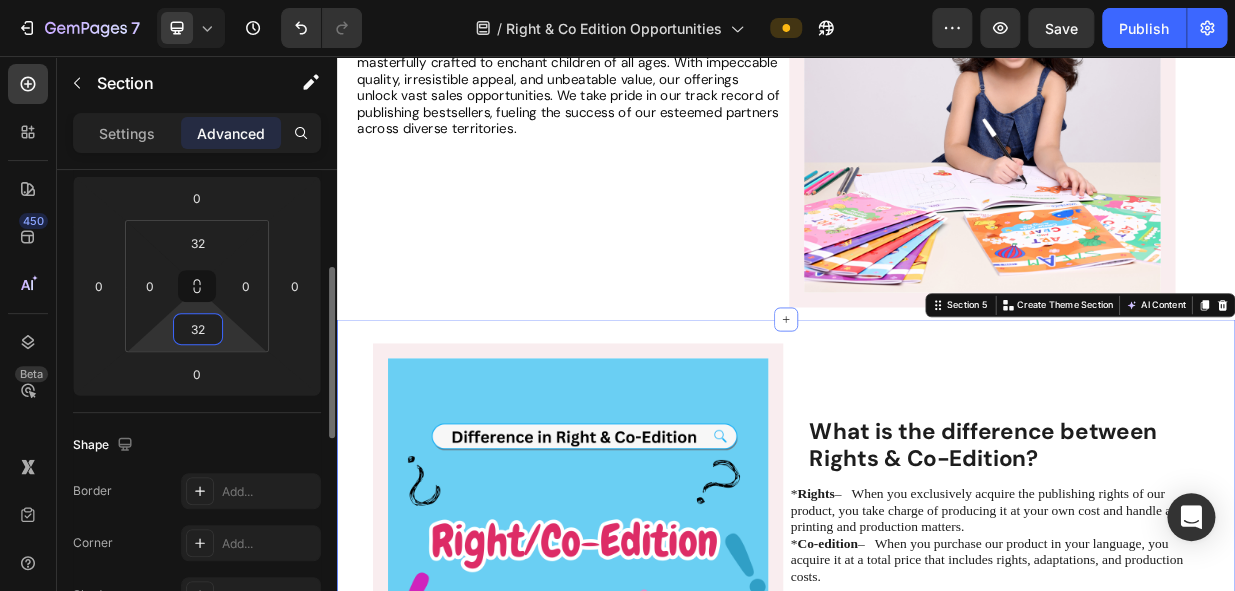 click on "32" at bounding box center (198, 329) 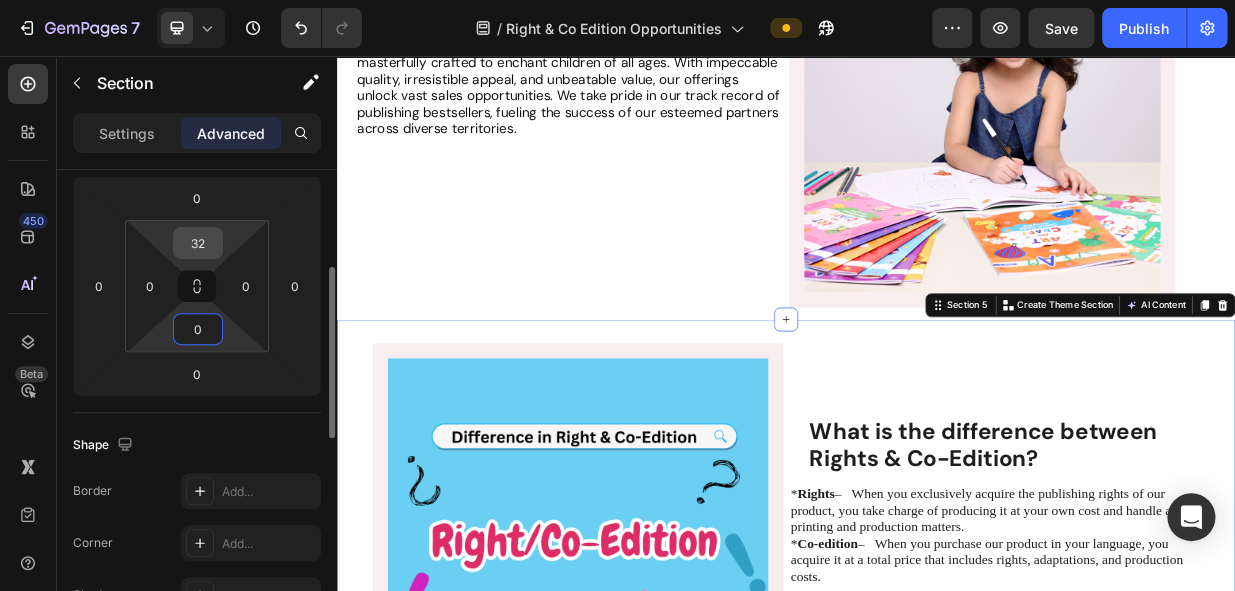 type on "0" 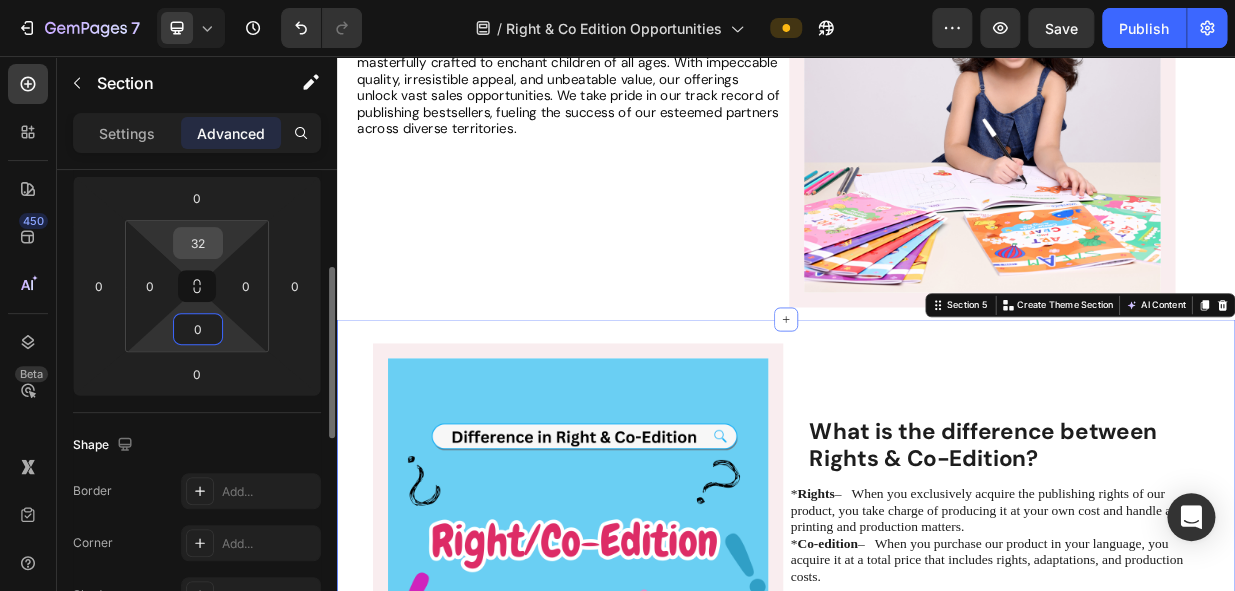 click on "32" at bounding box center [198, 243] 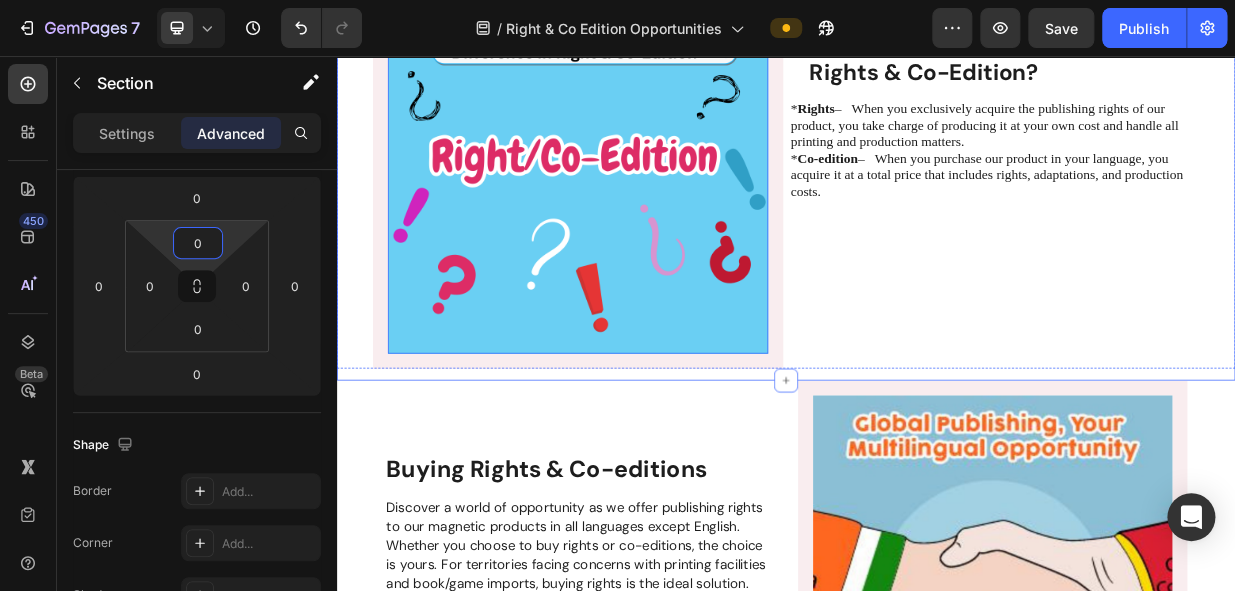 scroll, scrollTop: 1687, scrollLeft: 0, axis: vertical 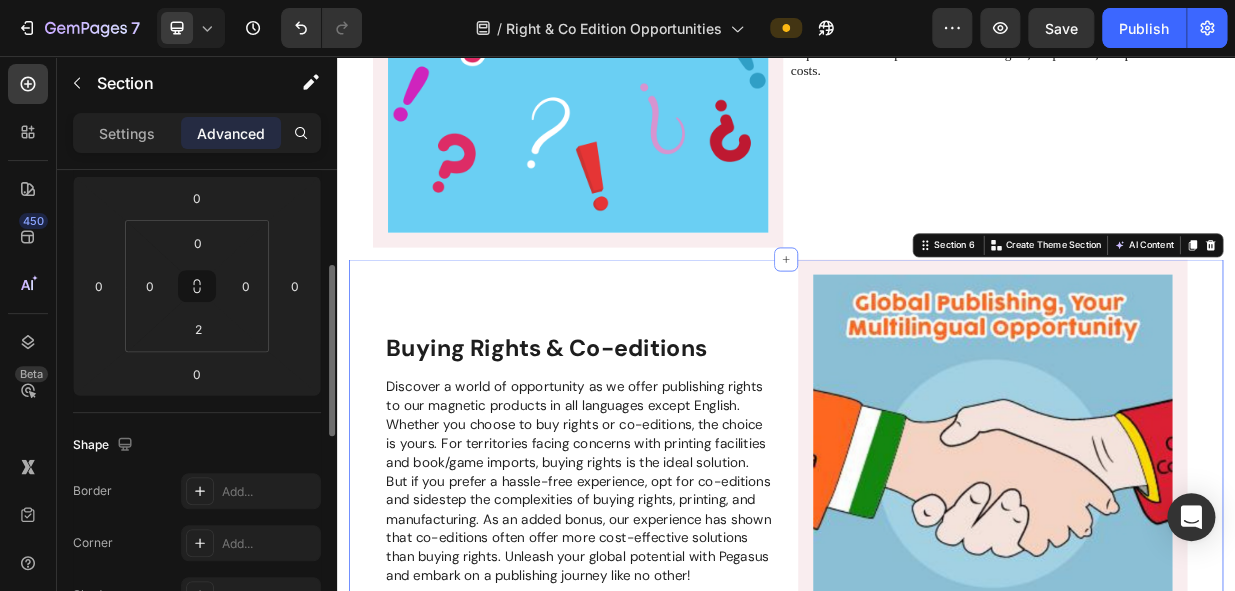 click on "Buying Rights & Co-editions Heading Discover a world of opportunity as we offer publishing rights to our magnetic products in all languages except English. Whether you choose to buy rights or co-editions, the choice is yours. For territories facing concerns with printing facilities and book/game imports, buying rights is the ideal solution. But if you prefer a hassle-free experience, opt for co-editions and sidestep the complexities of buying rights, printing, and manufacturing. As an added bonus, our experience has shown that co-editions often offer more cost-effective solutions than buying rights. Unleash your global potential with Pegasus and embark on a publishing journey like no other! Text Block" at bounding box center (637, 588) 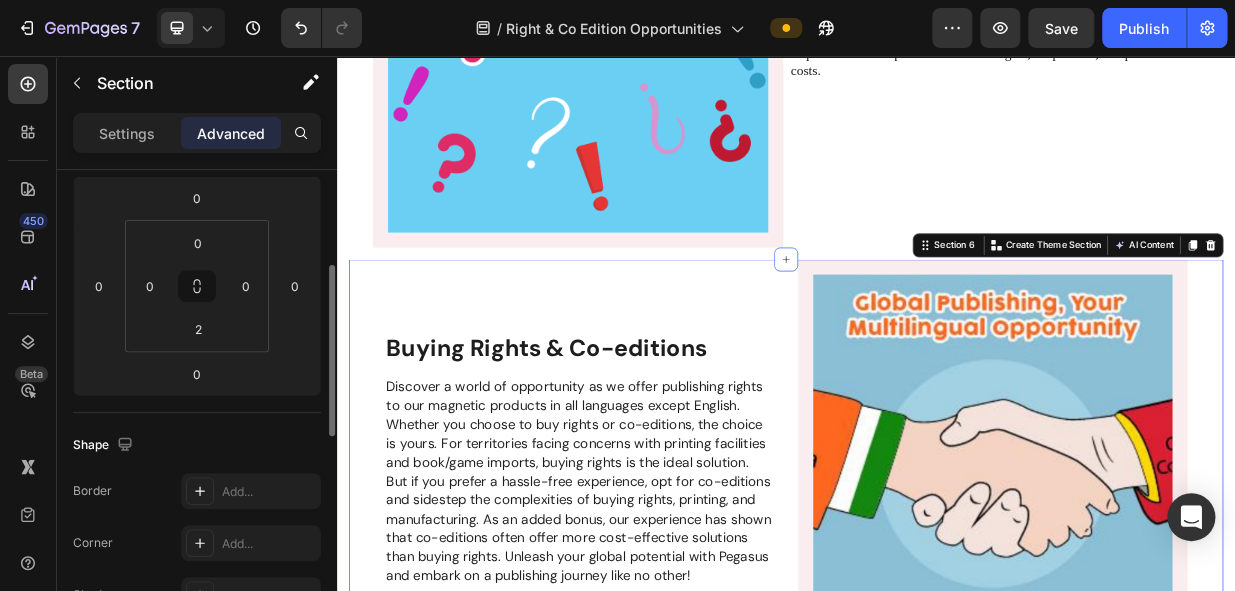 scroll, scrollTop: 270, scrollLeft: 0, axis: vertical 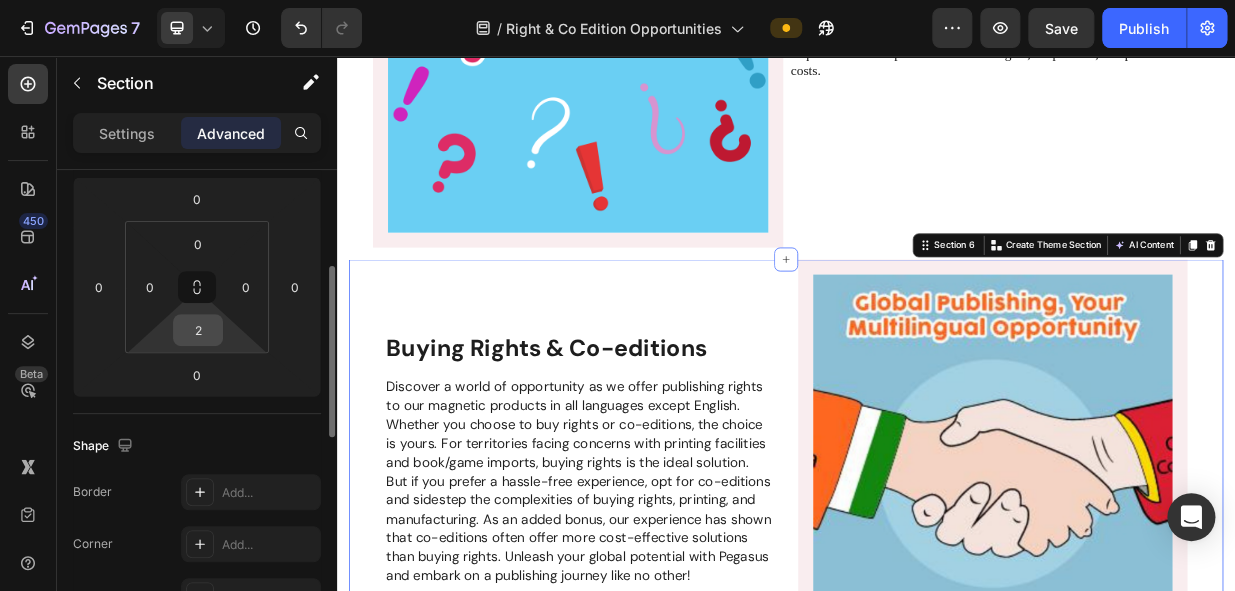 click on "2" at bounding box center (198, 330) 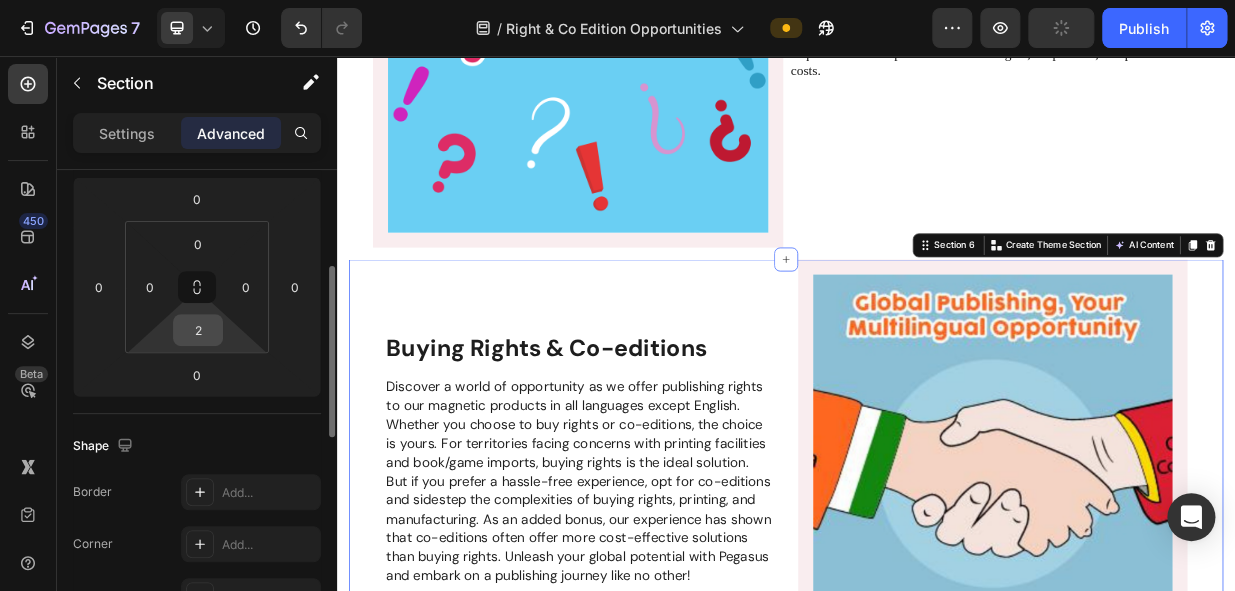 click on "2" at bounding box center (198, 330) 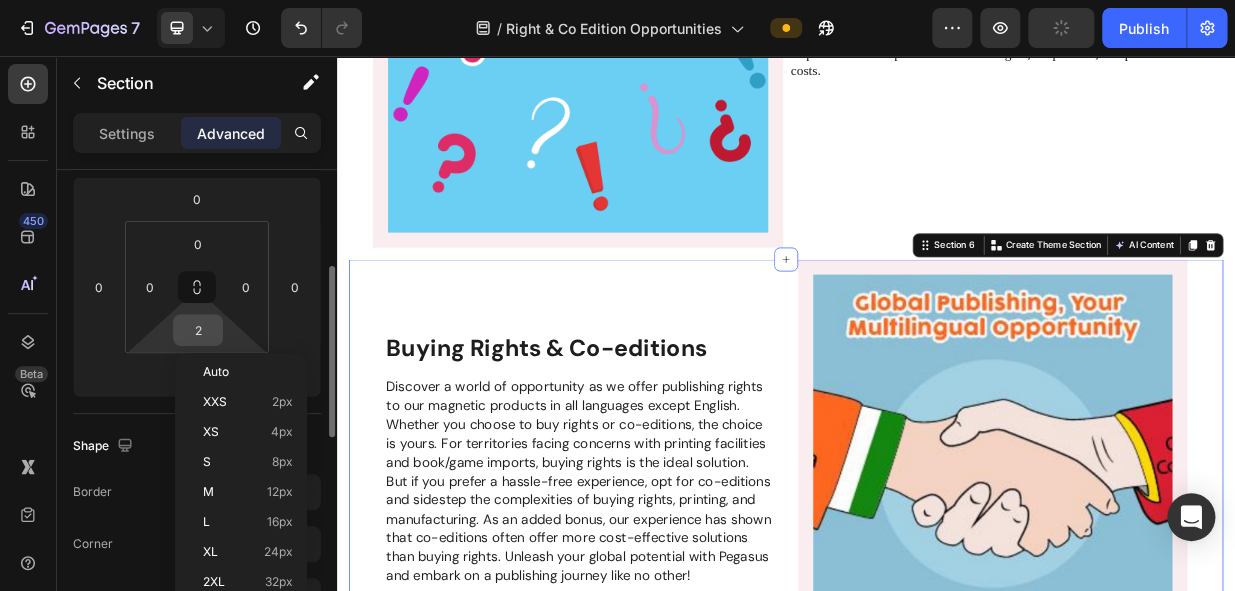 click on "2" at bounding box center (198, 330) 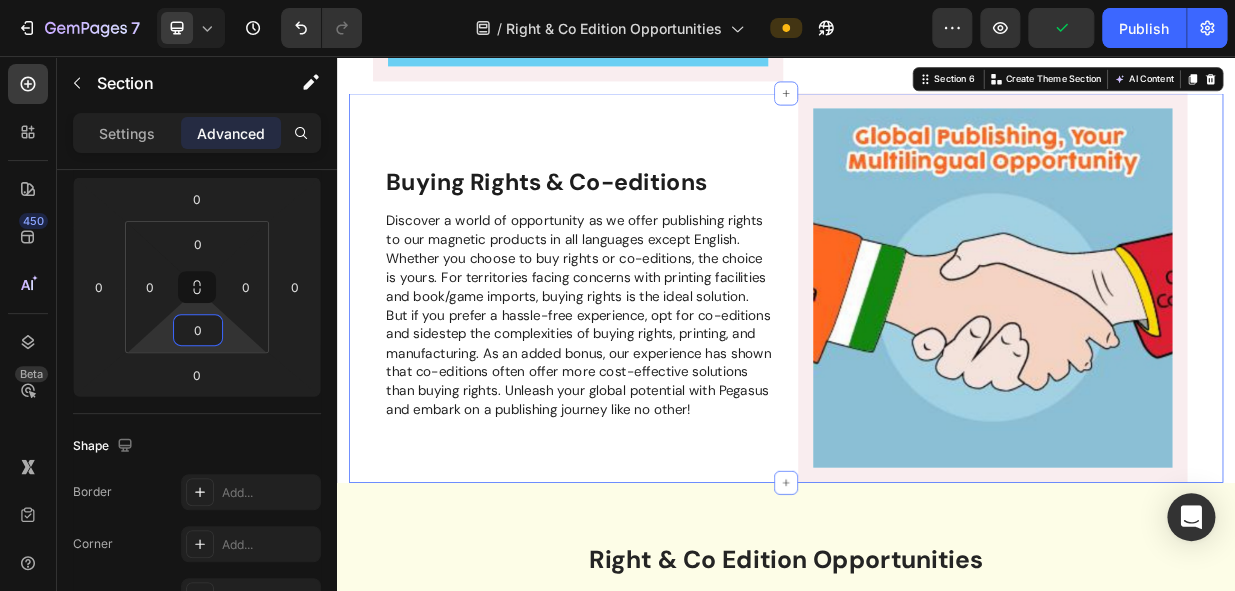 scroll, scrollTop: 1960, scrollLeft: 0, axis: vertical 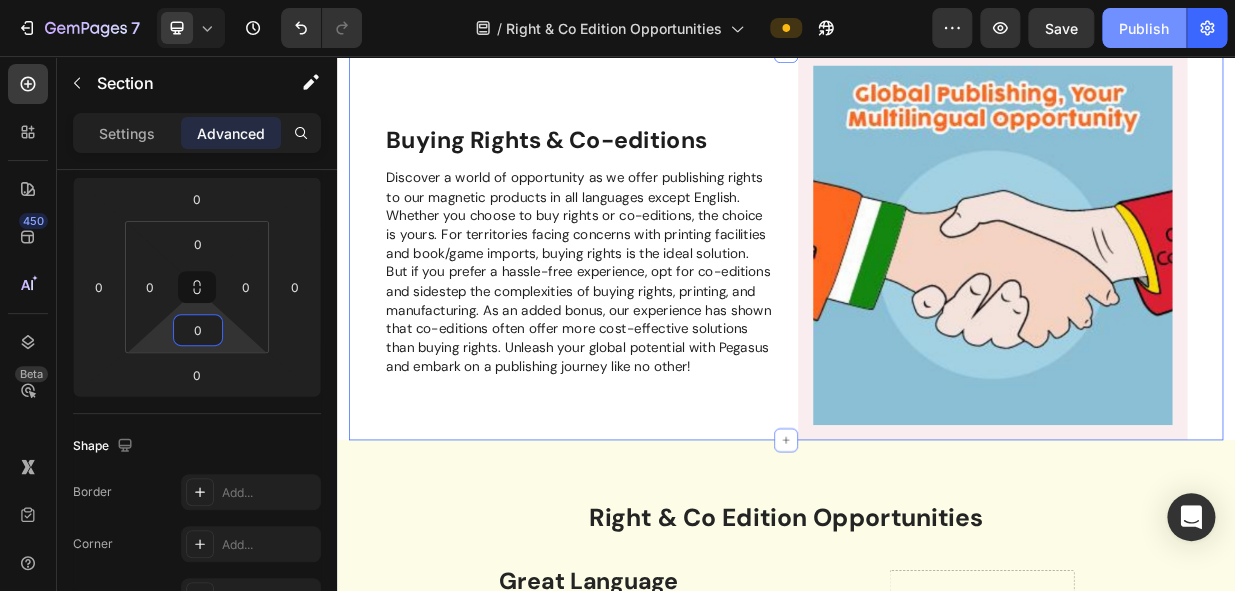 type on "0" 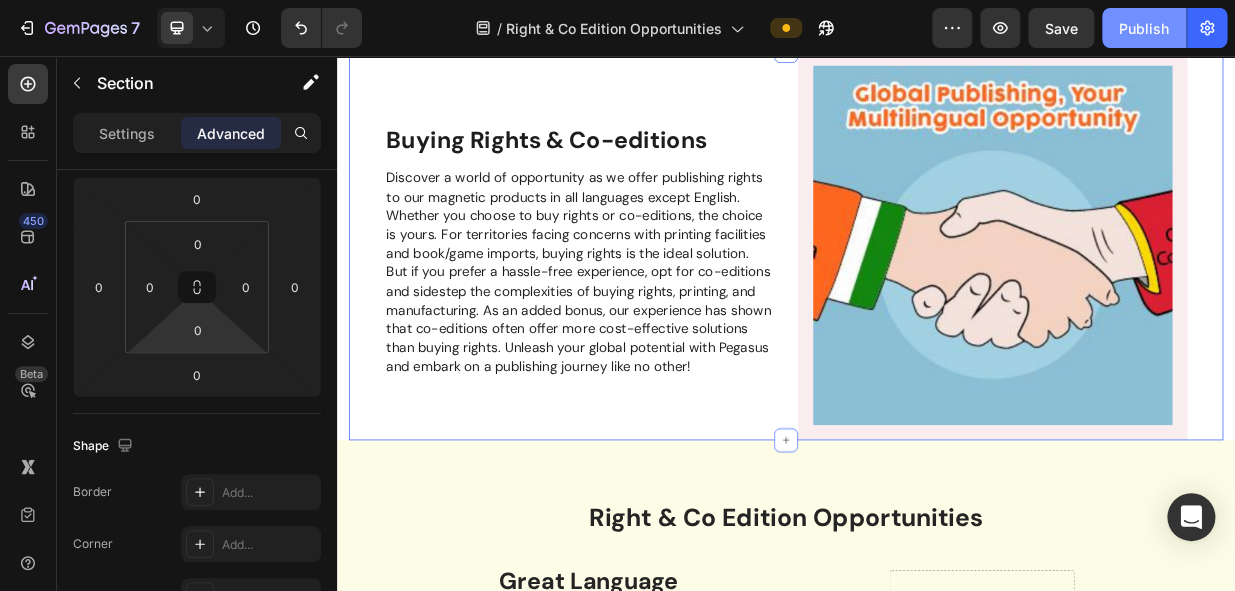 click on "Publish" at bounding box center (1144, 28) 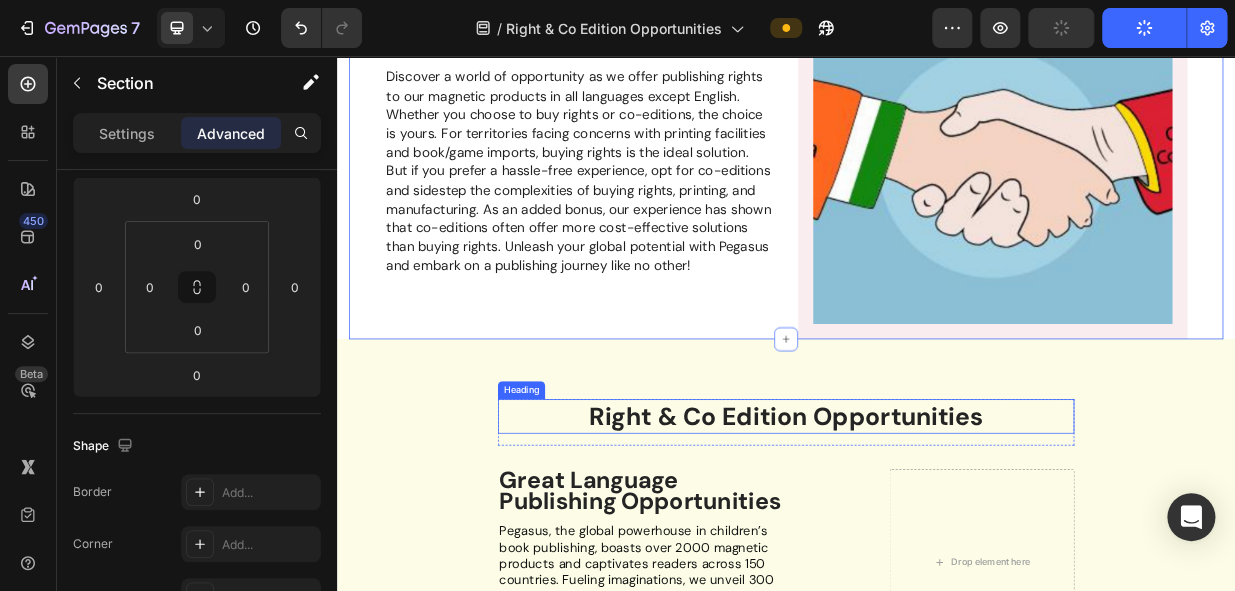 scroll, scrollTop: 2323, scrollLeft: 0, axis: vertical 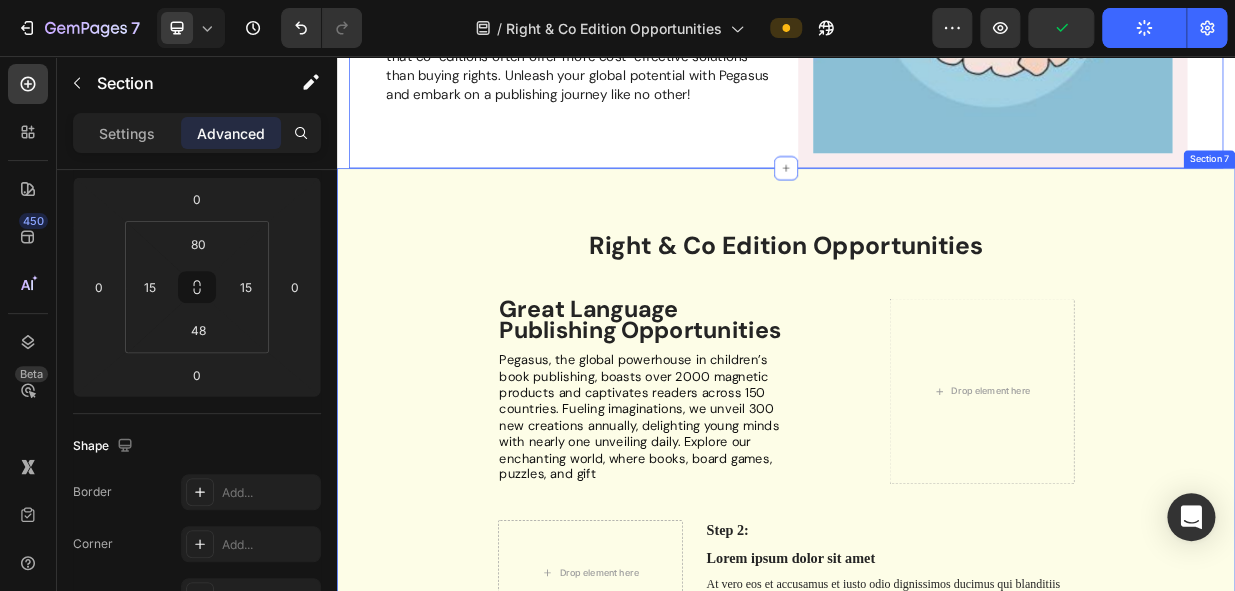 click on "Right & Co Edition Opportunities Heading Row Great Language Publishing Opportunities Text Block Pegasus, the global powerhouse in children’s book publishing, boasts over 2000 magnetic products and captivates readers across 150 countries. Fueling imaginations, we unveil 300 new creations annually, delighting young minds with nearly one unveiling daily. Explore our enchanting world, where books, board games, puzzles, and gift Text Block
Drop element here Row
Drop element here Step 2: Text Block Lorem ipsum dolor sit amet Text Block At vero eos et accusamus et iusto odio dignissimos ducimus qui blanditiis praesentium voluptatum deleniti atque corrupti quos dolores et quas molestias excepturi sint Text Block Row Step 3: Text Block Lorem ipsum dolor sit amet Text Block At vero eos et accusamus et iusto odio dignissimos ducimus qui blanditiis praesentium voluptatum deleniti atque corrupti quos dolores et quas molestias excepturi sint Text Block Image Row Image Step 4: Row Image" at bounding box center (937, 901) 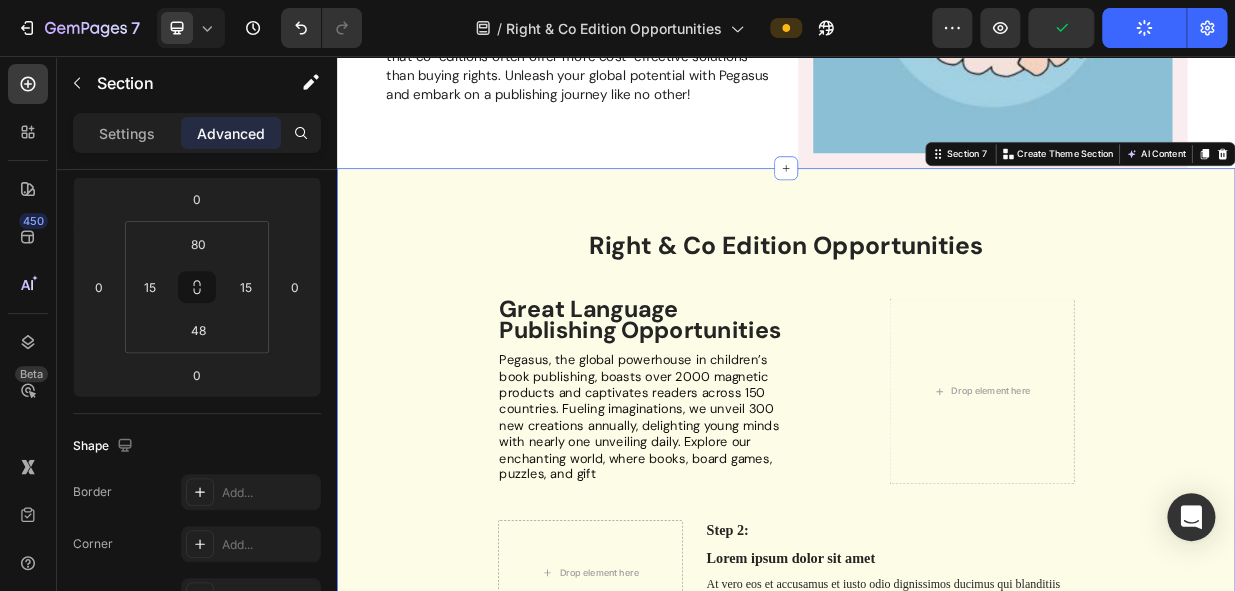 scroll, scrollTop: 270, scrollLeft: 0, axis: vertical 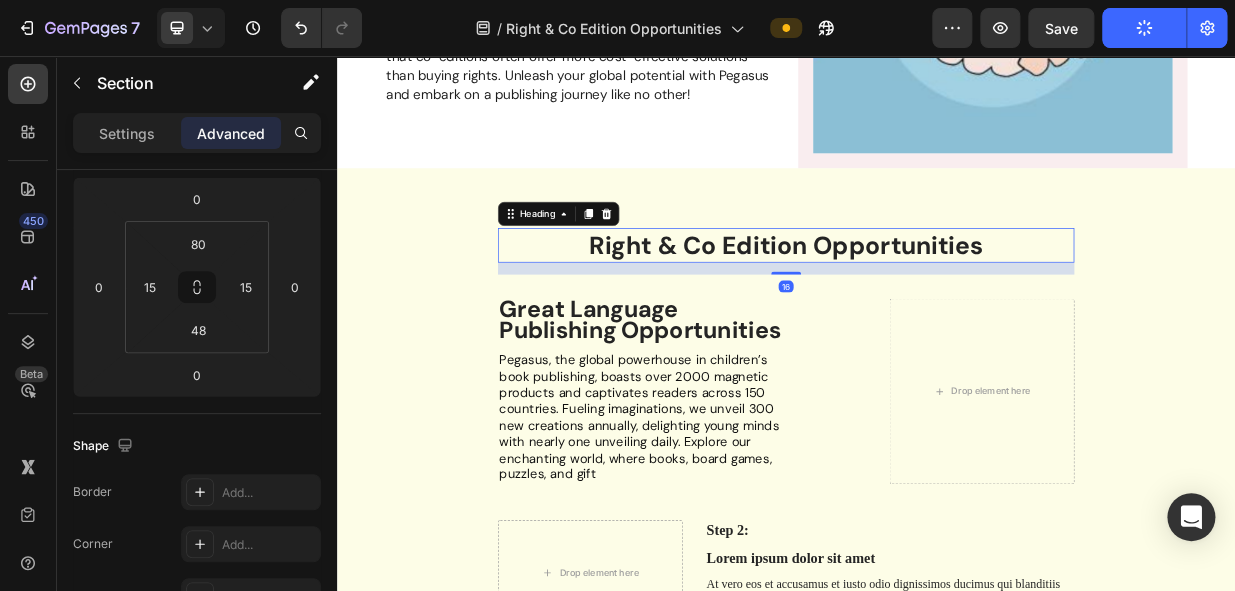 click on "Right & Co Edition Opportunities" at bounding box center (937, 309) 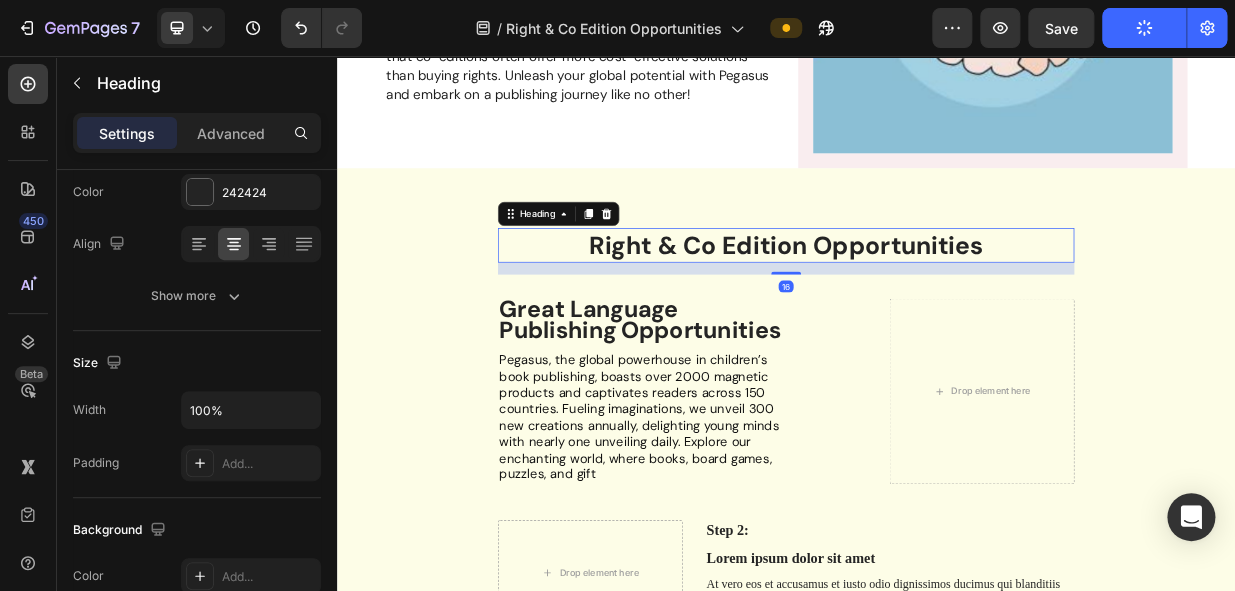 scroll, scrollTop: 0, scrollLeft: 0, axis: both 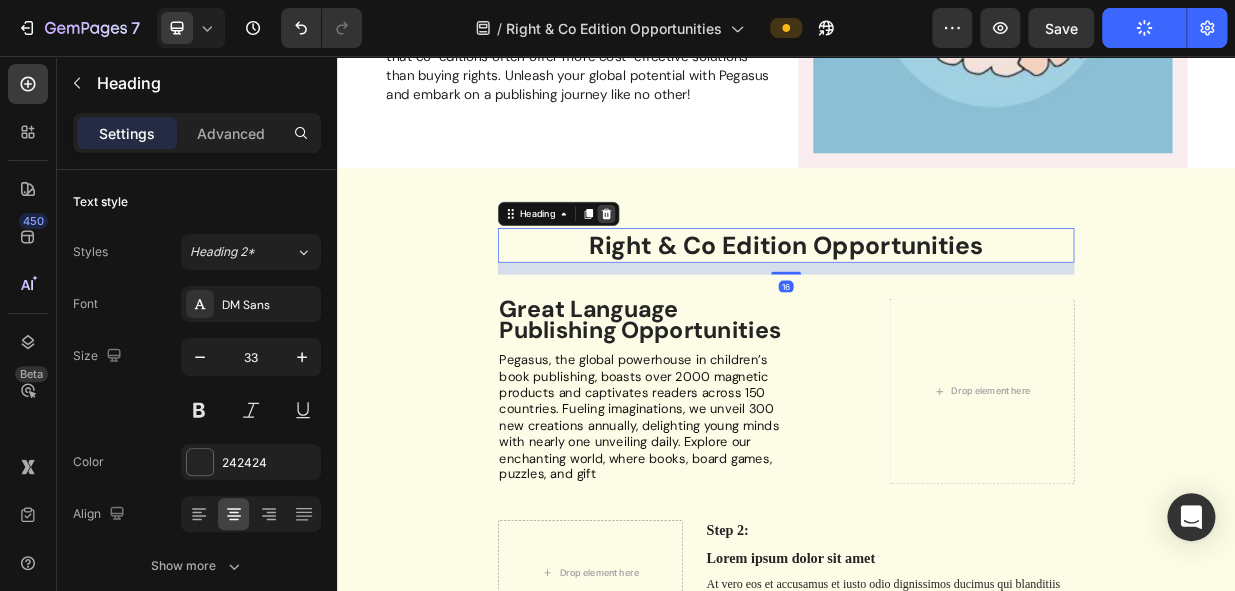 click 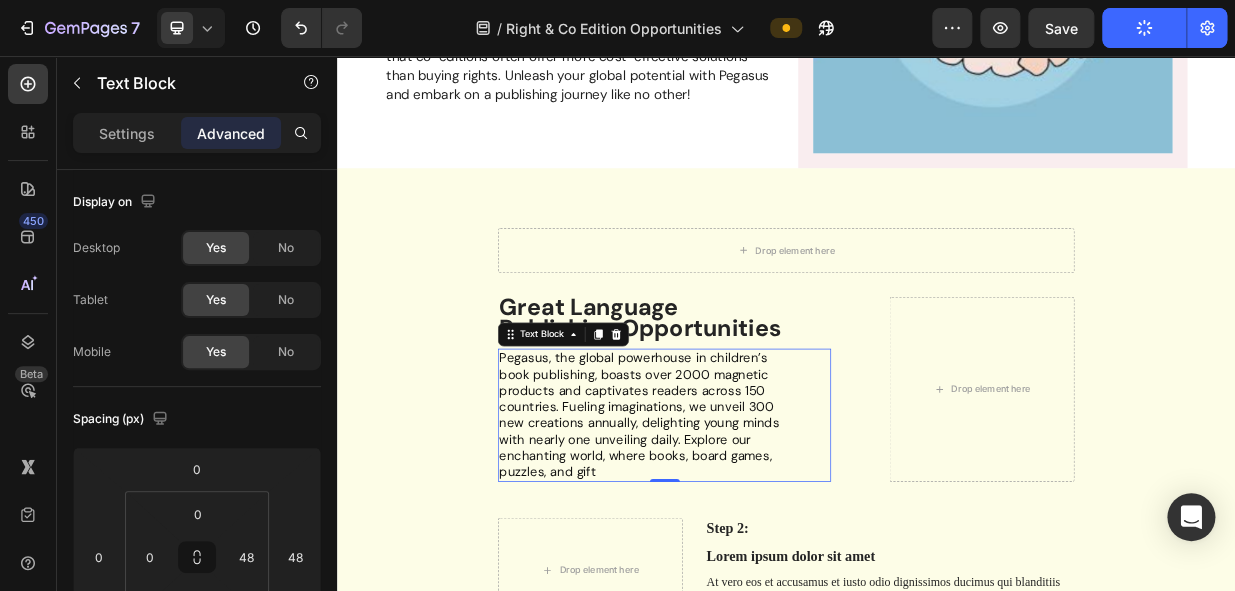 click on "Pegasus, the global powerhouse in children’s book publishing, boasts over 2000 magnetic products and captivates readers across 150 countries. Fueling imaginations, we unveil 300 new creations annually, delighting young minds with nearly one unveiling daily. Explore our enchanting world, where books, board games, puzzles, and gift" at bounding box center [741, 535] 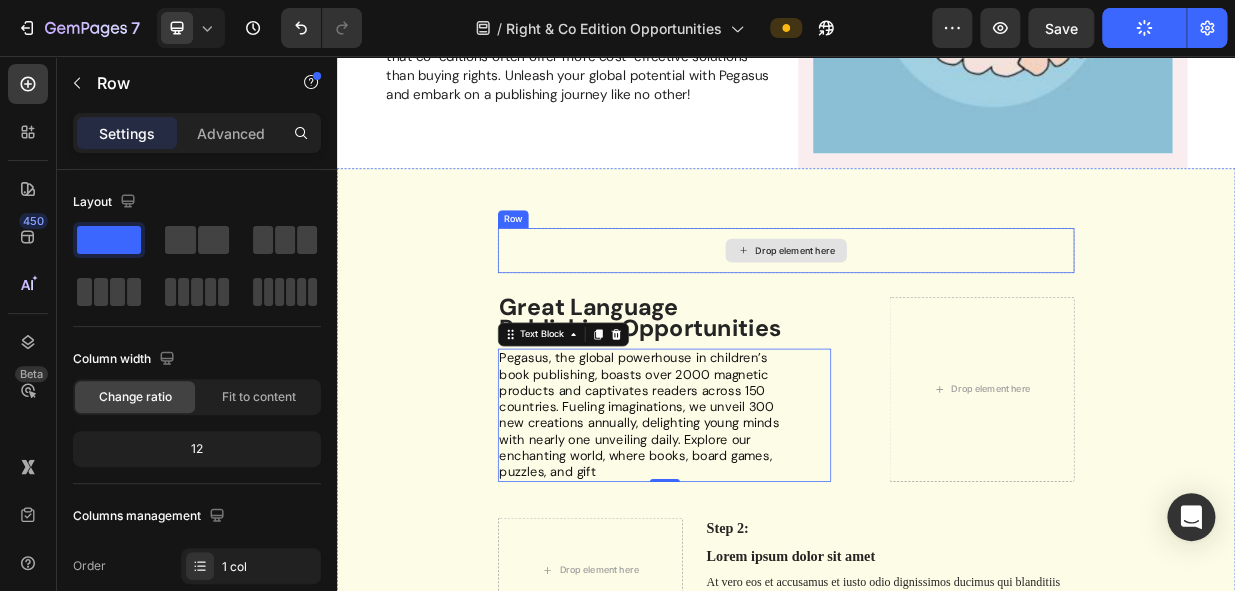 click on "Drop element here" at bounding box center [937, 316] 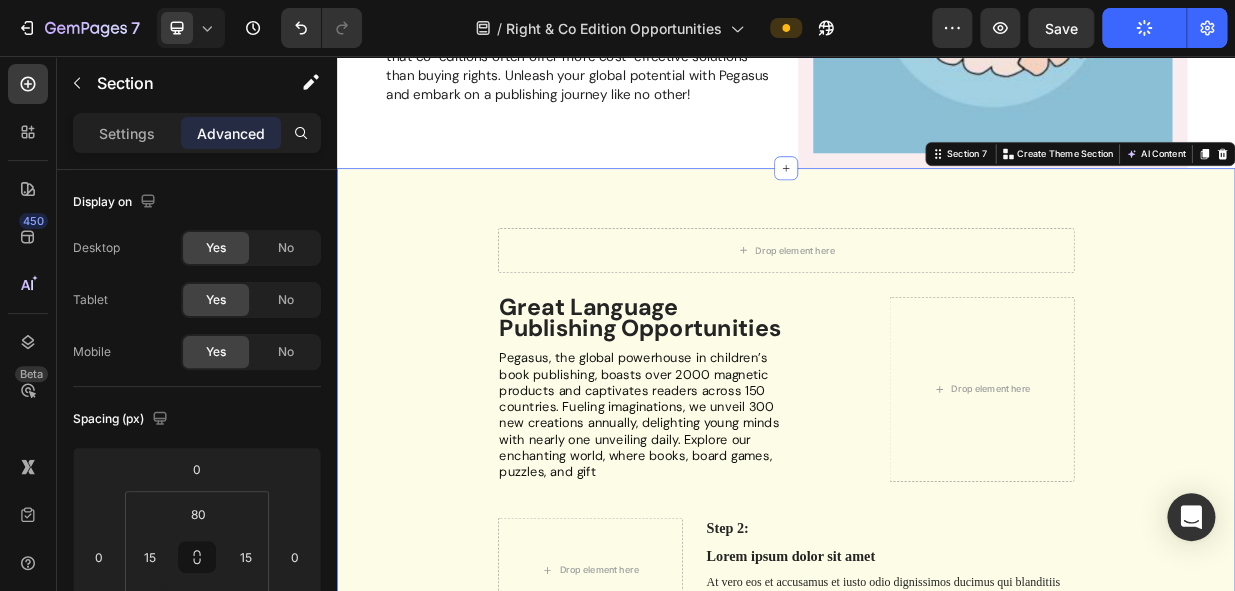 click on "Drop element here Row Great Language Publishing Opportunities Text Block Pegasus, the global powerhouse in children’s book publishing, boasts over 2000 magnetic products and captivates readers across 150 countries. Fueling imaginations, we unveil 300 new creations annually, delighting young minds with nearly one unveiling daily. Explore our enchanting world, where books, board games, puzzles, and gift Text Block
Drop element here Row
Drop element here Step 2: Text Block Lorem ipsum dolor sit amet Text Block At vero eos et accusamus et iusto odio dignissimos ducimus qui blanditiis praesentium voluptatum deleniti atque corrupti quos dolores et quas molestias excepturi sint Text Block Row Step 3: Text Block Lorem ipsum dolor sit amet Text Block At vero eos et accusamus et iusto odio dignissimos ducimus qui blanditiis praesentium voluptatum deleniti atque corrupti quos dolores et quas molestias excepturi sint Text Block Image Row Image Step 4: Text Block Row" at bounding box center (937, 900) 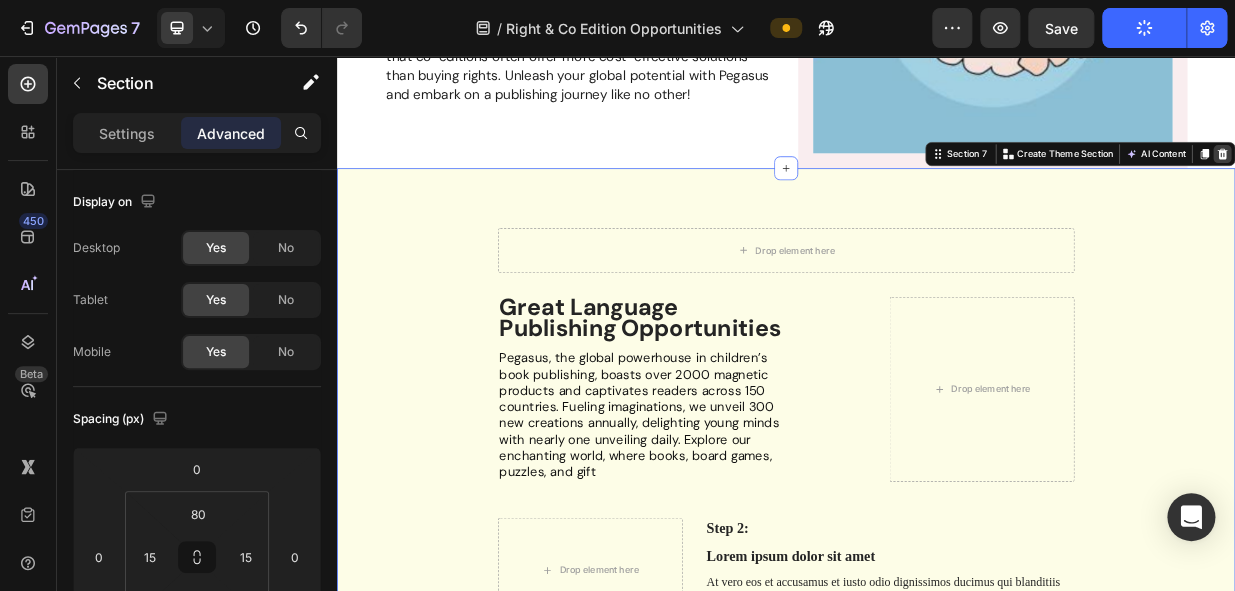 click 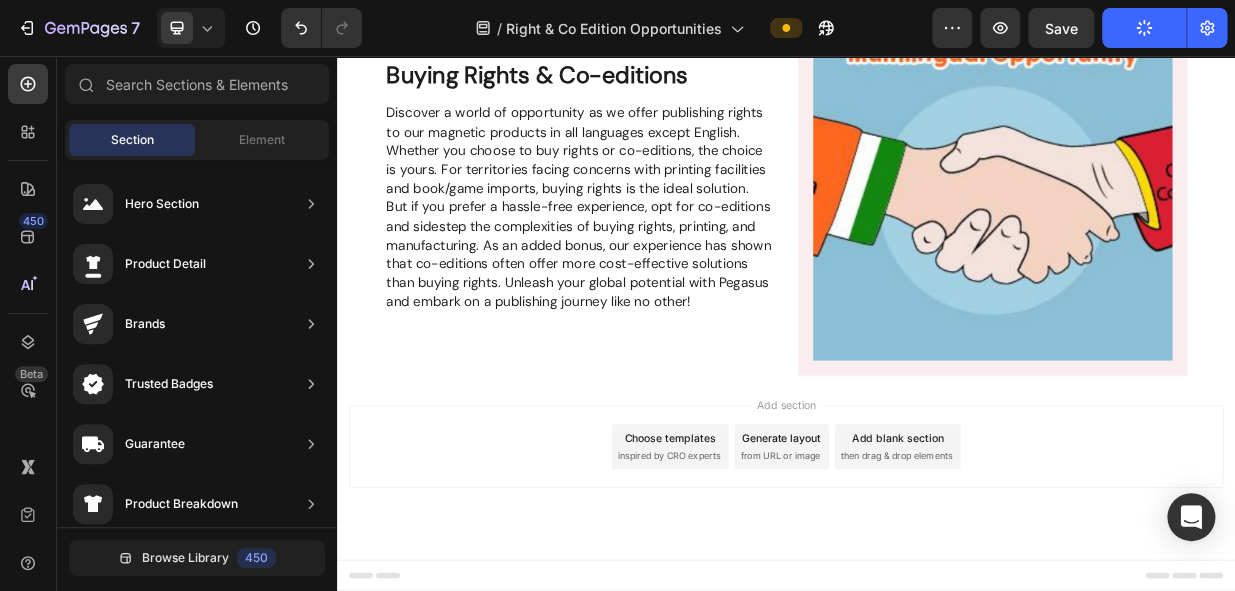 scroll, scrollTop: 2038, scrollLeft: 0, axis: vertical 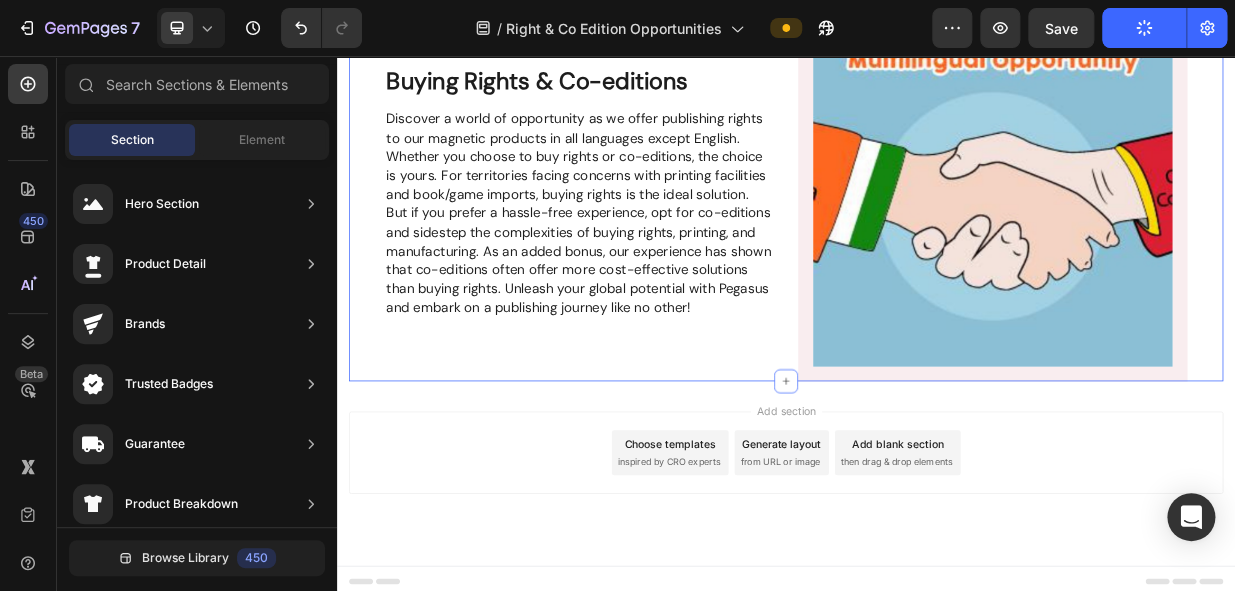 click on "Buying Rights & Co-editions Heading Discover a world of opportunity as we offer publishing rights to our magnetic products in all languages except English. Whether you choose to buy rights or co-editions, the choice is yours. For territories facing concerns with printing facilities and book/game imports, buying rights is the ideal solution. But if you prefer a hassle-free experience, opt for co-editions and sidestep the complexities of buying rights, printing, and manufacturing. As an added bonus, our experience has shown that co-editions often offer more cost-effective solutions than buying rights. Unleash your global potential with Pegasus and embark on a publishing journey like no other! Text Block" at bounding box center (637, 231) 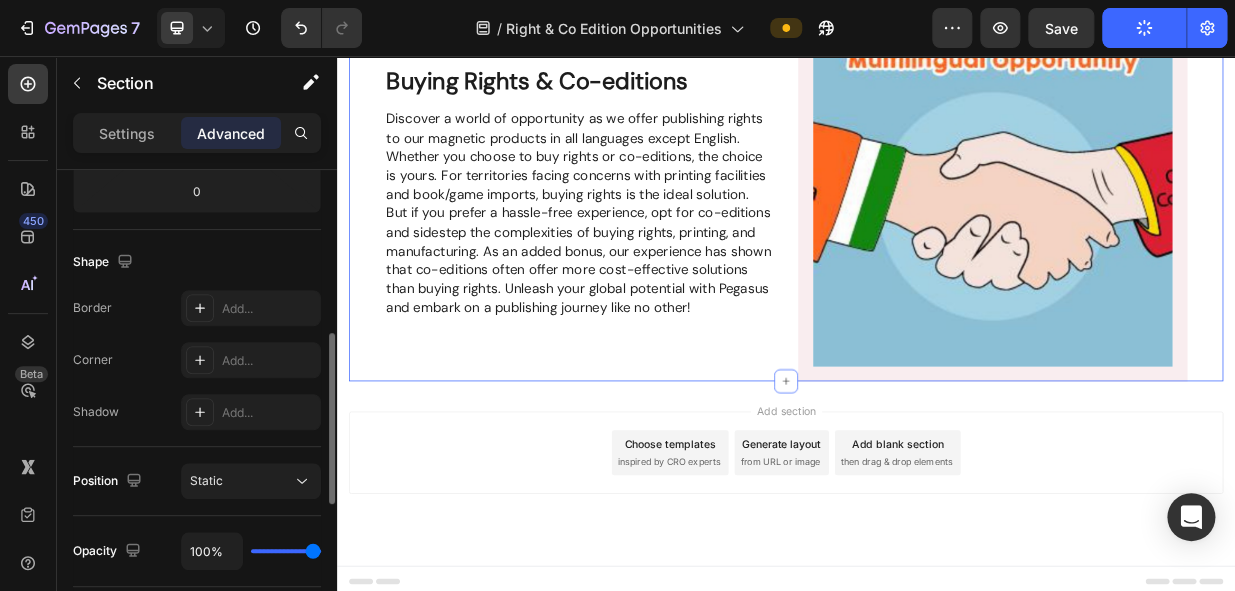 scroll, scrollTop: 363, scrollLeft: 0, axis: vertical 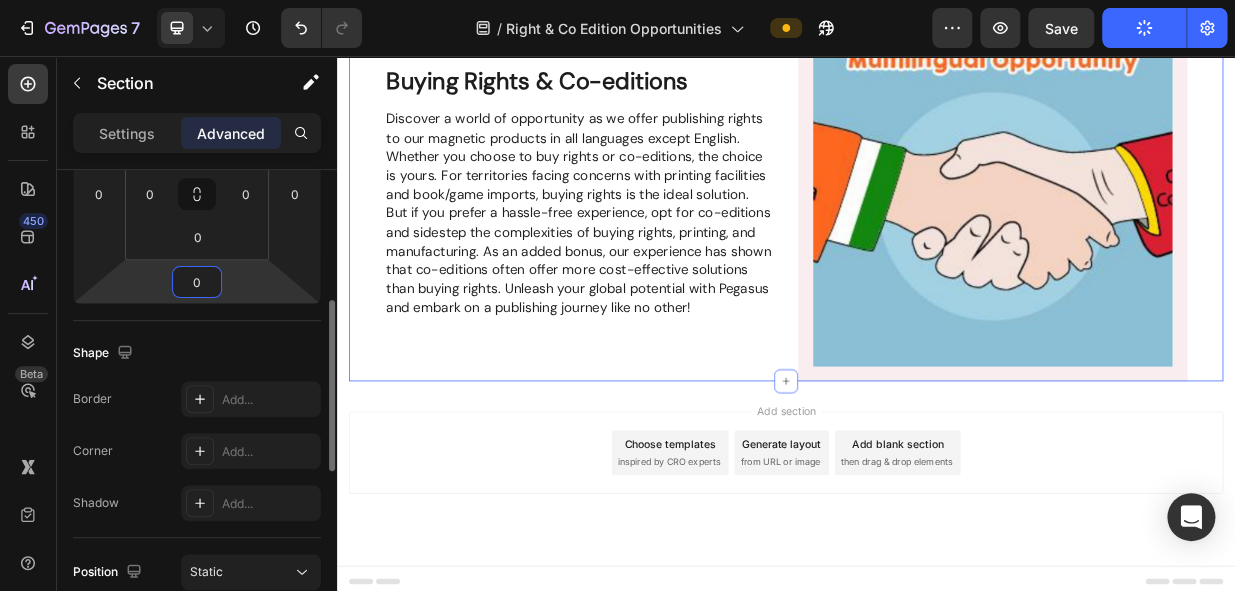 click on "0" at bounding box center [197, 282] 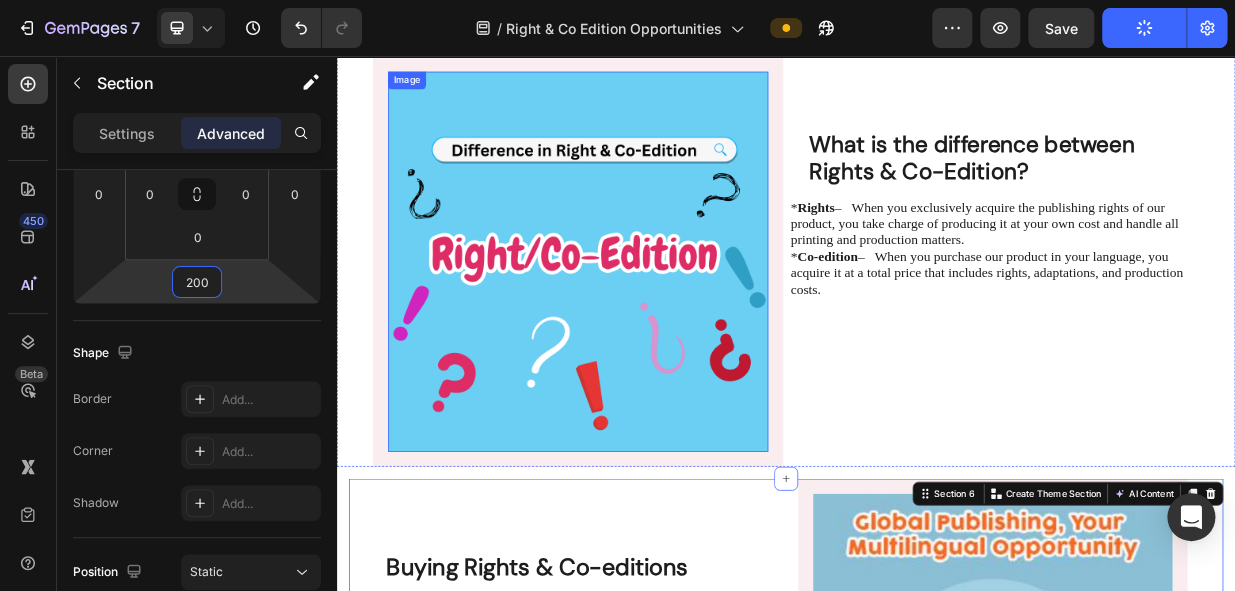 scroll, scrollTop: 1038, scrollLeft: 0, axis: vertical 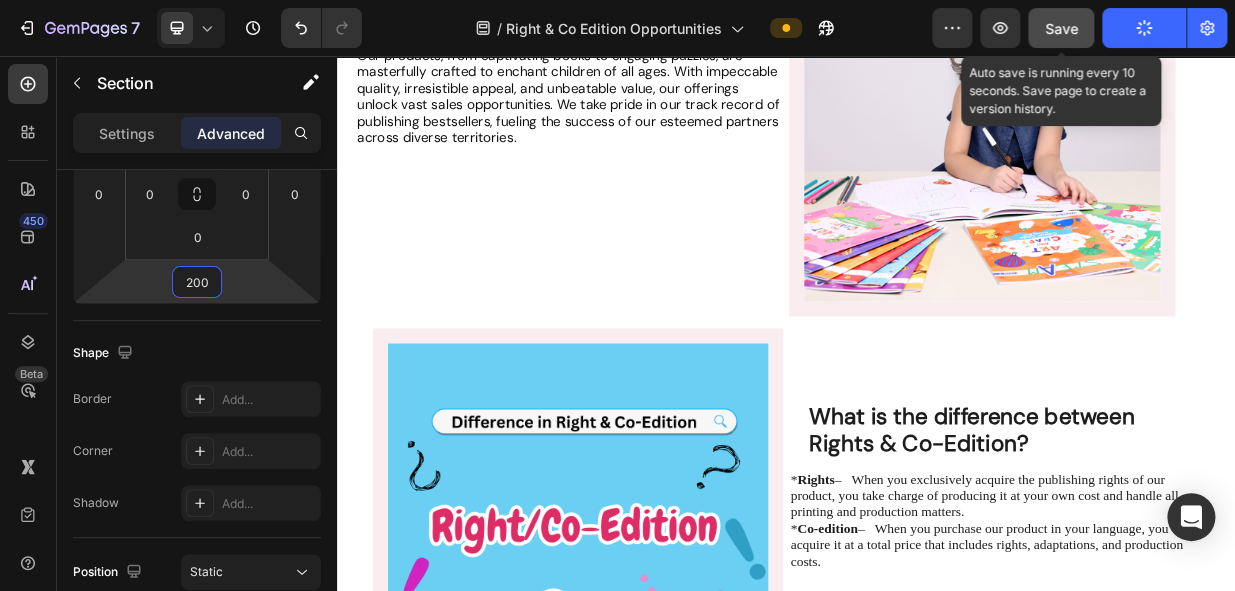 type on "200" 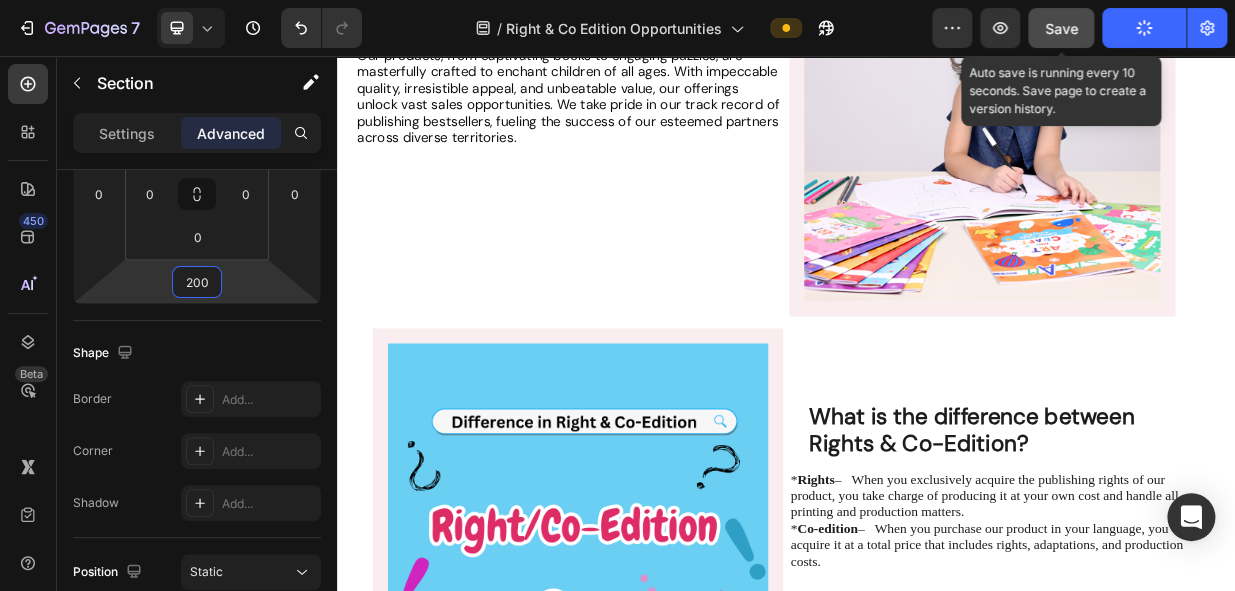 click on "Save" at bounding box center (1061, 28) 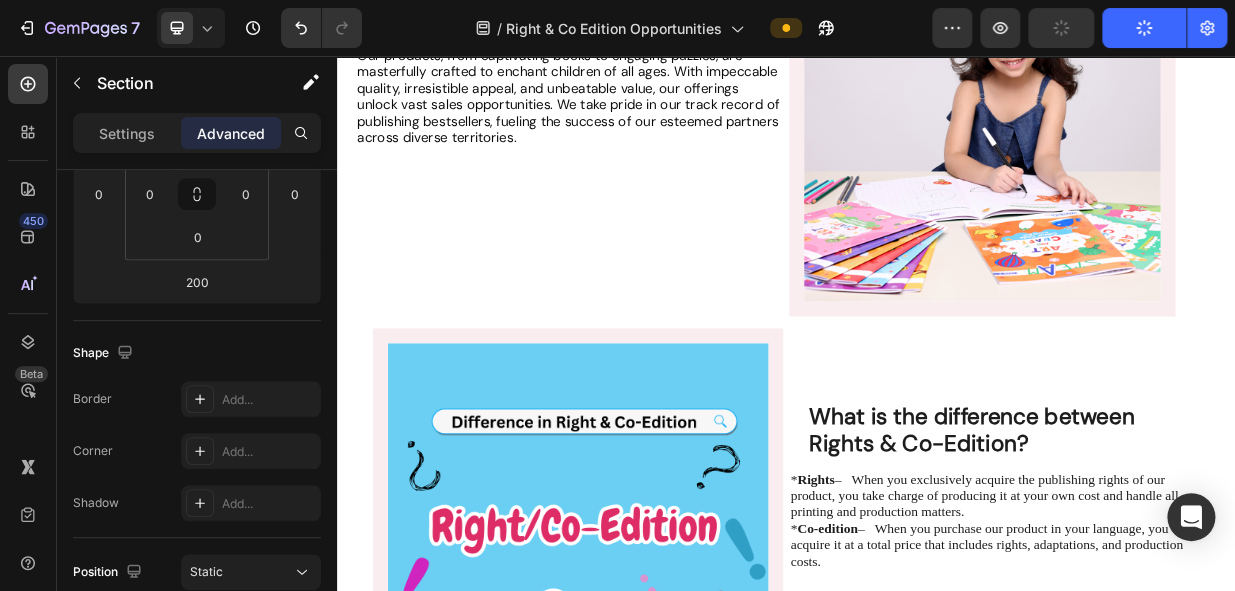 click on "Publish" 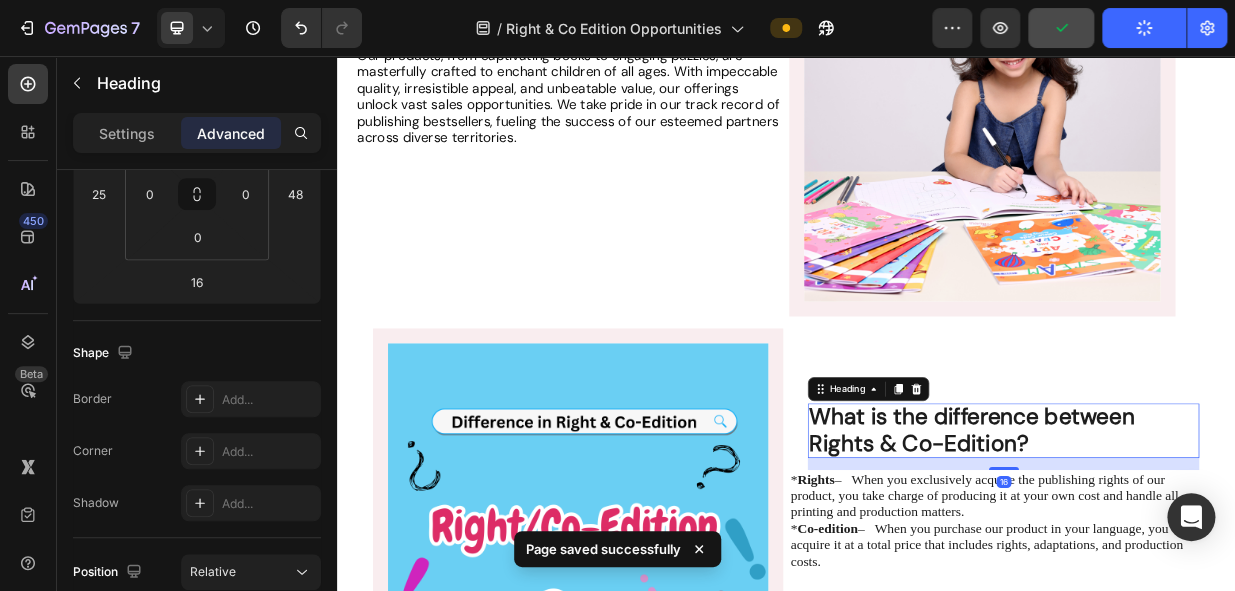click on "What is the difference between Rights & Co-Edition?" at bounding box center (1185, 555) 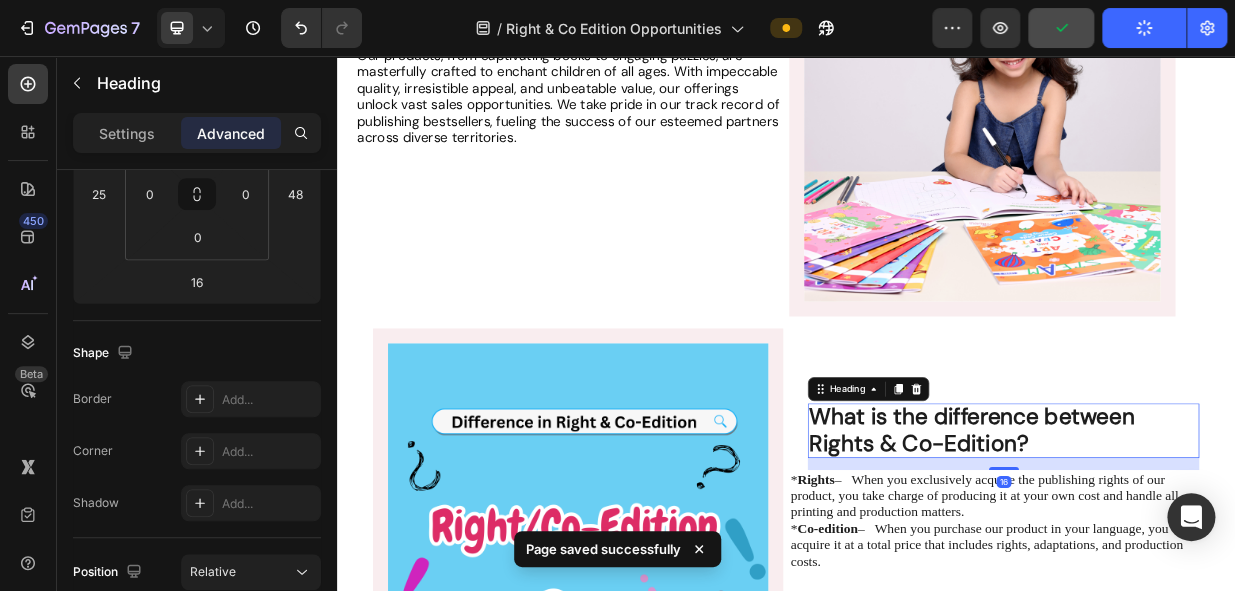 scroll, scrollTop: 0, scrollLeft: 0, axis: both 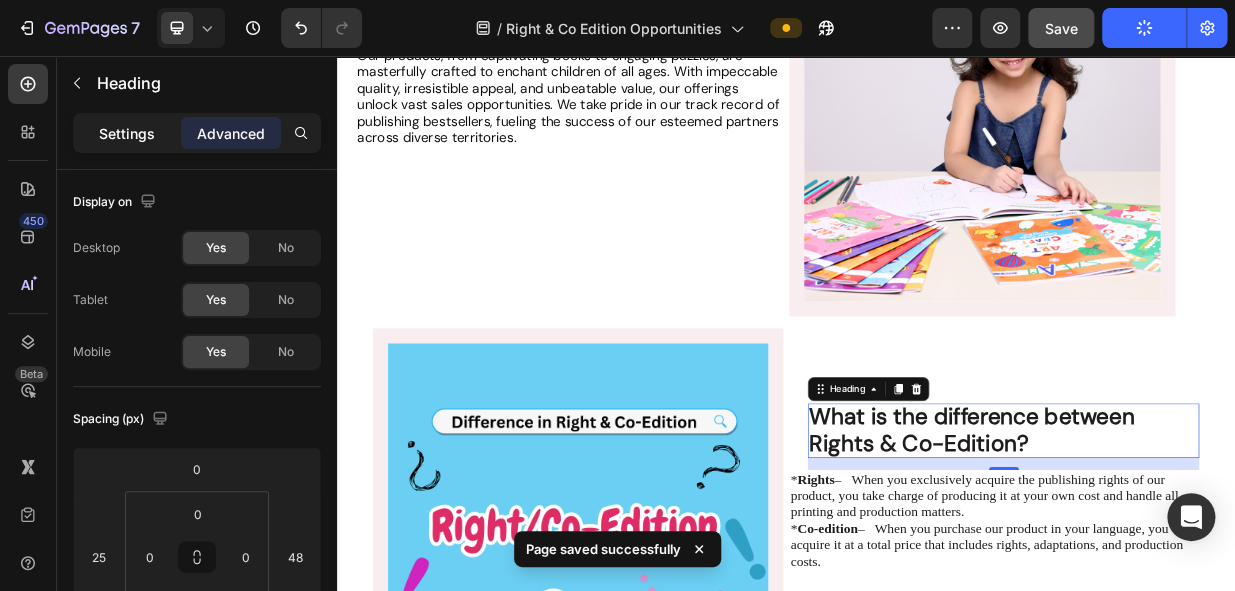 click on "Settings" at bounding box center (127, 133) 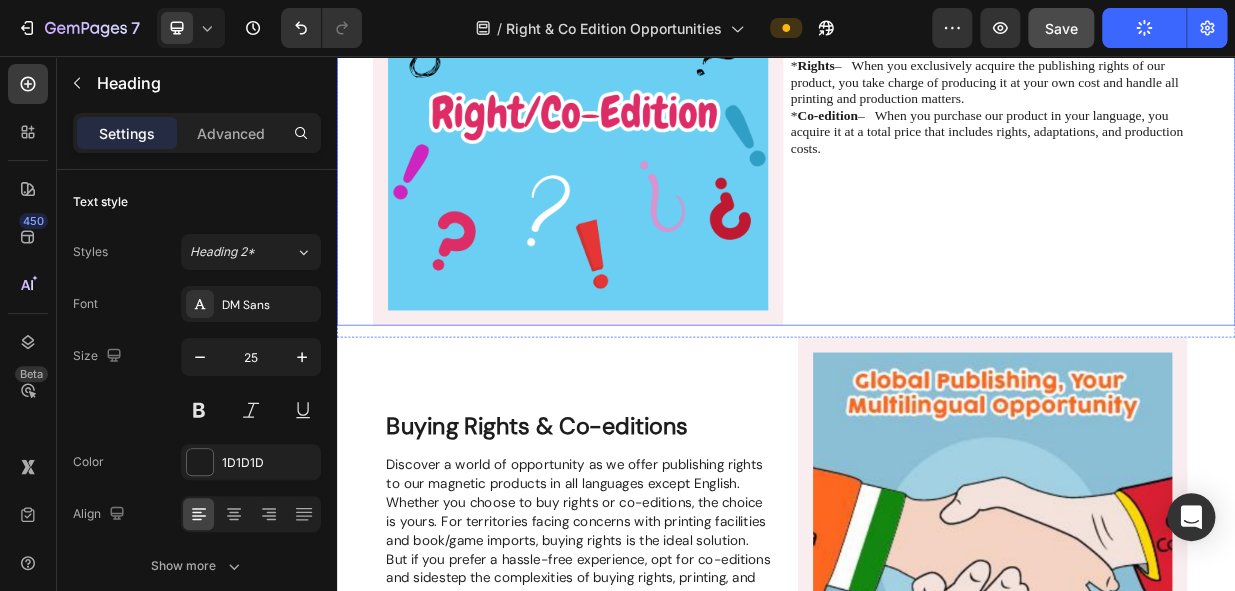 scroll, scrollTop: 1492, scrollLeft: 0, axis: vertical 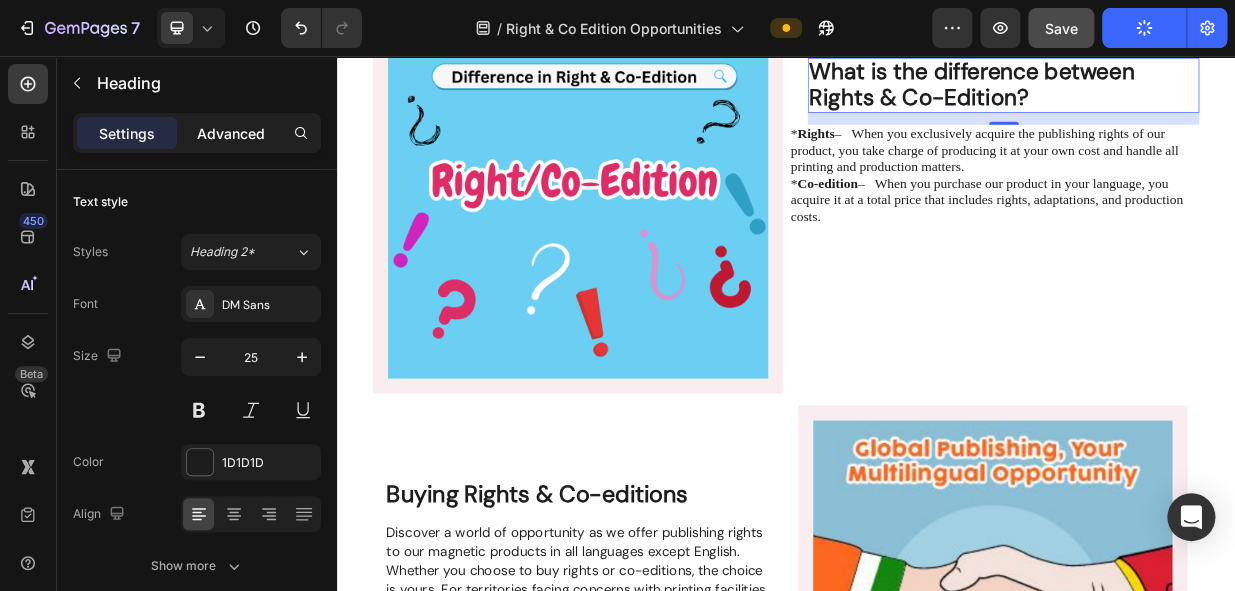 drag, startPoint x: 210, startPoint y: 128, endPoint x: 215, endPoint y: 140, distance: 13 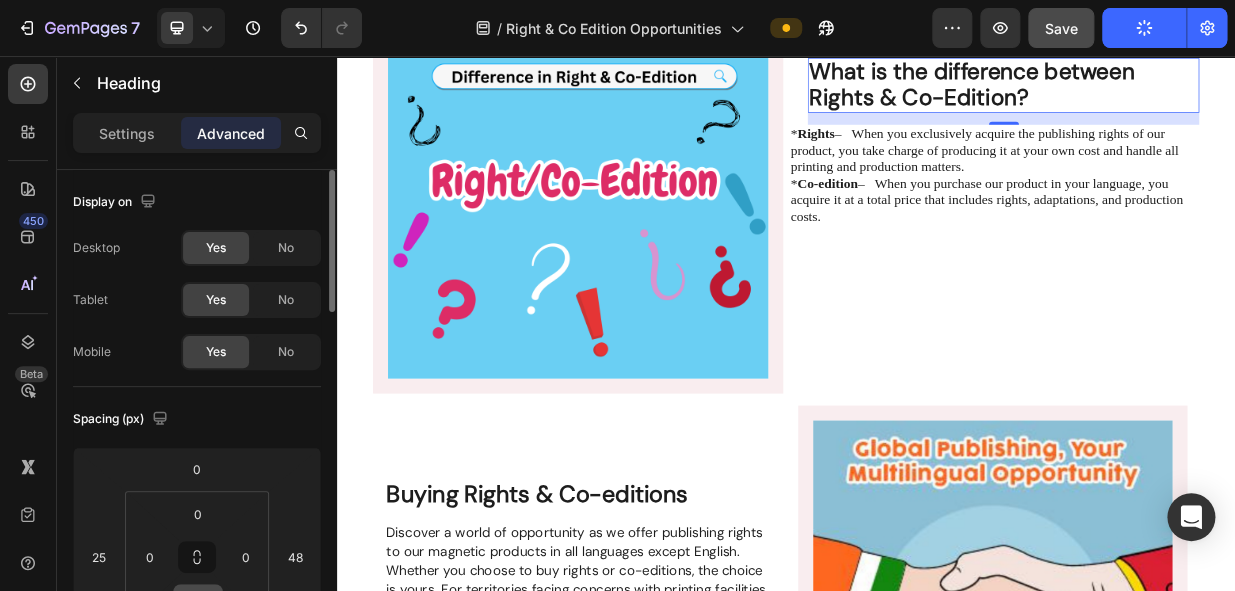 scroll, scrollTop: 181, scrollLeft: 0, axis: vertical 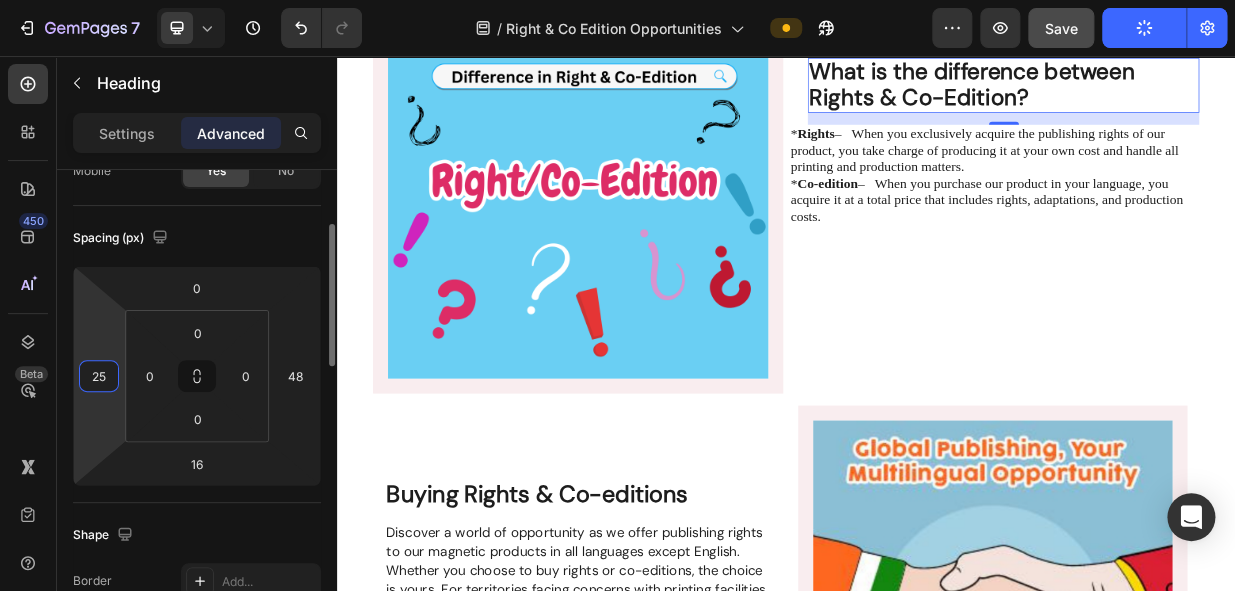click on "25" at bounding box center (99, 376) 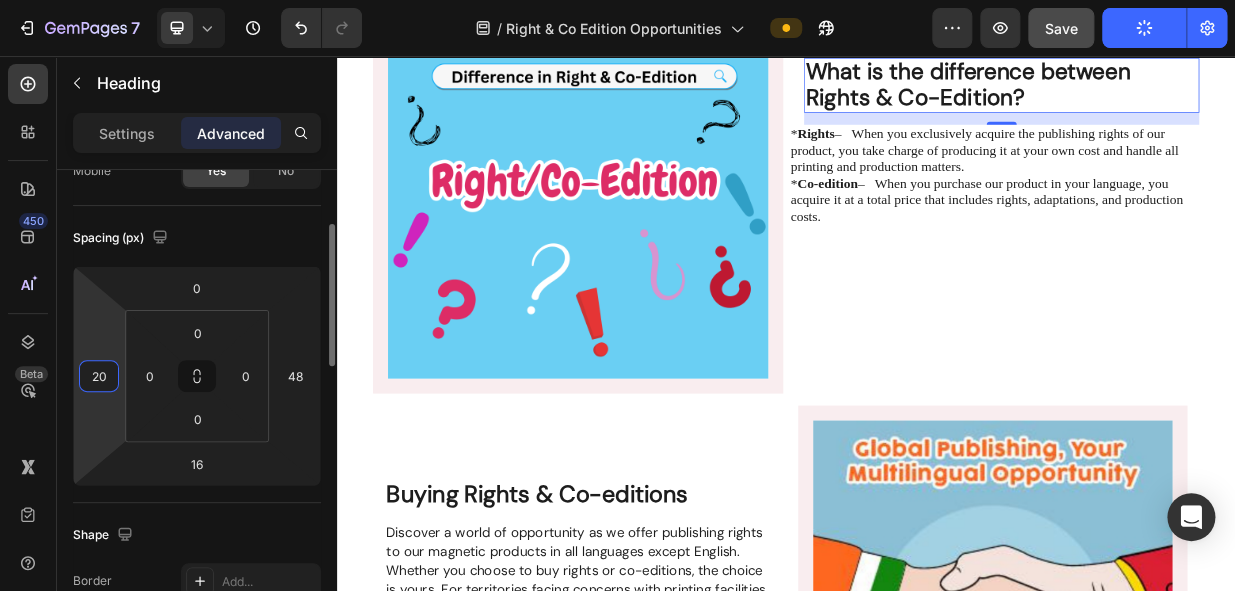 drag, startPoint x: 102, startPoint y: 372, endPoint x: 84, endPoint y: 374, distance: 18.110771 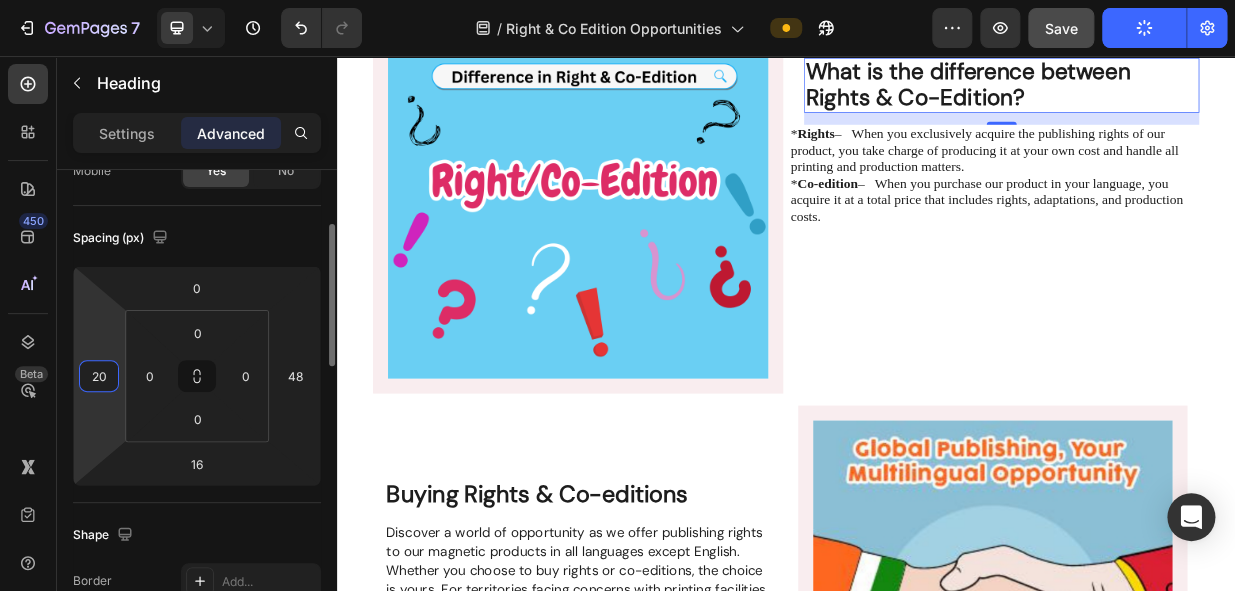click on "20" at bounding box center [99, 376] 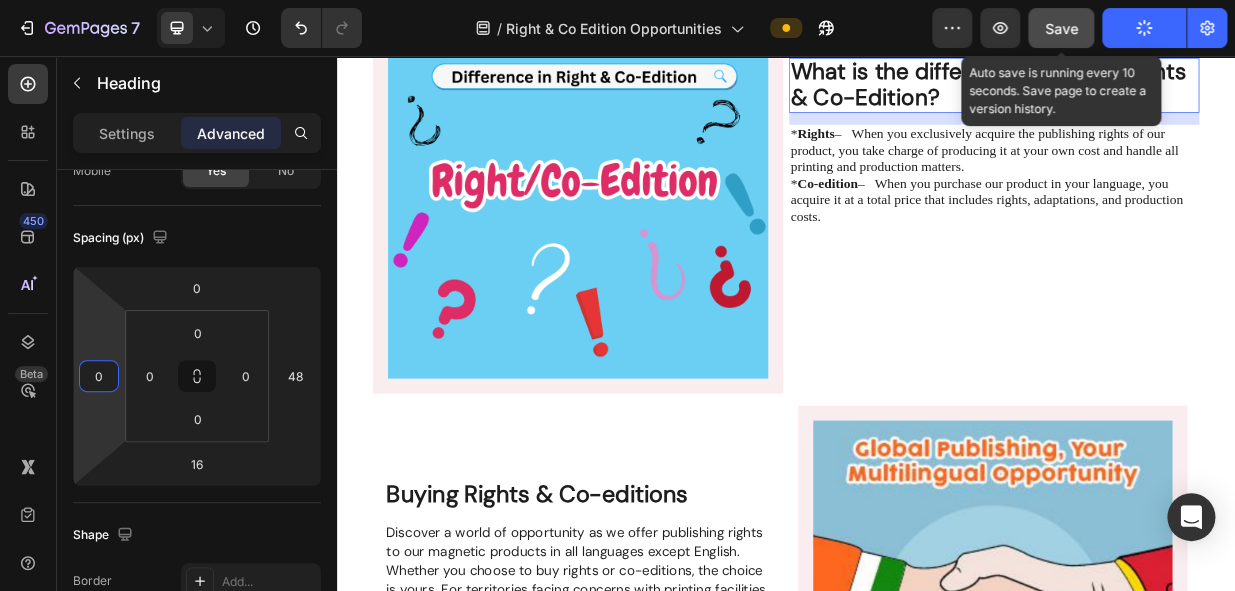 type on "0" 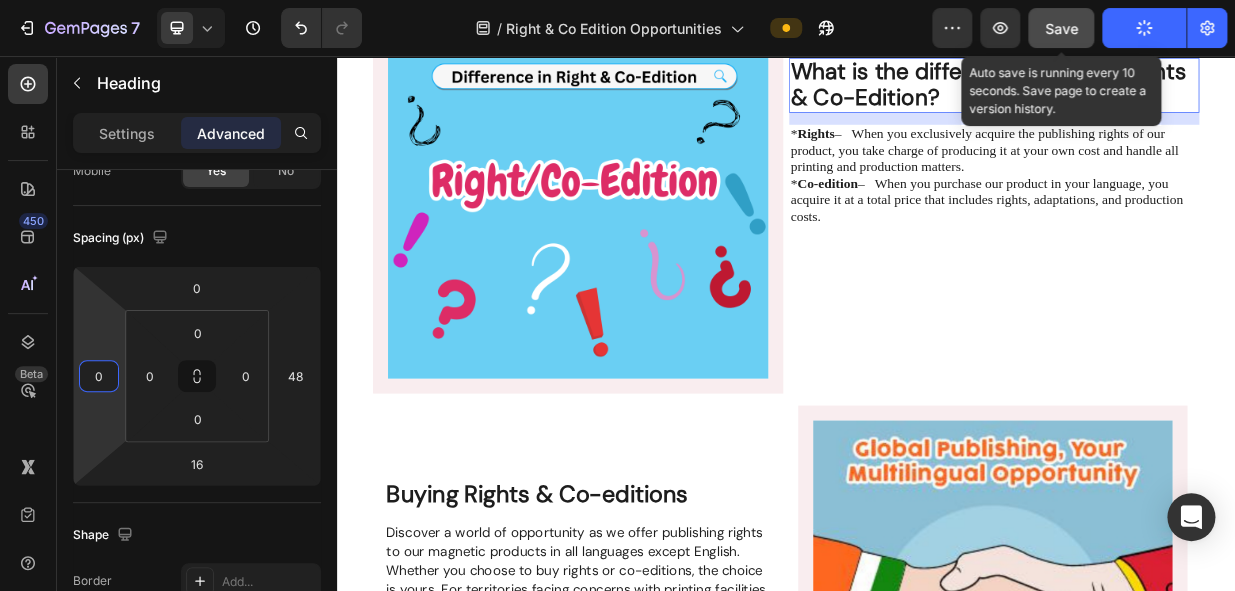 click on "Save" at bounding box center [1061, 28] 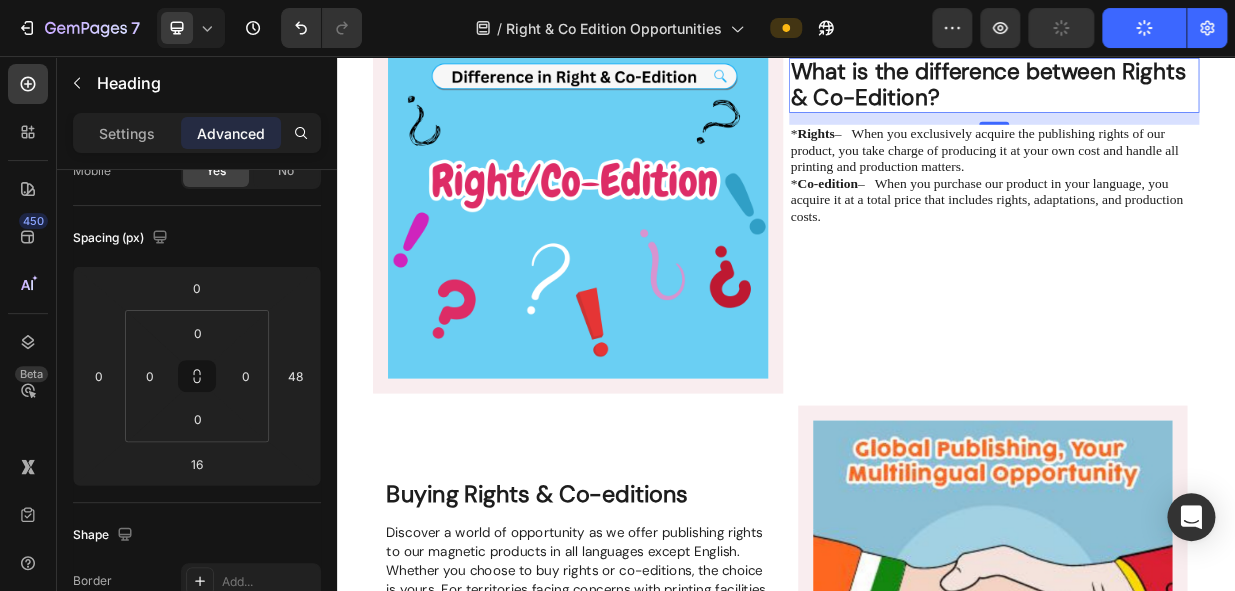 click 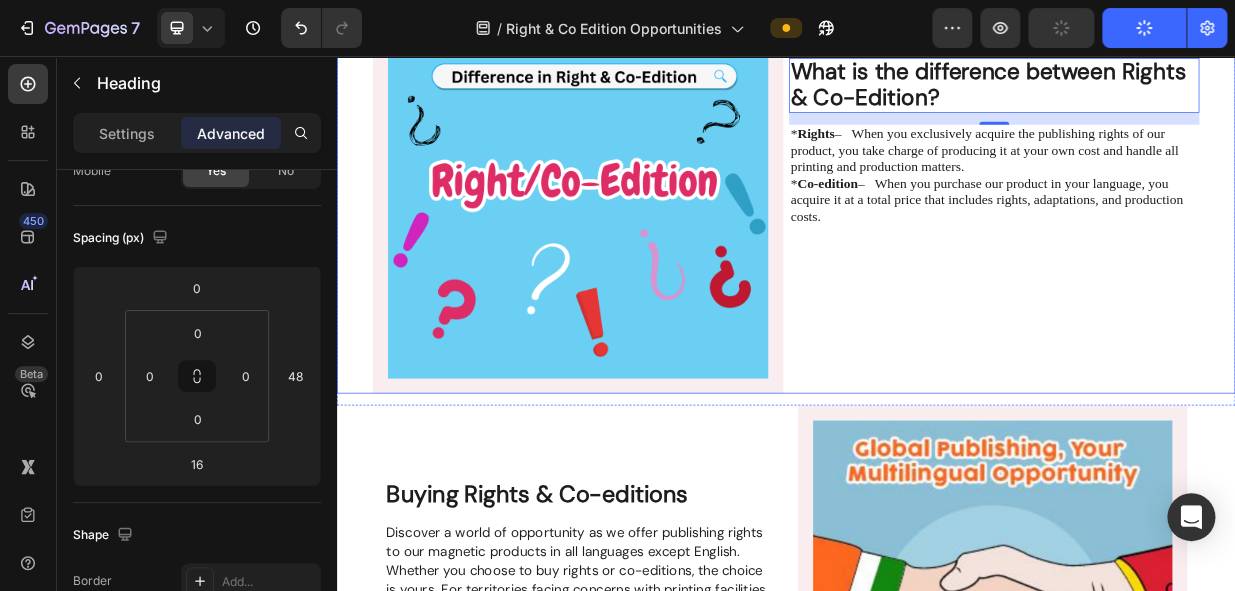 scroll, scrollTop: 1765, scrollLeft: 0, axis: vertical 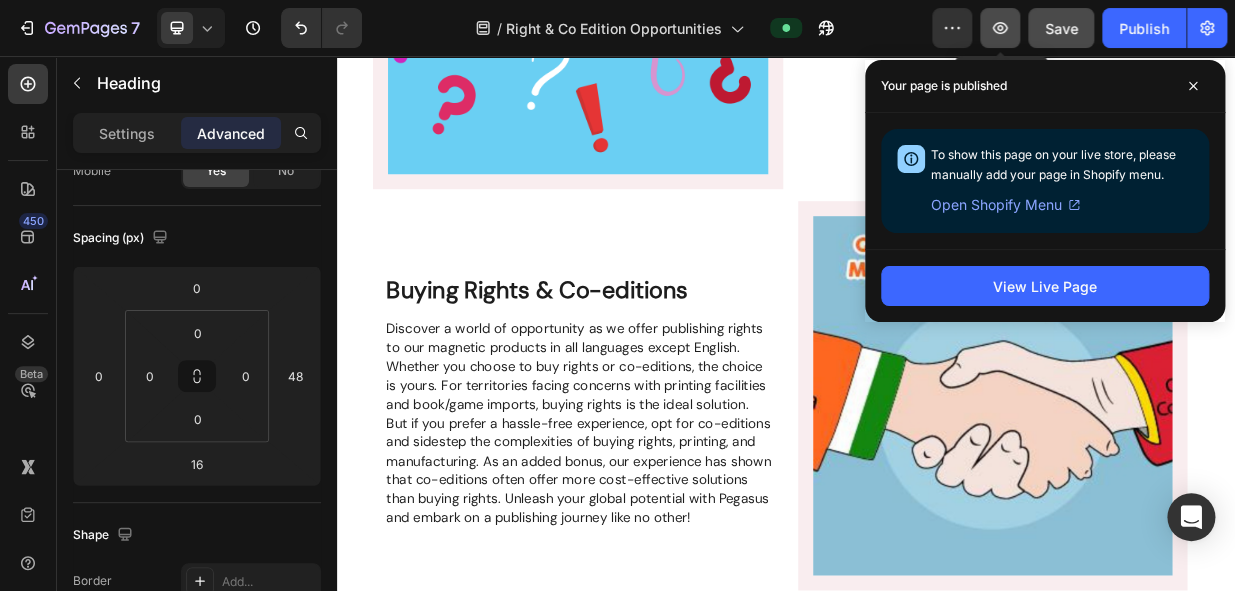 click 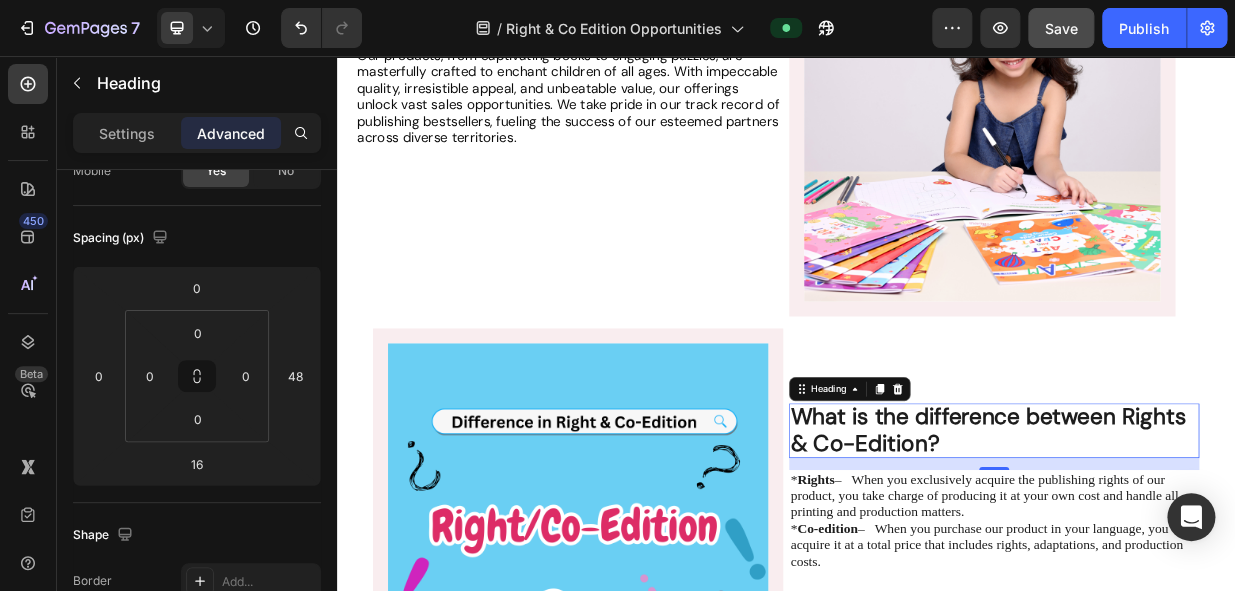 scroll, scrollTop: 1129, scrollLeft: 0, axis: vertical 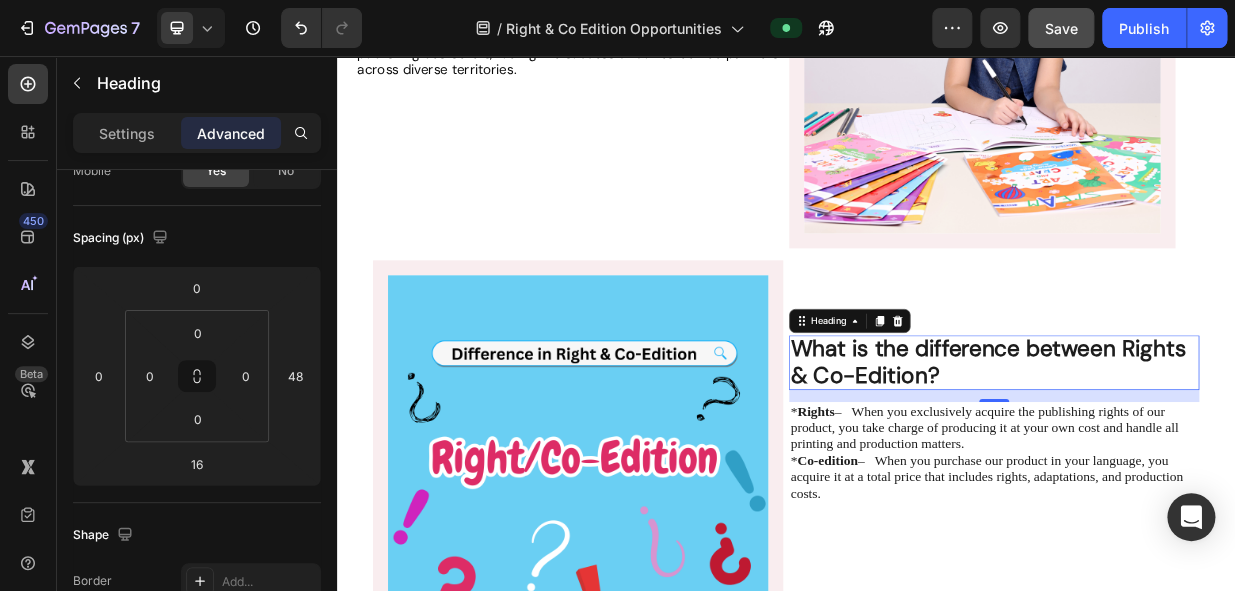 click on "What is the difference between Rights & Co-Edition?" at bounding box center [1215, 465] 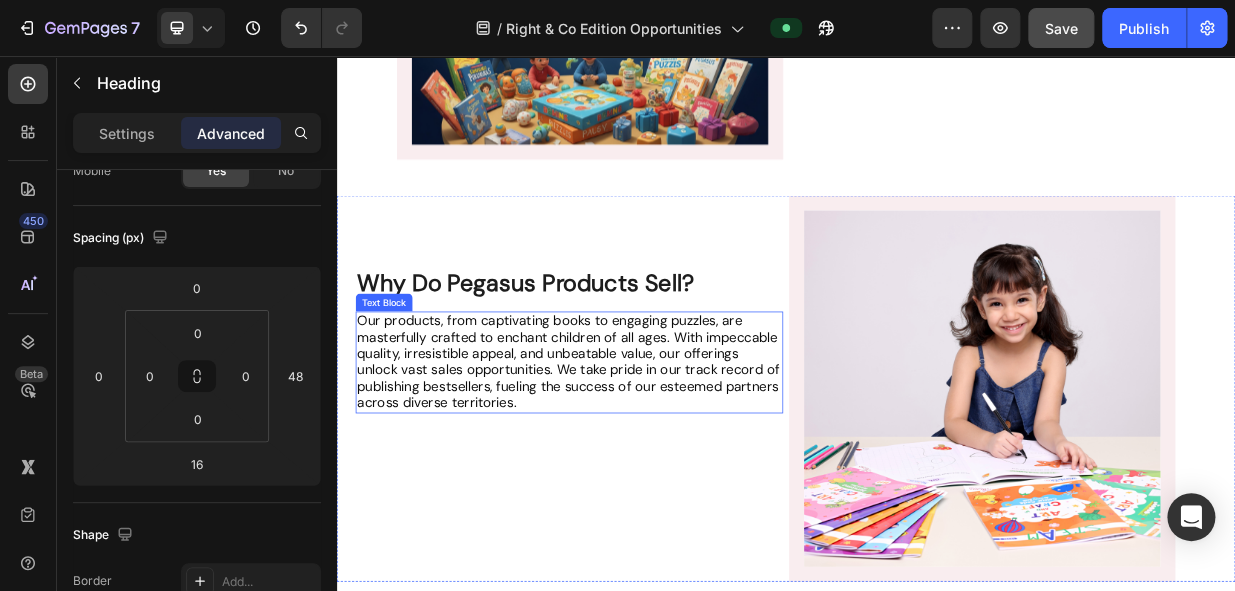 scroll, scrollTop: 674, scrollLeft: 0, axis: vertical 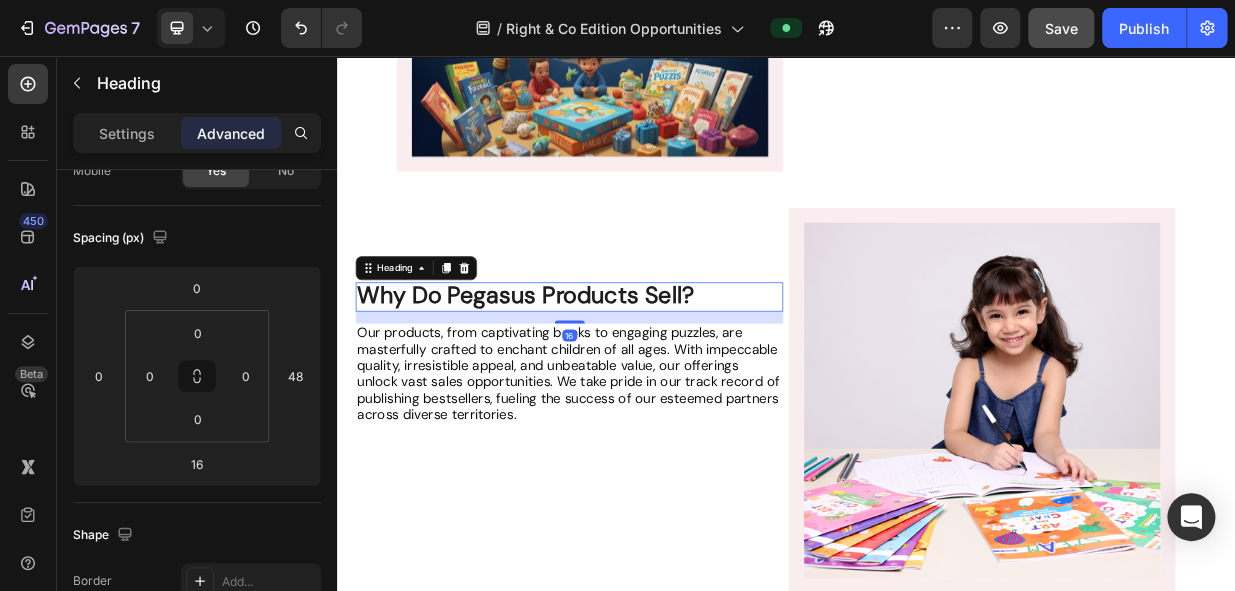 click on "Why Do Pegasus Products Sell?" at bounding box center (589, 376) 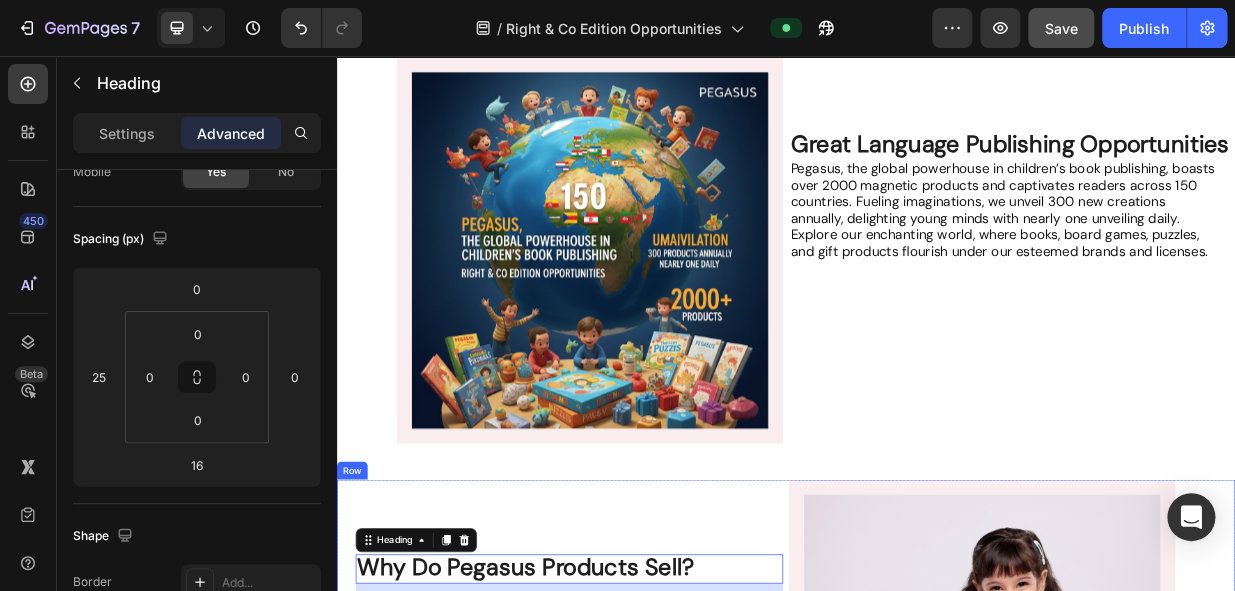 scroll, scrollTop: 310, scrollLeft: 0, axis: vertical 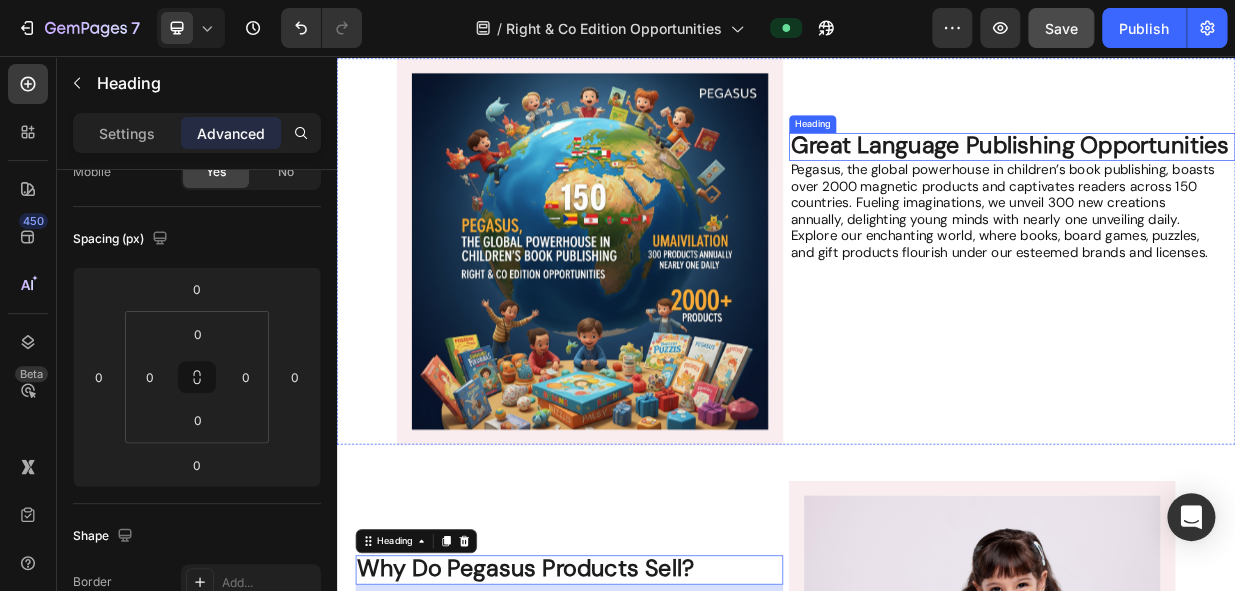 click on "Great Language Publishing Opportunities" at bounding box center (1239, 177) 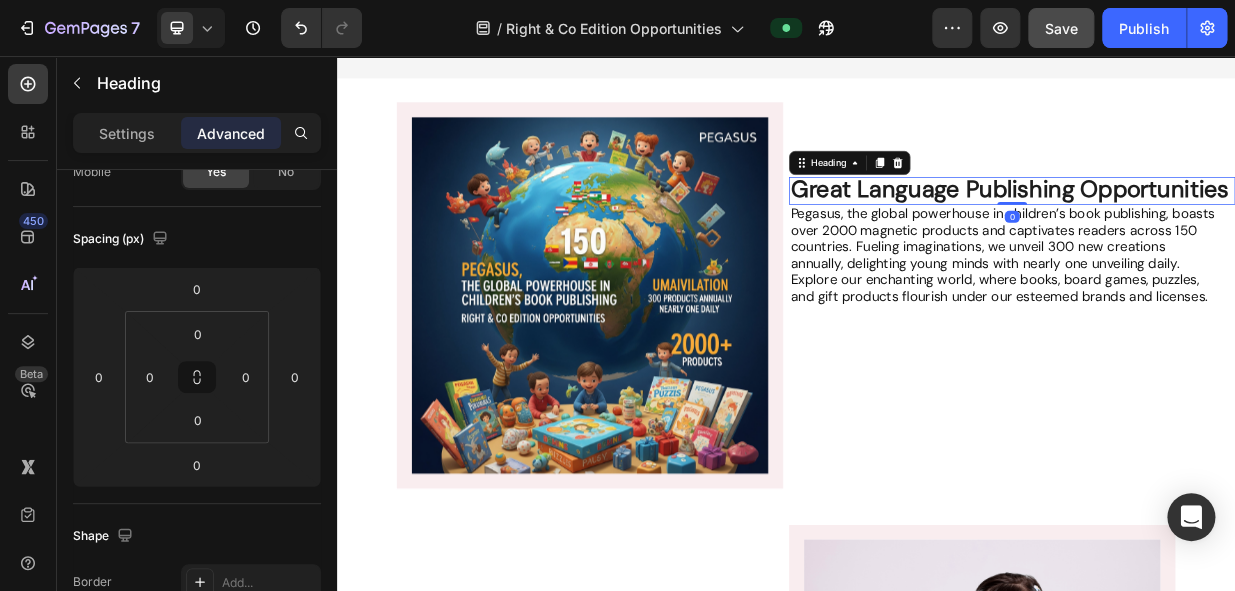 scroll, scrollTop: 220, scrollLeft: 0, axis: vertical 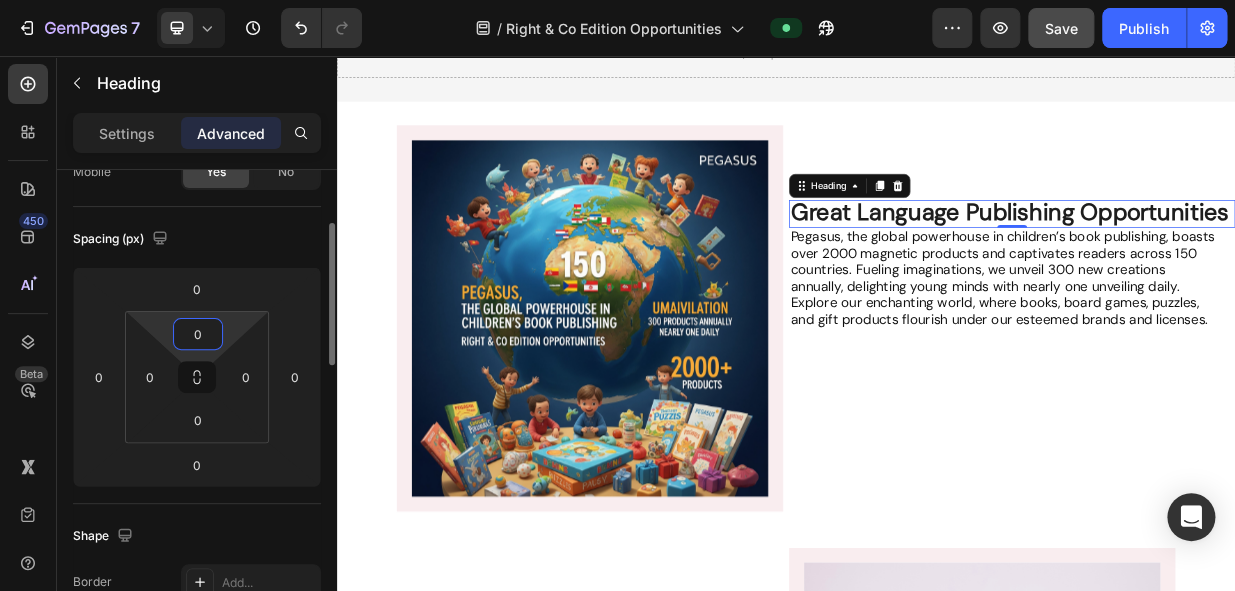 click on "0" at bounding box center (198, 334) 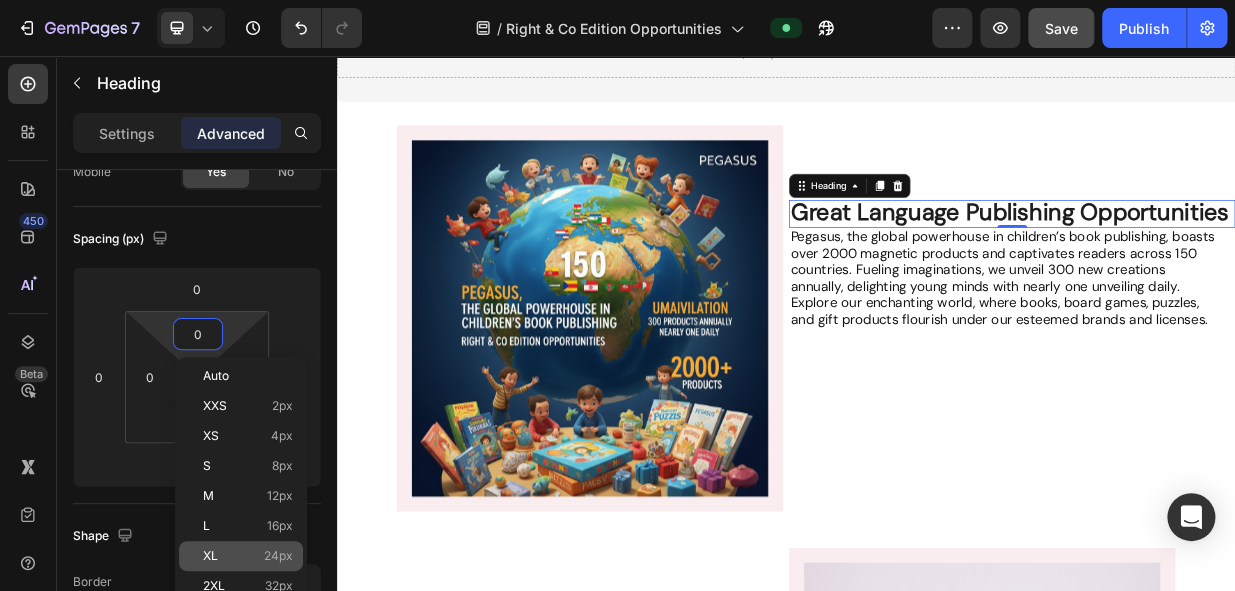 click on "XL 24px" at bounding box center [248, 556] 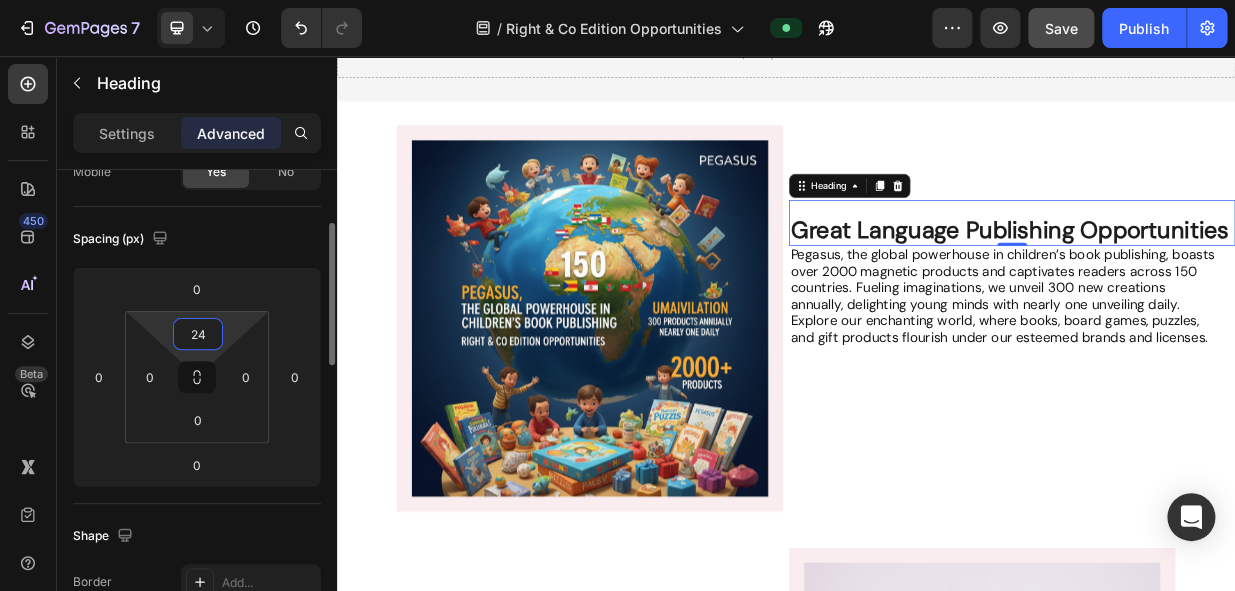 click on "24" at bounding box center (198, 334) 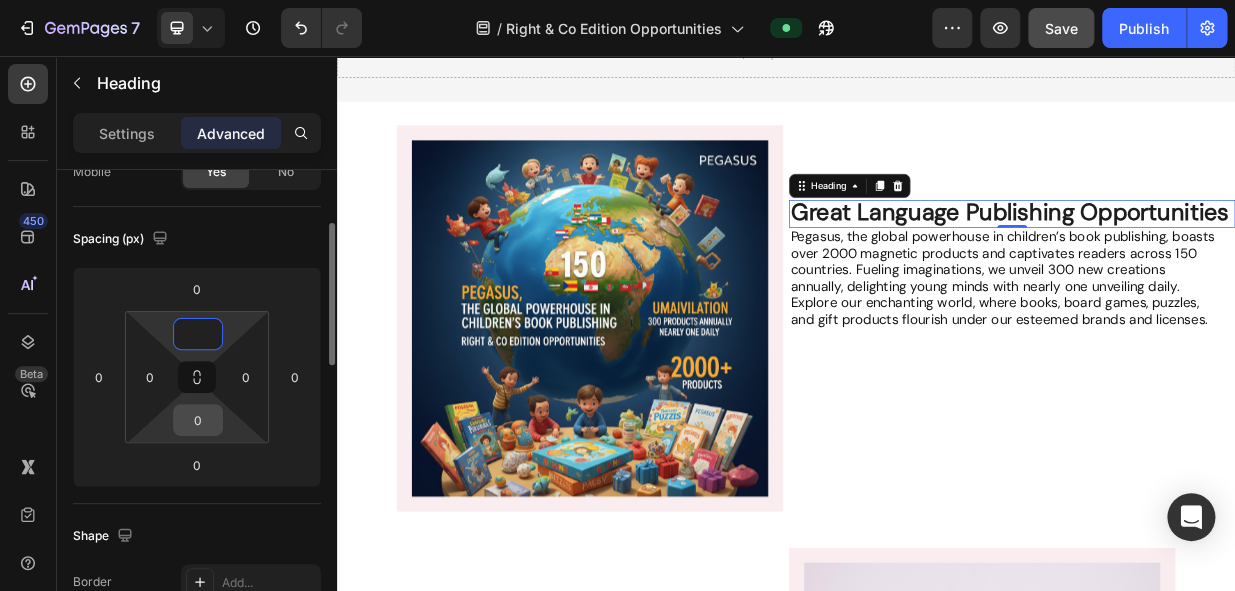 type on "0" 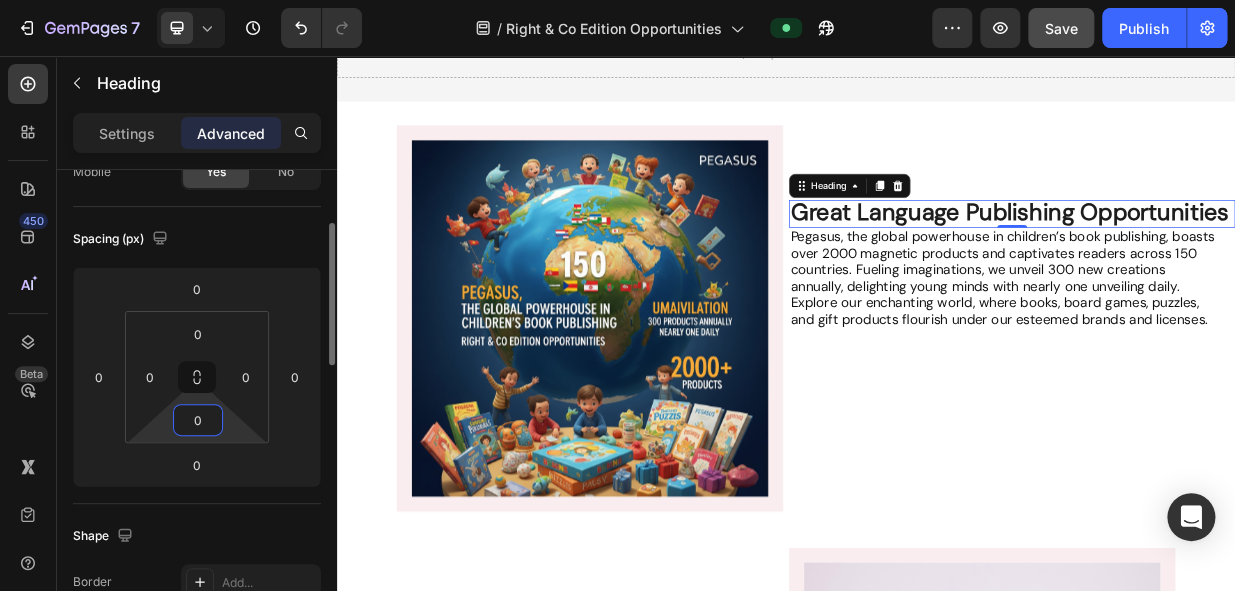 click on "0" at bounding box center (198, 420) 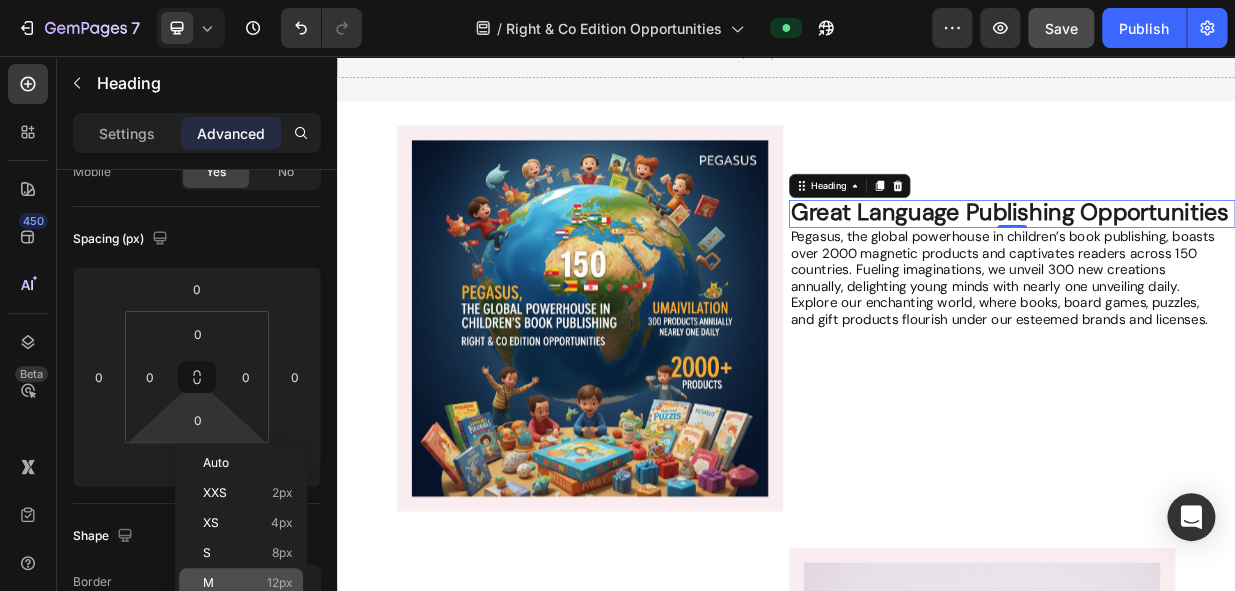 click on "M 12px" at bounding box center [248, 583] 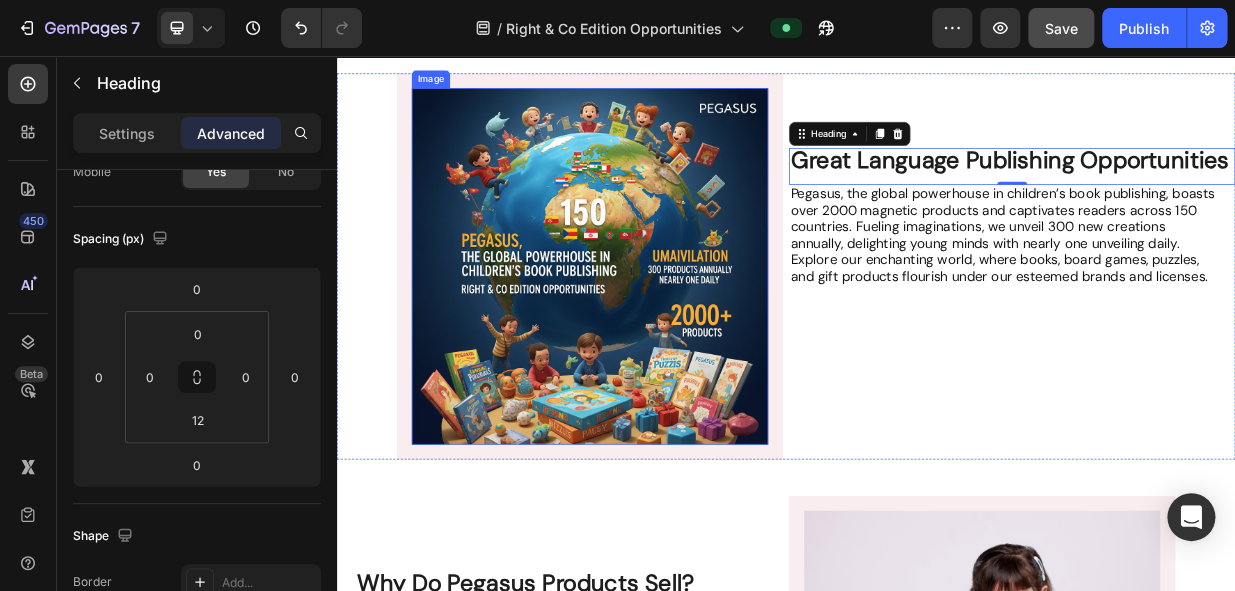 scroll, scrollTop: 401, scrollLeft: 0, axis: vertical 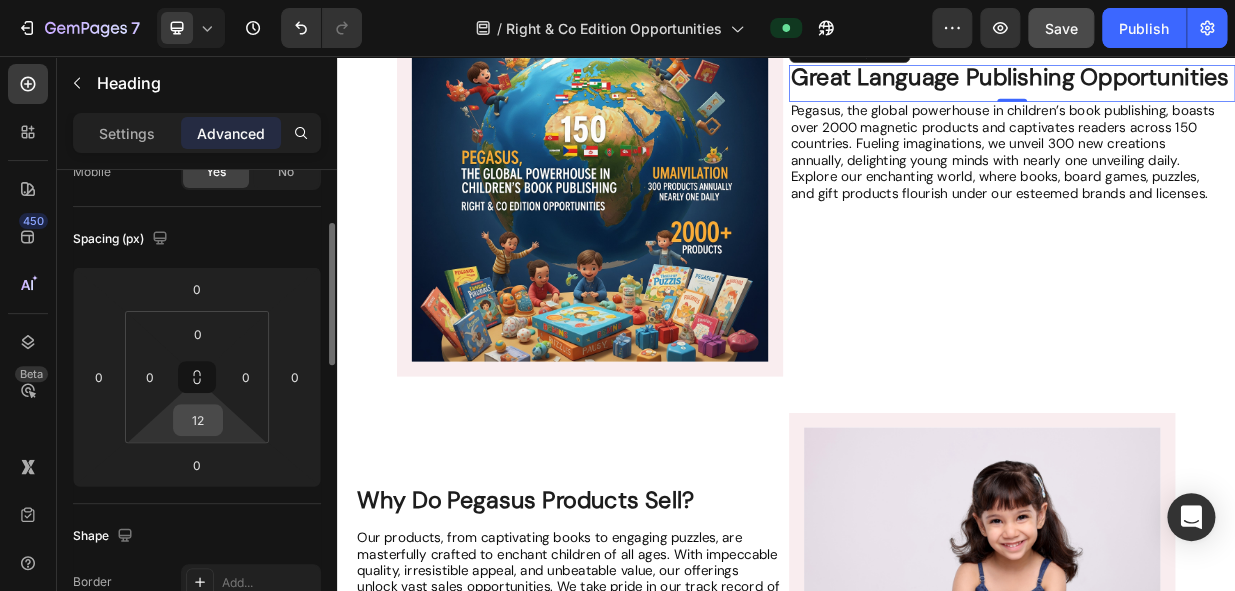 click on "12" at bounding box center (198, 420) 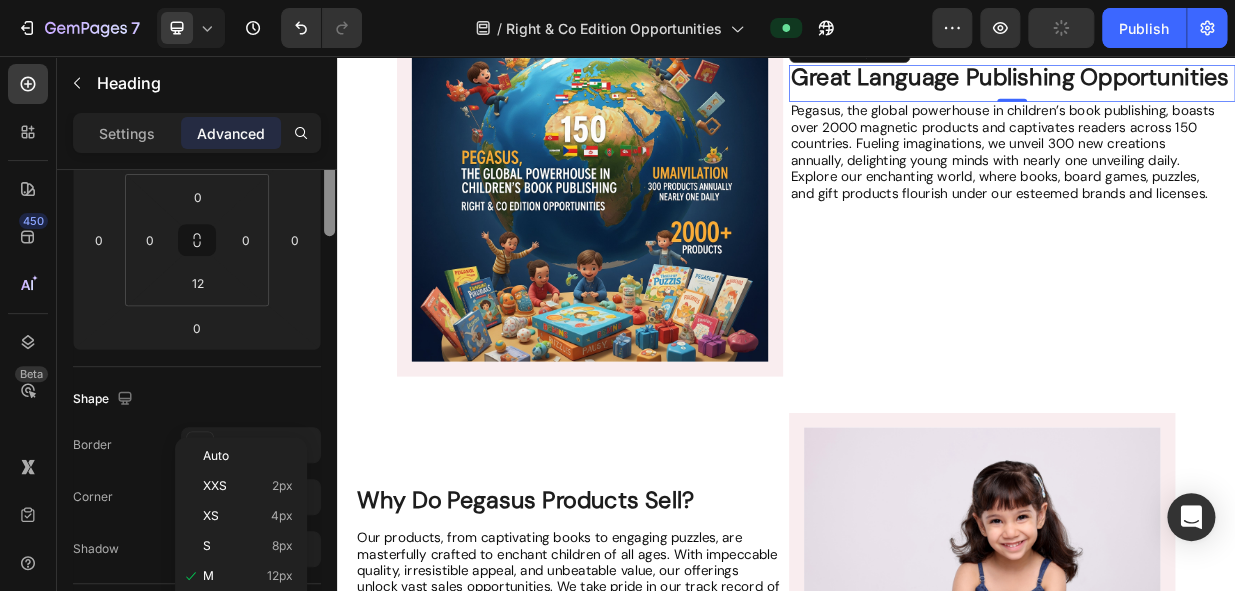 drag, startPoint x: 665, startPoint y: 405, endPoint x: 338, endPoint y: 515, distance: 345.0058 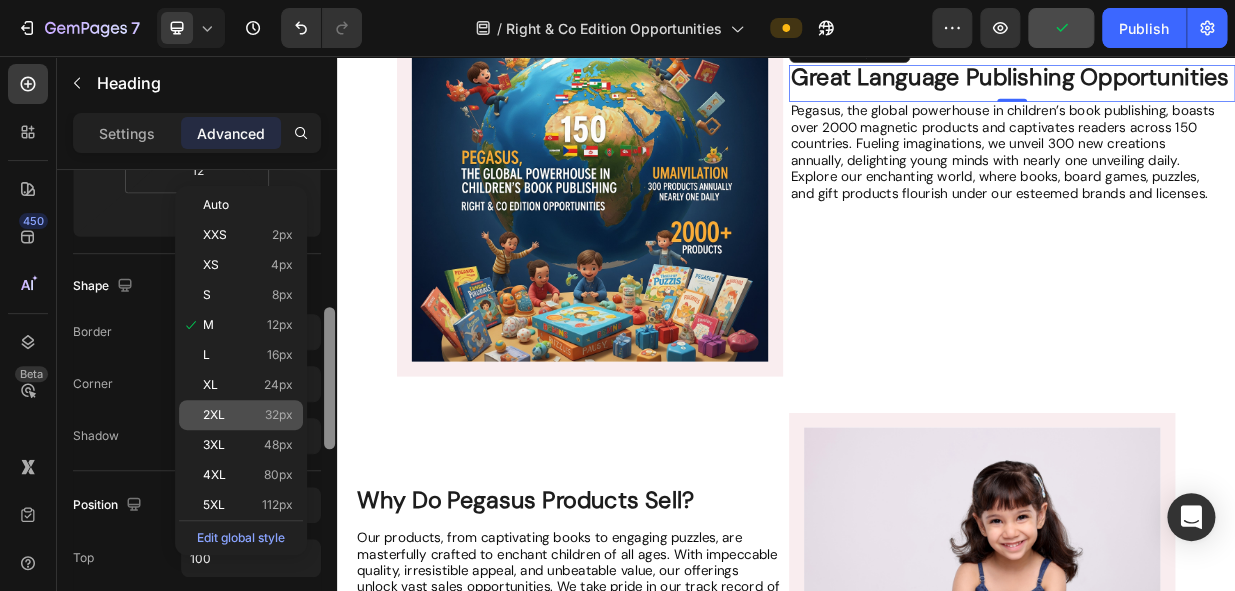 scroll, scrollTop: 437, scrollLeft: 0, axis: vertical 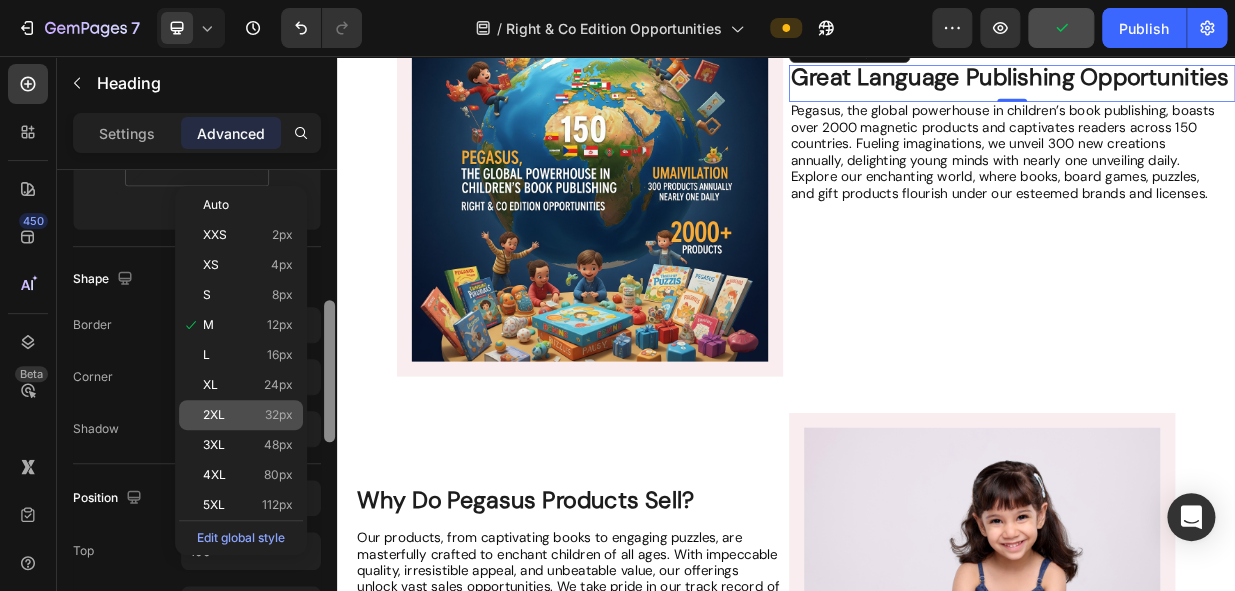 click on "2XL 32px" 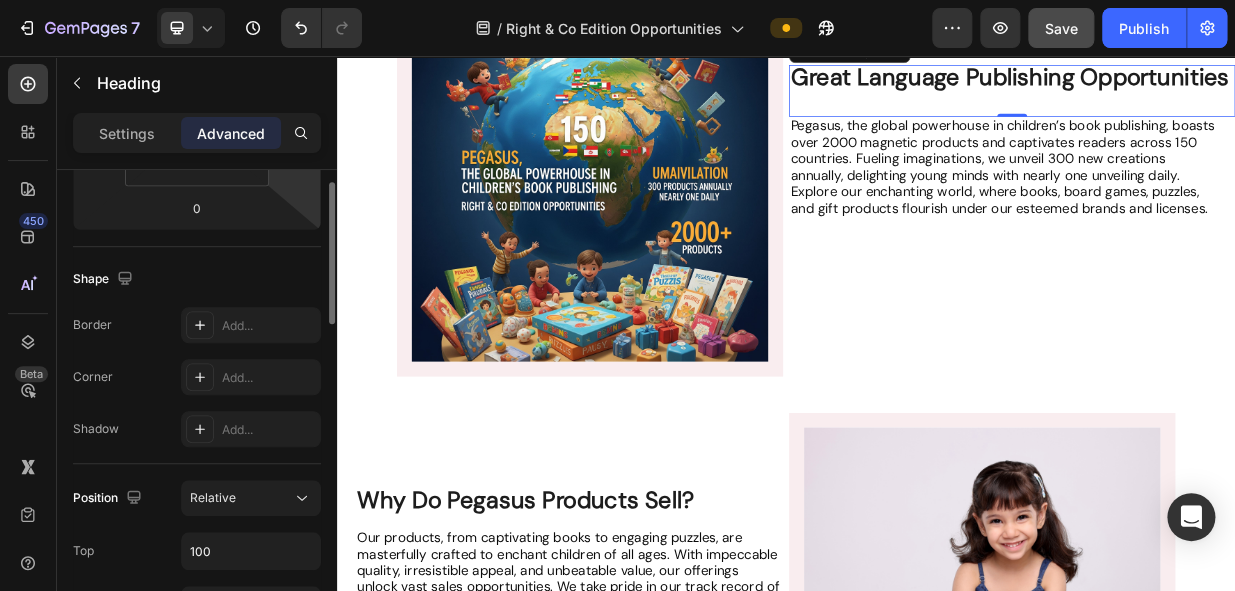 scroll, scrollTop: 255, scrollLeft: 0, axis: vertical 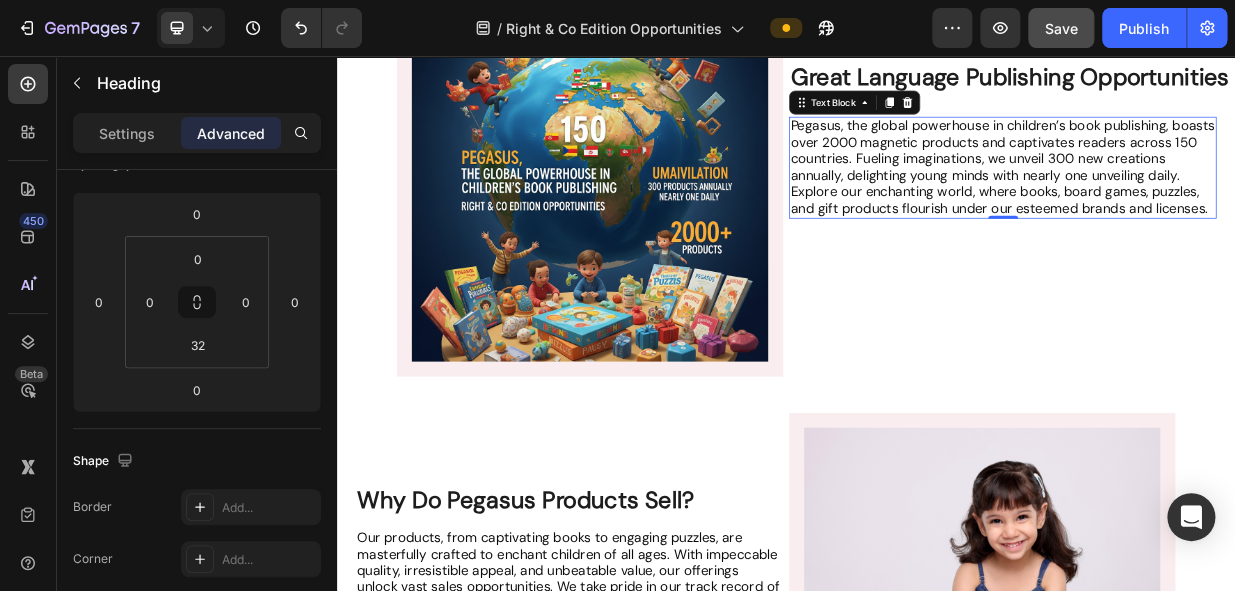 click on "Pegasus, the global powerhouse in children’s book publishing, boasts over 2000 magnetic products and captivates readers across 150 countries. Fueling imaginations, we unveil 300 new creations annually, delighting young minds with nearly one unveiling daily. Explore our enchanting world, where books, board games, puzzles, and gift products flourish under our esteemed brands and licenses." at bounding box center (1226, 204) 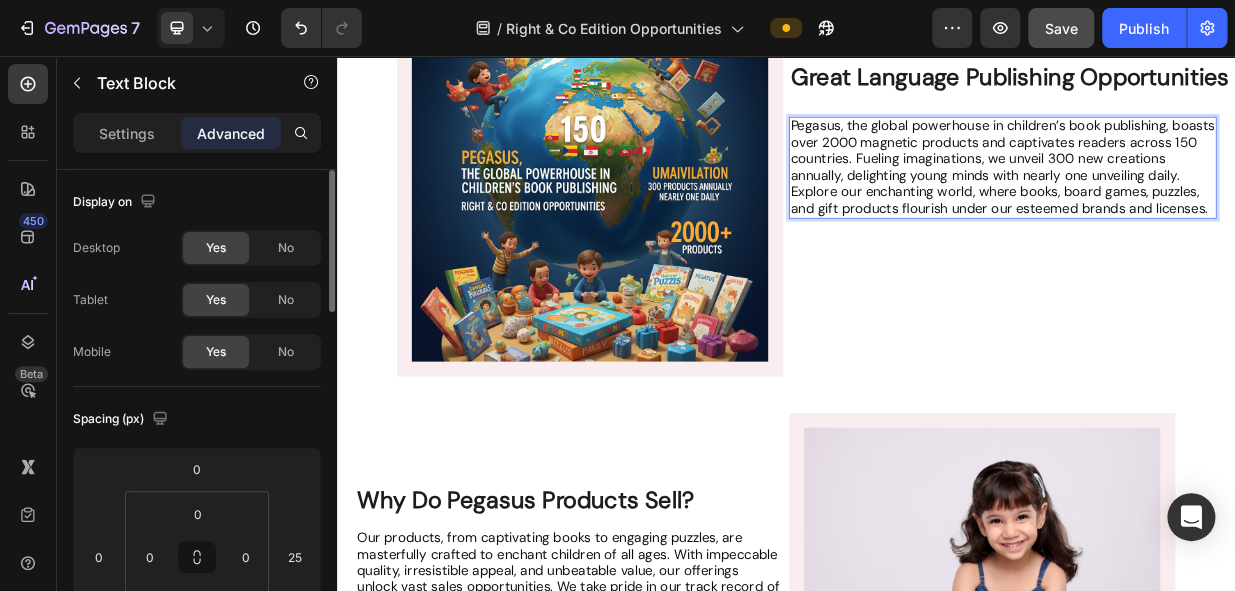 click on "Pegasus, the global powerhouse in children’s book publishing, boasts over 2000 magnetic products and captivates readers across 150 countries. Fueling imaginations, we unveil 300 new creations annually, delighting young minds with nearly one unveiling daily. Explore our enchanting world, where books, board games, puzzles, and gift products flourish under our esteemed brands and licenses." at bounding box center (1226, 205) 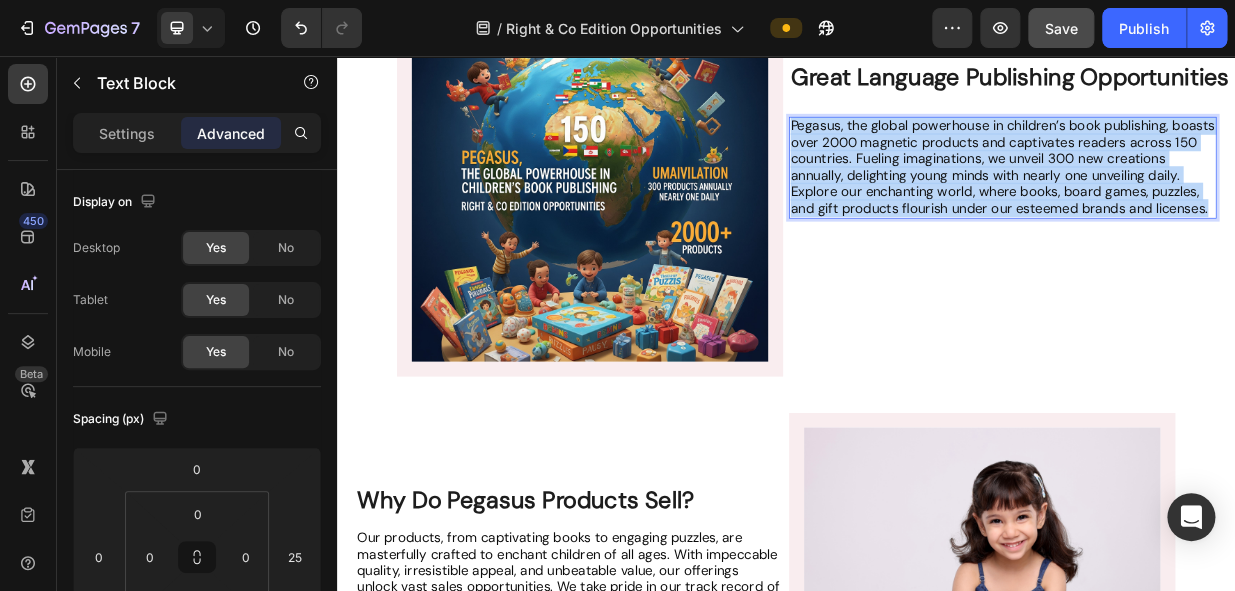 drag, startPoint x: 1121, startPoint y: 315, endPoint x: 931, endPoint y: 173, distance: 237.20033 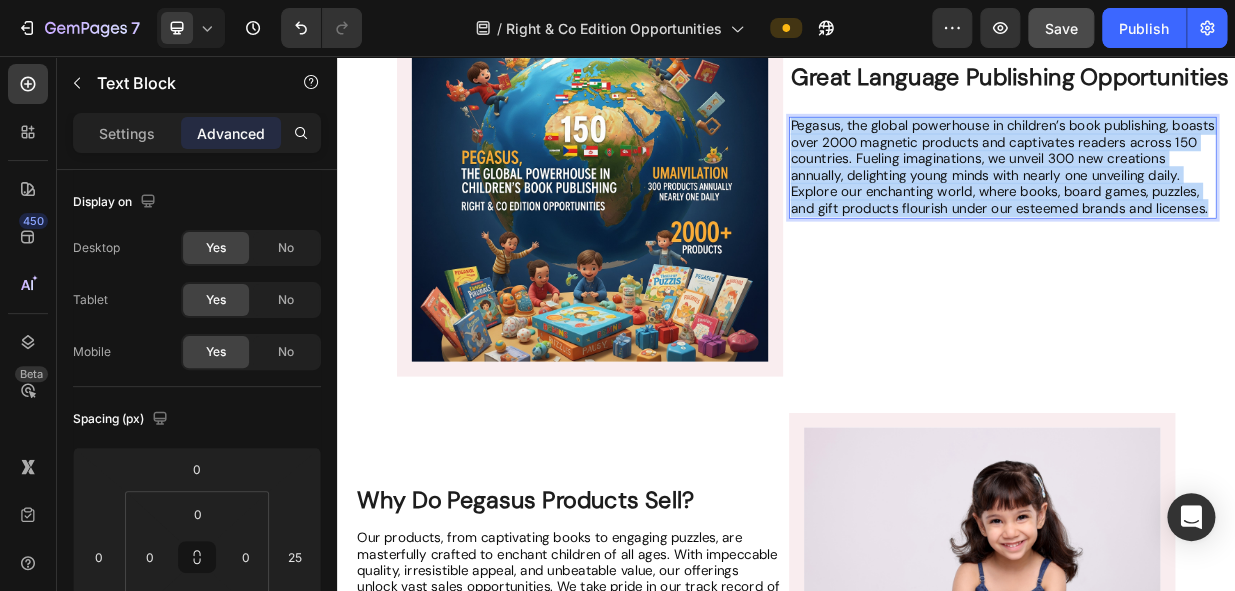 click on "Image Great Language Publishing Opportunities Heading Pegasus, the global powerhouse in children’s book publishing, boasts over 2000 magnetic products and captivates readers across 150 countries. Fueling imaginations, we unveil 300 new creations annually, delighting young minds with nearly one unveiling daily. Explore our enchanting world, where books, board games, puzzles, and gift products flourish under our esteemed brands and licenses. Text Block   0 Row" at bounding box center [937, 226] 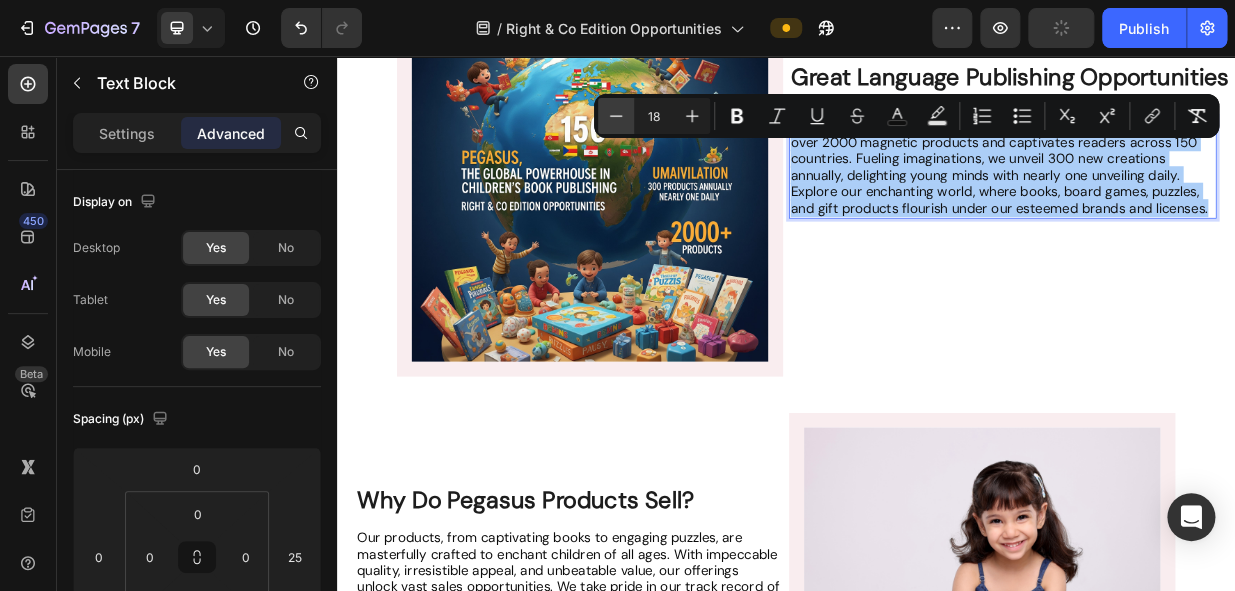 click 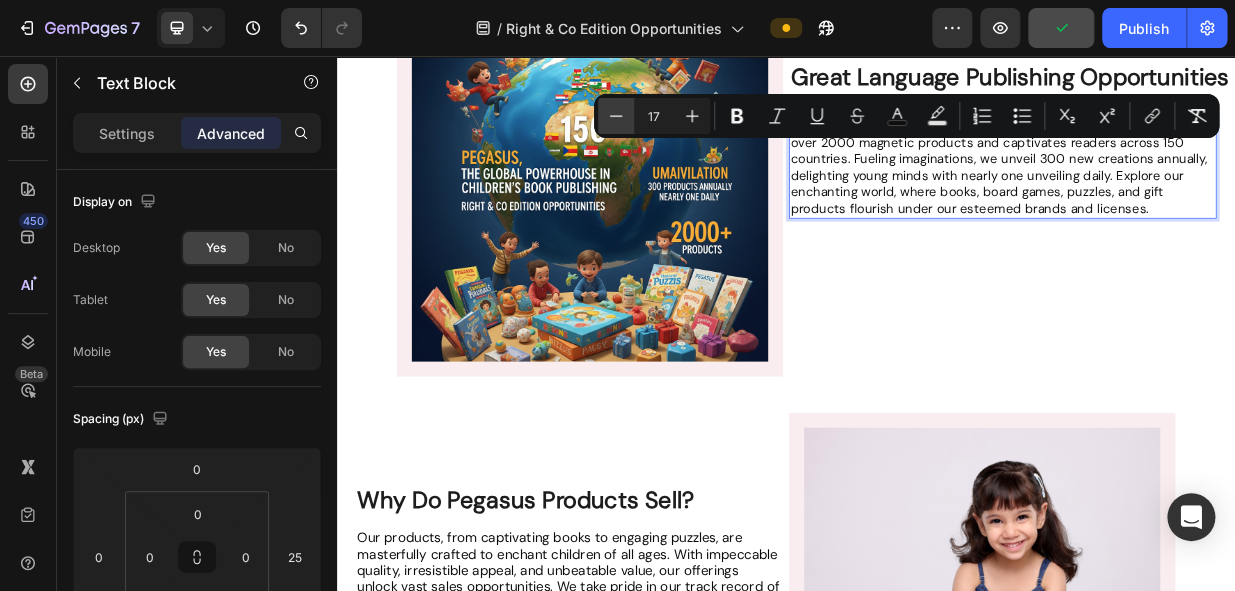 click 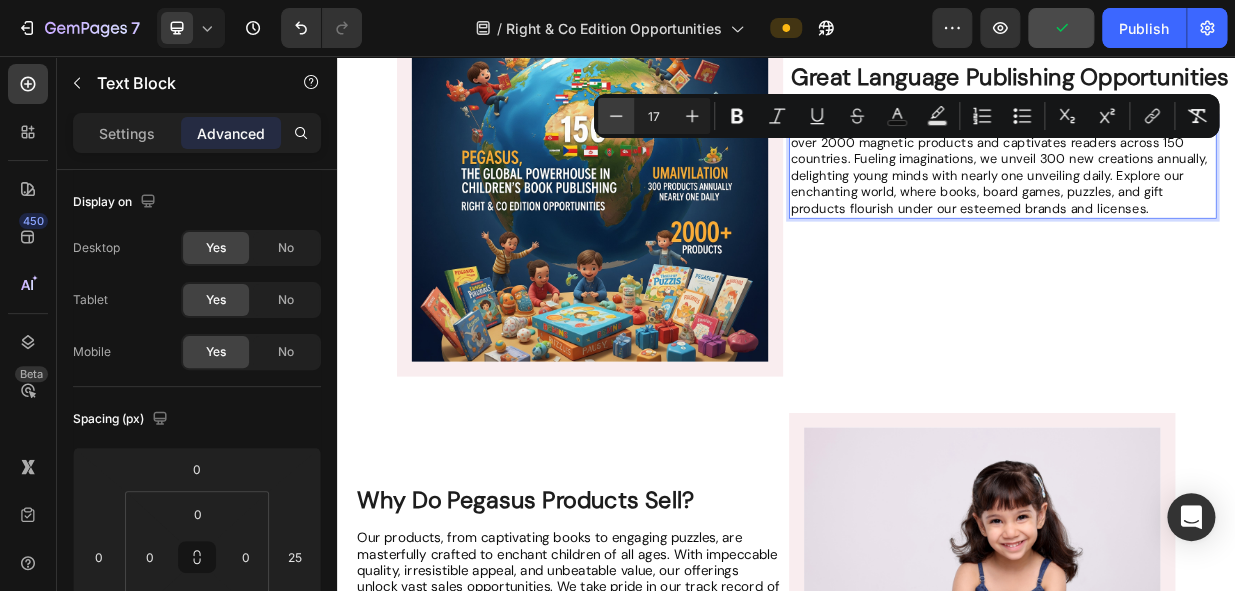 type on "16" 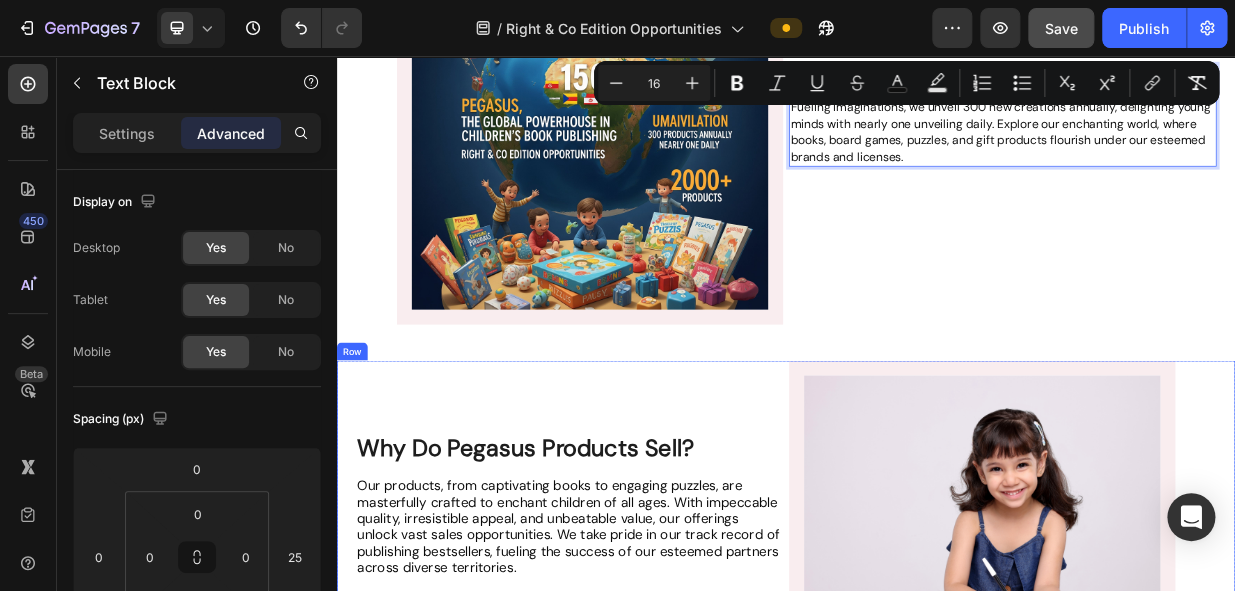 scroll, scrollTop: 583, scrollLeft: 0, axis: vertical 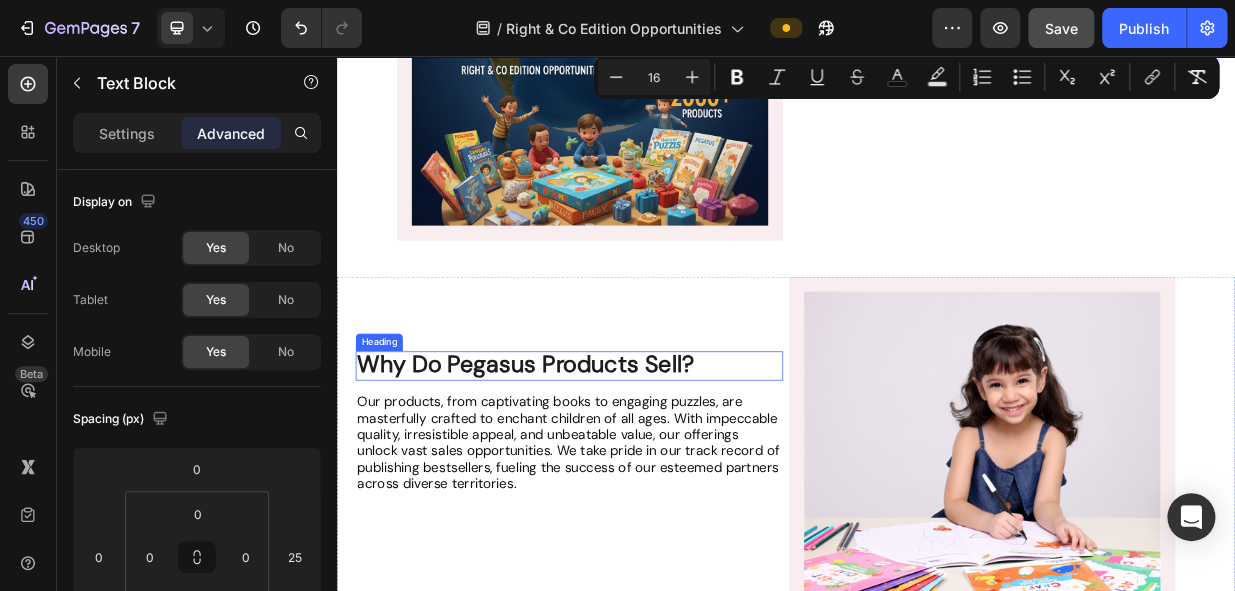 click on "Why Do Pegasus Products Sell?" at bounding box center (589, 467) 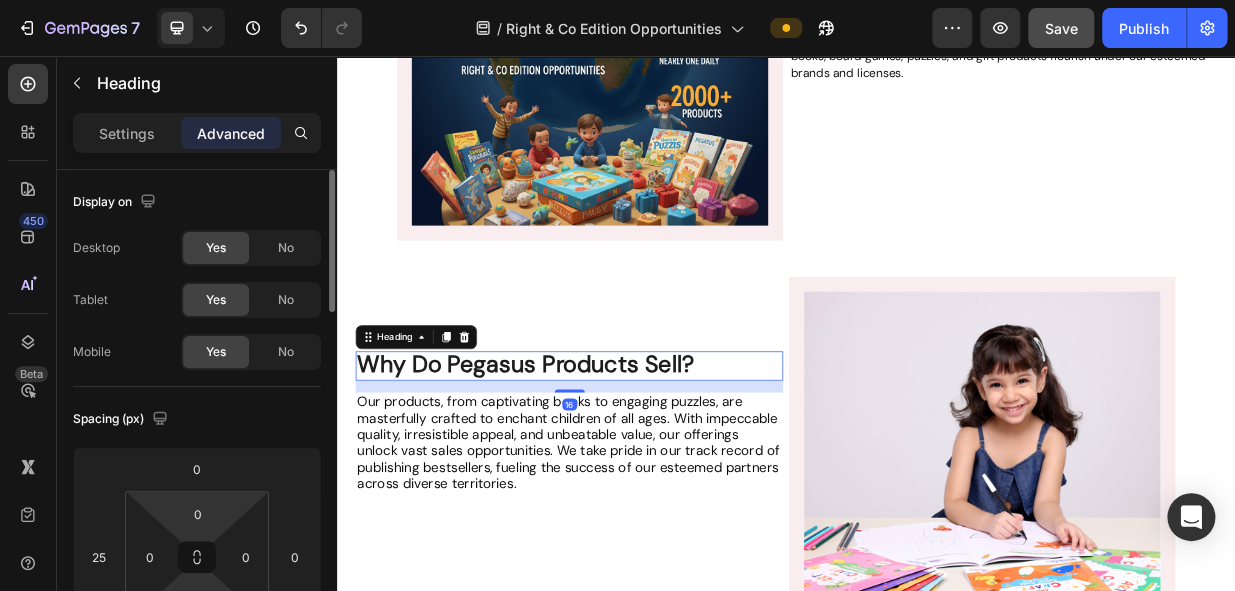 scroll, scrollTop: 272, scrollLeft: 0, axis: vertical 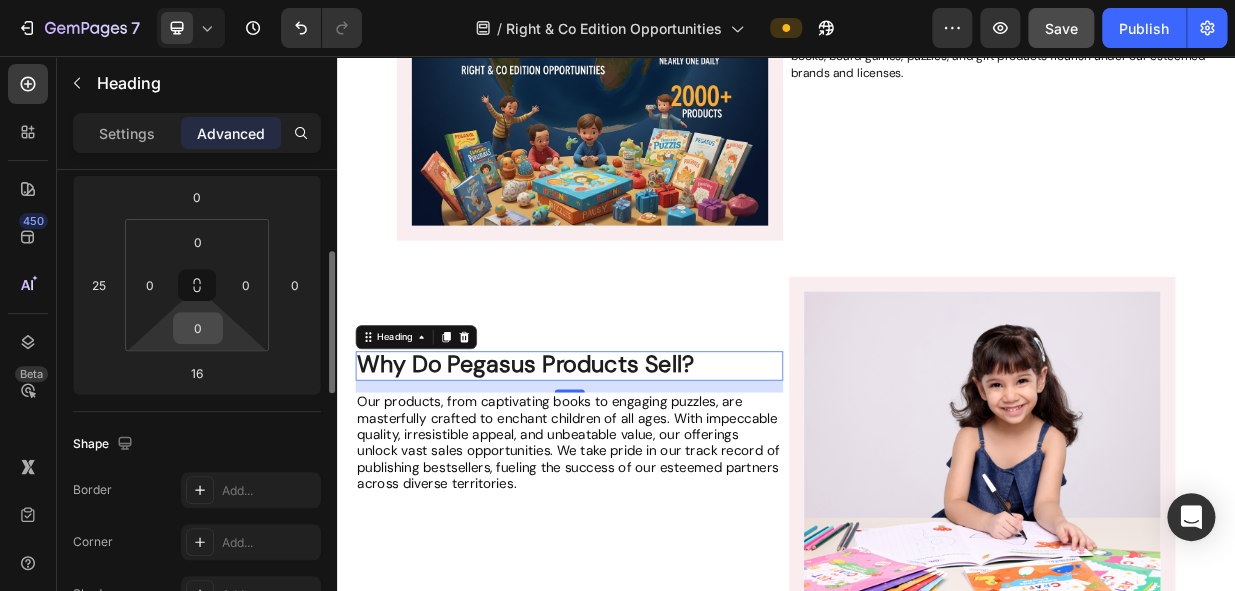 click on "0" at bounding box center [198, 328] 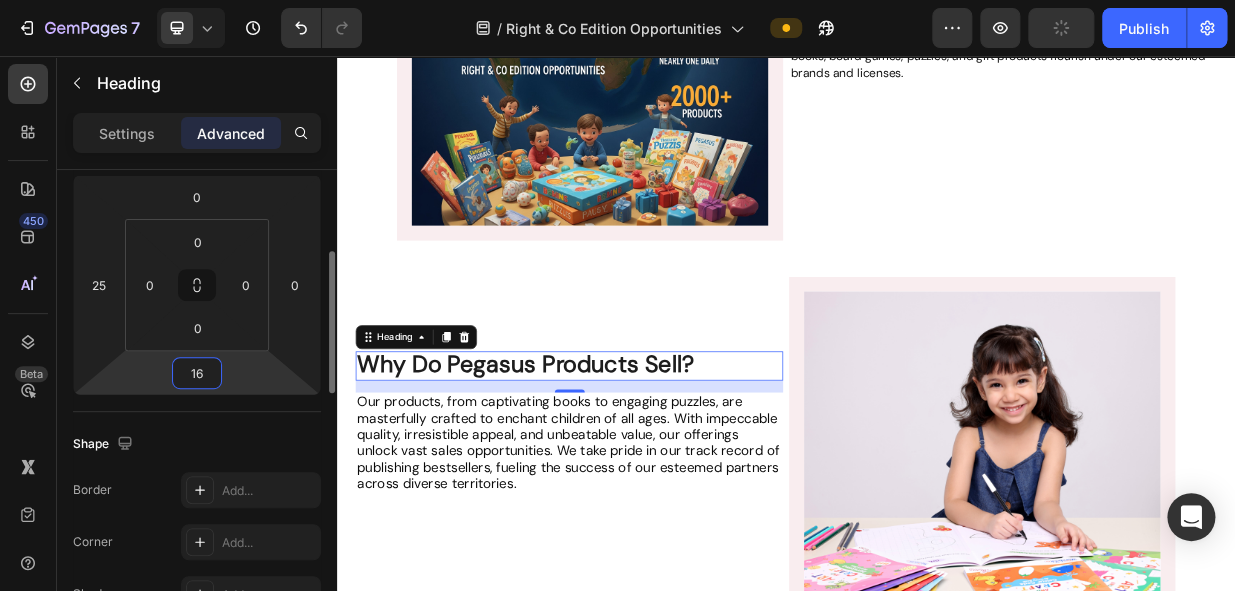 click on "7  Version history  /  Right & Co Edition Opportunities Preview  Publish  450 Beta Sections(18) Elements(83) Section Element Hero Section Product Detail Brands Trusted Badges Guarantee Product Breakdown How to use Testimonials Compare Bundle FAQs Social Proof Brand Story Product List Collection Blog List Contact Sticky Add to Cart Custom Footer Browse Library 450 Layout
Row
Row
Row
Row Text
Heading
Text Block Button
Button
Button Media
Image
Image" at bounding box center (617, 0) 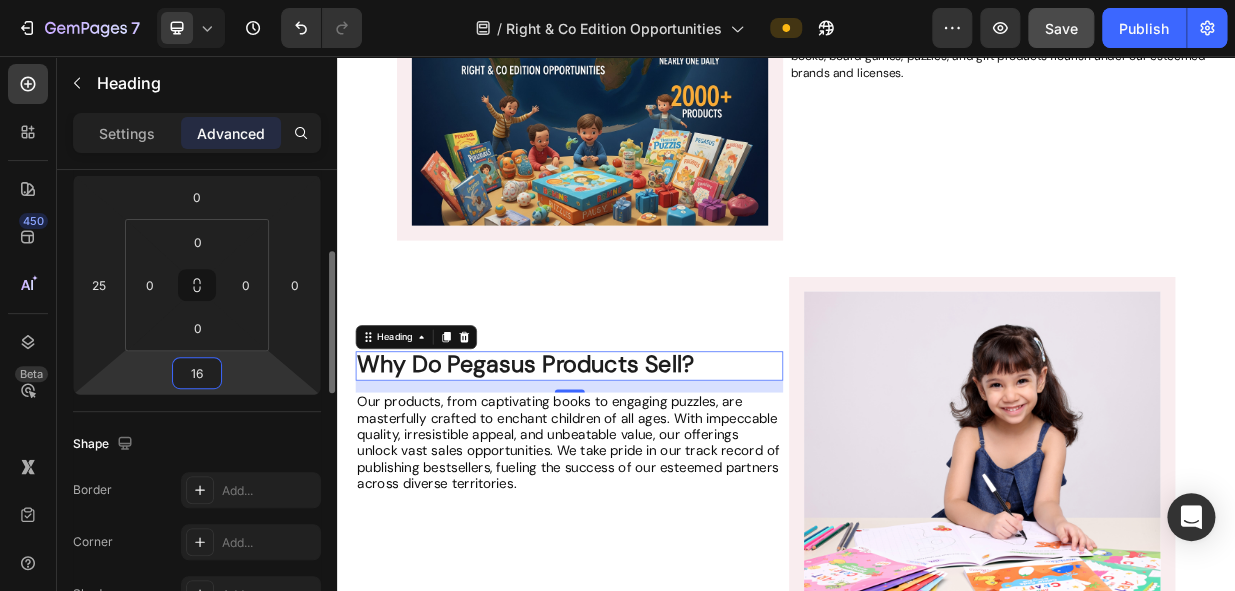 click on "16" at bounding box center (197, 373) 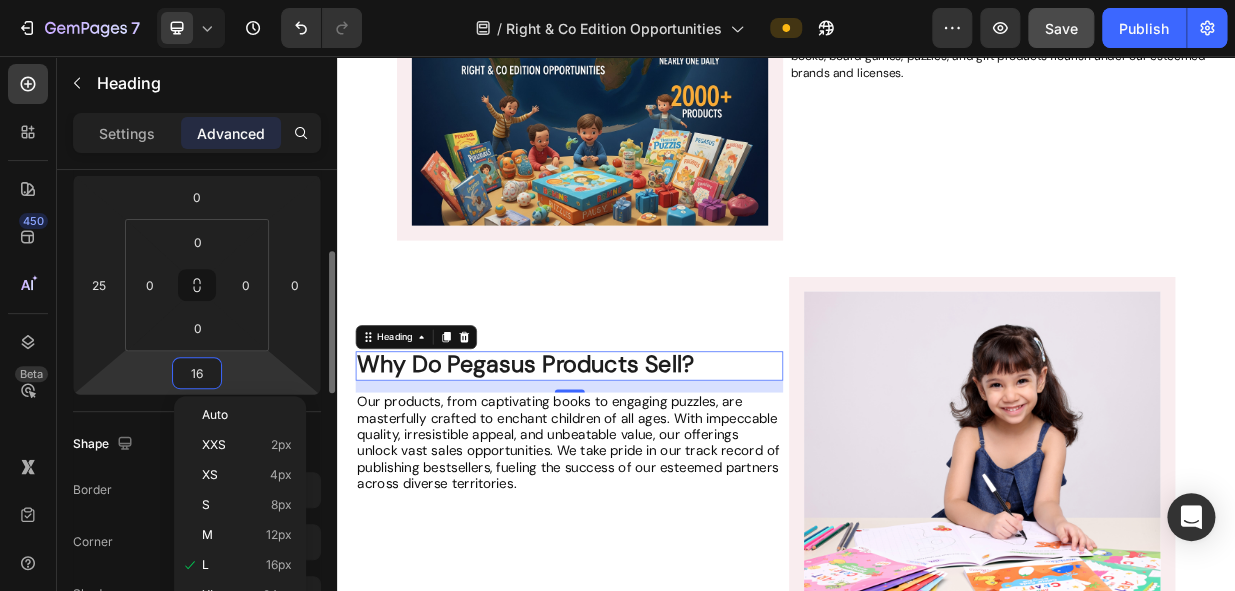 type on "1" 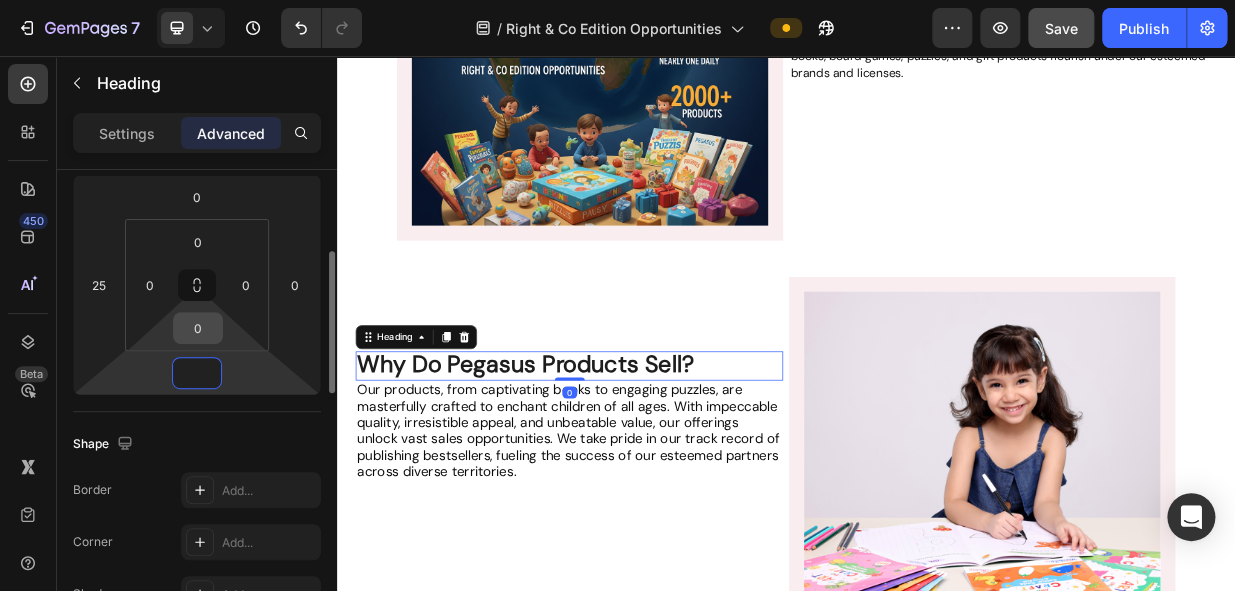 type on "0" 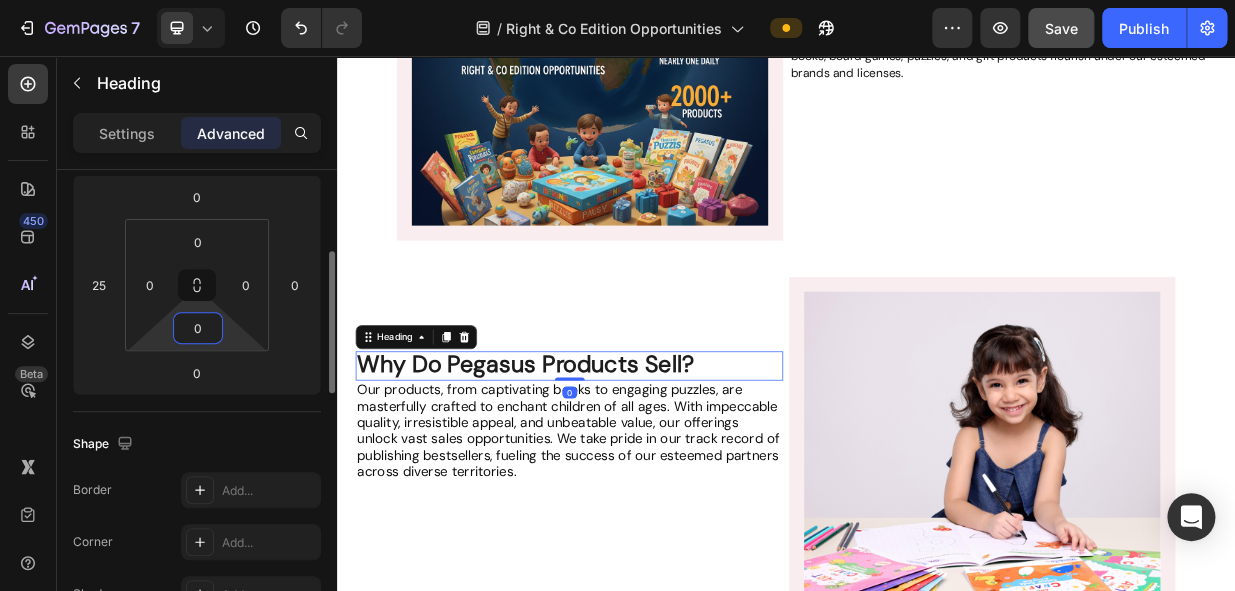 click on "0" at bounding box center [198, 328] 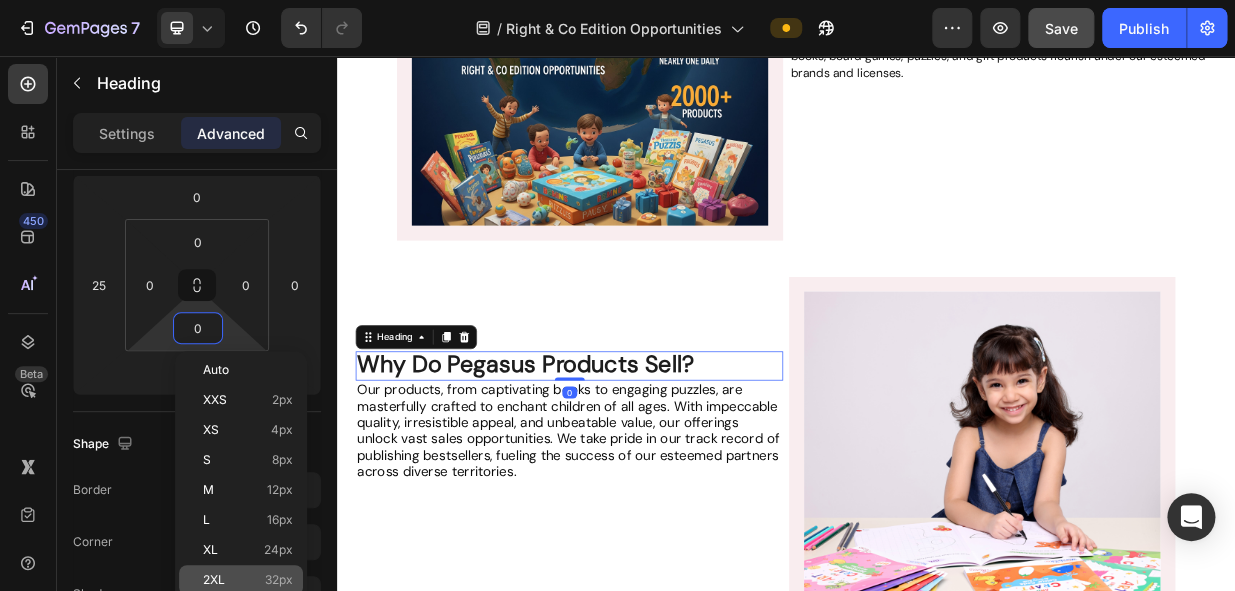 click on "2XL 32px" 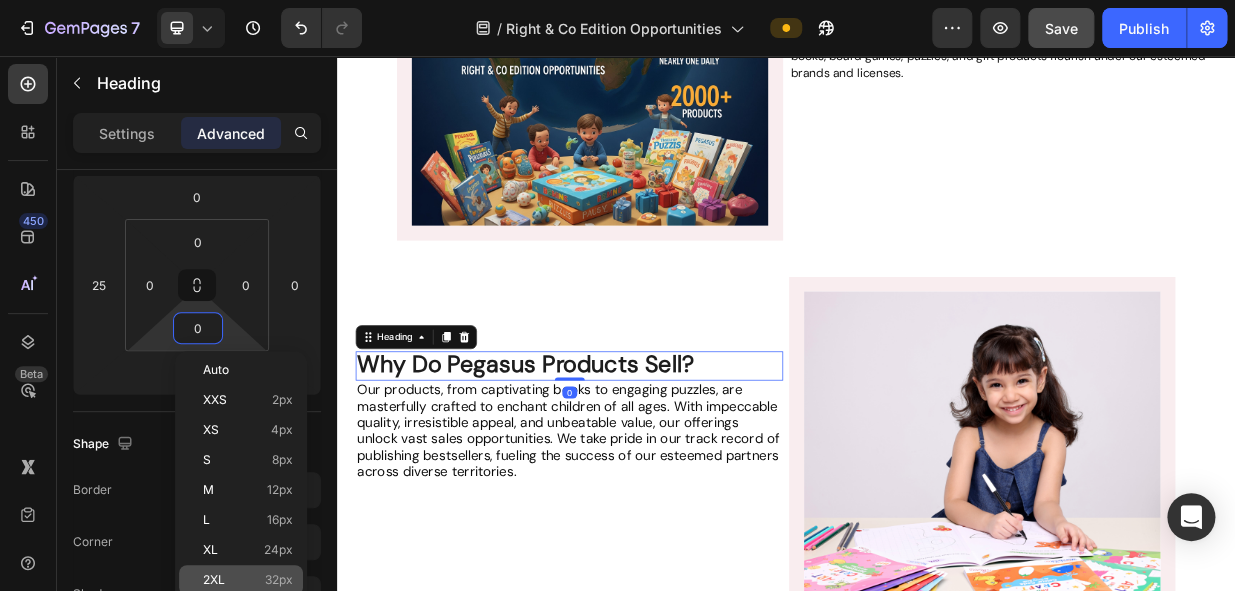 type on "32" 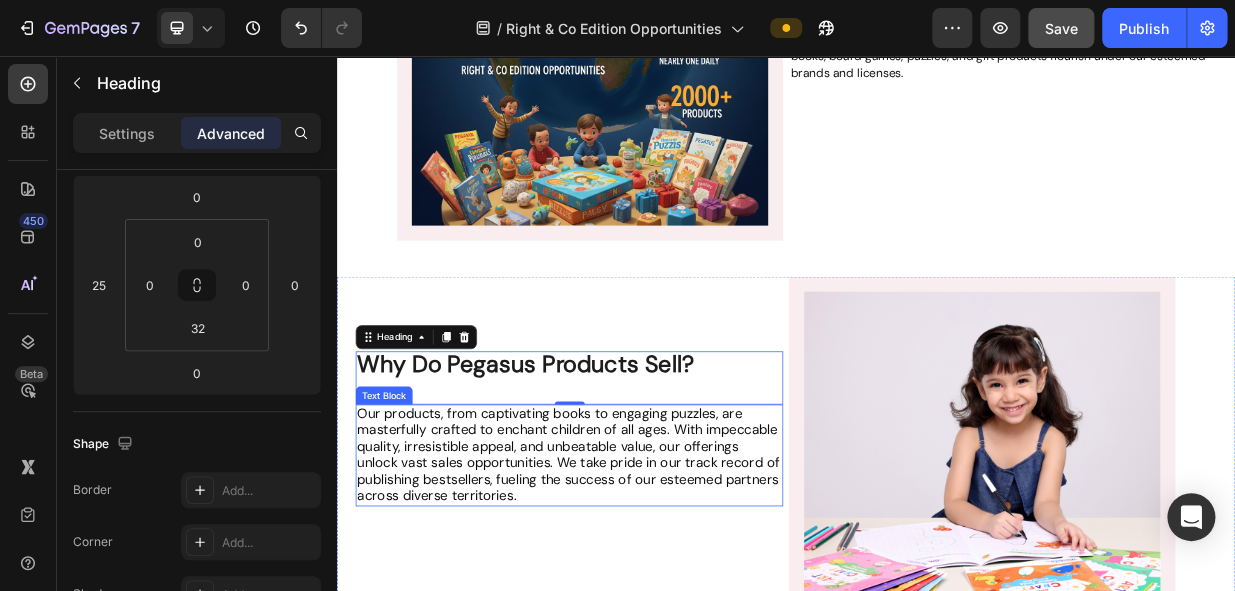 click on "Our products, from captivating books to engaging puzzles, are masterfully crafted to enchant children of all ages. With impeccable quality, irresistible appeal, and unbeatable value, our offerings unlock vast sales opportunities. We take pride in our track record of publishing bestsellers, fueling the success of our esteemed partners across diverse territories." at bounding box center [646, 588] 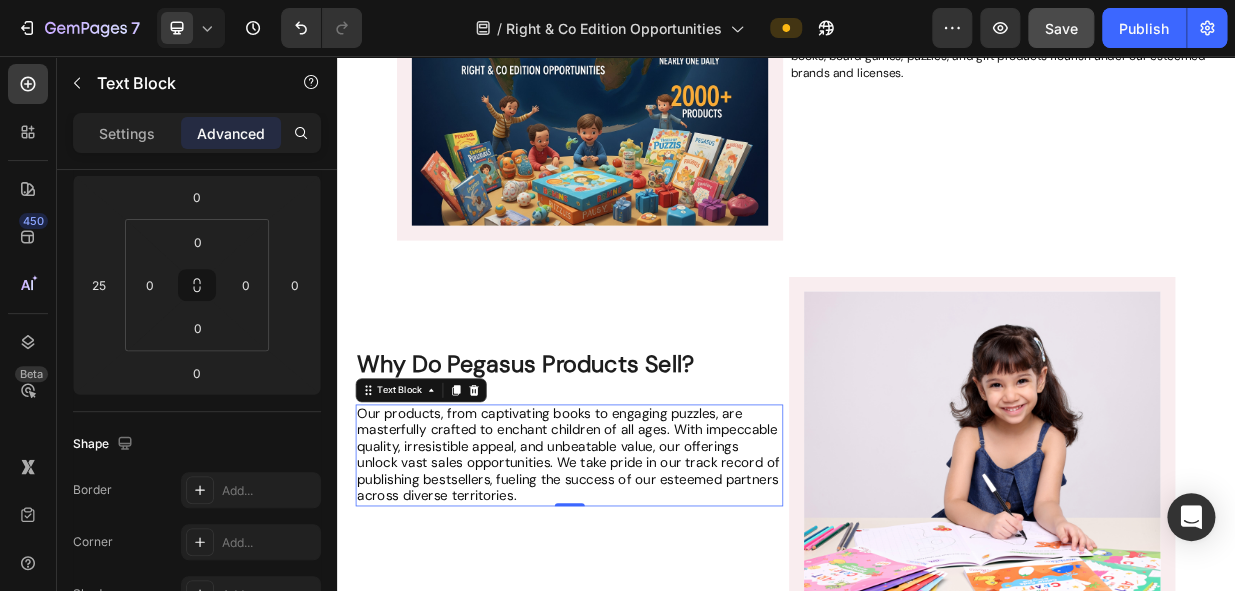 scroll, scrollTop: 0, scrollLeft: 0, axis: both 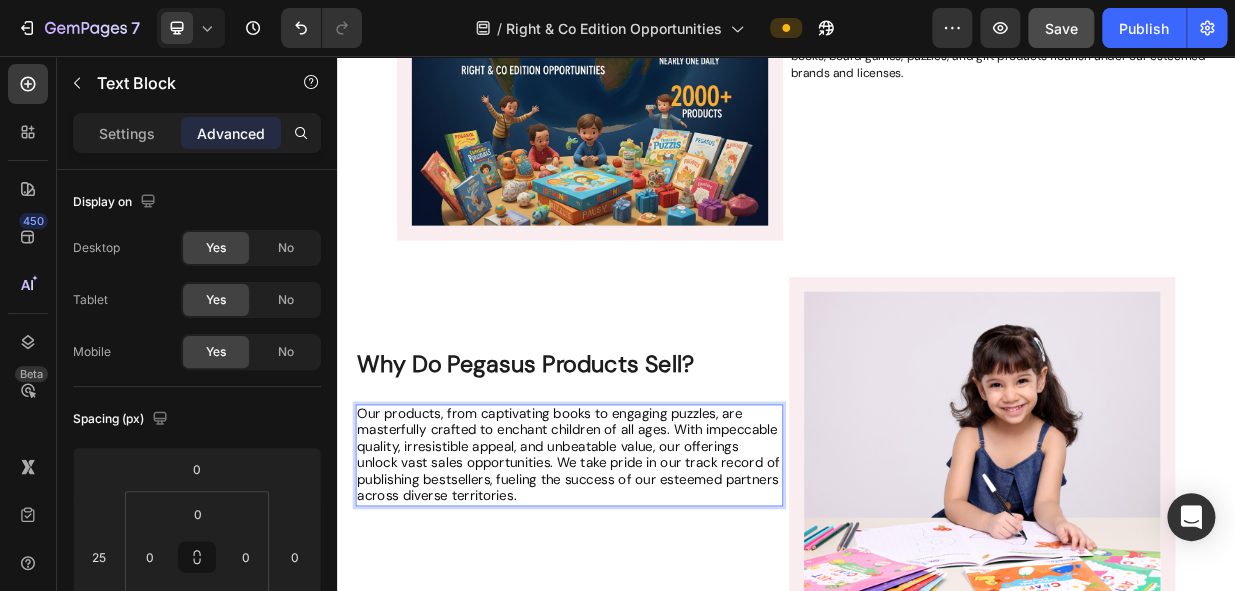 click on "Our products, from captivating books to engaging puzzles, are masterfully crafted to enchant children of all ages. With impeccable quality, irresistible appeal, and unbeatable value, our offerings unlock vast sales opportunities. We take pride in our track record of publishing bestsellers, fueling the success of our esteemed partners across diverse territories." at bounding box center (646, 588) 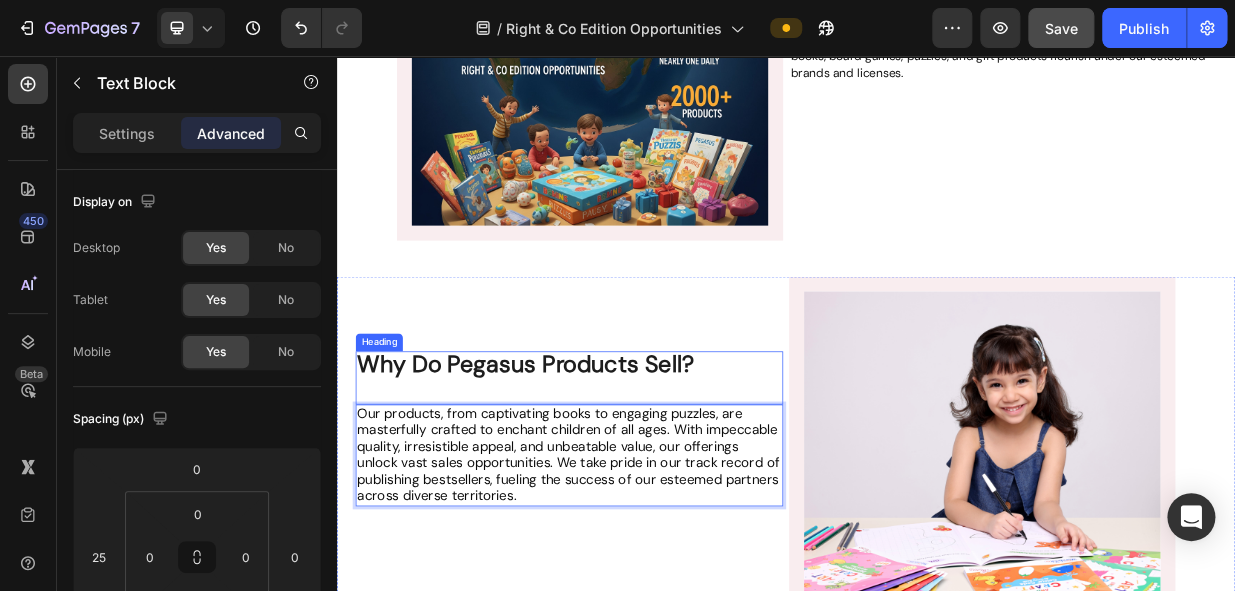 drag, startPoint x: 754, startPoint y: 635, endPoint x: 364, endPoint y: 508, distance: 410.1573 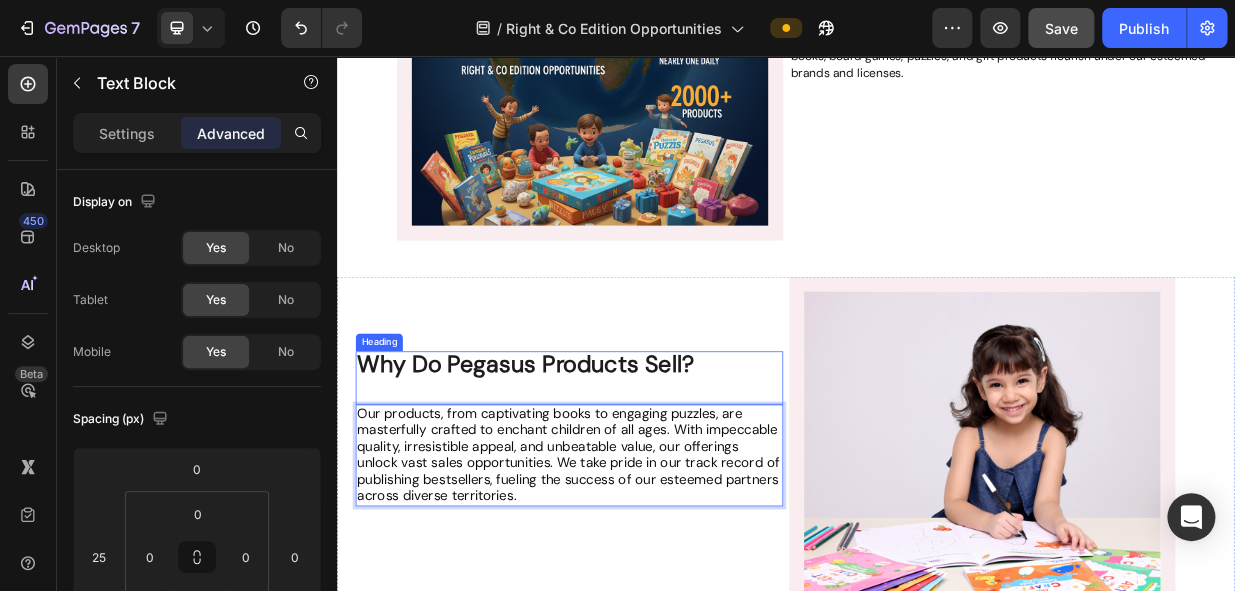 click on "Why Do Pegasus Products Sell? Heading Our products, from captivating books to engaging puzzles, are masterfully crafted to enchant children of all ages. With impeccable quality, irresistible appeal, and unbeatable value, our offerings unlock vast sales opportunities. We take pride in our track record of publishing bestsellers, fueling the success of our esteemed partners across diverse territories.  Text Block   0" at bounding box center (635, 608) 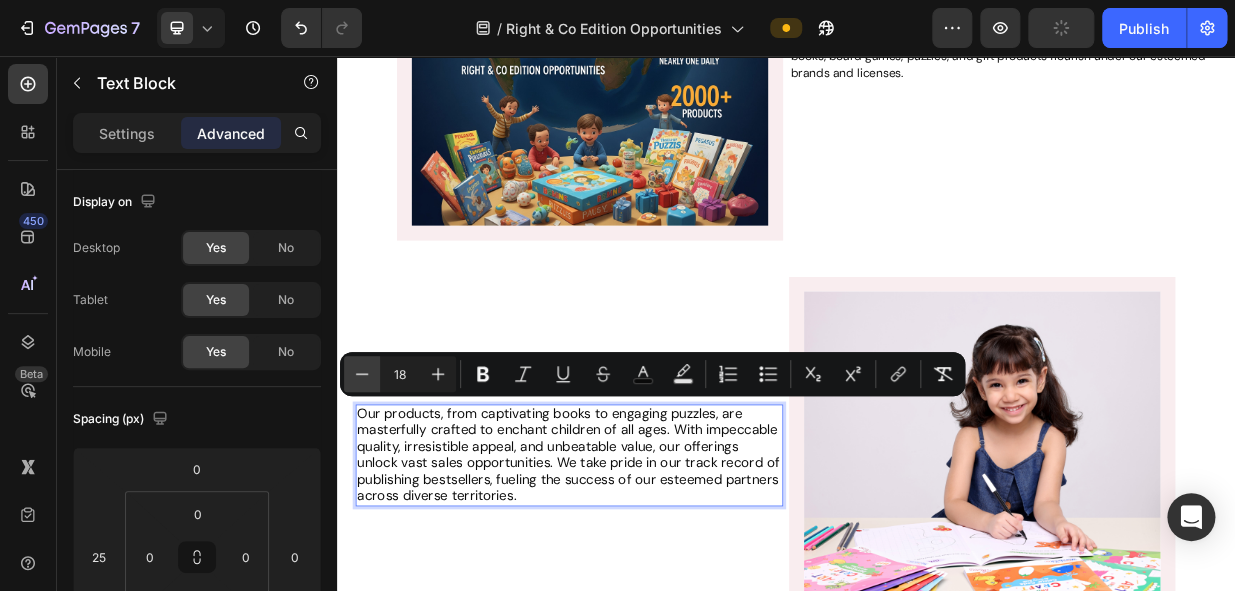 click 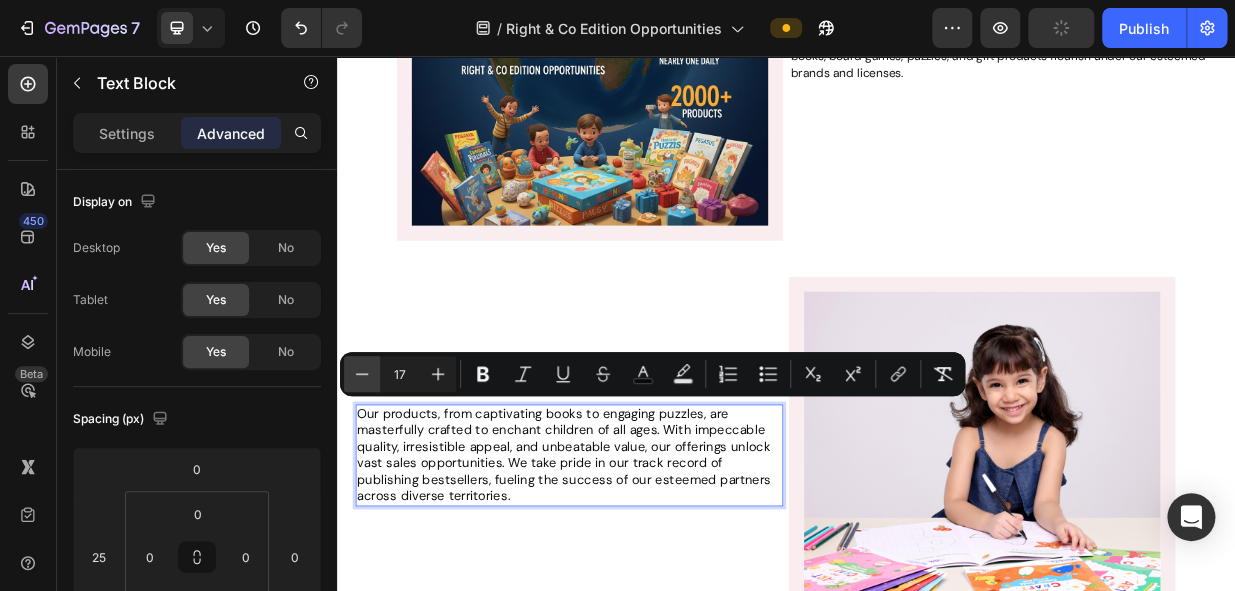 click 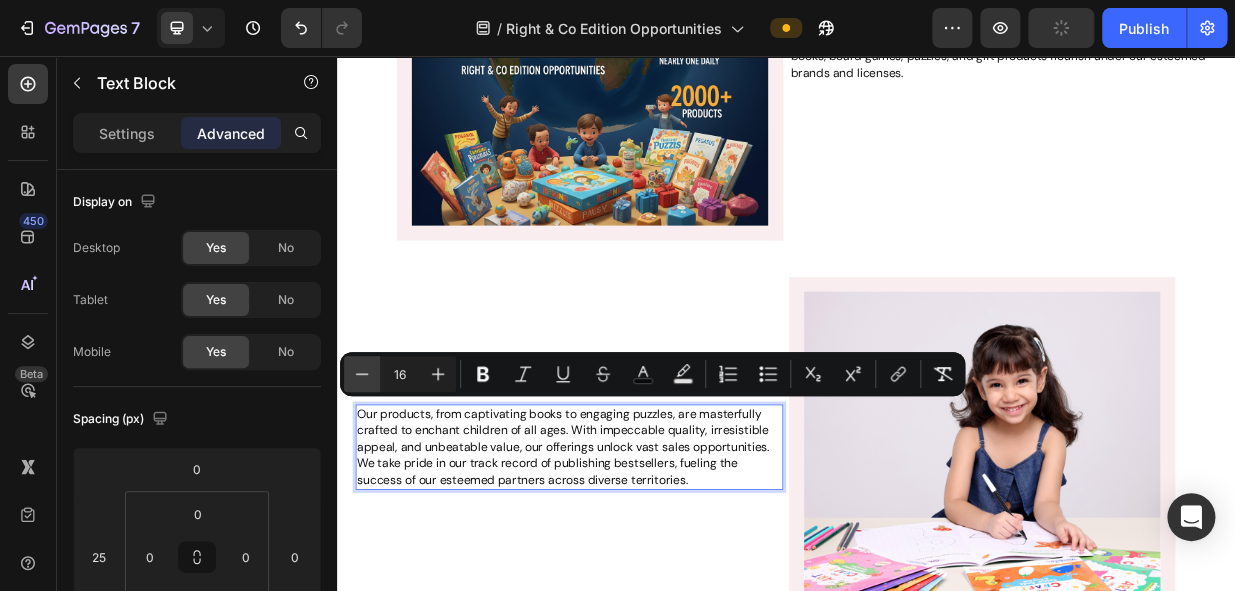 click 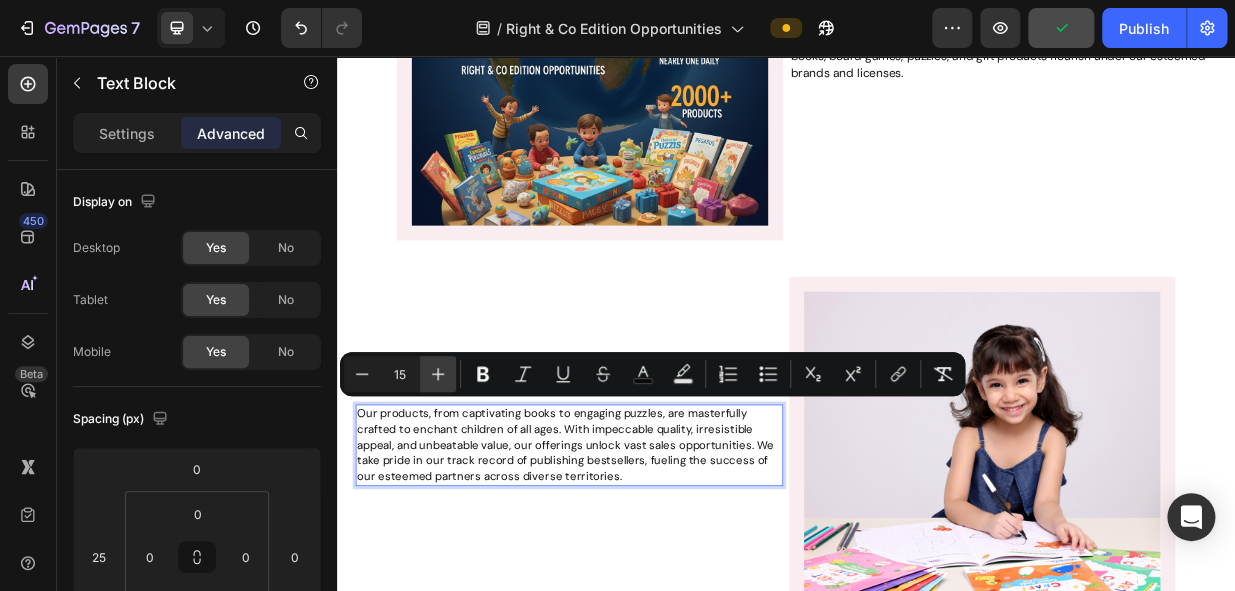click 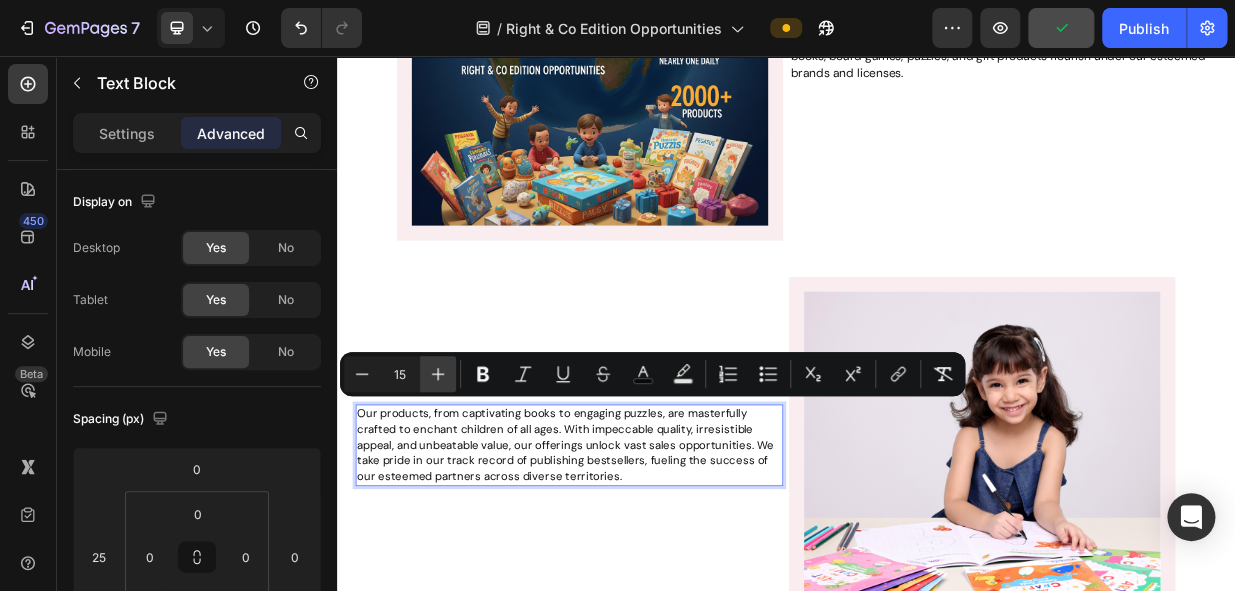 type on "16" 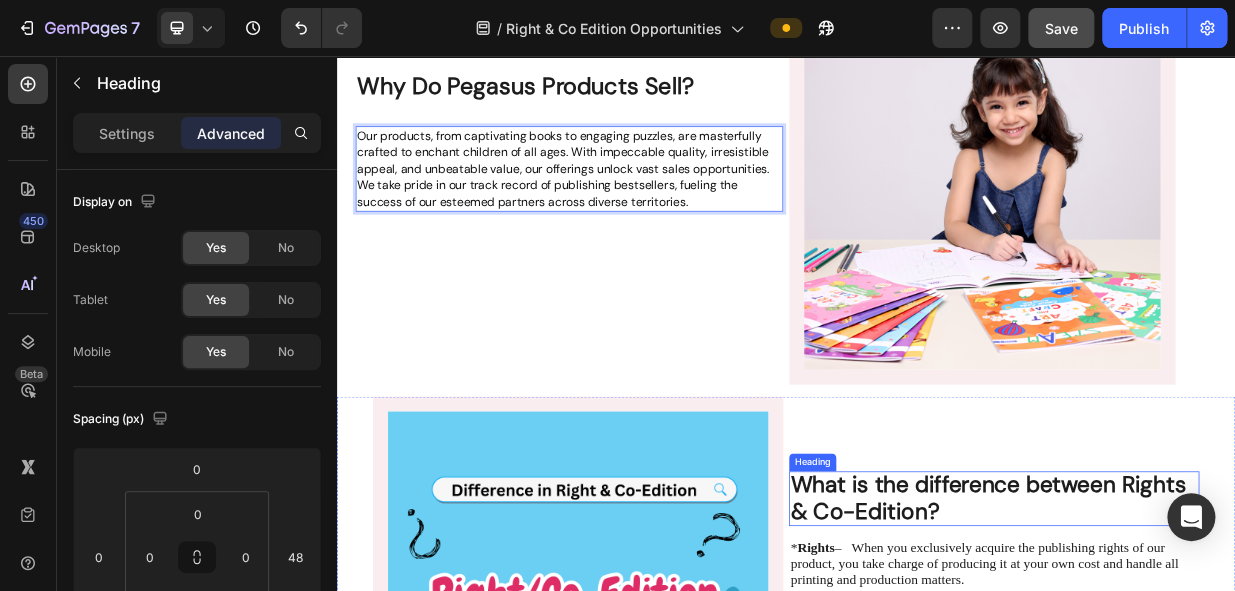 click on "What is the difference between Rights & Co-Edition?" at bounding box center (1207, 646) 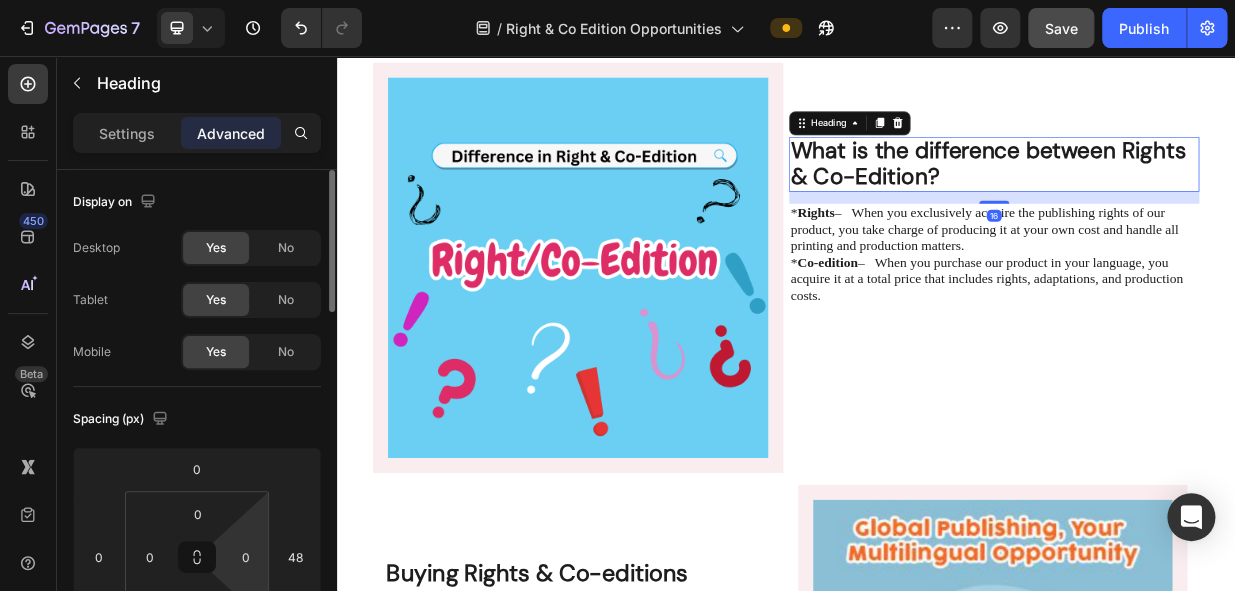 scroll, scrollTop: 1401, scrollLeft: 0, axis: vertical 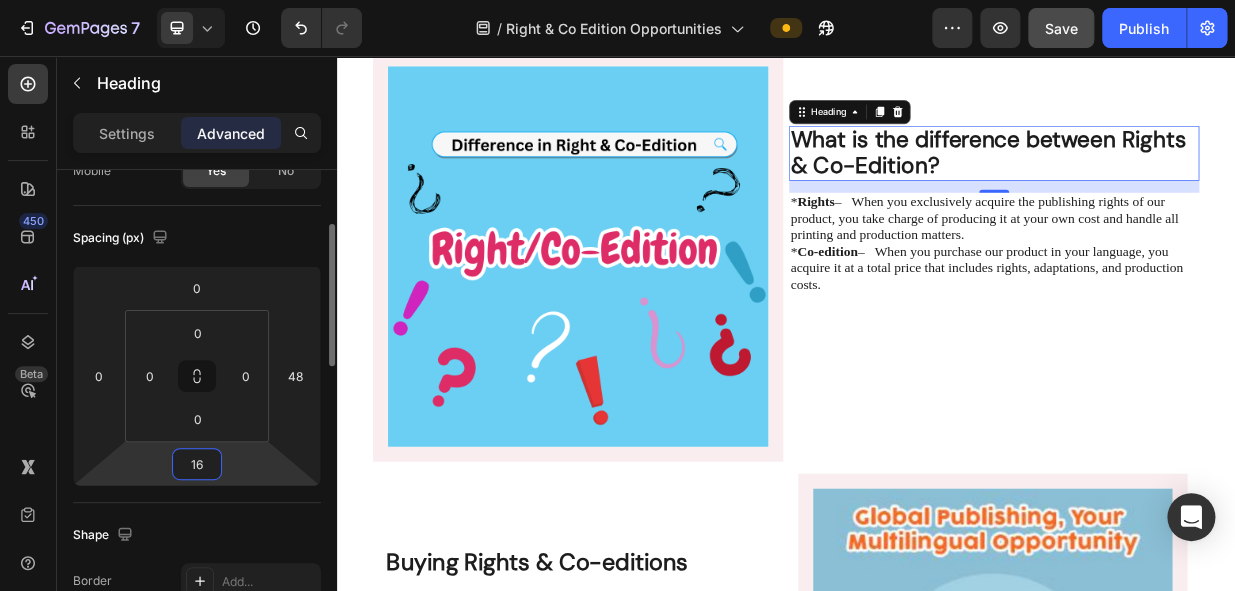 click on "16" at bounding box center (197, 464) 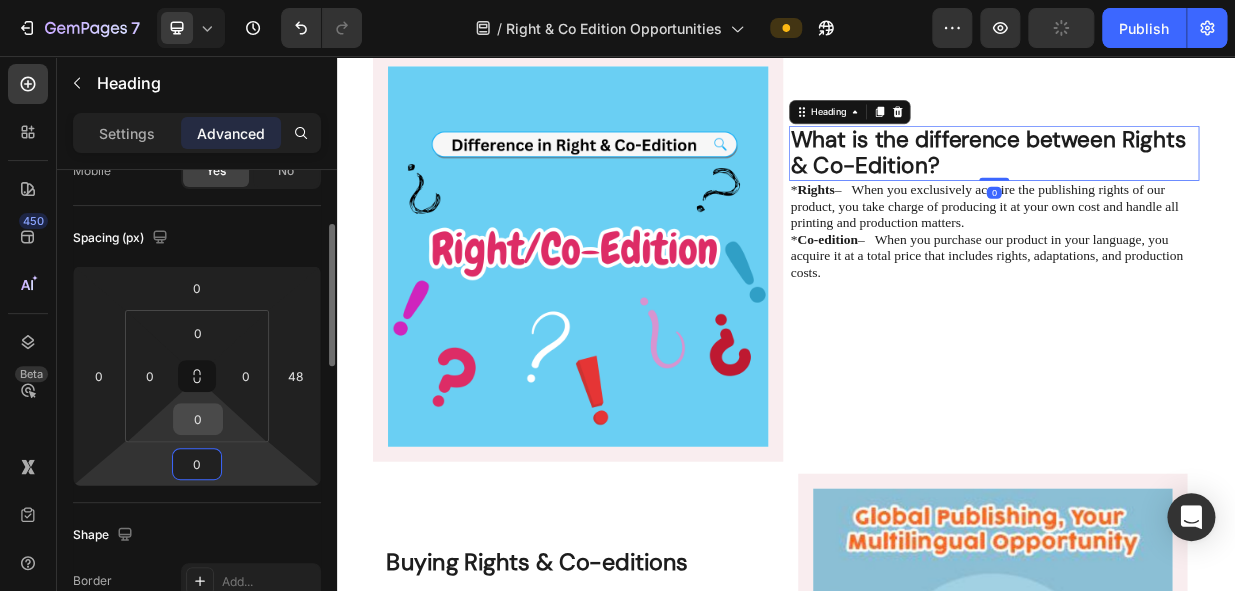 type on "0" 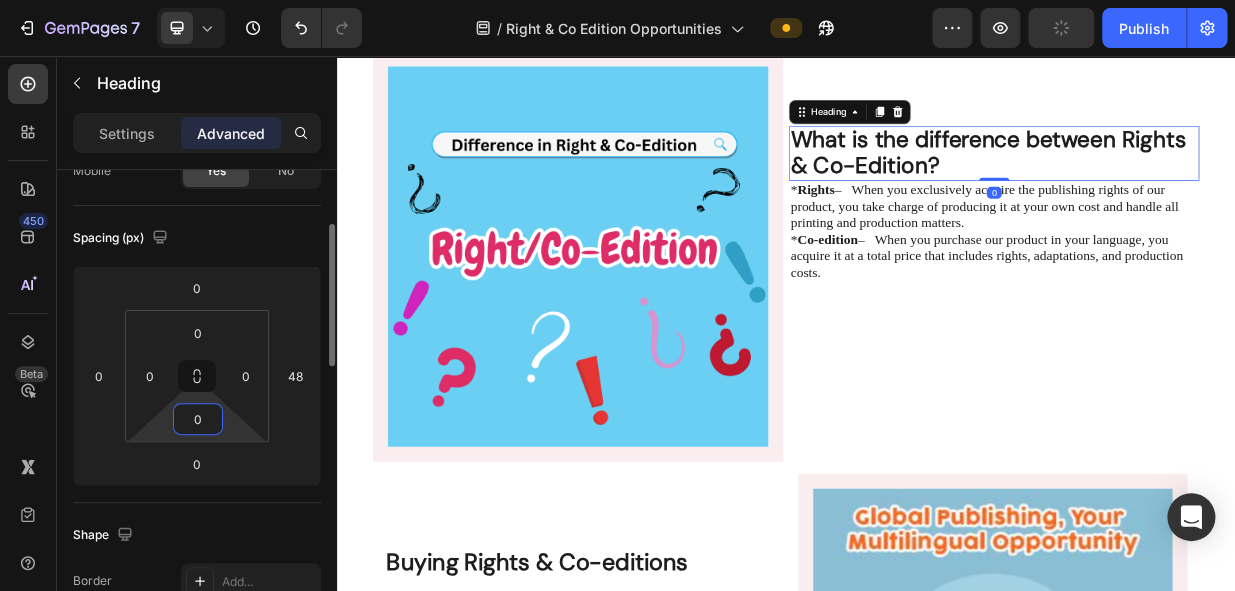 click on "0" at bounding box center [198, 419] 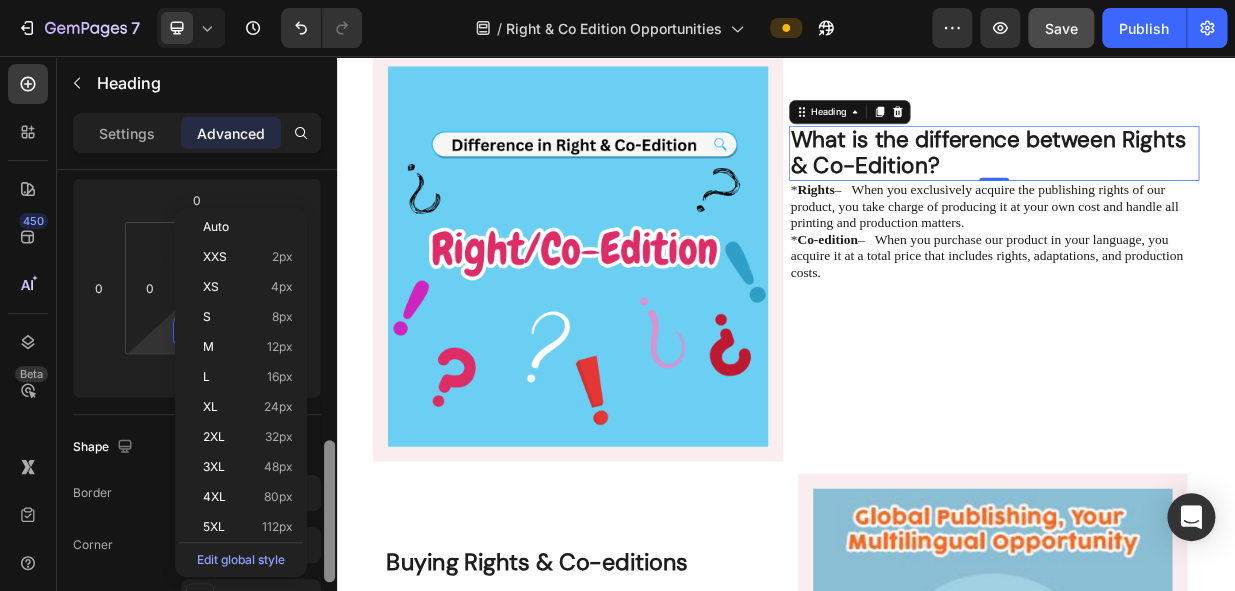 scroll, scrollTop: 419, scrollLeft: 0, axis: vertical 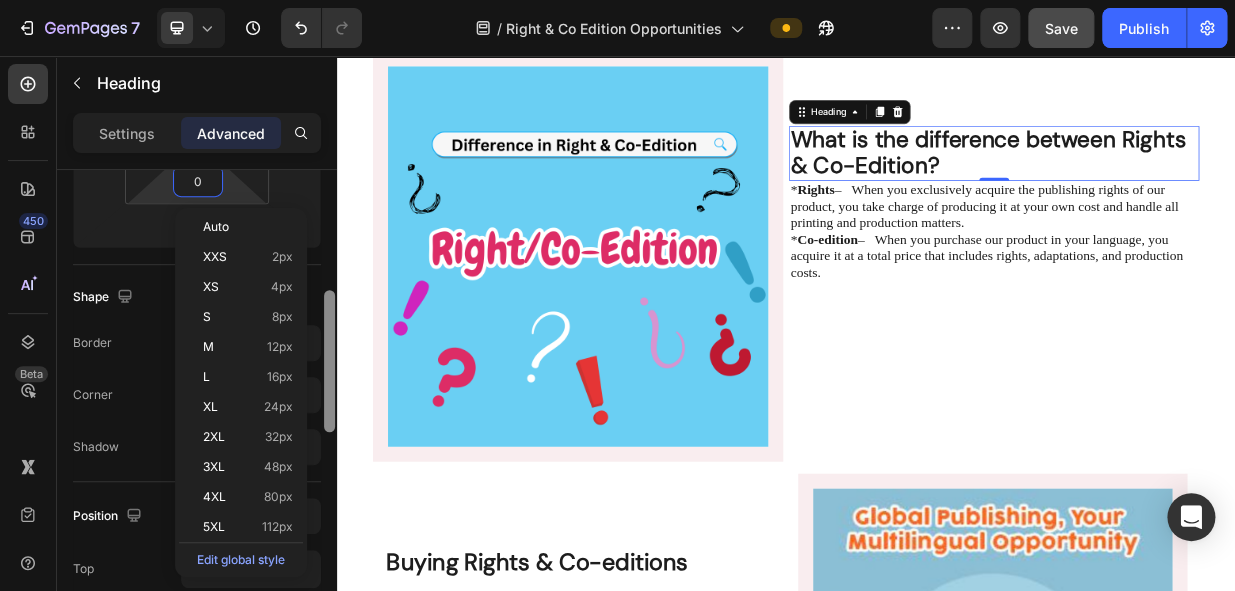 drag, startPoint x: 330, startPoint y: 344, endPoint x: 330, endPoint y: 415, distance: 71 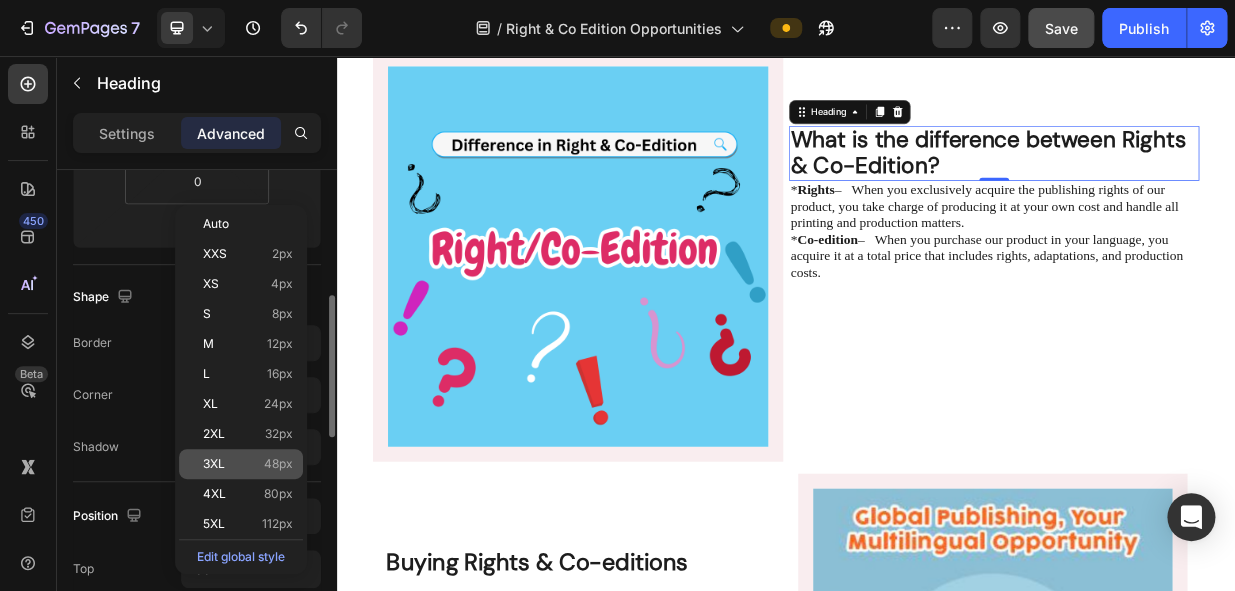 click on "3XL 48px" 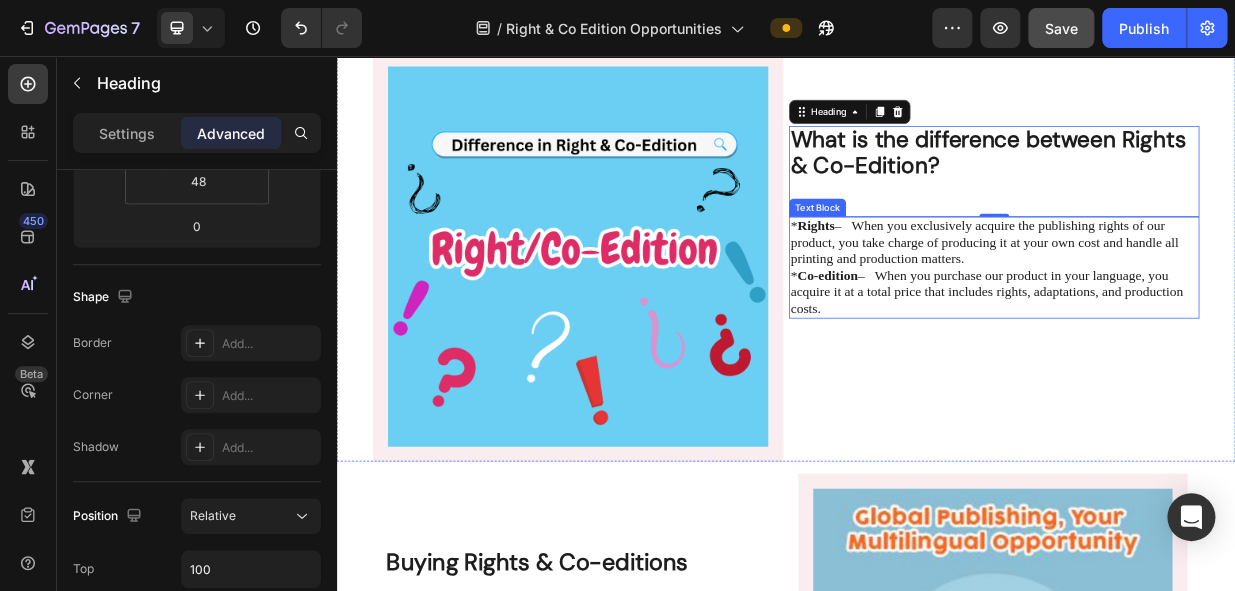 click on "*  Co-edition  –   When you purchase our product in your language, you acquire it at a total price that includes rights, adaptations, and production costs." at bounding box center (1205, 371) 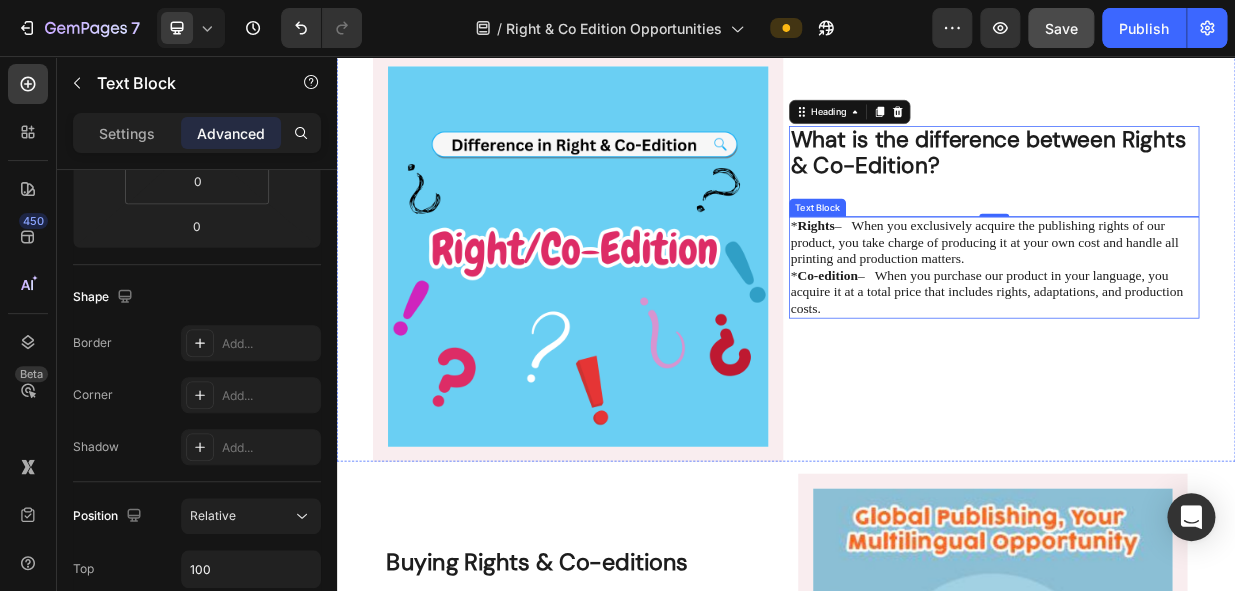scroll, scrollTop: 0, scrollLeft: 0, axis: both 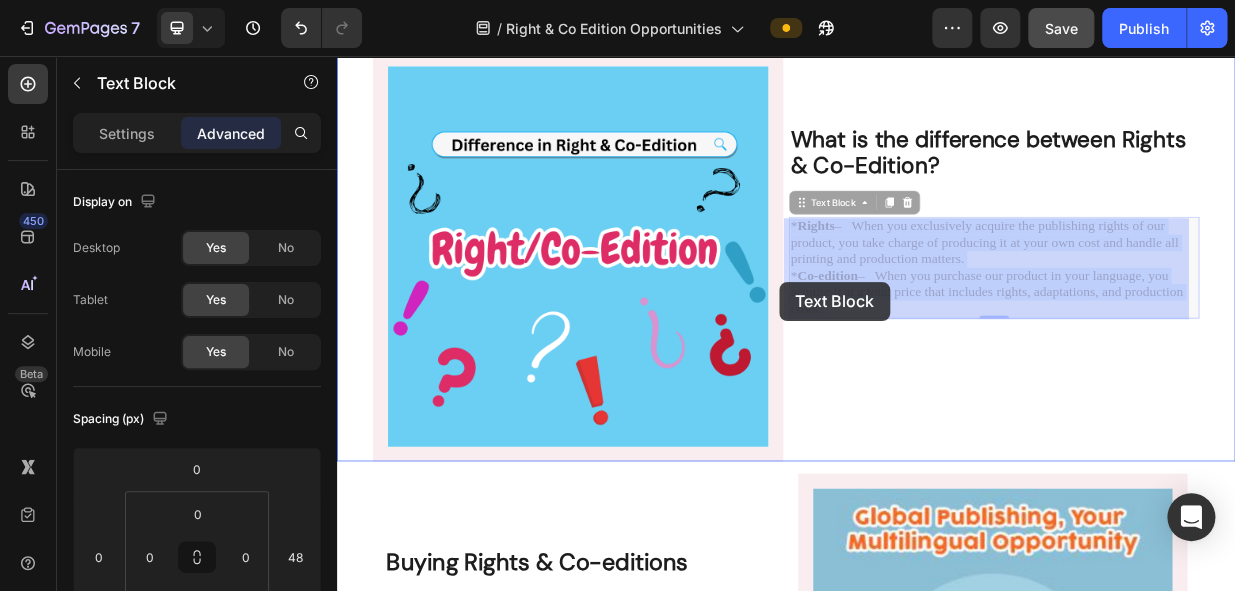 drag, startPoint x: 1034, startPoint y: 399, endPoint x: 990, endPoint y: 355, distance: 62.225395 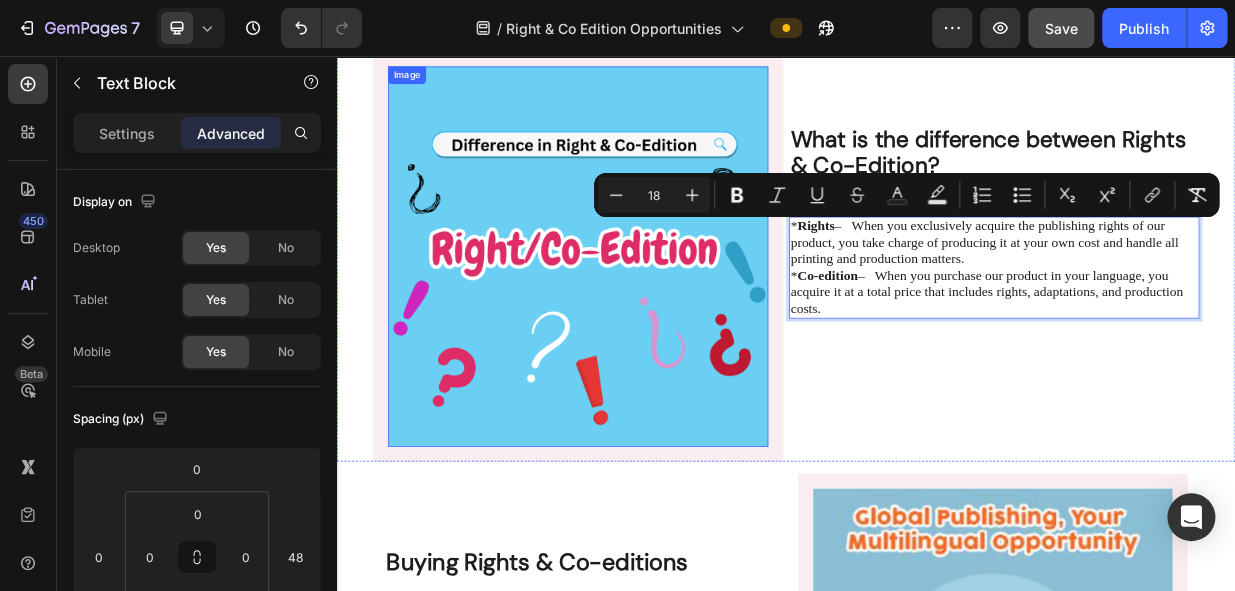 drag, startPoint x: 937, startPoint y: 382, endPoint x: 891, endPoint y: 282, distance: 110.0727 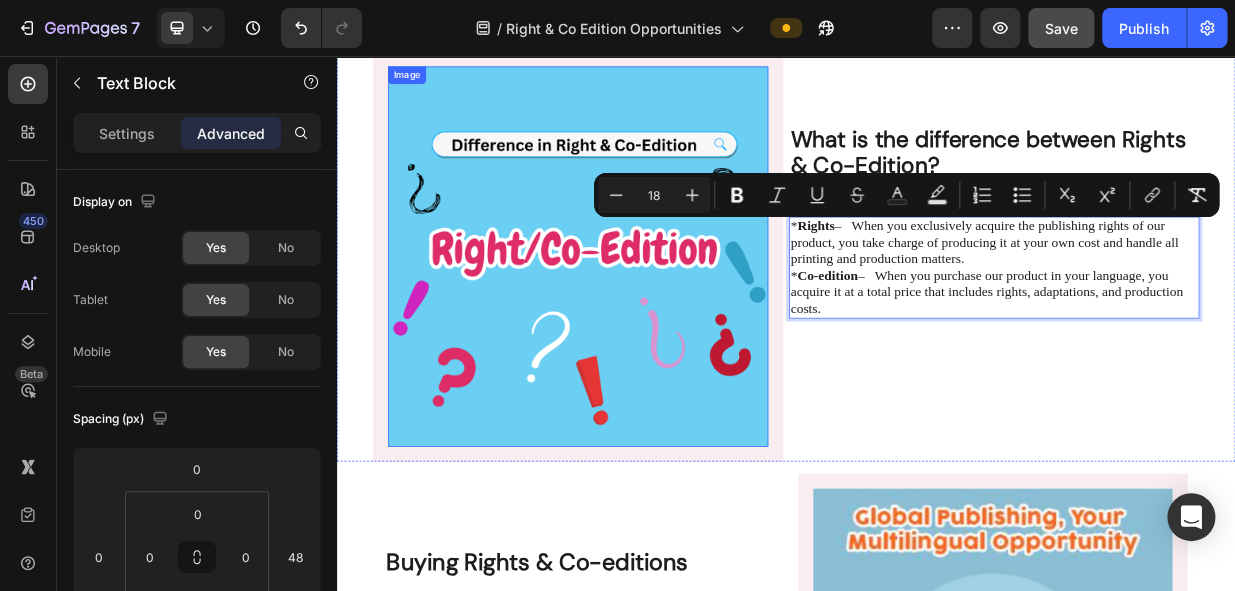 click on "Image What is the difference between Rights & Co-Edition? Heading *  Rights  –   When you exclusively acquire the publishing rights of our product, you take charge of producing it at your own cost and handle all printing and production matters.  *  Co-edition  –   When you purchase our product in your language, you acquire it at a total price that includes rights, adaptations, and production costs. Text Block   0 Row" at bounding box center (937, 324) 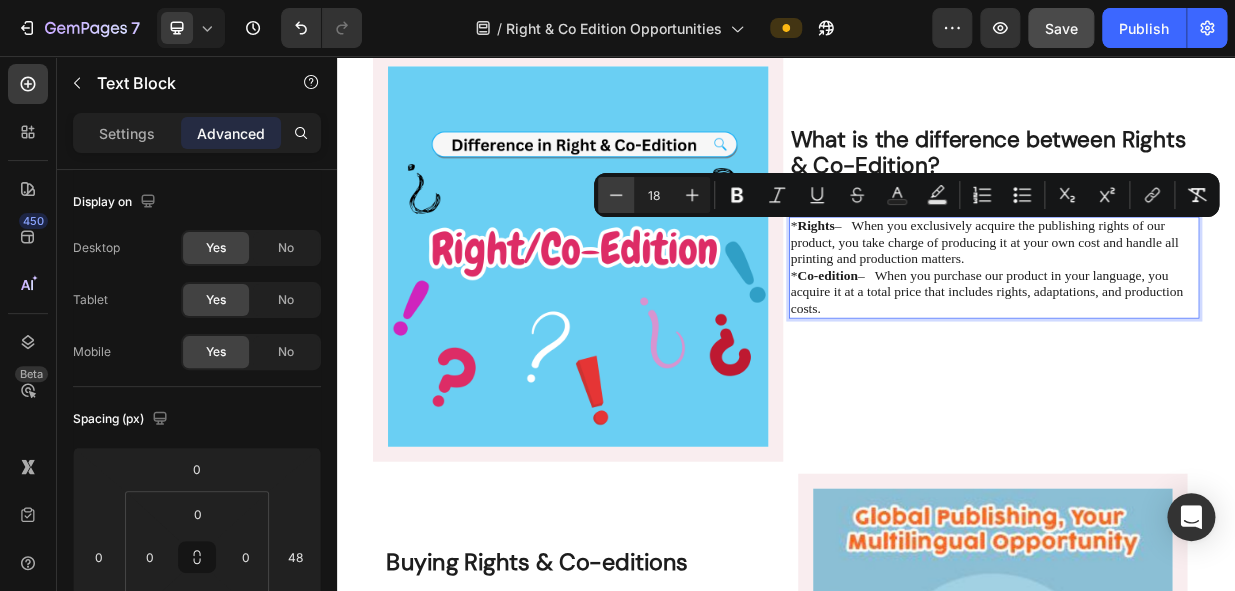 click 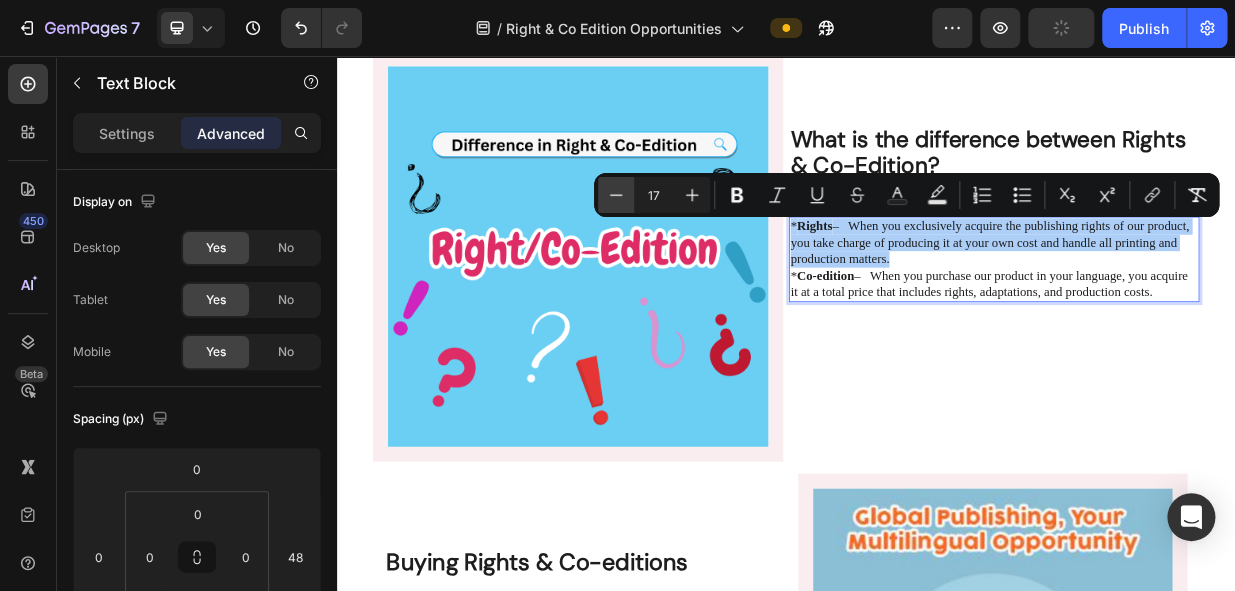 click 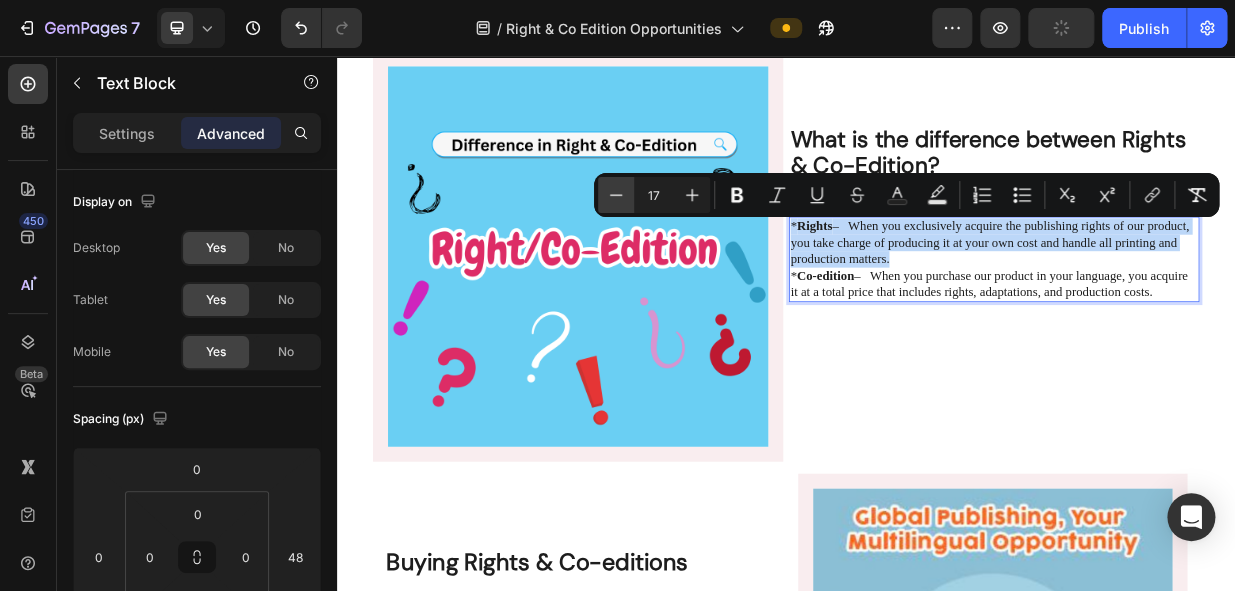 type on "16" 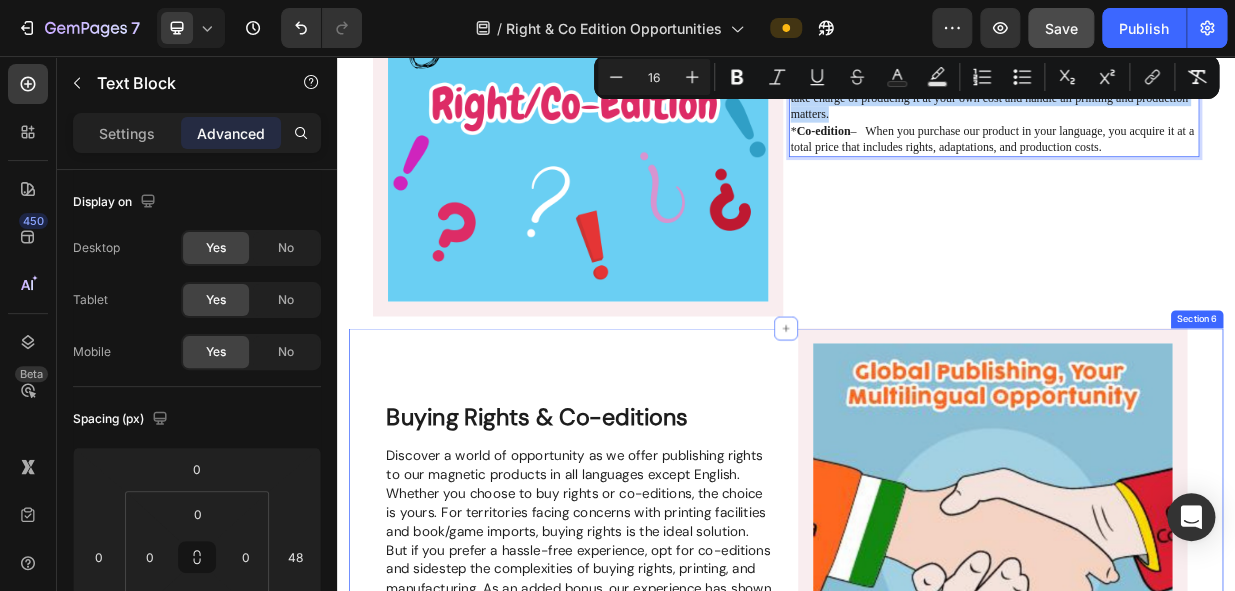 scroll, scrollTop: 1674, scrollLeft: 0, axis: vertical 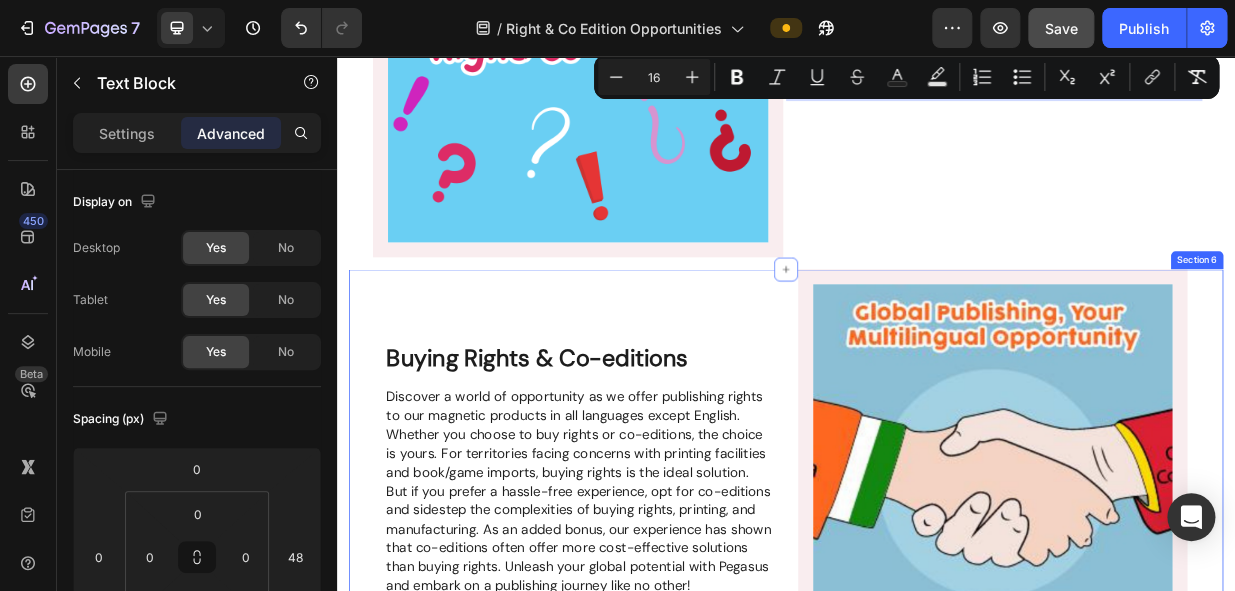 click on "Buying Rights & Co-editions Heading Discover a world of opportunity as we offer publishing rights to our magnetic products in all languages except English. Whether you choose to buy rights or co-editions, the choice is yours. For territories facing concerns with printing facilities and book/game imports, buying rights is the ideal solution. But if you prefer a hassle-free experience, opt for co-editions and sidestep the complexities of buying rights, printing, and manufacturing. As an added bonus, our experience has shown that co-editions often offer more cost-effective solutions than buying rights. Unleash your global potential with Pegasus and embark on a publishing journey like no other! Text Block" at bounding box center (637, 601) 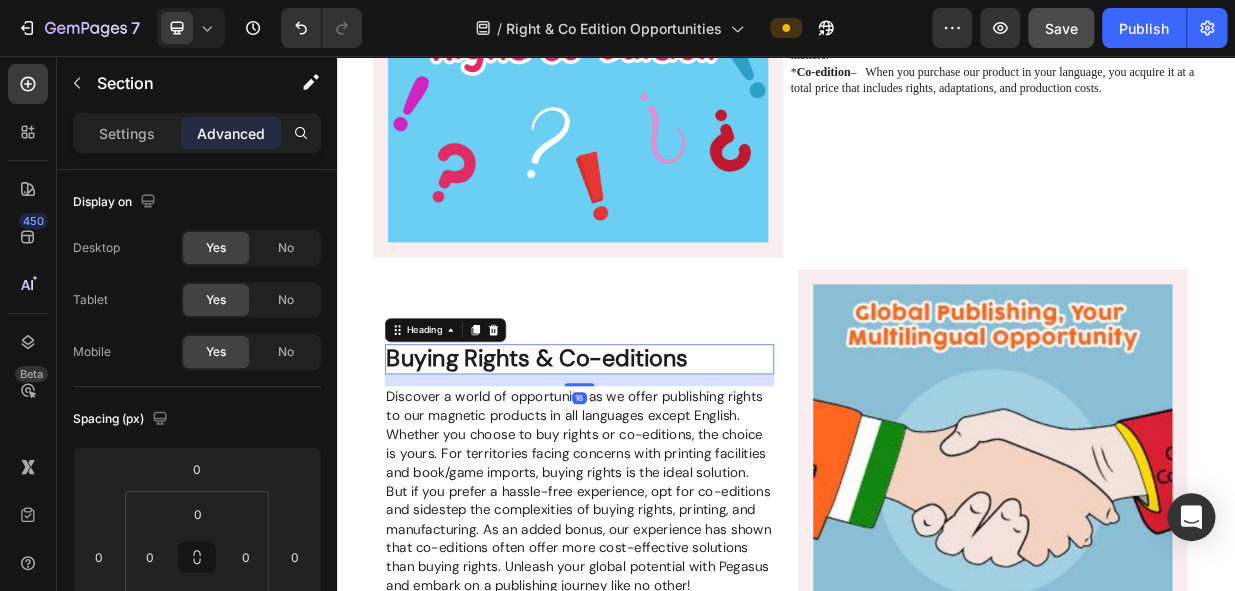 click on "Buying Rights & Co-editions" at bounding box center (604, 459) 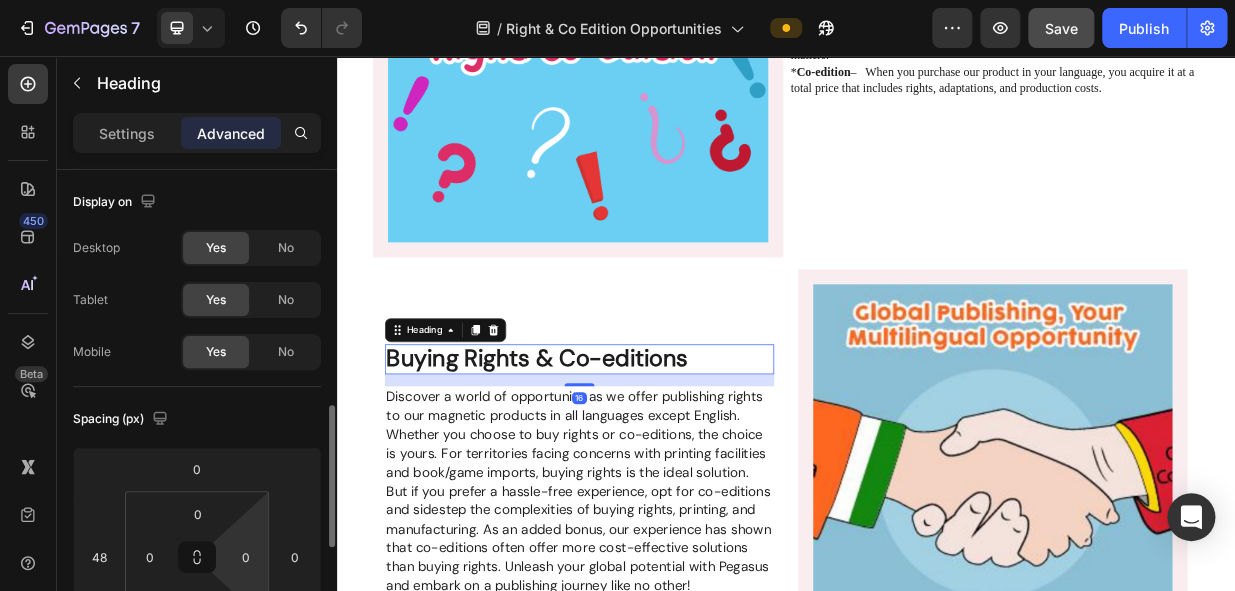scroll, scrollTop: 181, scrollLeft: 0, axis: vertical 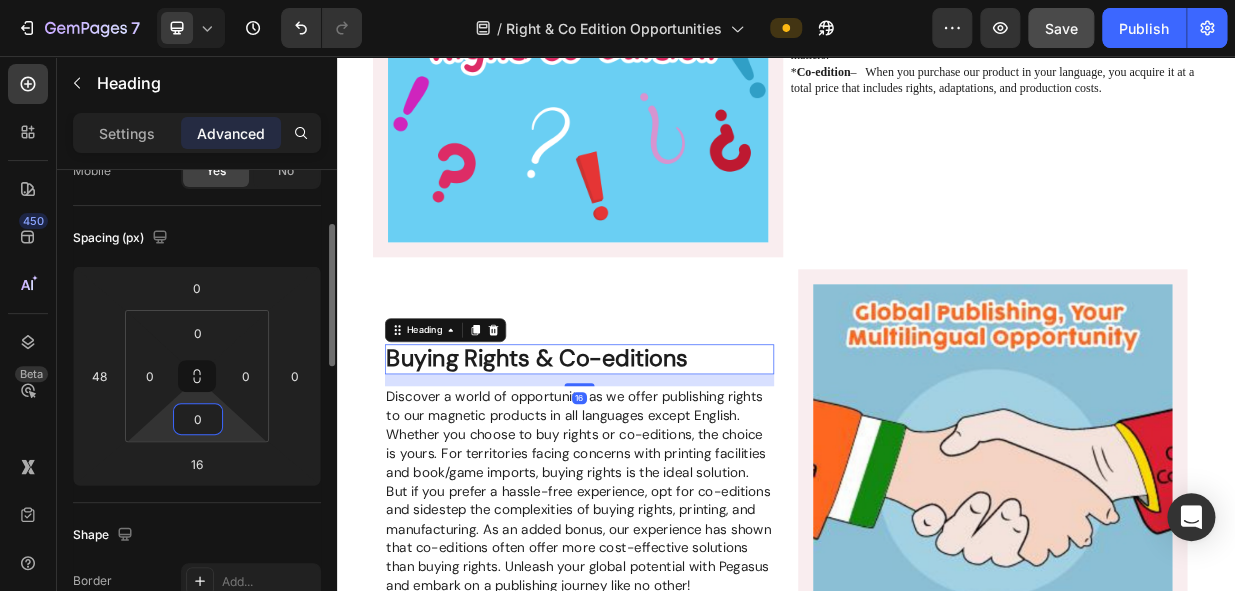 click on "0" at bounding box center [198, 419] 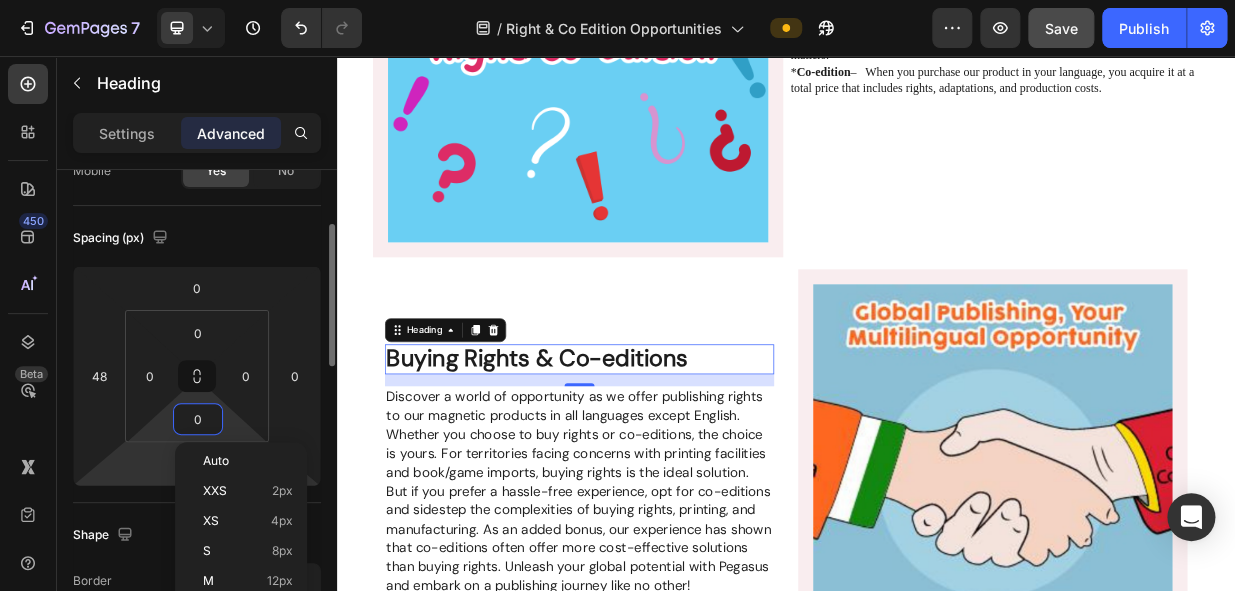 click on "7  Version history  /  Right & Co Edition Opportunities Preview  Save   Publish  450 Beta Sections(18) Elements(83) Section Element Hero Section Product Detail Brands Trusted Badges Guarantee Product Breakdown How to use Testimonials Compare Bundle FAQs Social Proof Brand Story Product List Collection Blog List Contact Sticky Add to Cart Custom Footer Browse Library 450 Layout
Row
Row
Row
Row Text
Heading
Text Block Button
Button
Button Media
Image
Image" at bounding box center (617, 0) 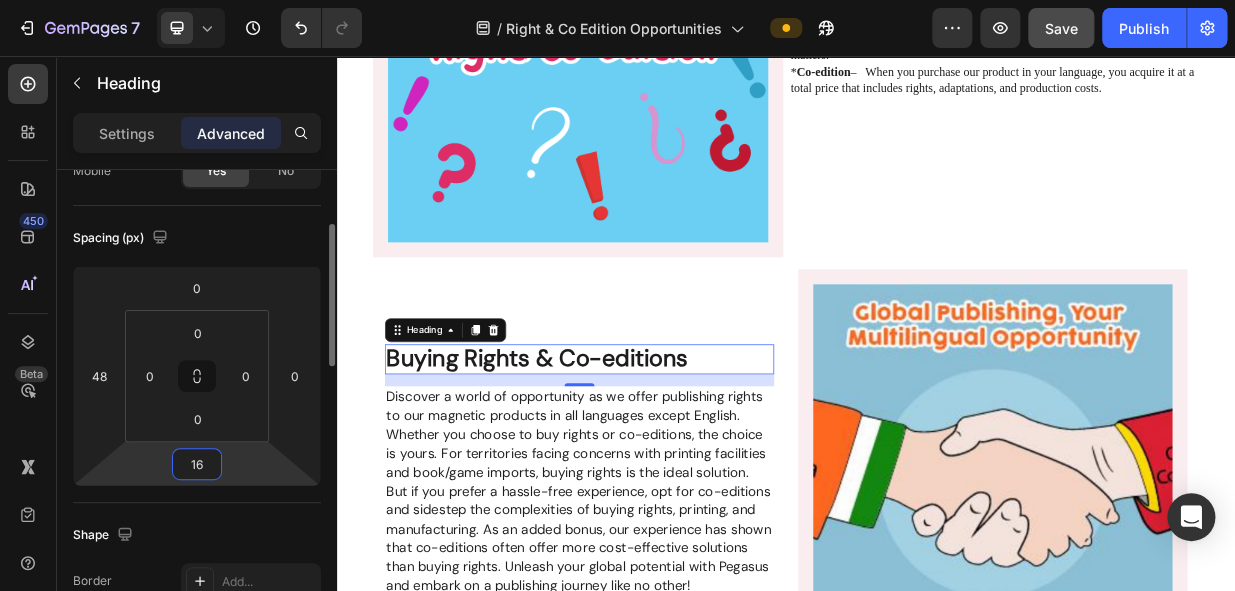 click on "16" at bounding box center (197, 464) 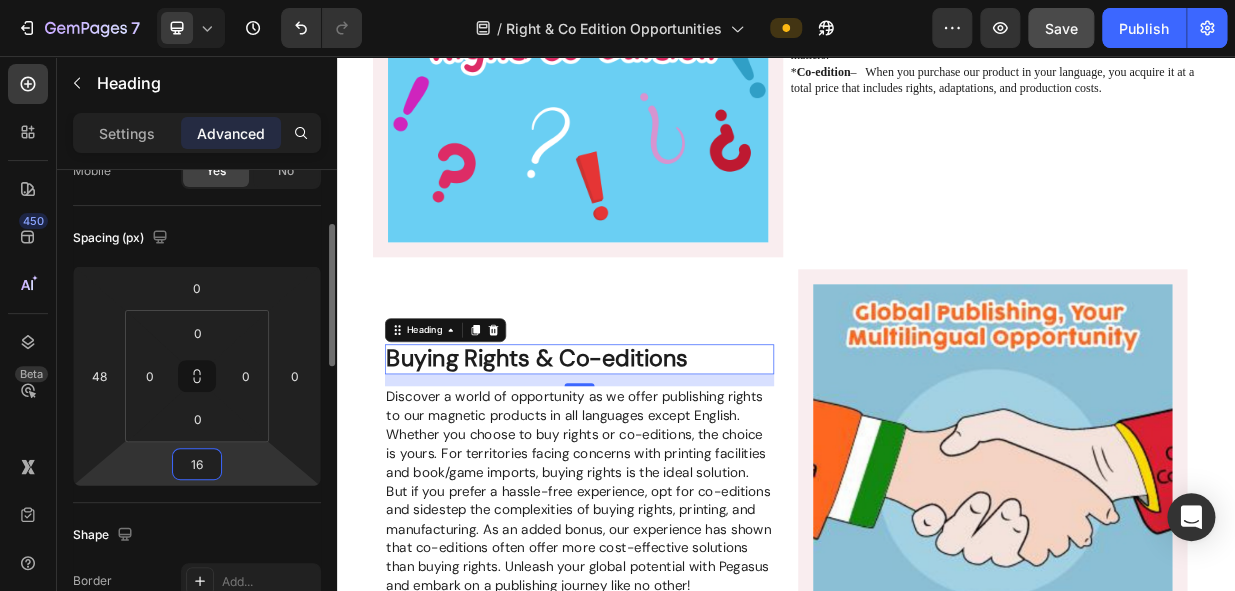 drag, startPoint x: 206, startPoint y: 465, endPoint x: 187, endPoint y: 465, distance: 19 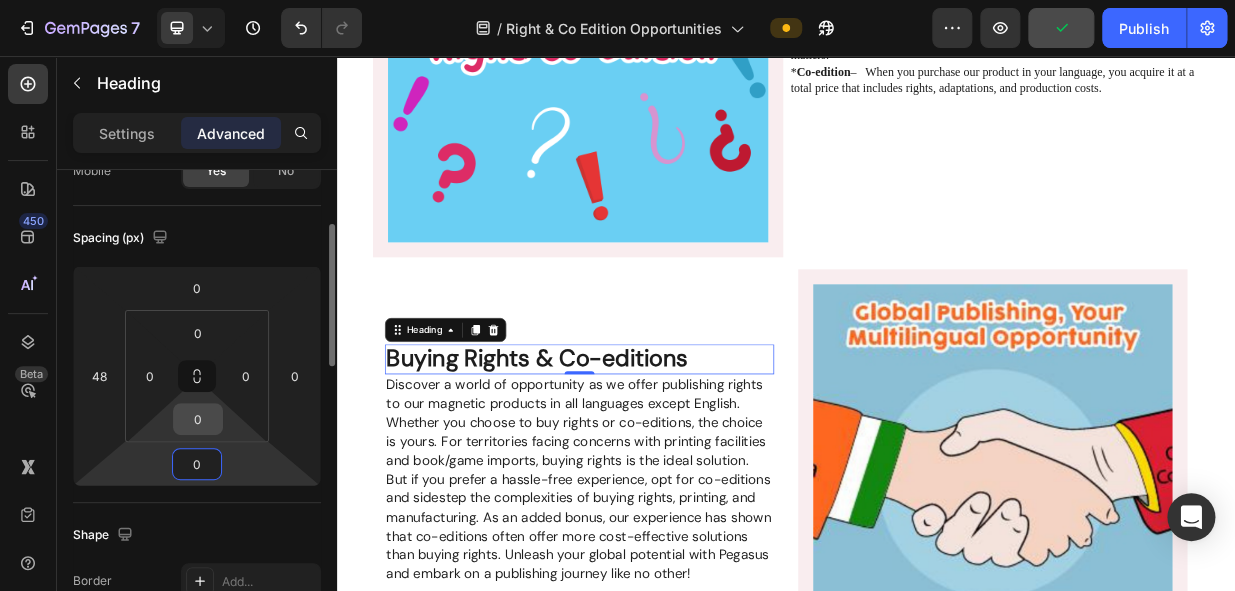 type on "0" 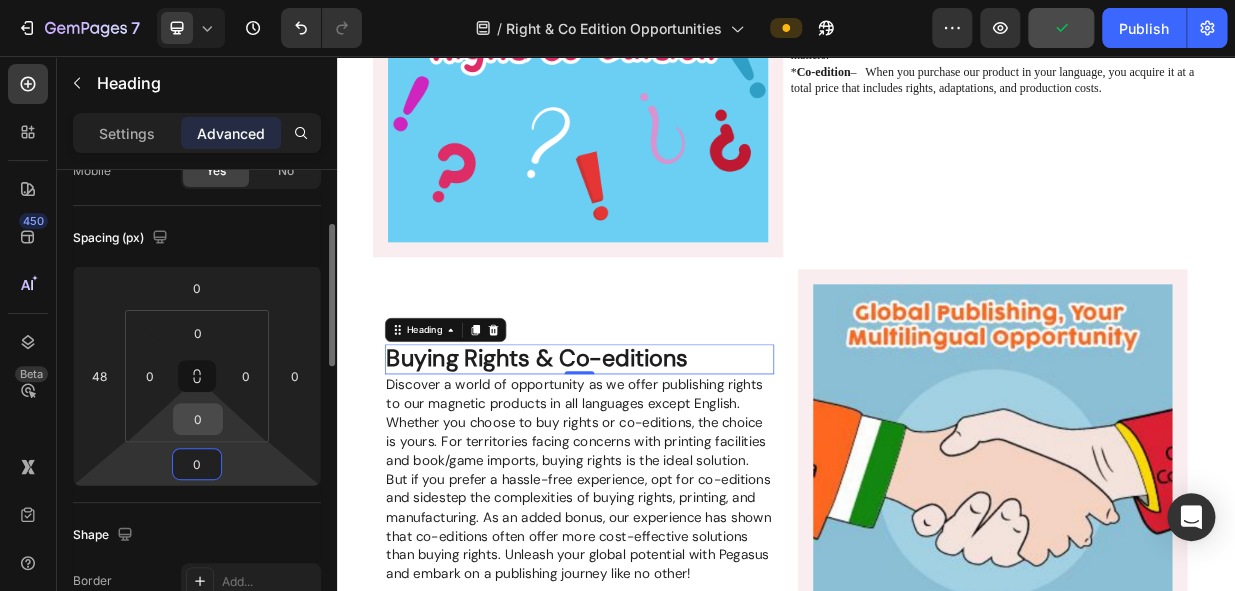 click on "0" at bounding box center [198, 419] 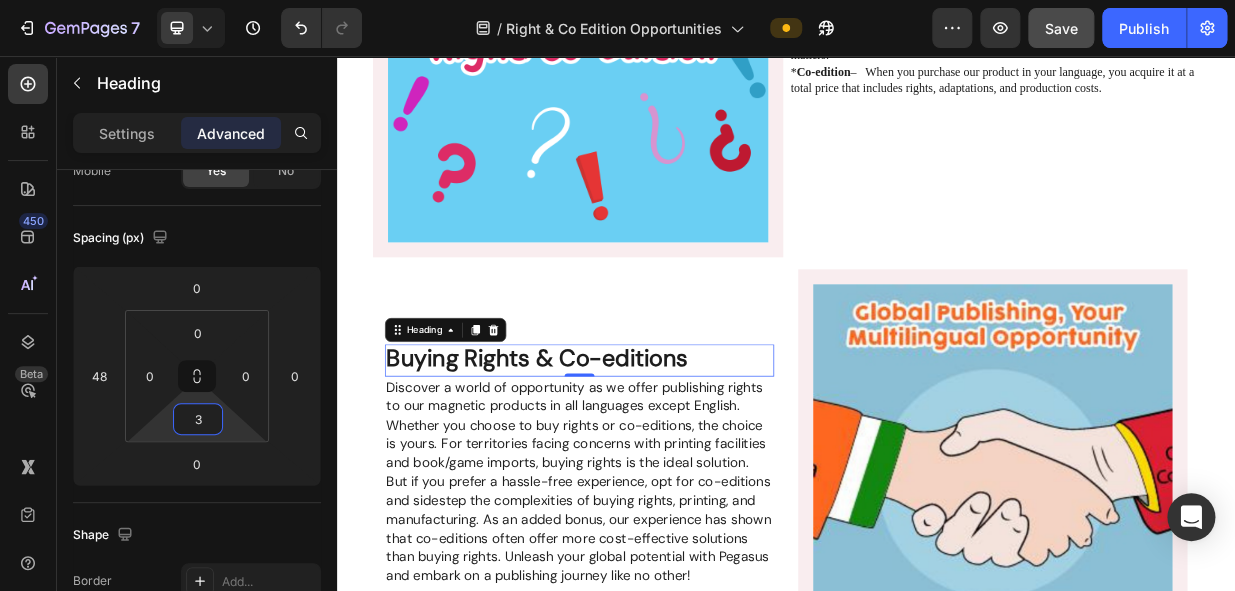 type on "32" 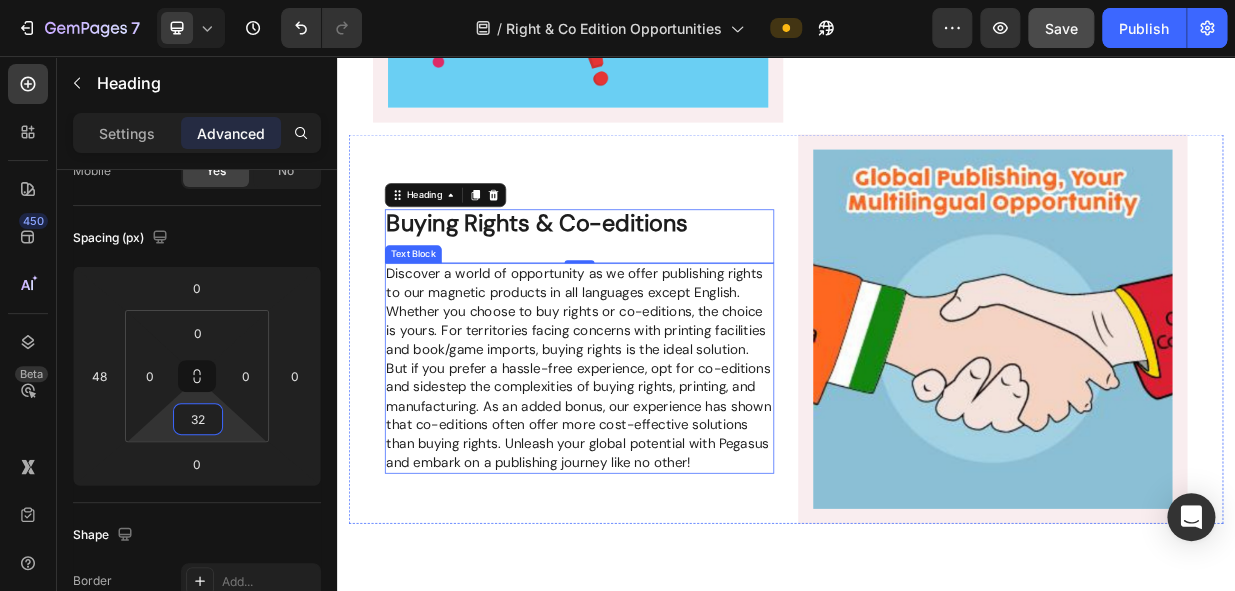 scroll, scrollTop: 1856, scrollLeft: 0, axis: vertical 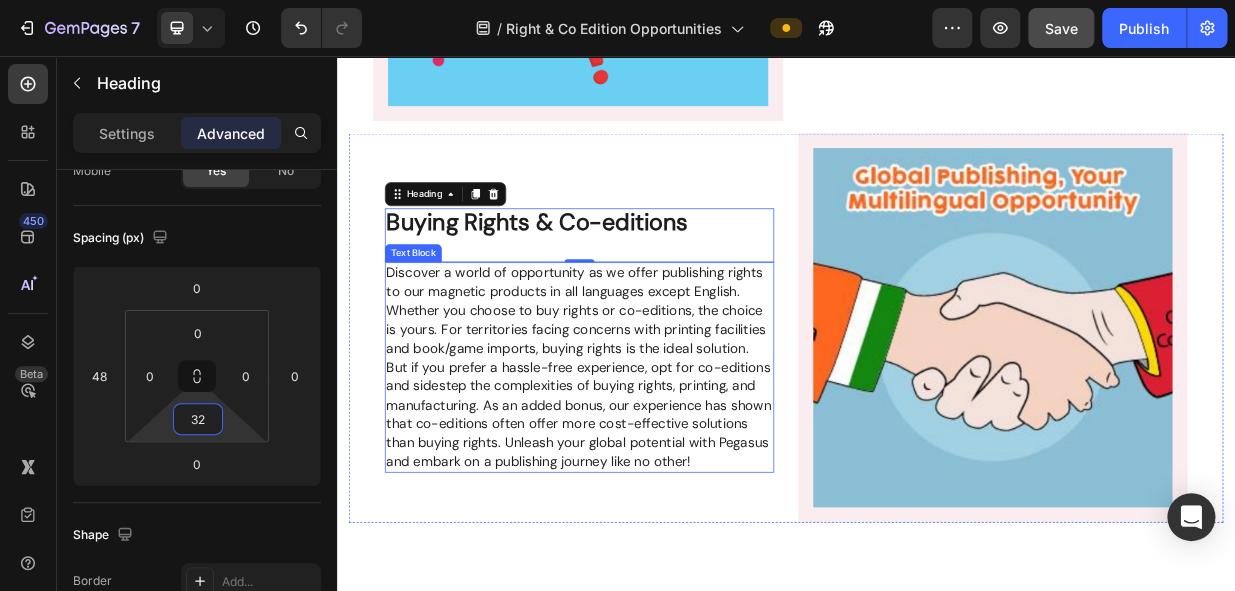 click on "Discover a world of opportunity as we offer publishing rights to our magnetic products in all languages except English. Whether you choose to buy rights or co-editions, the choice is yours. For territories facing concerns with printing facilities and book/game imports, buying rights is the ideal solution. But if you prefer a hassle-free experience, opt for co-editions and sidestep the complexities of buying rights, printing, and manufacturing. As an added bonus, our experience has shown that co-editions often offer more cost-effective solutions than buying rights. Unleash your global potential with Pegasus and embark on a publishing journey like no other!" at bounding box center (661, 471) 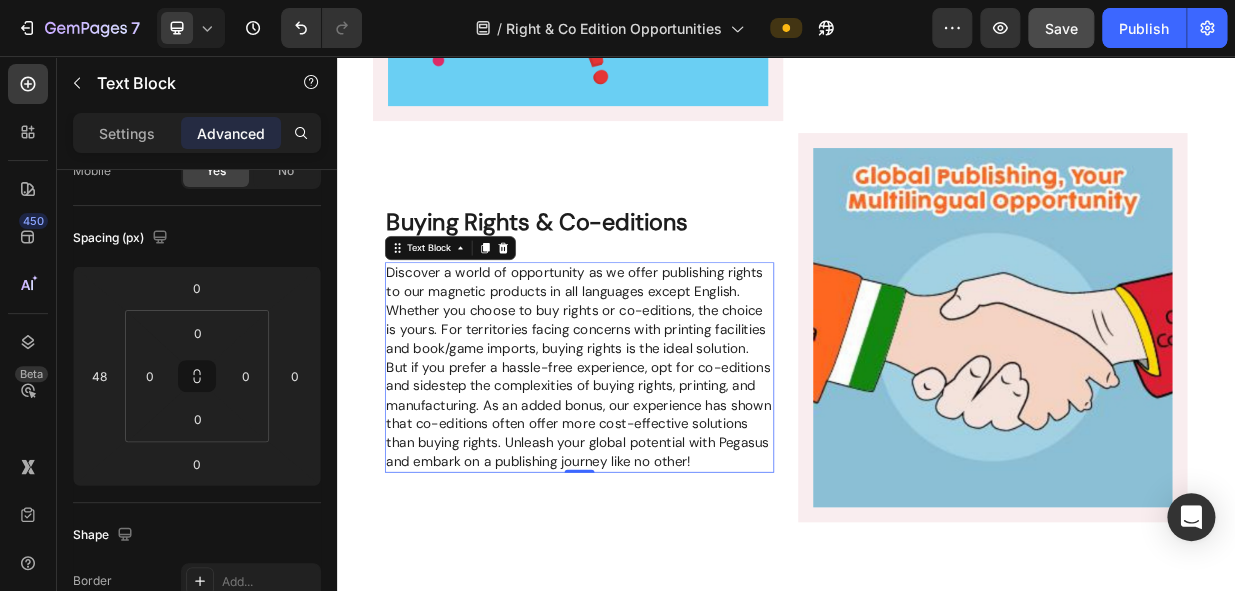 scroll, scrollTop: 0, scrollLeft: 0, axis: both 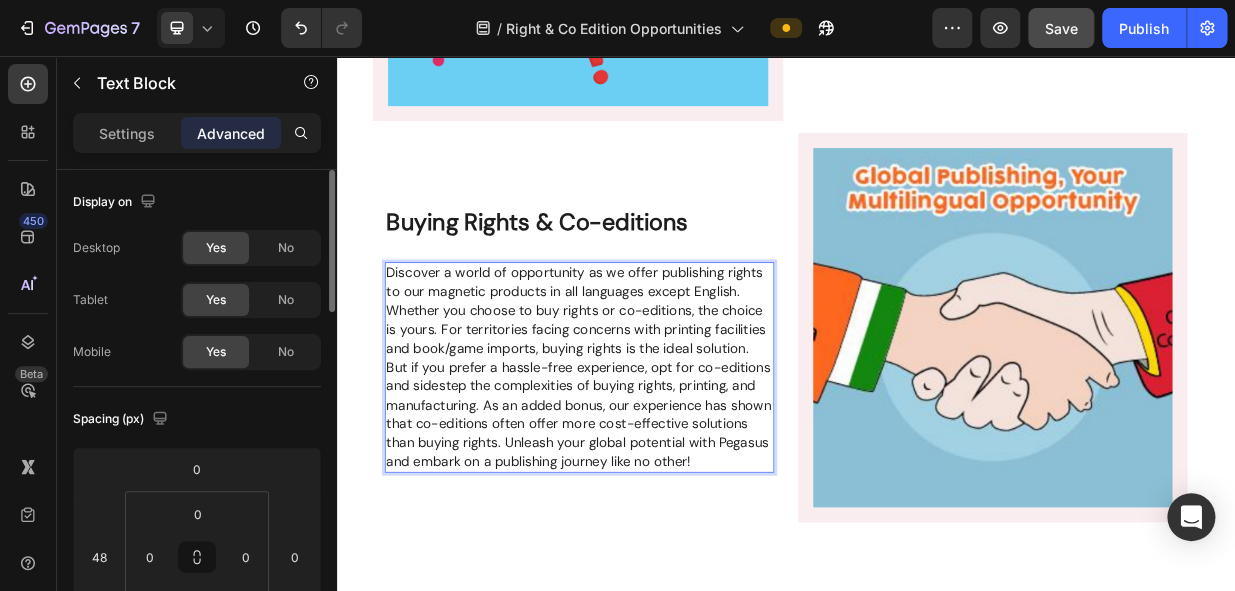 click on "Discover a world of opportunity as we offer publishing rights to our magnetic products in all languages except English. Whether you choose to buy rights or co-editions, the choice is yours. For territories facing concerns with printing facilities and book/game imports, buying rights is the ideal solution. But if you prefer a hassle-free experience, opt for co-editions and sidestep the complexities of buying rights, printing, and manufacturing. As an added bonus, our experience has shown that co-editions often offer more cost-effective solutions than buying rights. Unleash your global potential with Pegasus and embark on a publishing journey like no other!" at bounding box center (661, 471) 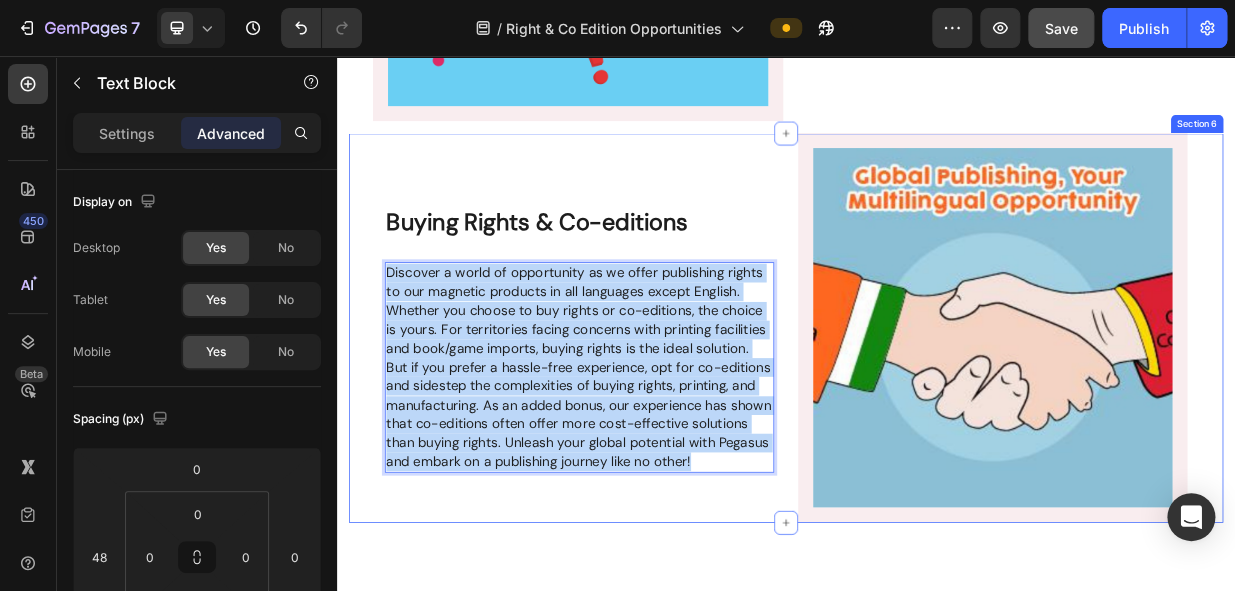 drag, startPoint x: 601, startPoint y: 615, endPoint x: 357, endPoint y: 333, distance: 372.9075 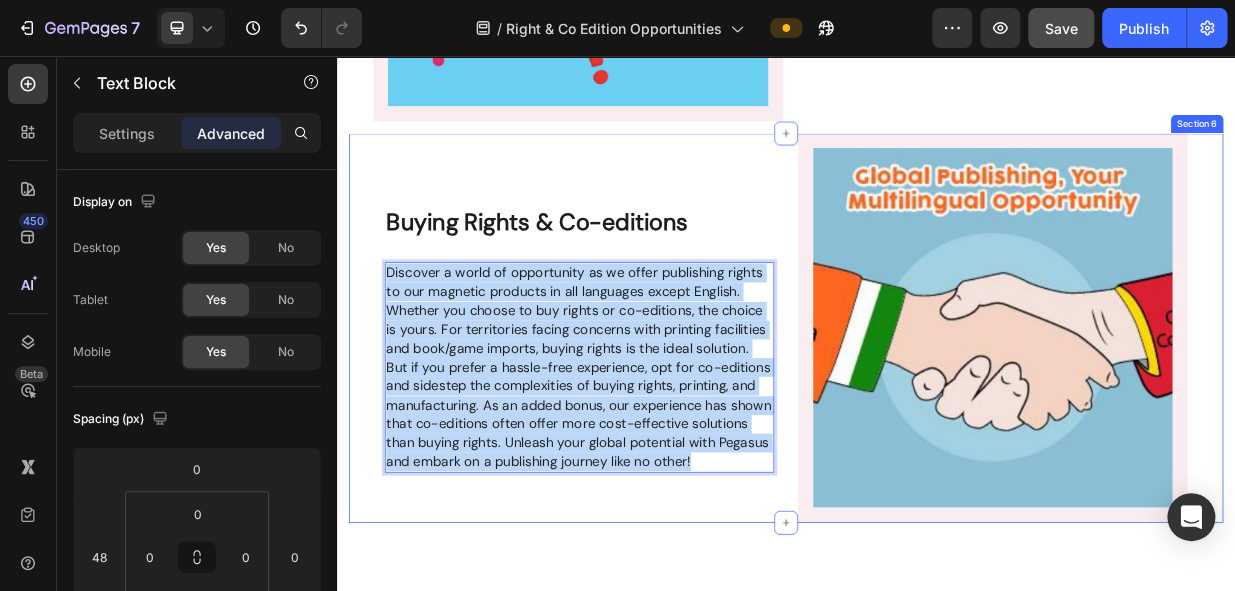 click on "Buying Rights & Co-editions Heading Discover a world of opportunity as we offer publishing rights to our magnetic products in all languages except English. Whether you choose to buy rights or co-editions, the choice is yours. For territories facing concerns with printing facilities and book/game imports, buying rights is the ideal solution. But if you prefer a hassle-free experience, opt for co-editions and sidestep the complexities of buying rights, printing, and manufacturing. As an added bonus, our experience has shown that co-editions often offer more cost-effective solutions than buying rights. Unleash your global potential with Pegasus and embark on a publishing journey like no other! Text Block   0" at bounding box center [637, 419] 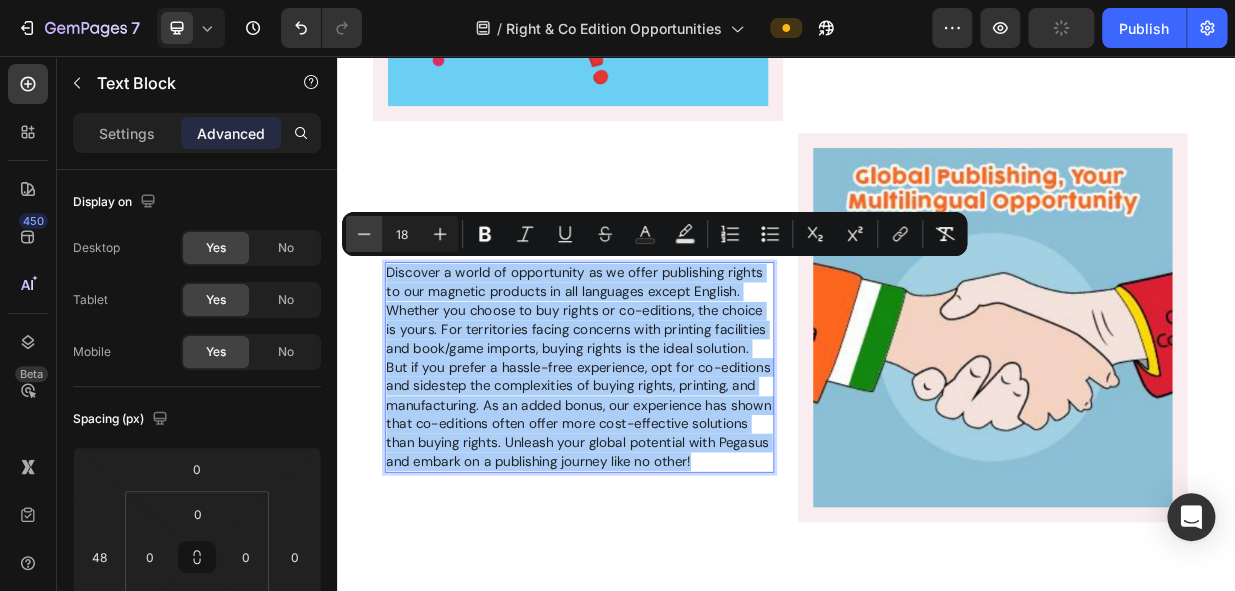 click 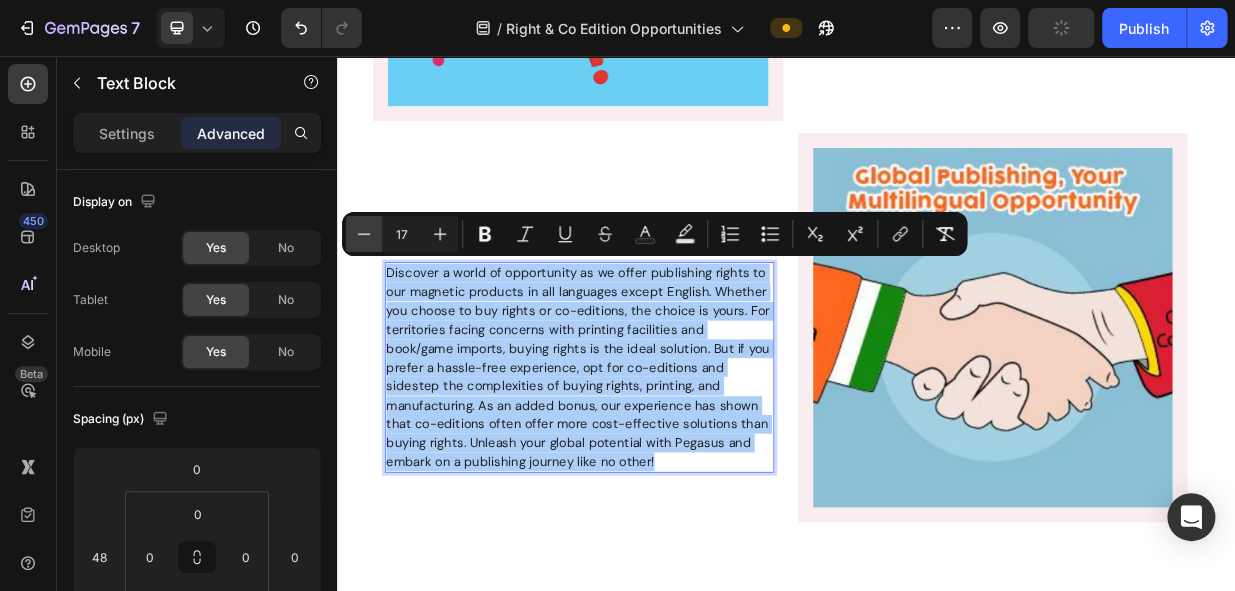 click 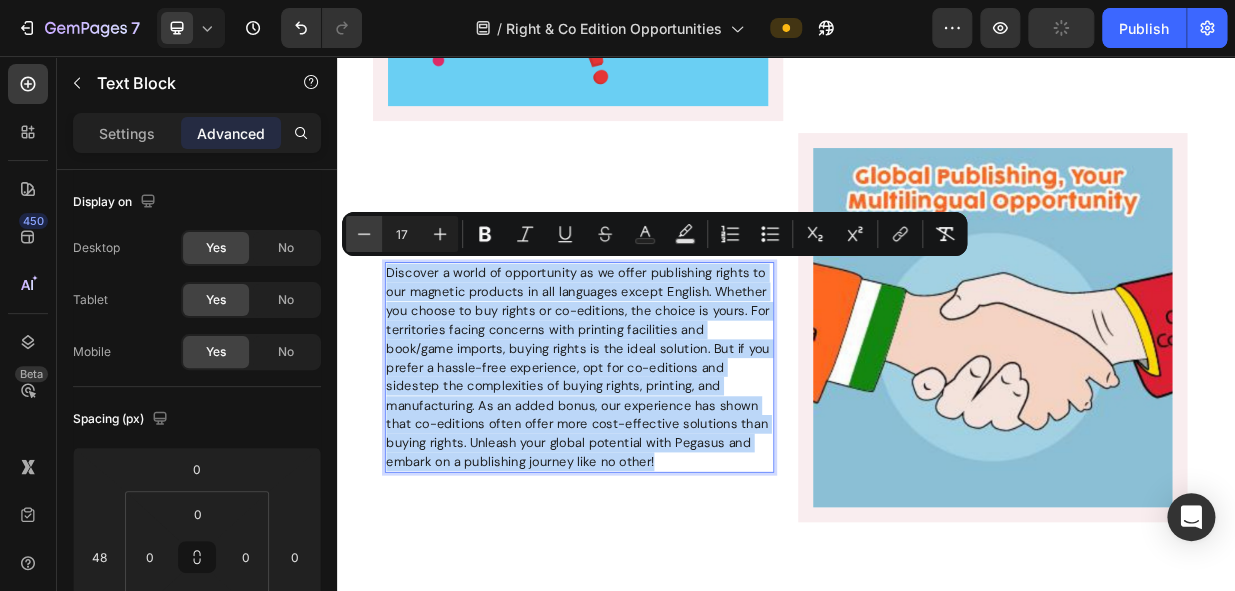 type on "16" 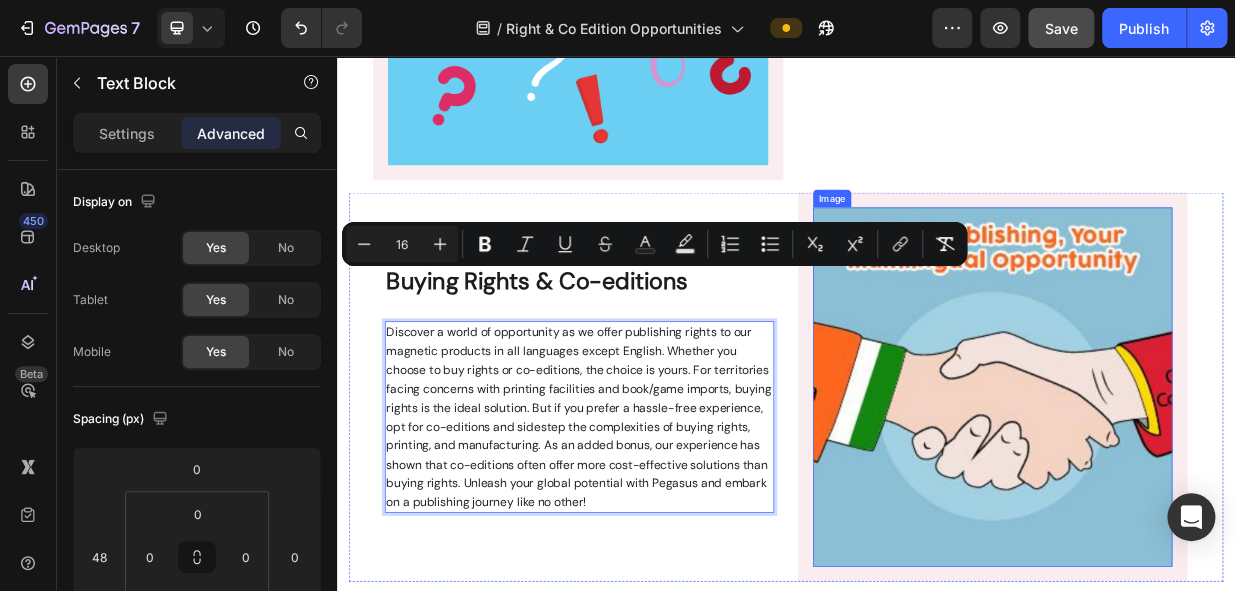 scroll, scrollTop: 1674, scrollLeft: 0, axis: vertical 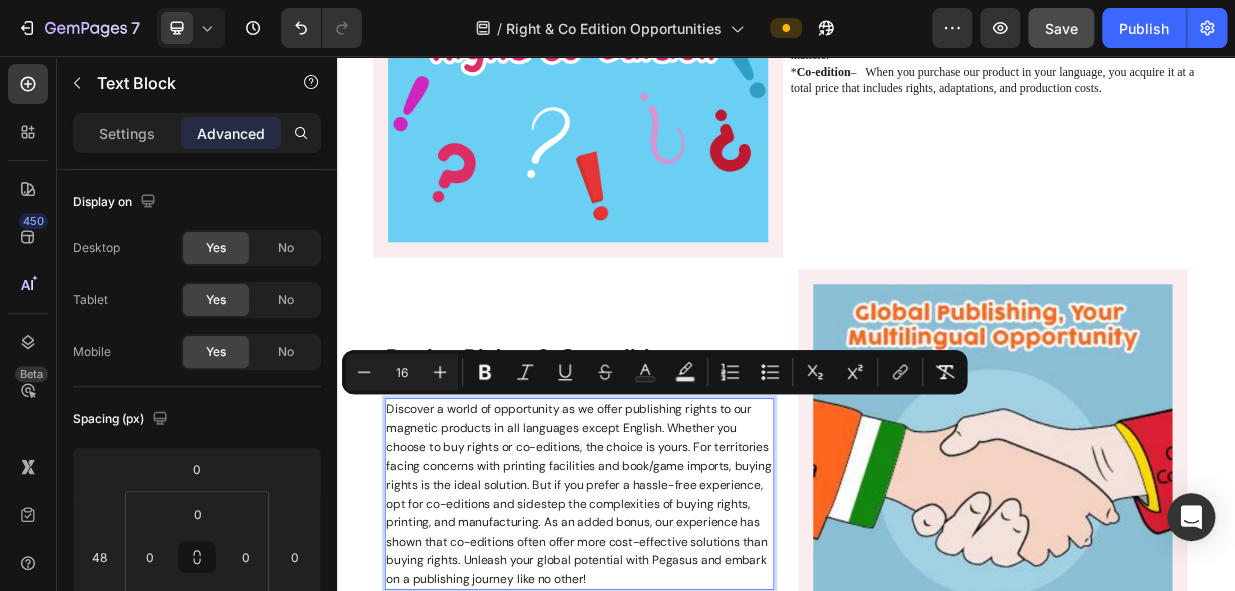 click on "Save" at bounding box center [1061, 28] 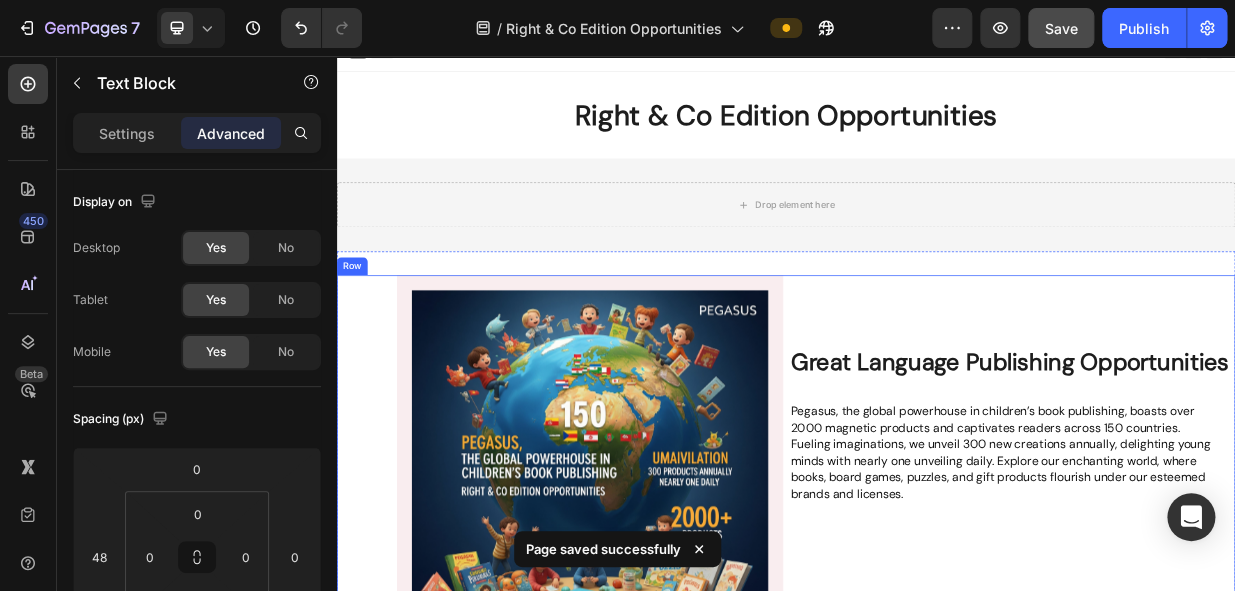 scroll, scrollTop: 0, scrollLeft: 0, axis: both 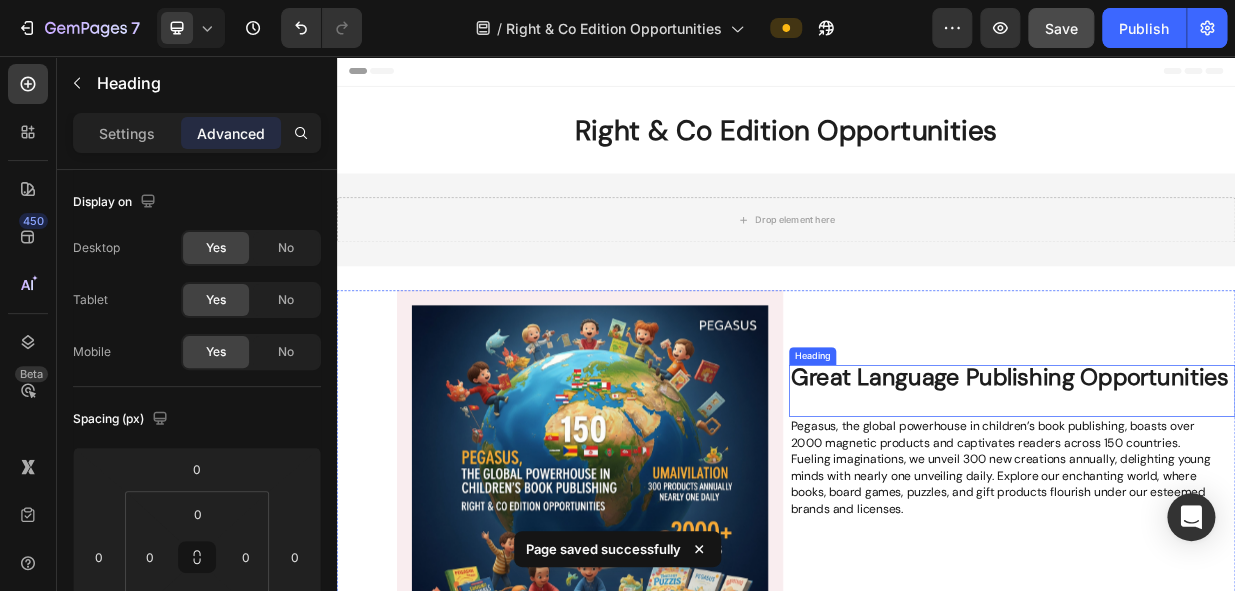 click on "Great Language Publishing Opportunities" at bounding box center [1239, 487] 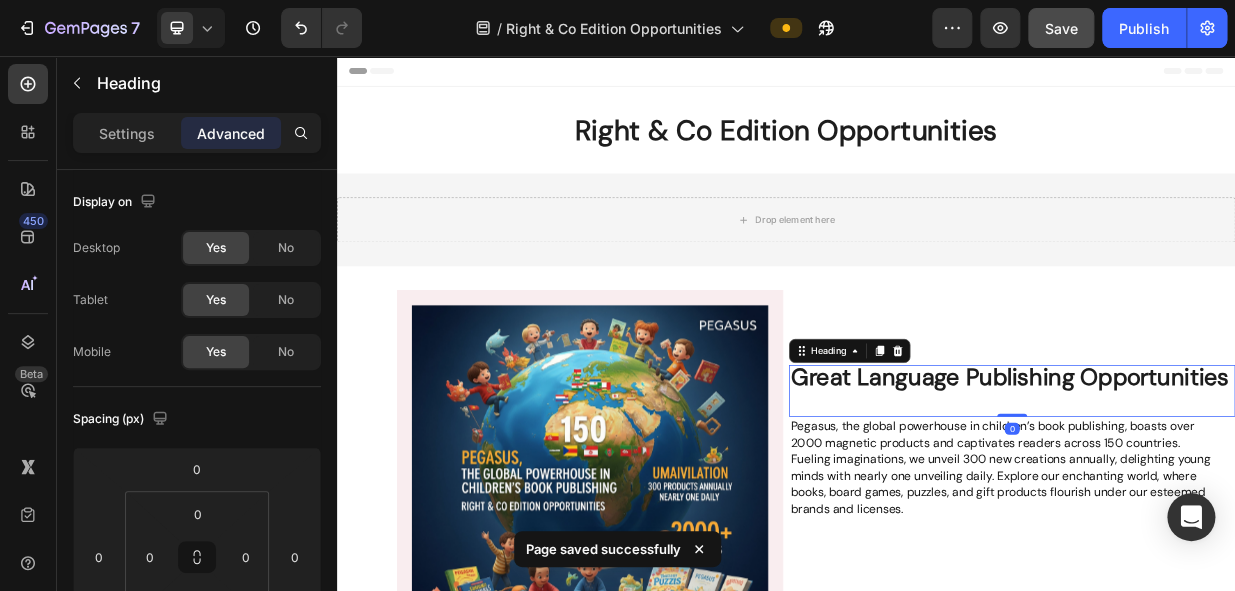 click on "Great Language Publishing Opportunities" at bounding box center [1239, 487] 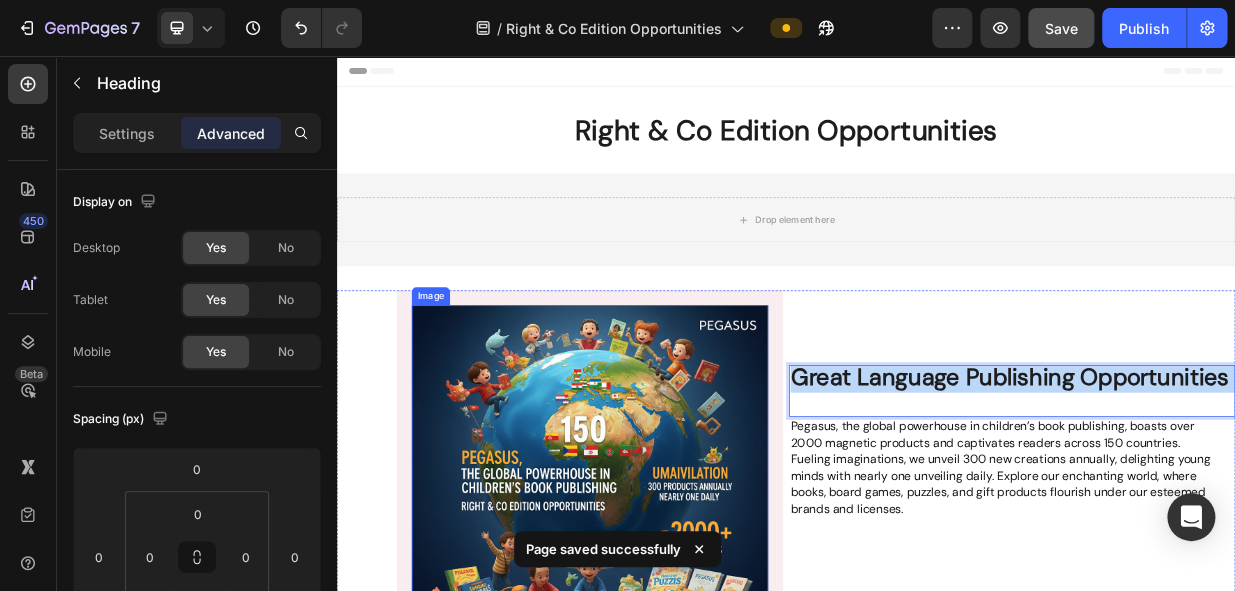 drag, startPoint x: 968, startPoint y: 515, endPoint x: 993, endPoint y: 490, distance: 35.35534 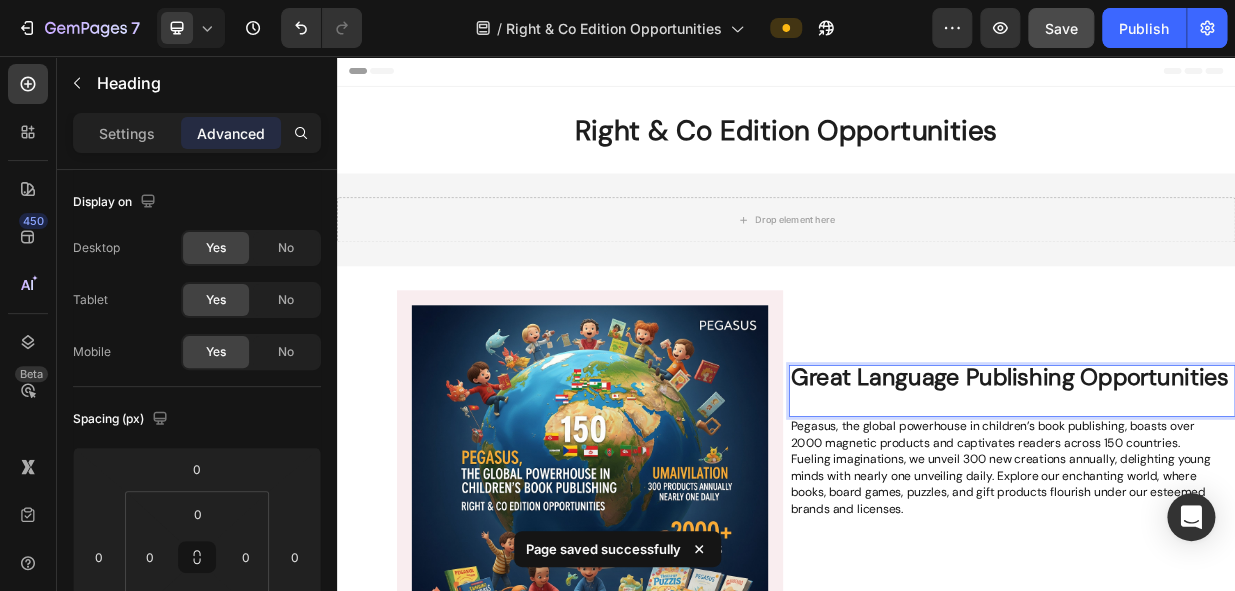 click on "Great Language Publishing Opportunities" at bounding box center (1239, 487) 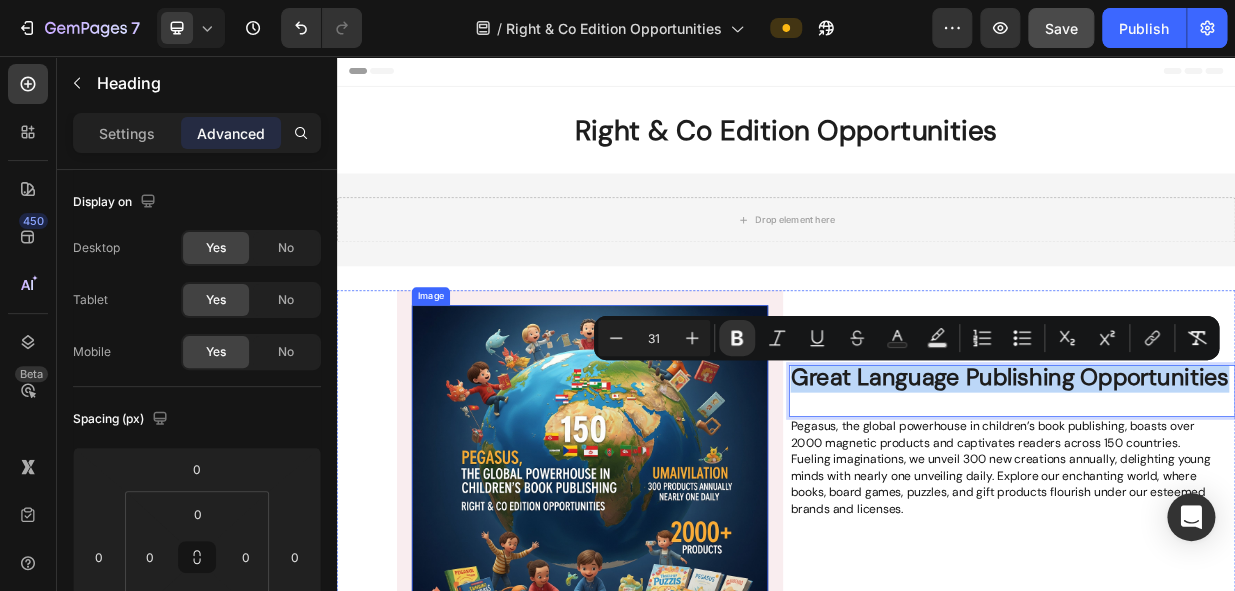 drag, startPoint x: 1118, startPoint y: 514, endPoint x: 919, endPoint y: 478, distance: 202.23007 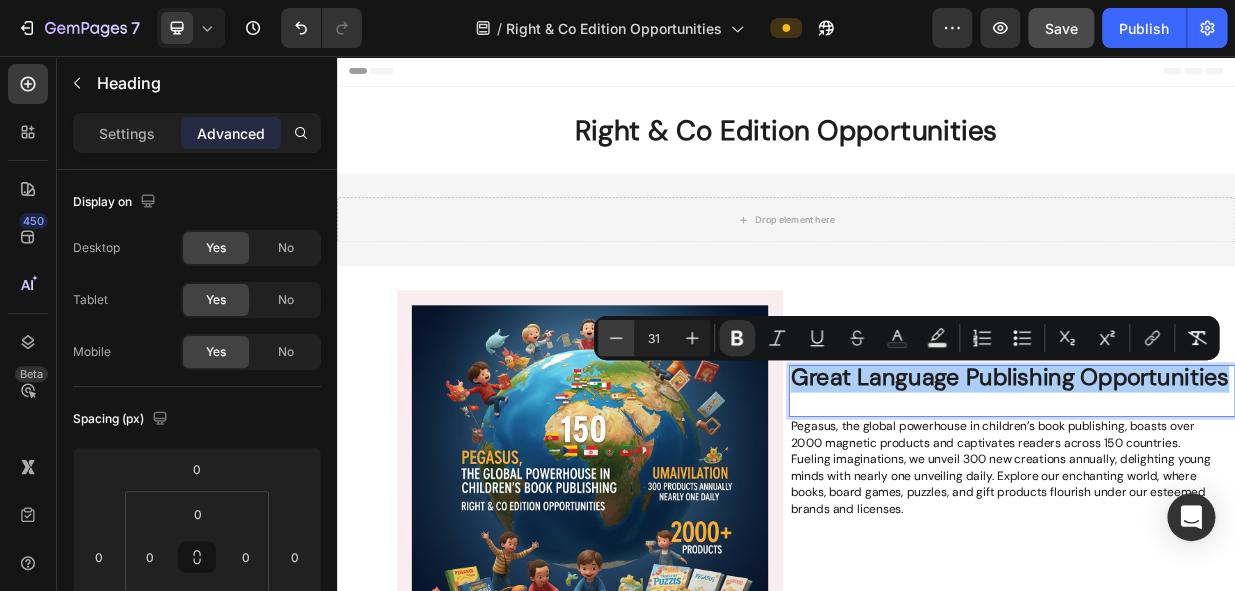 click 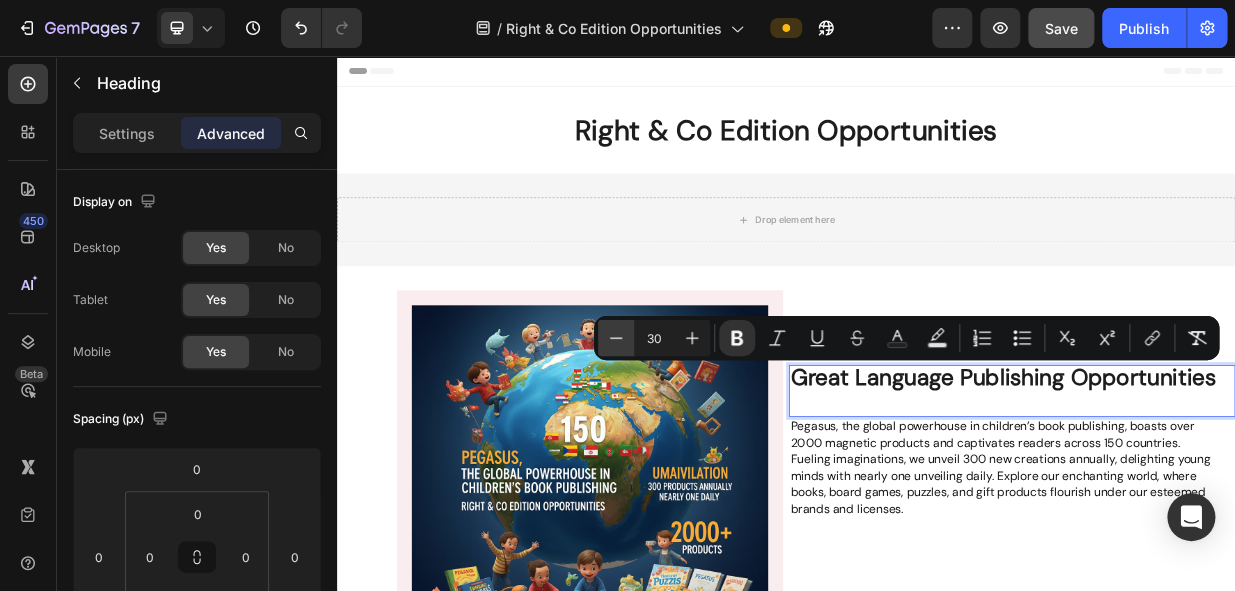 click 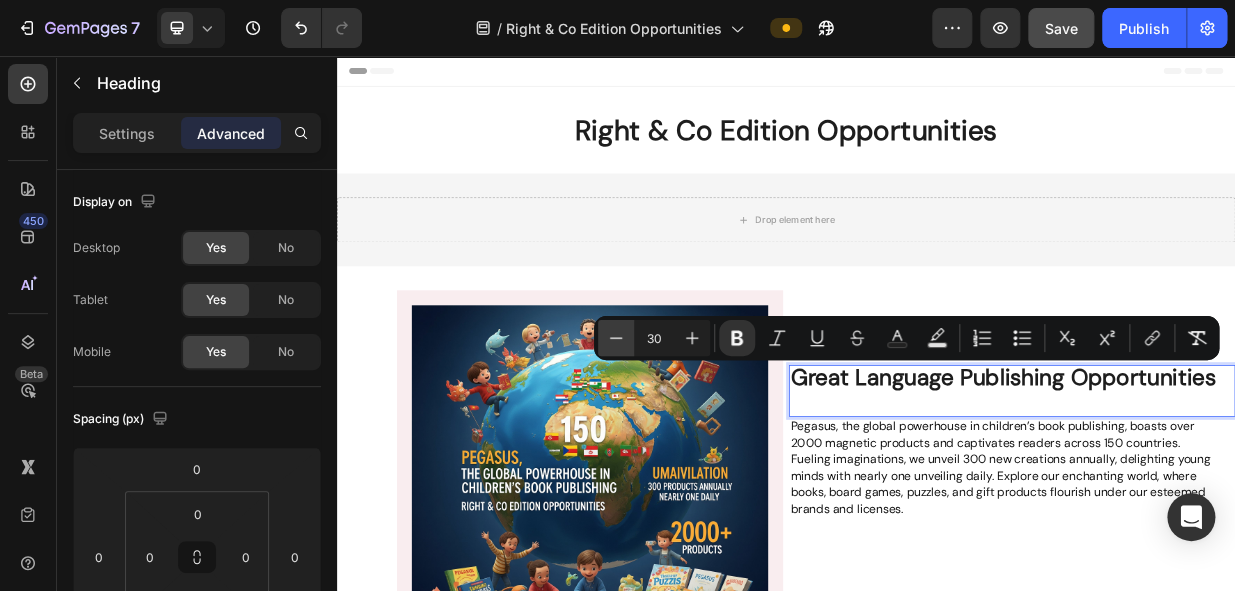type on "29" 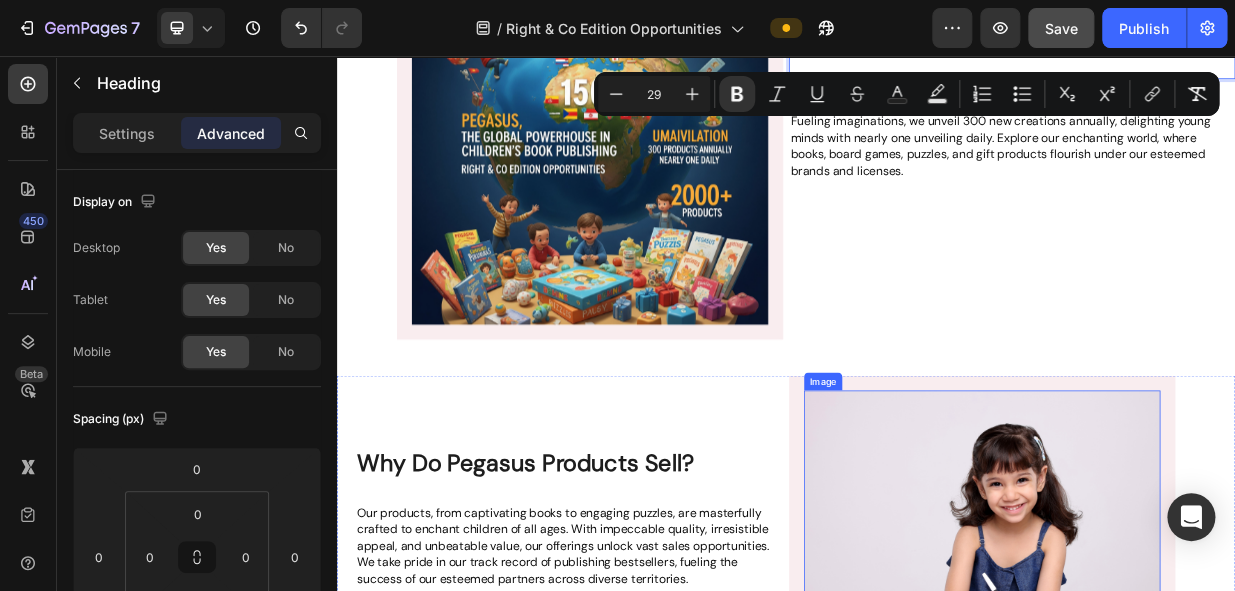 scroll, scrollTop: 545, scrollLeft: 0, axis: vertical 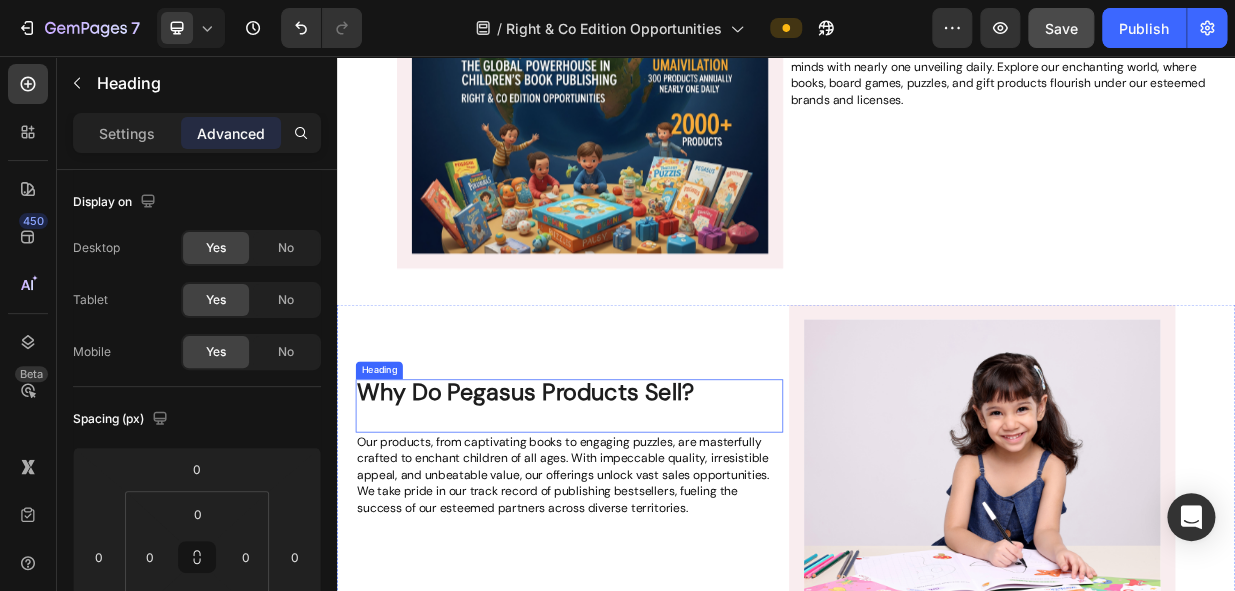 click on "Why Do Pegasus Products Sell? Heading" at bounding box center (647, 523) 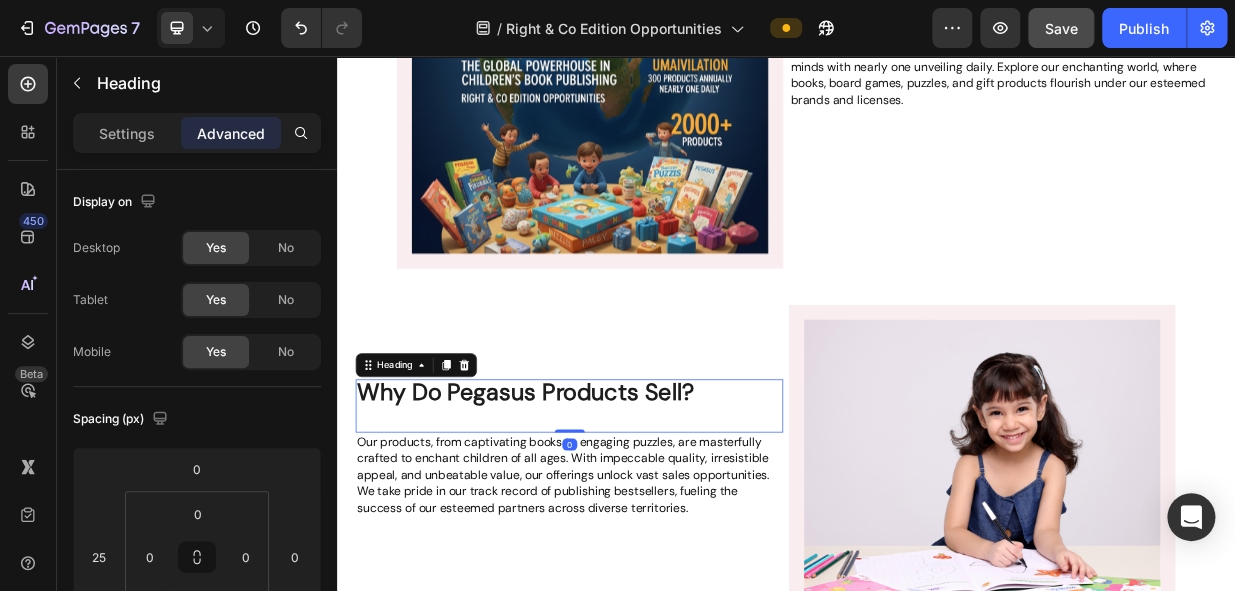 click on "Why Do Pegasus Products Sell?" at bounding box center (647, 507) 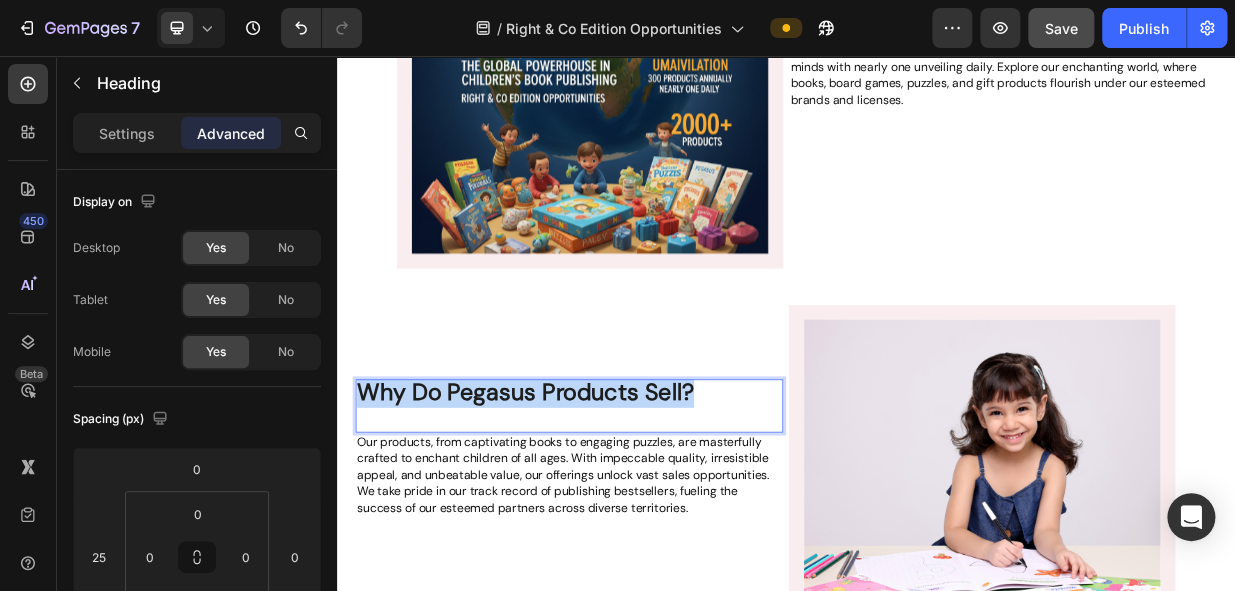 drag, startPoint x: 838, startPoint y: 499, endPoint x: 667, endPoint y: 417, distance: 189.64441 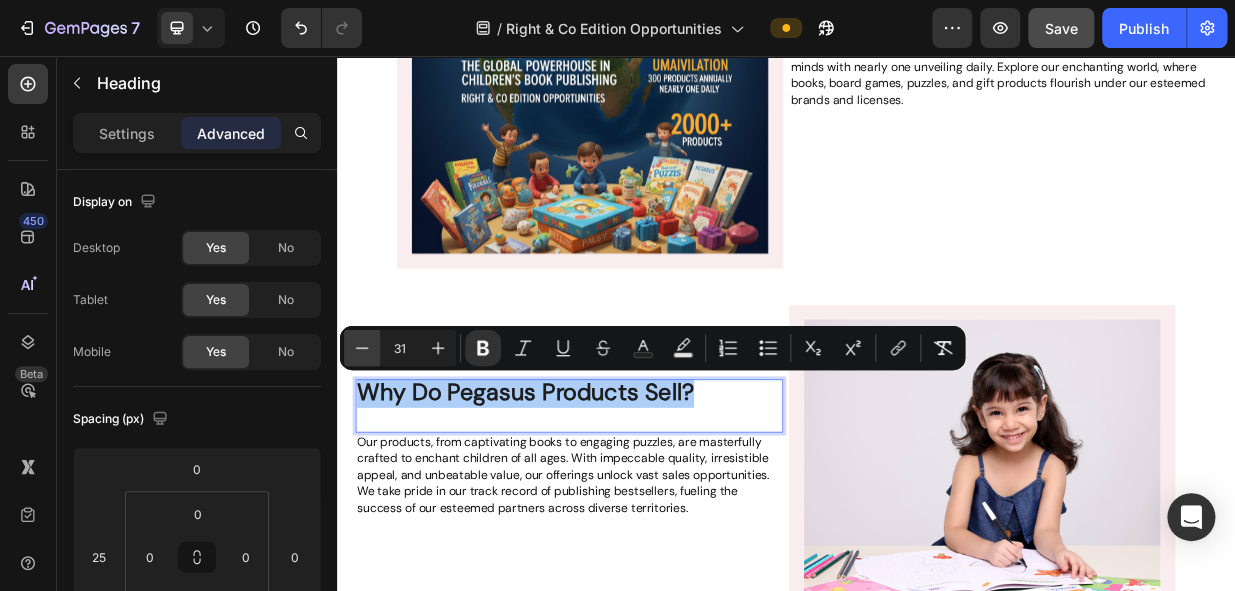 click 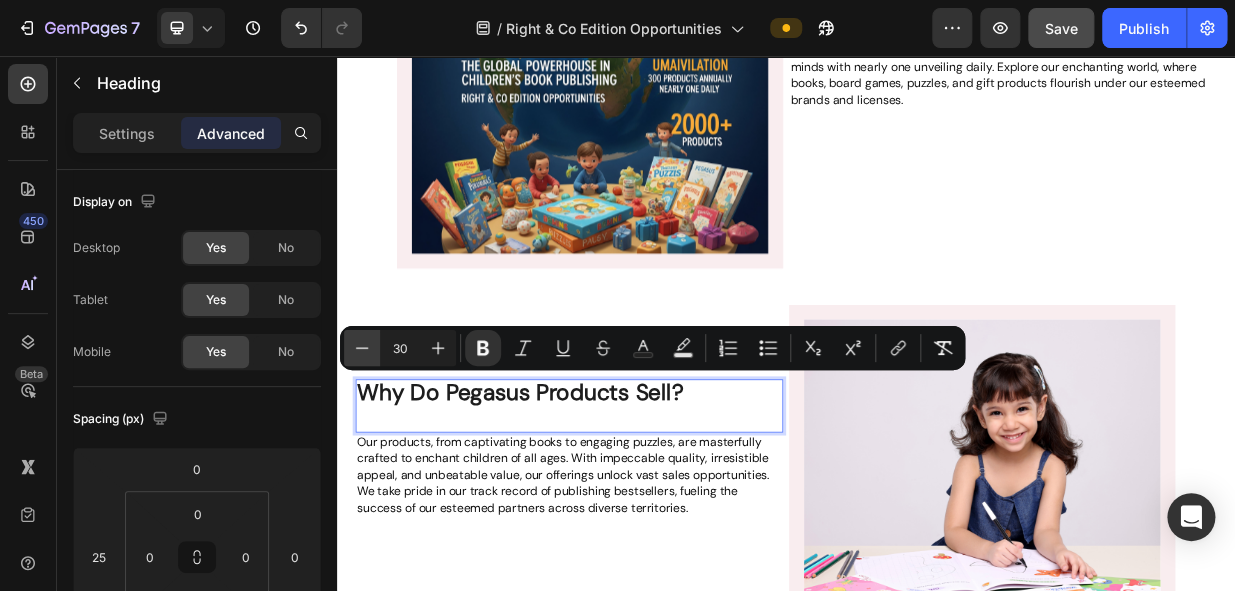 click 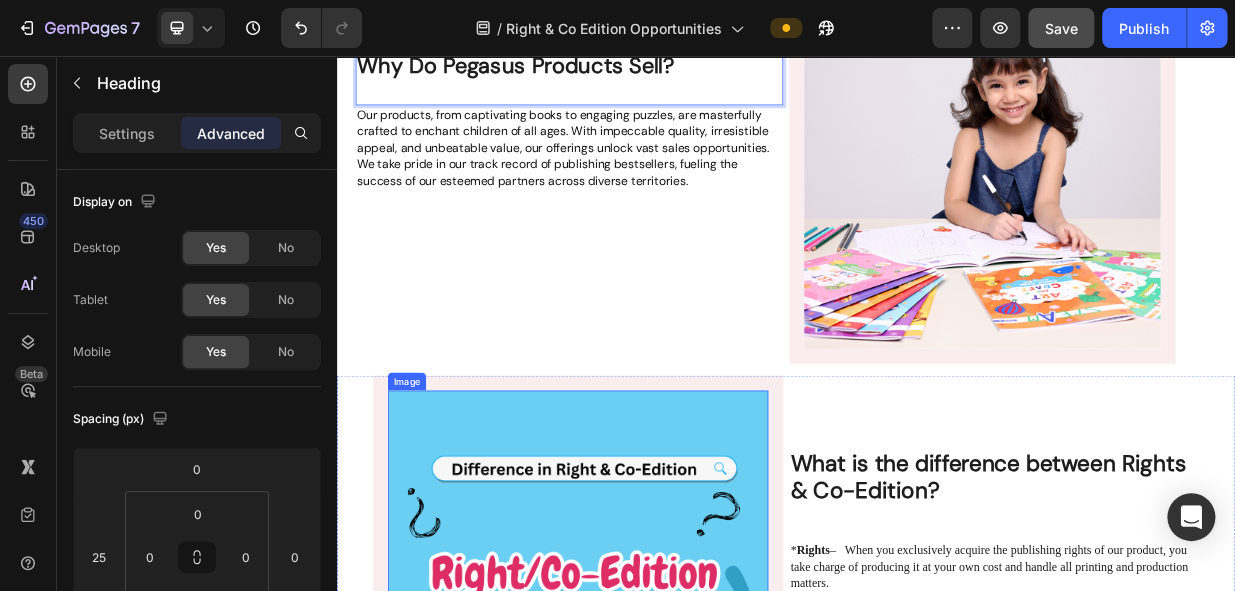 scroll, scrollTop: 1090, scrollLeft: 0, axis: vertical 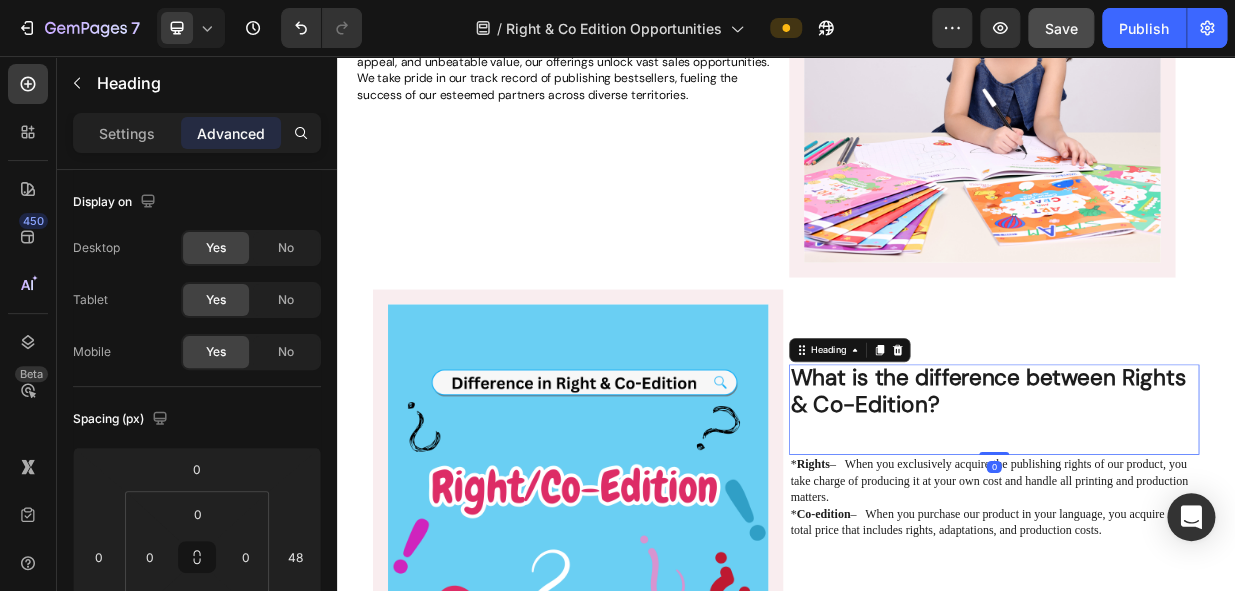 click on "What is the difference between Rights & Co-Edition?" at bounding box center (1207, 503) 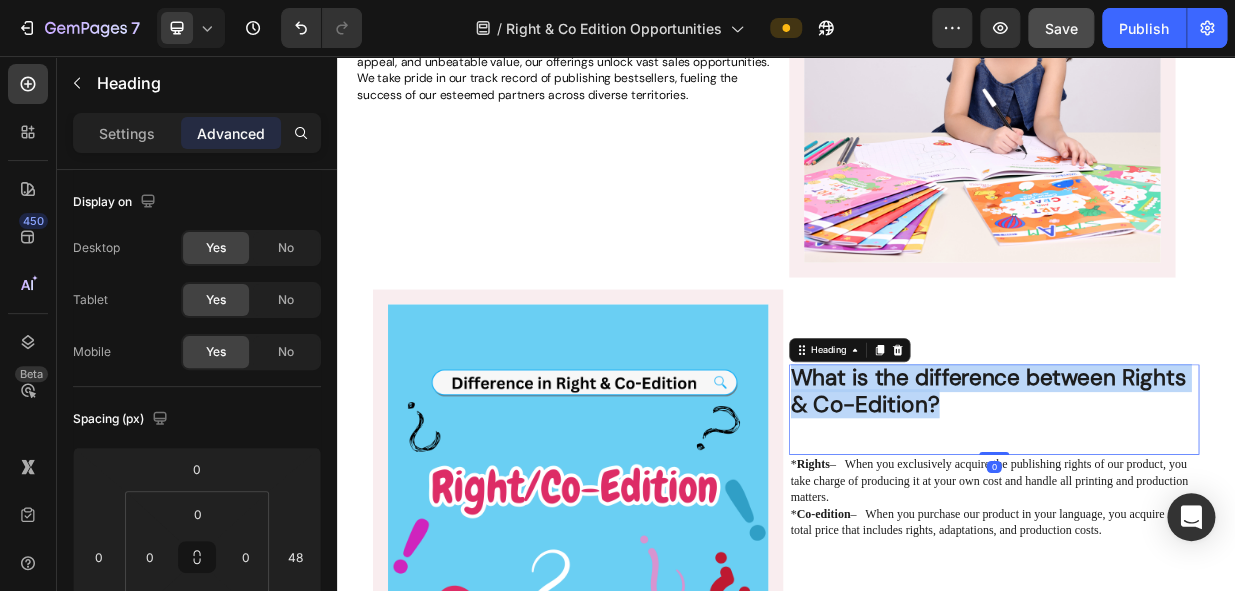 drag, startPoint x: 1026, startPoint y: 512, endPoint x: 913, endPoint y: 495, distance: 114.27161 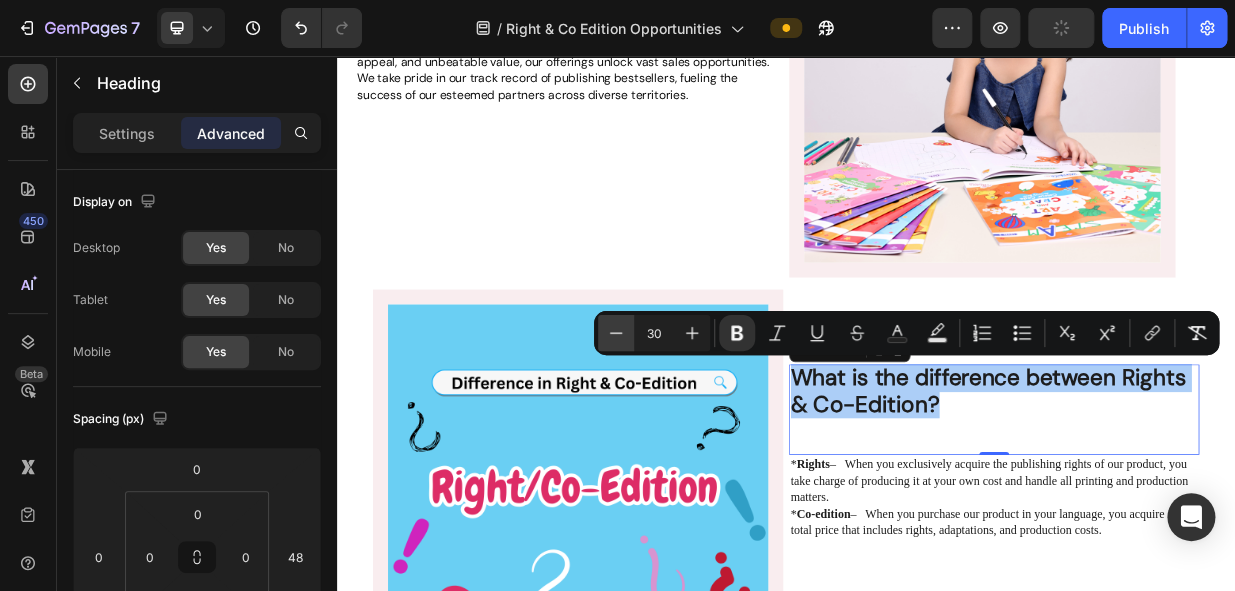 click 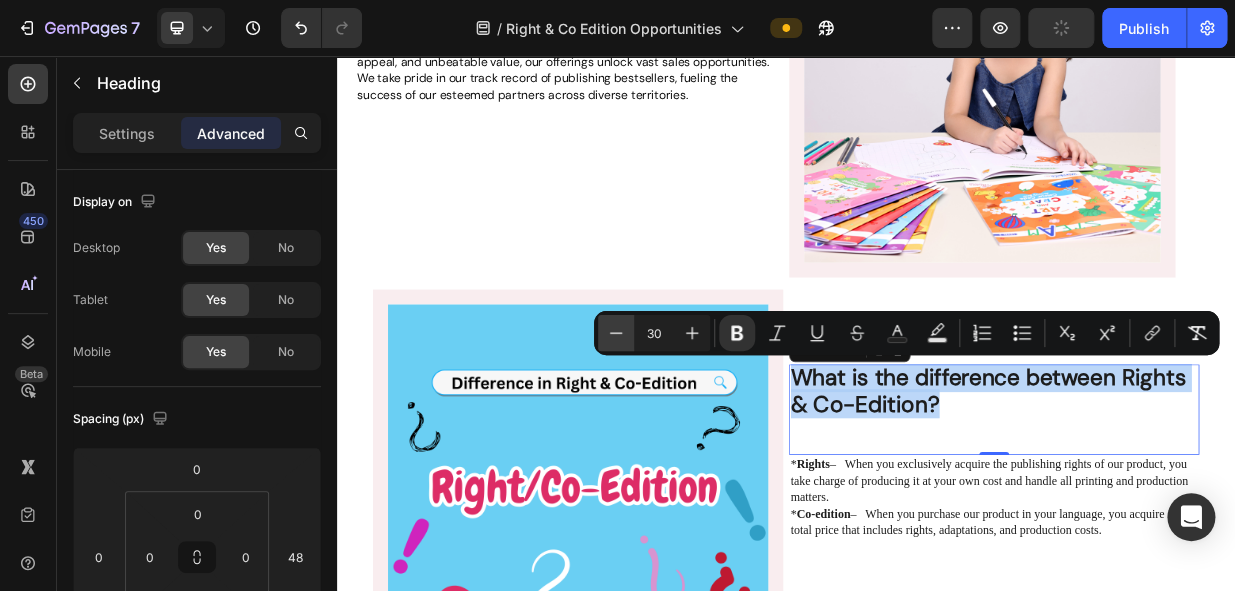 type on "29" 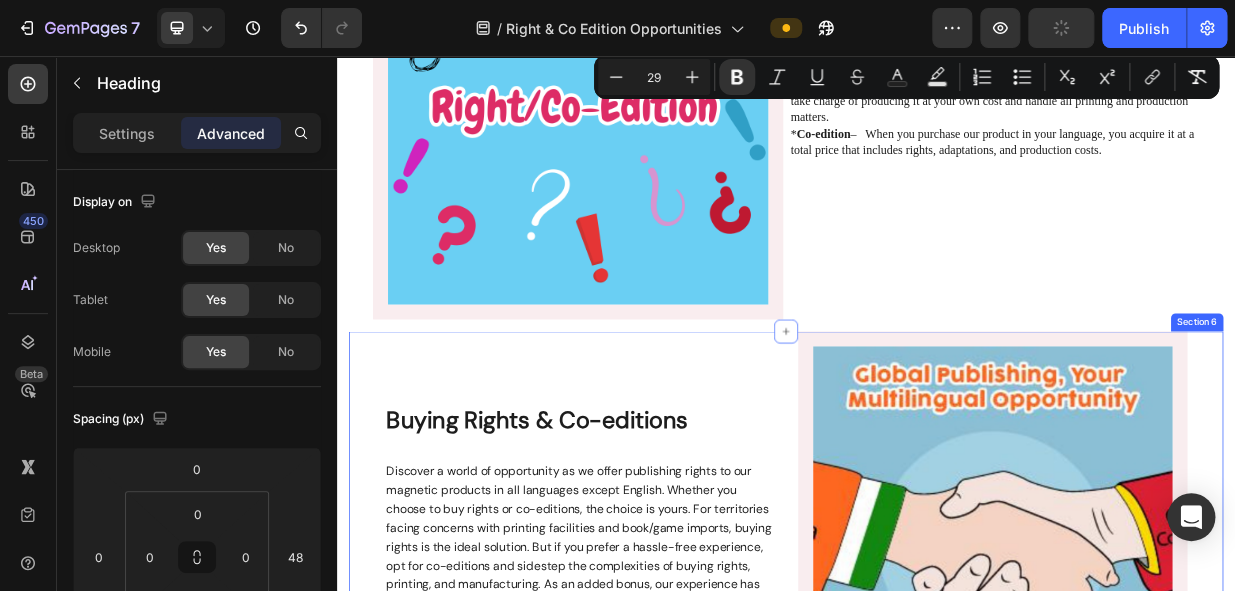 scroll, scrollTop: 1636, scrollLeft: 0, axis: vertical 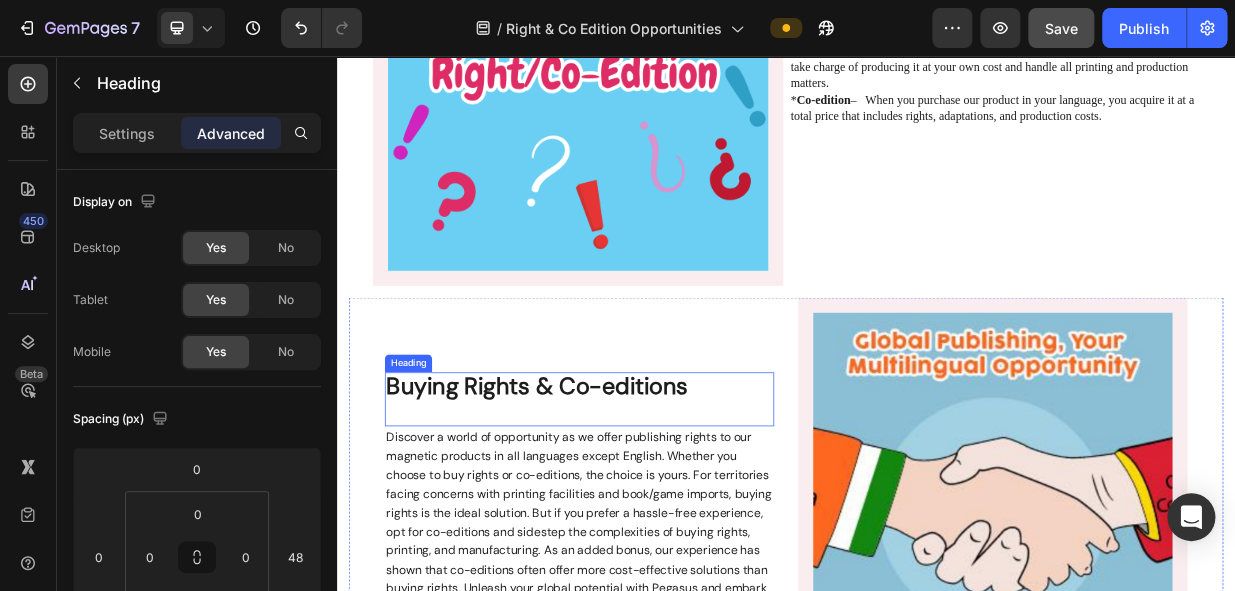 drag, startPoint x: 703, startPoint y: 486, endPoint x: 771, endPoint y: 487, distance: 68.007355 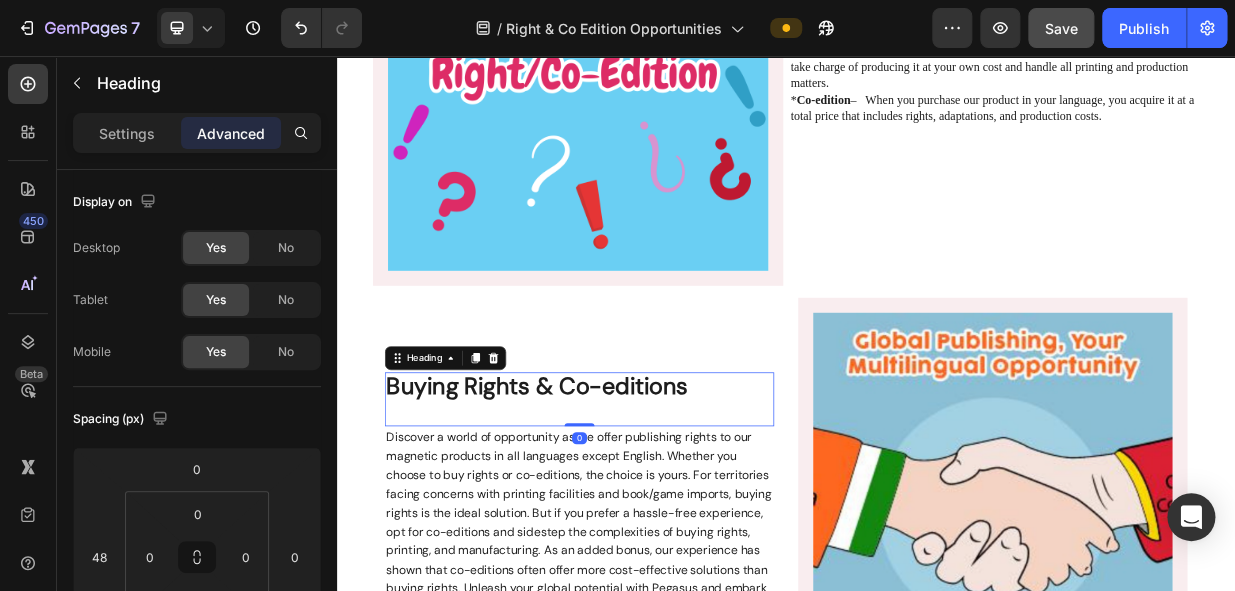 click on "Buying Rights & Co-editions" at bounding box center [661, 499] 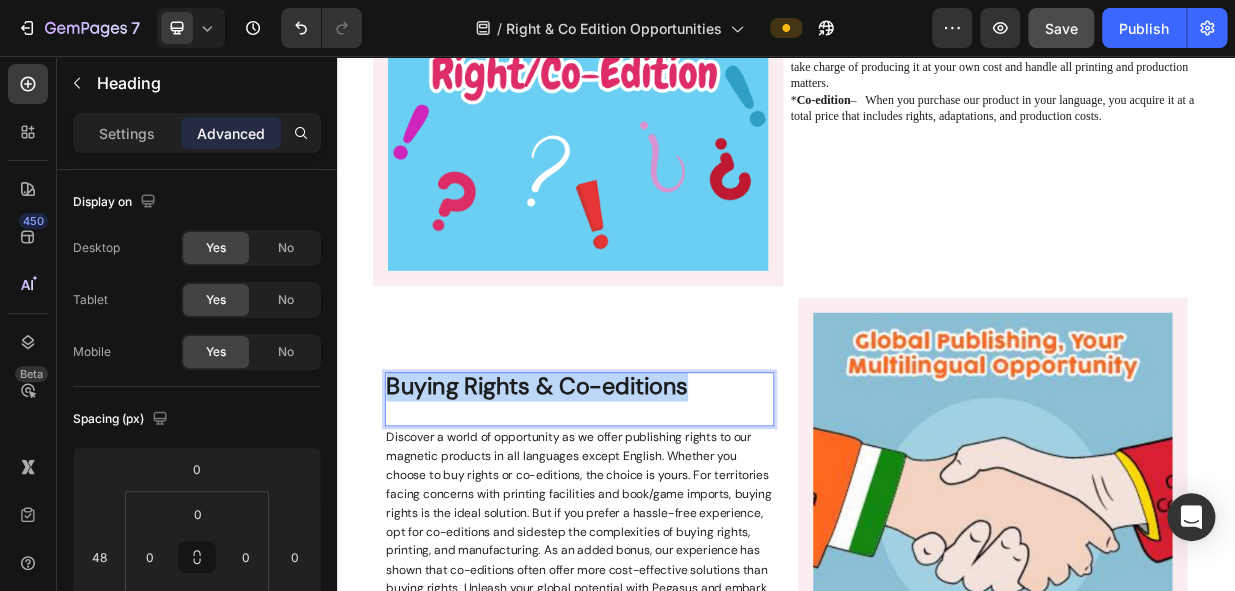 drag, startPoint x: 821, startPoint y: 490, endPoint x: 369, endPoint y: 490, distance: 452 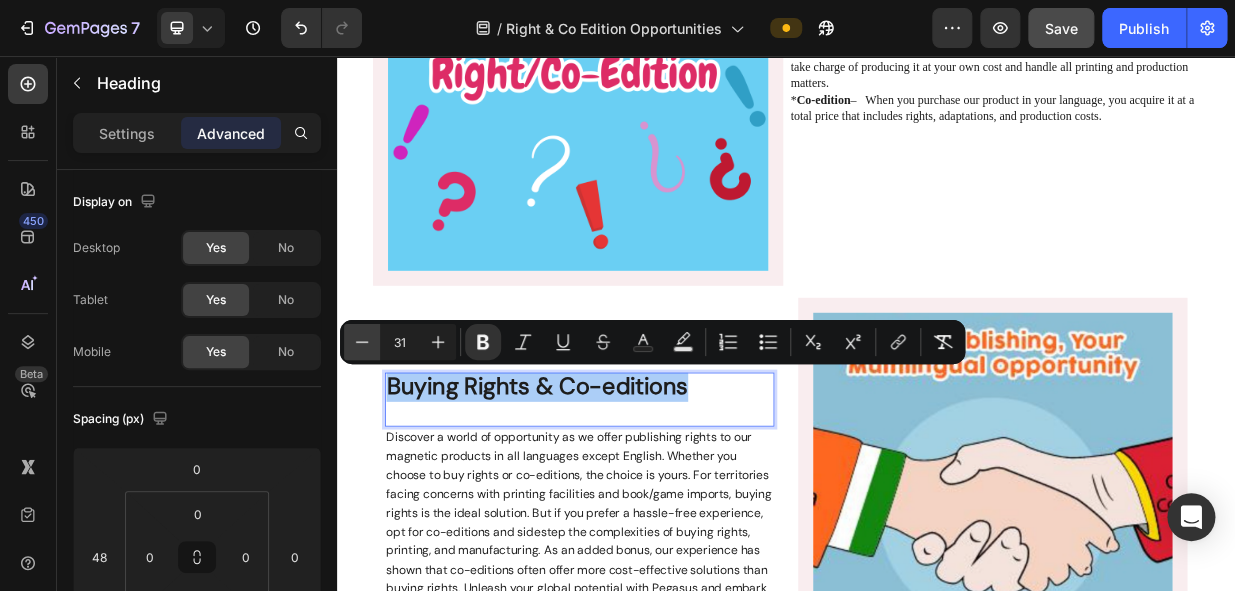 click 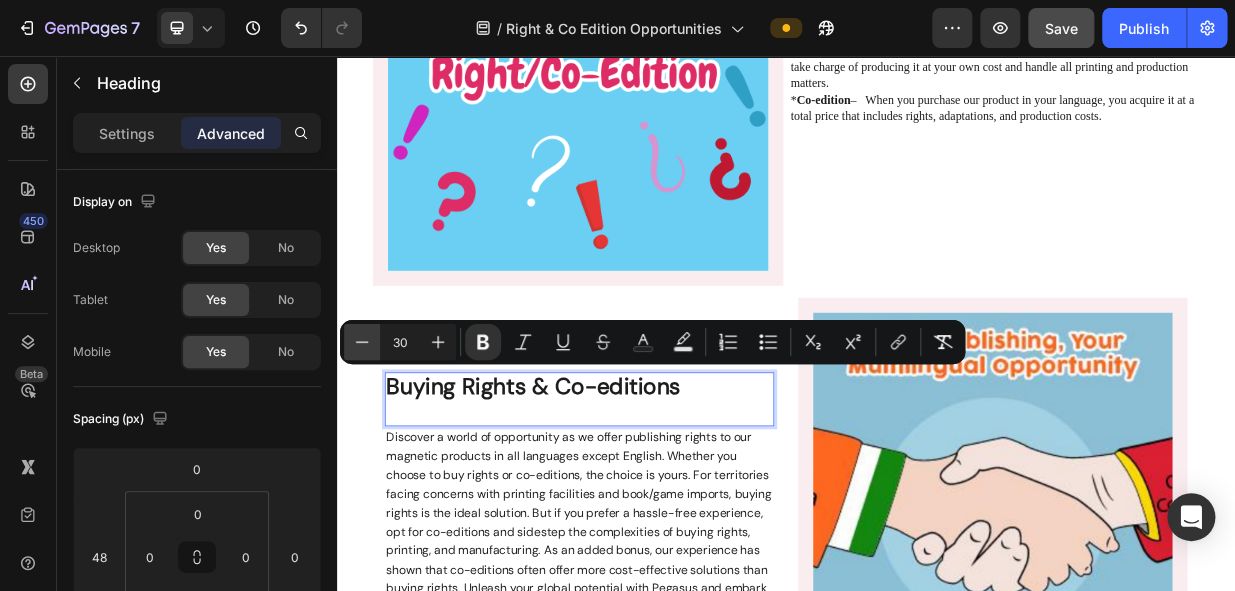 click 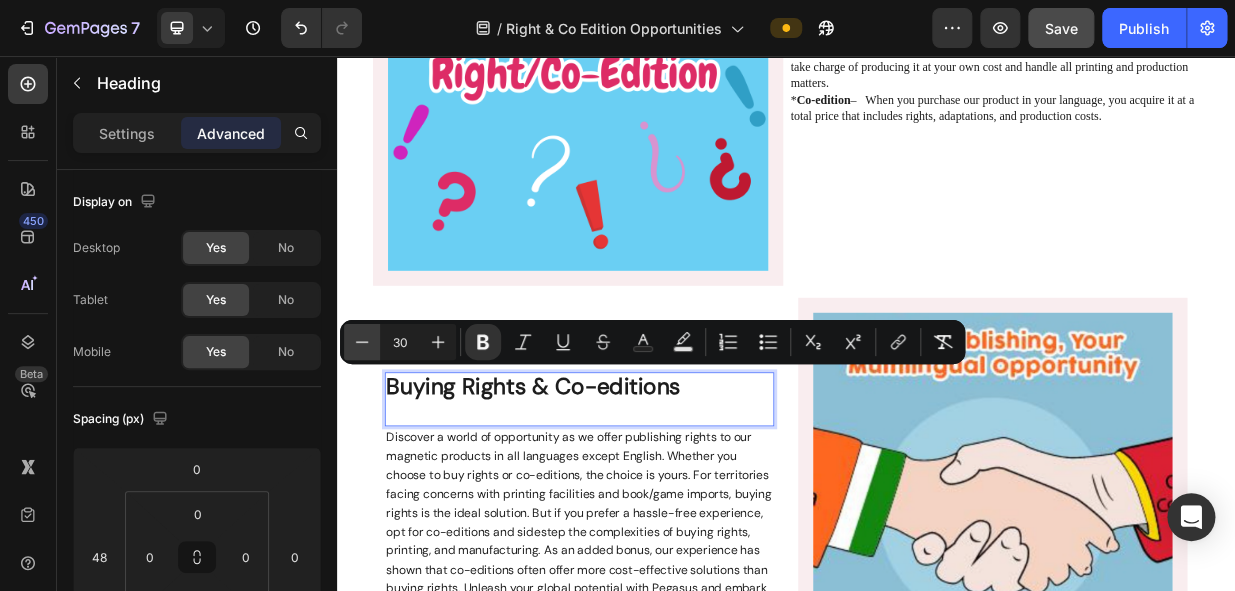 type on "29" 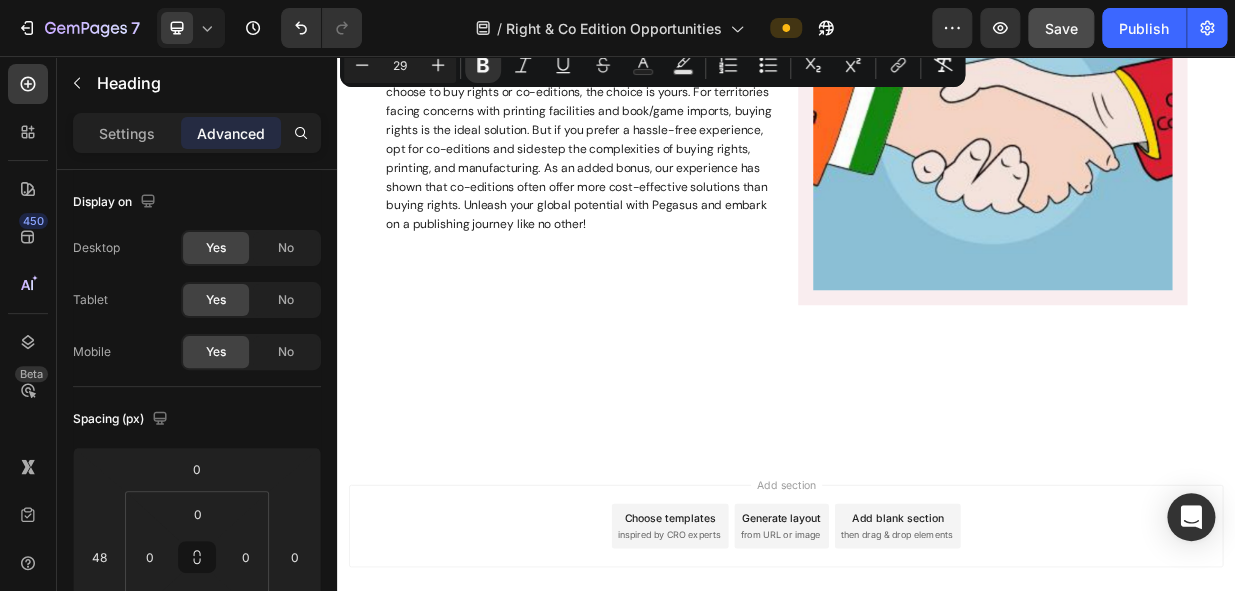 scroll, scrollTop: 2238, scrollLeft: 0, axis: vertical 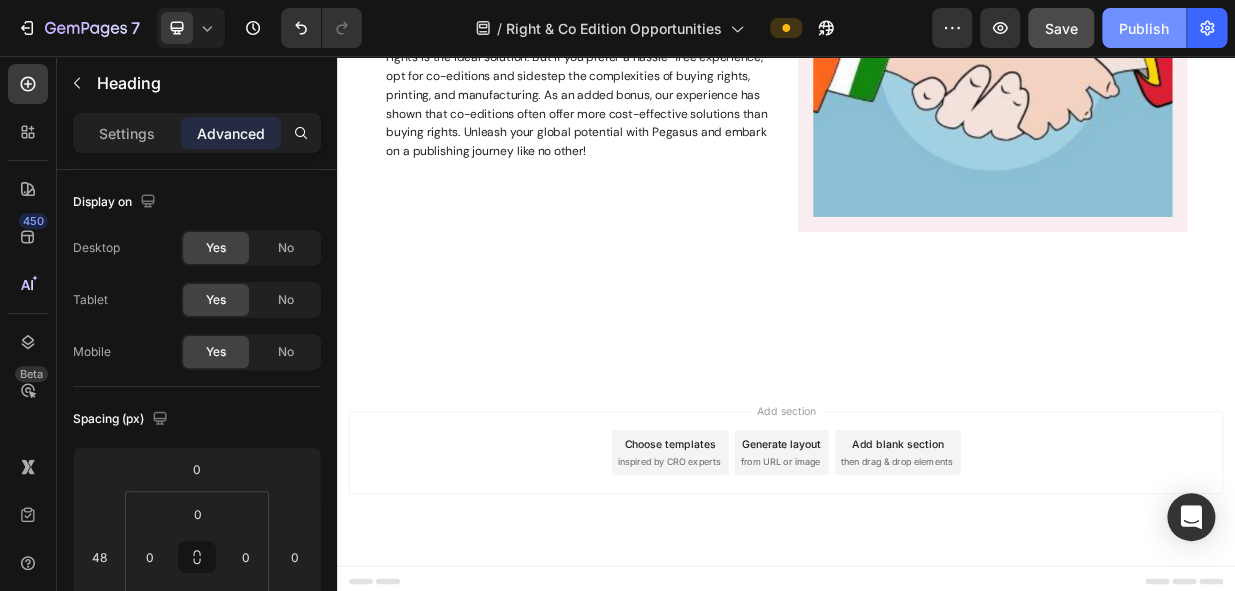 click on "Publish" at bounding box center [1144, 28] 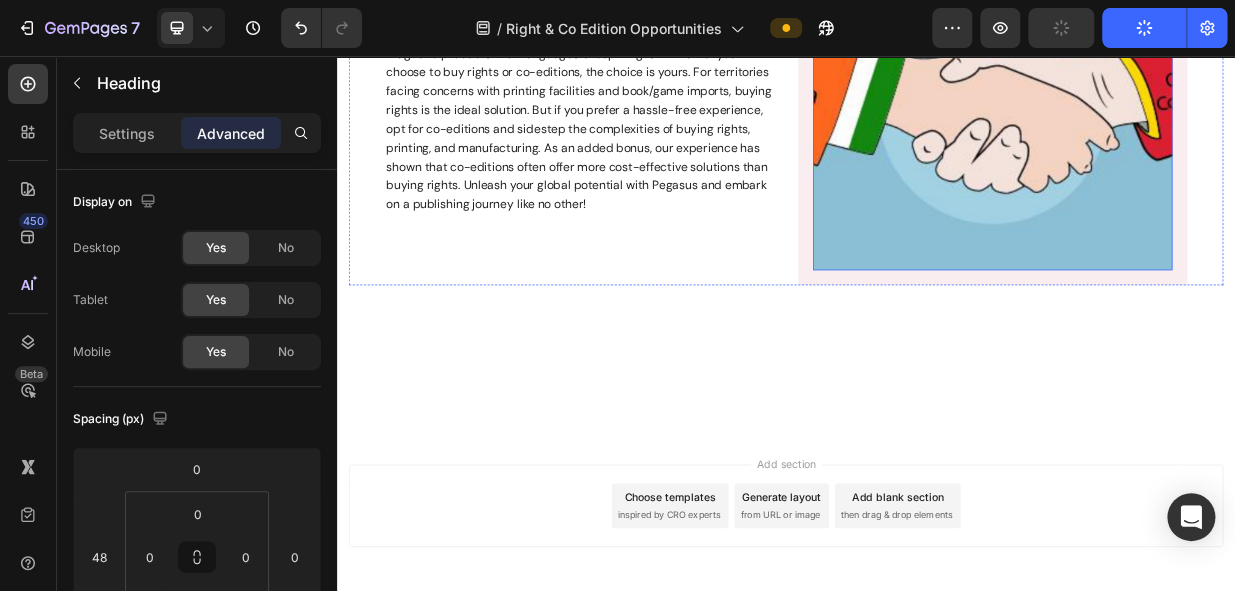 scroll, scrollTop: 2147, scrollLeft: 0, axis: vertical 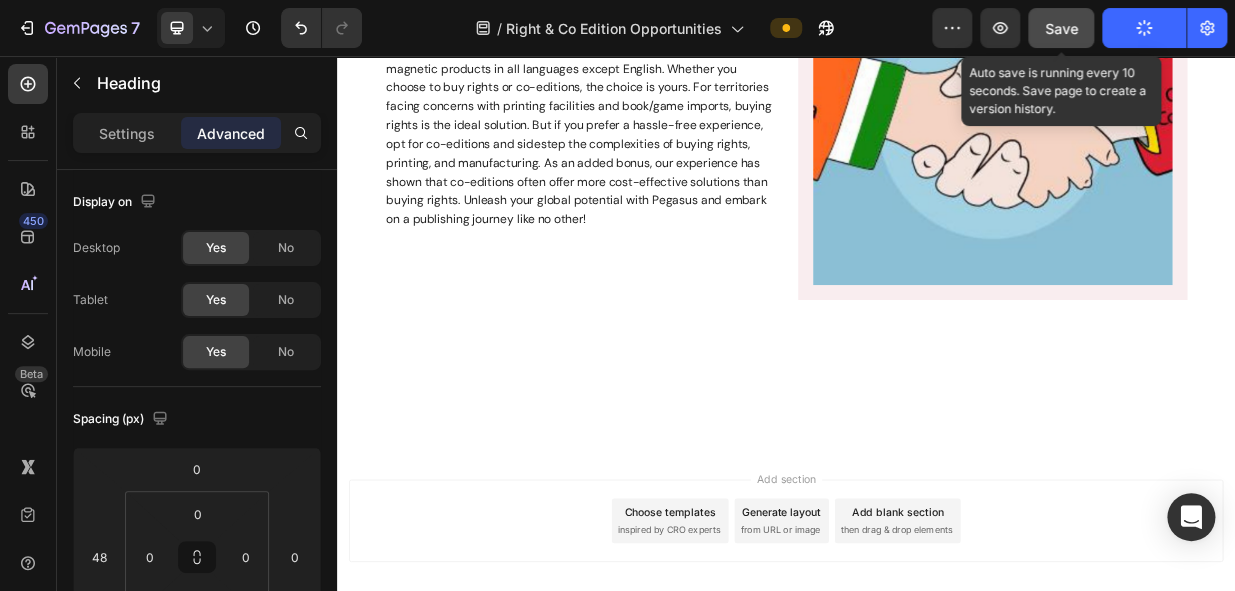 click on "Save" at bounding box center (1061, 28) 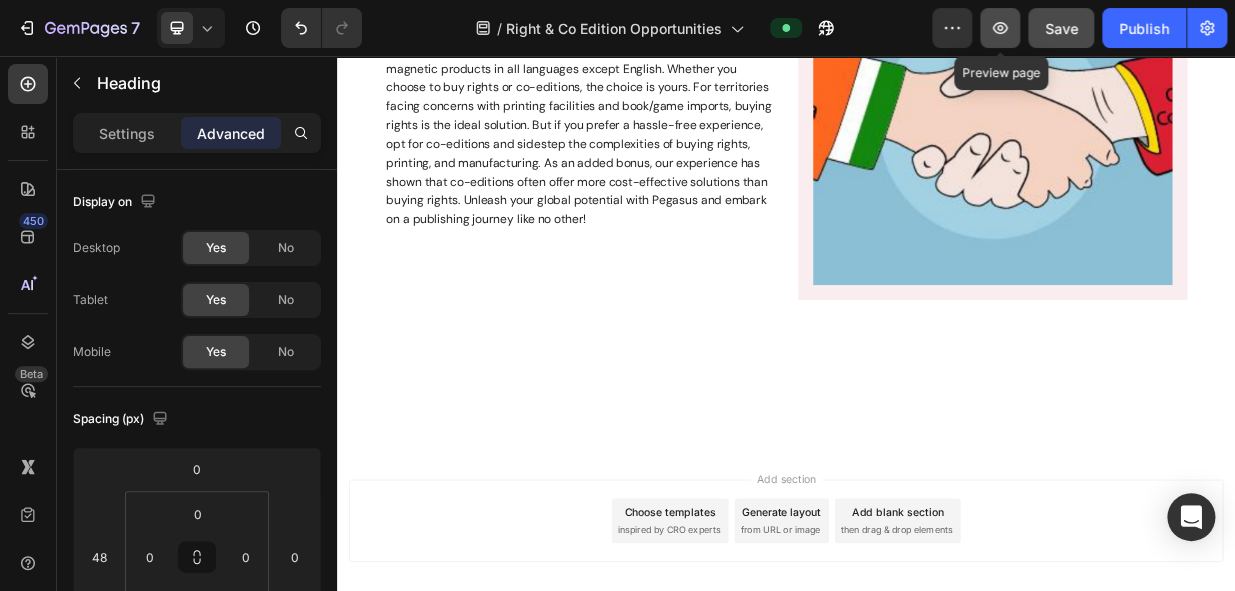 click 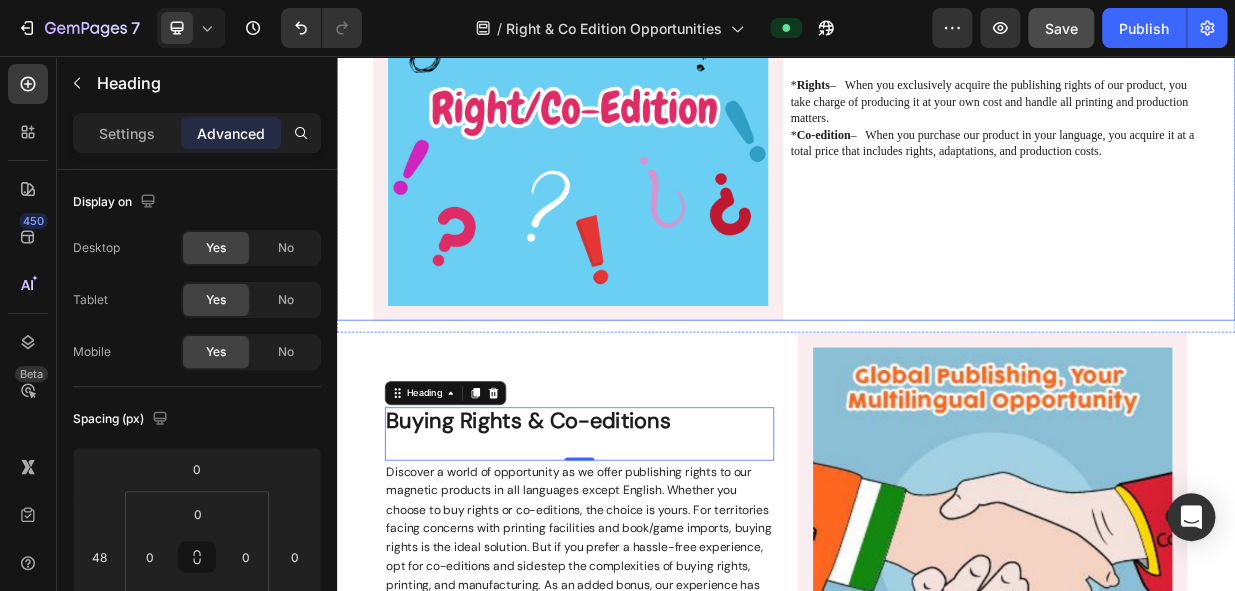 scroll, scrollTop: 1510, scrollLeft: 0, axis: vertical 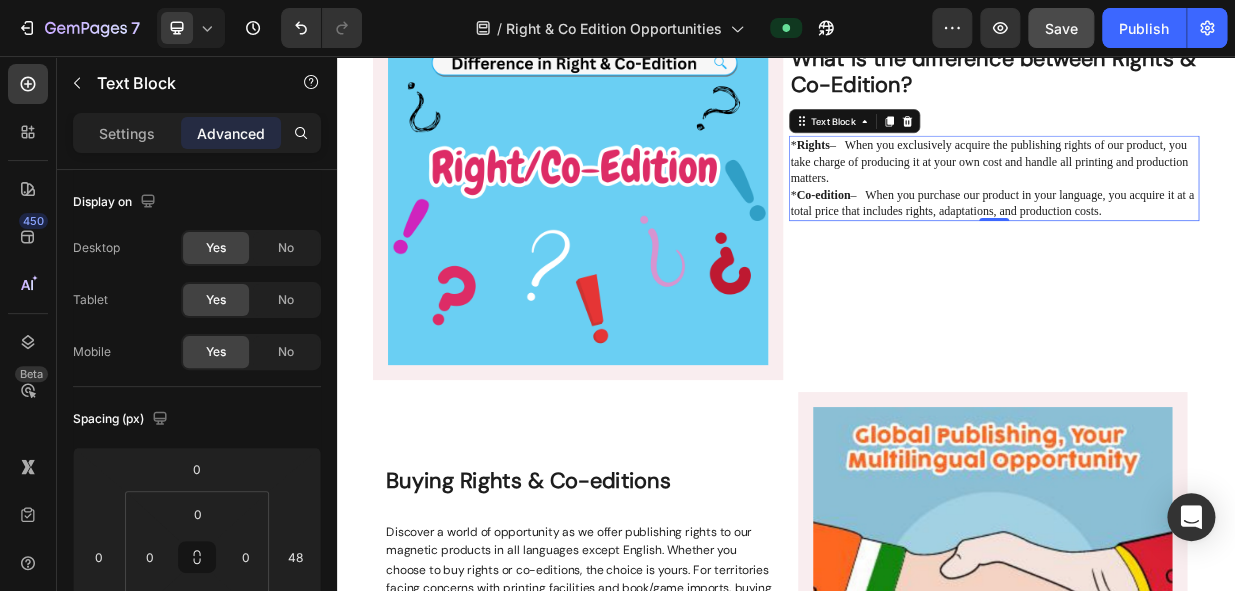 click on "*  Co-edition  –   When you purchase our product in your language, you acquire it at a total price that includes rights, adaptations, and production costs." at bounding box center [1212, 251] 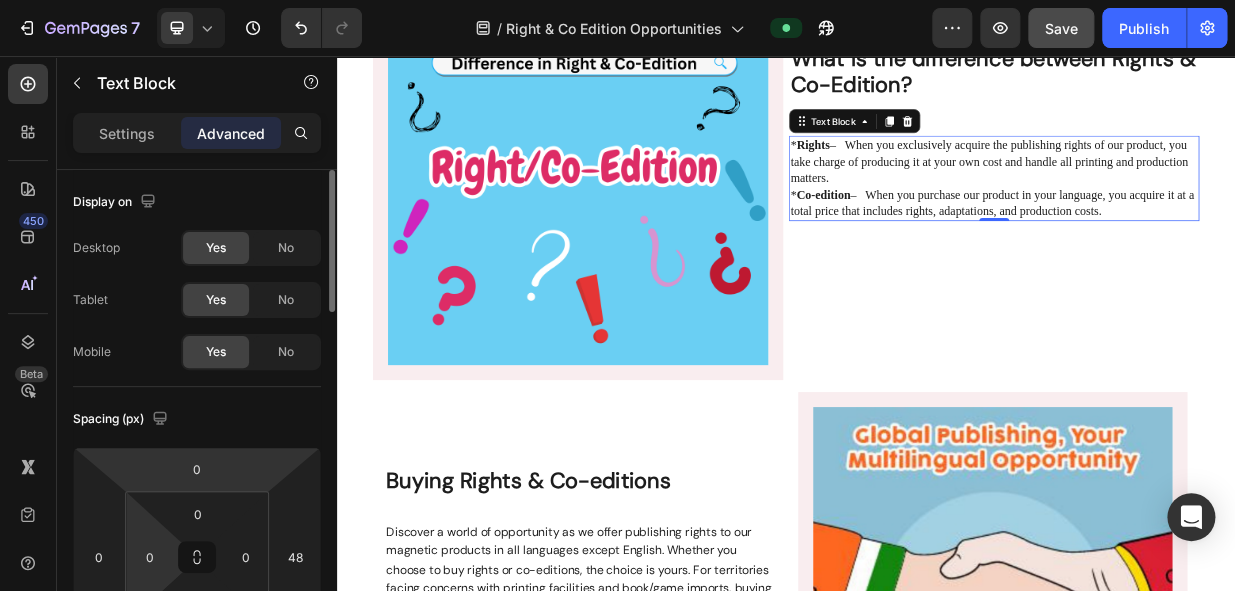scroll, scrollTop: 90, scrollLeft: 0, axis: vertical 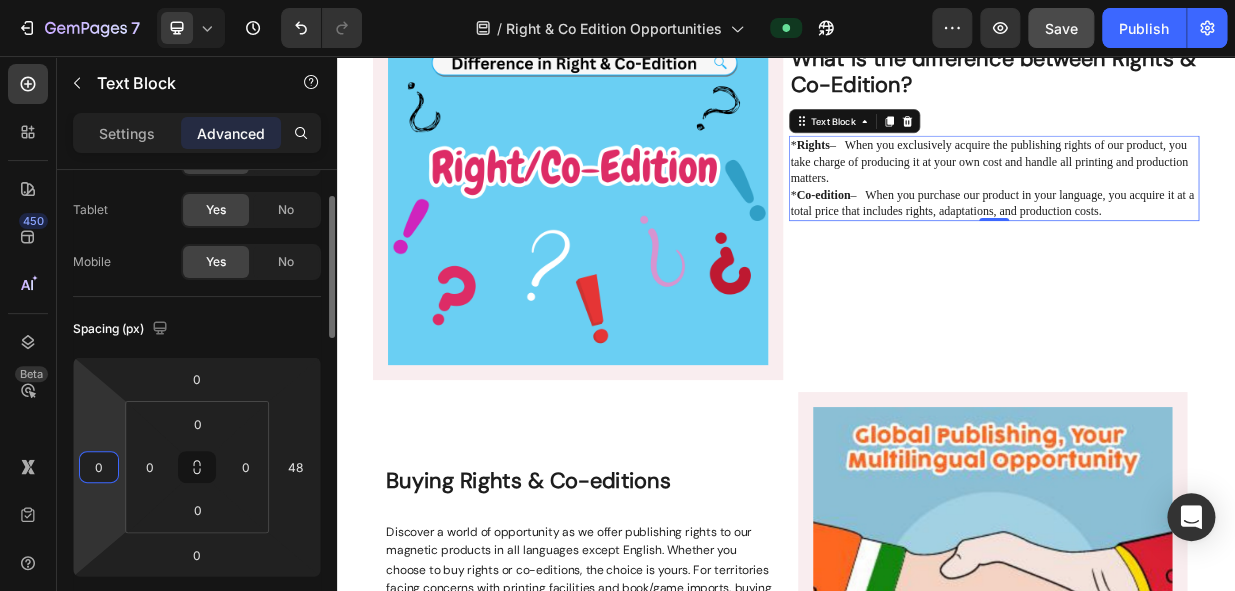 click on "0" at bounding box center [99, 467] 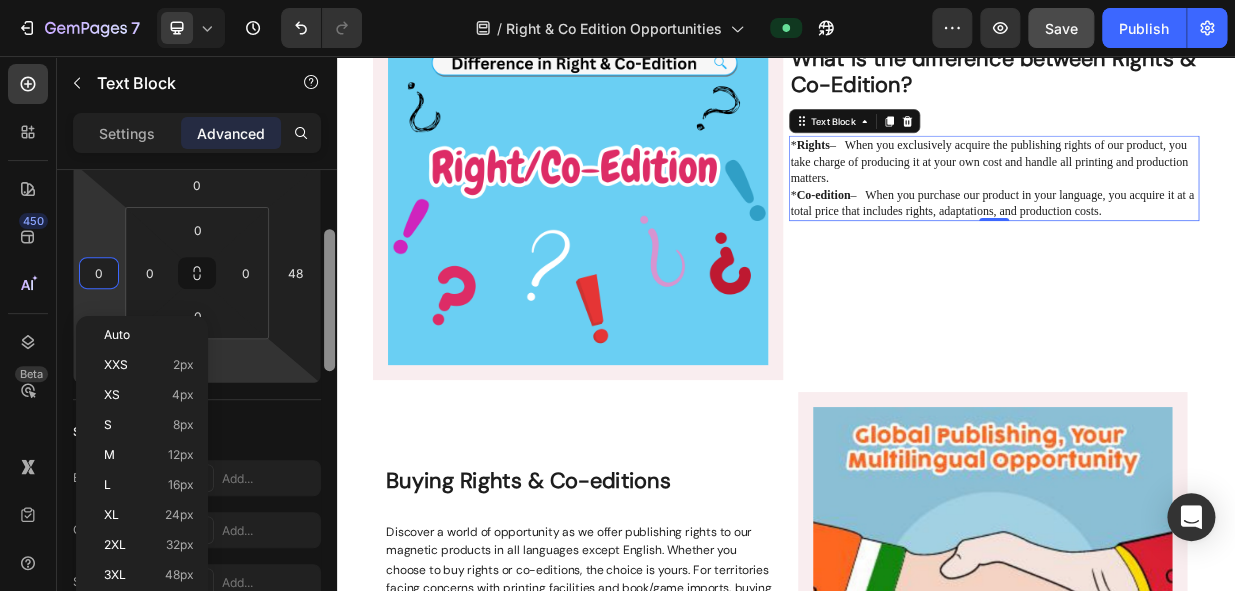 drag, startPoint x: 329, startPoint y: 290, endPoint x: 314, endPoint y: 357, distance: 68.65858 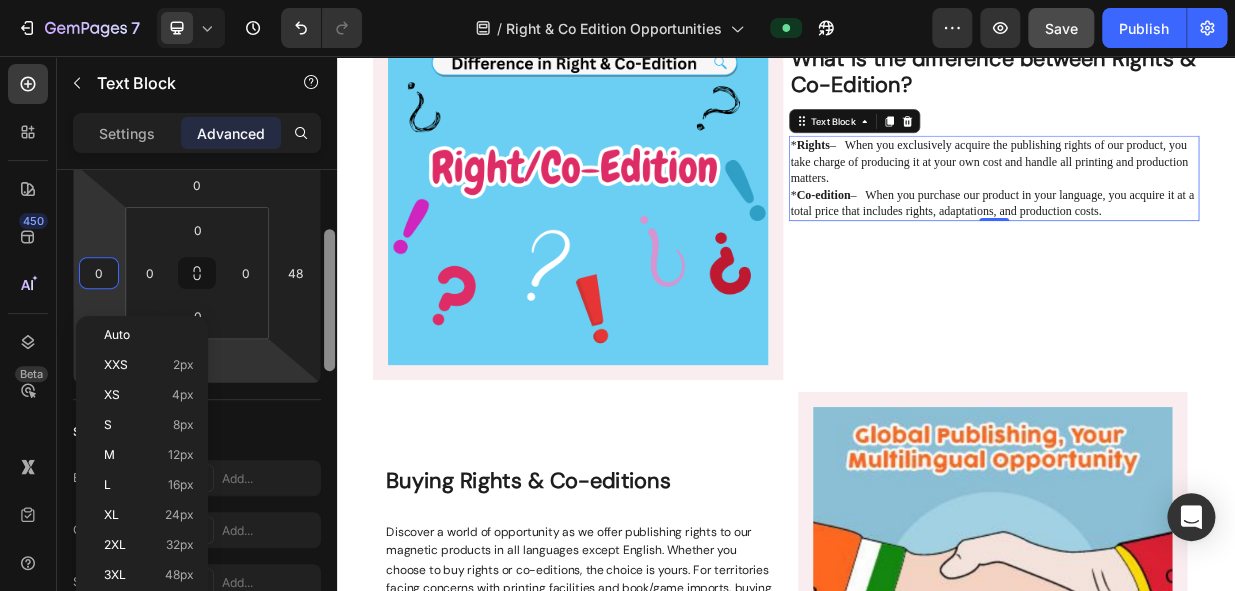 click at bounding box center (329, 389) 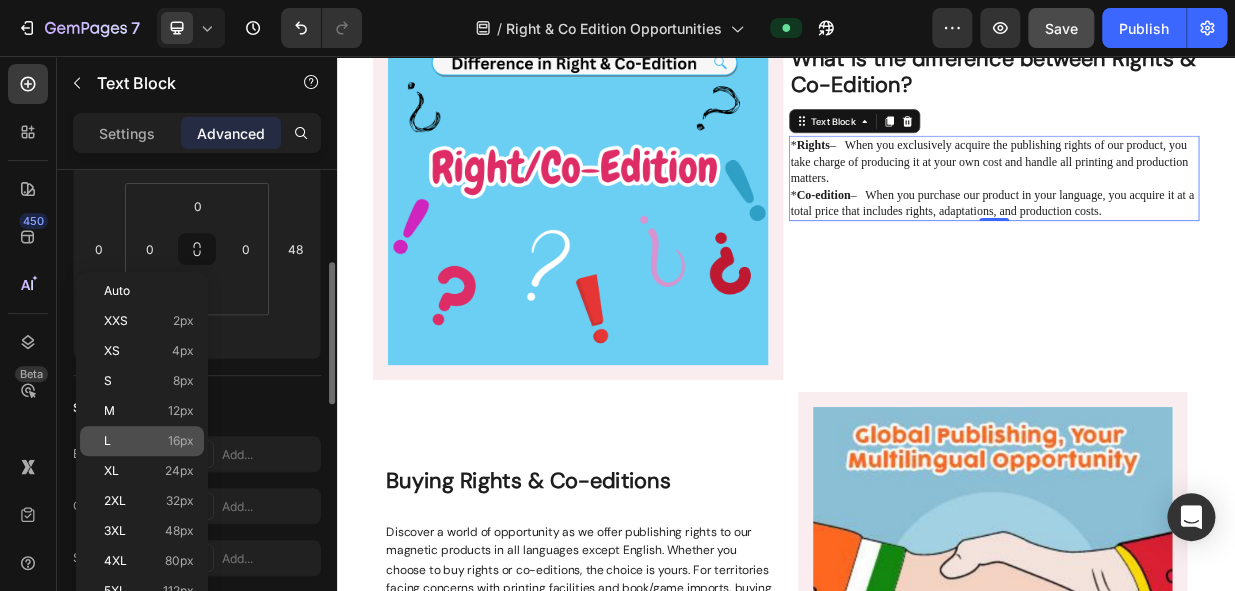click on "L 16px" 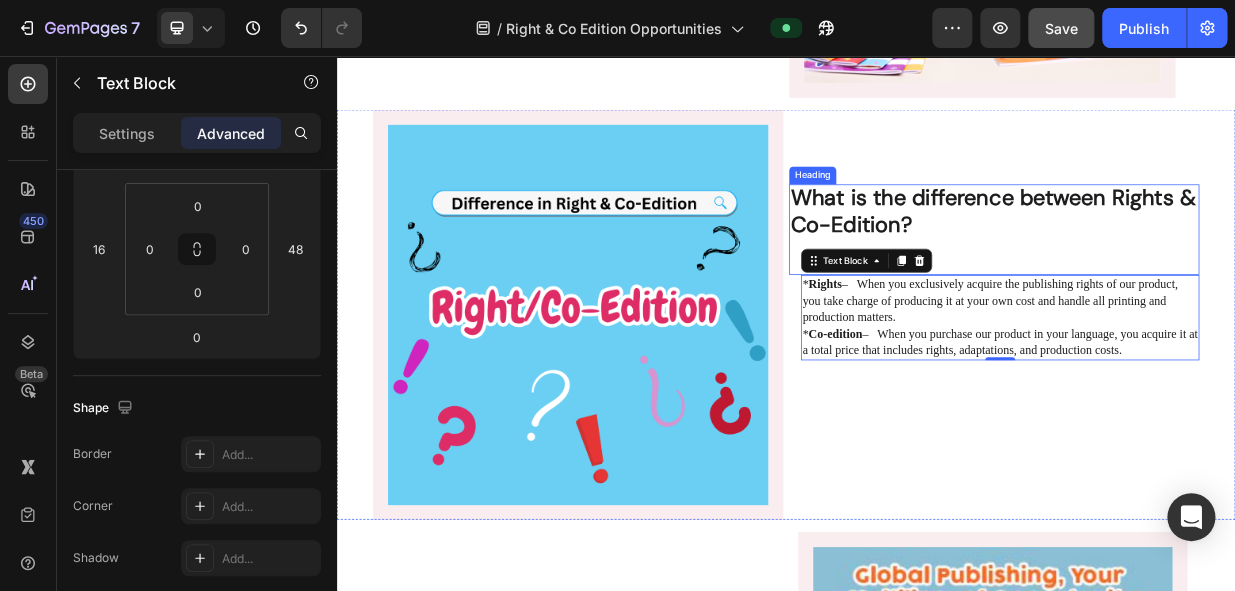 scroll, scrollTop: 1329, scrollLeft: 0, axis: vertical 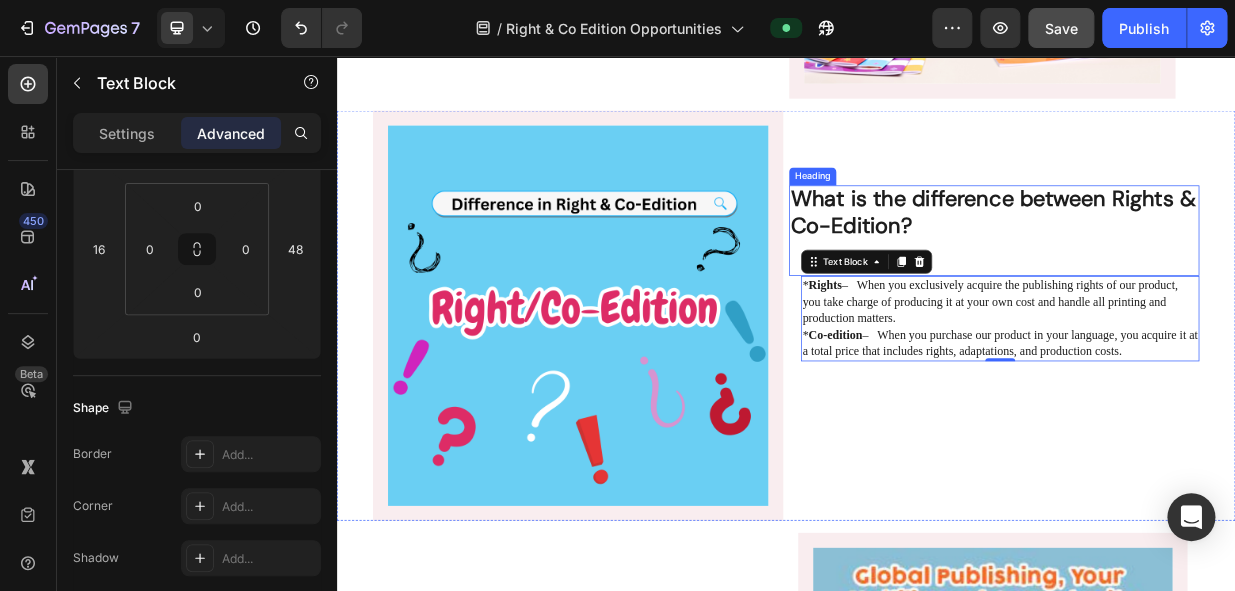 click on "What is the difference between Rights & Co-Edition? Heading *  Rights  –   When you exclusively acquire the publishing rights of our product, you take charge of producing it at your own cost and handle all printing and production matters.  *  Co-edition  –   When you purchase our product in your language, you acquire it at a total price that includes rights, adaptations, and production costs. Text Block   0" at bounding box center [1239, 403] 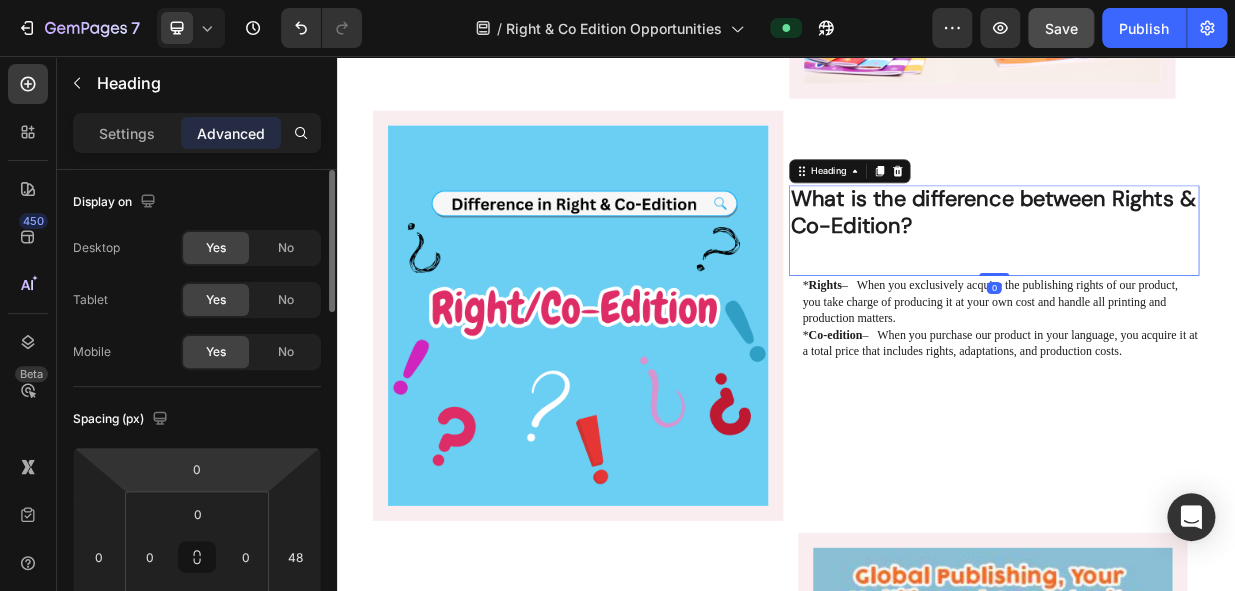 scroll, scrollTop: 181, scrollLeft: 0, axis: vertical 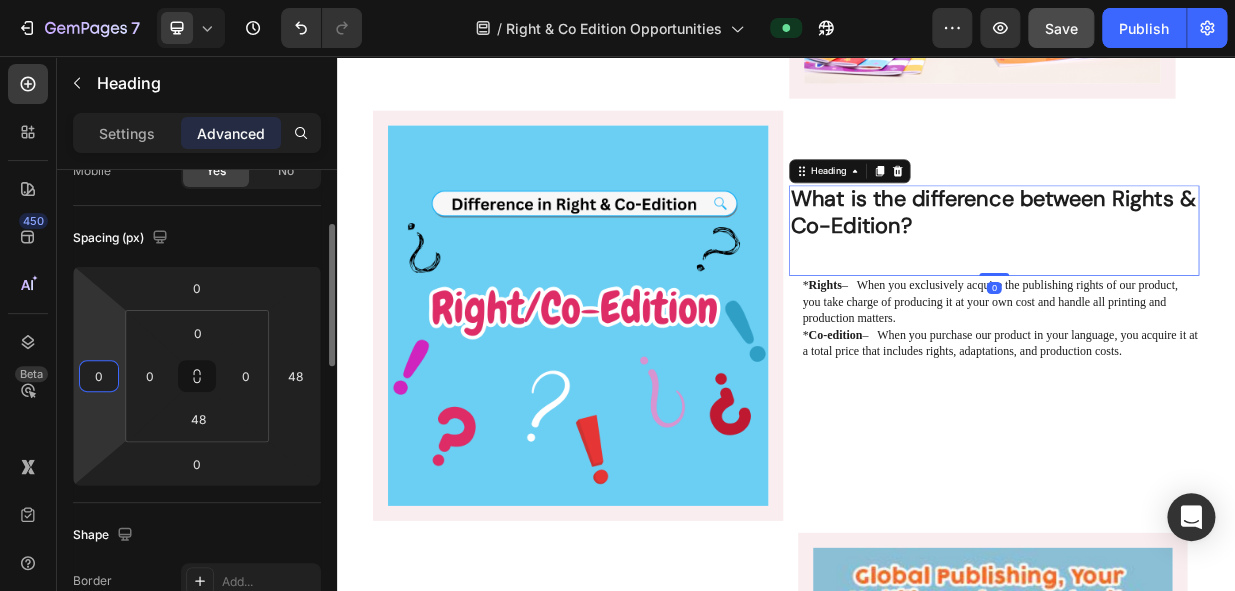 click on "0" at bounding box center [99, 376] 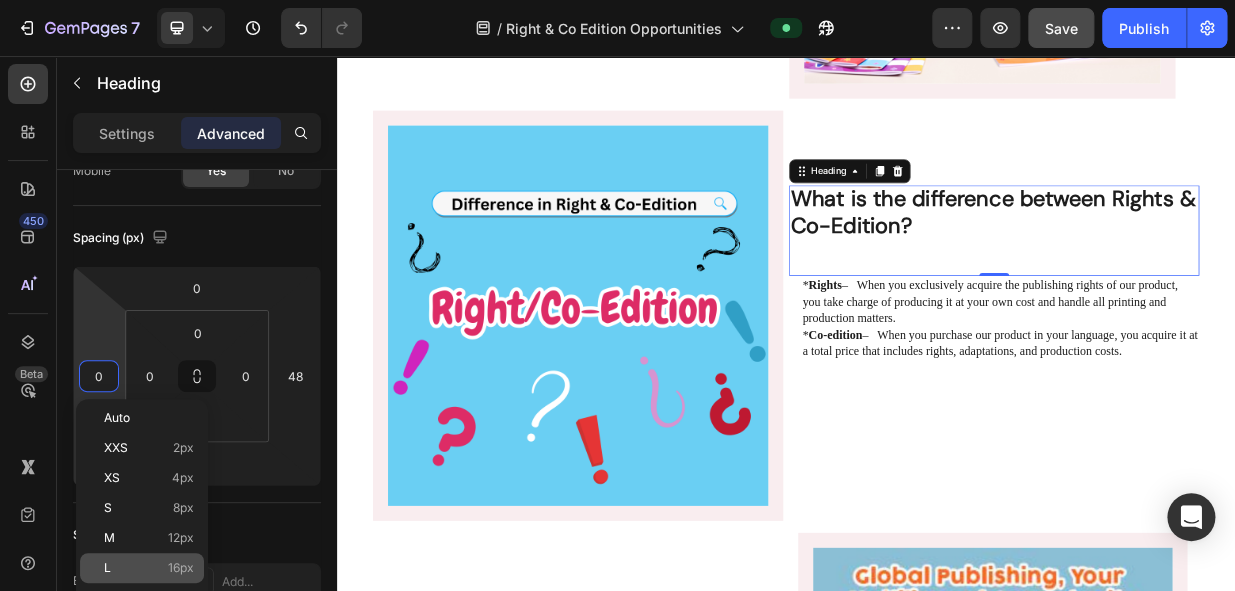 click on "L 16px" at bounding box center (149, 568) 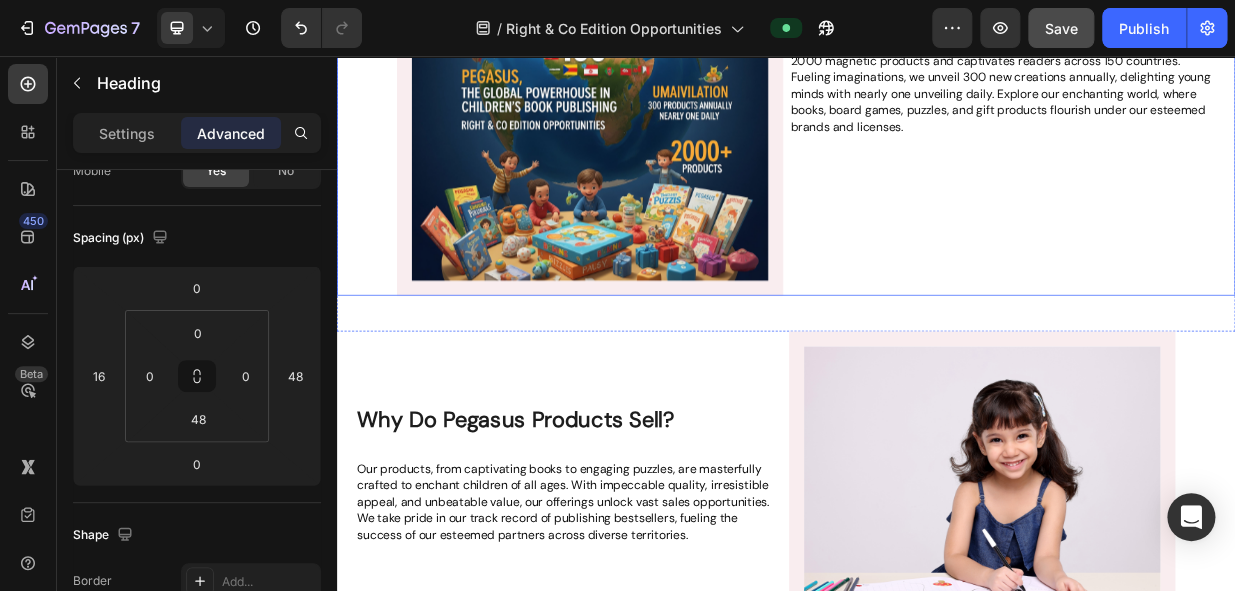 scroll, scrollTop: 238, scrollLeft: 0, axis: vertical 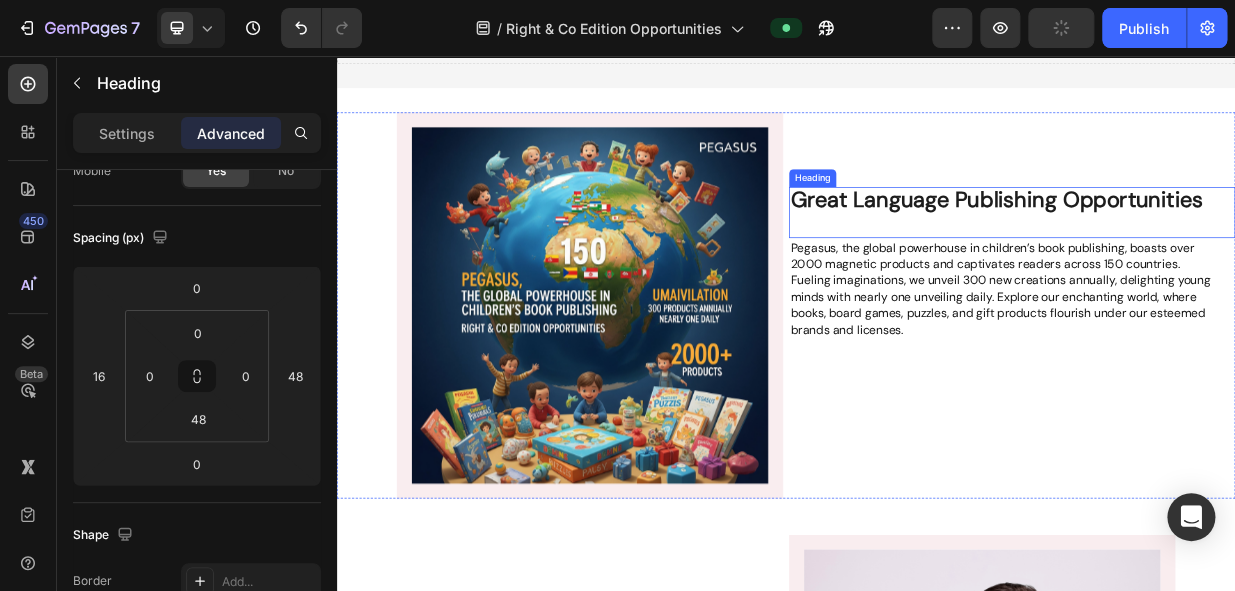 click on "Great Language Publishing Opportunities Heading" at bounding box center (1239, 265) 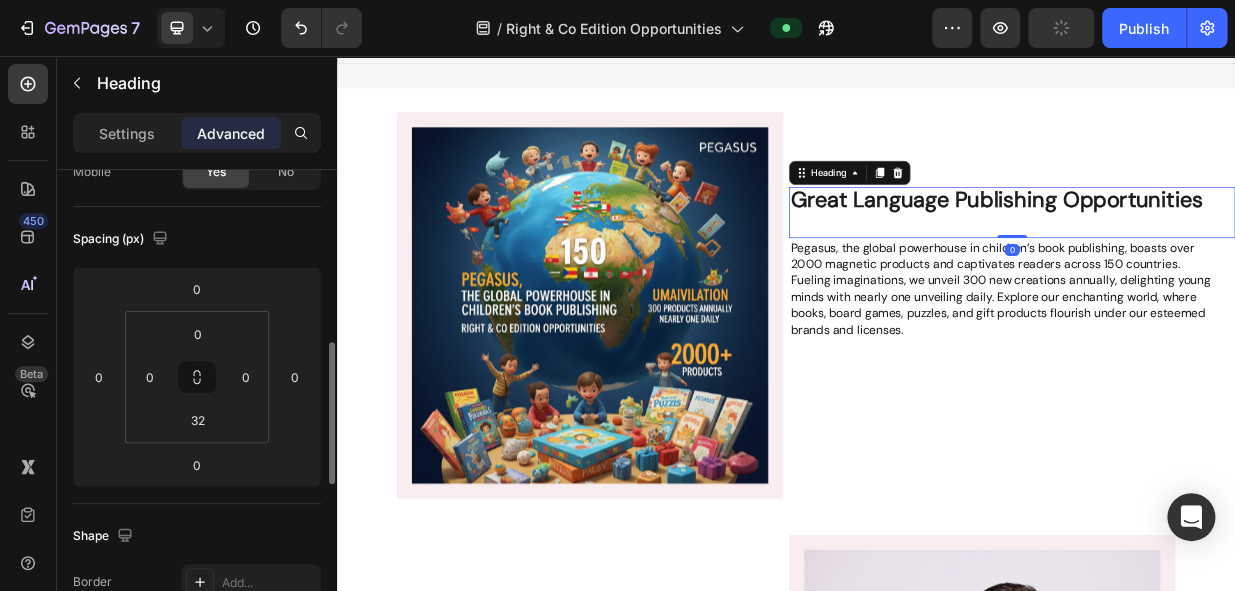scroll, scrollTop: 271, scrollLeft: 0, axis: vertical 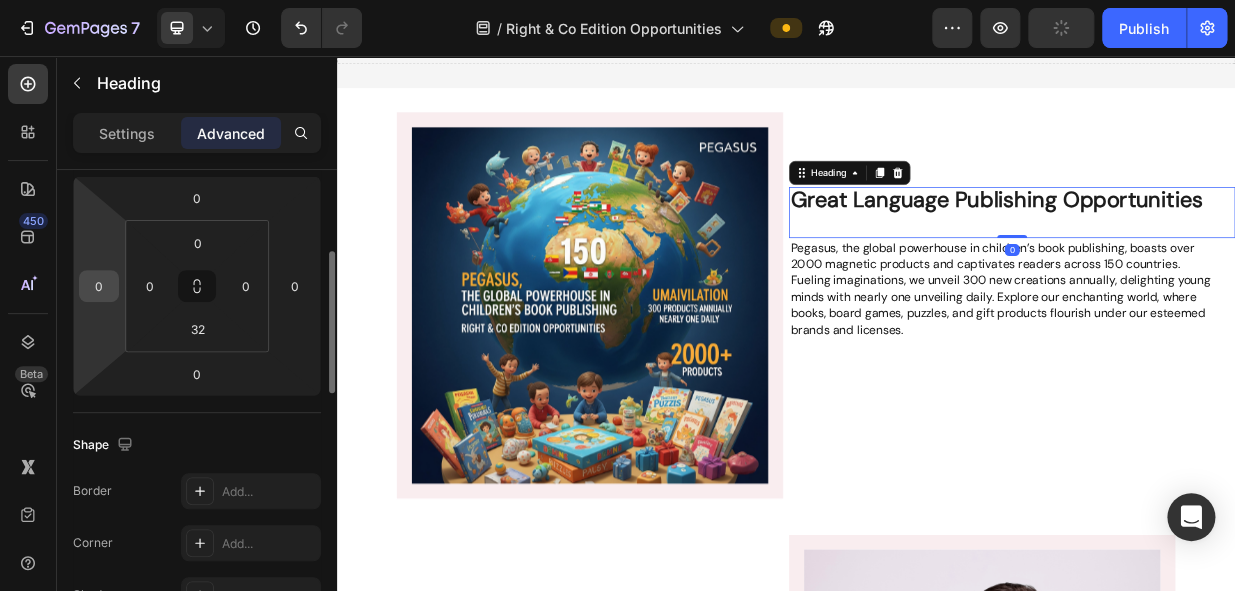 click on "0" at bounding box center [99, 286] 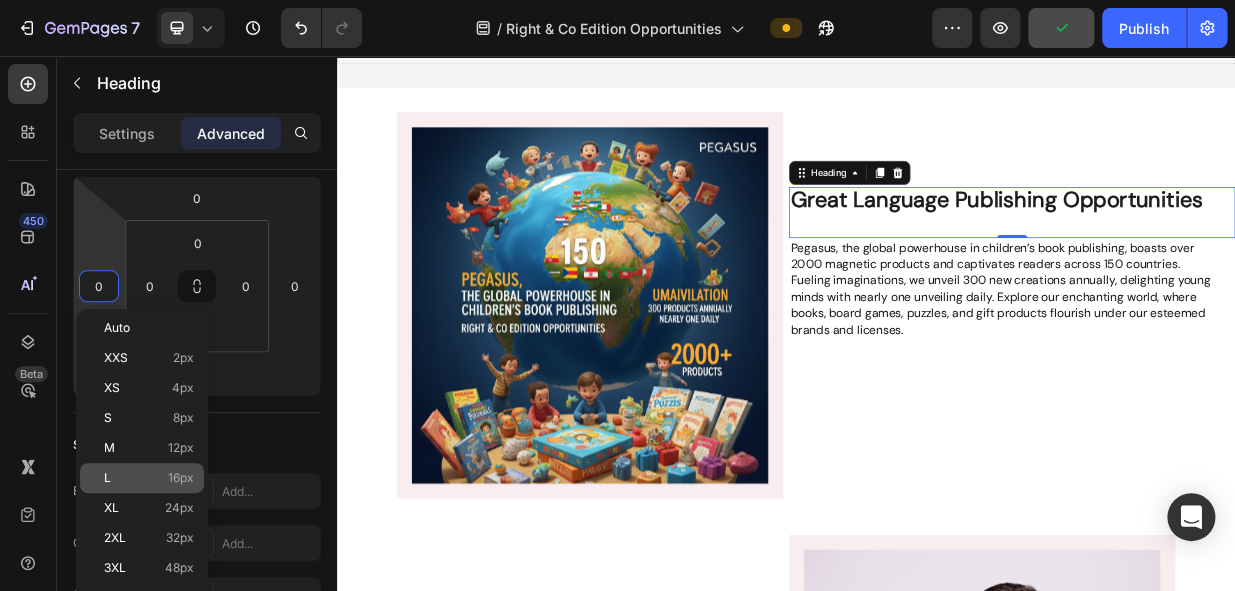 click on "L 16px" 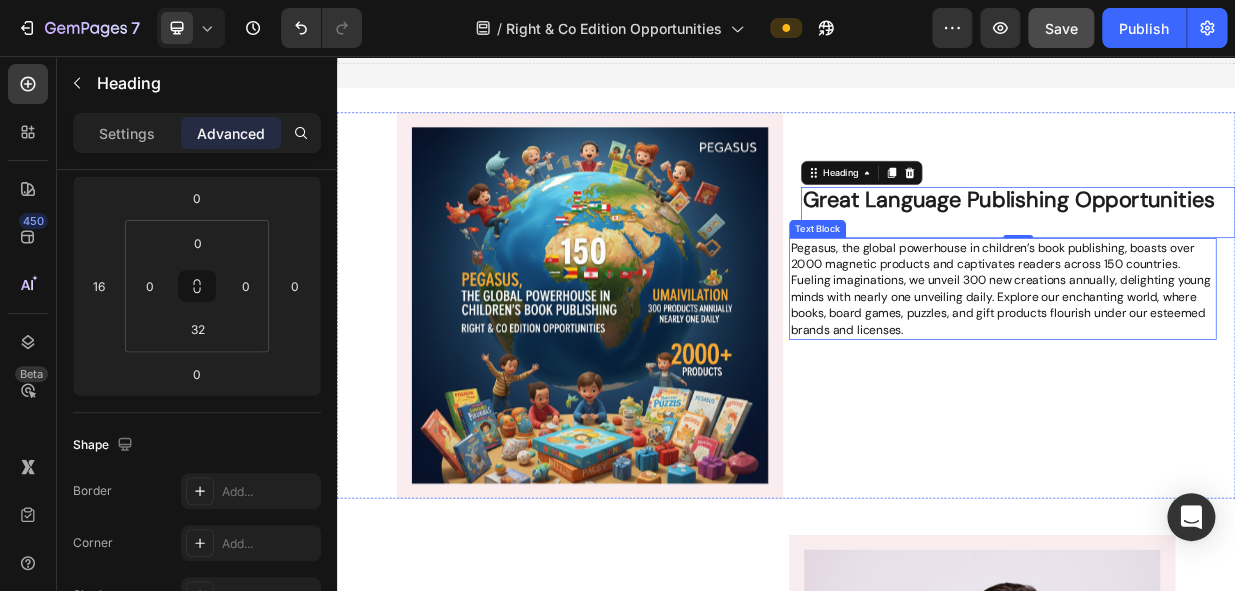 click on "Pegasus, the global powerhouse in children’s book publishing, boasts over 2000 magnetic products and captivates readers across 150 countries. Fueling imaginations, we unveil 300 new creations annually, delighting young minds with nearly one unveiling daily. Explore our enchanting world, where books, board games, puzzles, and gift products flourish under our esteemed brands and licenses." at bounding box center [1223, 366] 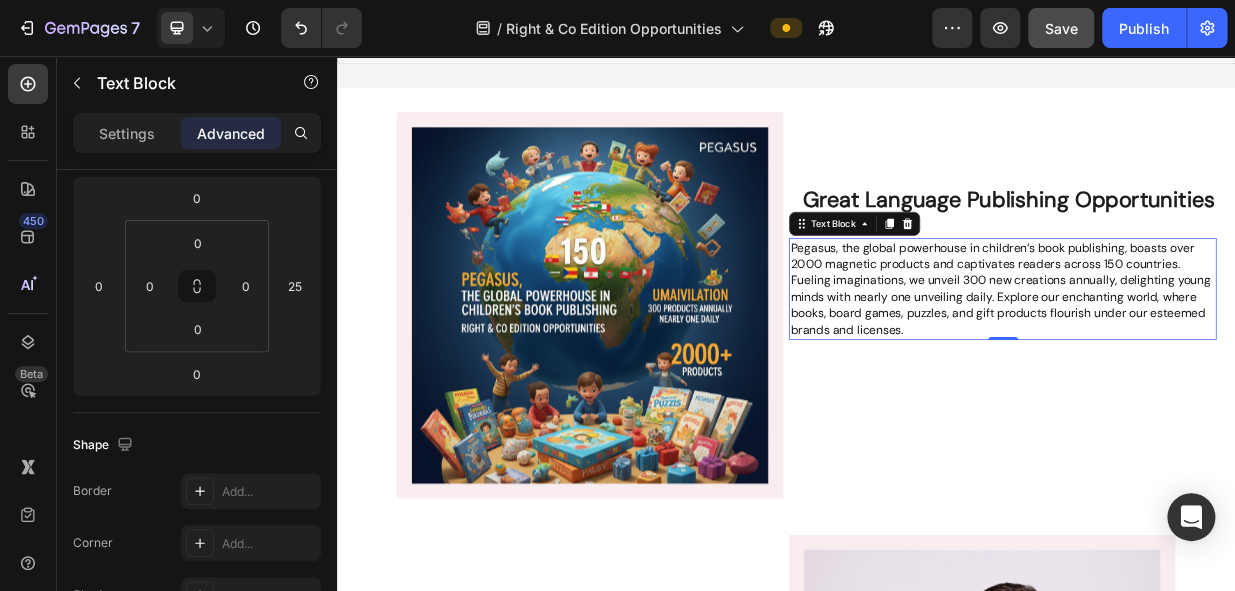 scroll, scrollTop: 0, scrollLeft: 0, axis: both 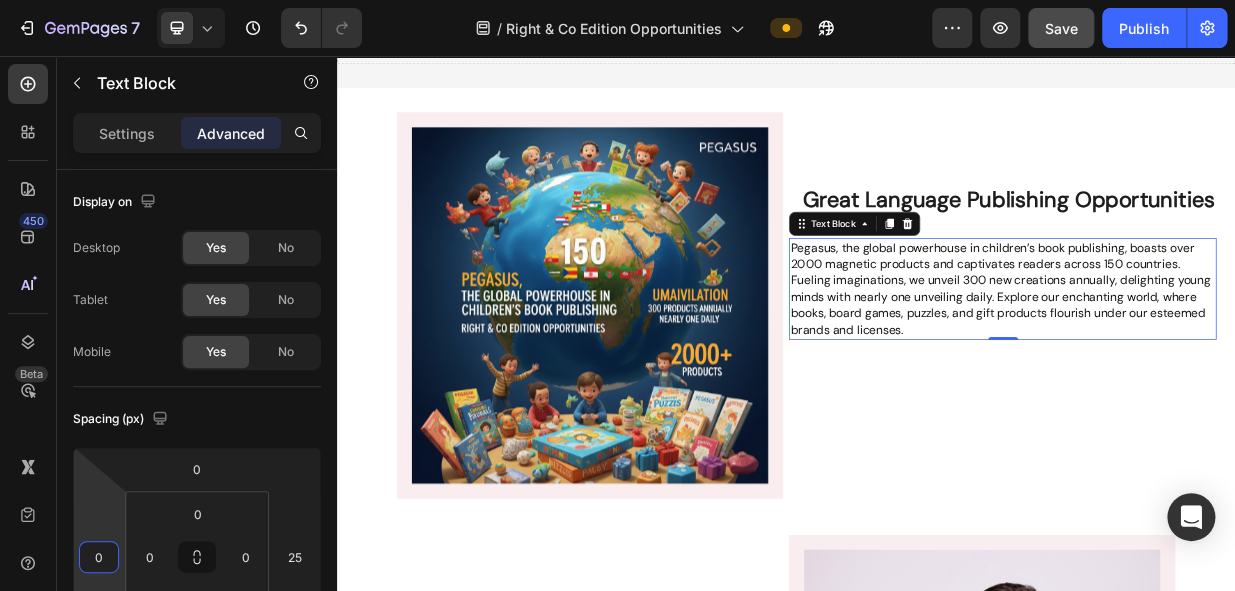 click on "7  Version history  /  Right & Co Edition Opportunities Preview  Save   Publish  450 Beta Sections(18) Elements(83) Section Element Hero Section Product Detail Brands Trusted Badges Guarantee Product Breakdown How to use Testimonials Compare Bundle FAQs Social Proof Brand Story Product List Collection Blog List Contact Sticky Add to Cart Custom Footer Browse Library 450 Layout
Row
Row
Row
Row Text
Heading
Text Block Button
Button
Button Media
Image
Image" at bounding box center (617, 0) 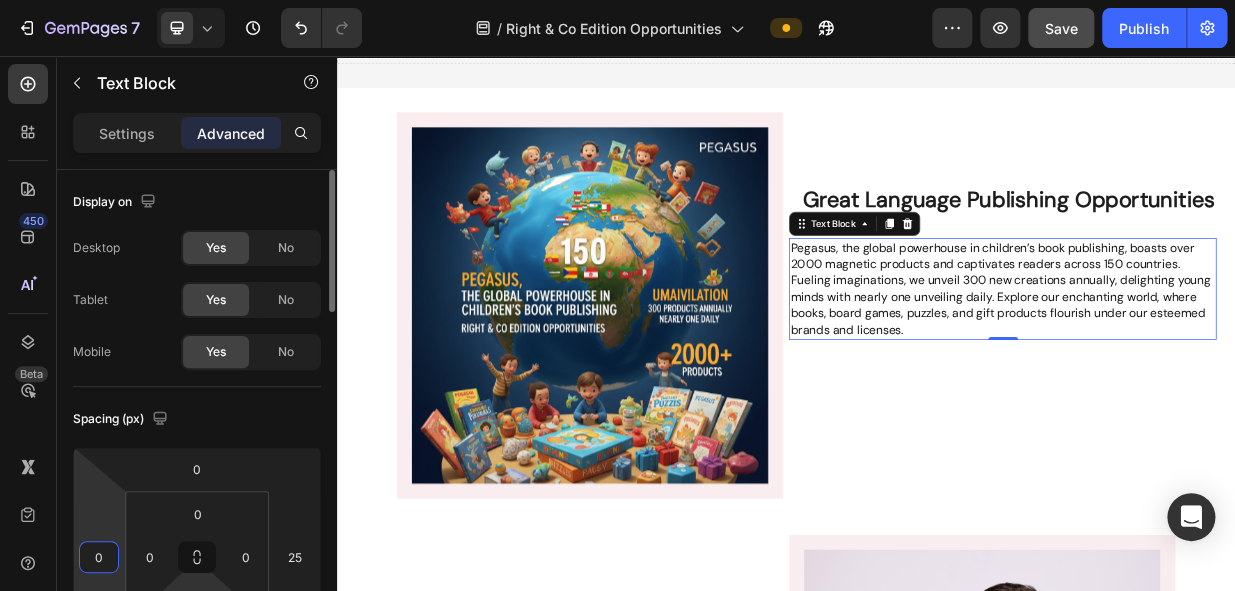 scroll, scrollTop: 90, scrollLeft: 0, axis: vertical 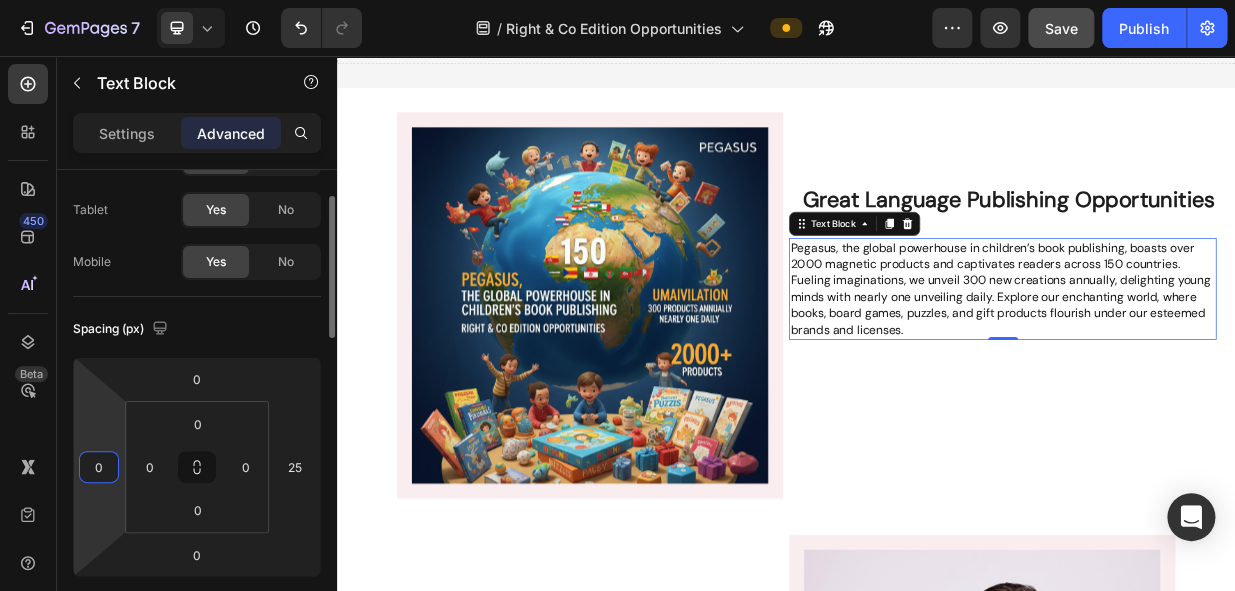 click on "0" at bounding box center [99, 467] 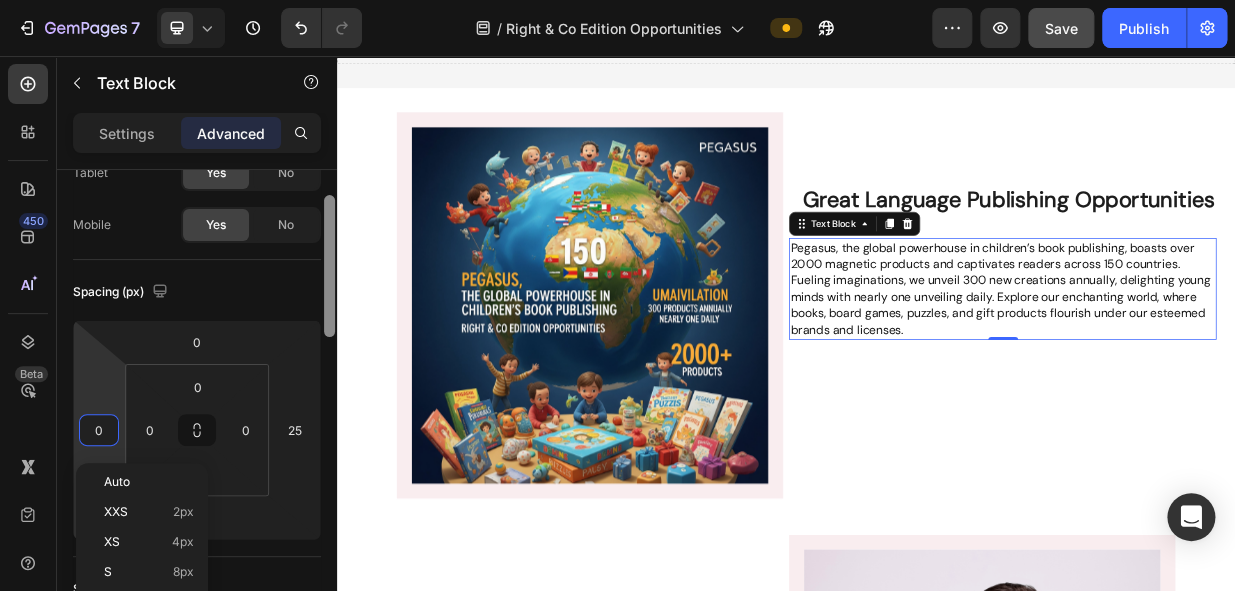scroll, scrollTop: 144, scrollLeft: 0, axis: vertical 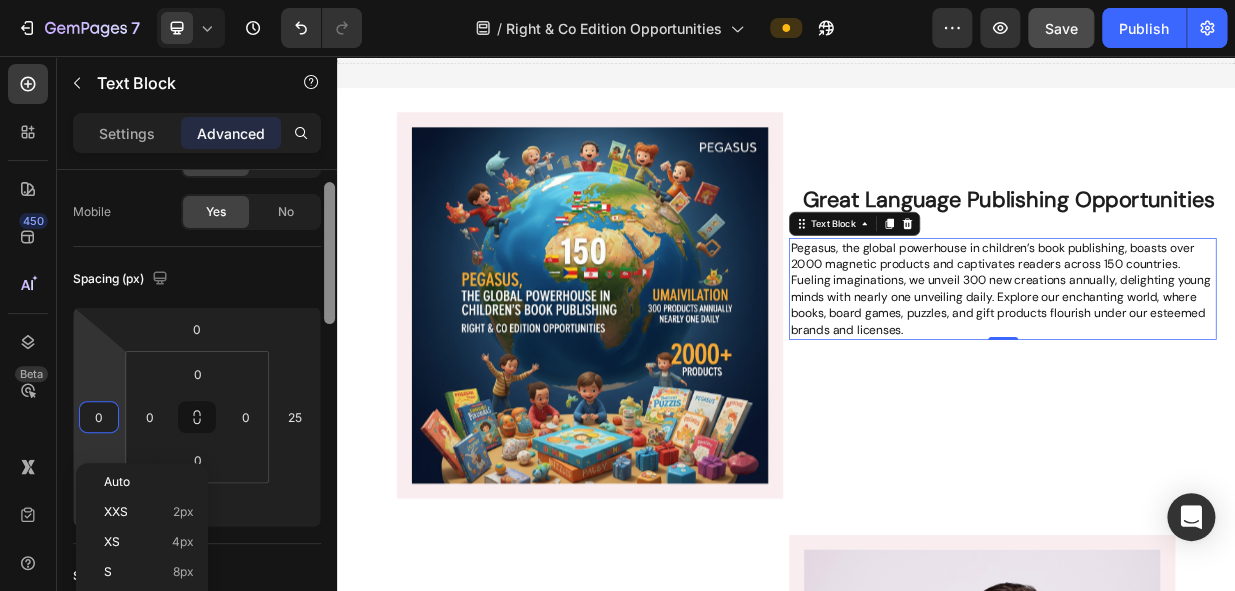 drag, startPoint x: 323, startPoint y: 319, endPoint x: 322, endPoint y: 343, distance: 24.020824 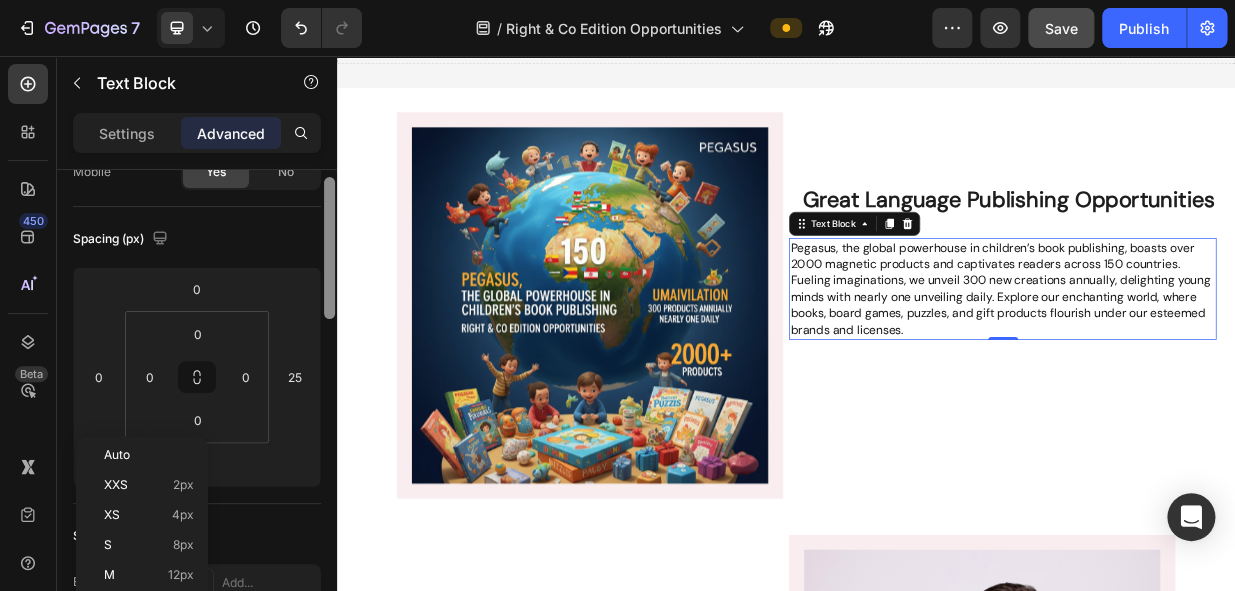 drag, startPoint x: 328, startPoint y: 347, endPoint x: 330, endPoint y: 359, distance: 12.165525 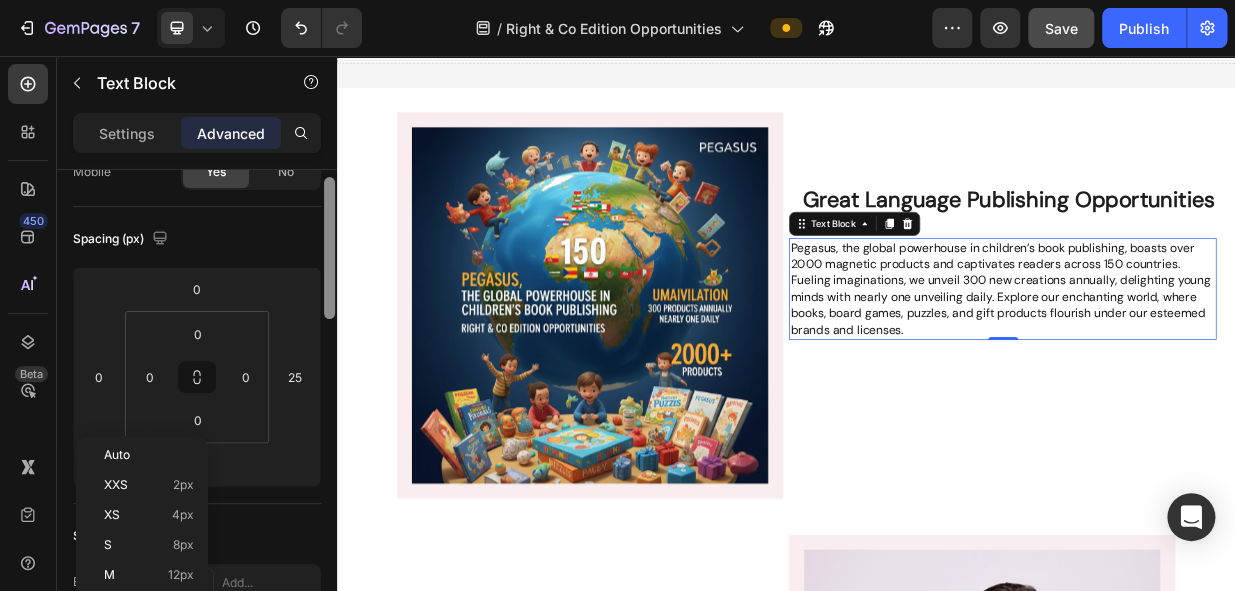 click at bounding box center [329, 248] 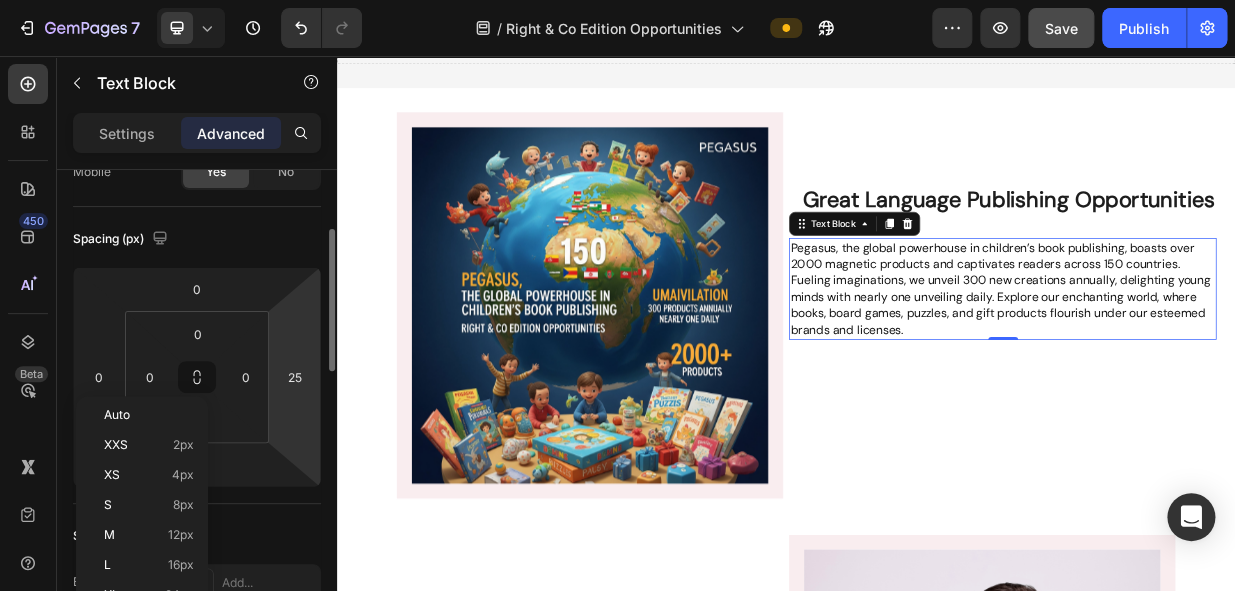 scroll, scrollTop: 184, scrollLeft: 0, axis: vertical 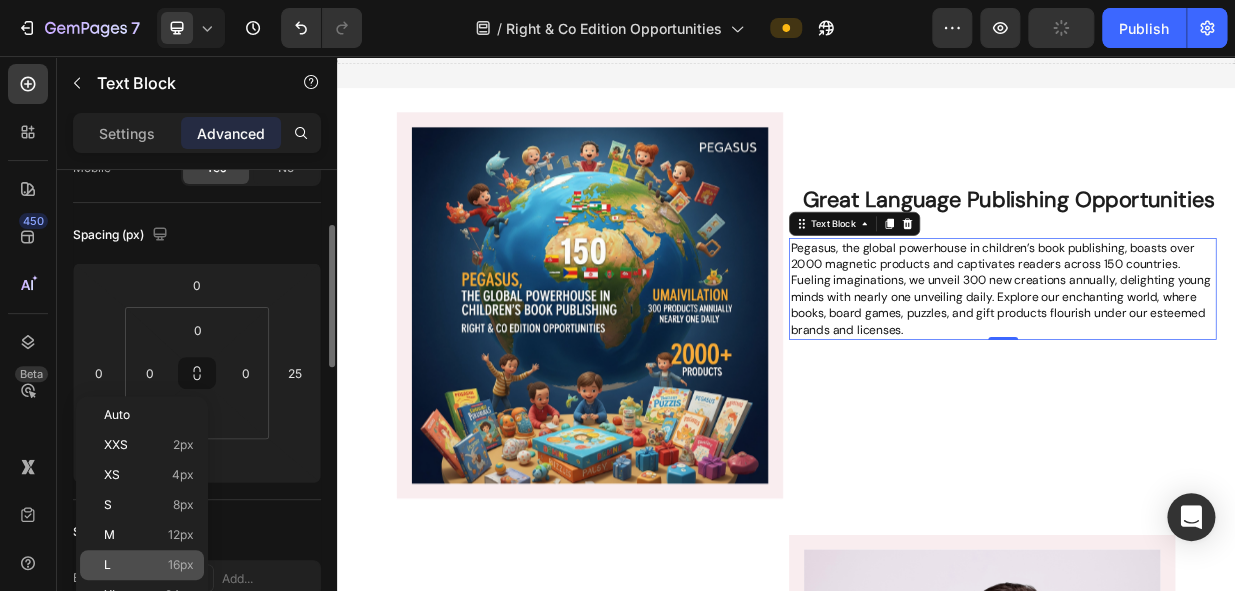 click on "16px" at bounding box center [181, 565] 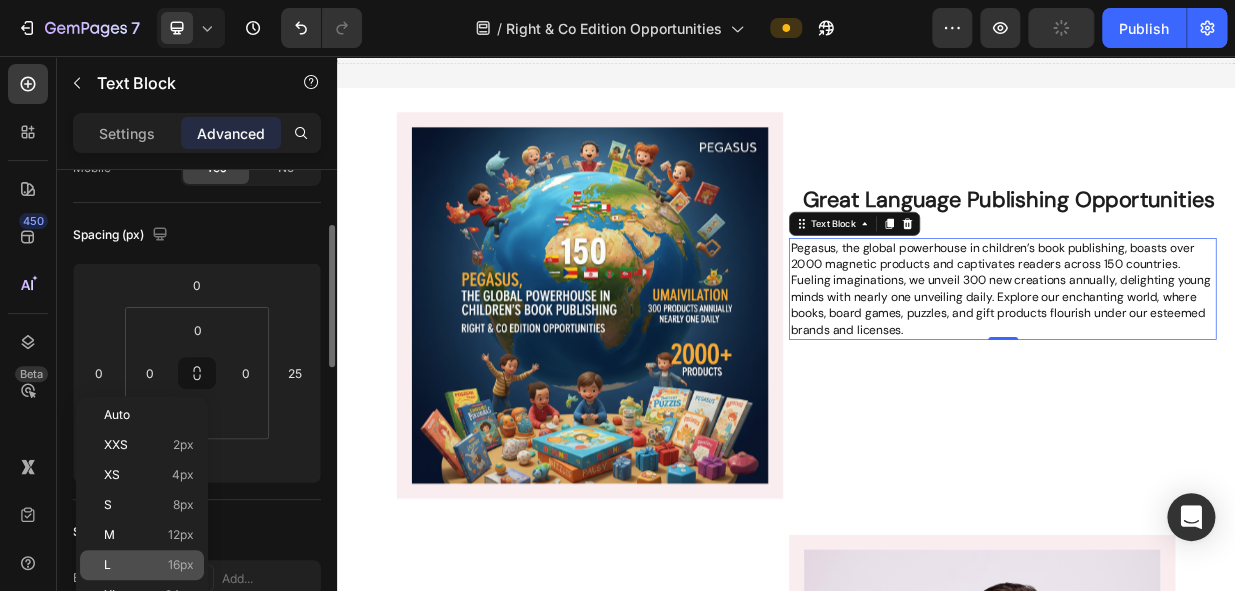 type on "16" 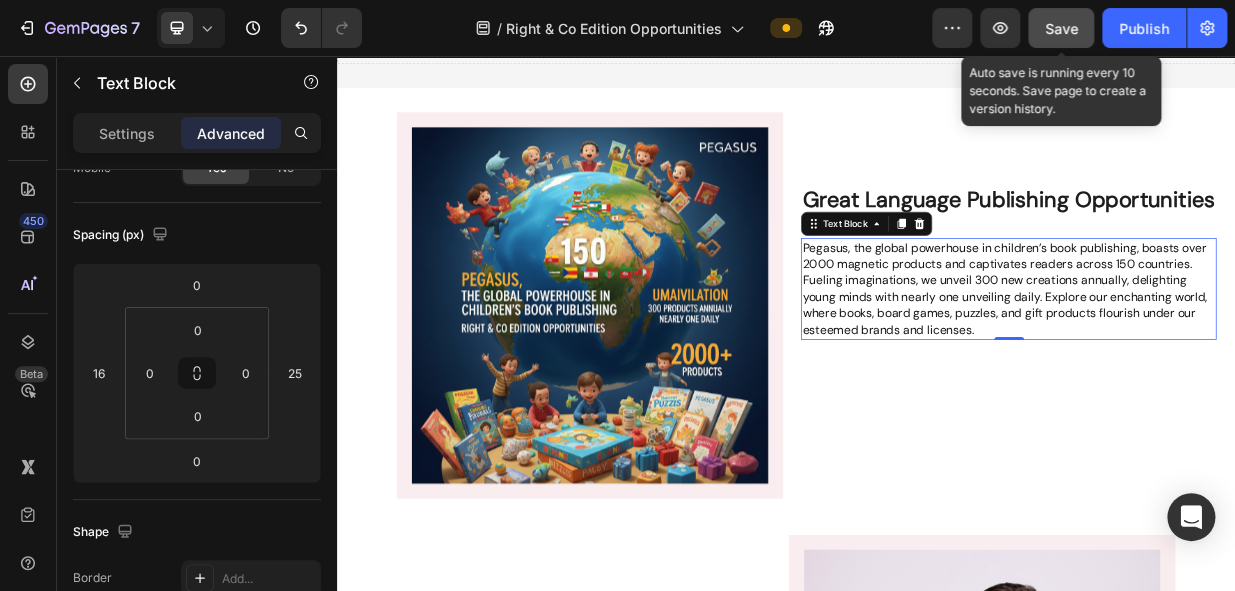 click on "Save" at bounding box center [1061, 28] 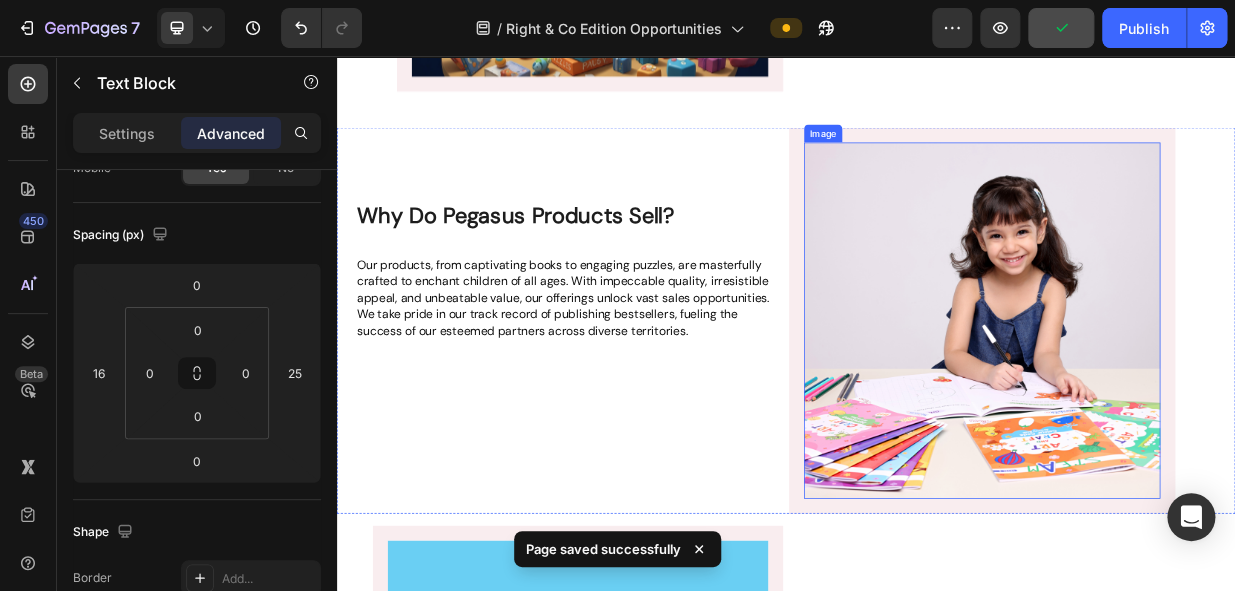 scroll, scrollTop: 783, scrollLeft: 0, axis: vertical 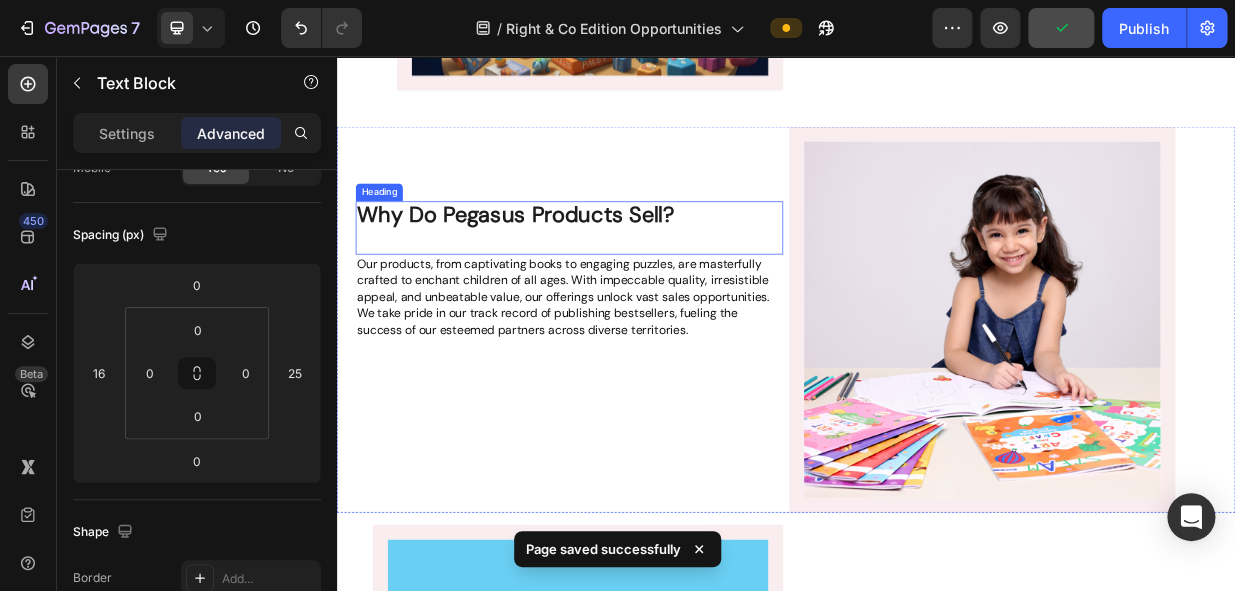 click on "Why Do Pegasus Products Sell?" at bounding box center [575, 268] 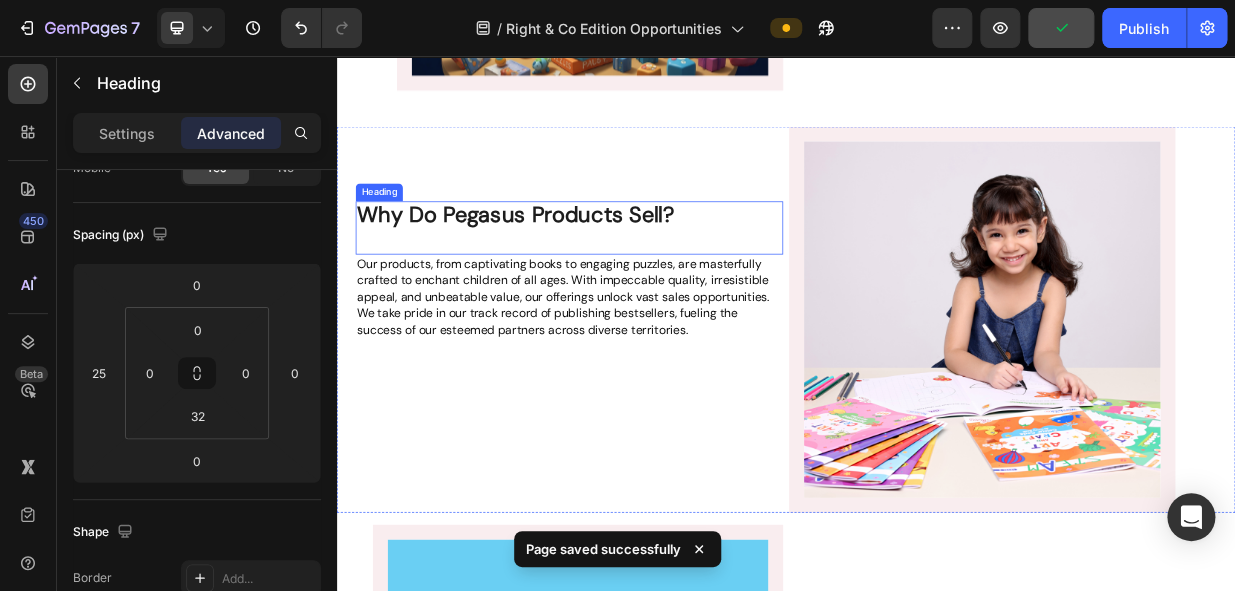 scroll, scrollTop: 0, scrollLeft: 0, axis: both 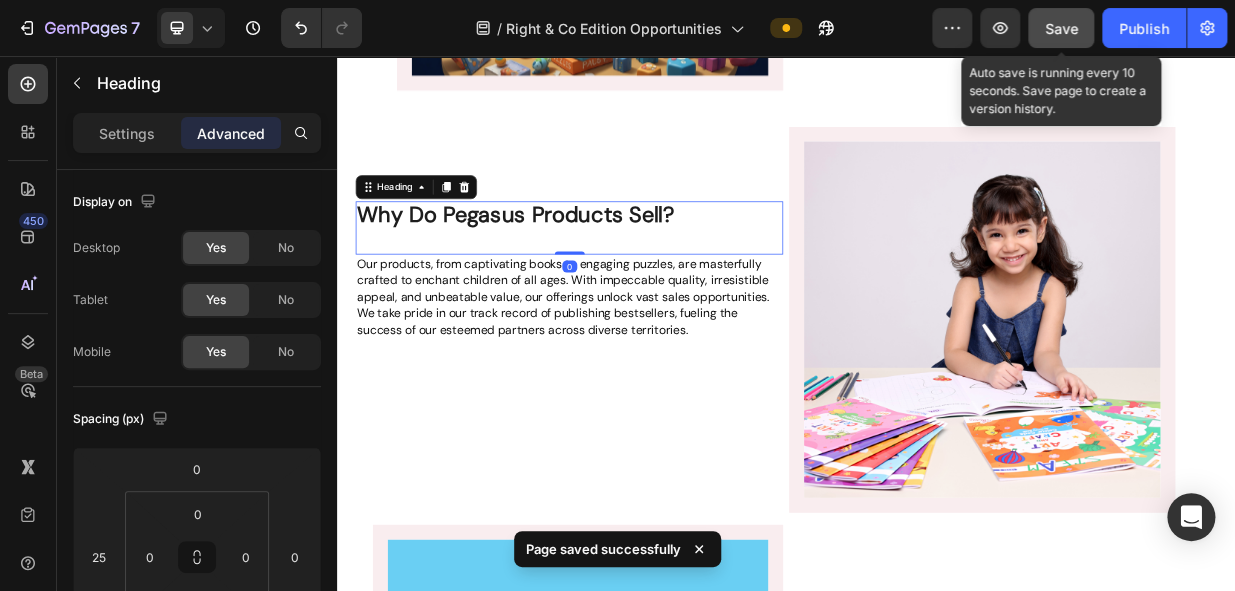 click on "Save" at bounding box center [1061, 28] 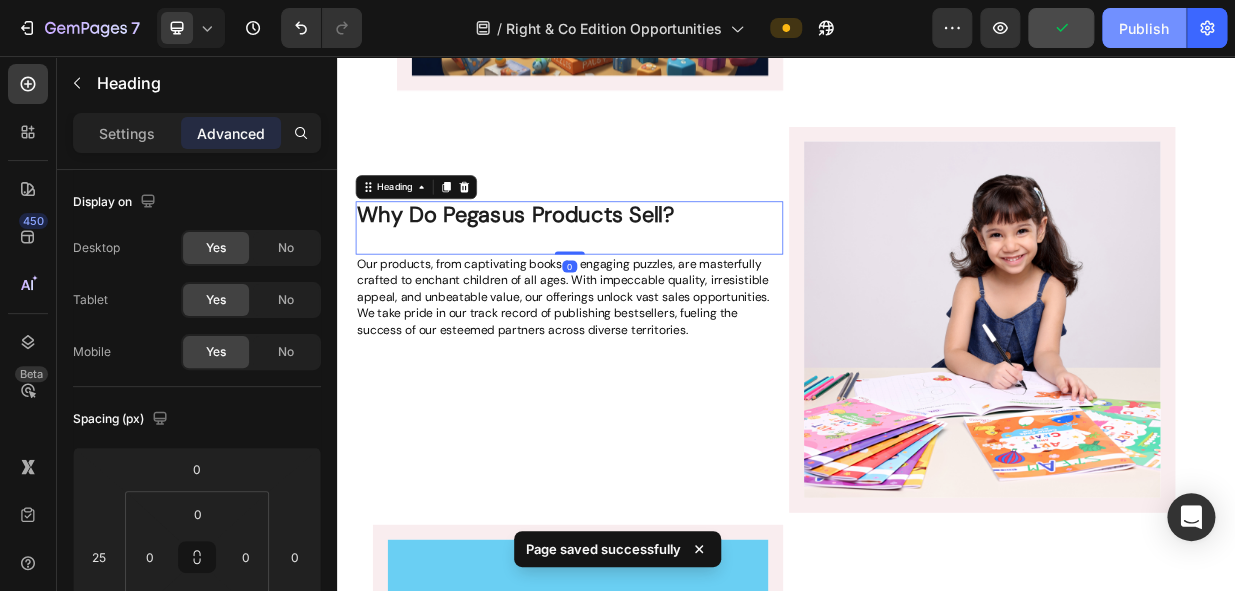 click on "Publish" at bounding box center [1144, 28] 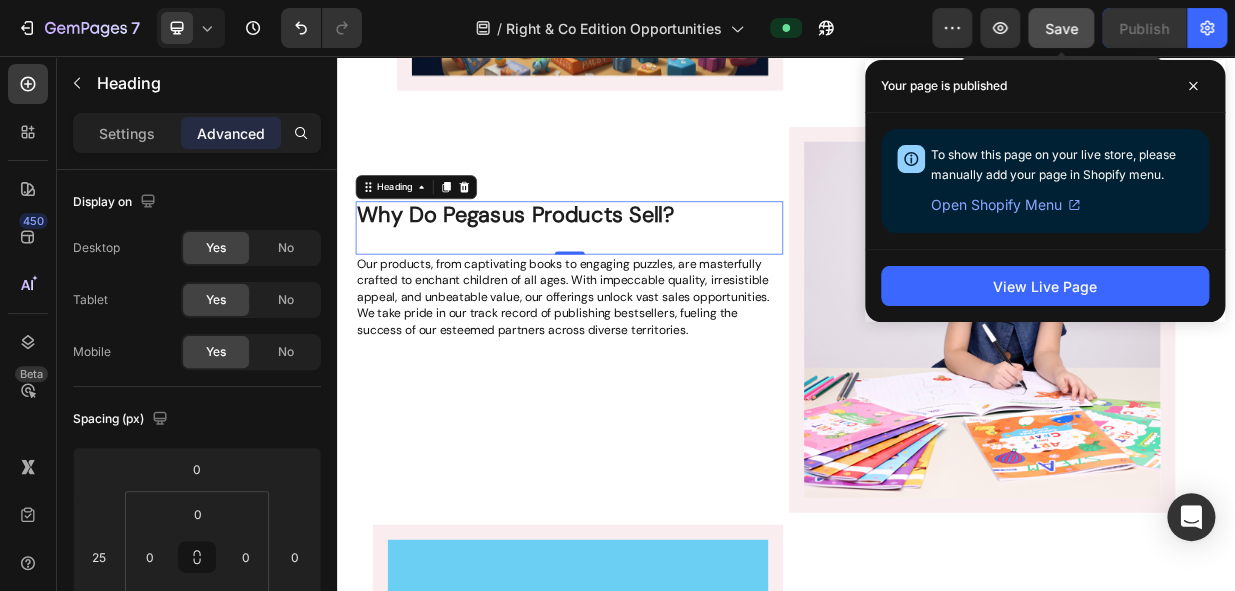 click on "Save" at bounding box center (1061, 28) 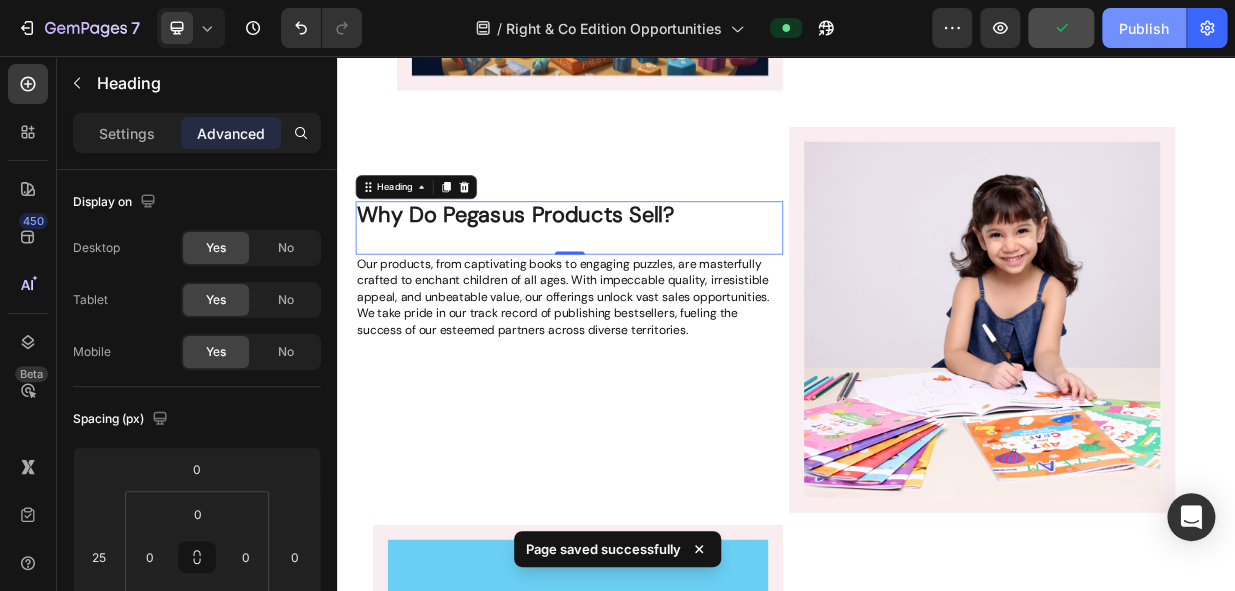 click on "Publish" at bounding box center [1144, 28] 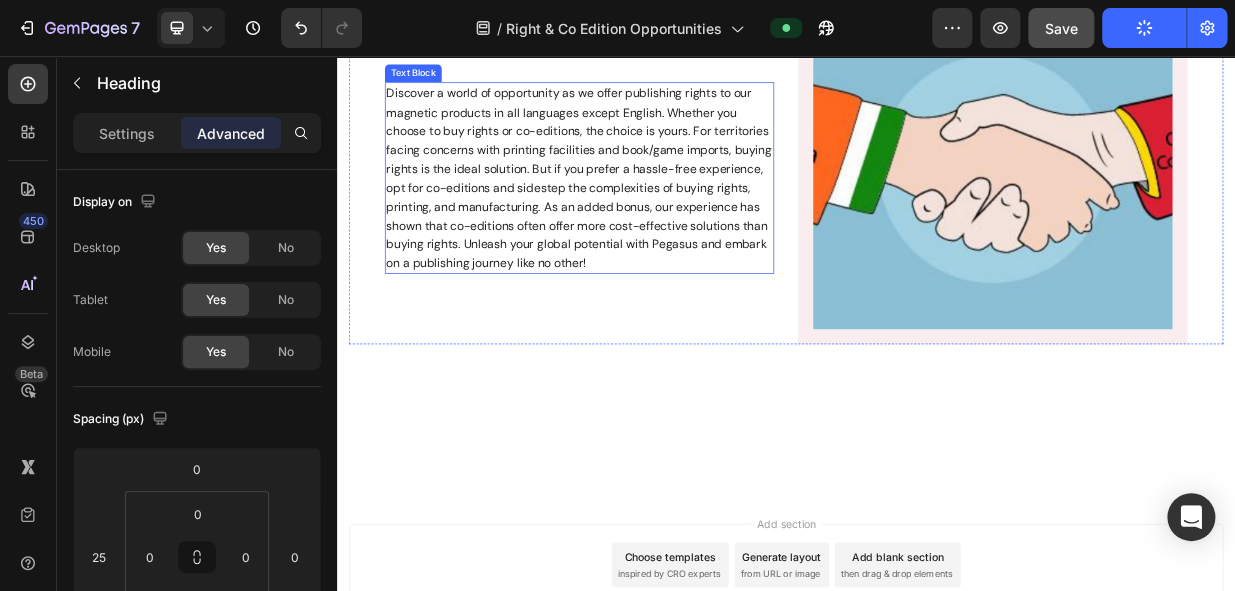 scroll, scrollTop: 2056, scrollLeft: 0, axis: vertical 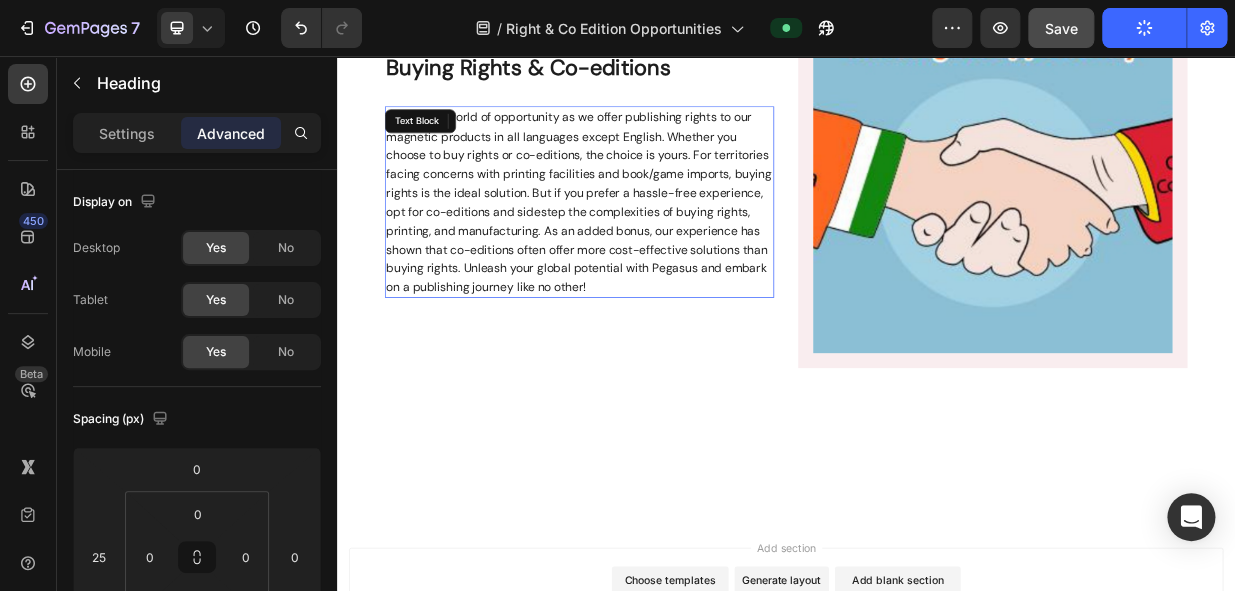 click on "Discover a world of opportunity as we offer publishing rights to our magnetic products in all languages except English. Whether you choose to buy rights or co-editions, the choice is yours. For territories facing concerns with printing facilities and book/game imports, buying rights is the ideal solution. But if you prefer a hassle-free experience, opt for co-editions and sidestep the complexities of buying rights, printing, and manufacturing. As an added bonus, our experience has shown that co-editions often offer more cost-effective solutions than buying rights. Unleash your global potential with Pegasus and embark on a publishing journey like no other!" at bounding box center (660, 251) 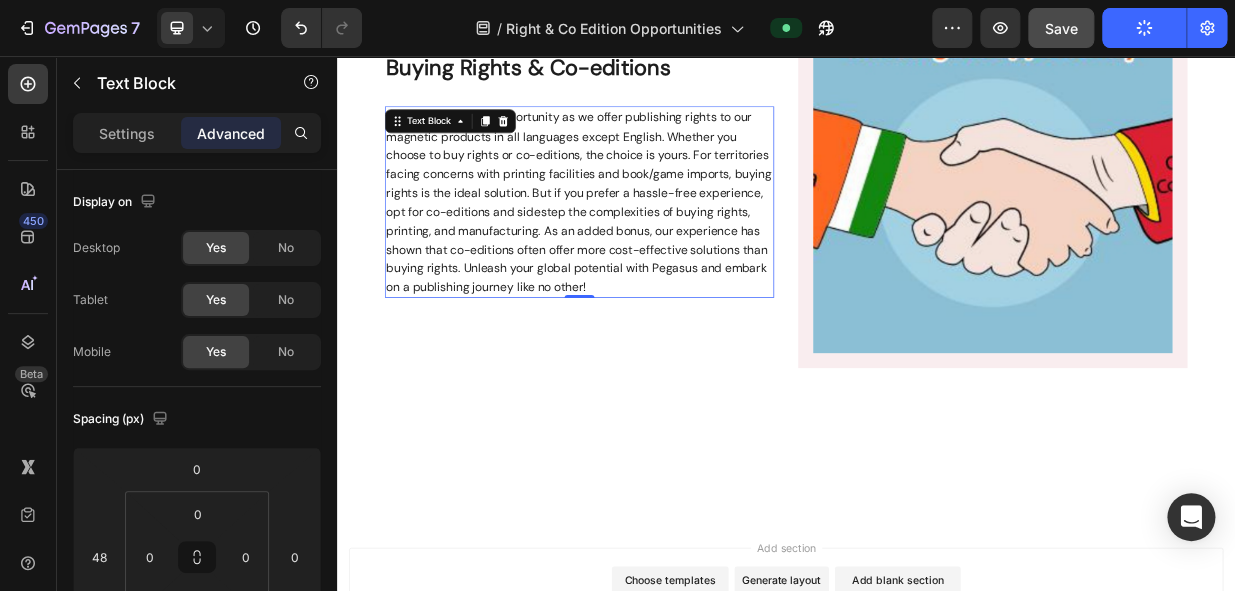 click on "Discover a world of opportunity as we offer publishing rights to our magnetic products in all languages except English. Whether you choose to buy rights or co-editions, the choice is yours. For territories facing concerns with printing facilities and book/game imports, buying rights is the ideal solution. But if you prefer a hassle-free experience, opt for co-editions and sidestep the complexities of buying rights, printing, and manufacturing. As an added bonus, our experience has shown that co-editions often offer more cost-effective solutions than buying rights. Unleash your global potential with Pegasus and embark on a publishing journey like no other!" at bounding box center [661, 251] 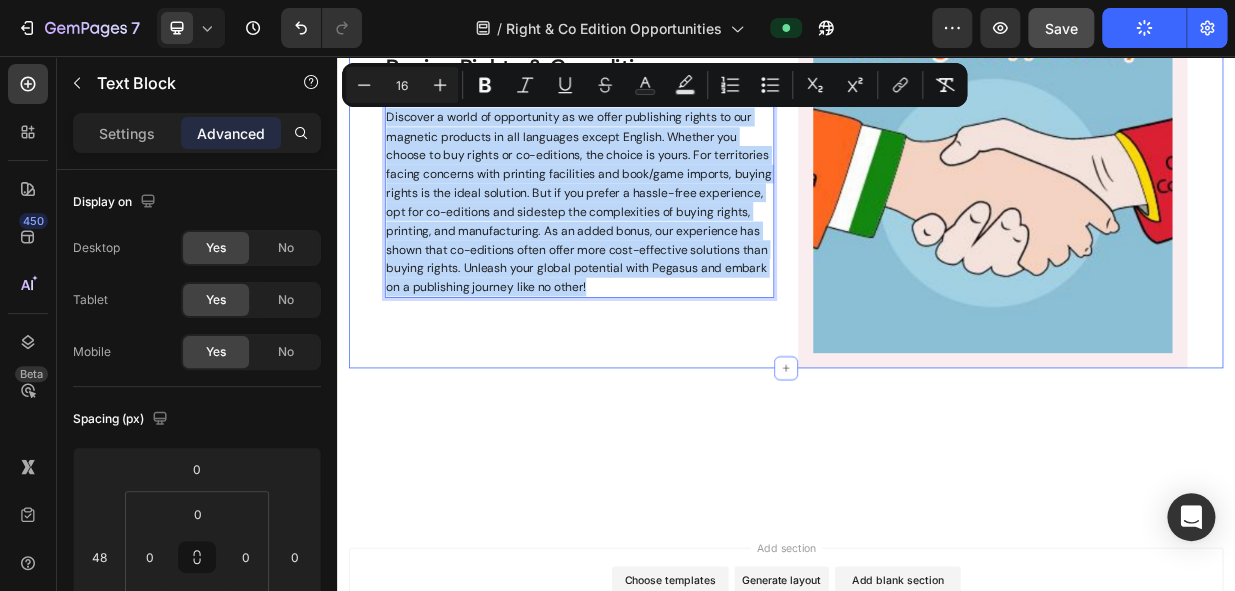 drag, startPoint x: 874, startPoint y: 368, endPoint x: 386, endPoint y: 131, distance: 542.5062 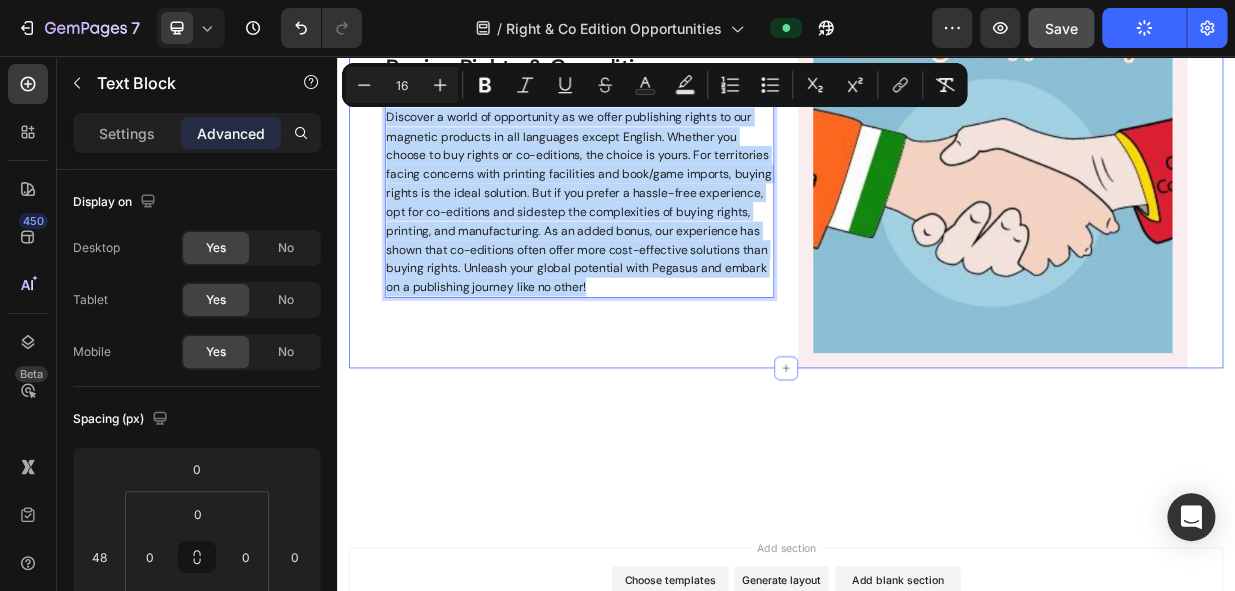 click on "Buying Rights & Co-editions Heading Discover a world of opportunity as we offer publishing rights to our magnetic products in all languages except English. Whether you choose to buy rights or co-editions, the choice is yours. For territories facing concerns with printing facilities and book/game imports, buying rights is the ideal solution. But if you prefer a hassle-free experience, opt for co-editions and sidestep the complexities of buying rights, printing, and manufacturing. As an added bonus, our experience has shown that co-editions often offer more cost-effective solutions than buying rights. Unleash your global potential with Pegasus and embark on a publishing journey like no other! Text Block   0" at bounding box center [637, 213] 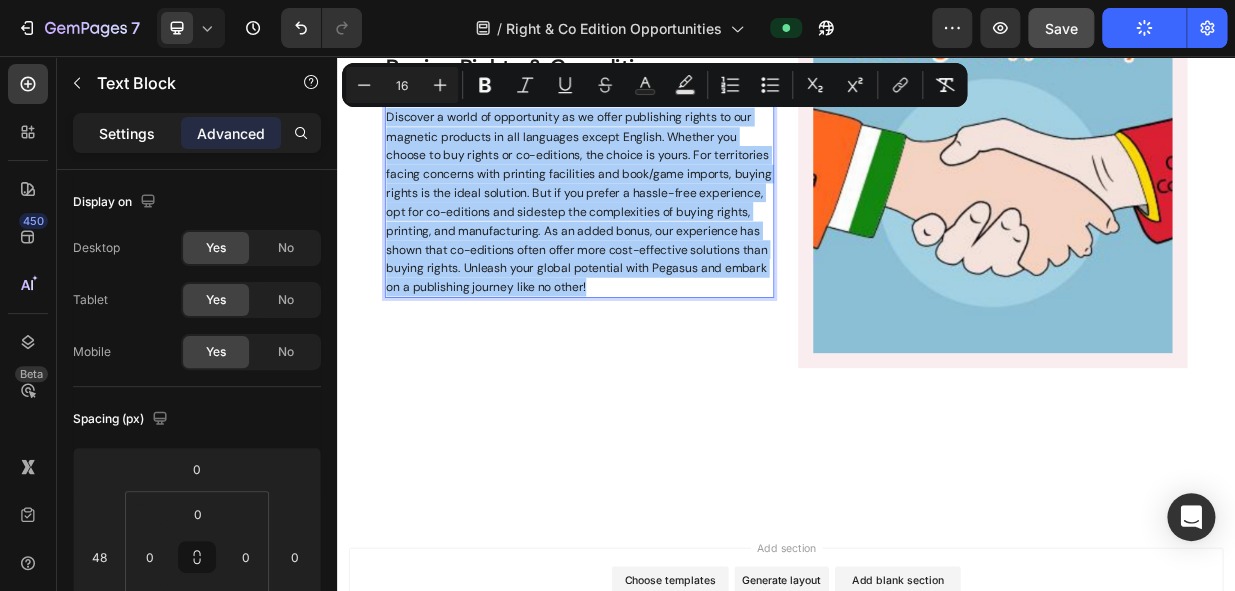 click on "Settings" at bounding box center [127, 133] 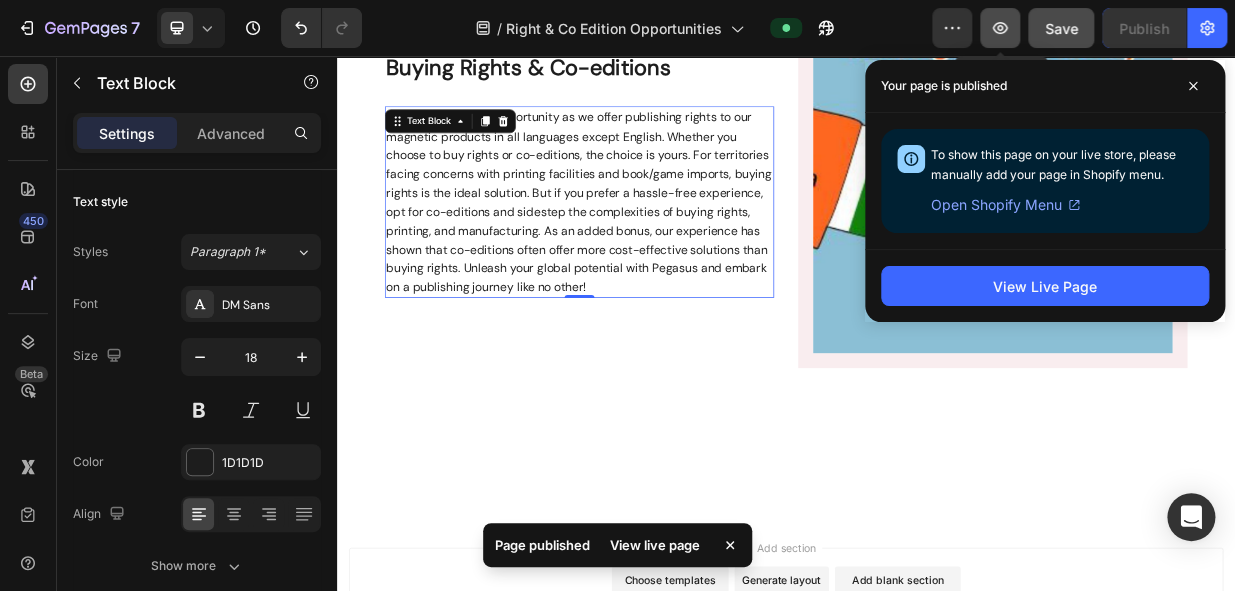 click 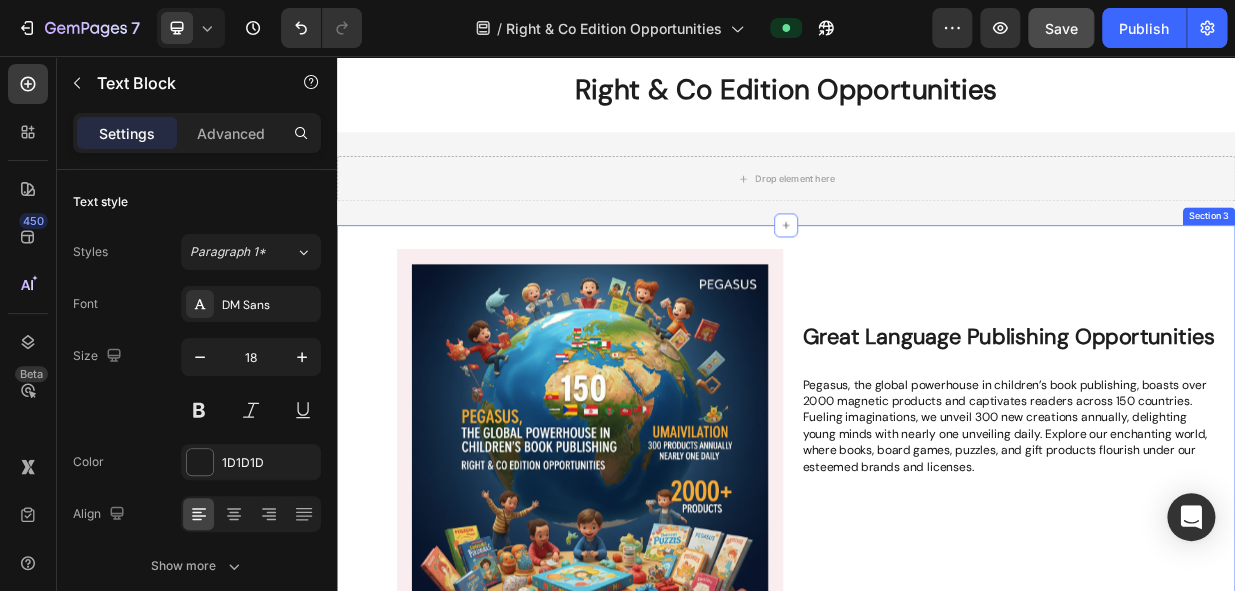 scroll, scrollTop: 0, scrollLeft: 0, axis: both 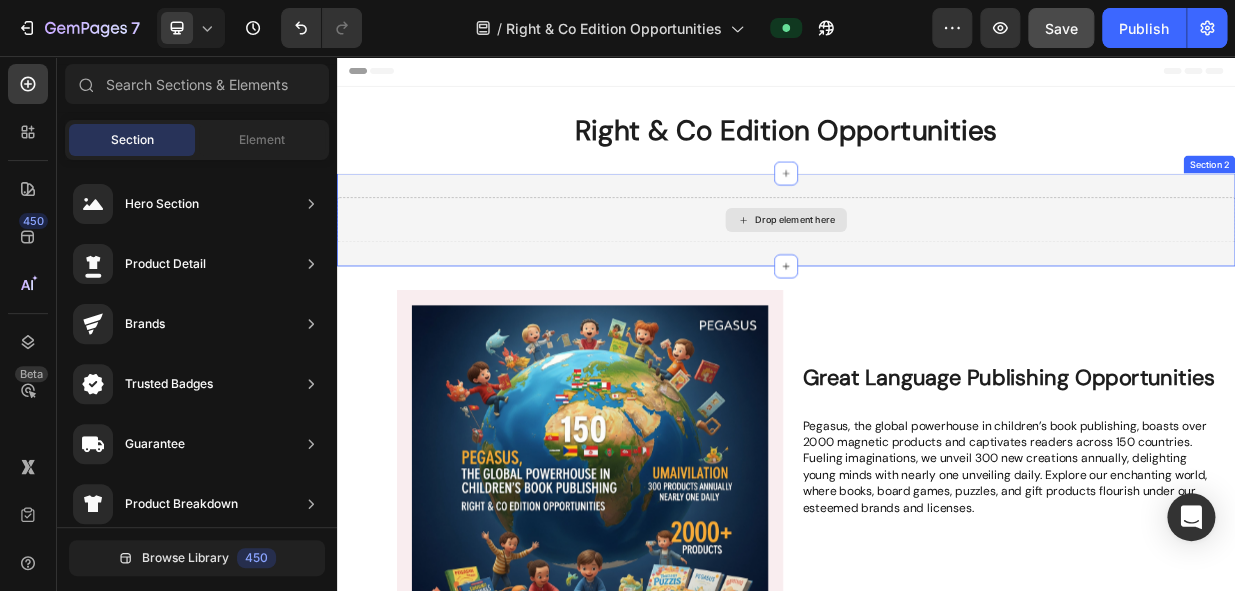 click on "Drop element here" at bounding box center [937, 275] 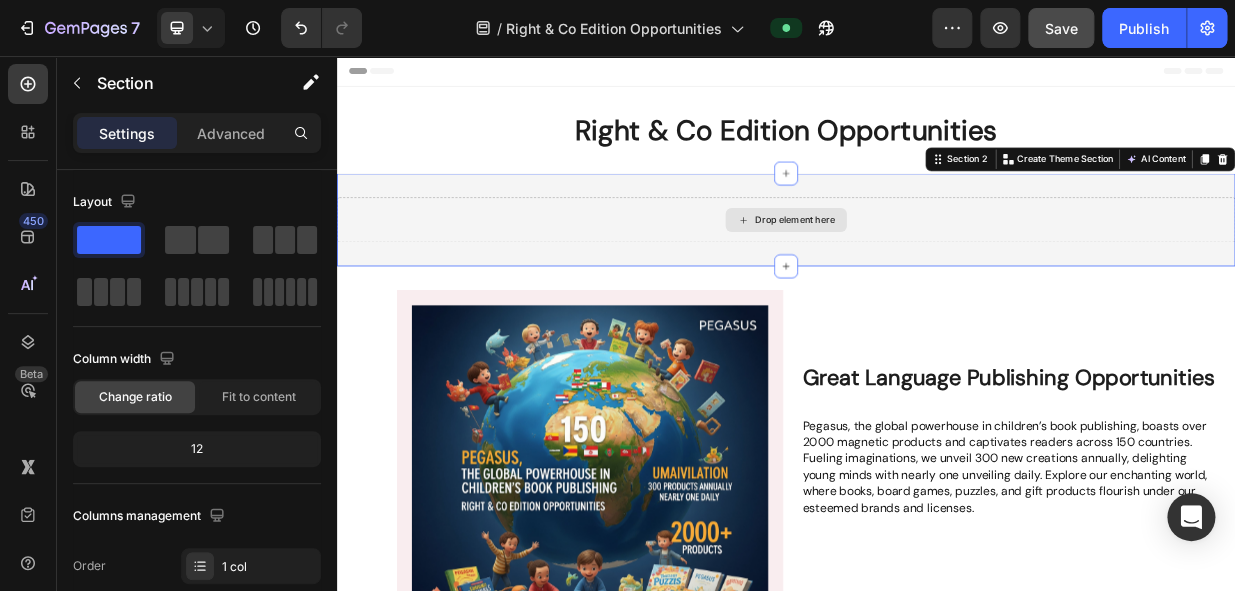 click on "Drop element here" at bounding box center (937, 275) 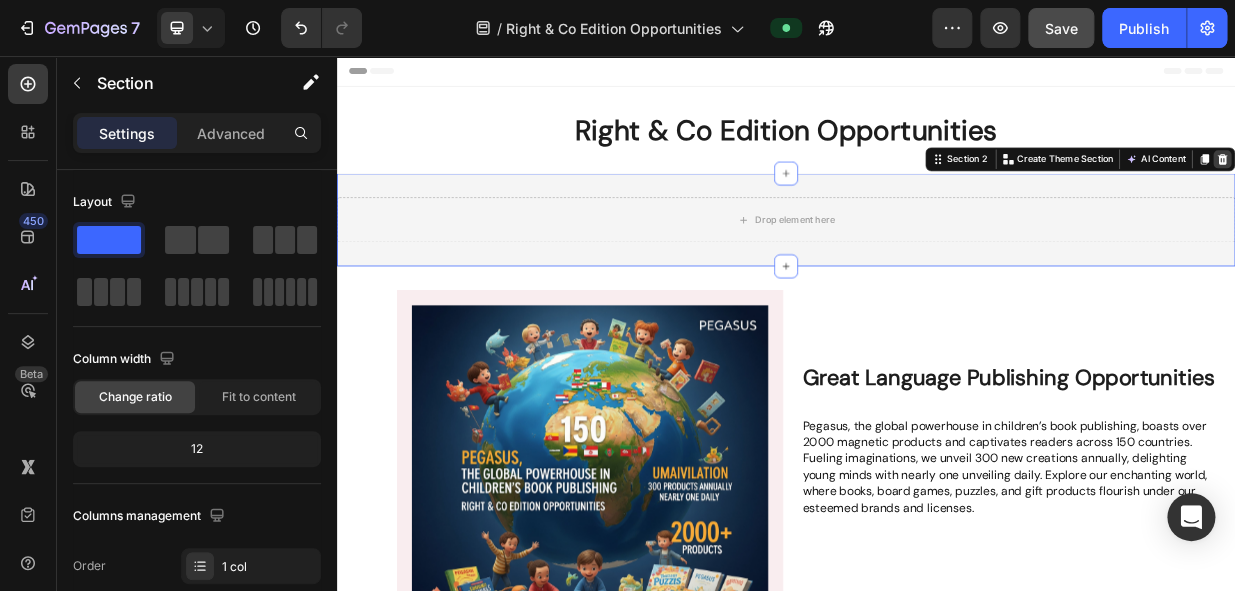 click 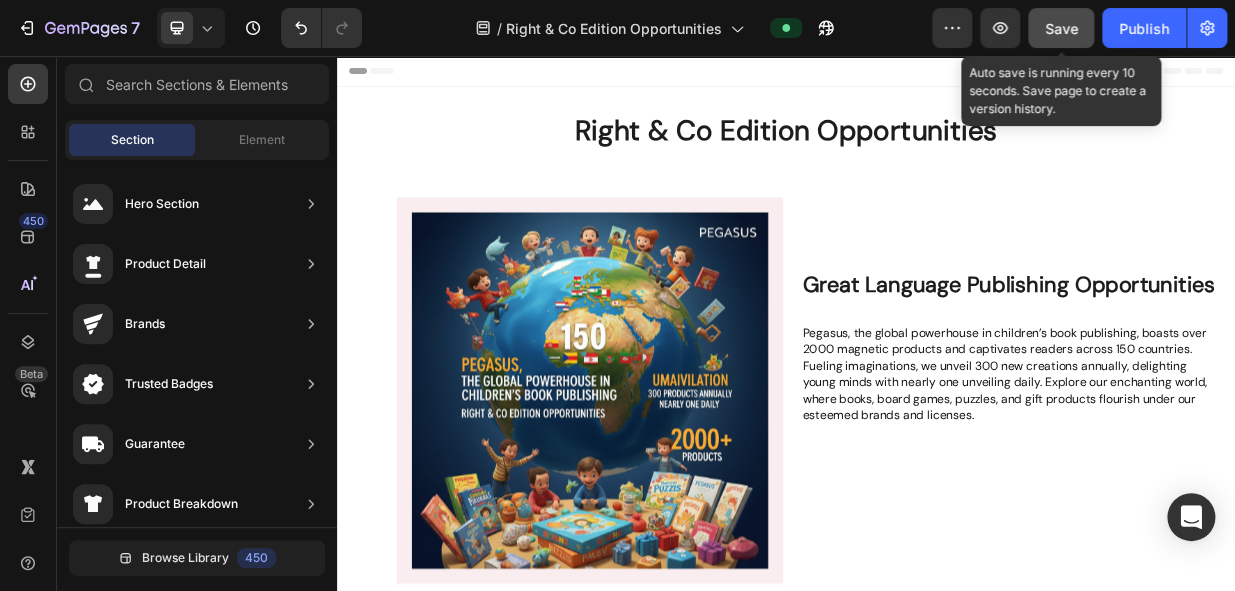 click on "Save" at bounding box center (1061, 28) 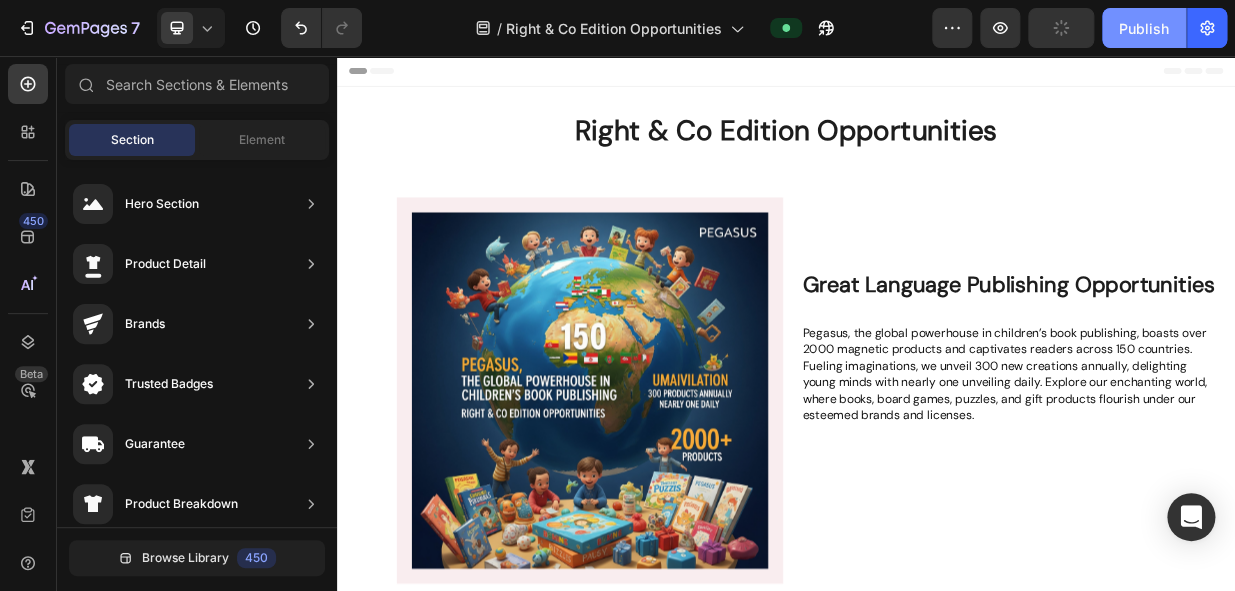 click on "Publish" 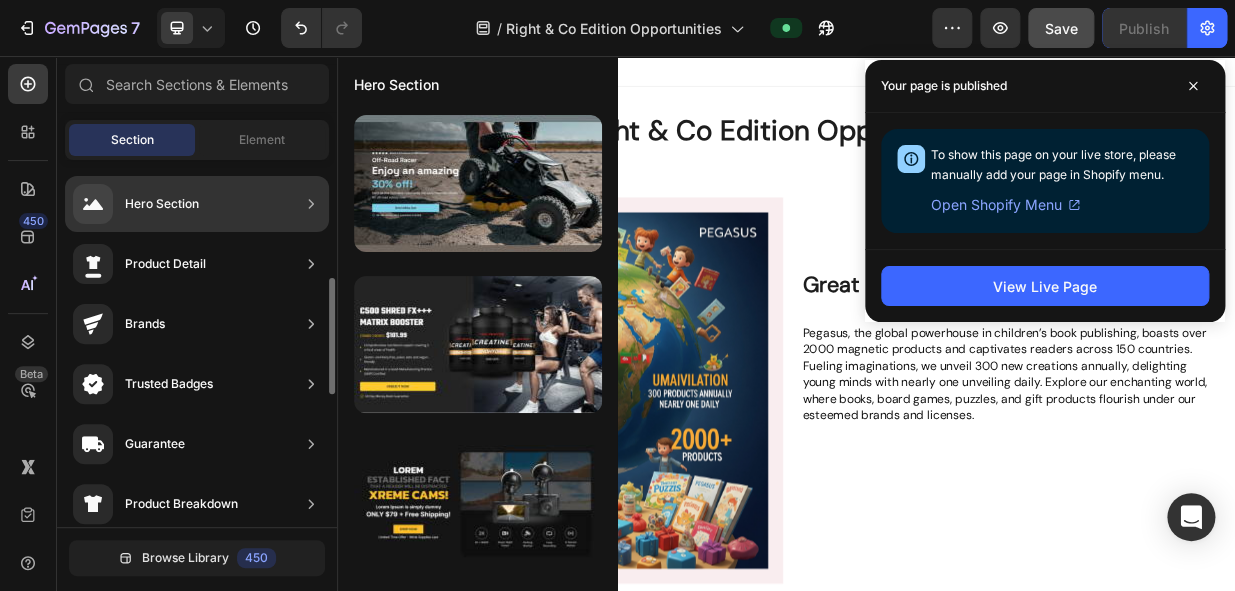 scroll, scrollTop: 181, scrollLeft: 0, axis: vertical 